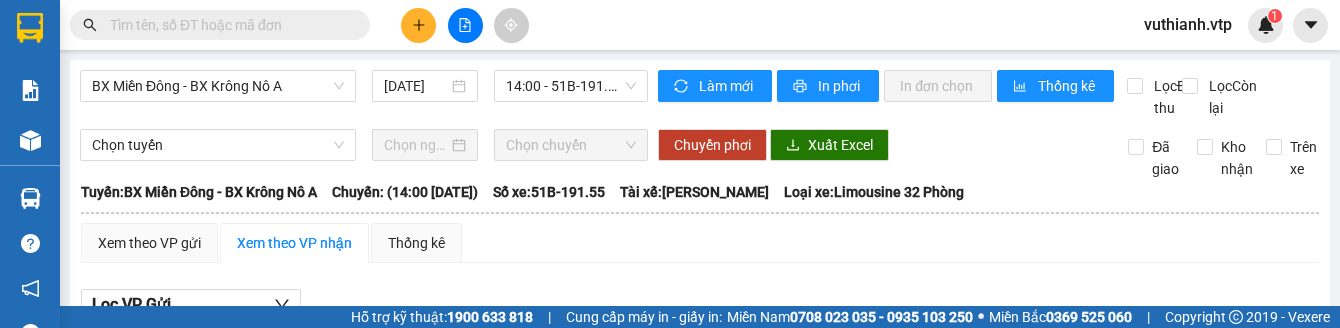 scroll, scrollTop: 0, scrollLeft: 0, axis: both 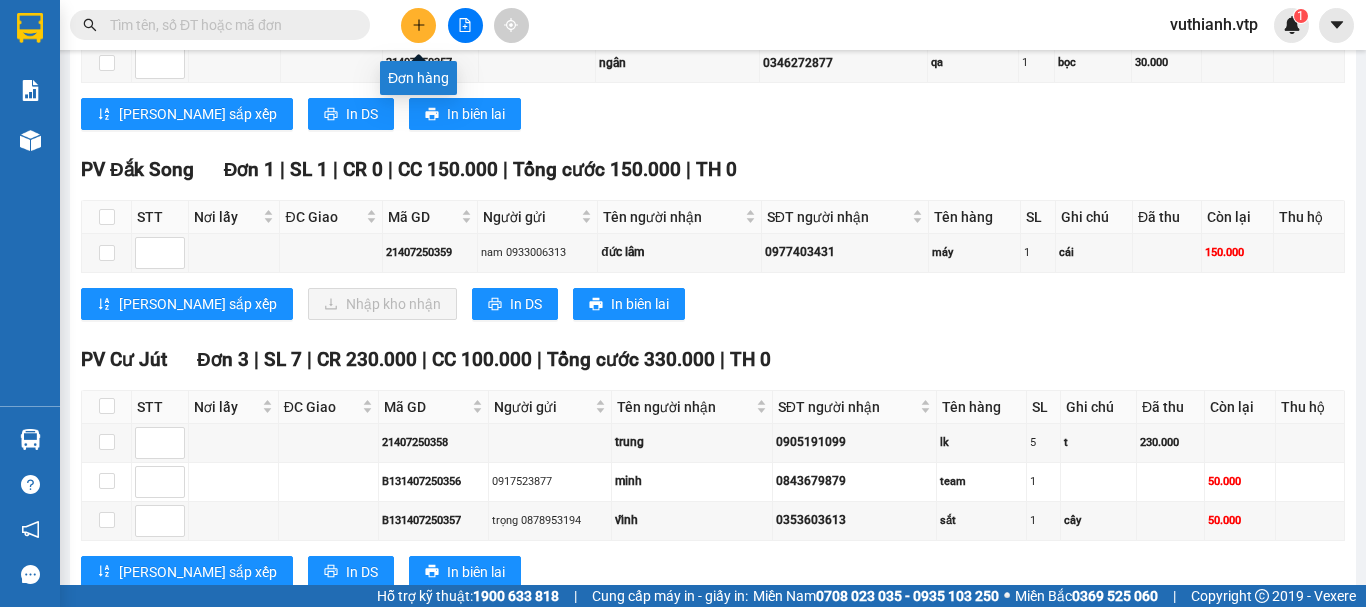 click 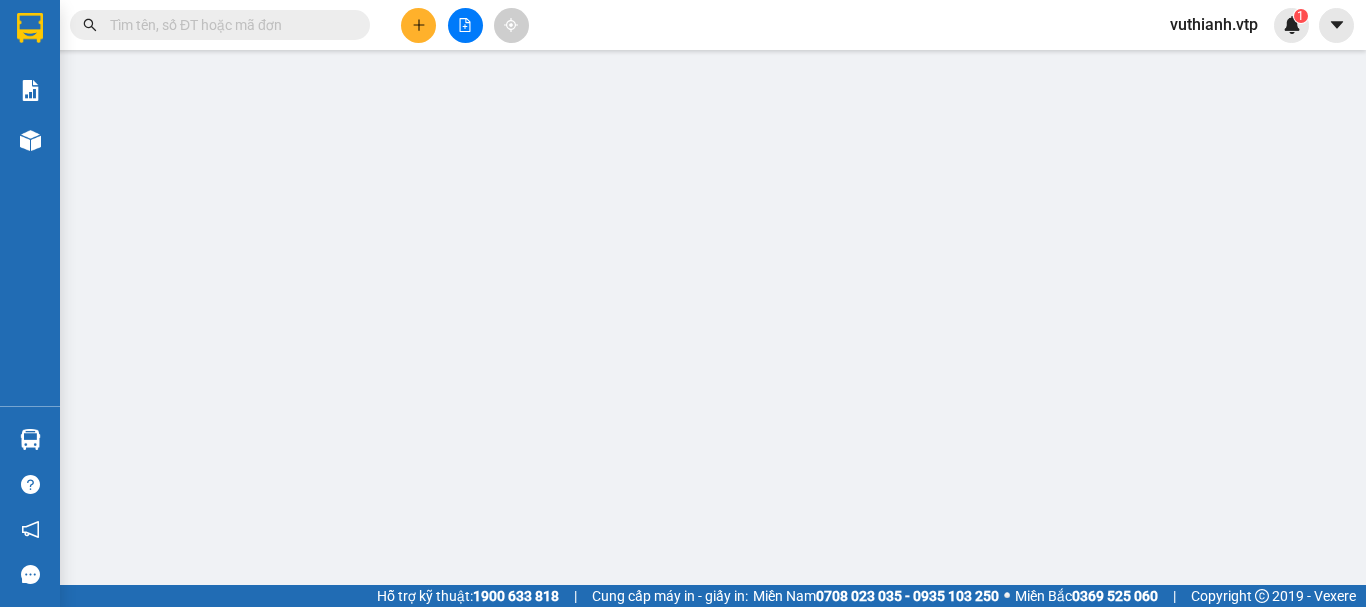 scroll, scrollTop: 0, scrollLeft: 0, axis: both 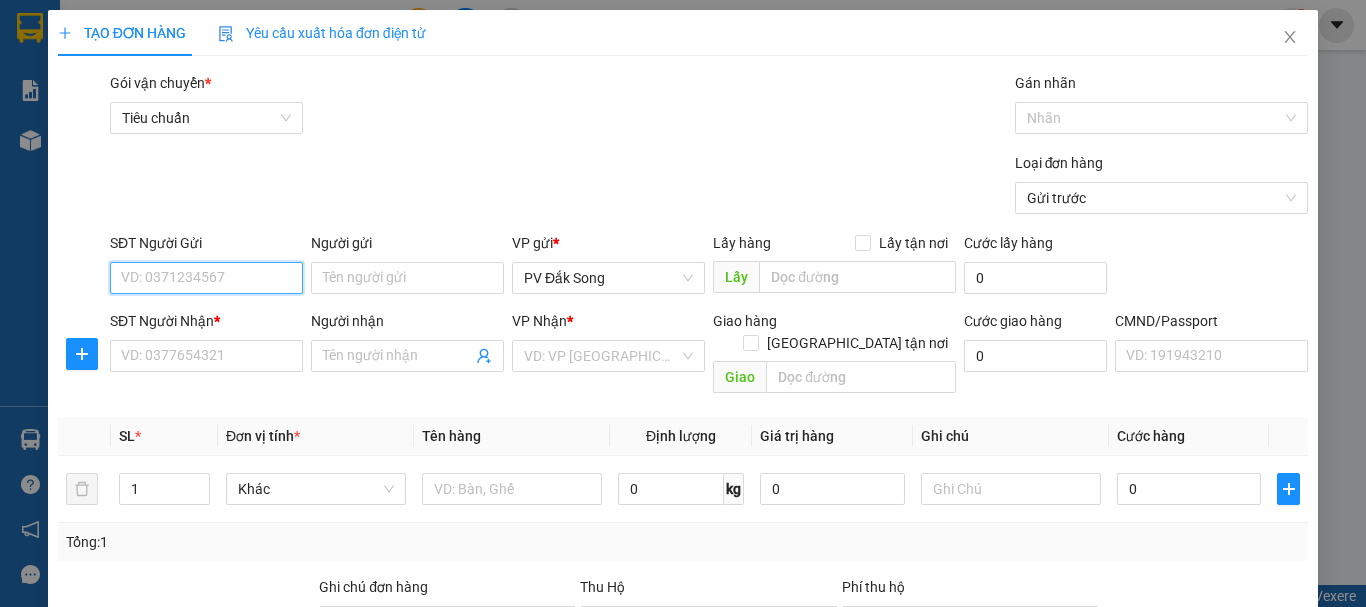 click on "SĐT Người Gửi" at bounding box center (206, 278) 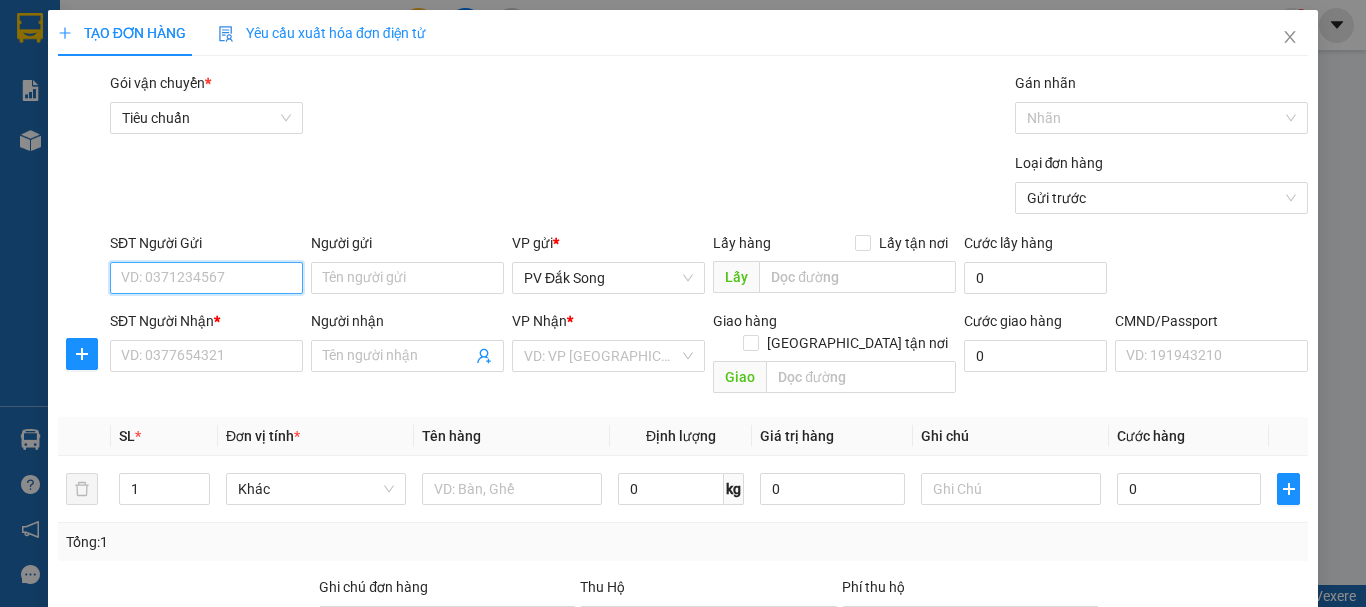 click on "SĐT Người Gửi" at bounding box center [206, 278] 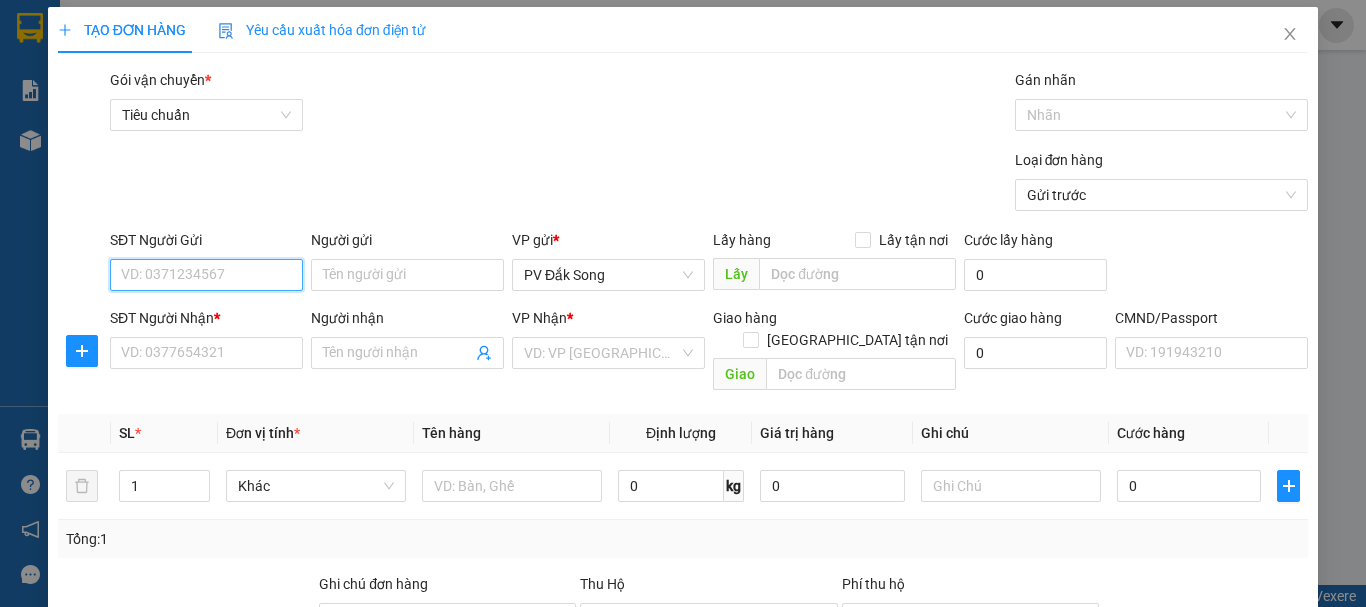 click on "SĐT Người Gửi" at bounding box center (206, 275) 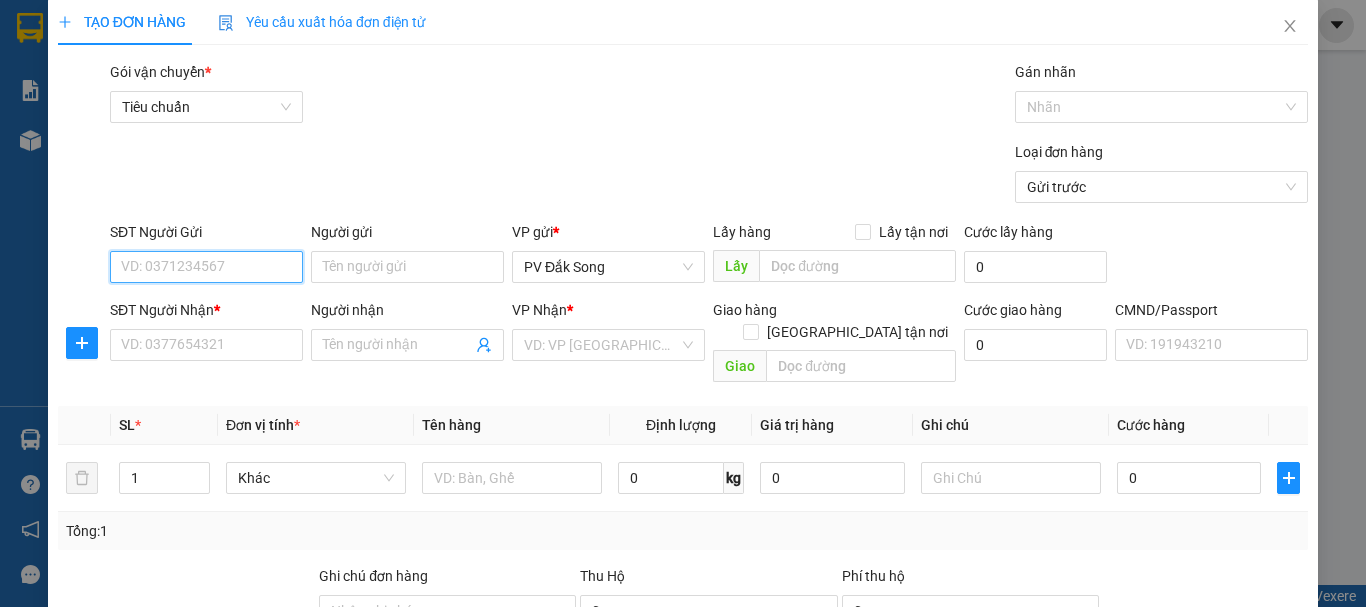 scroll, scrollTop: 9, scrollLeft: 0, axis: vertical 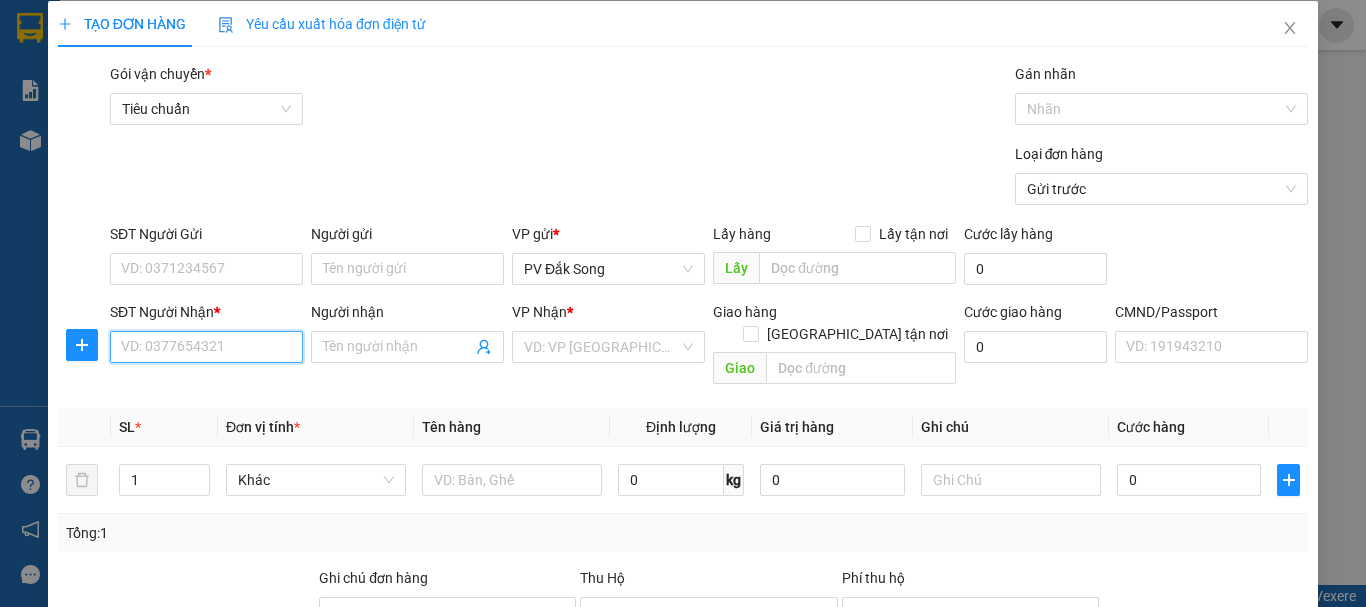 click on "SĐT Người Nhận  *" at bounding box center (206, 347) 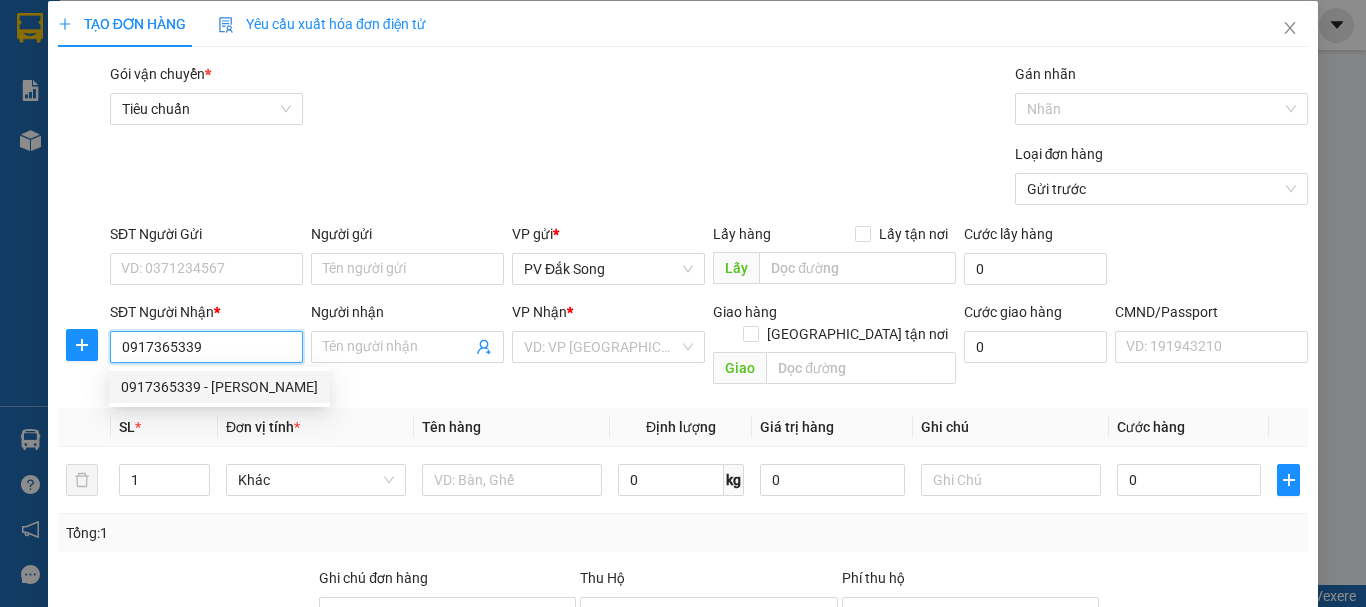 type on "0917365339" 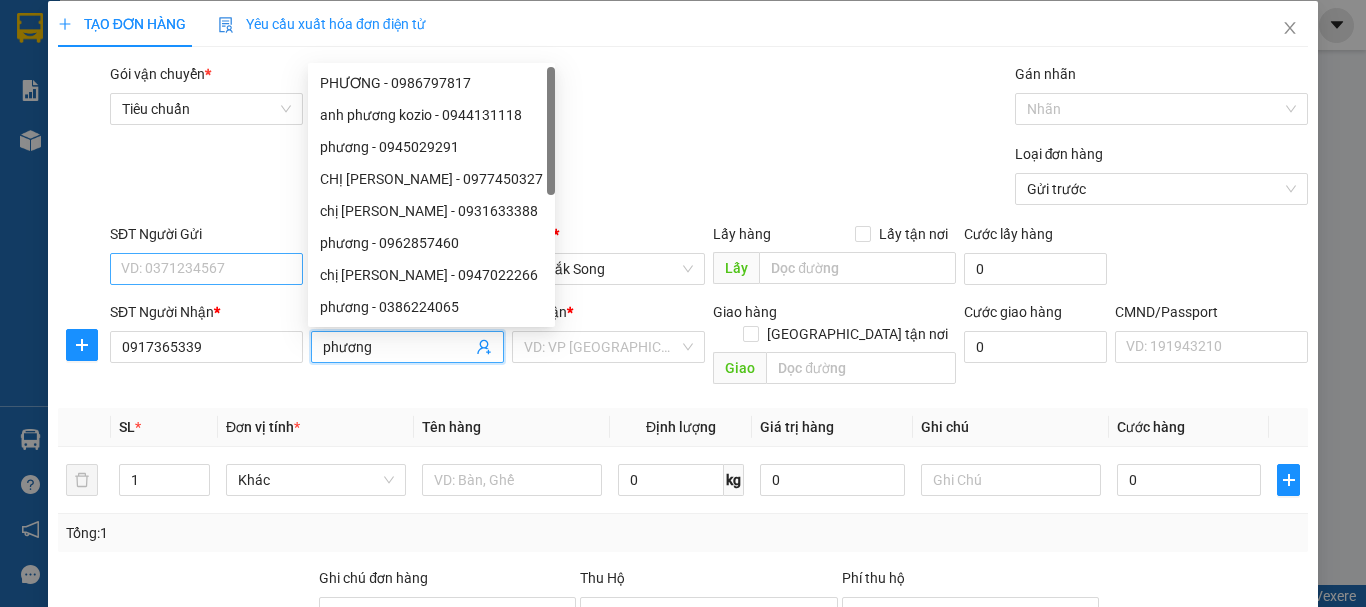 type on "phương" 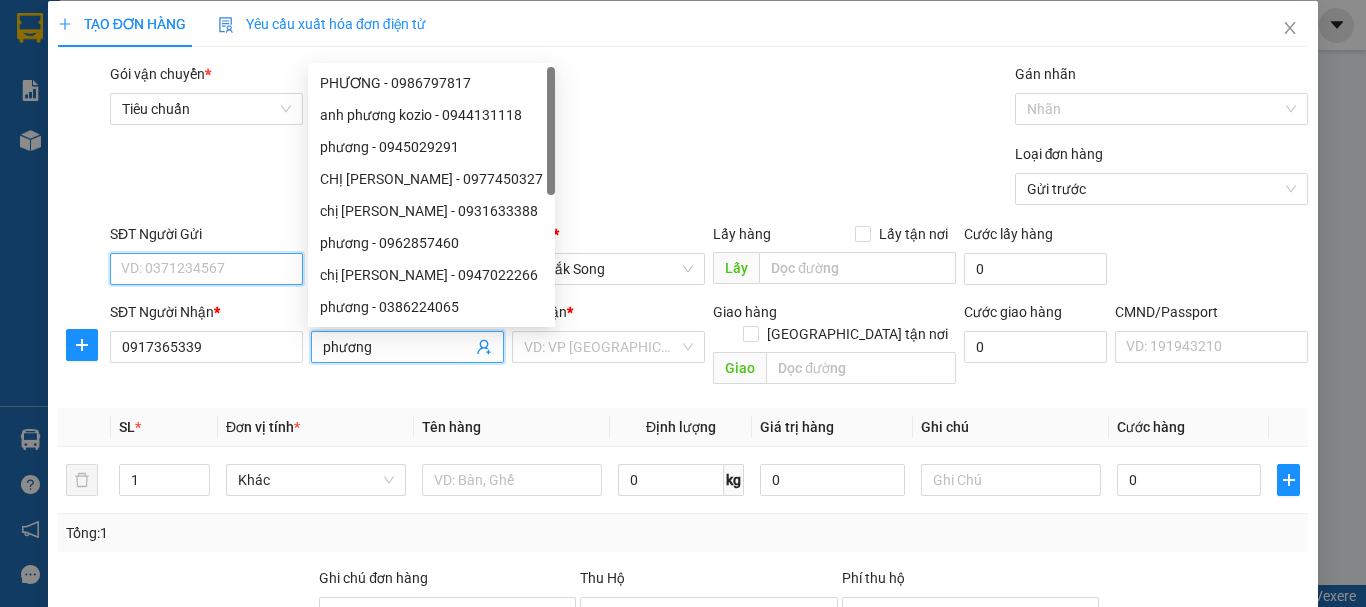 click on "SĐT Người Gửi" at bounding box center [206, 269] 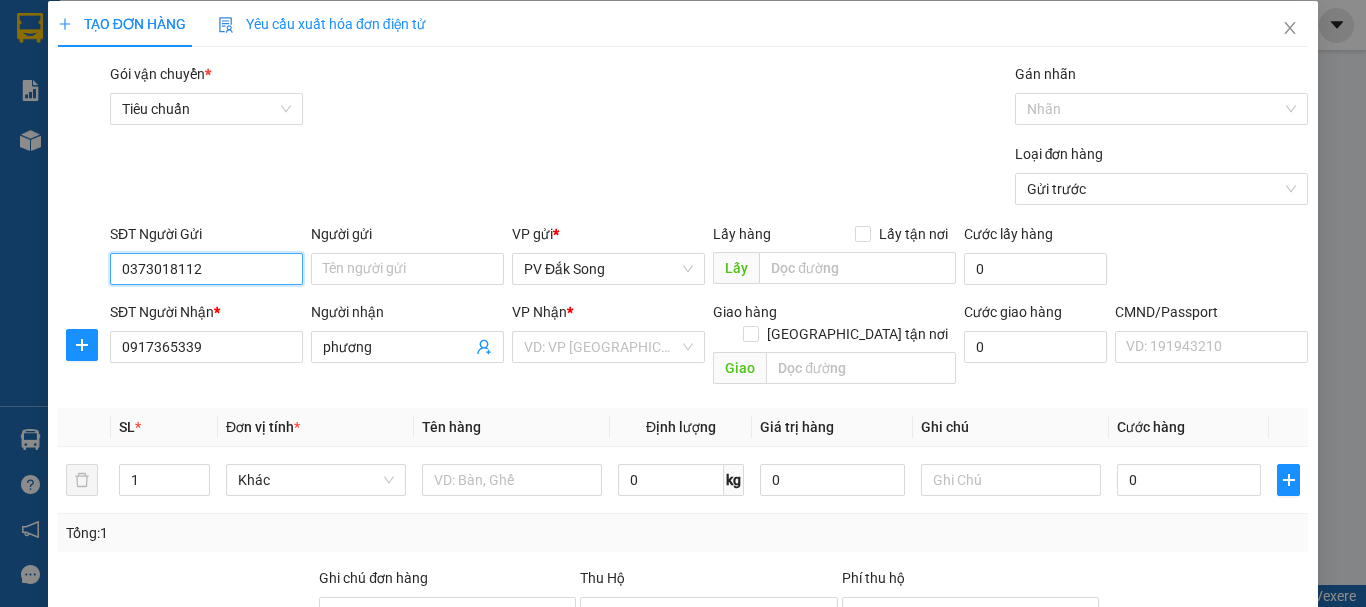 type on "0373018112" 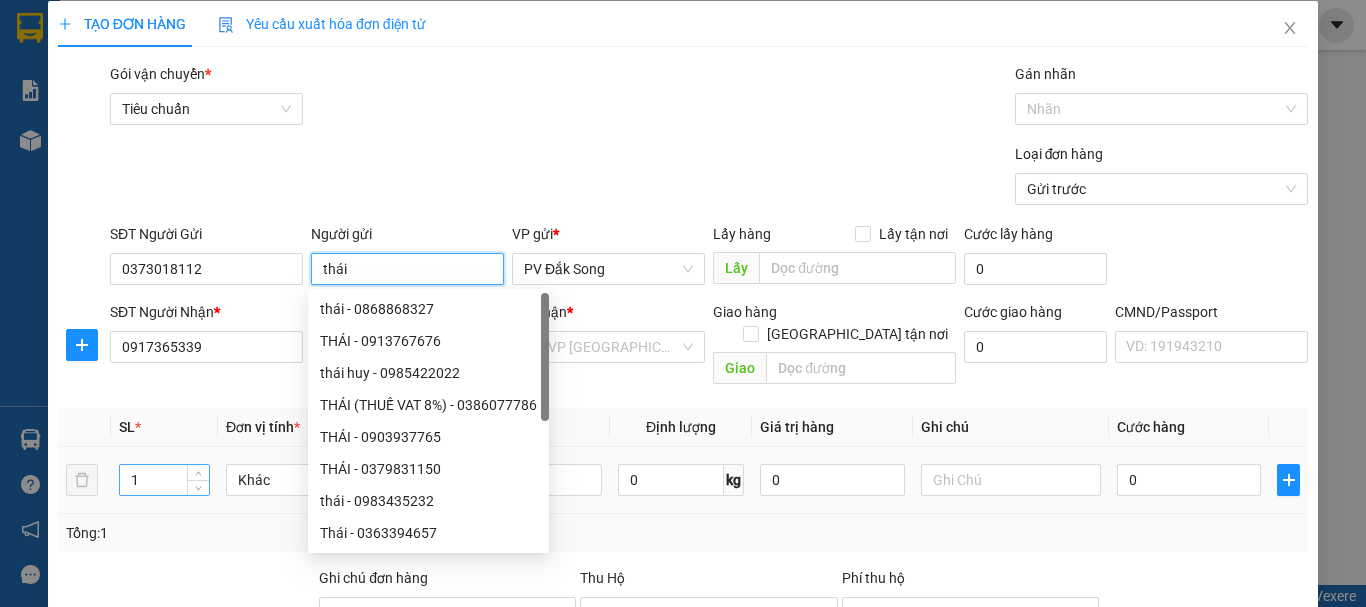 type on "thái" 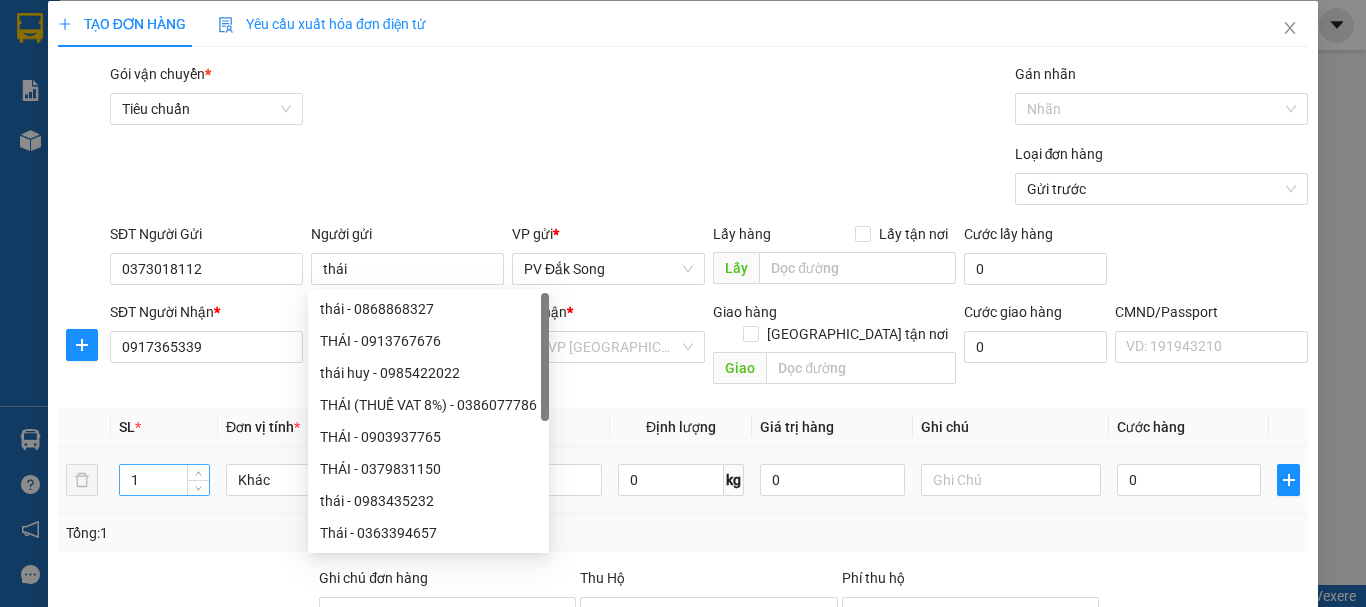 click on "1" at bounding box center (164, 480) 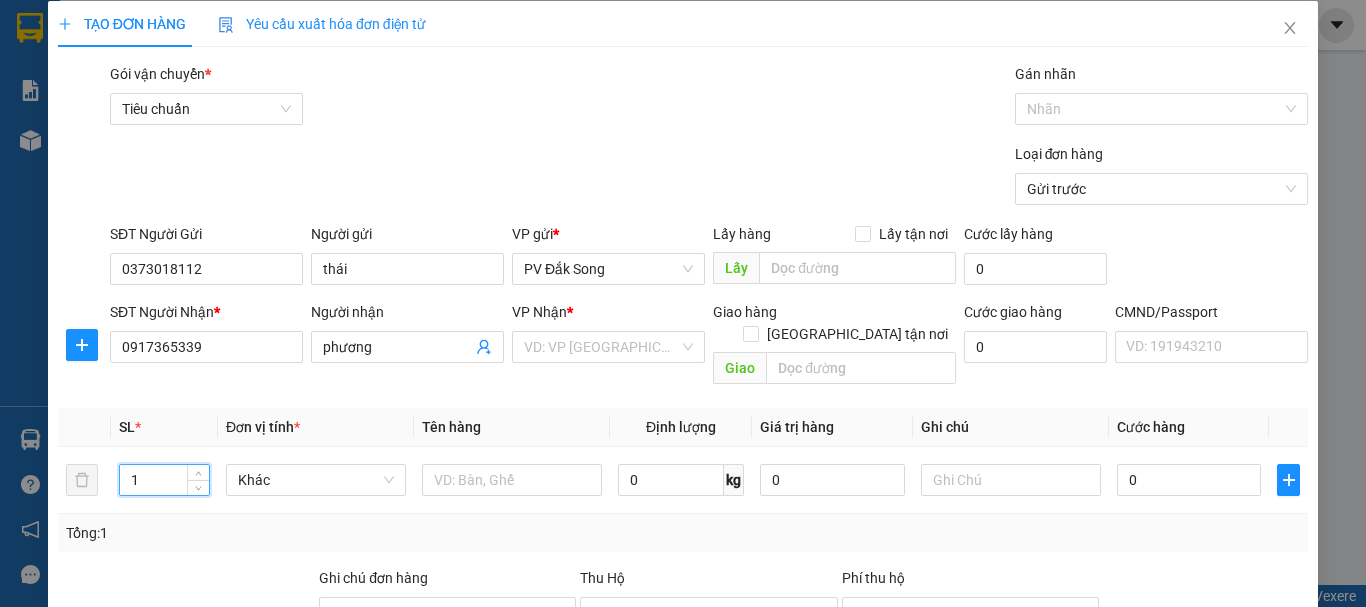 click on "Tổng:  1" at bounding box center (683, 533) 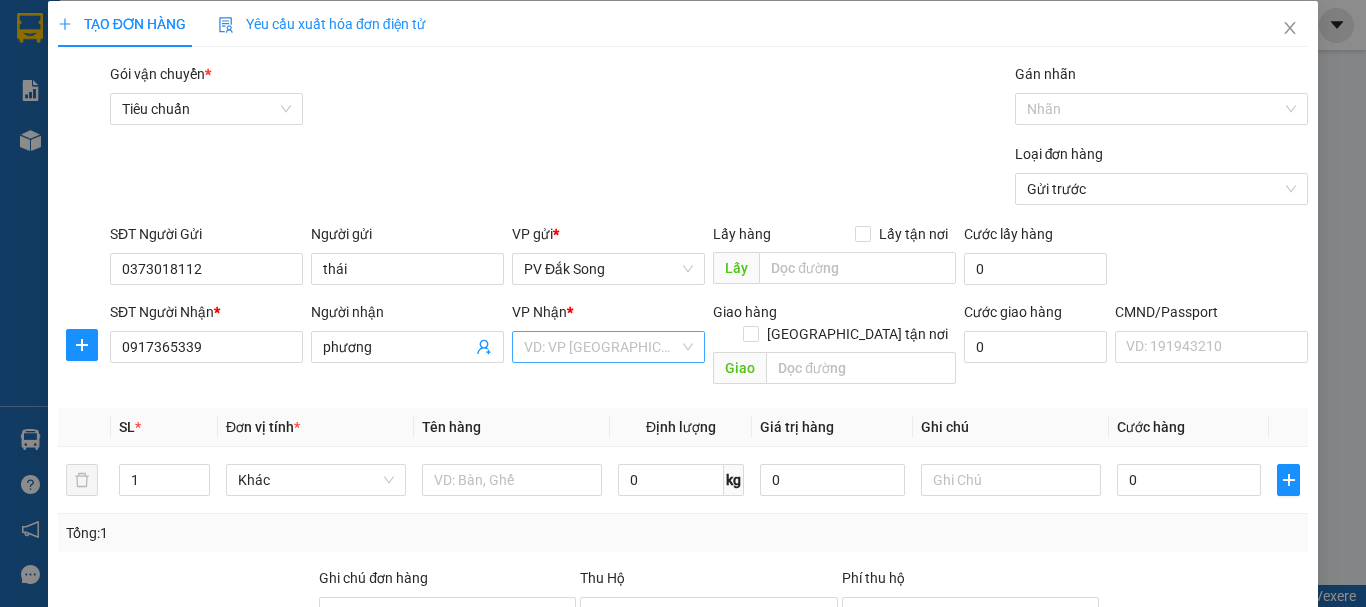 click at bounding box center (601, 347) 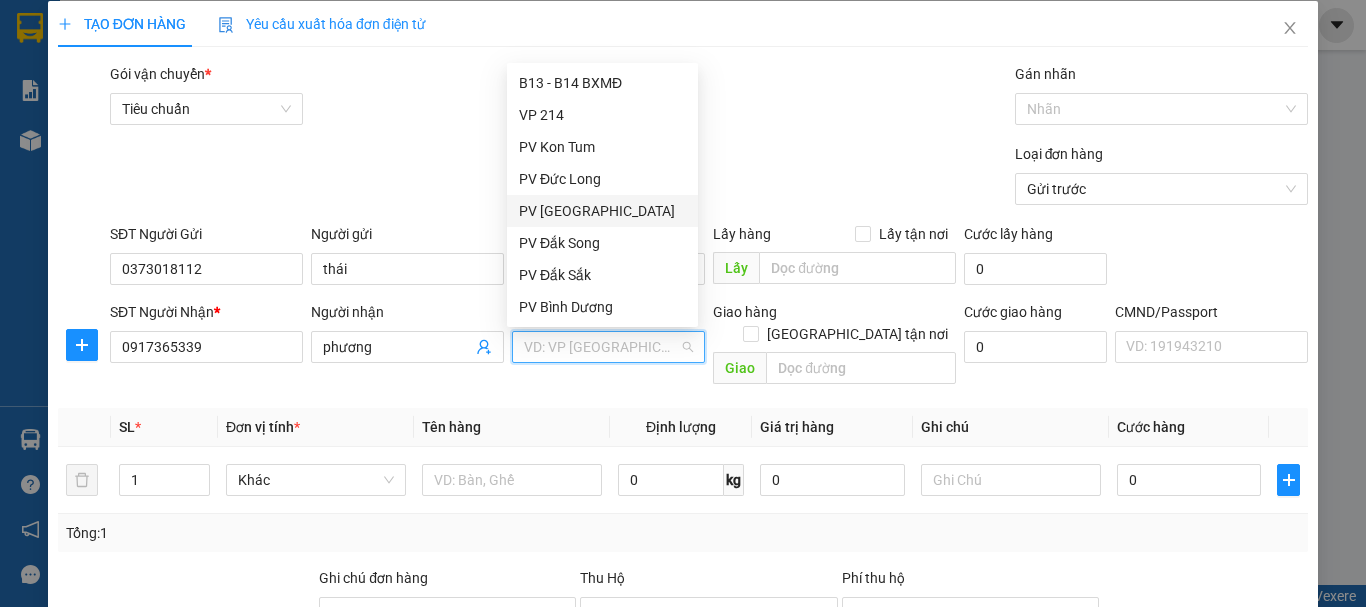click on "PV [GEOGRAPHIC_DATA]" at bounding box center (602, 211) 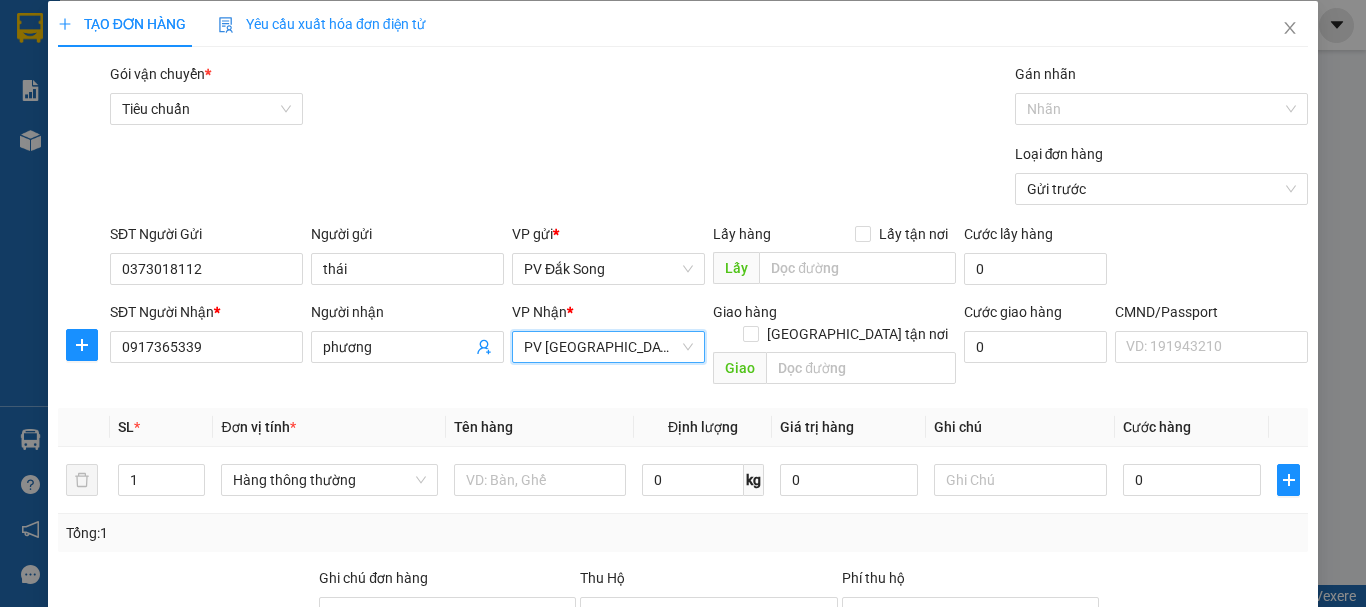 scroll, scrollTop: 109, scrollLeft: 0, axis: vertical 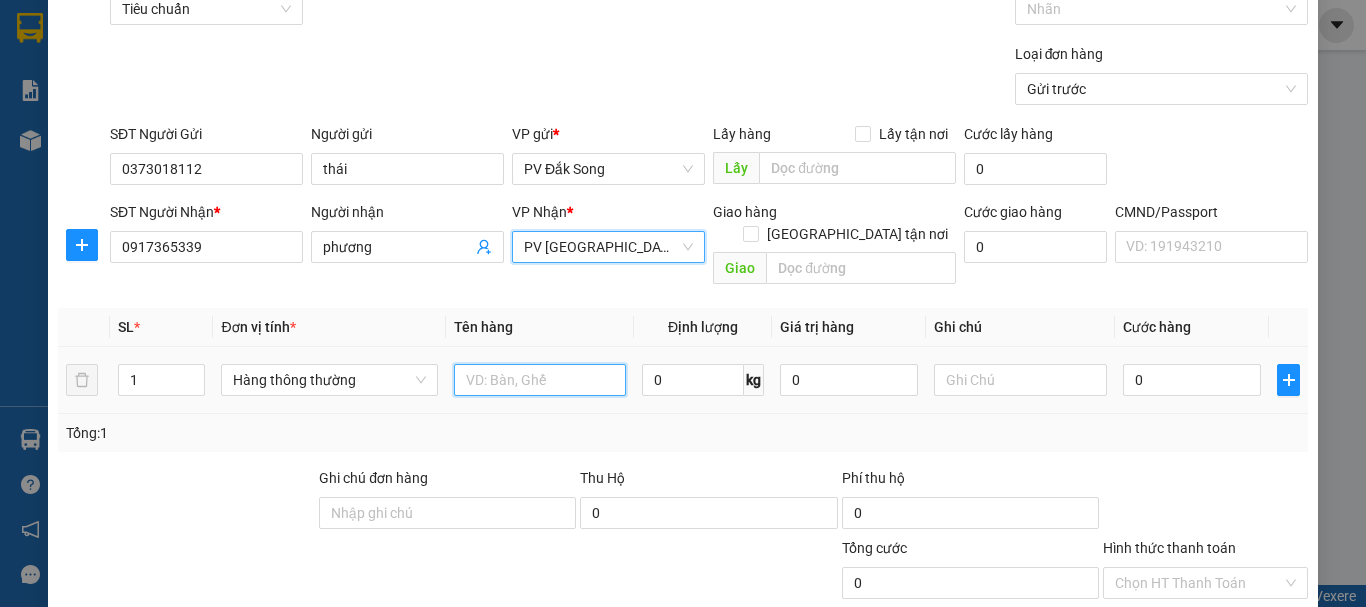 click at bounding box center (540, 380) 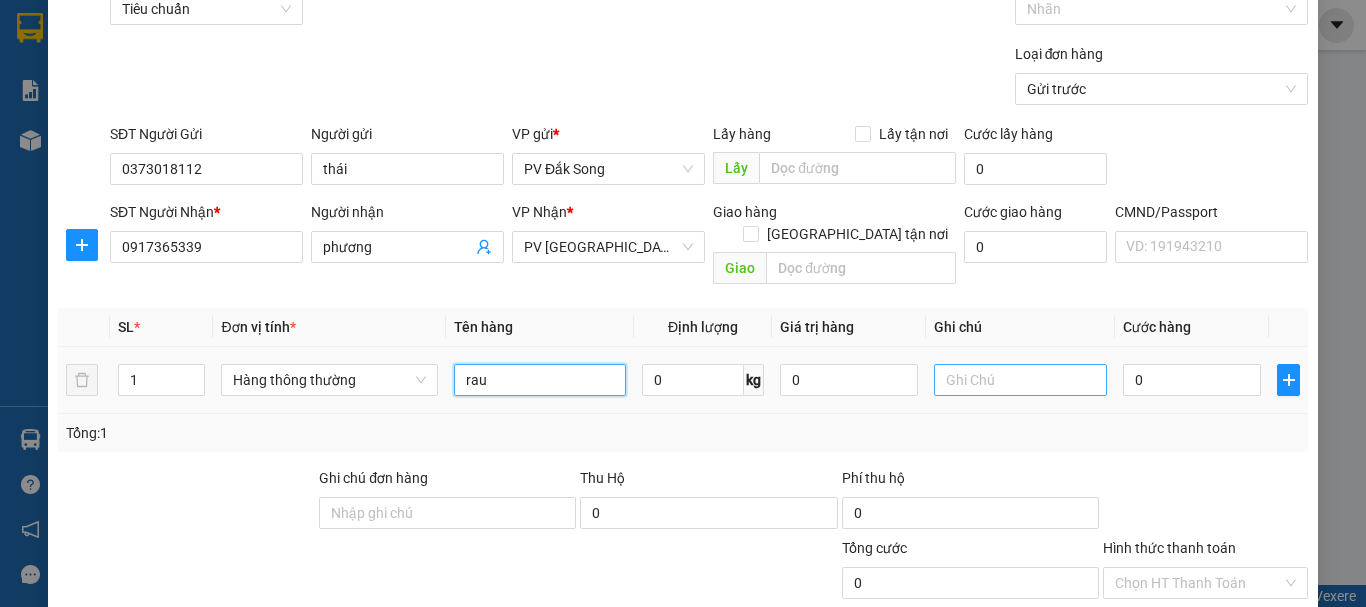 type on "rau" 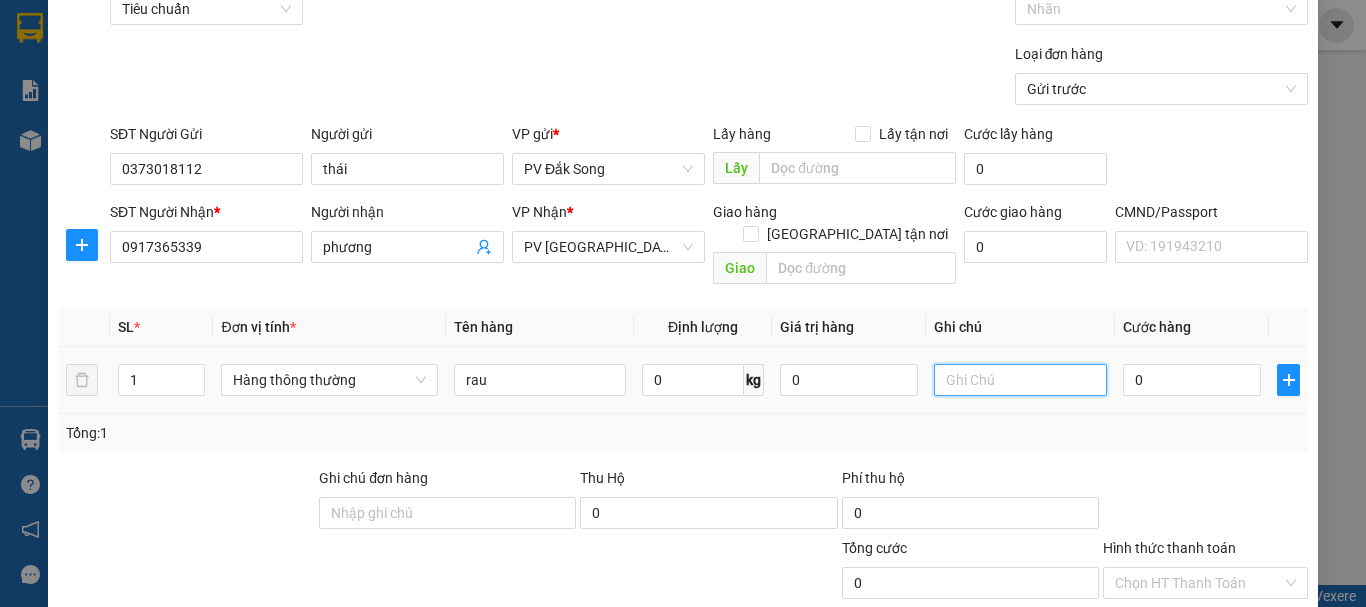 click at bounding box center (1020, 380) 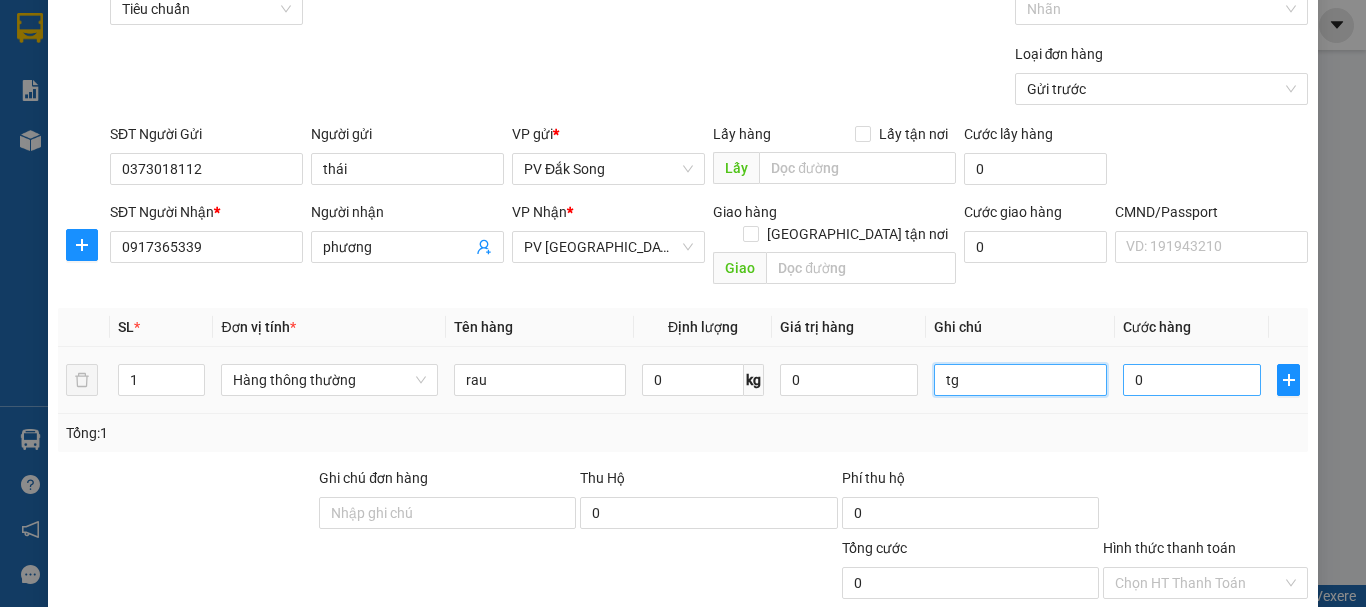 type on "tg" 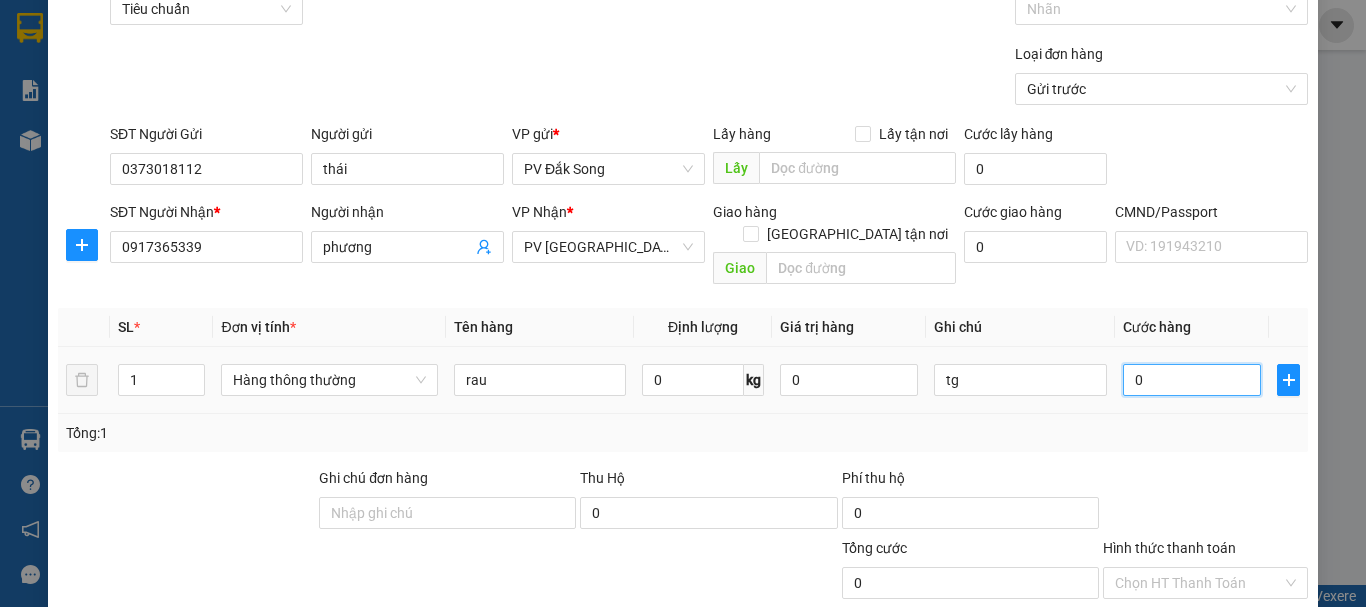 click on "0" at bounding box center [1192, 380] 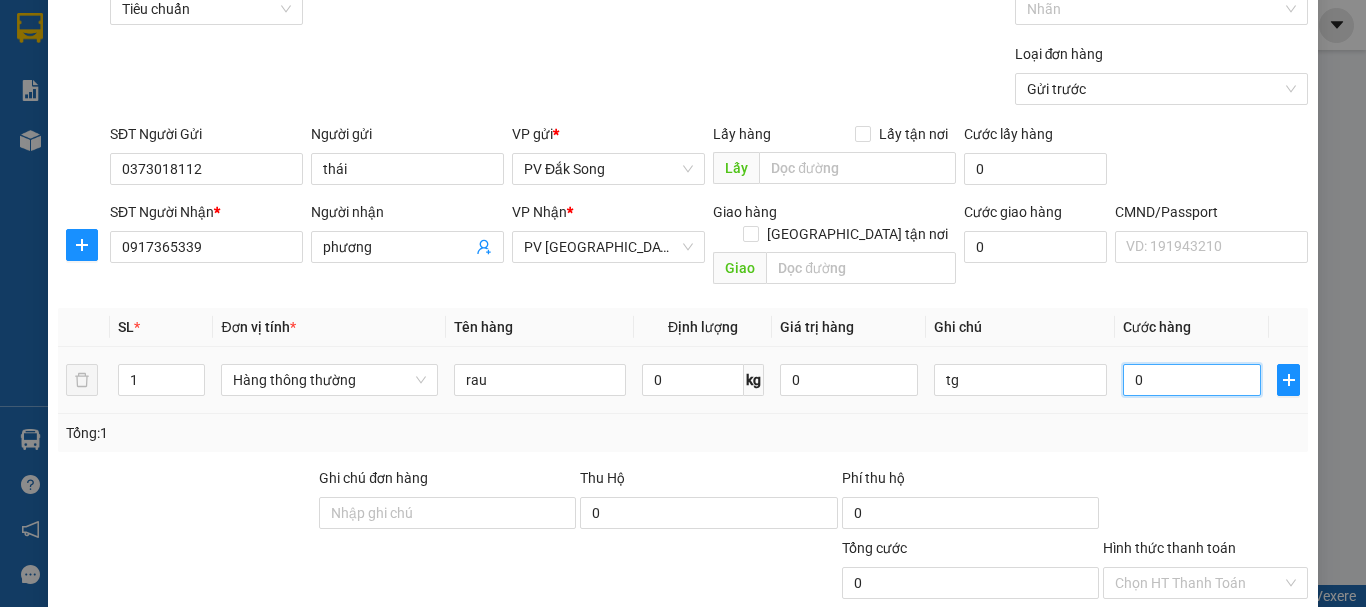 type on "005" 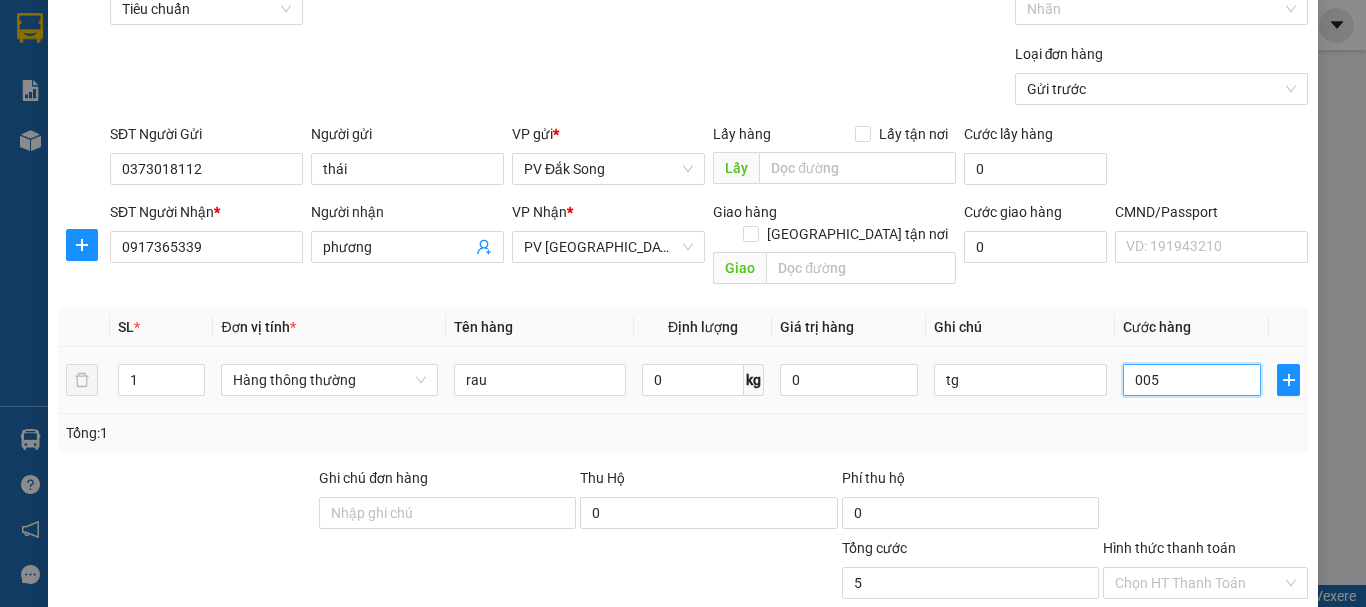type on "0.050" 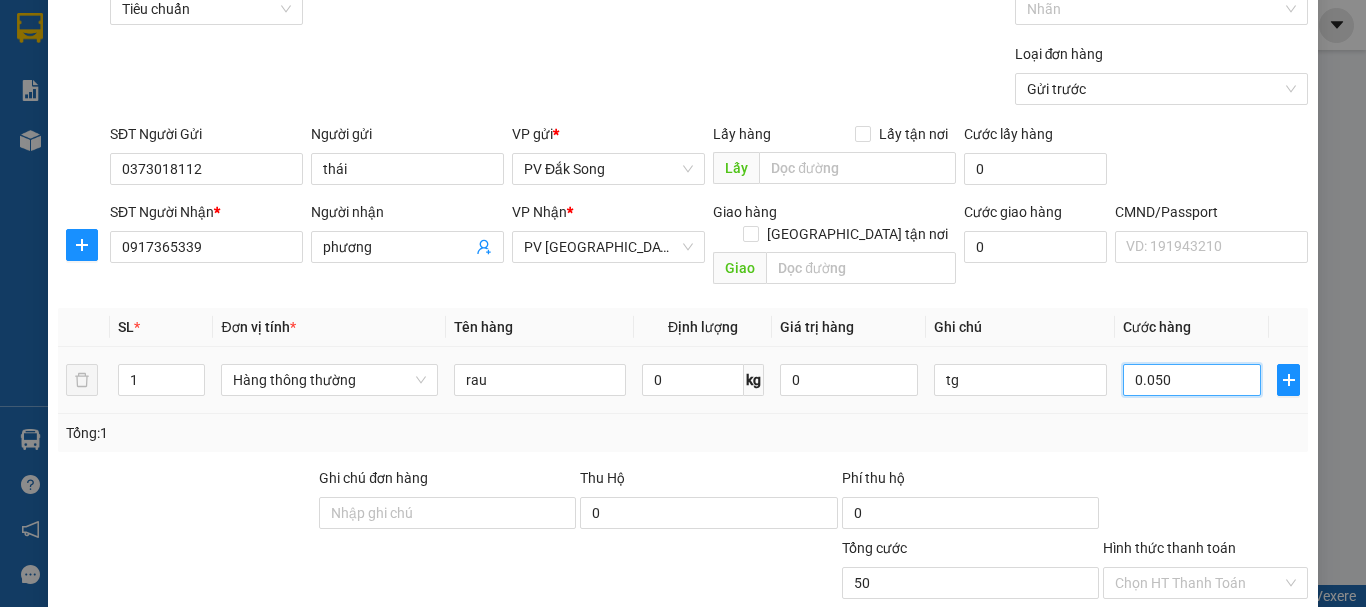 type on "00.500" 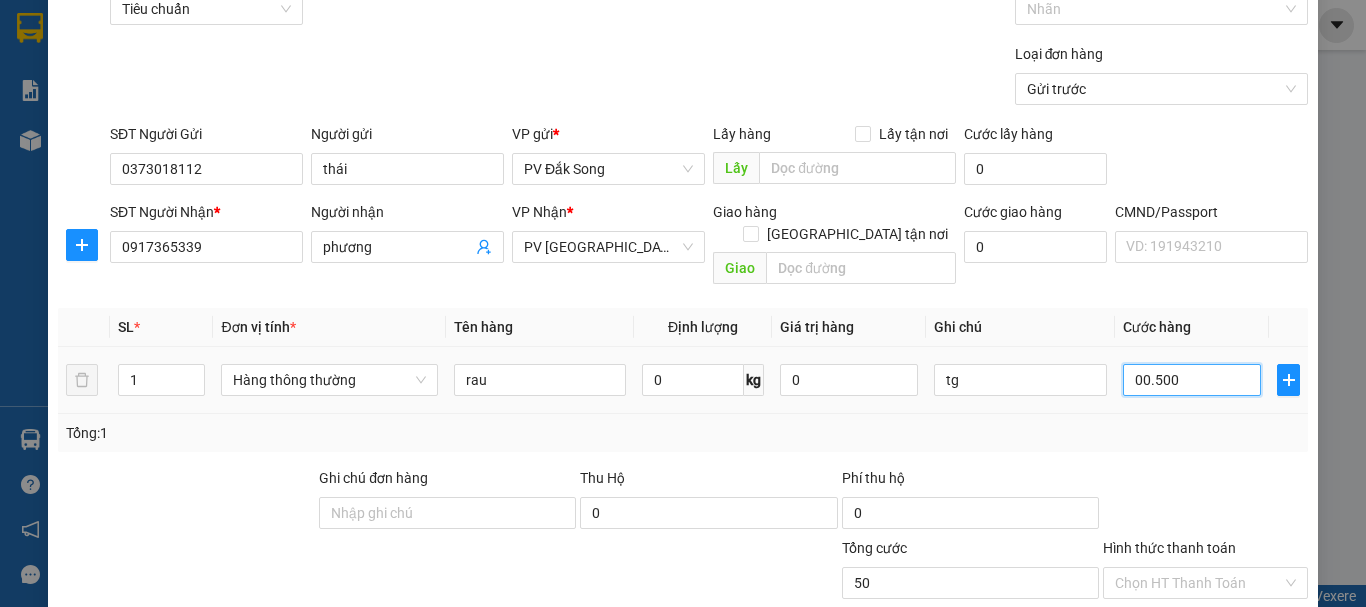 type on "500" 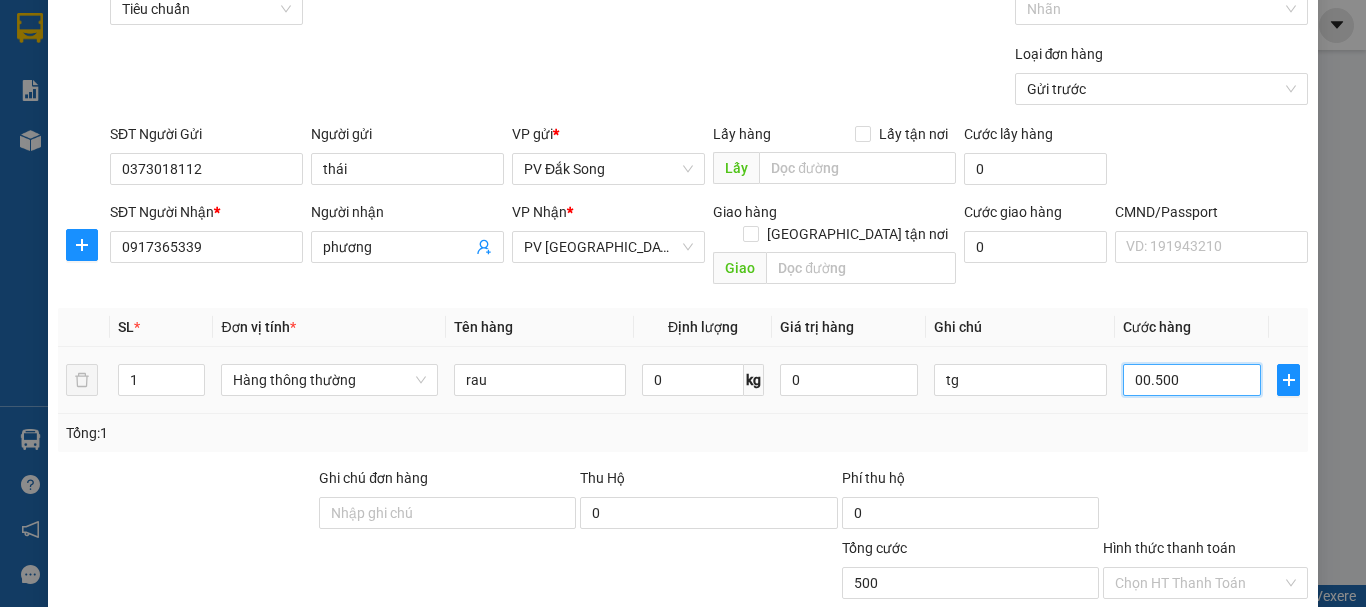 type on "0.005.000" 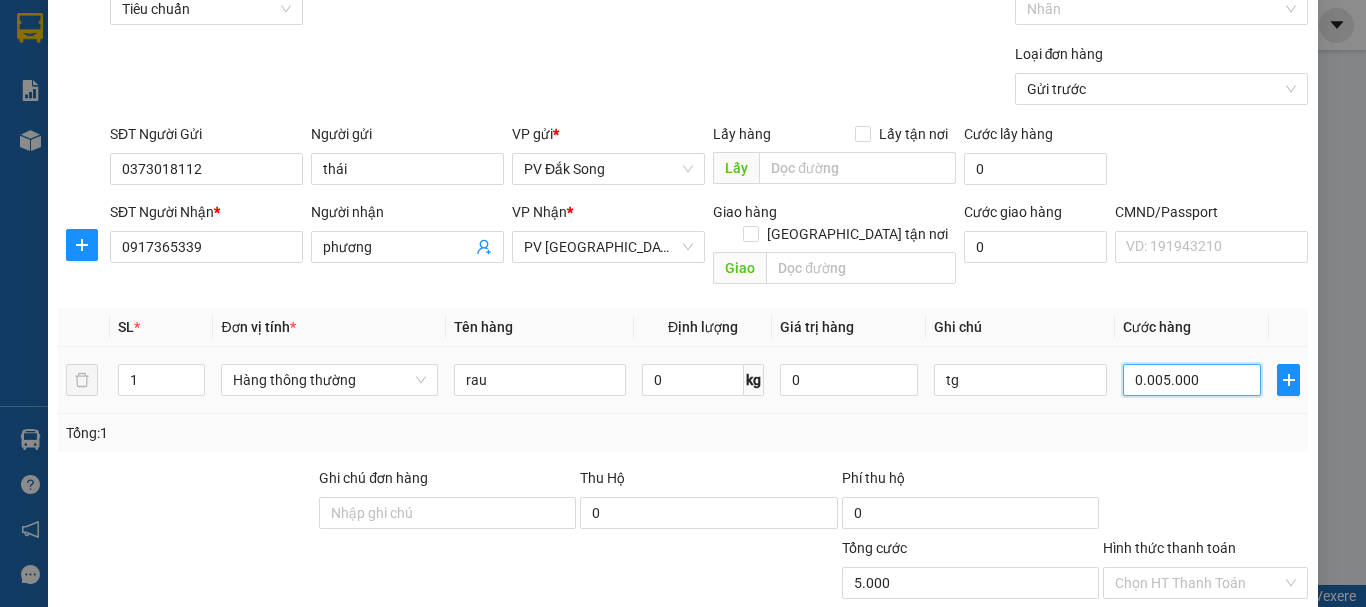 type on "000.050.000" 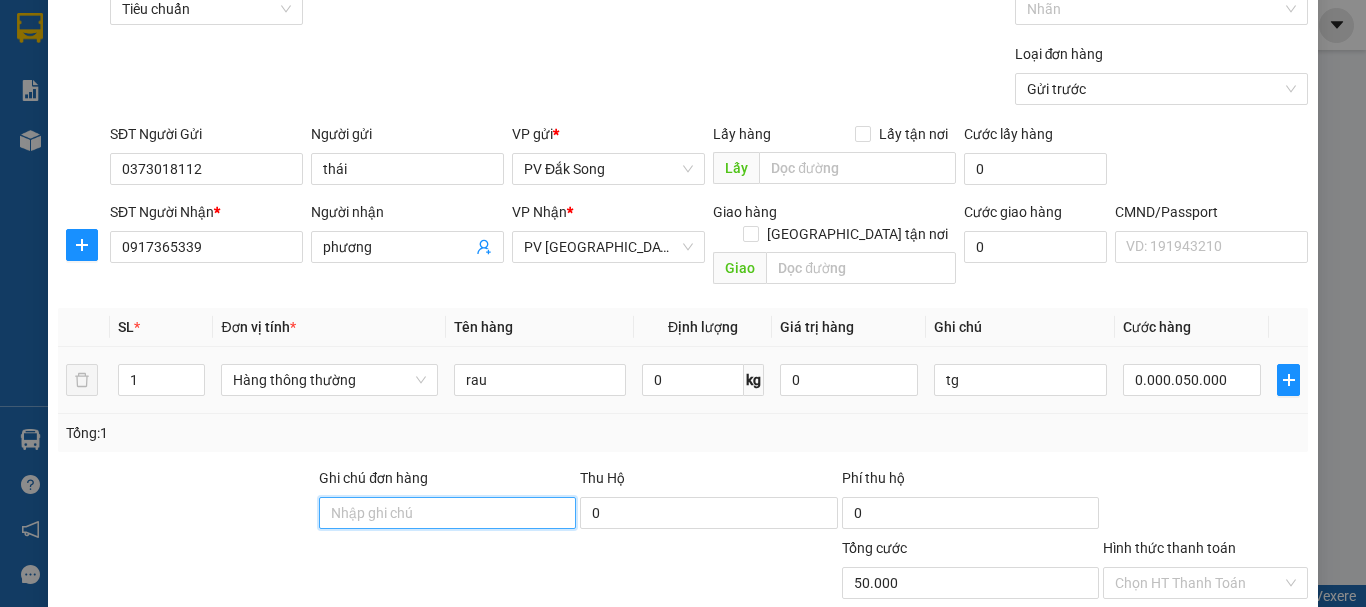 type on "50.000" 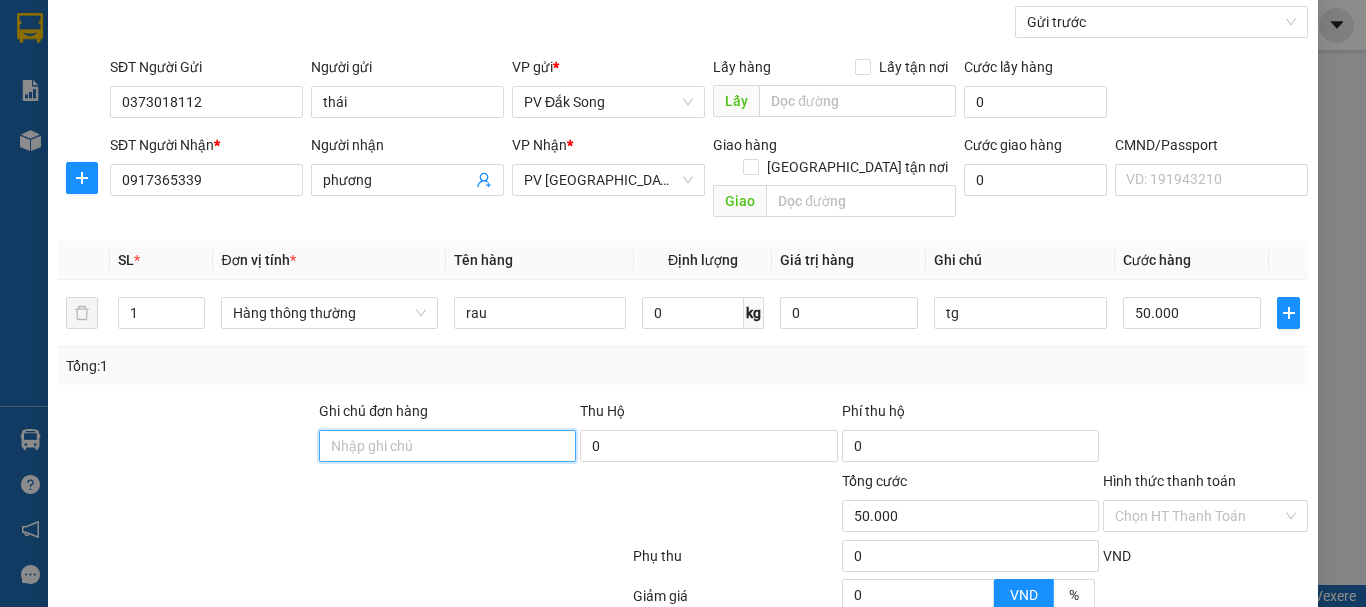 scroll, scrollTop: 309, scrollLeft: 0, axis: vertical 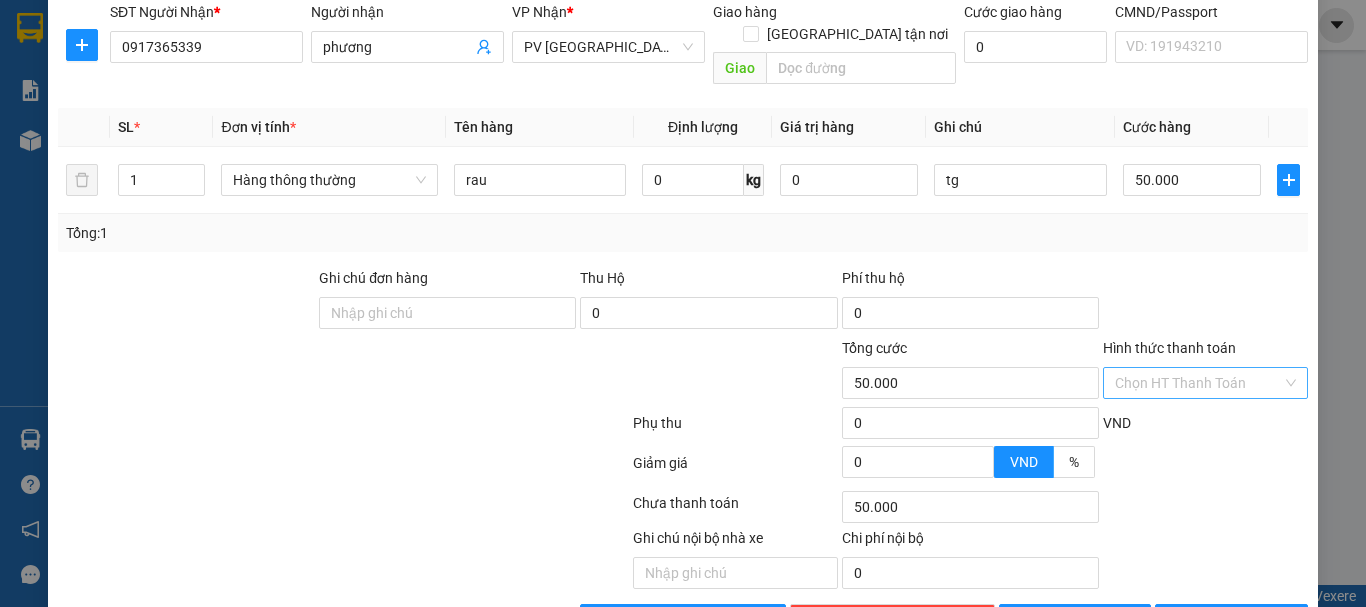 click on "Hình thức thanh toán" at bounding box center (1198, 383) 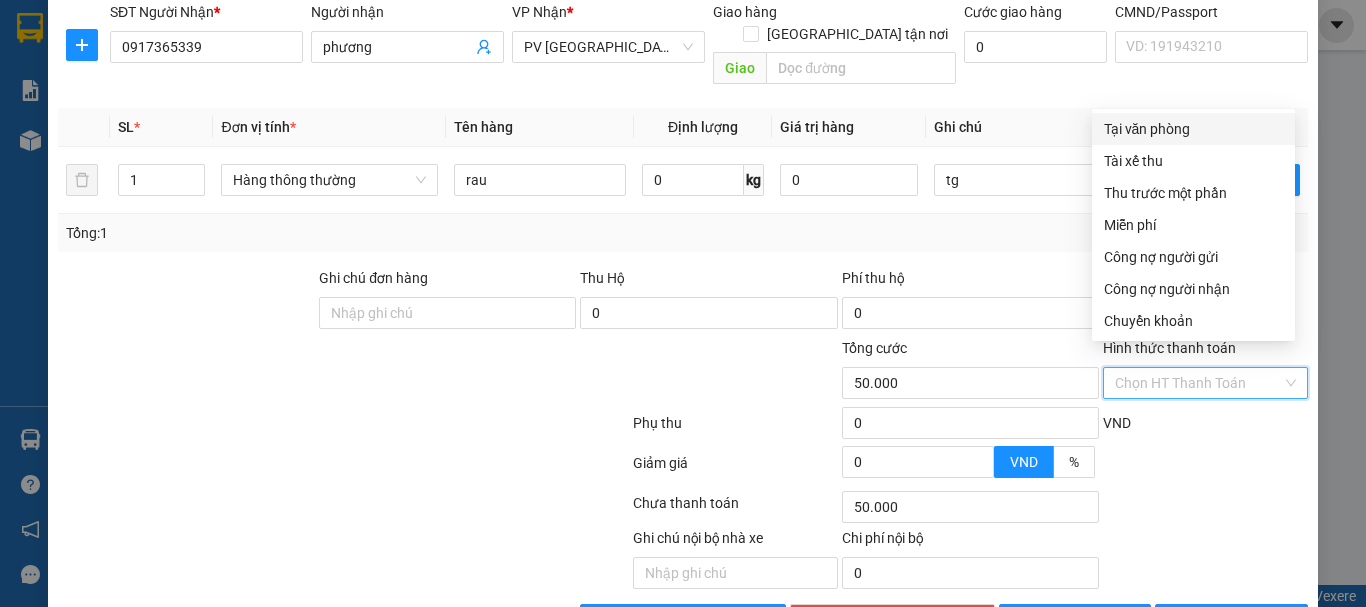 click on "Hình thức thanh toán" at bounding box center (1198, 383) 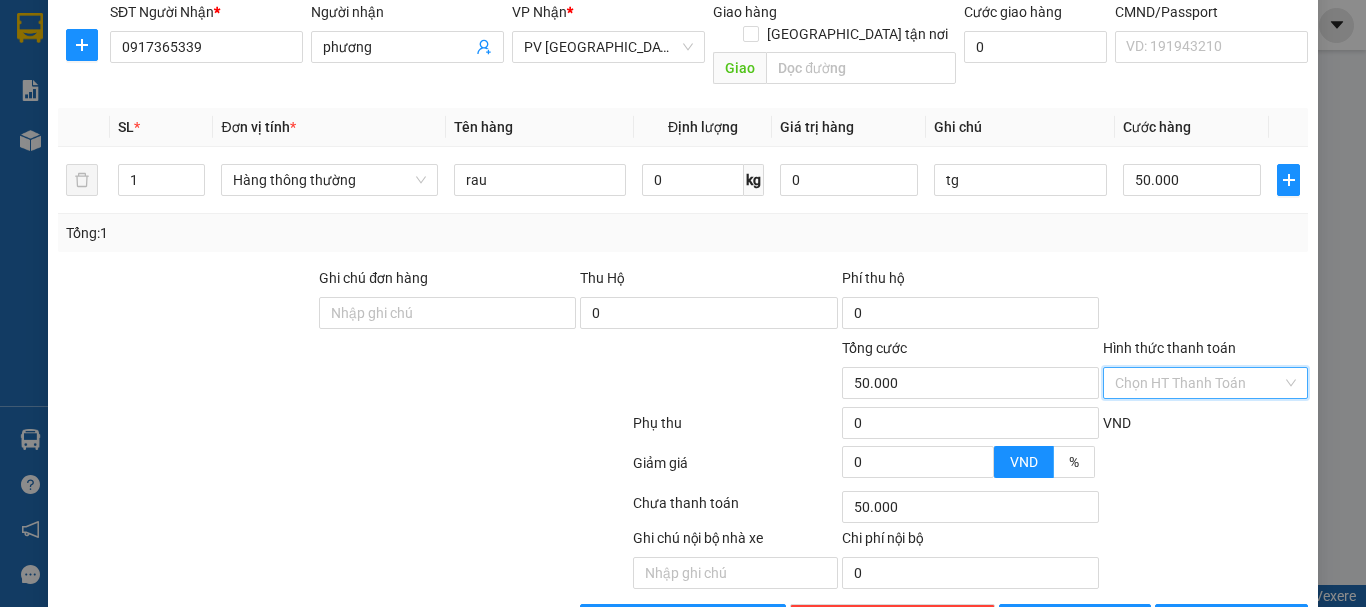 click at bounding box center [1205, 469] 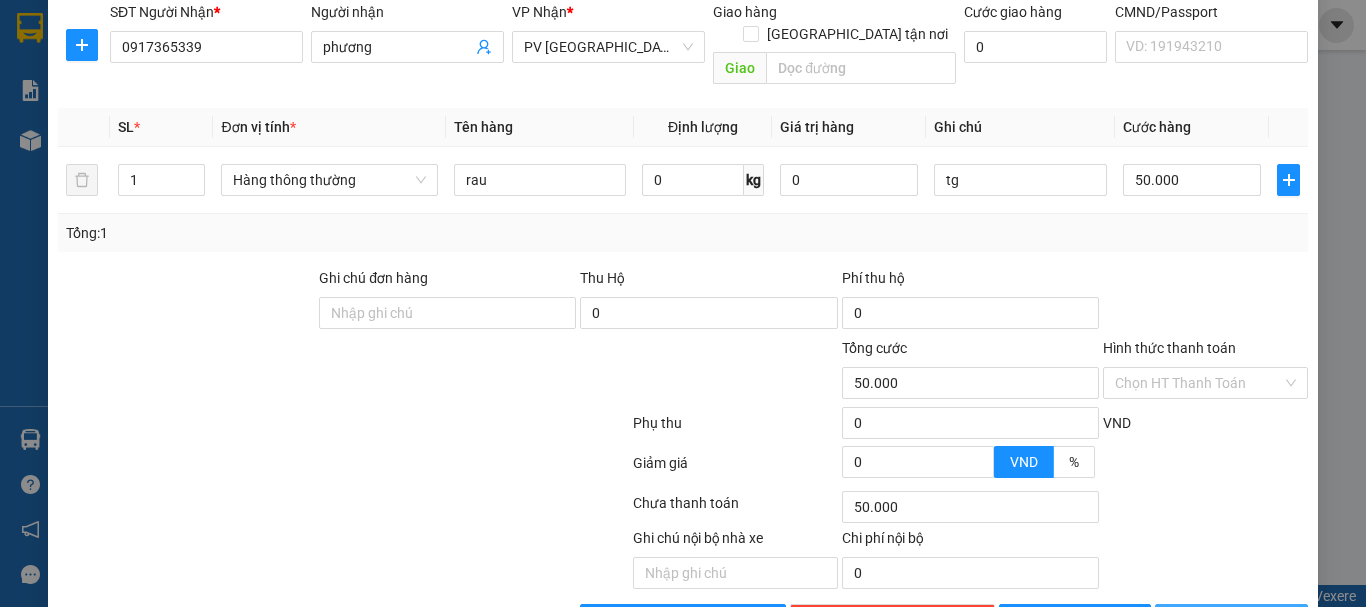 click on "[PERSON_NAME] và In" at bounding box center [1263, 620] 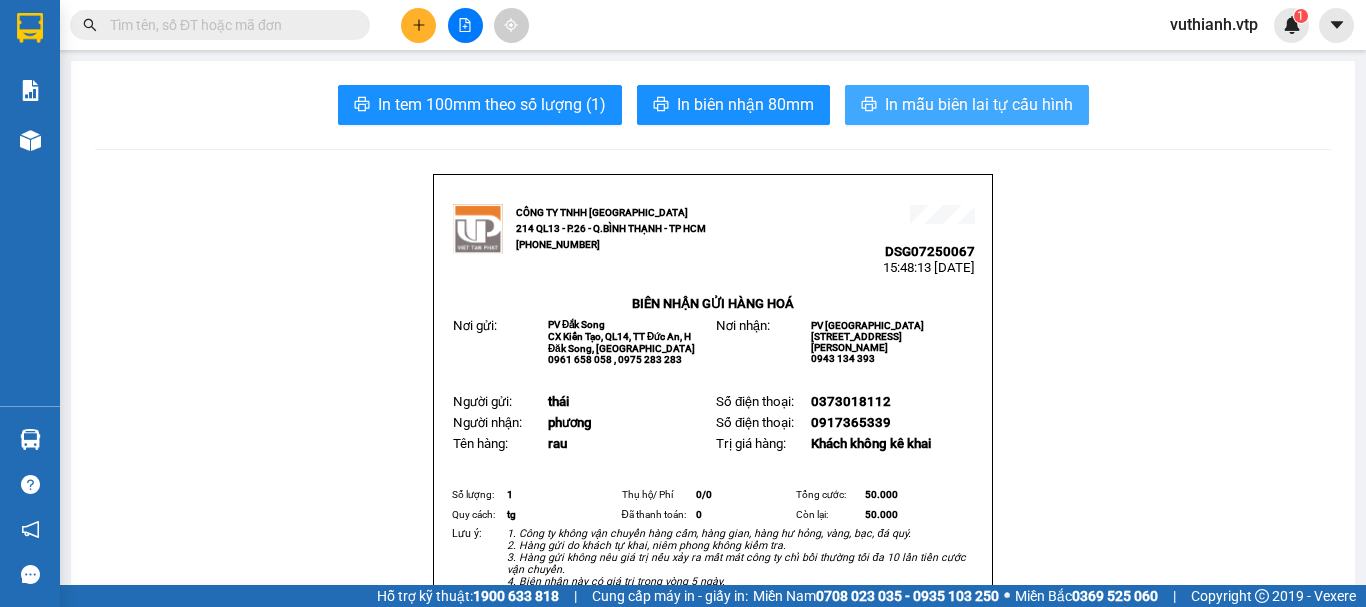 click on "In mẫu biên lai tự cấu hình" at bounding box center (979, 104) 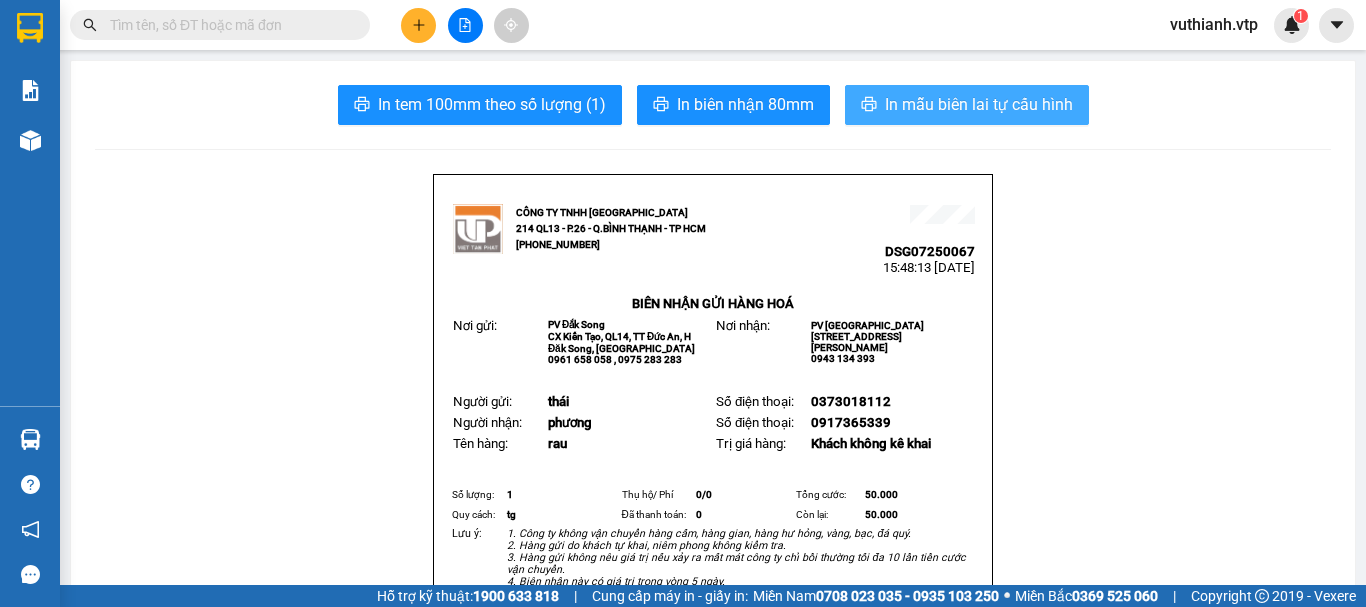 scroll, scrollTop: 0, scrollLeft: 0, axis: both 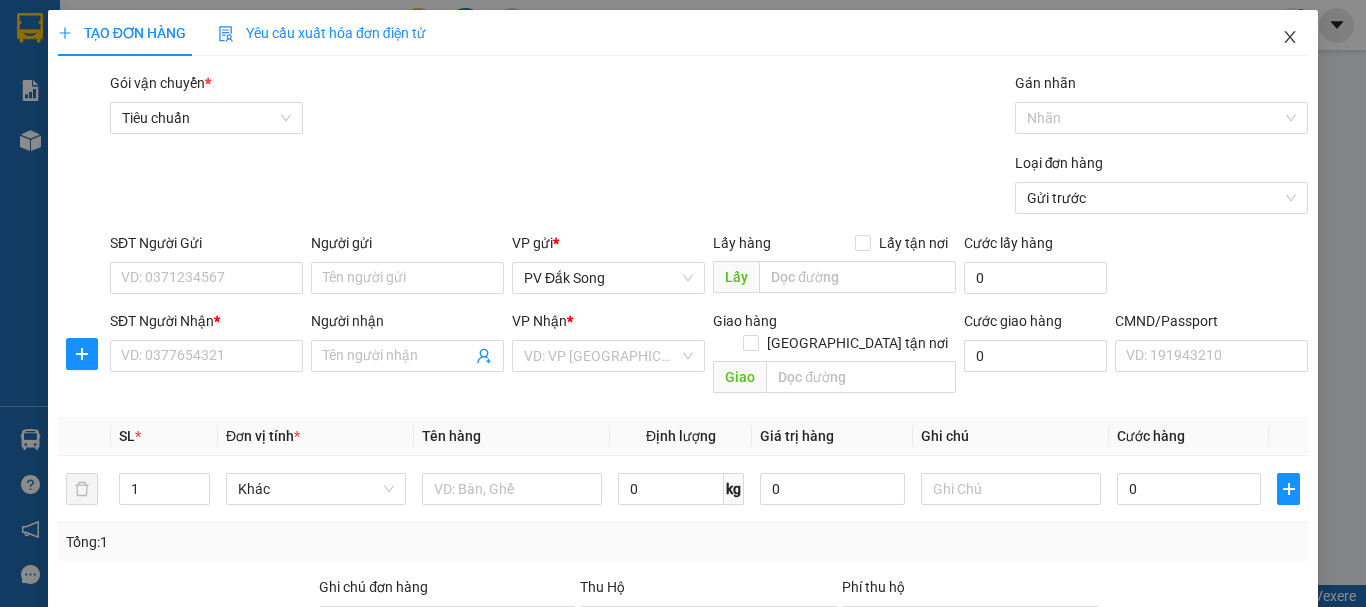 click at bounding box center (1290, 38) 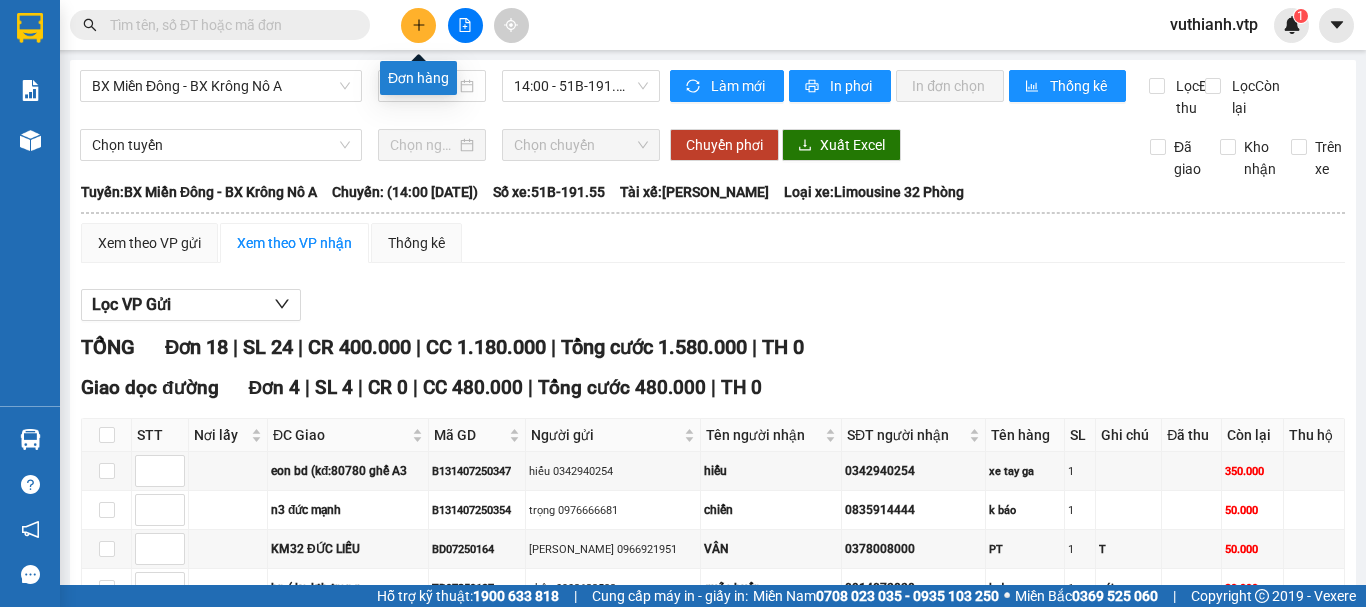click at bounding box center [418, 25] 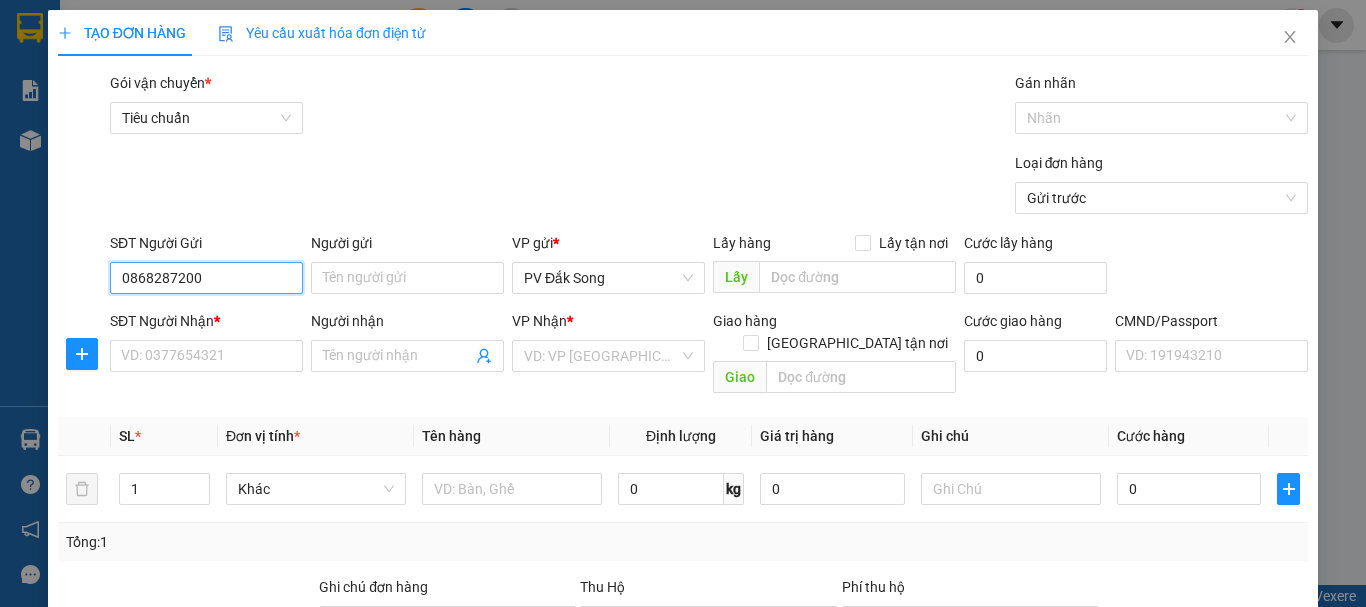 type on "0868287200" 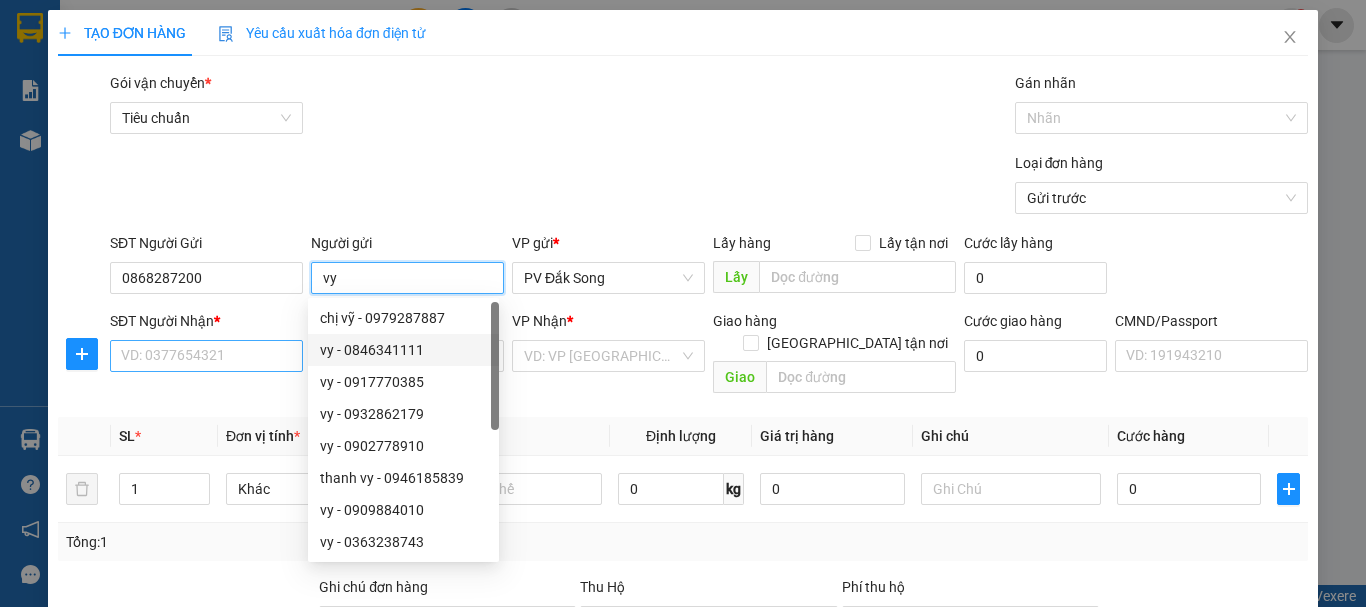 type on "vy" 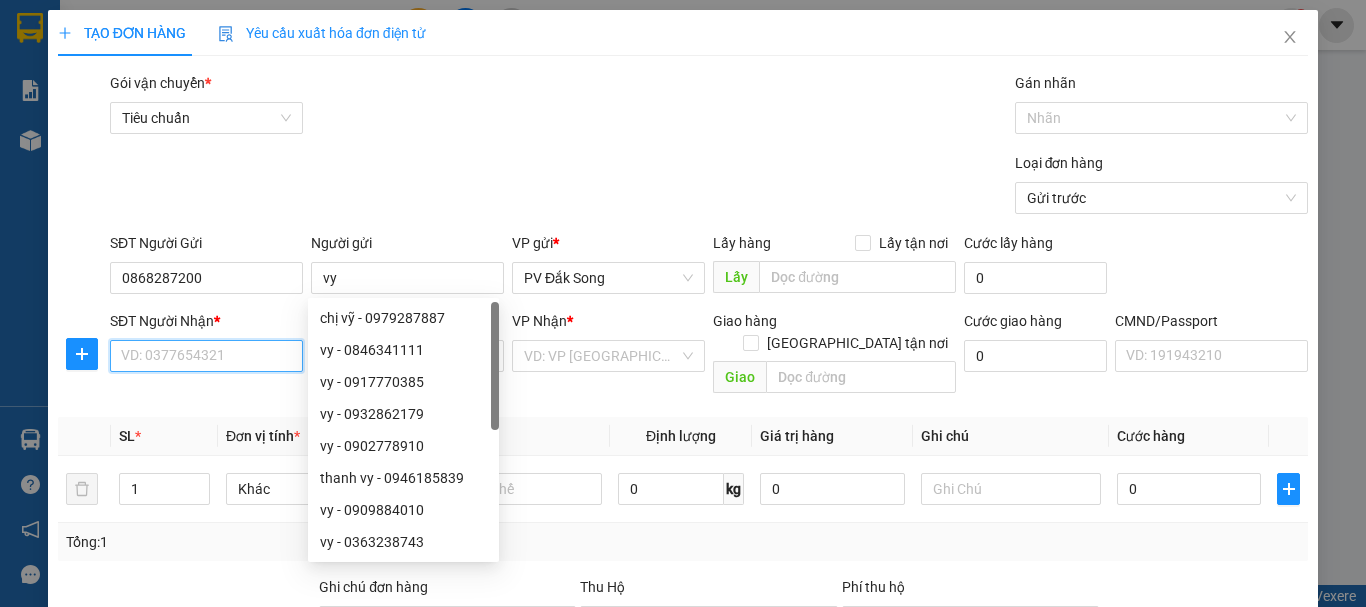 click on "SĐT Người Nhận  *" at bounding box center (206, 356) 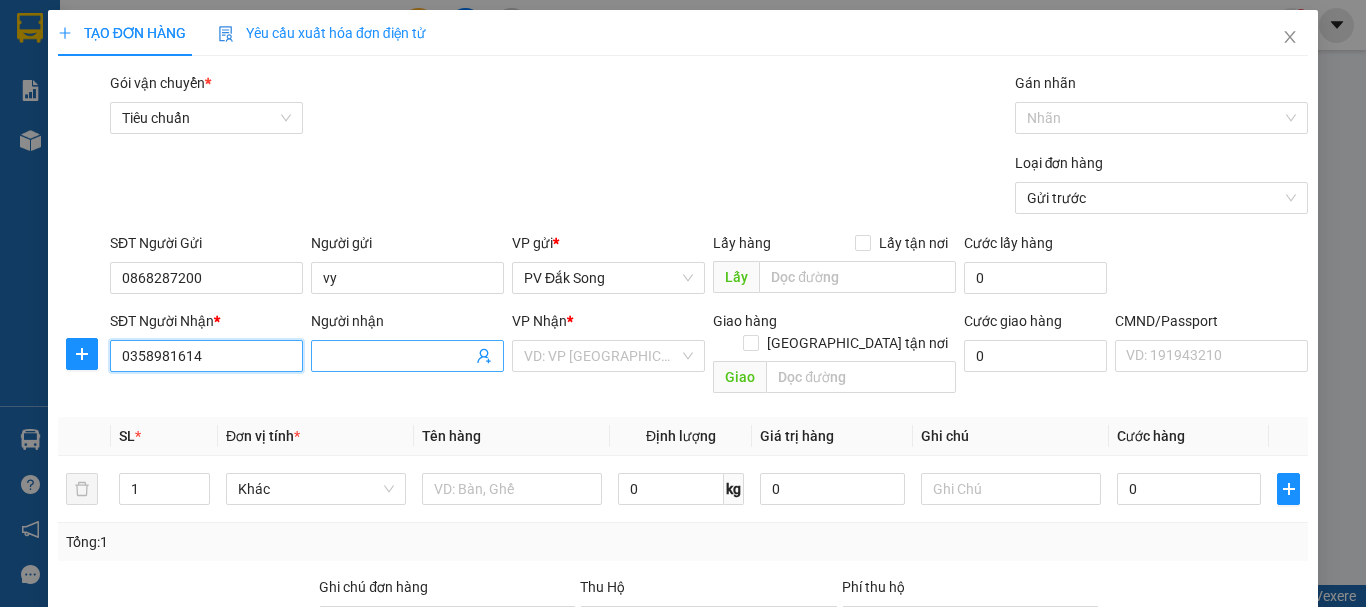 type on "0358981614" 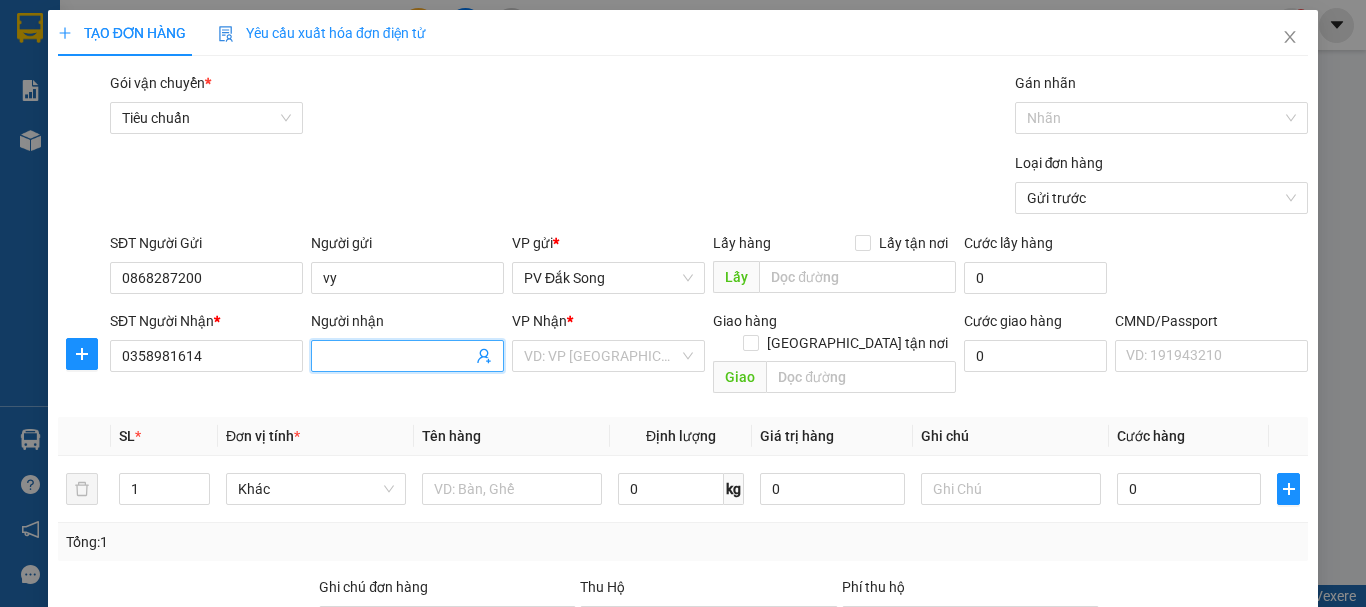 click on "Người nhận" at bounding box center [397, 356] 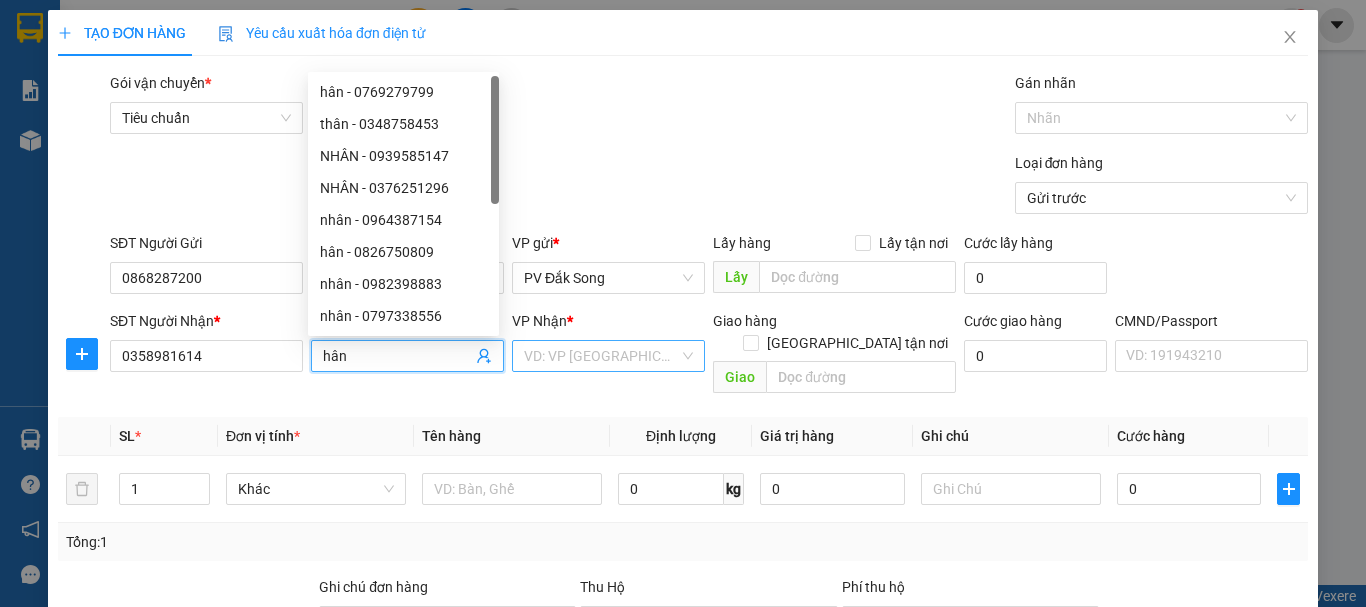type on "hân" 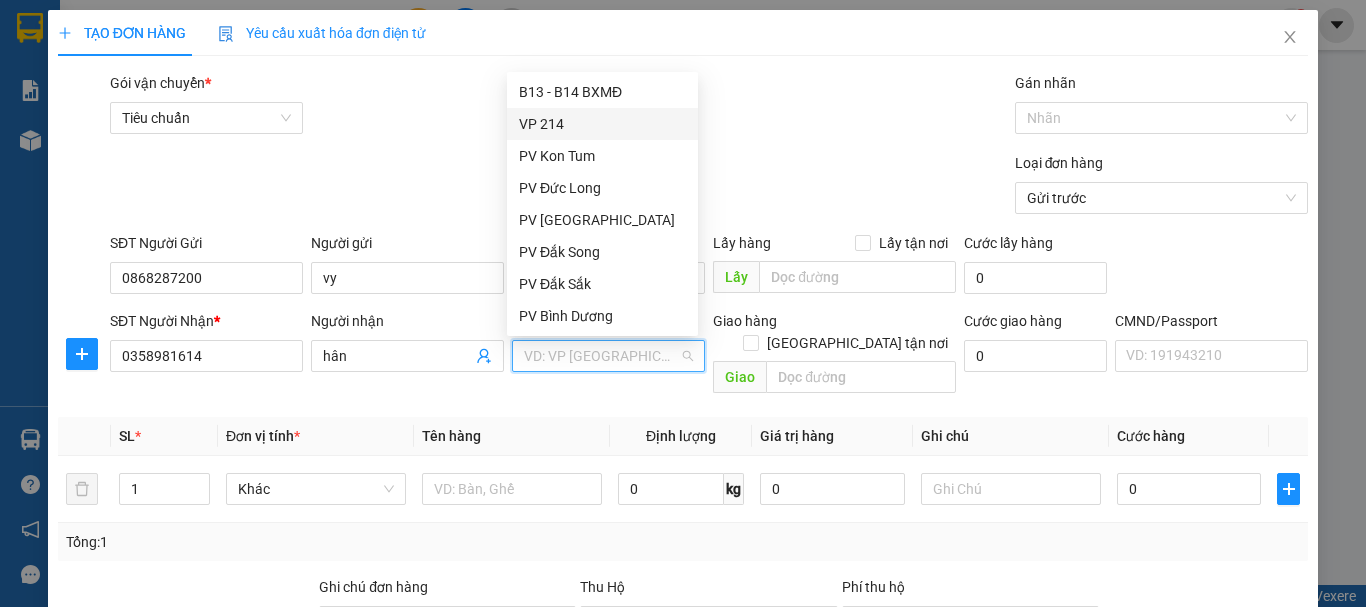 click on "VP 214" at bounding box center (602, 124) 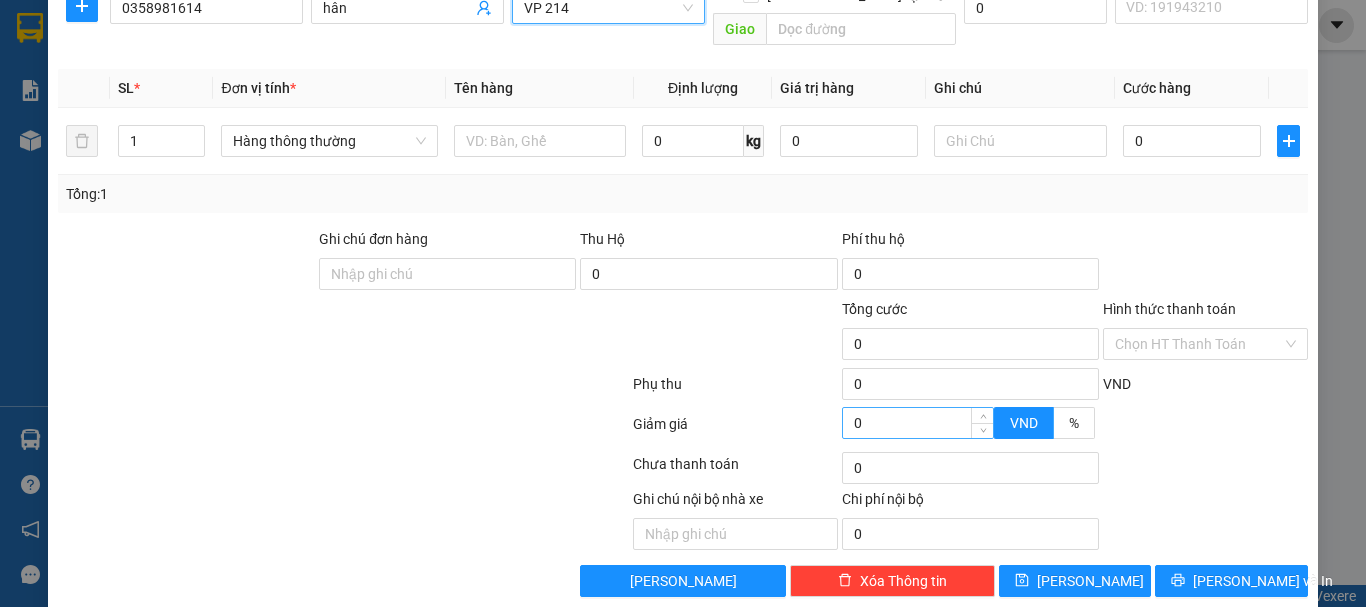 scroll, scrollTop: 355, scrollLeft: 0, axis: vertical 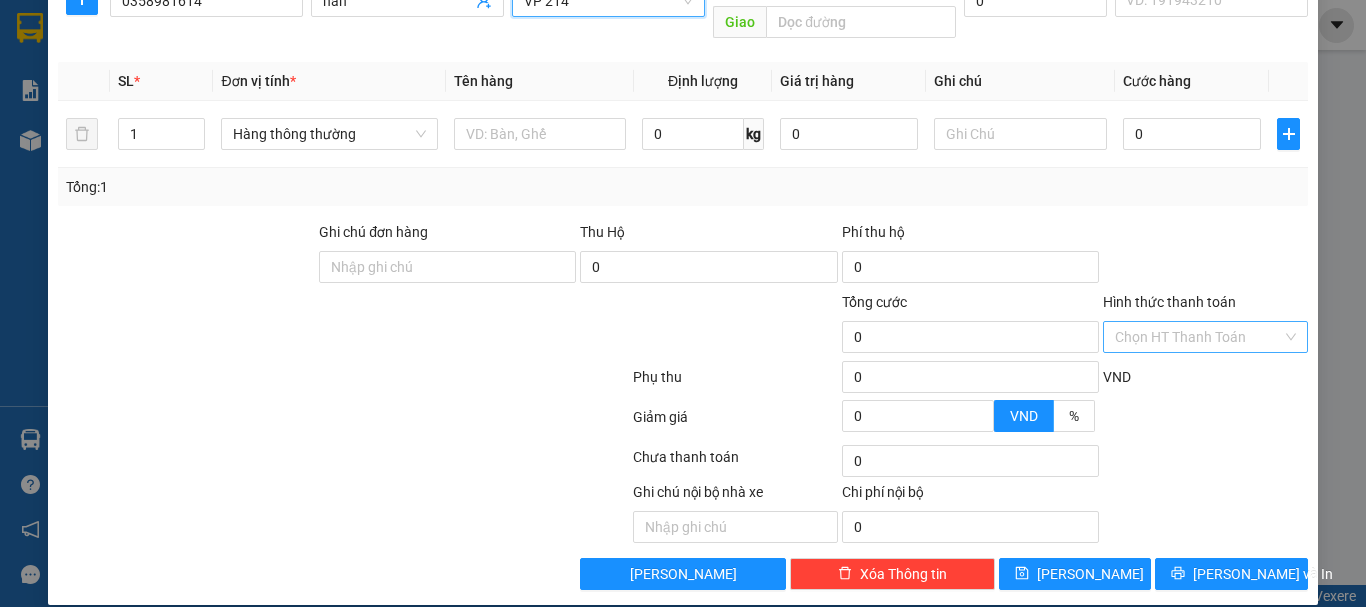 click on "Hình thức thanh toán" at bounding box center (1198, 337) 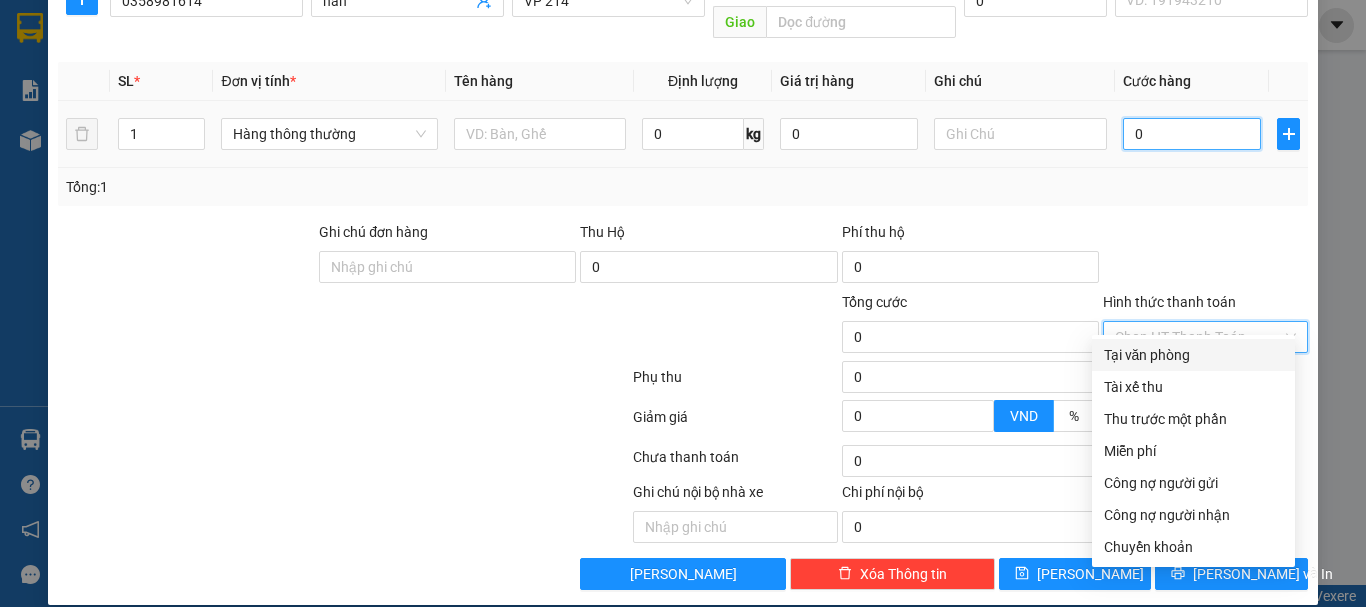 click on "0" at bounding box center [1192, 134] 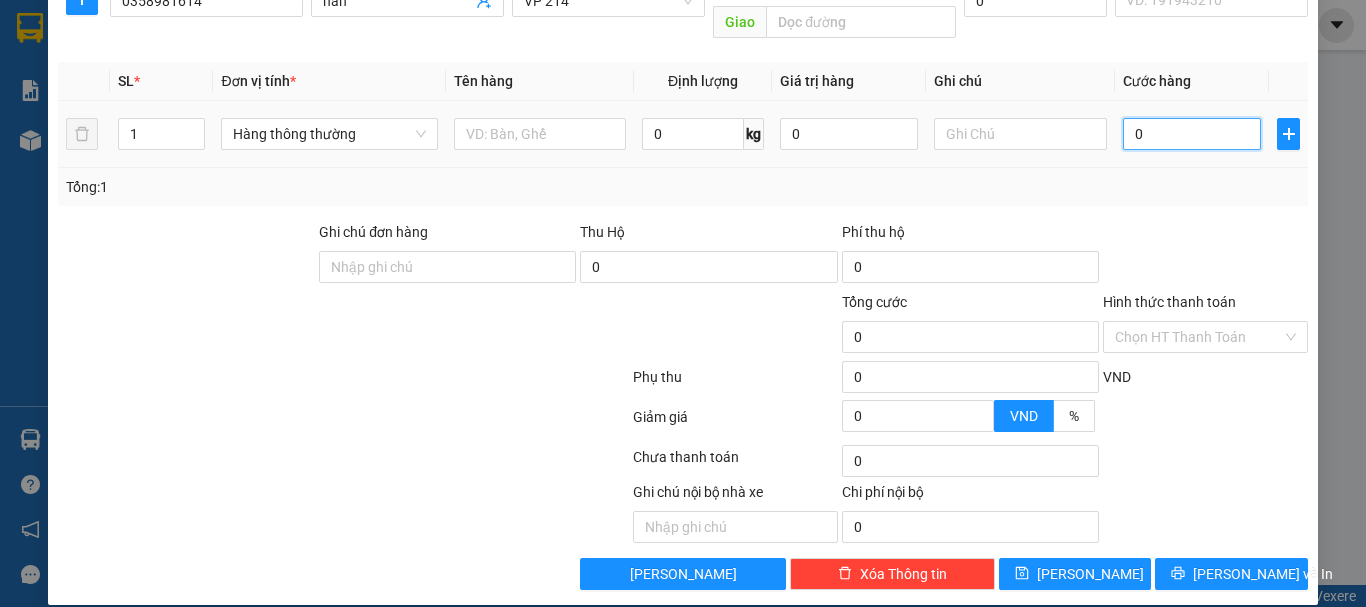 type on "004" 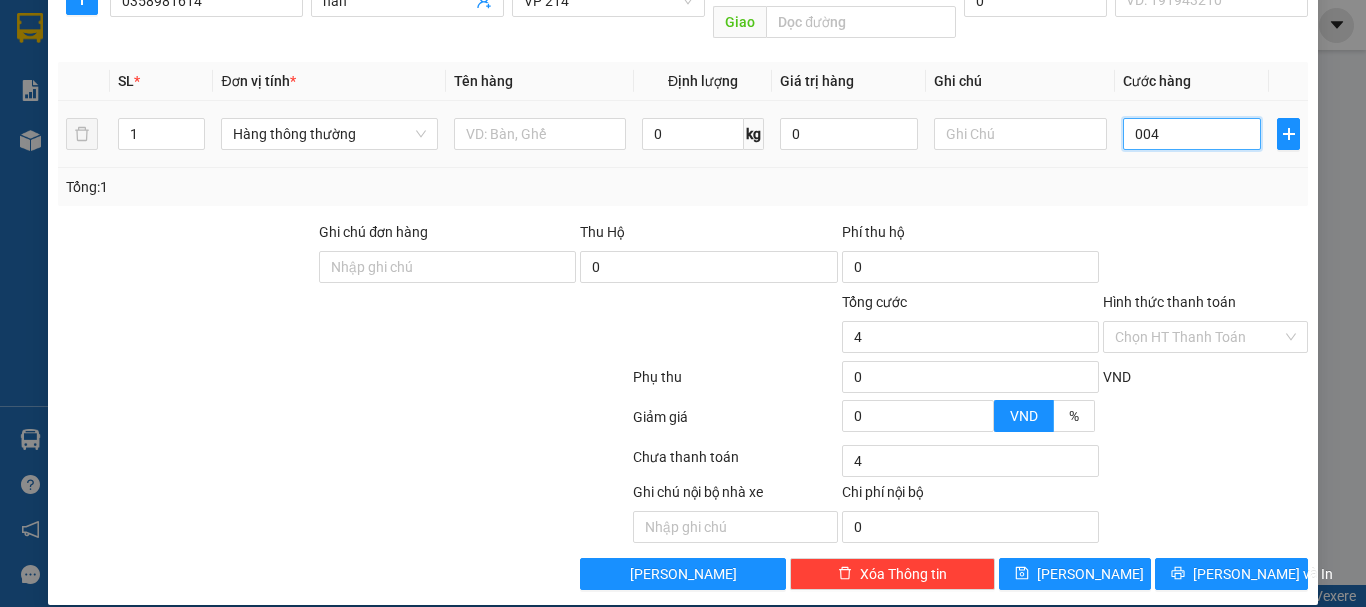 type on "0.040" 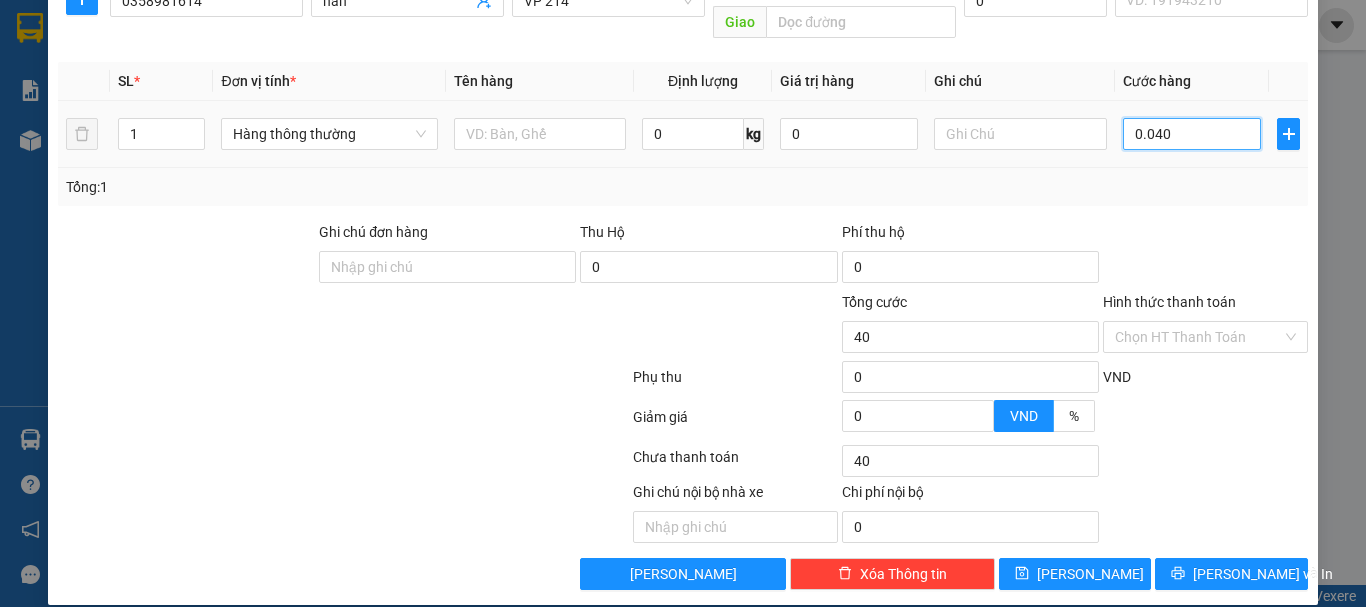 type on "00.400" 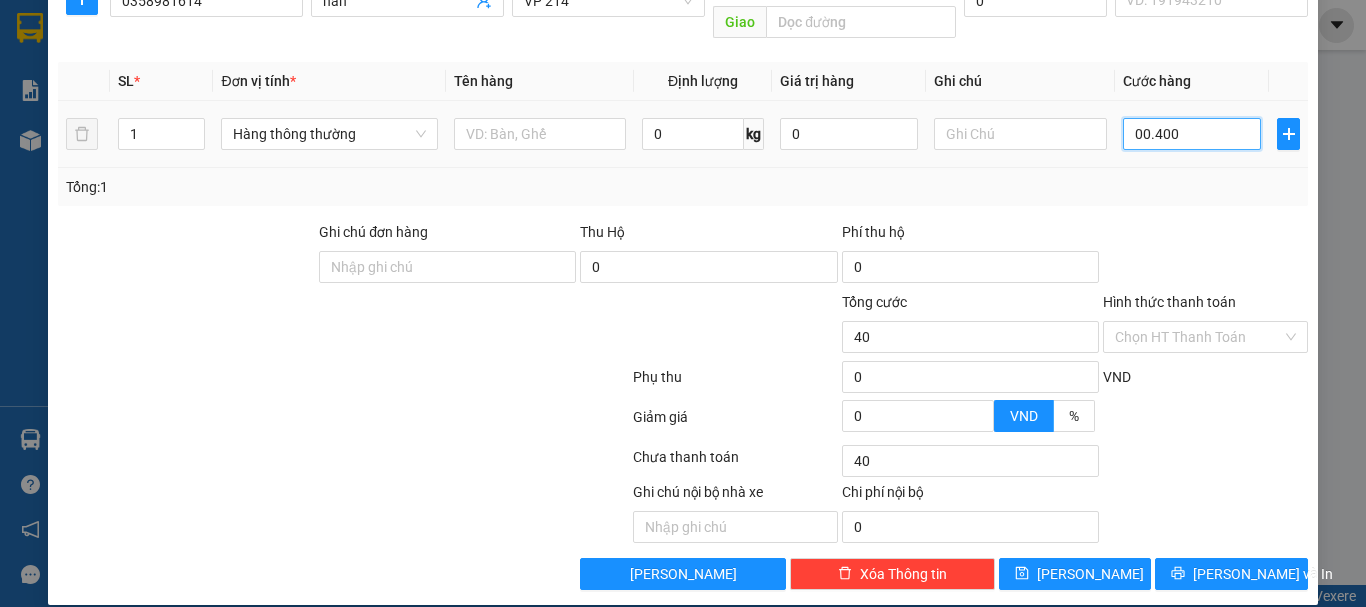 type on "400" 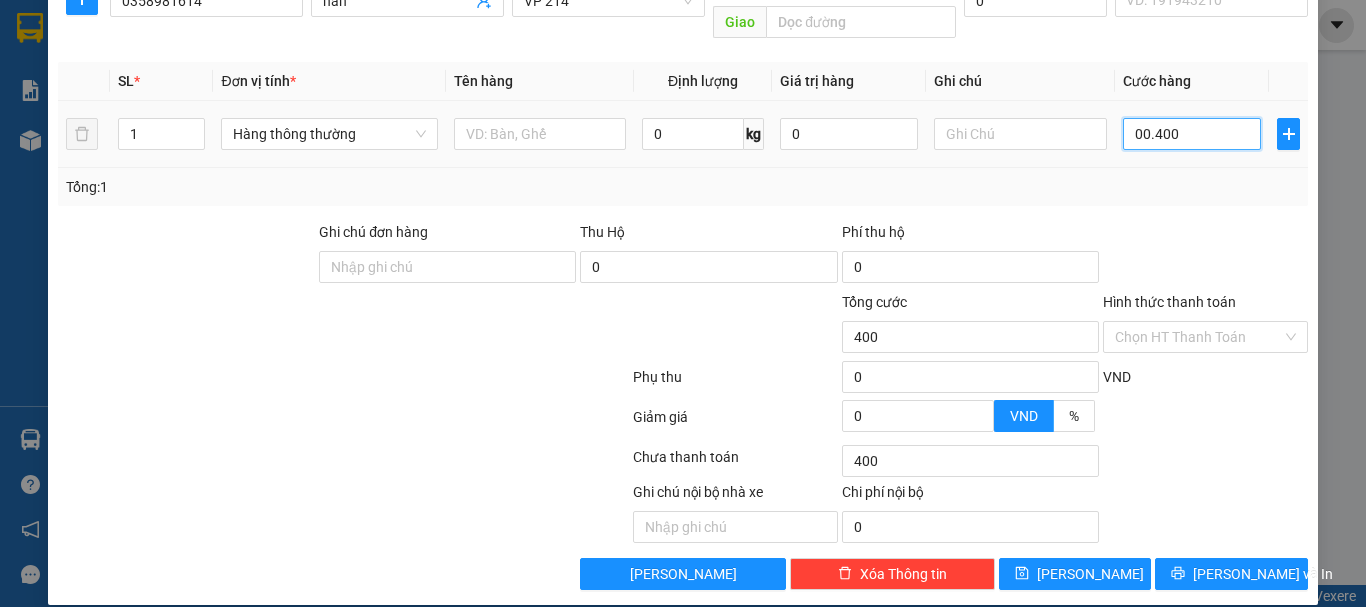 type on "0.004.000" 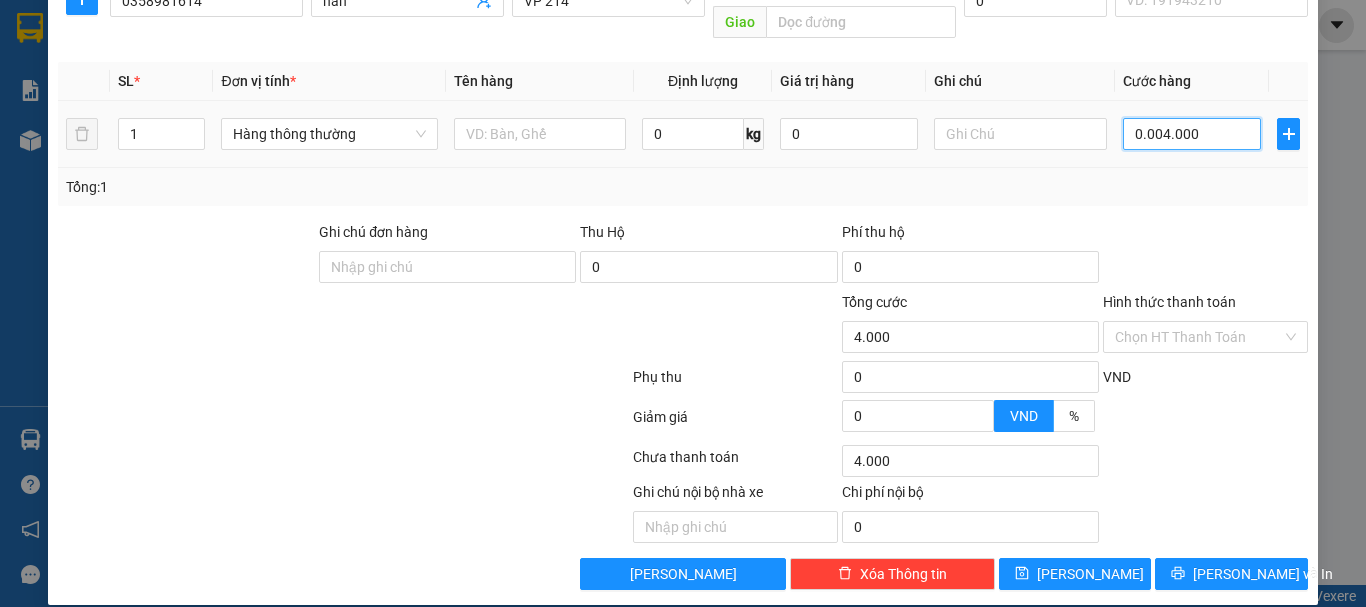 type on "000.040.000" 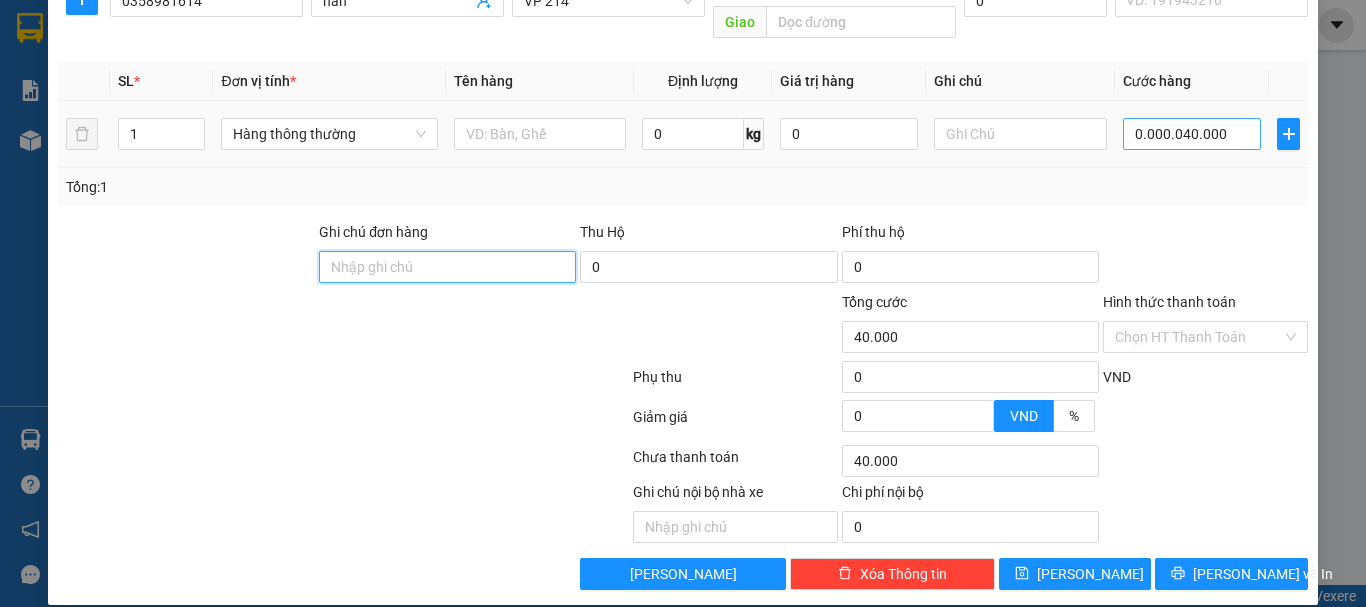 type on "40.000" 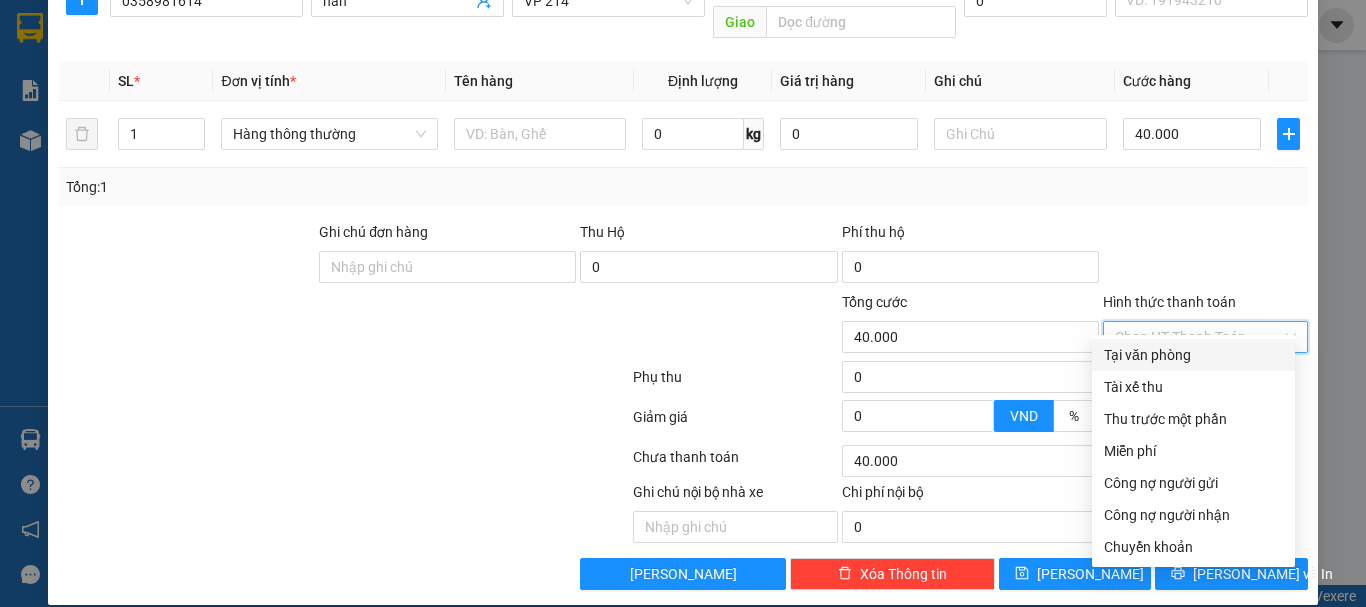 click on "Hình thức thanh toán" at bounding box center [1198, 337] 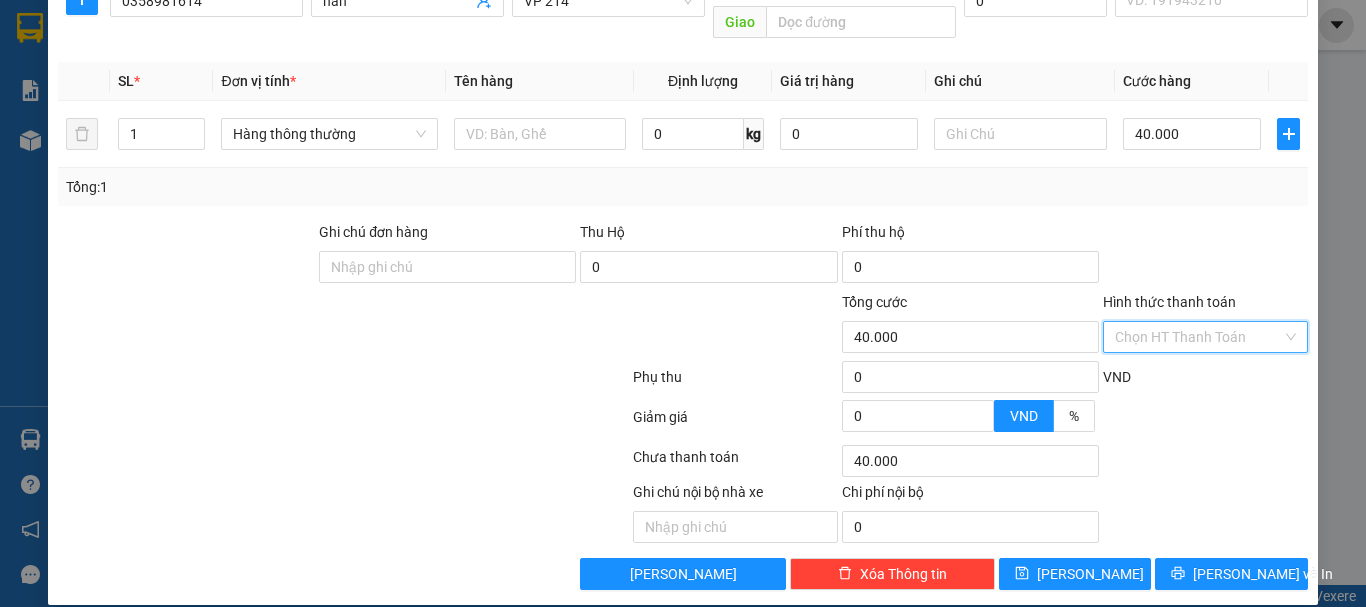 click at bounding box center [1205, 256] 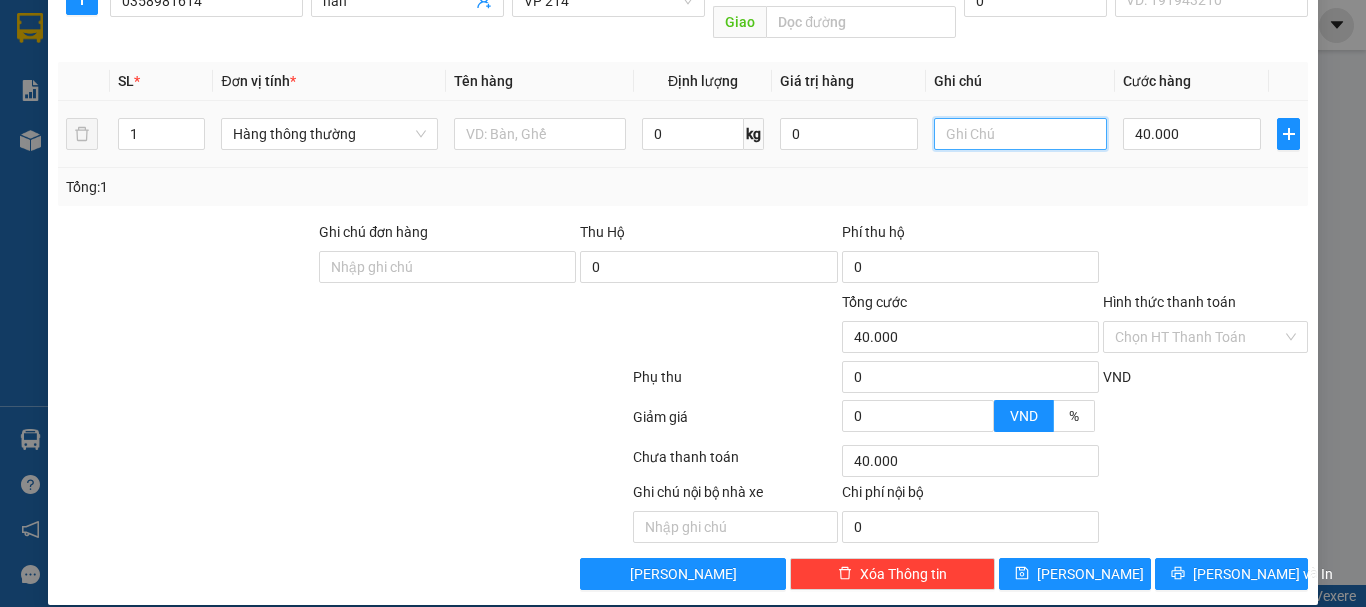 click at bounding box center (1020, 134) 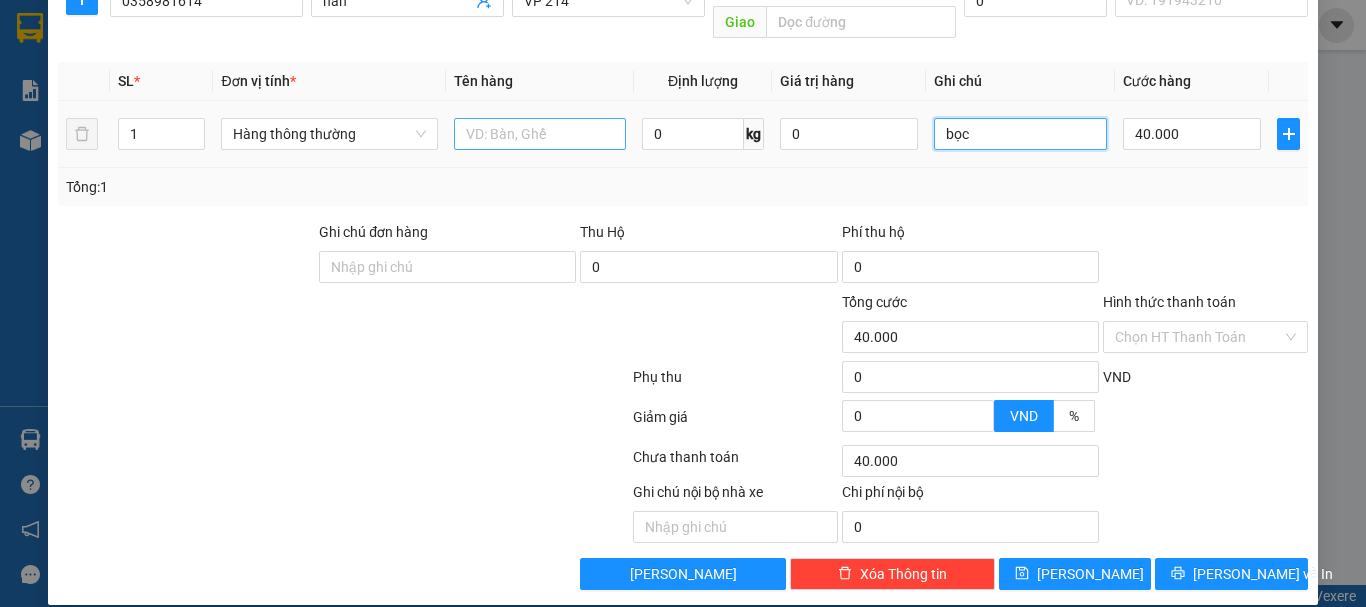type on "bọc" 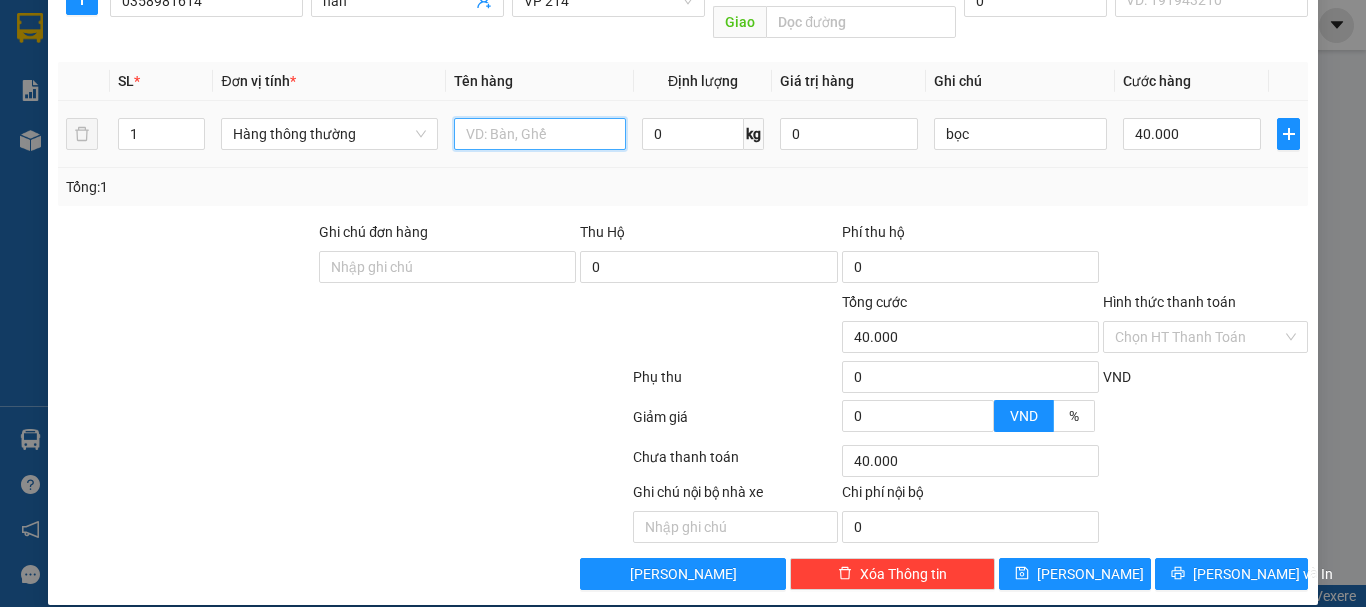 click at bounding box center [540, 134] 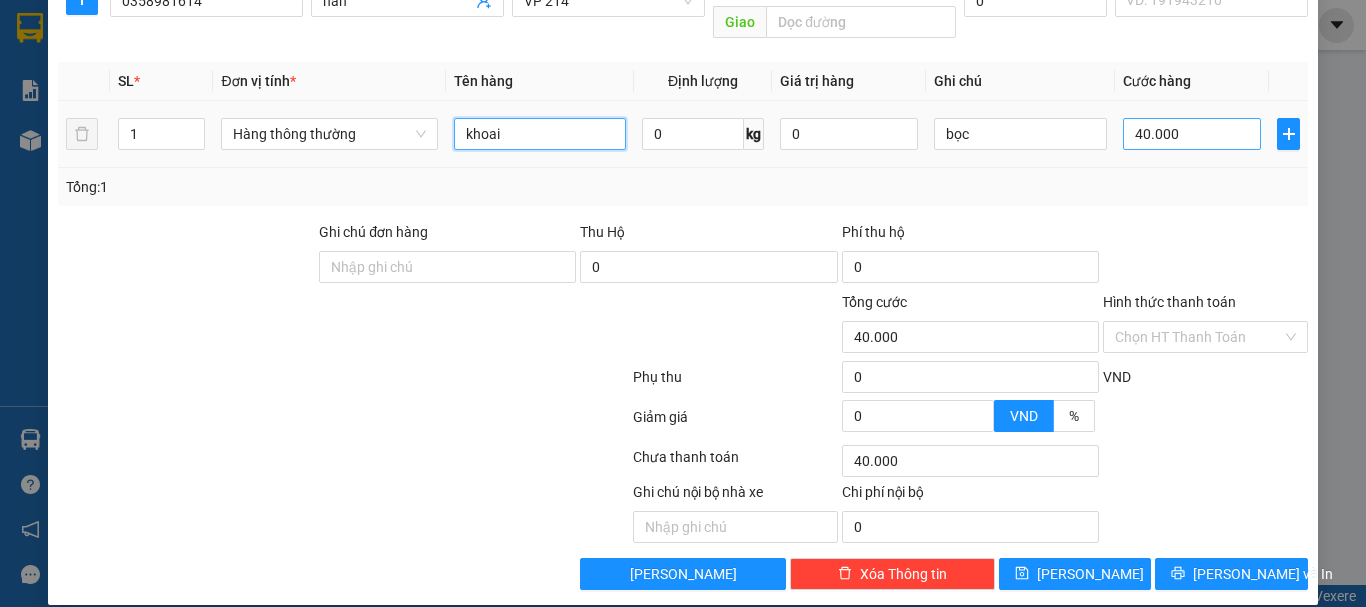 type on "khoai" 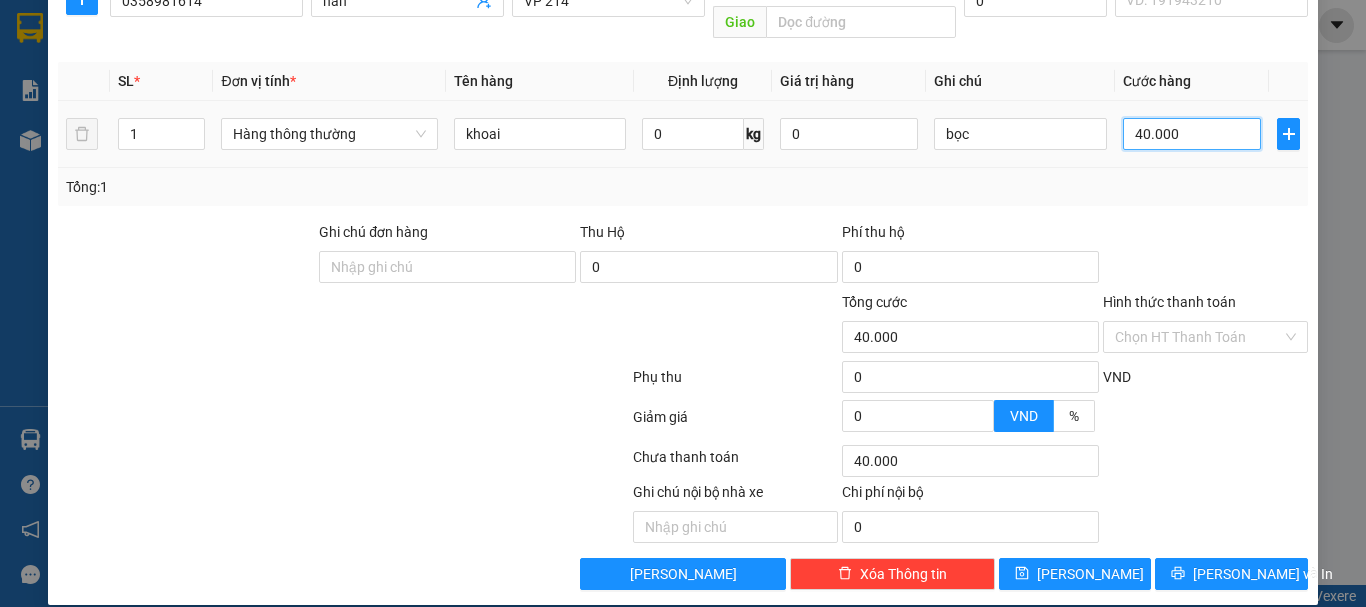 click on "40.000" at bounding box center [1192, 134] 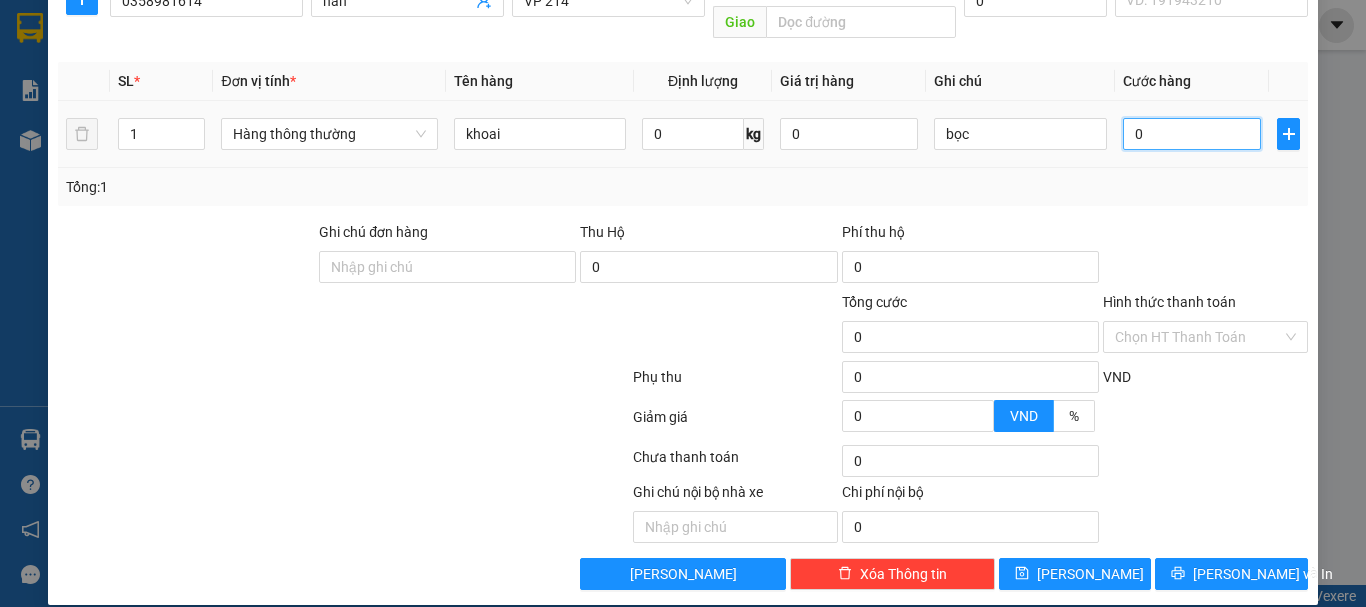 type on "005" 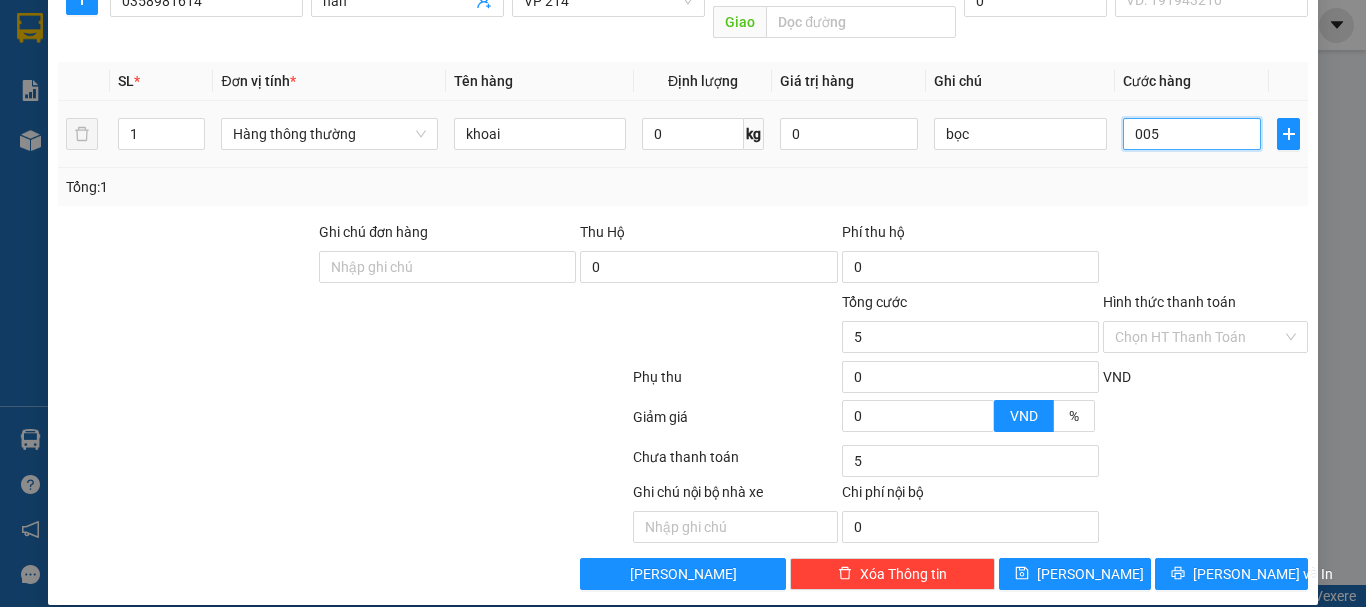 type on "0.050" 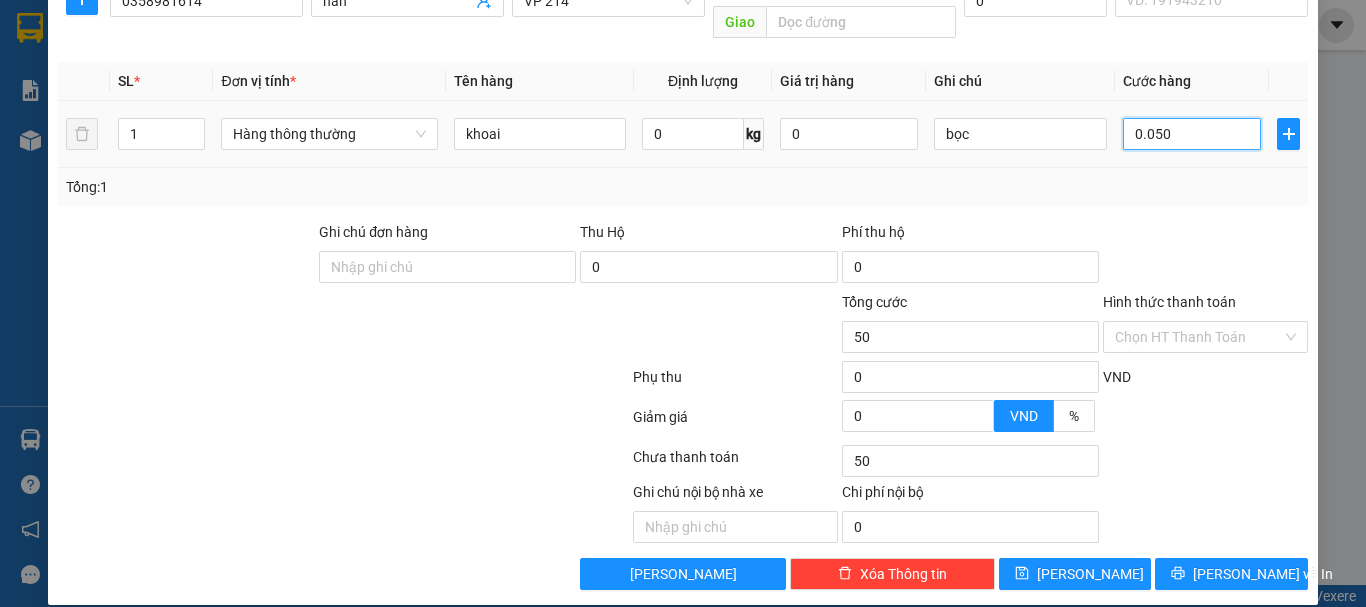 type on "00.500" 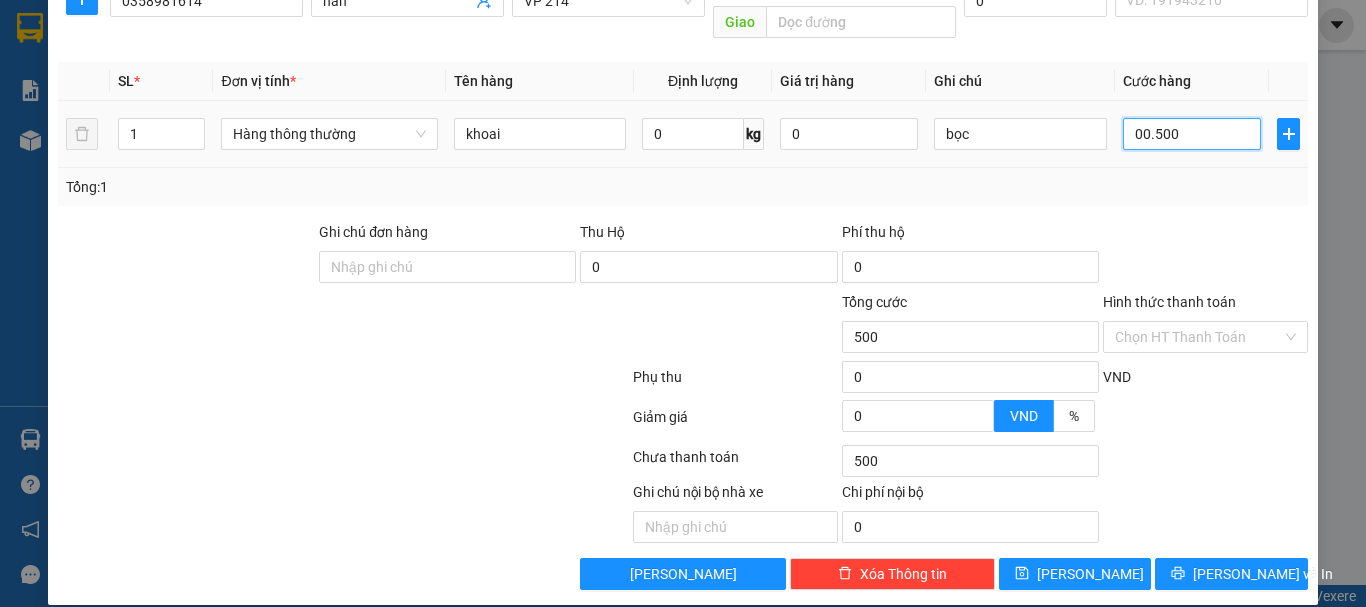 type on "0.005.000" 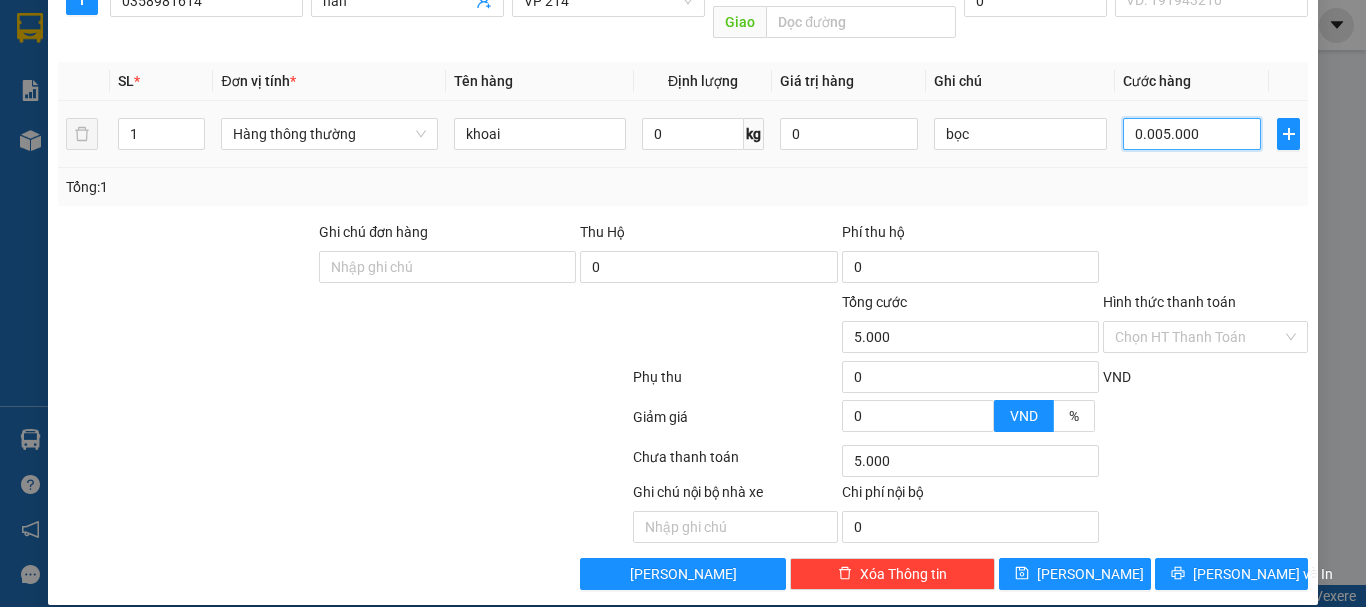 type on "000.050.000" 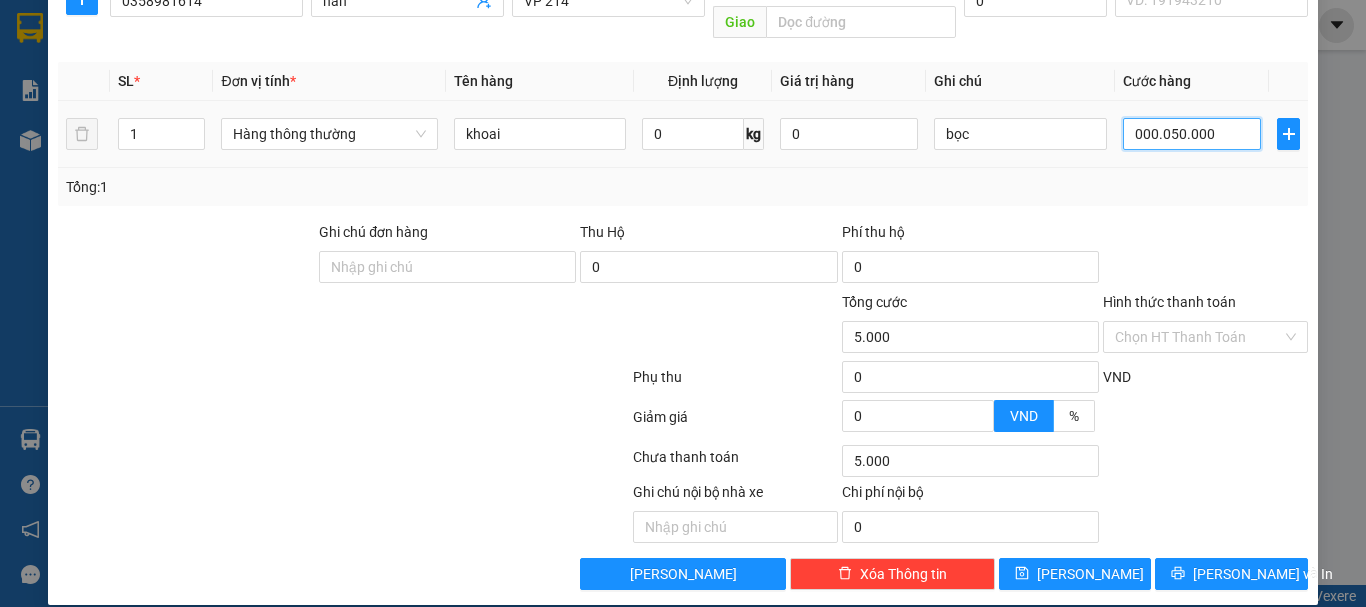 type on "50.000" 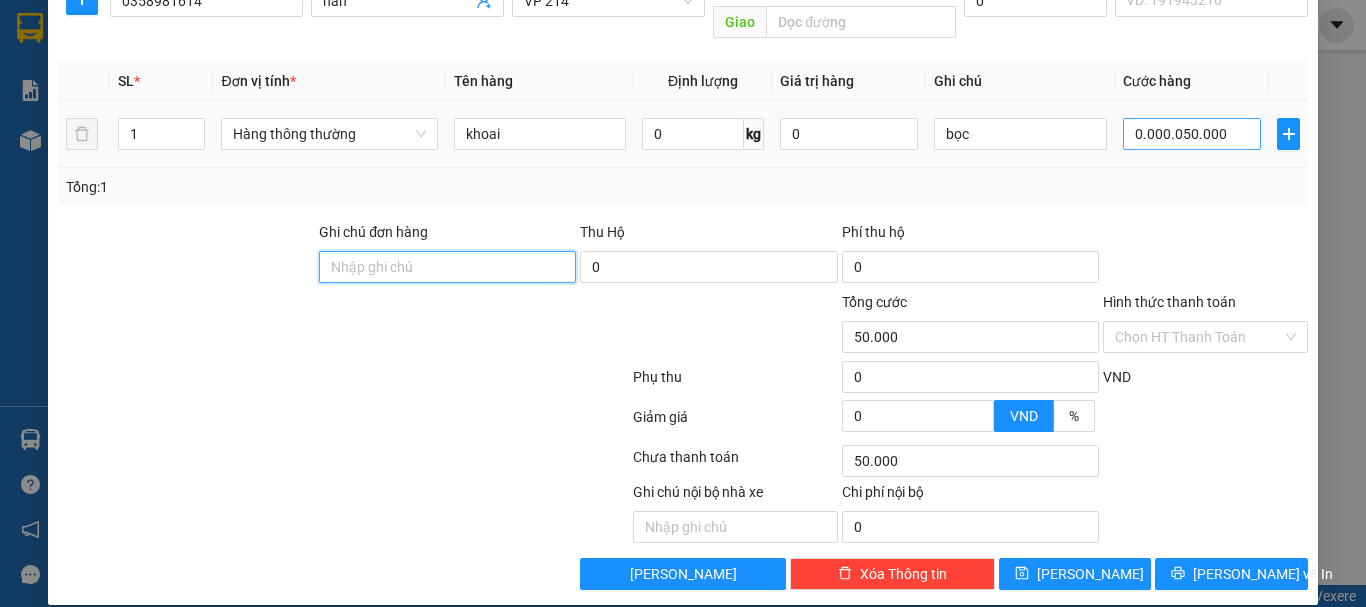 type on "50.000" 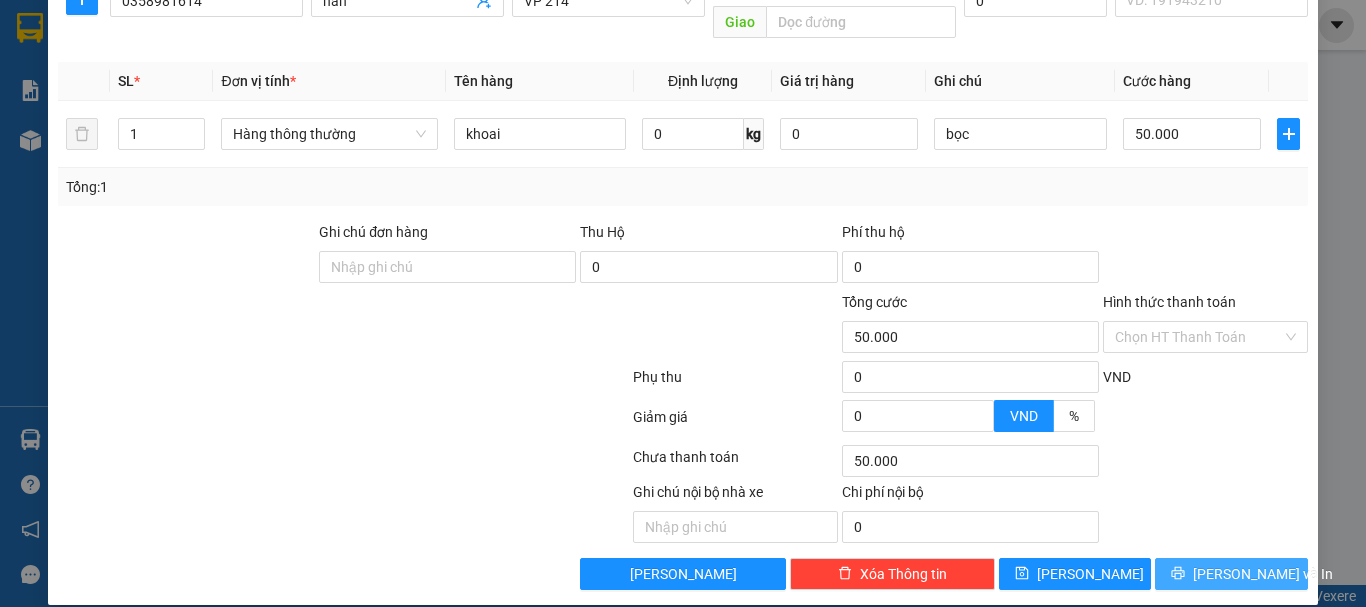 click on "[PERSON_NAME] và In" at bounding box center [1231, 574] 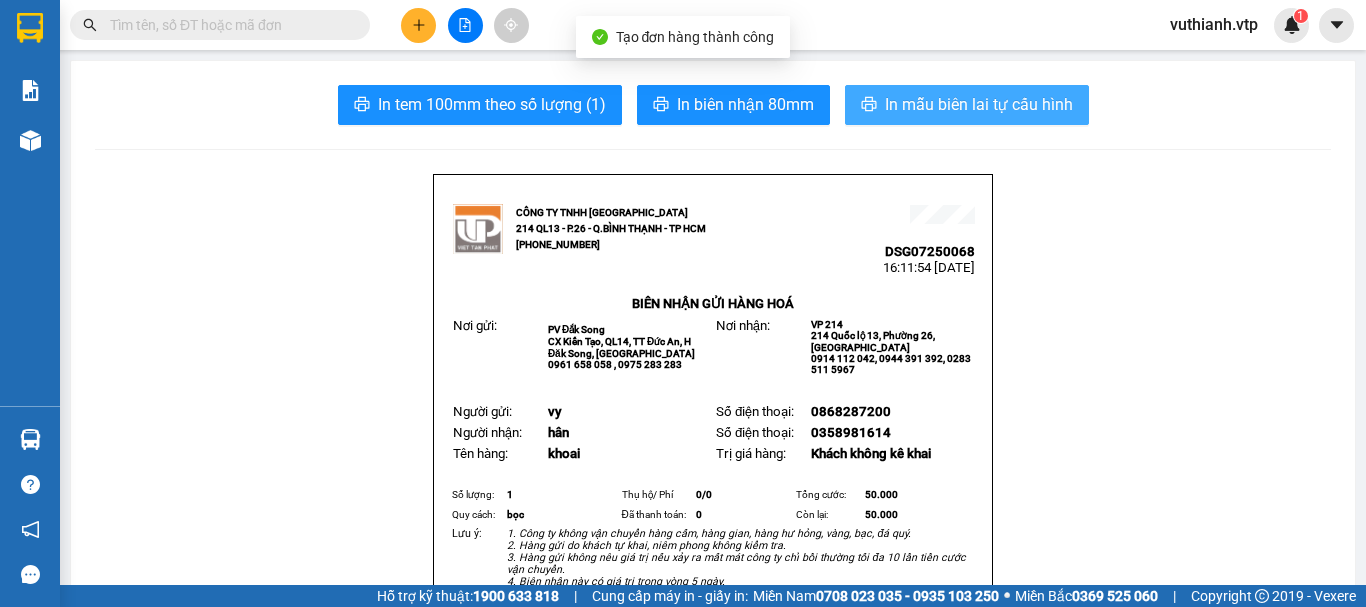 click on "In mẫu biên lai tự cấu hình" at bounding box center (979, 104) 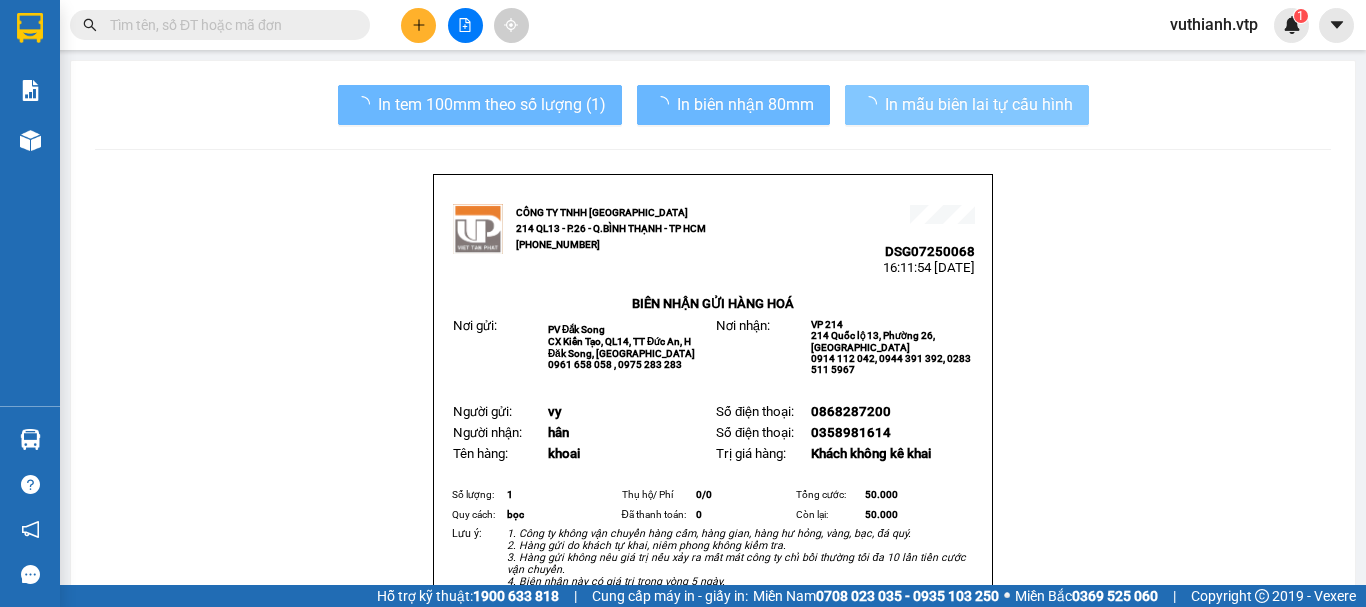 scroll, scrollTop: 0, scrollLeft: 0, axis: both 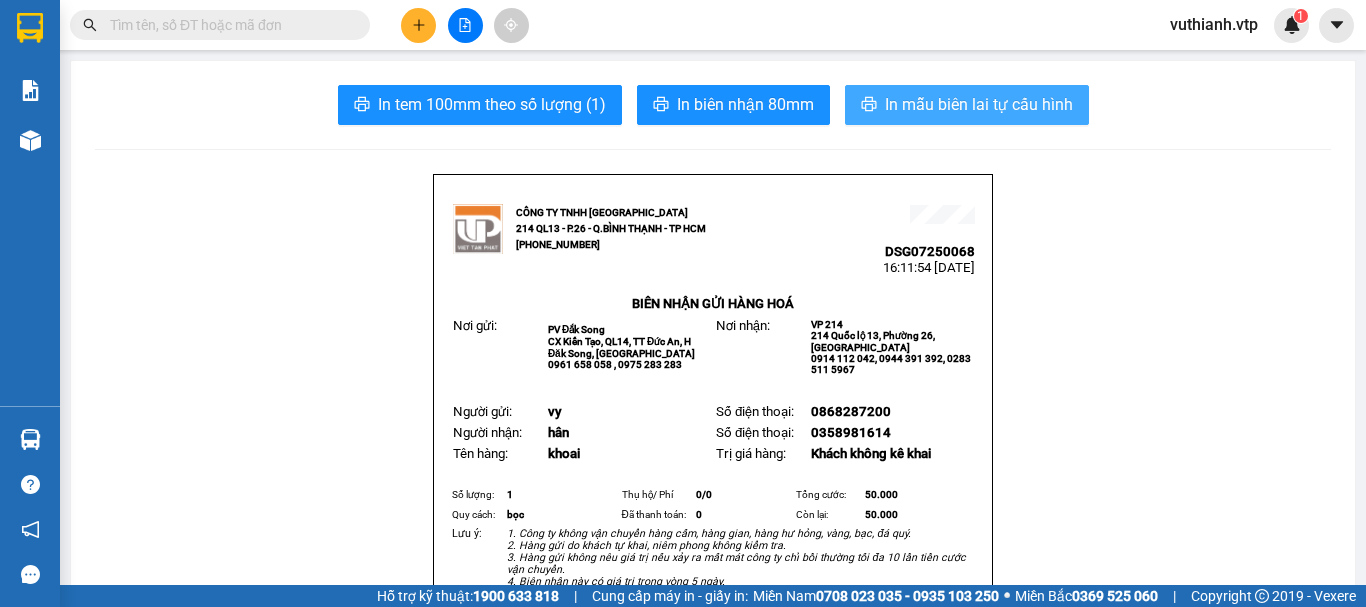 click on "In mẫu biên lai tự cấu hình" at bounding box center [979, 104] 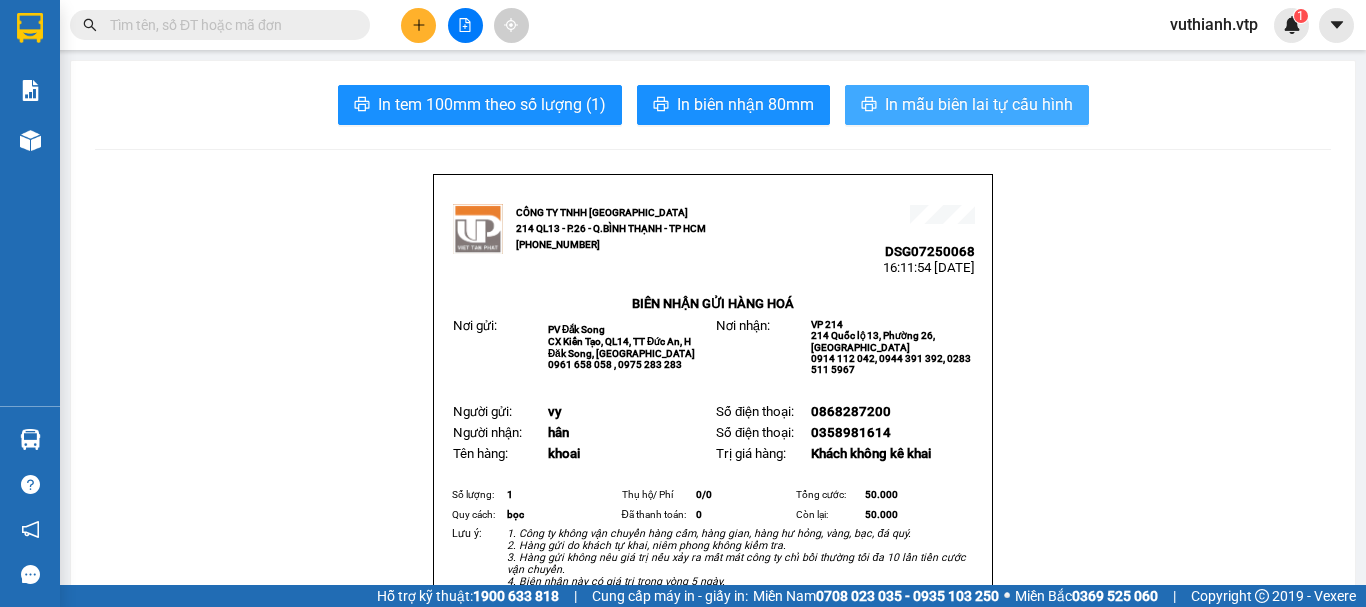 scroll, scrollTop: 0, scrollLeft: 0, axis: both 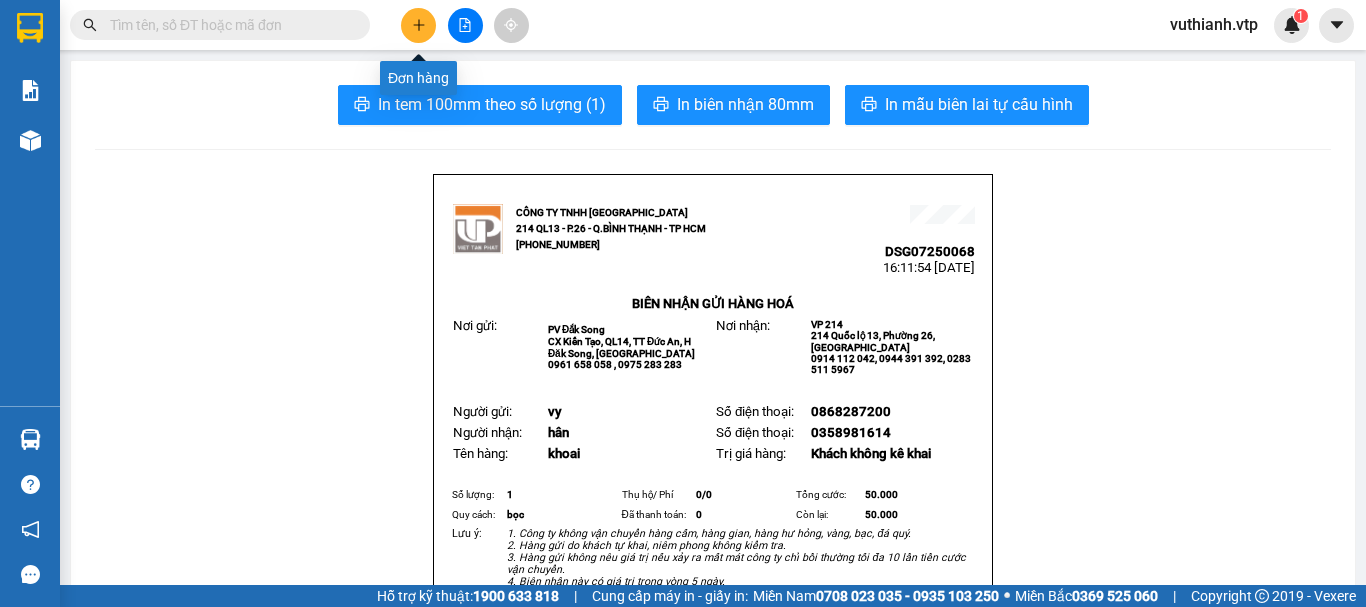 click at bounding box center (418, 25) 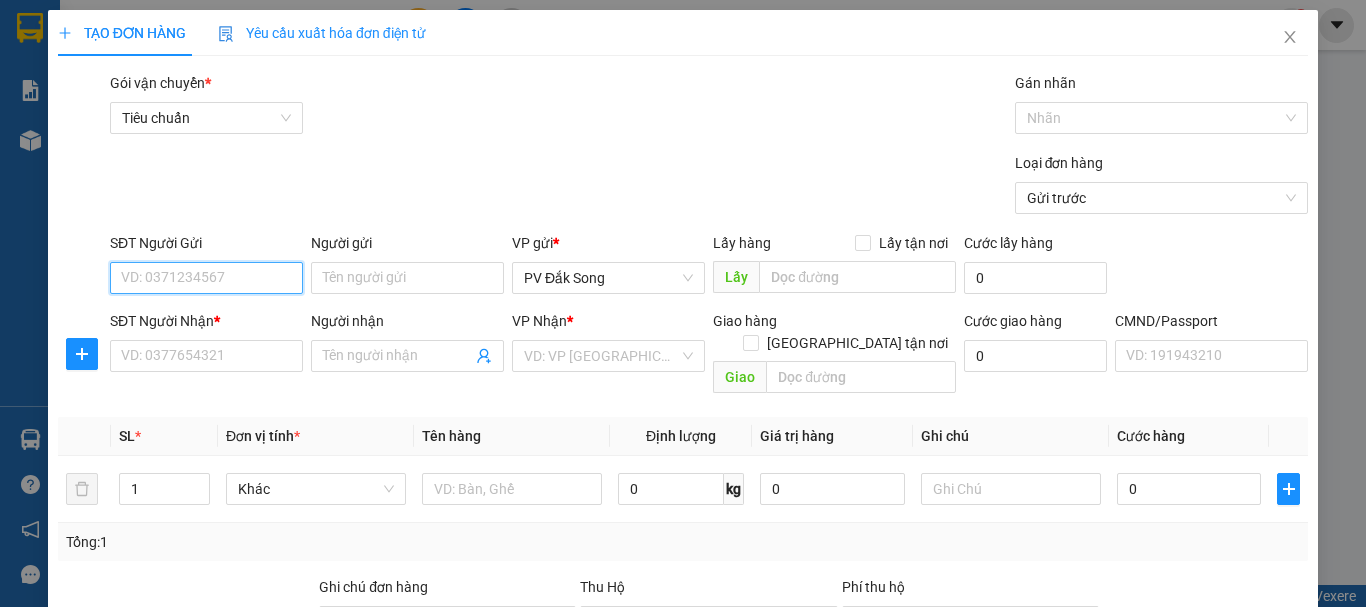 click on "SĐT Người Gửi" at bounding box center [206, 278] 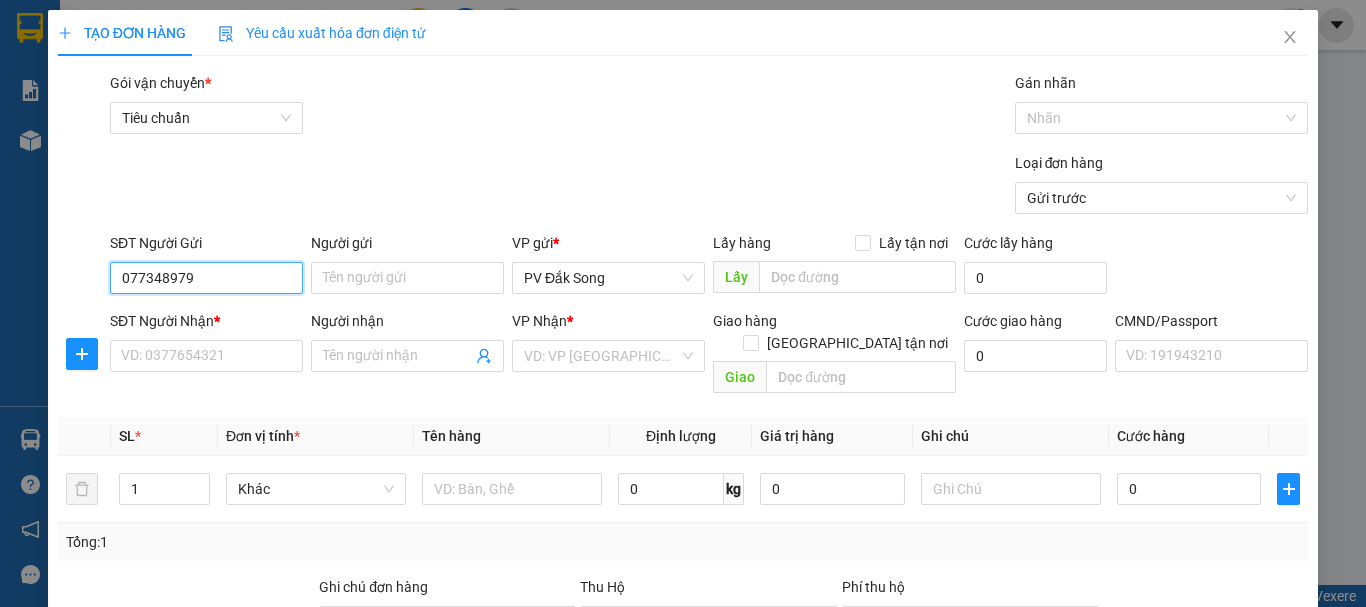 type on "077348979" 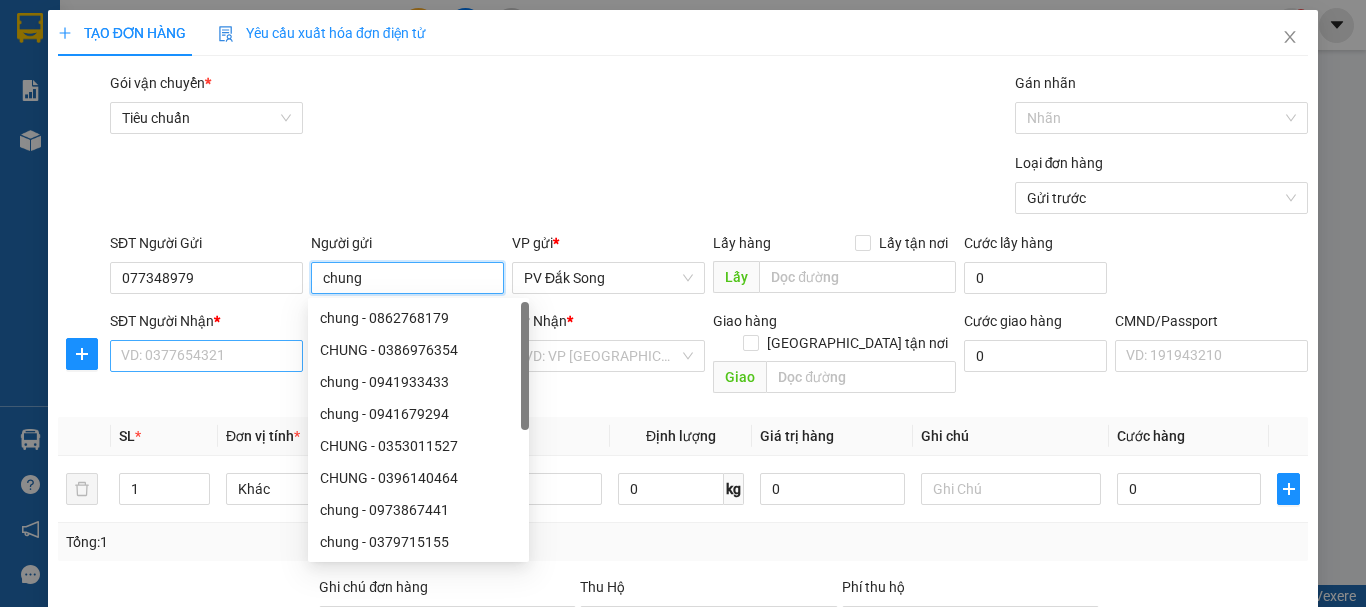type on "chung" 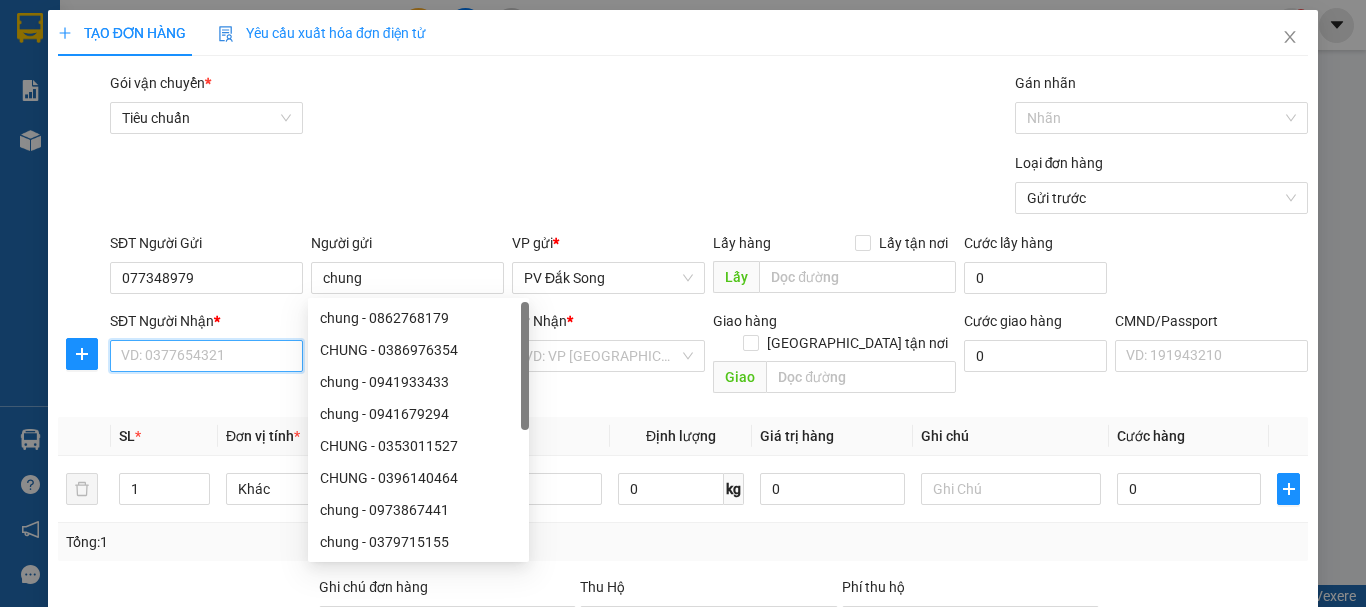 click on "SĐT Người Nhận  *" at bounding box center (206, 356) 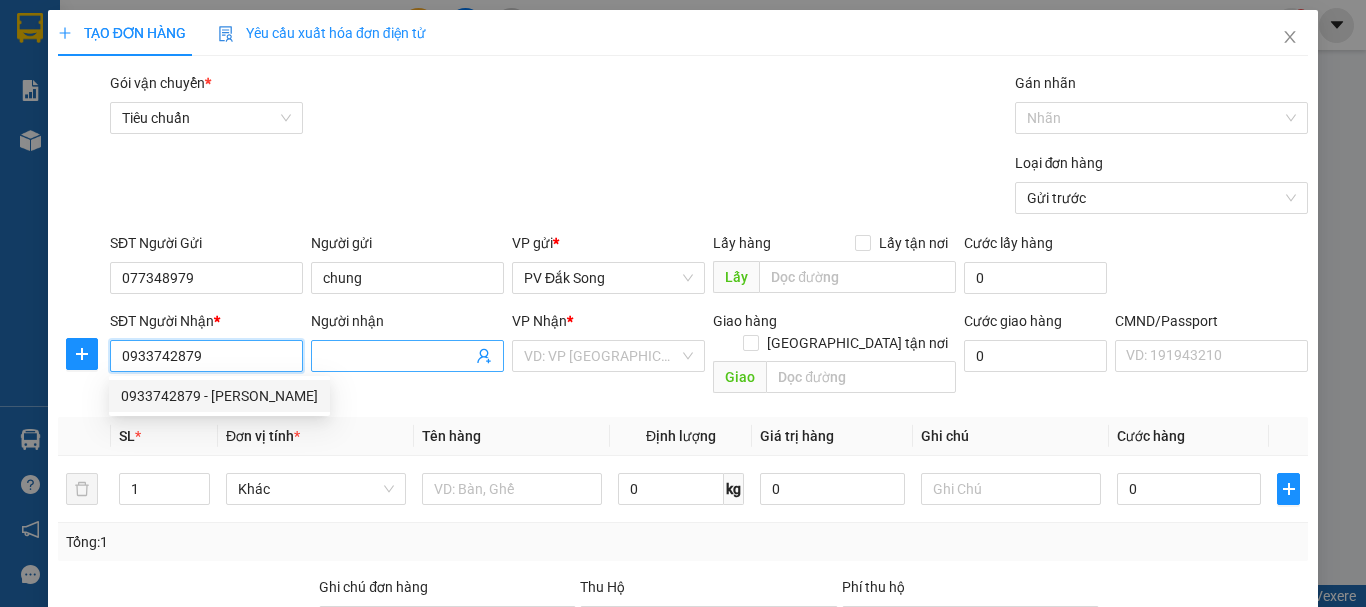 type on "0933742879" 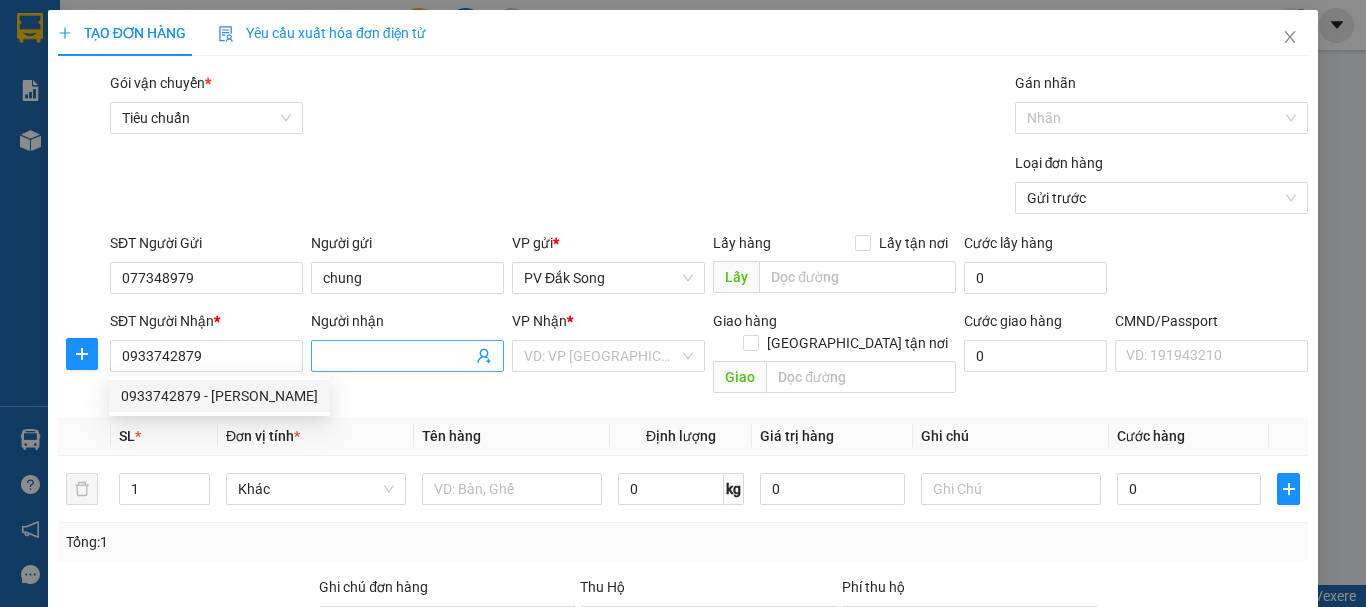 click on "Người nhận" at bounding box center [397, 356] 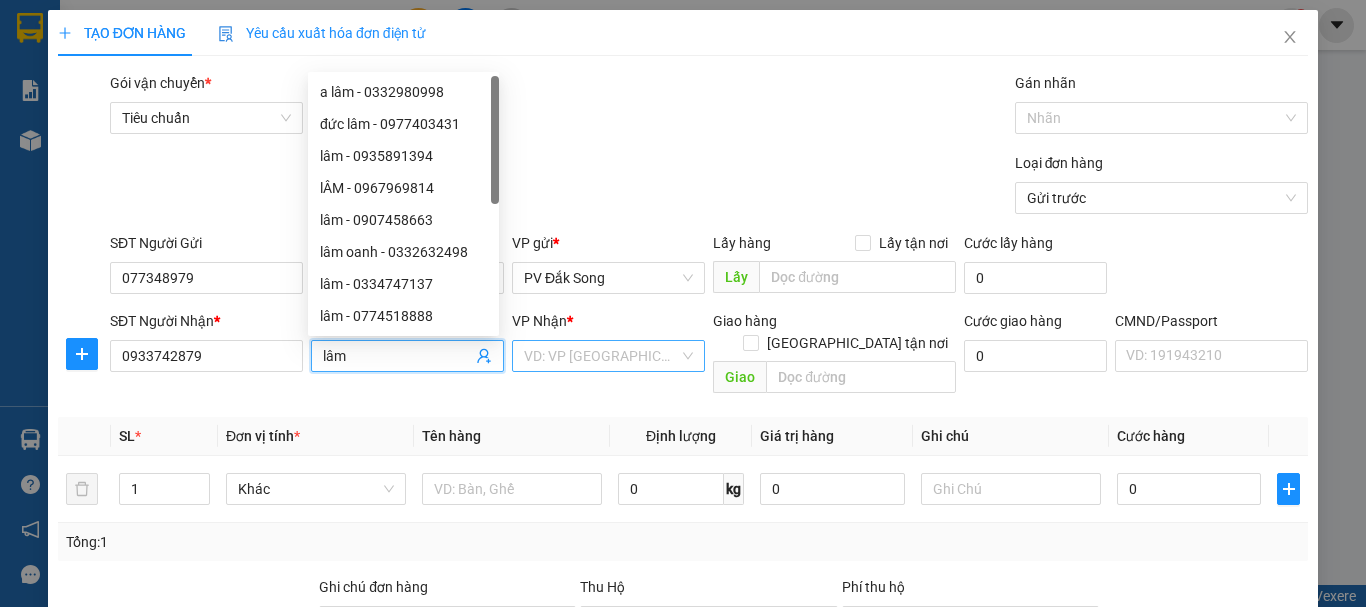 type on "lâm" 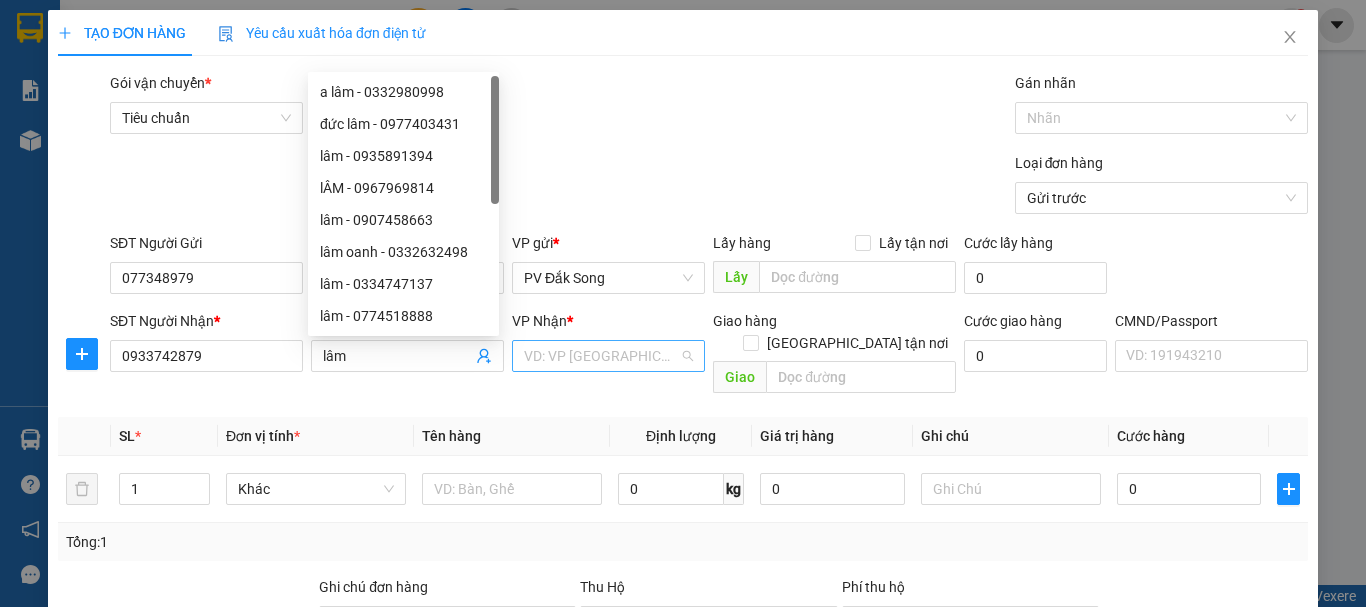 click at bounding box center (601, 356) 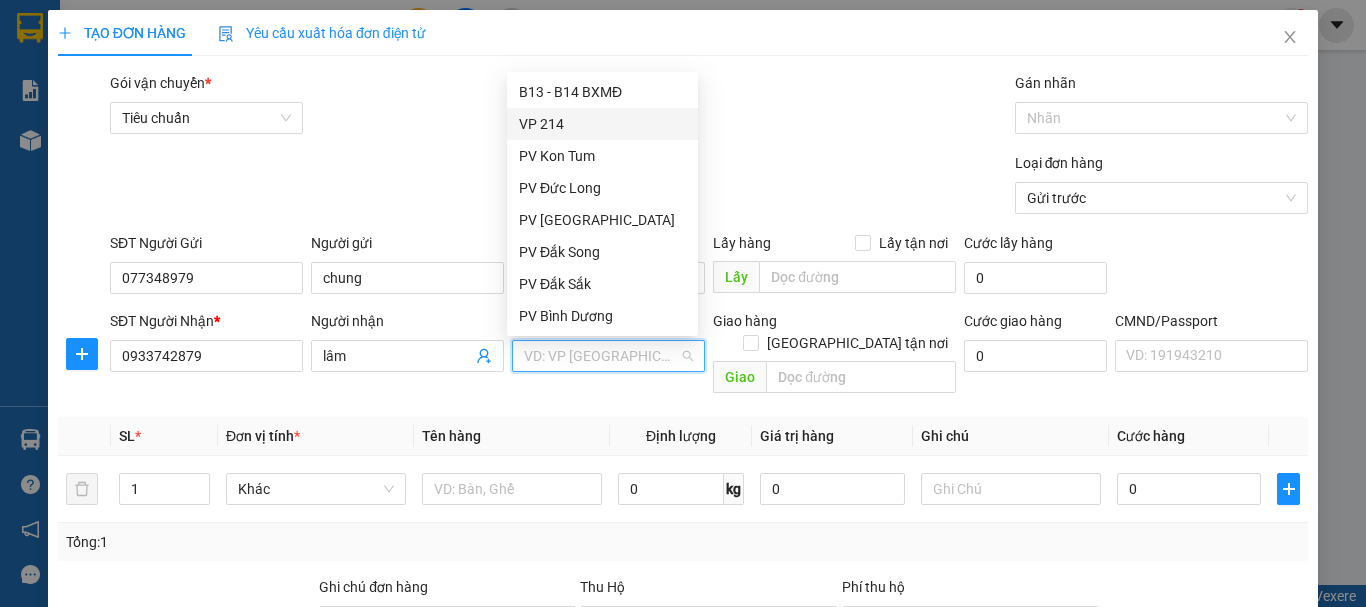 click on "VP 214" at bounding box center (602, 124) 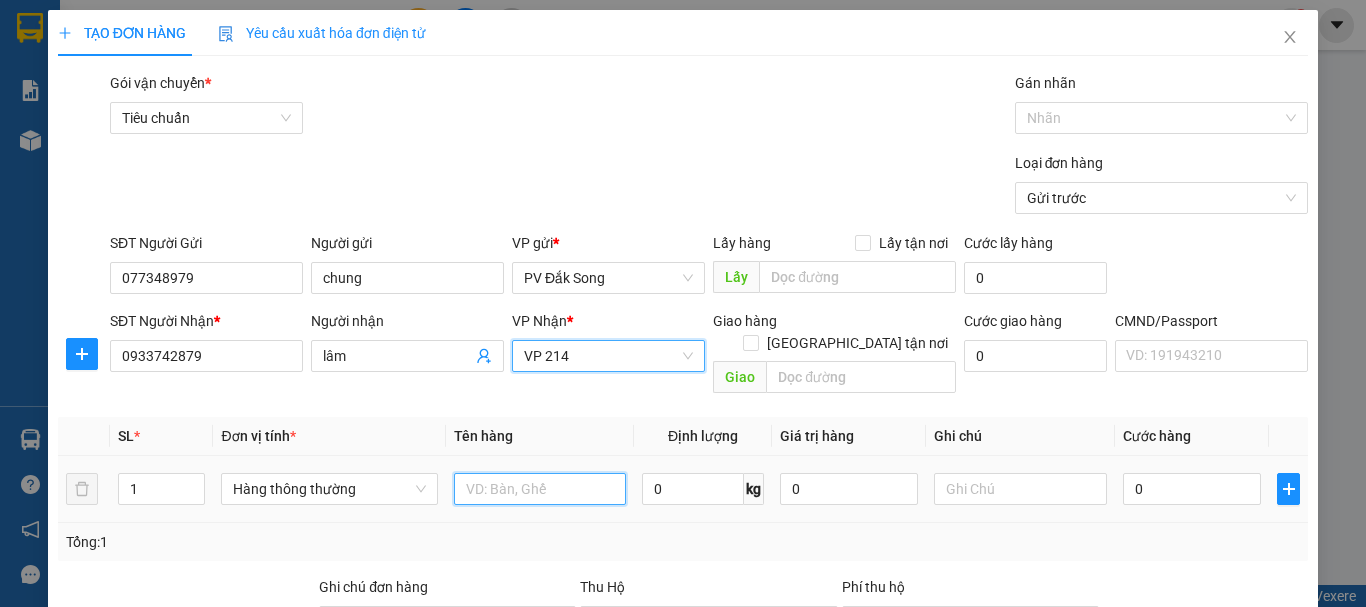 click at bounding box center (540, 489) 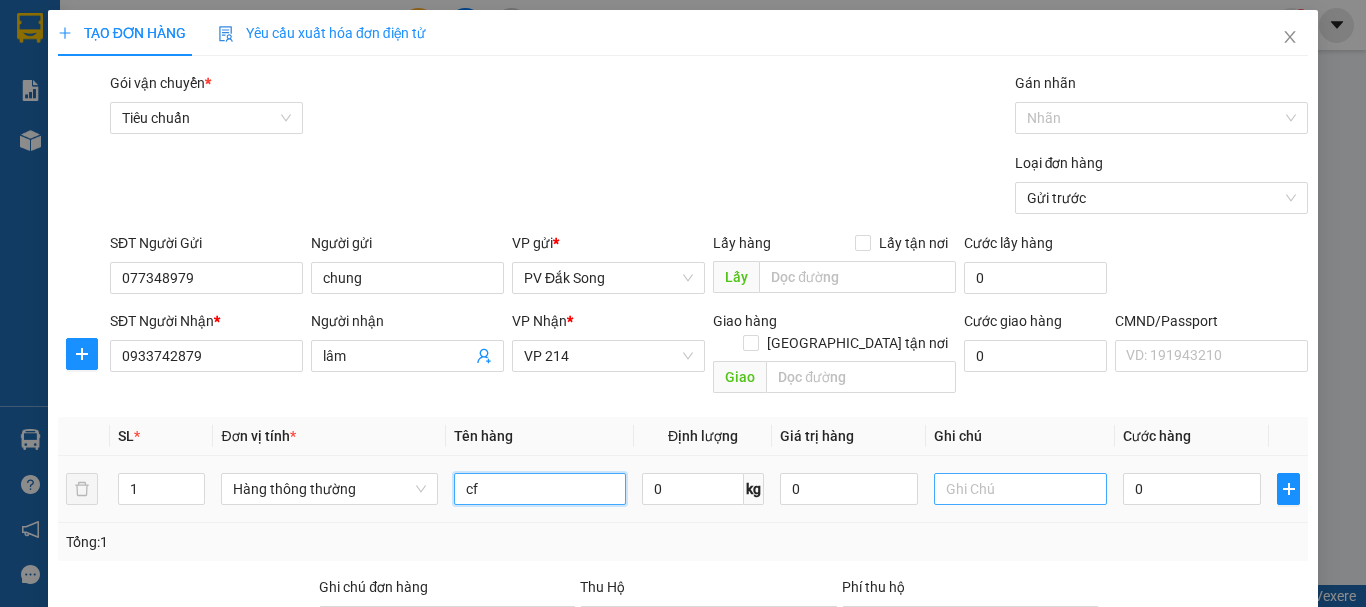 type on "cf" 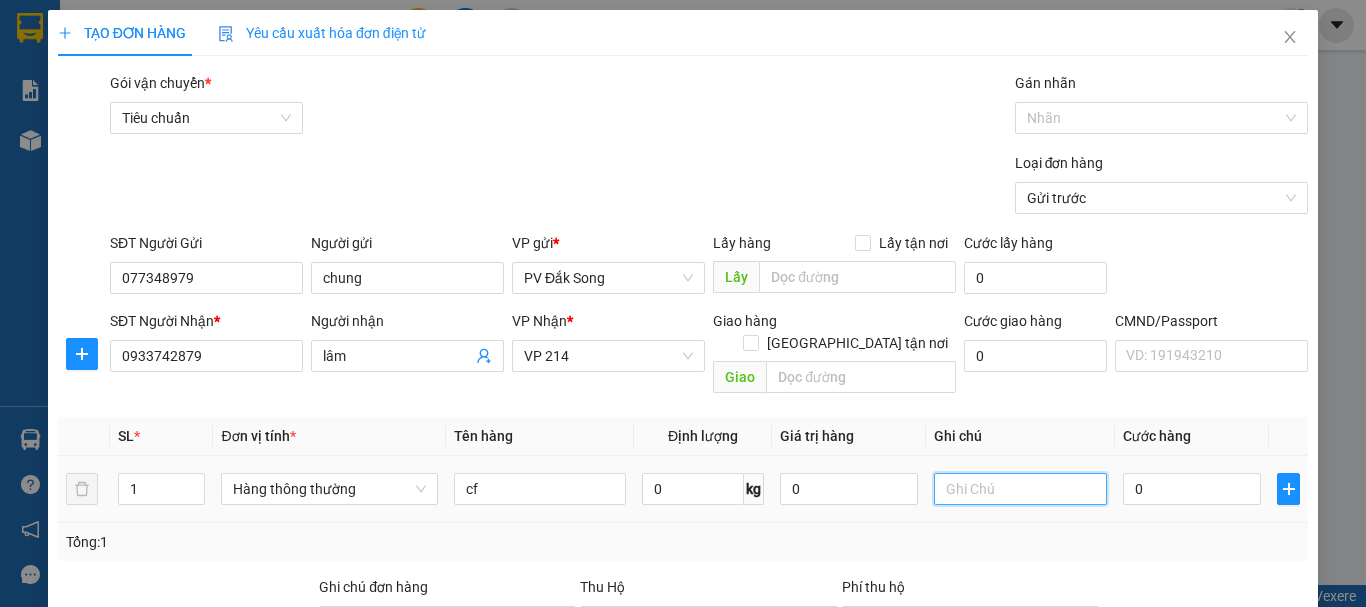 click at bounding box center [1020, 489] 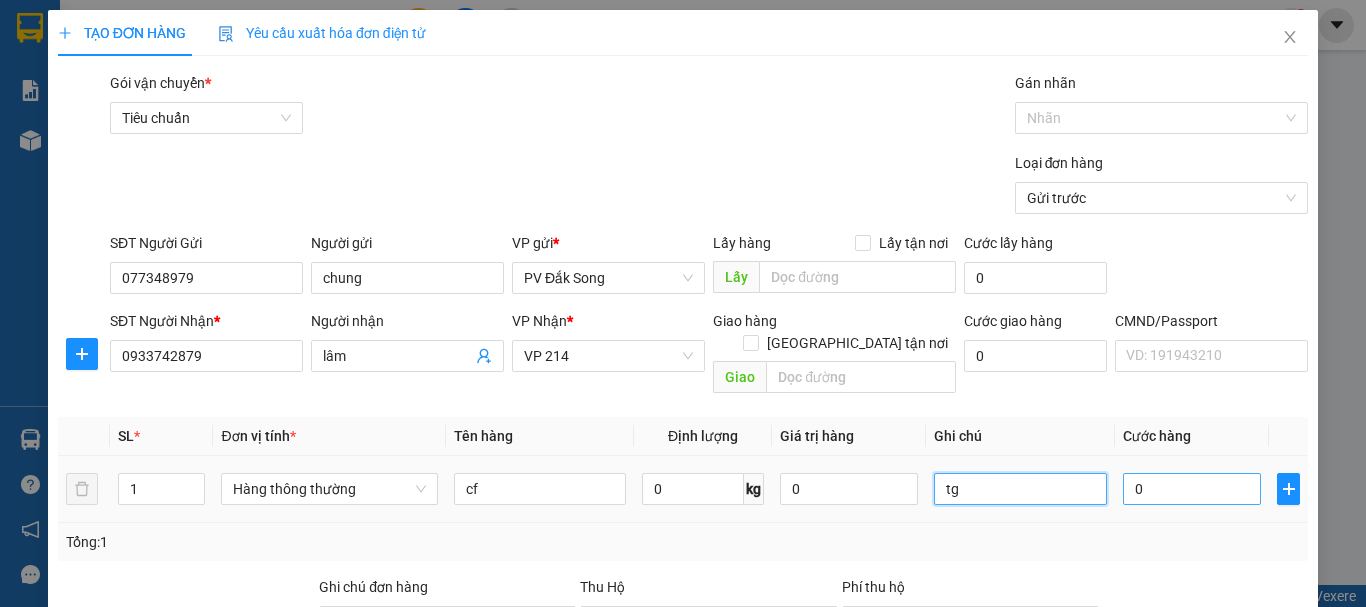 type on "tg" 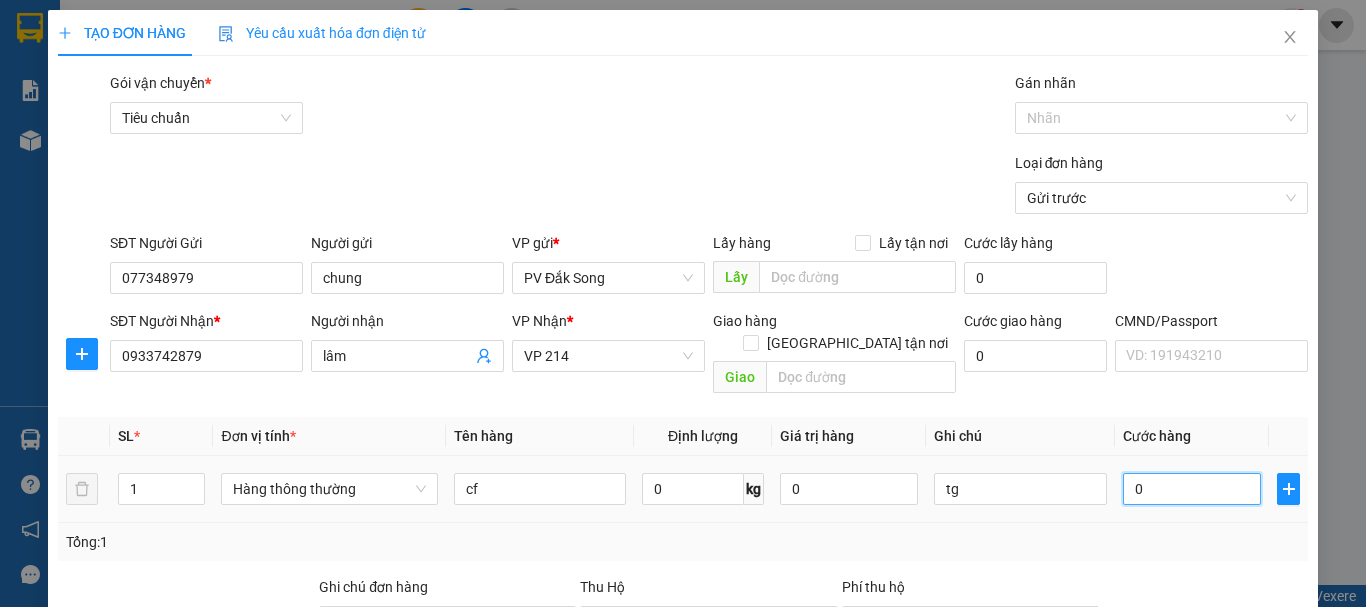 click on "0" at bounding box center [1192, 489] 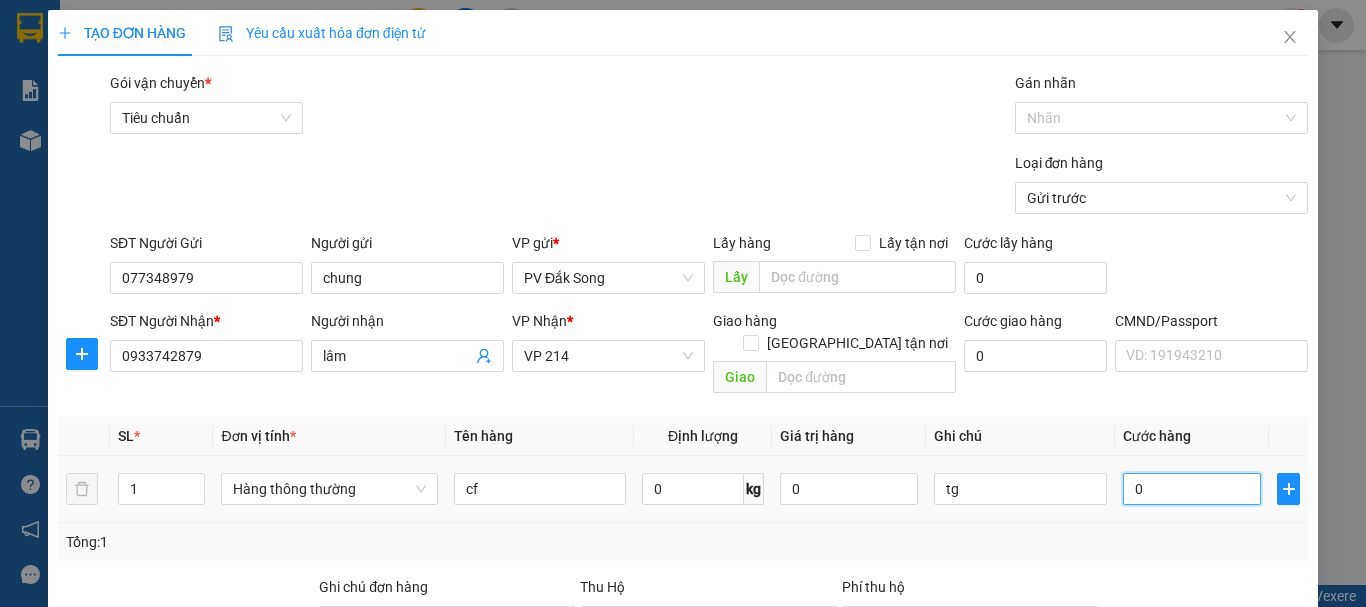 type on "005" 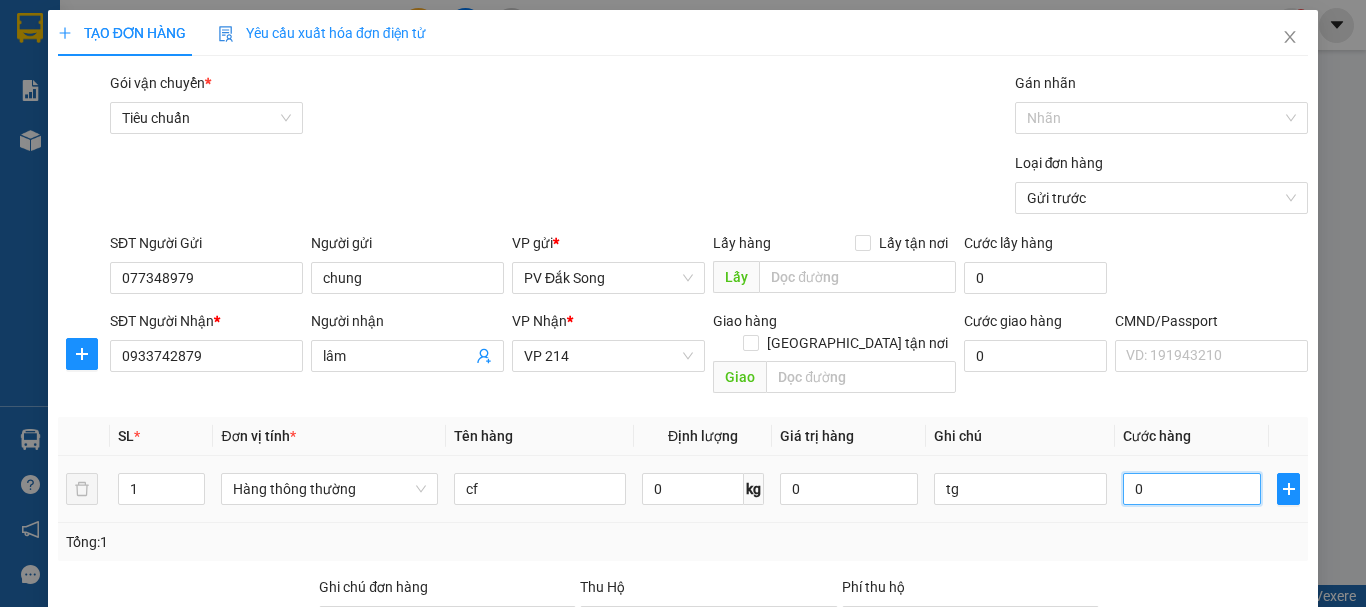 type on "5" 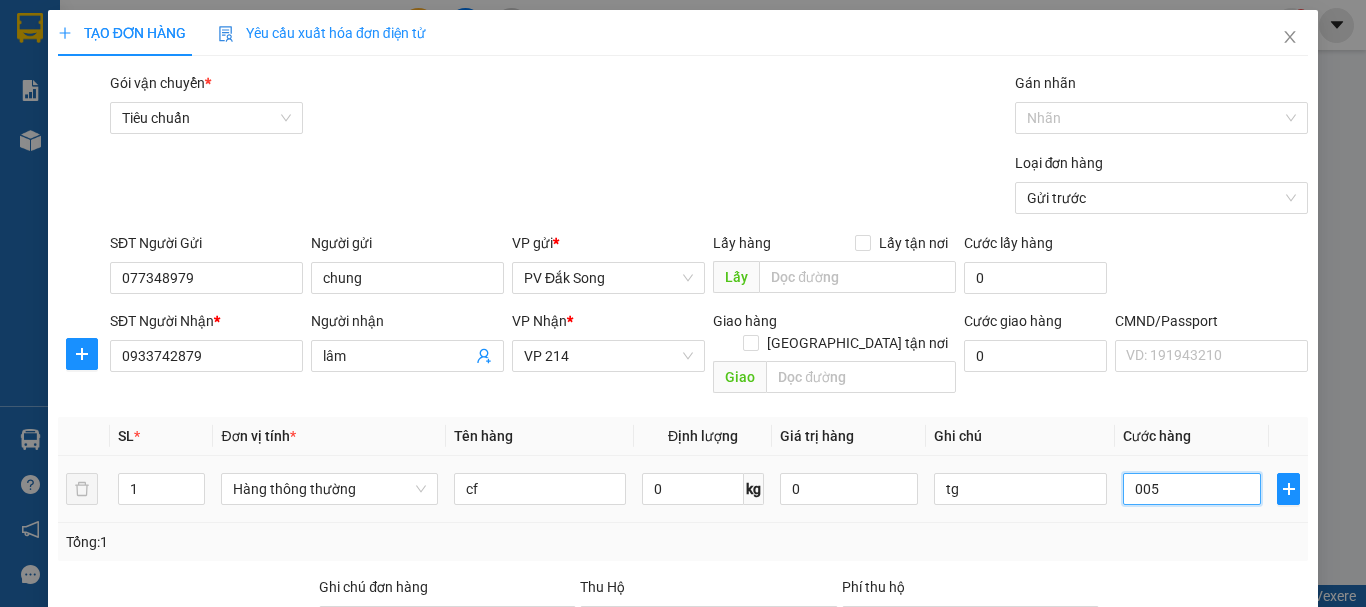 type on "0.050" 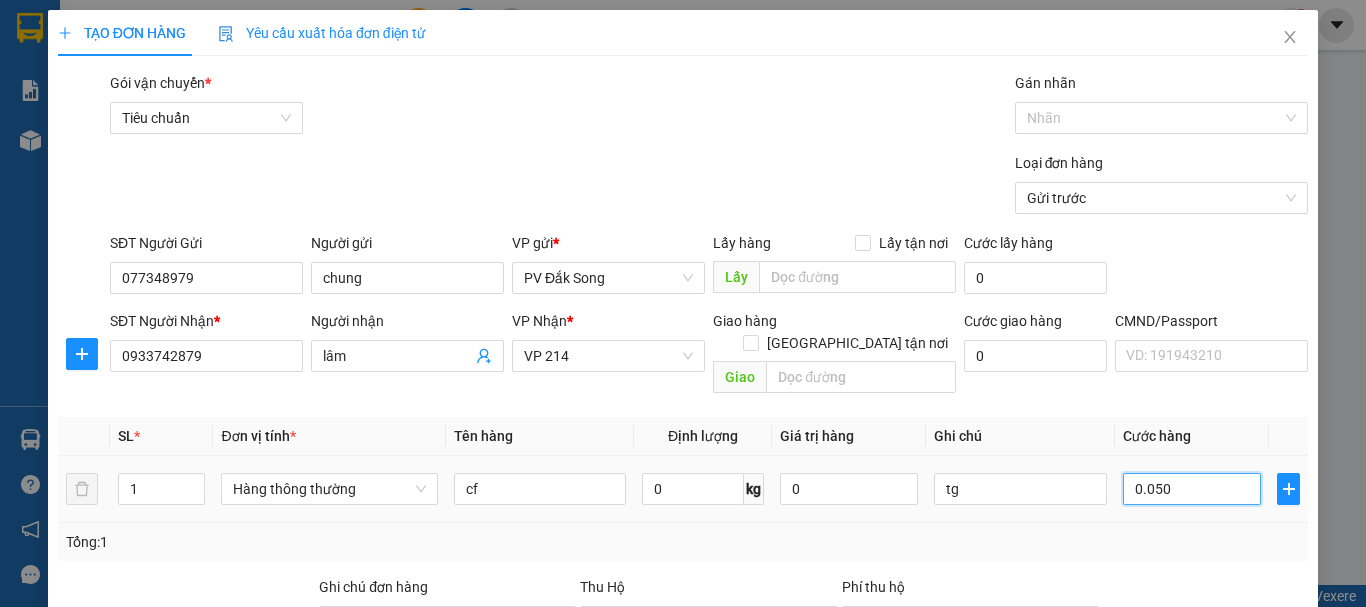 type on "00.500" 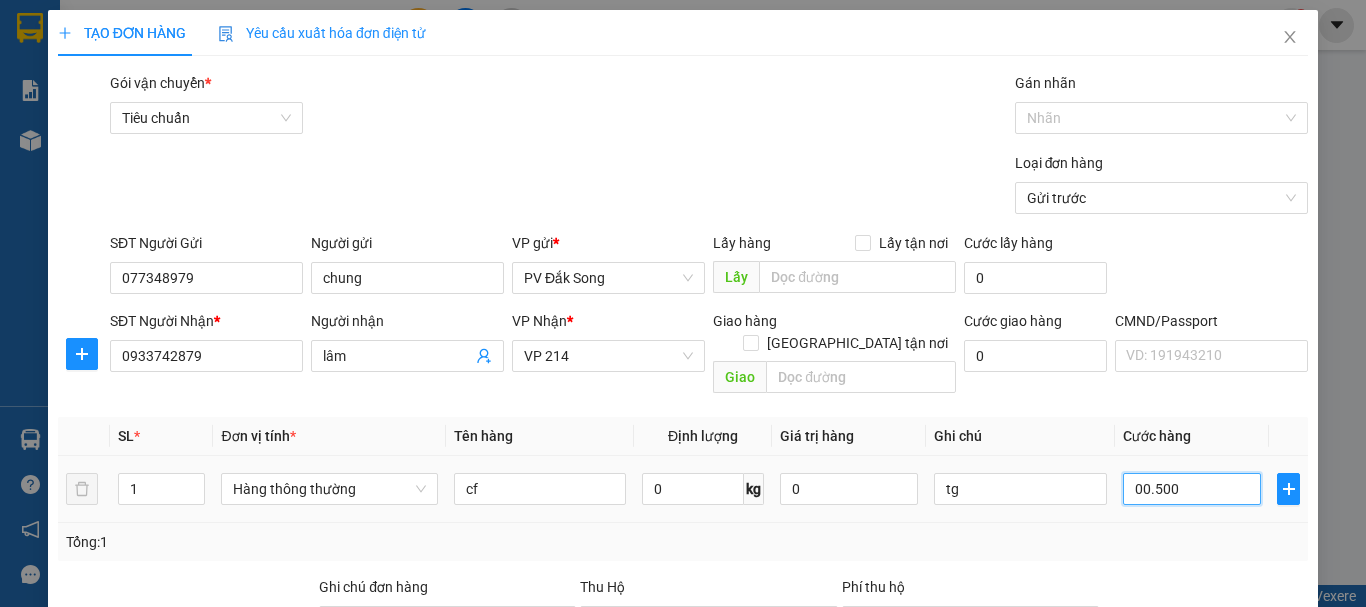 type on "0.005.000" 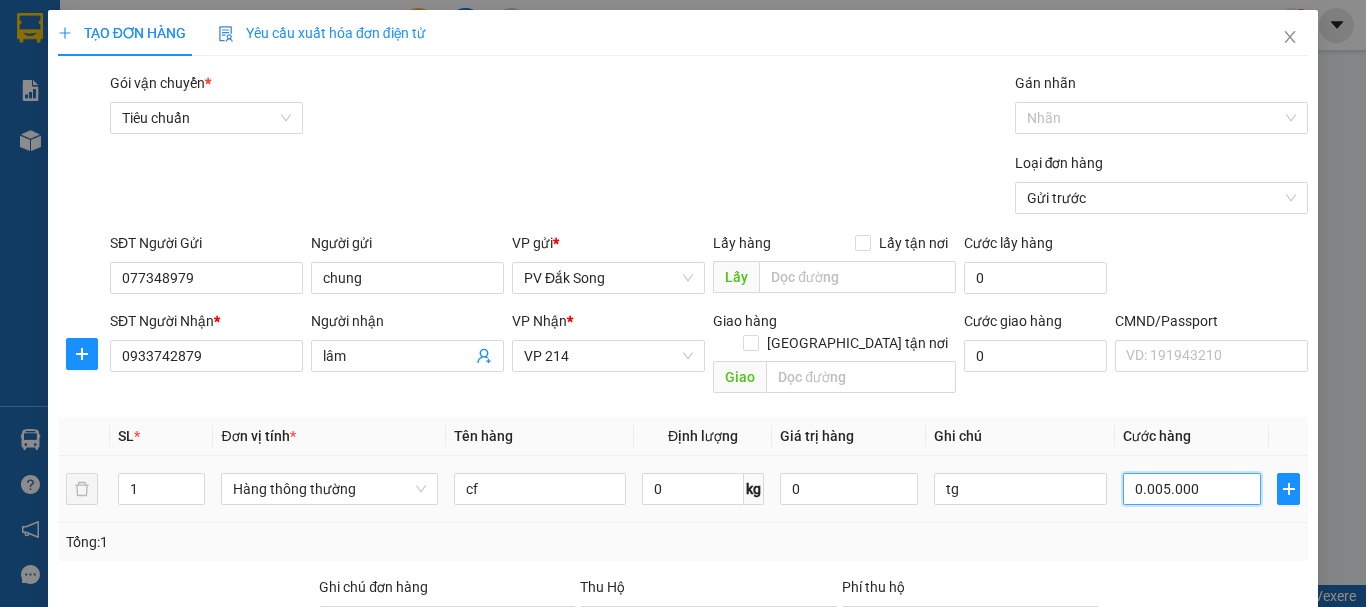 type on "5.000" 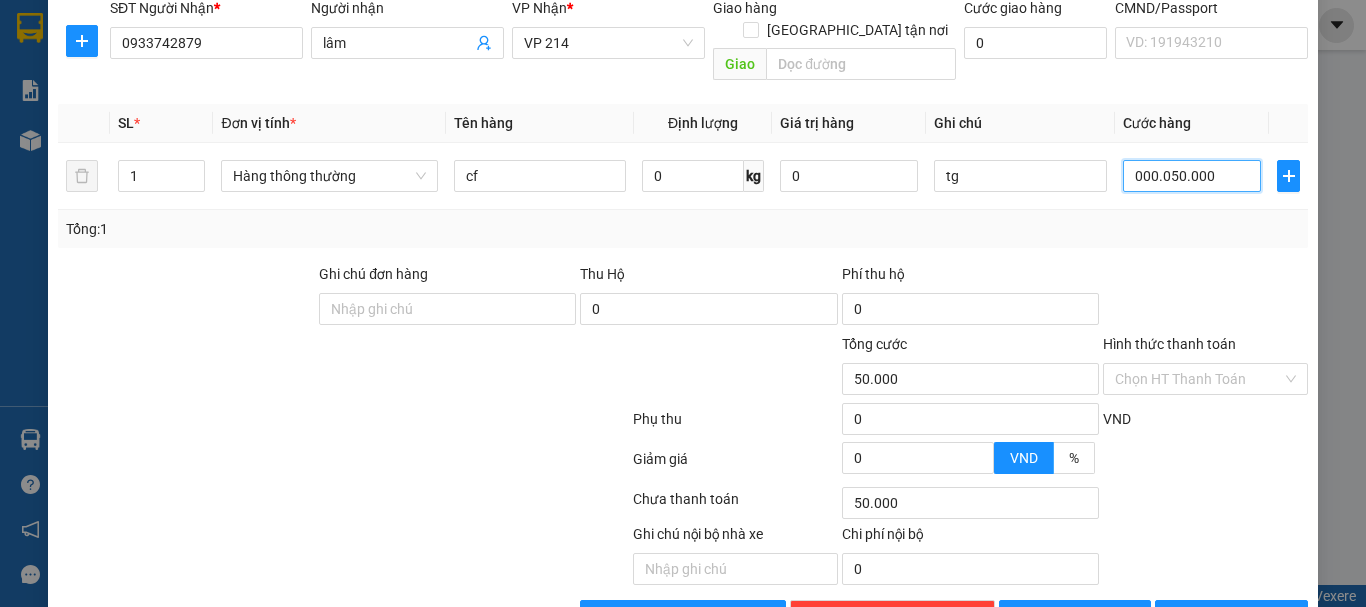 scroll, scrollTop: 355, scrollLeft: 0, axis: vertical 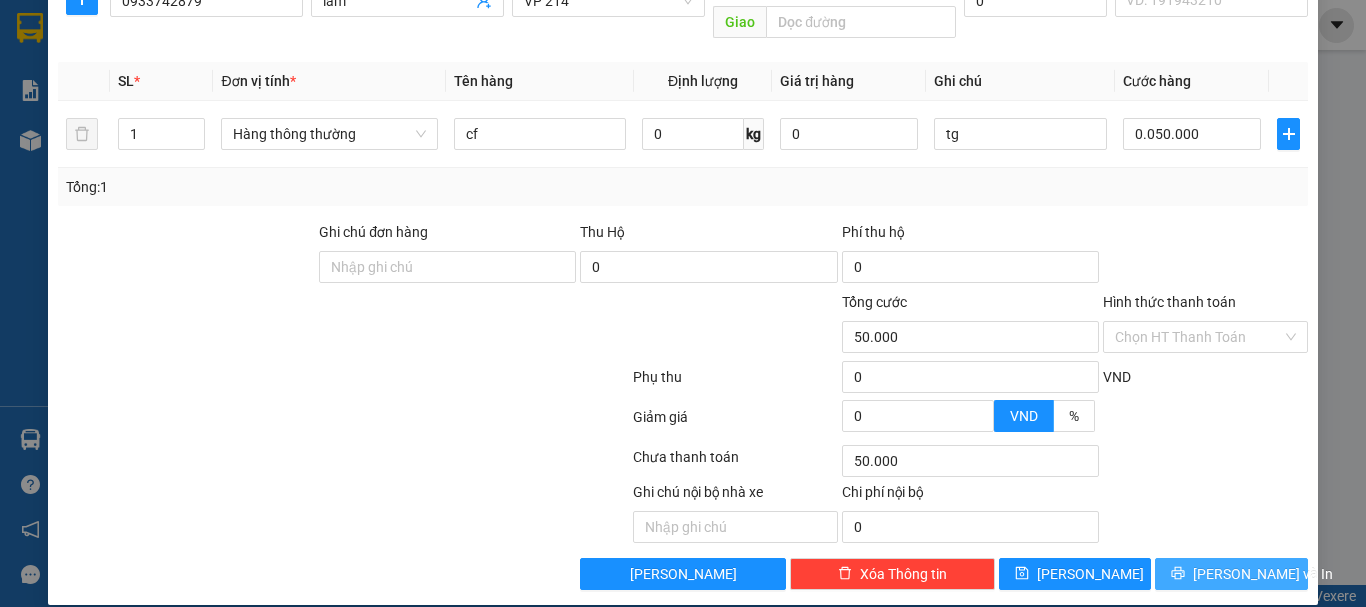 click on "[PERSON_NAME] và In" at bounding box center [1263, 574] 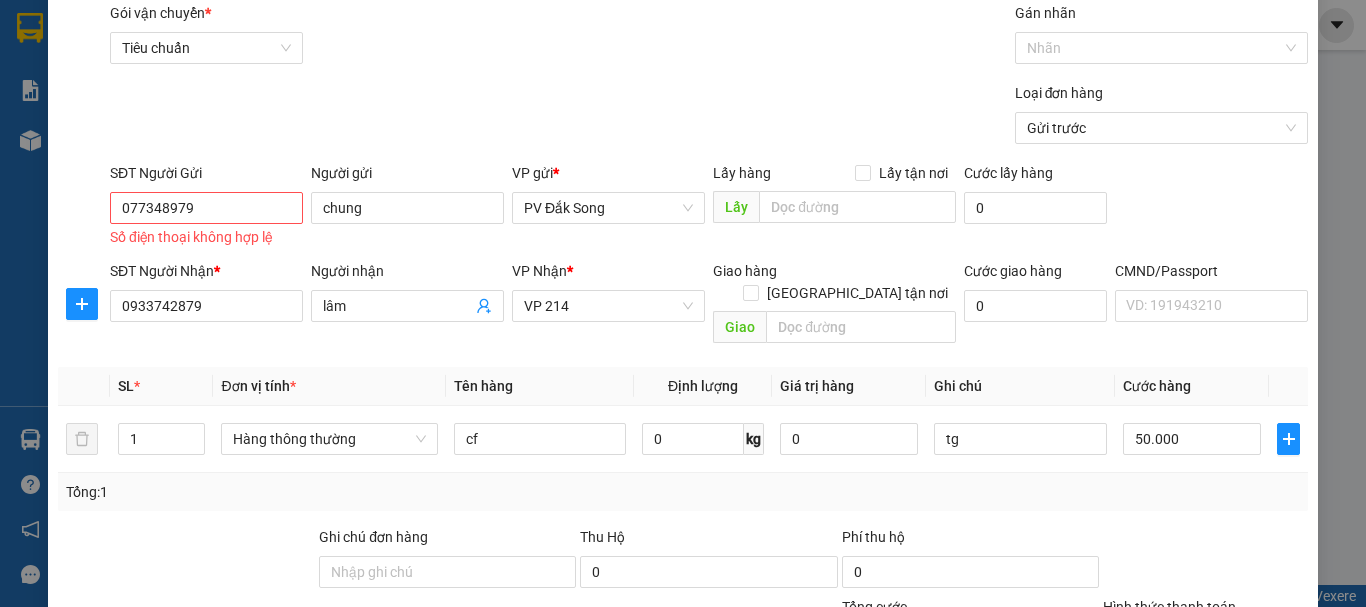 scroll, scrollTop: 62, scrollLeft: 0, axis: vertical 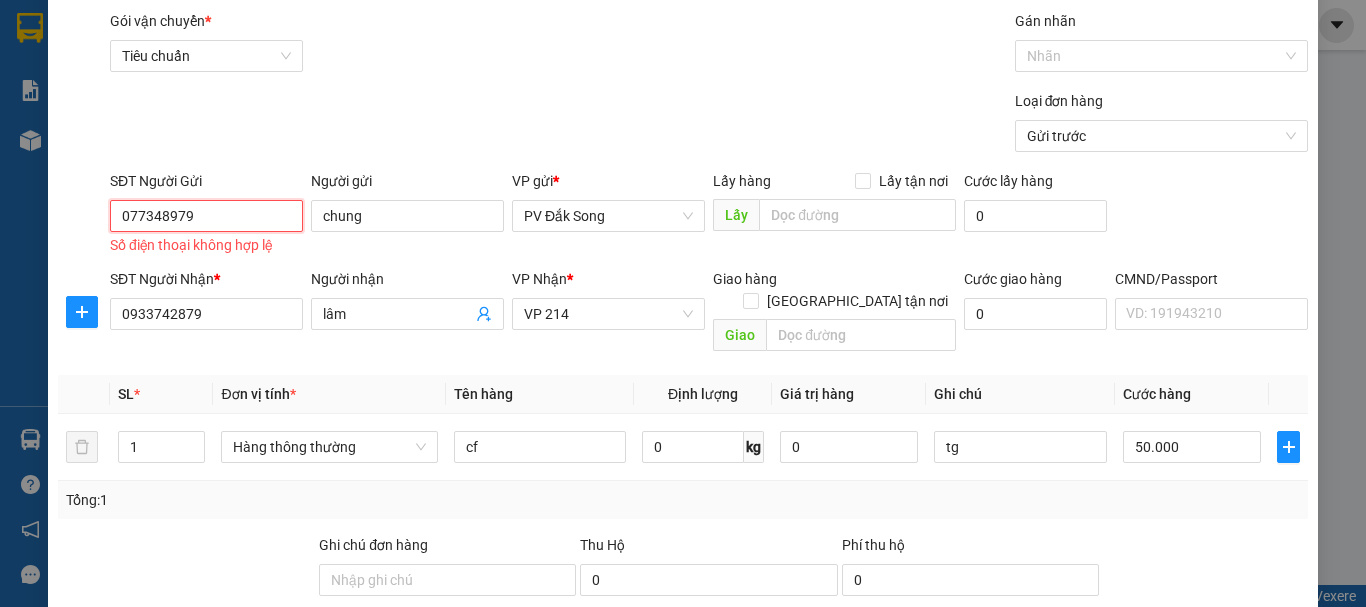 click on "077348979" at bounding box center [206, 216] 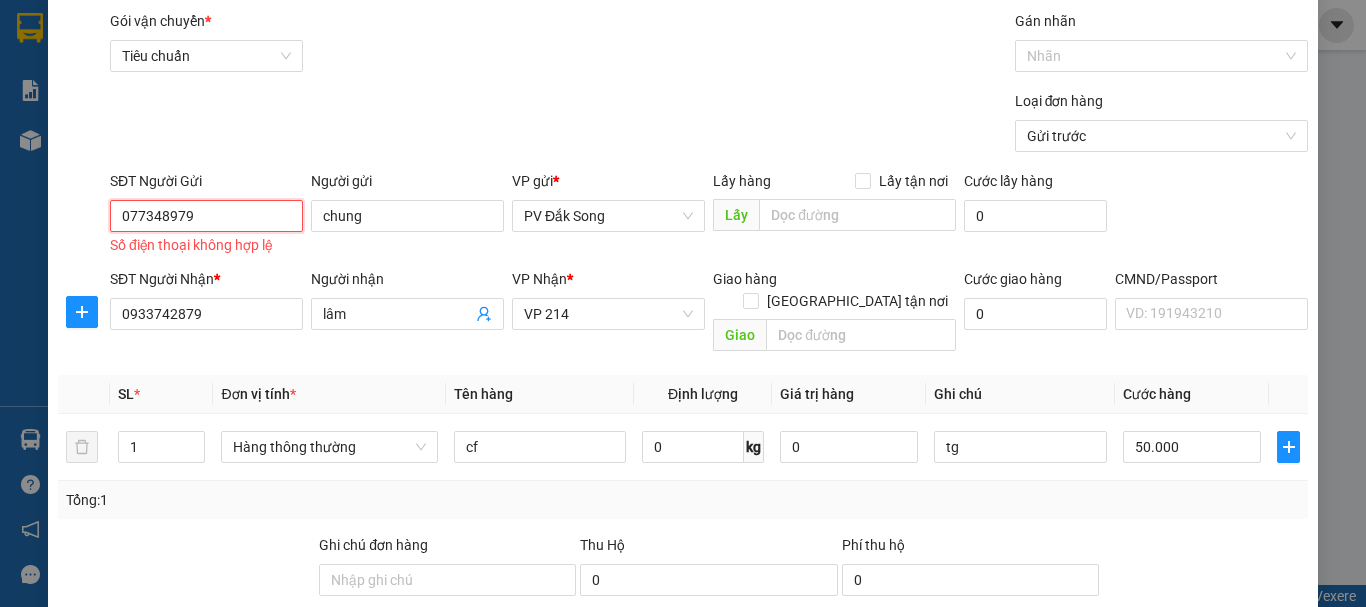 click on "077348979" at bounding box center [206, 216] 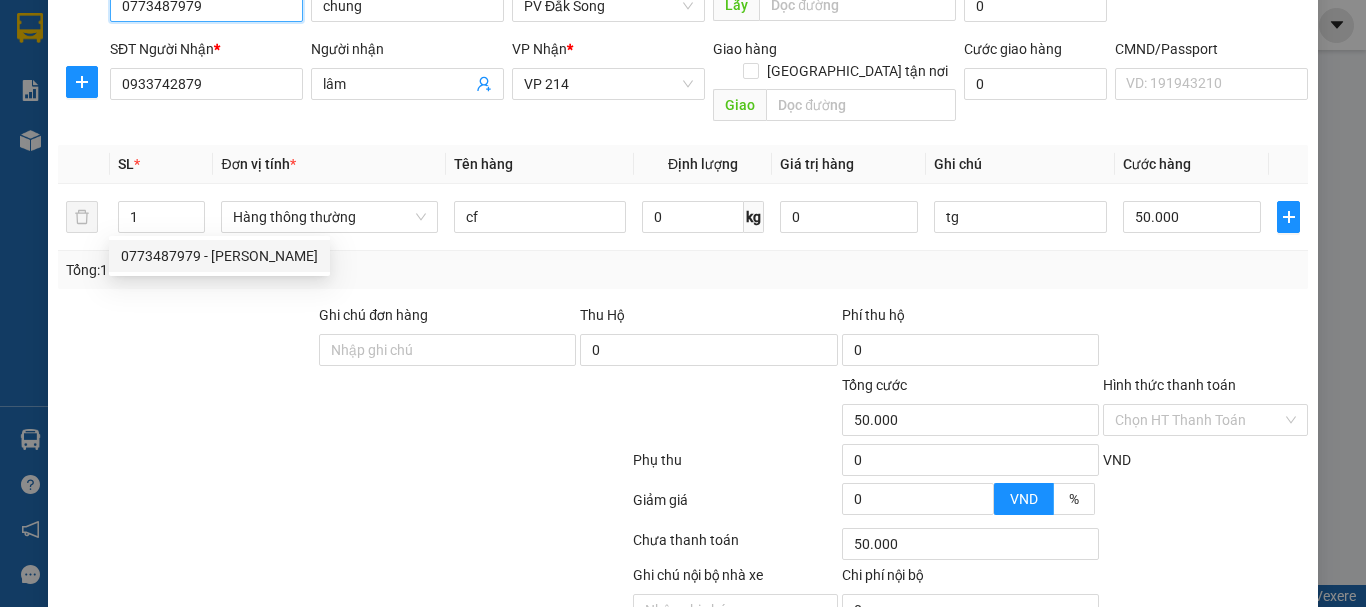 scroll, scrollTop: 355, scrollLeft: 0, axis: vertical 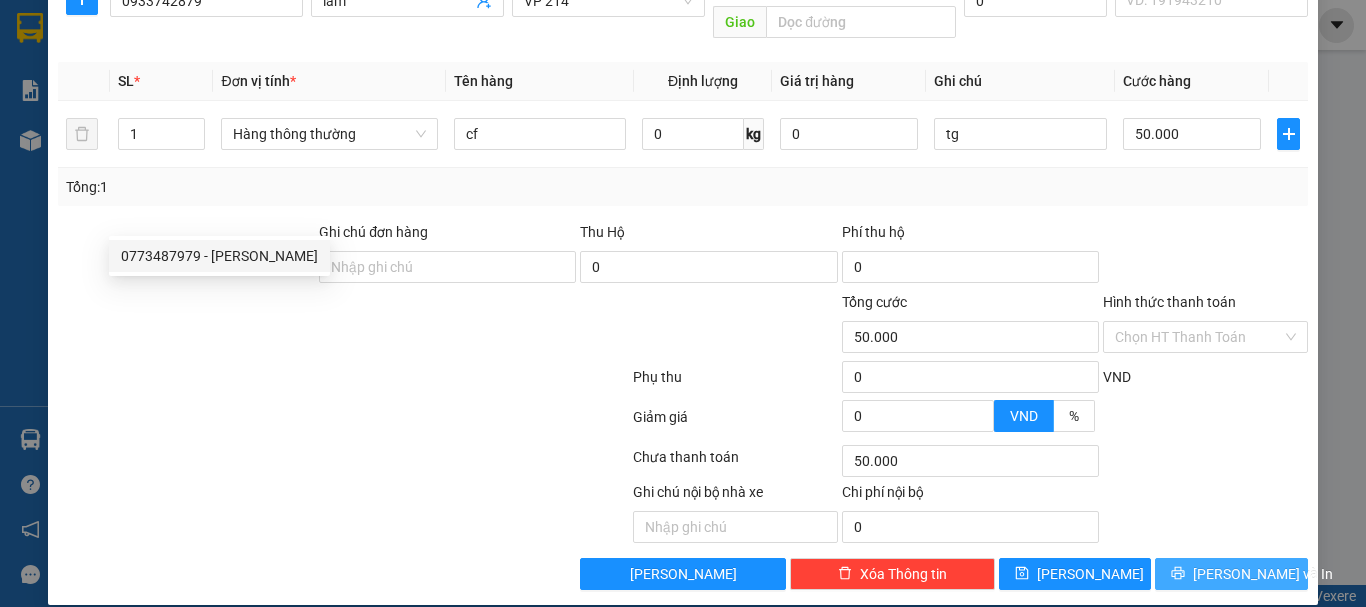 type on "0773487979" 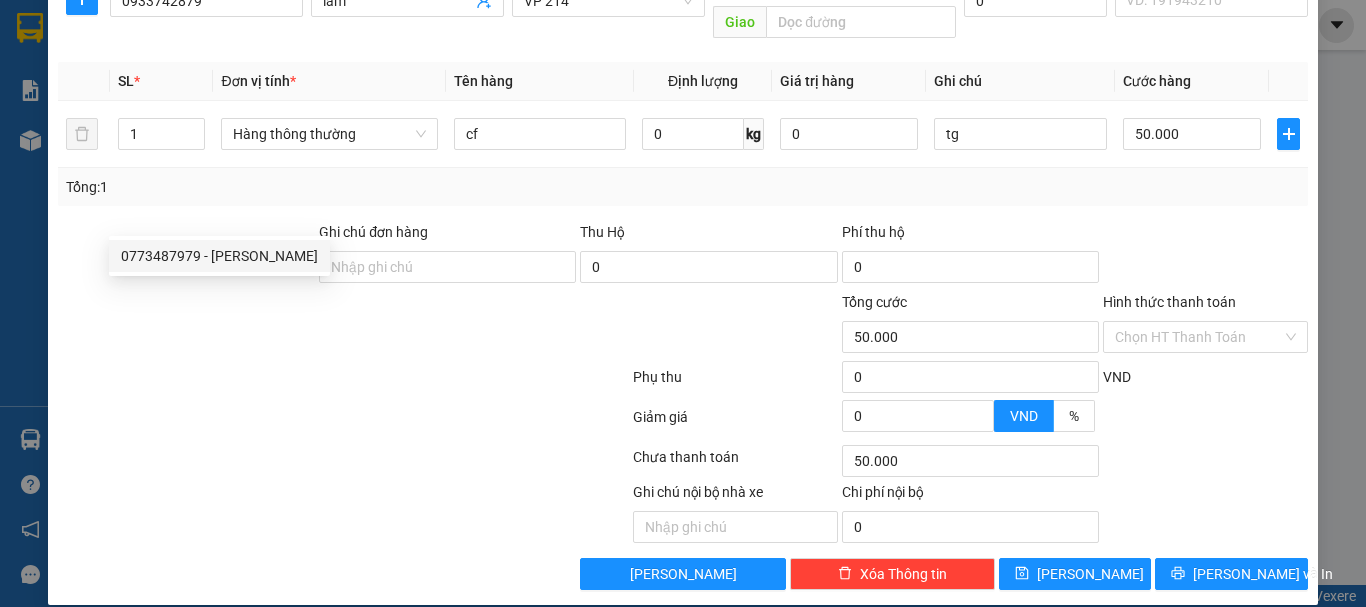 click on "Ghi chú nội bộ nhà xe Chi phí nội bộ 0" at bounding box center (683, 512) 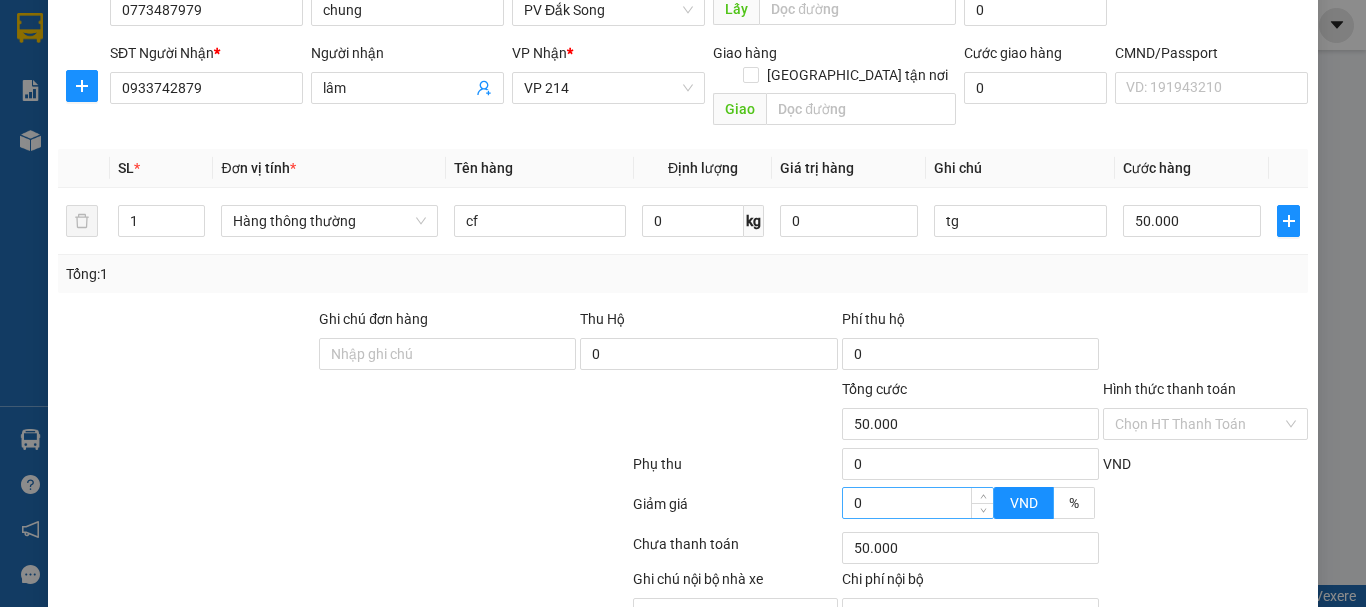 scroll, scrollTop: 355, scrollLeft: 0, axis: vertical 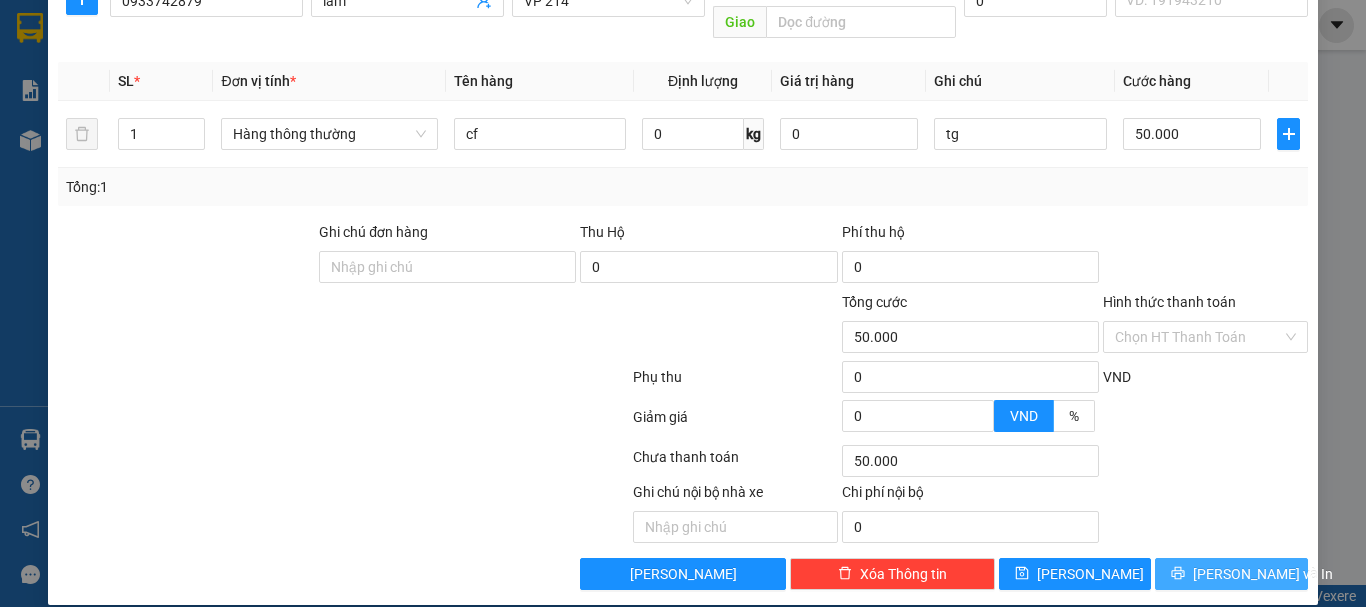 click on "[PERSON_NAME] và In" at bounding box center (1231, 574) 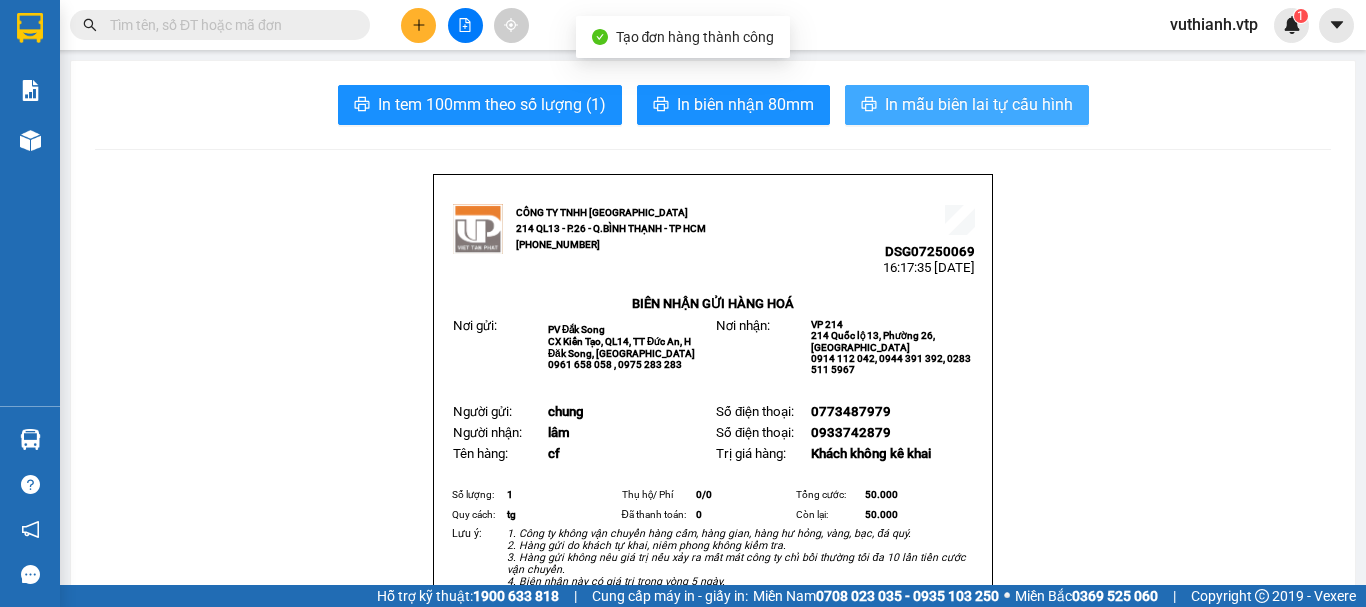 click on "In mẫu biên lai tự cấu hình" at bounding box center [979, 104] 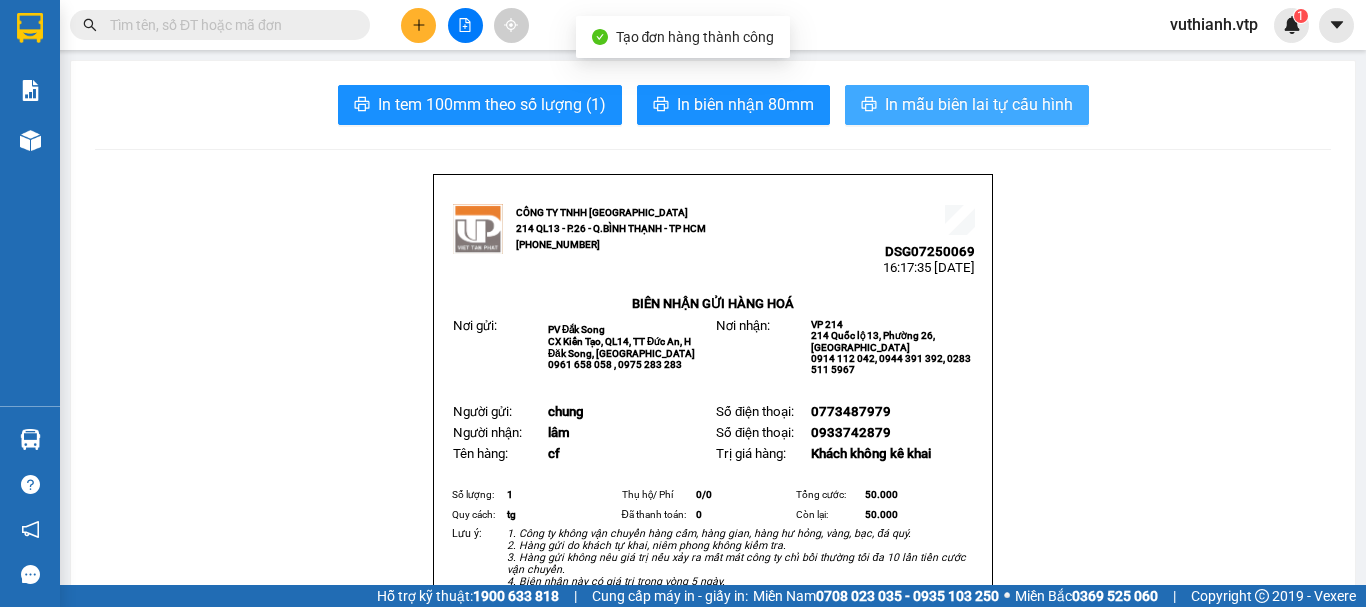 scroll, scrollTop: 0, scrollLeft: 0, axis: both 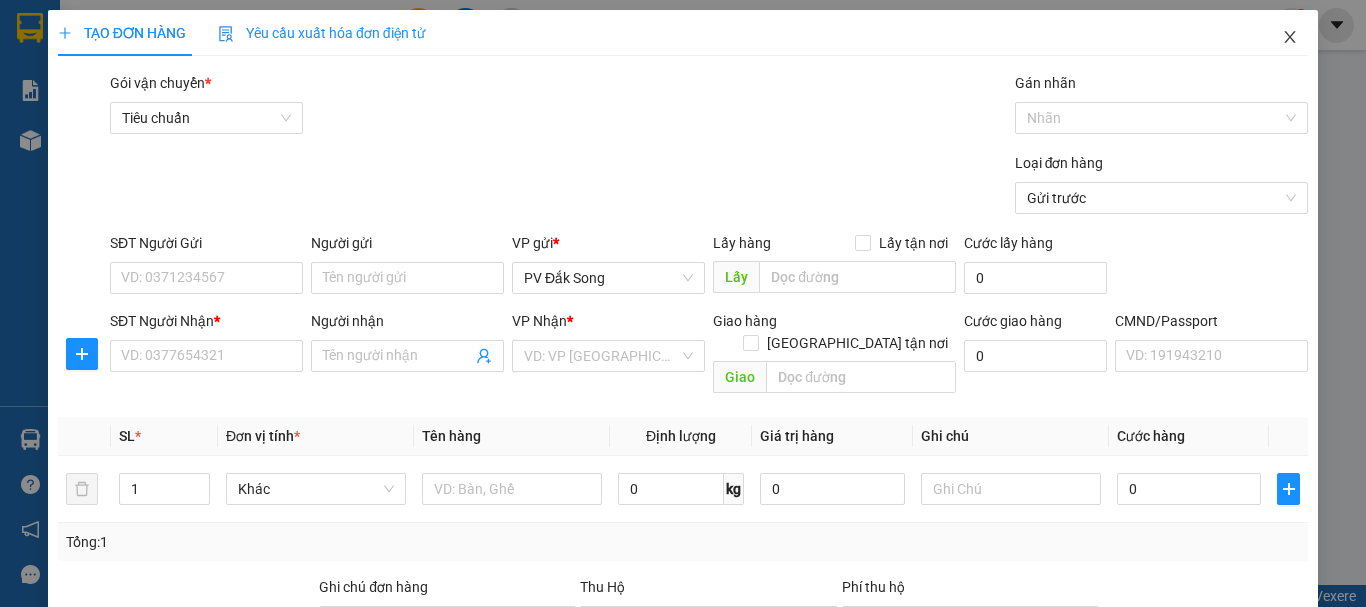 click 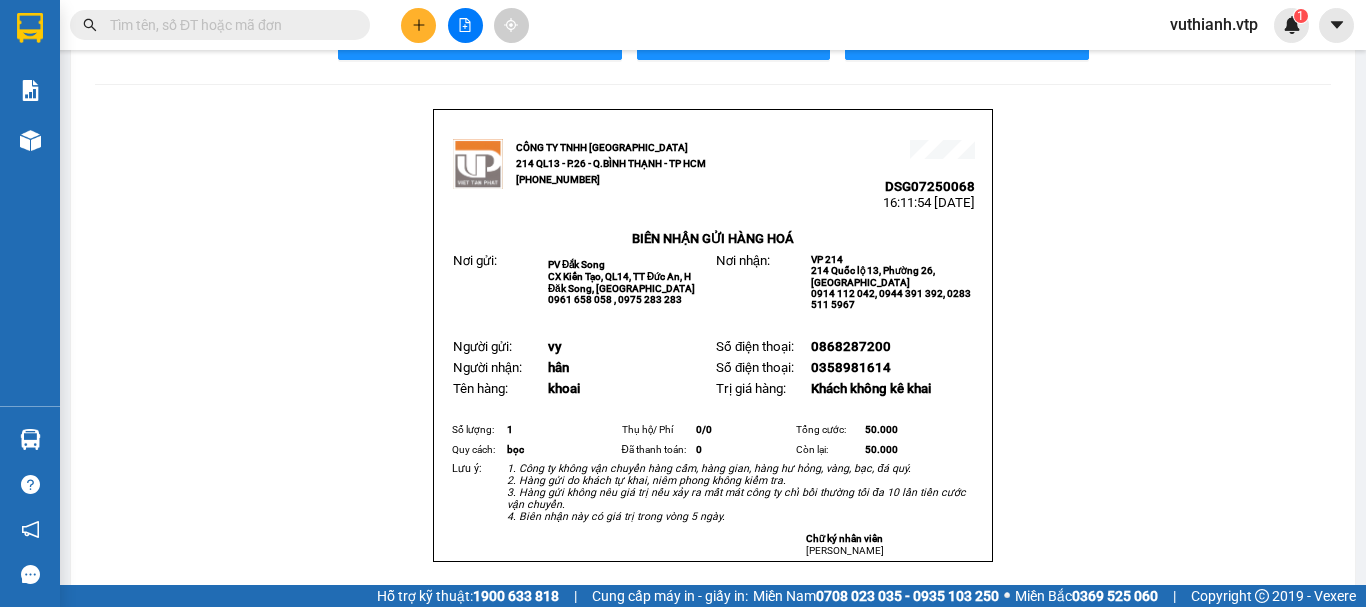 scroll, scrollTop: 100, scrollLeft: 0, axis: vertical 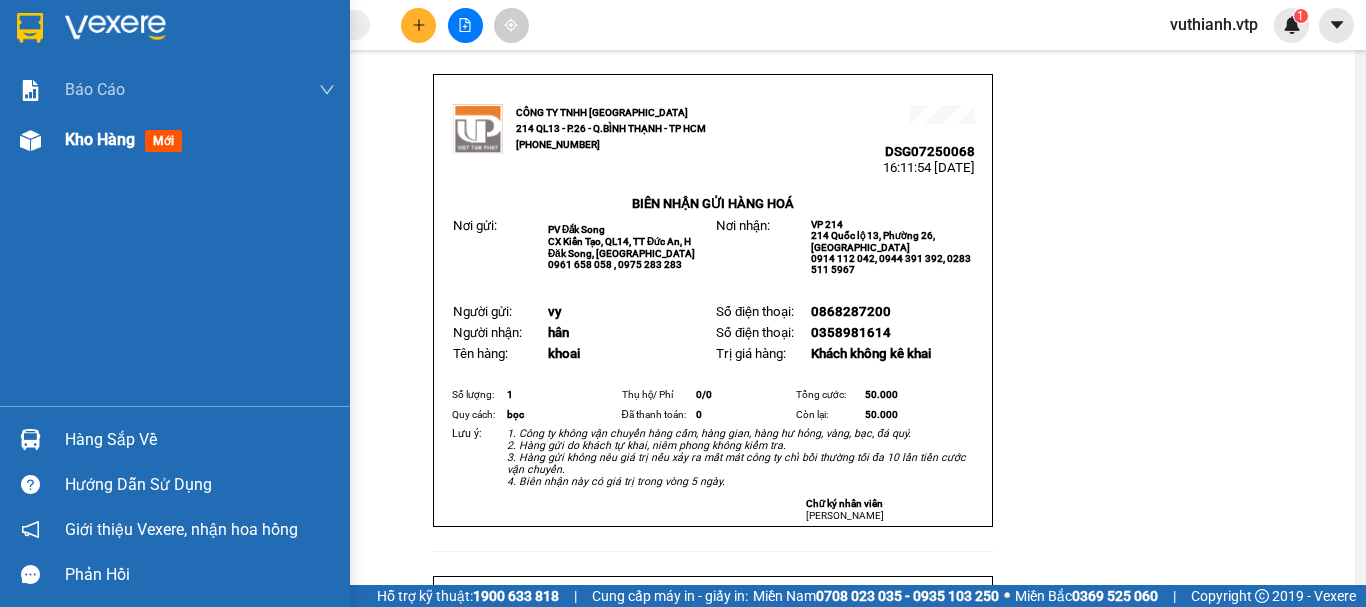 click on "Kho hàng mới" at bounding box center [175, 140] 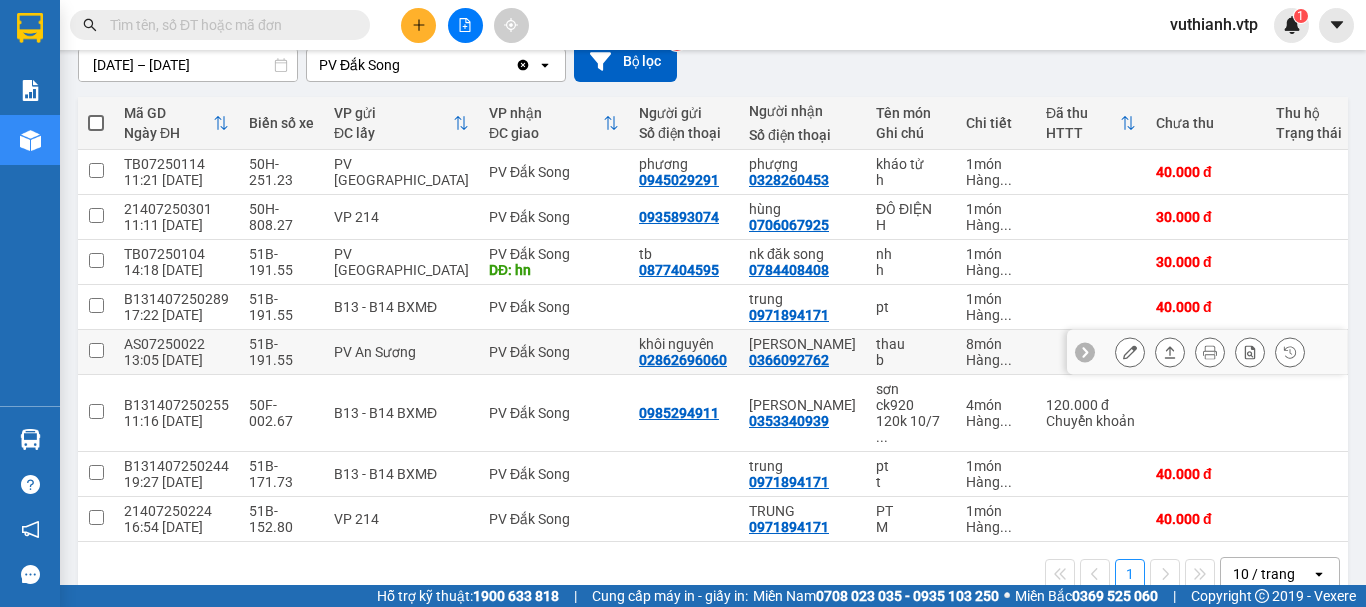 scroll, scrollTop: 216, scrollLeft: 0, axis: vertical 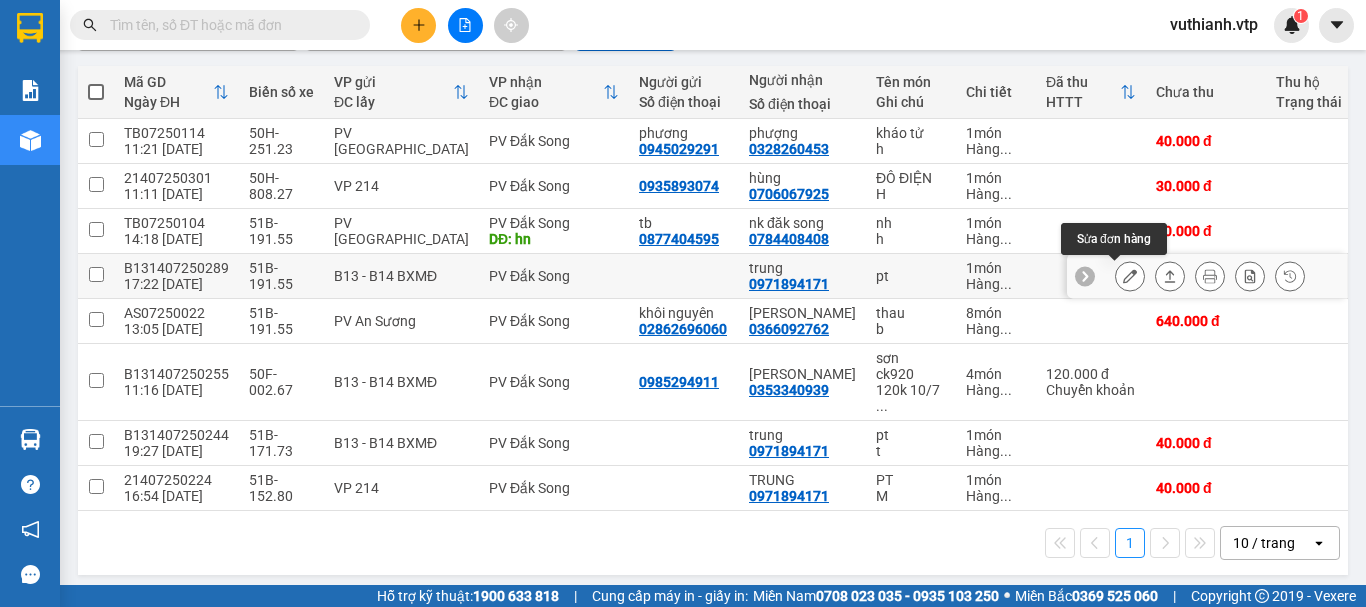 click 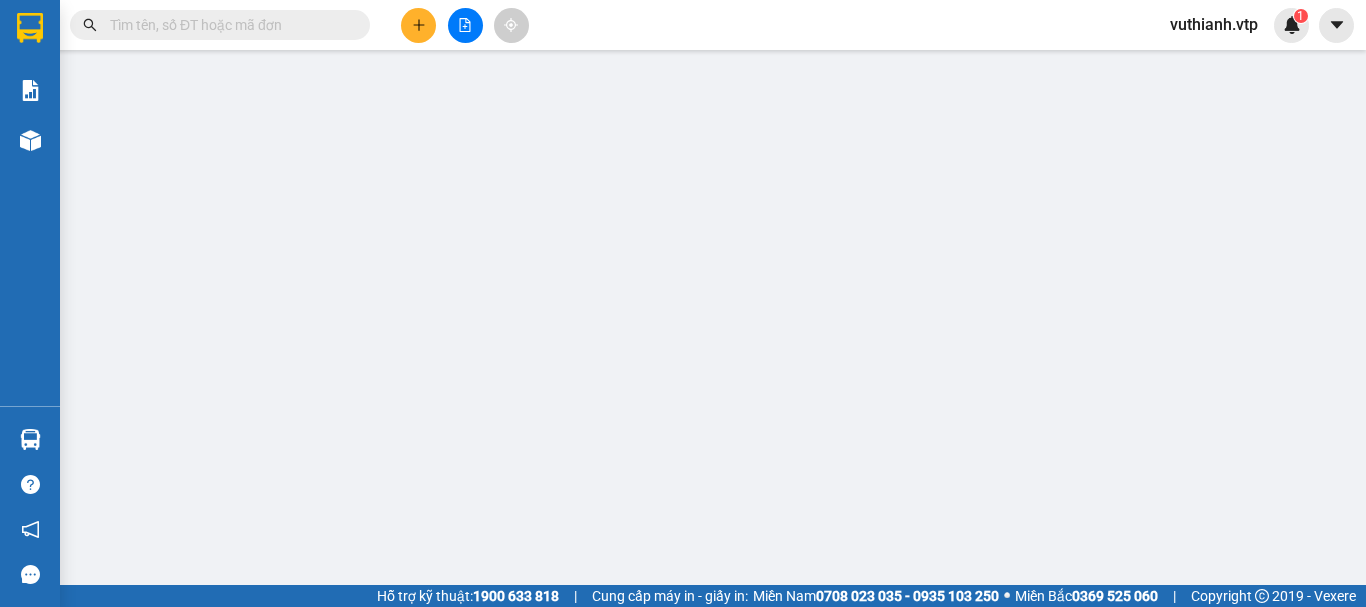 scroll, scrollTop: 0, scrollLeft: 0, axis: both 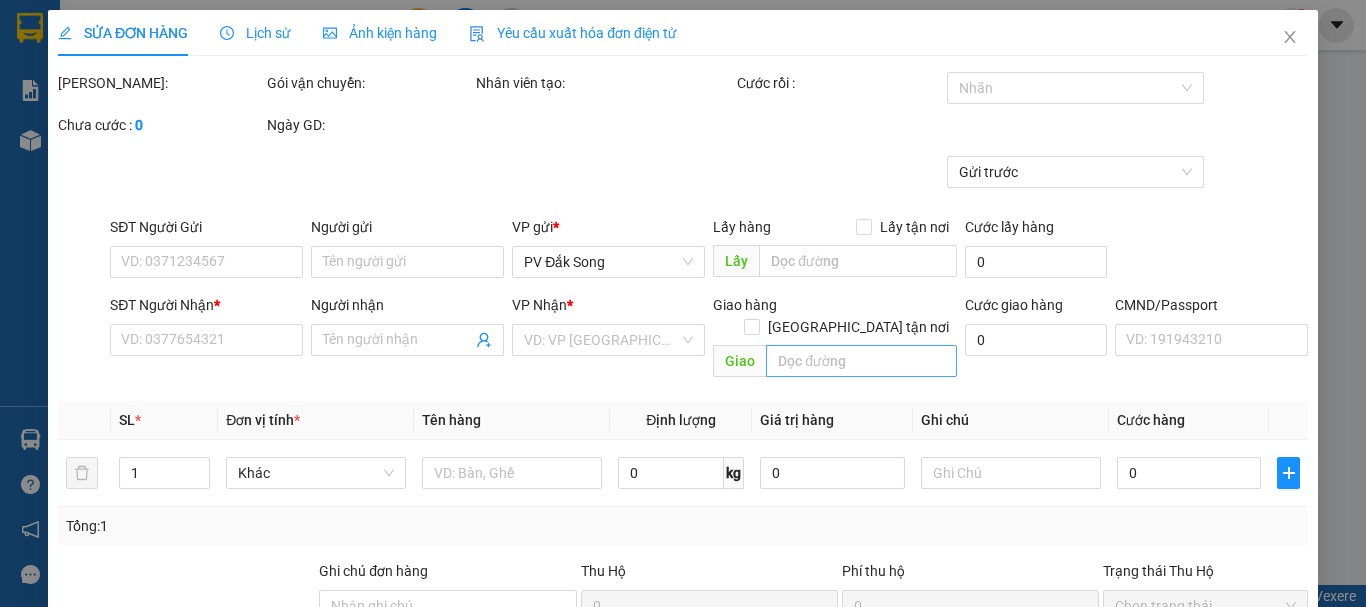 type on "0971894171" 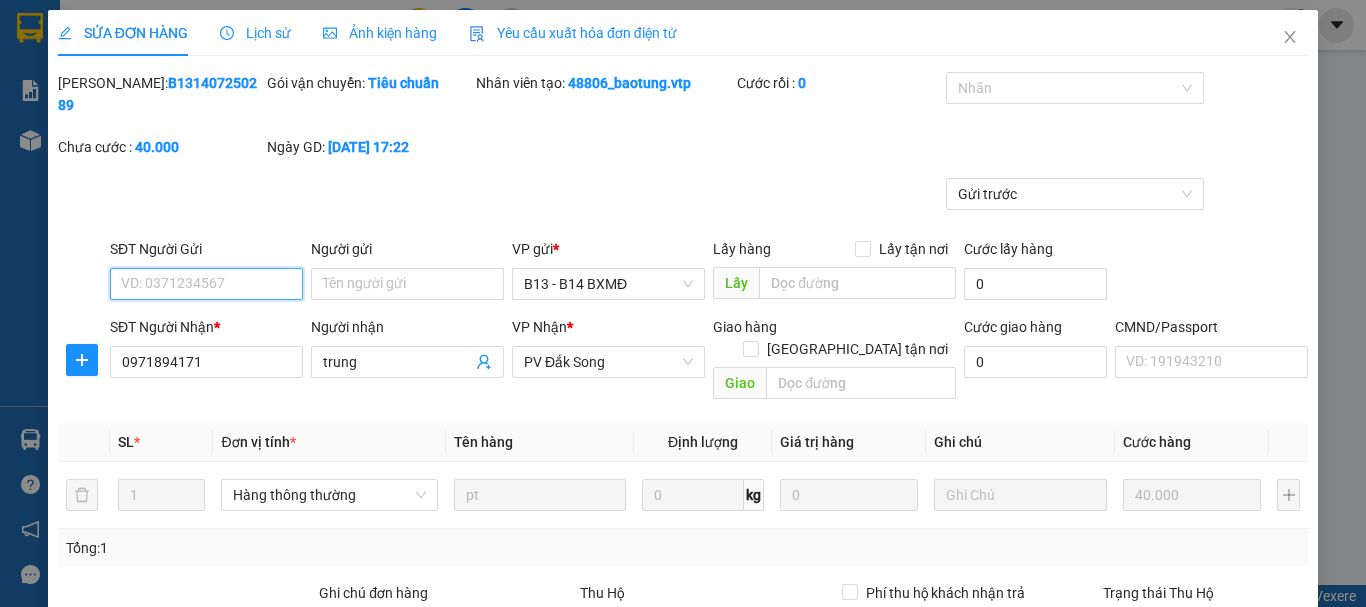 type on "2.000" 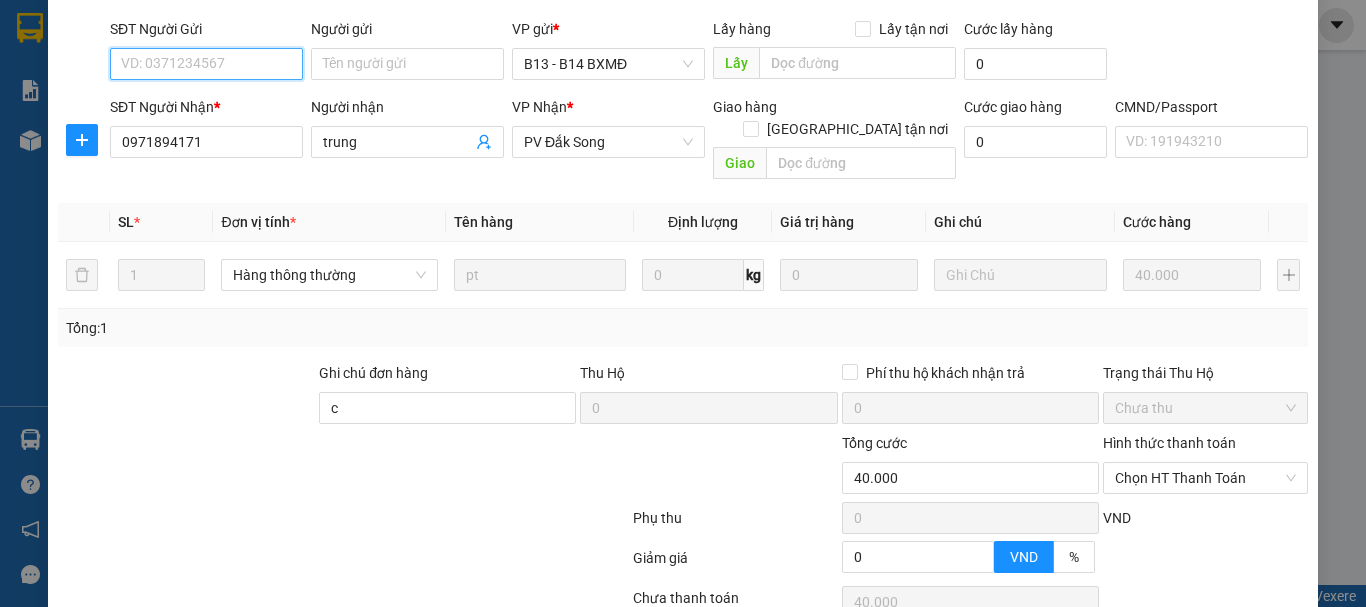 scroll, scrollTop: 300, scrollLeft: 0, axis: vertical 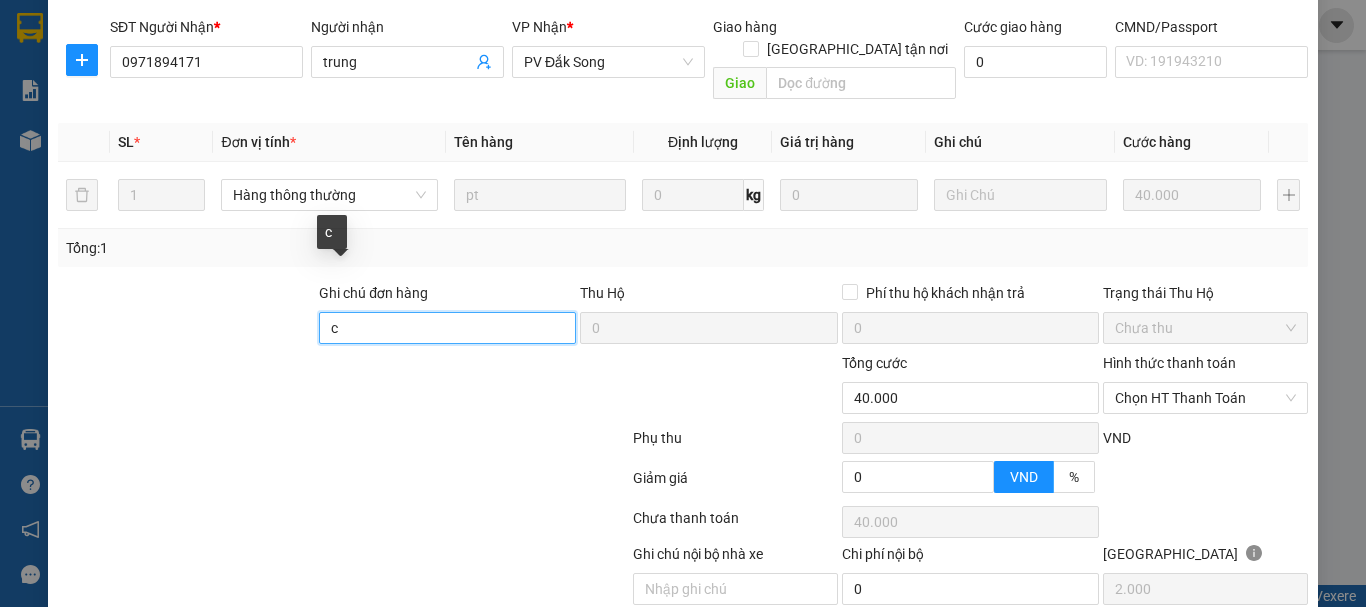 click on "c" at bounding box center [447, 328] 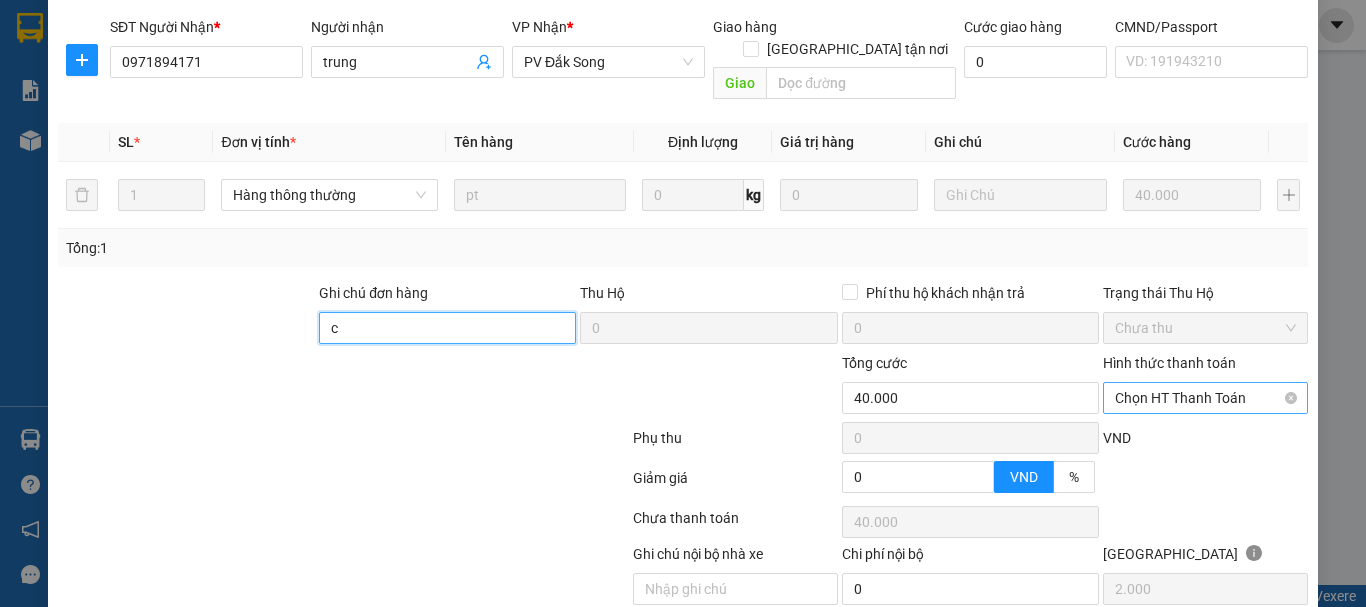 click on "Chọn HT Thanh Toán" at bounding box center [1205, 398] 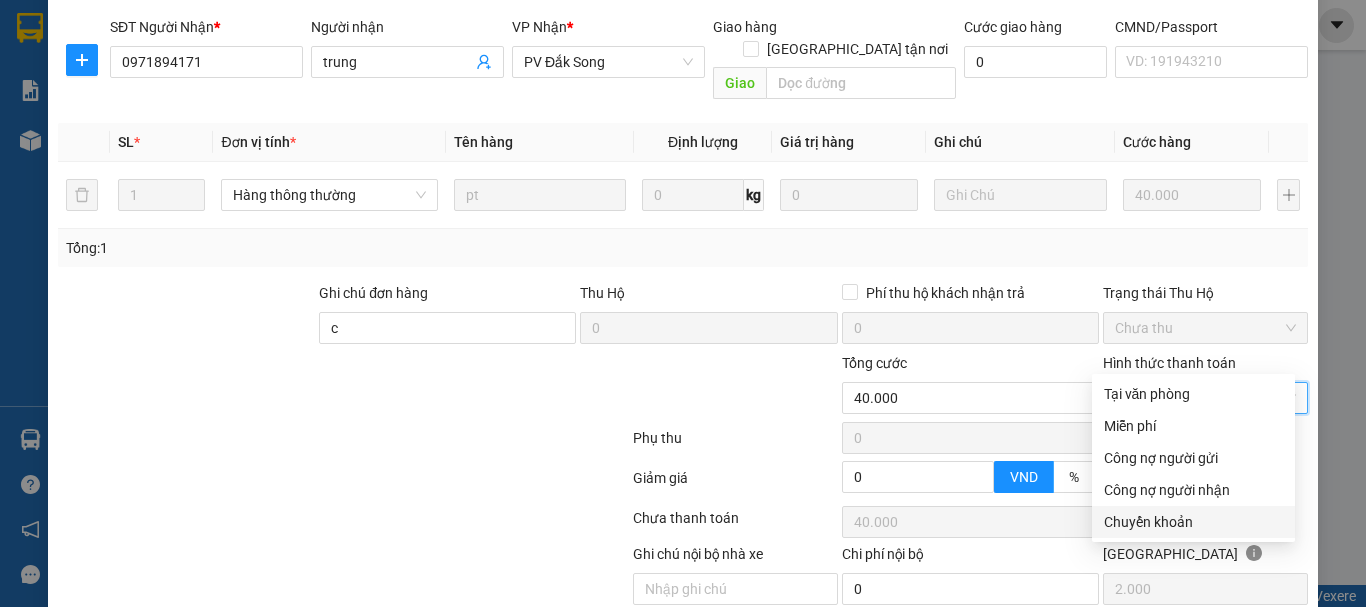 click on "Chuyển khoản" at bounding box center [1193, 522] 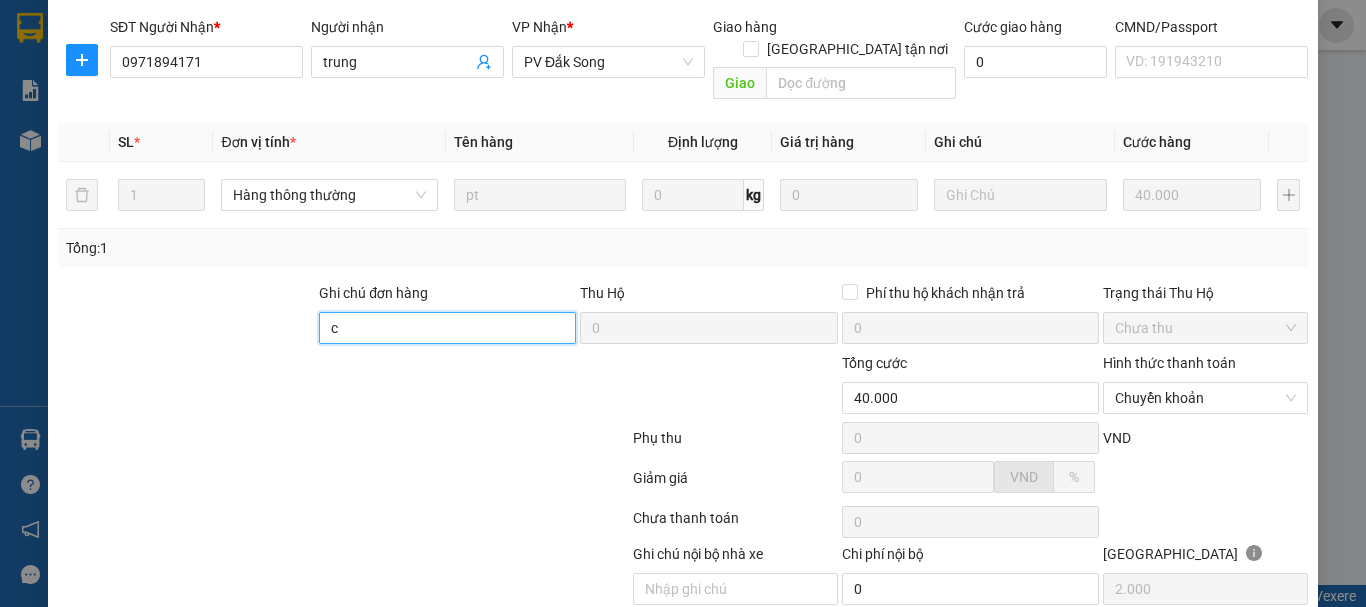 click on "c" at bounding box center [447, 328] 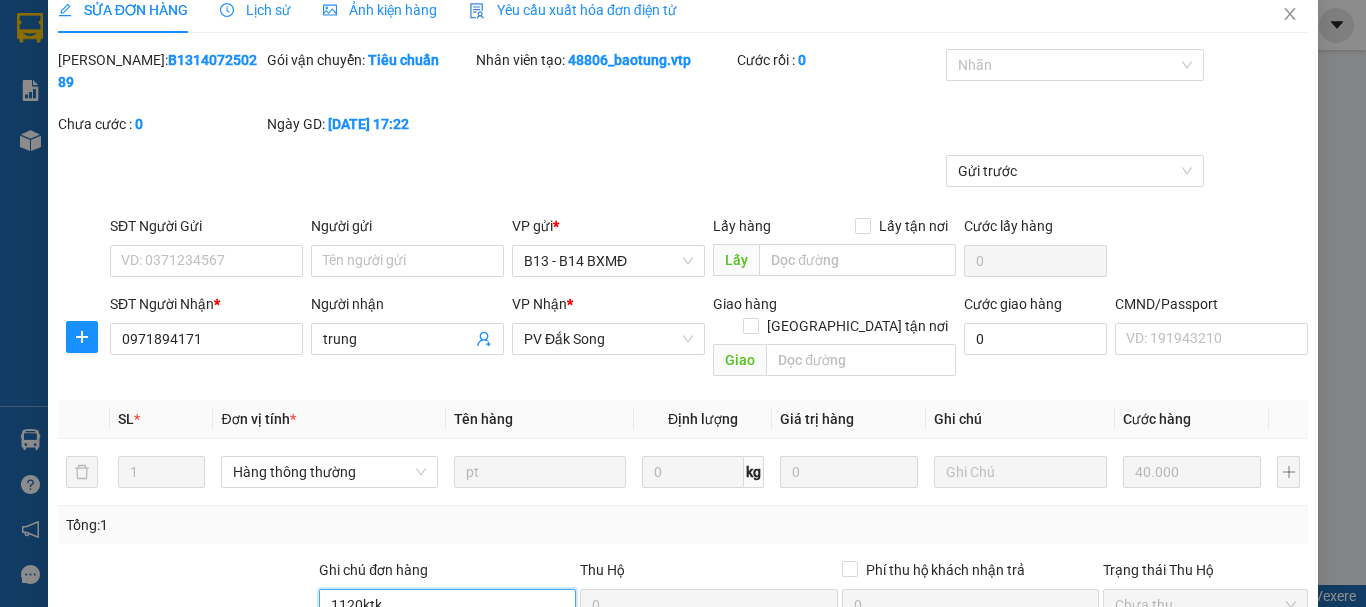 scroll, scrollTop: 0, scrollLeft: 0, axis: both 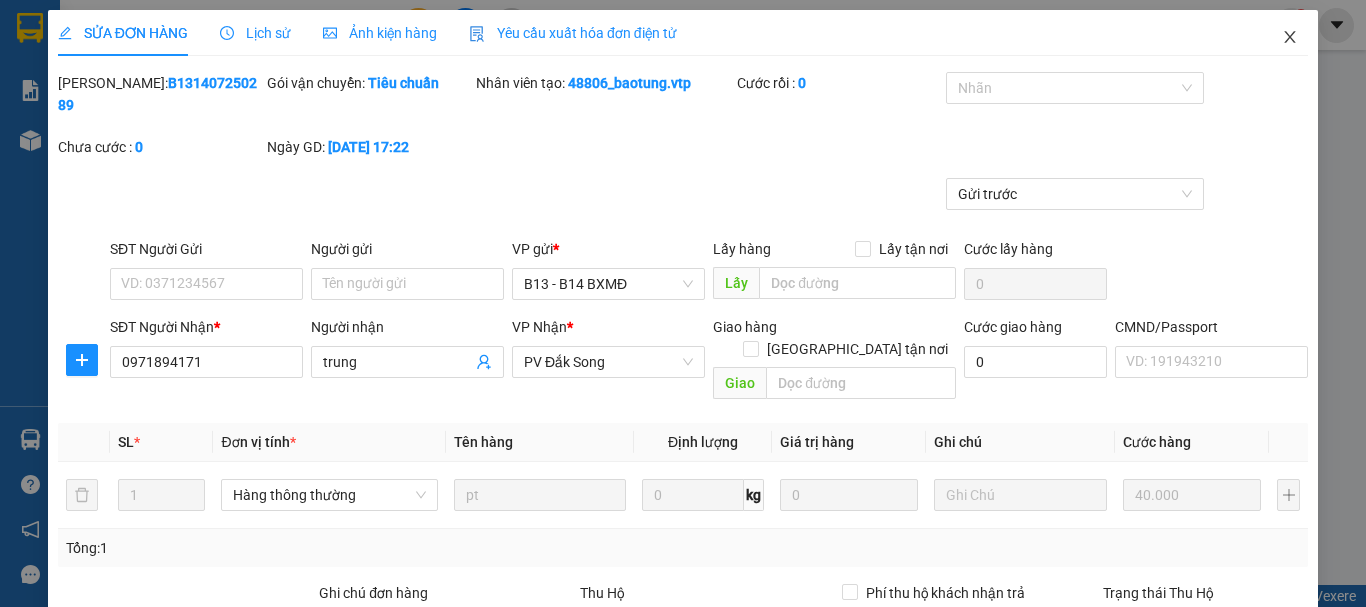 type on "1120ktk" 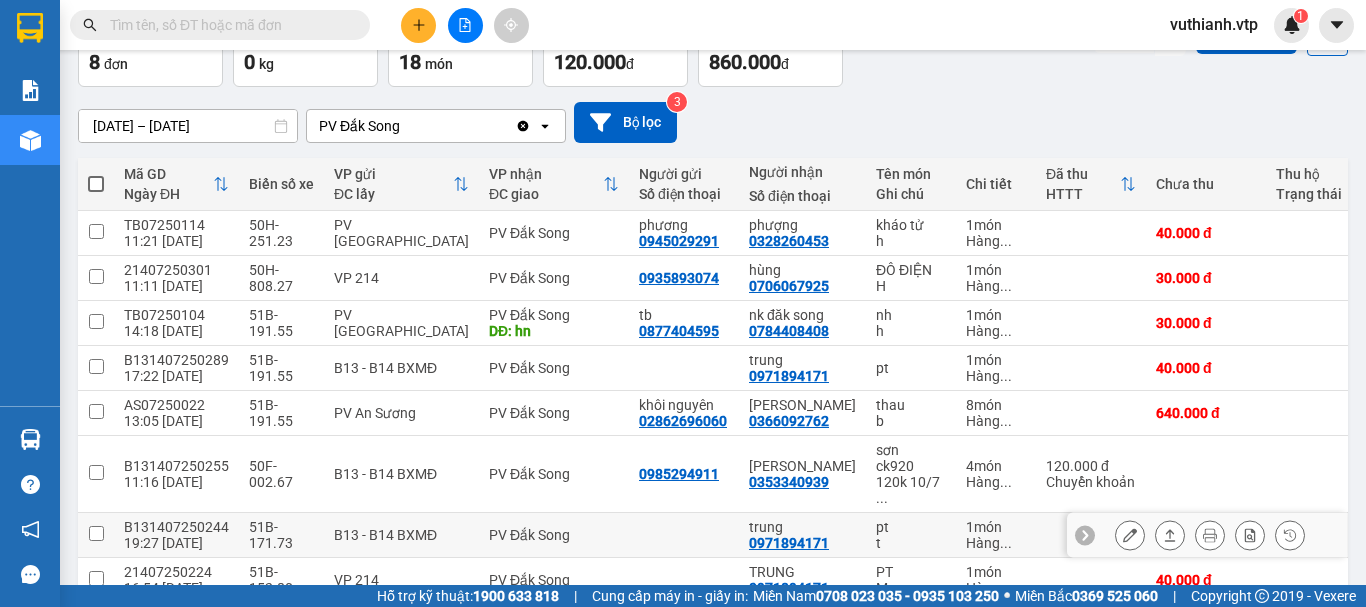 scroll, scrollTop: 0, scrollLeft: 0, axis: both 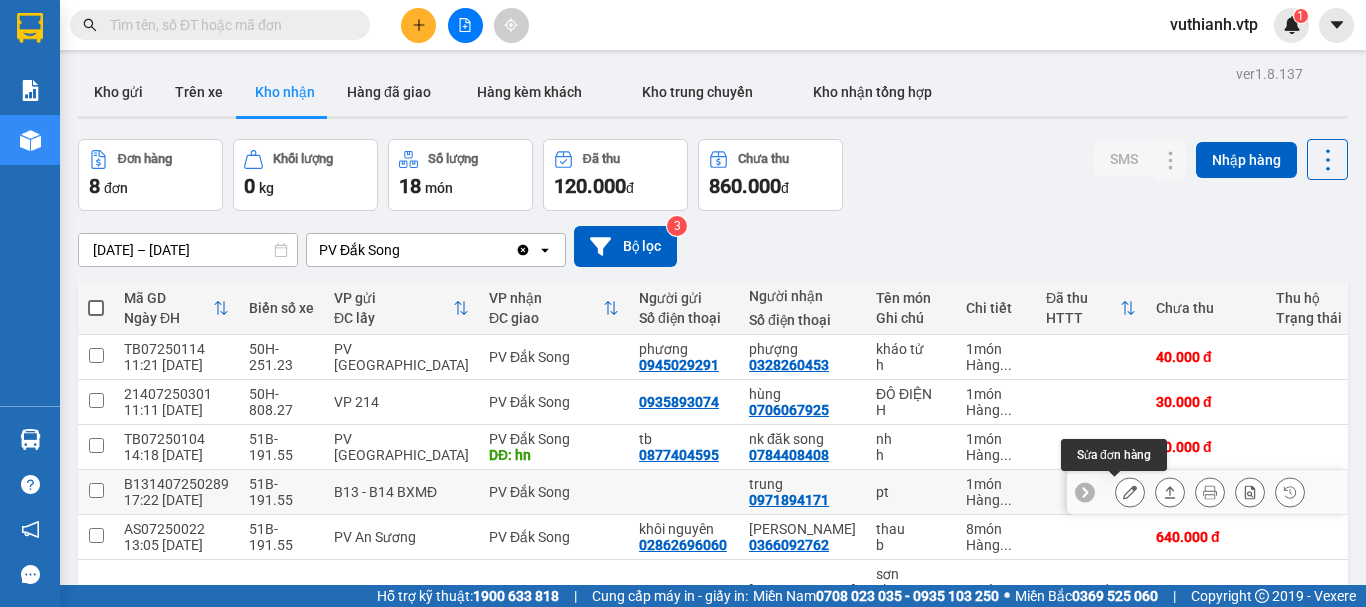 click 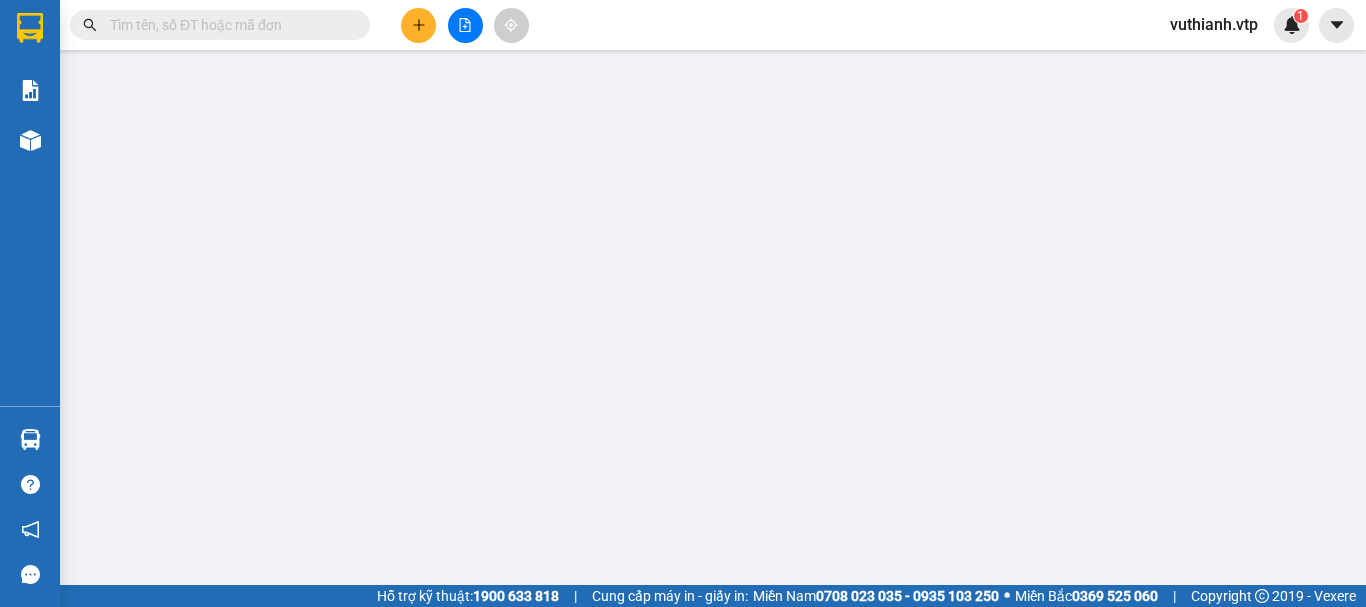 type on "2.000" 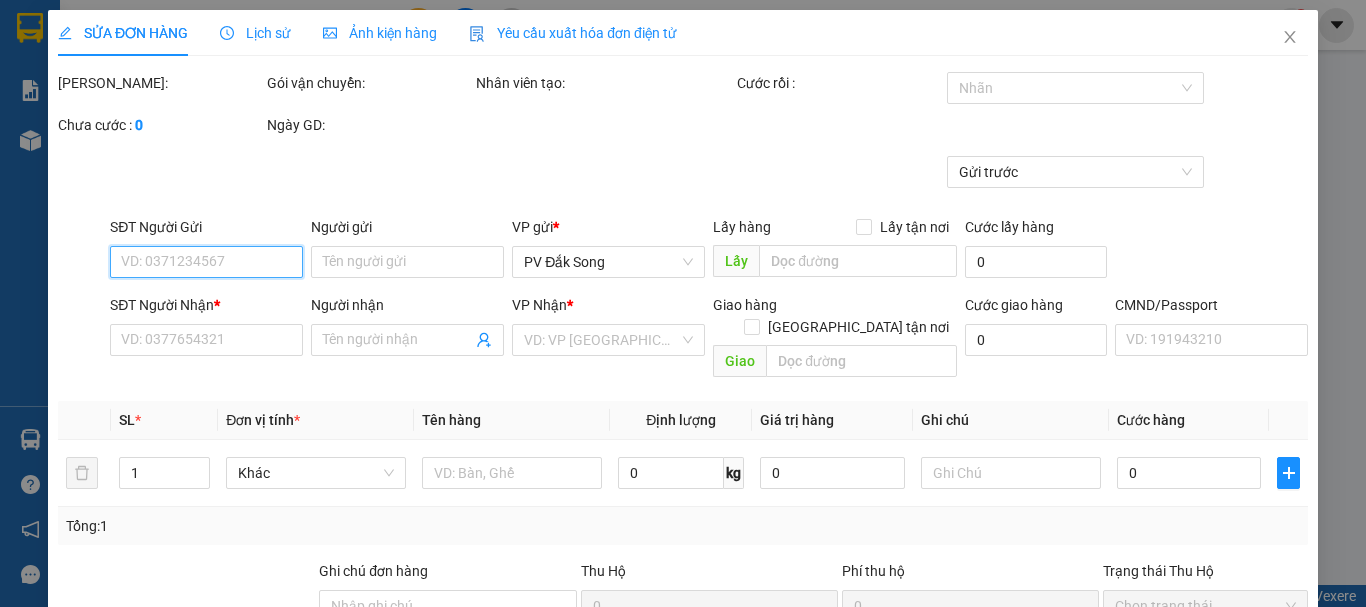 type on "0971894171" 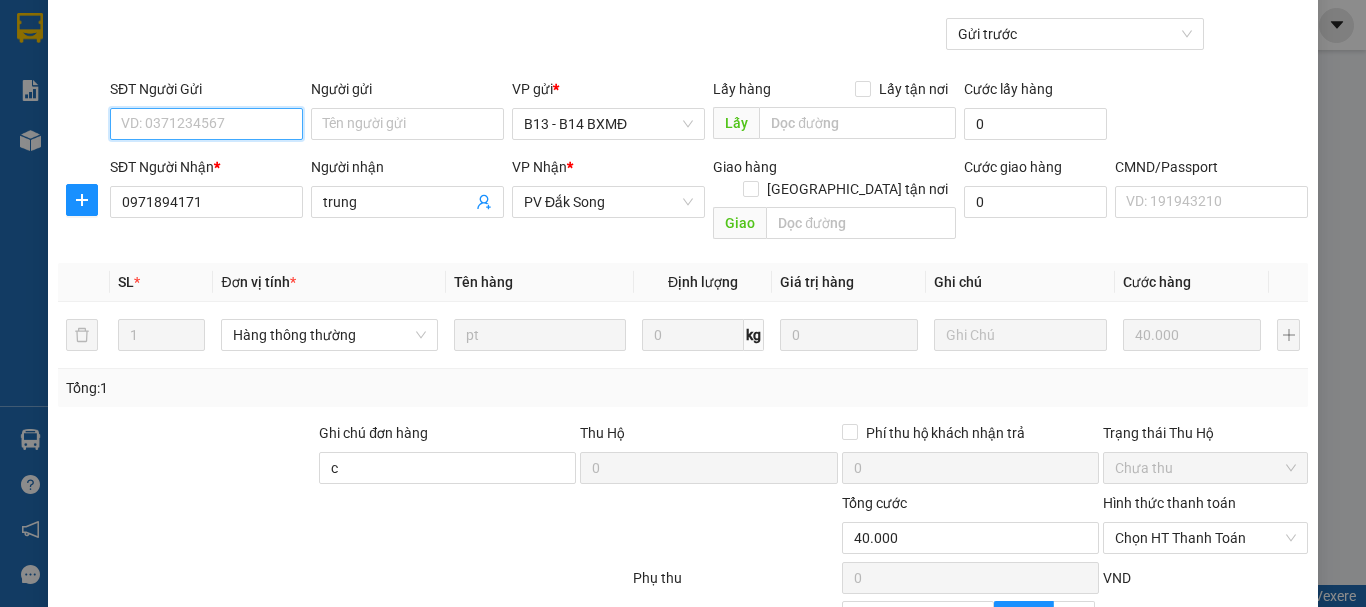 scroll, scrollTop: 140, scrollLeft: 0, axis: vertical 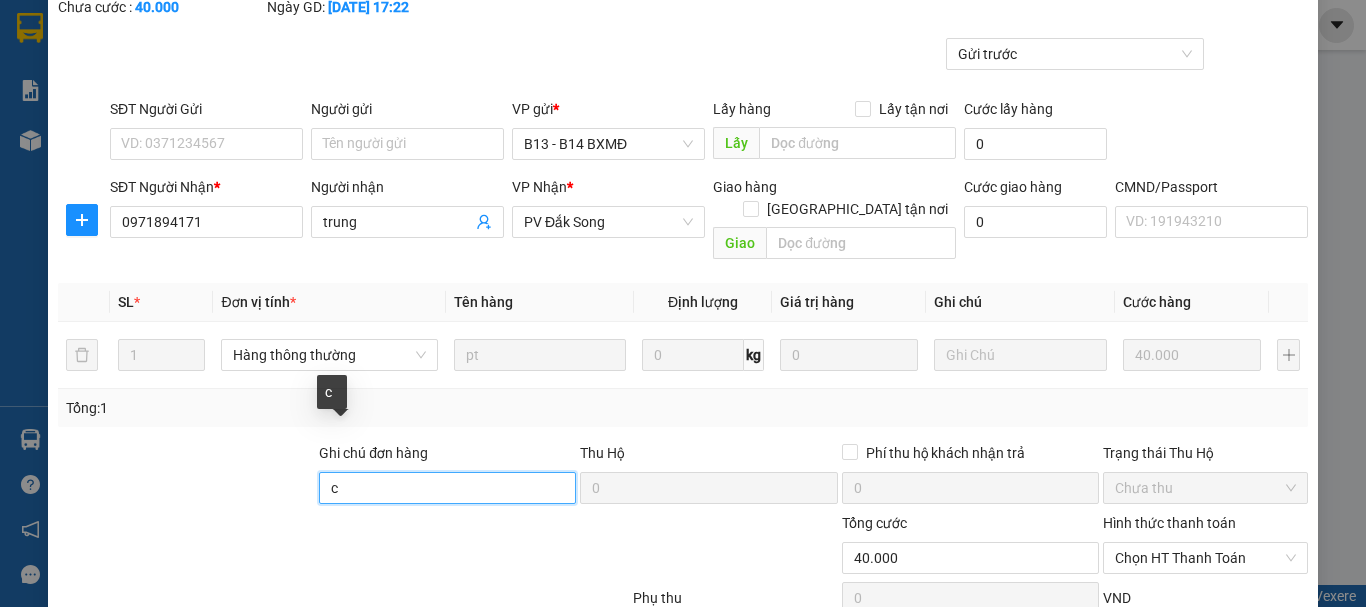click on "c" at bounding box center (447, 488) 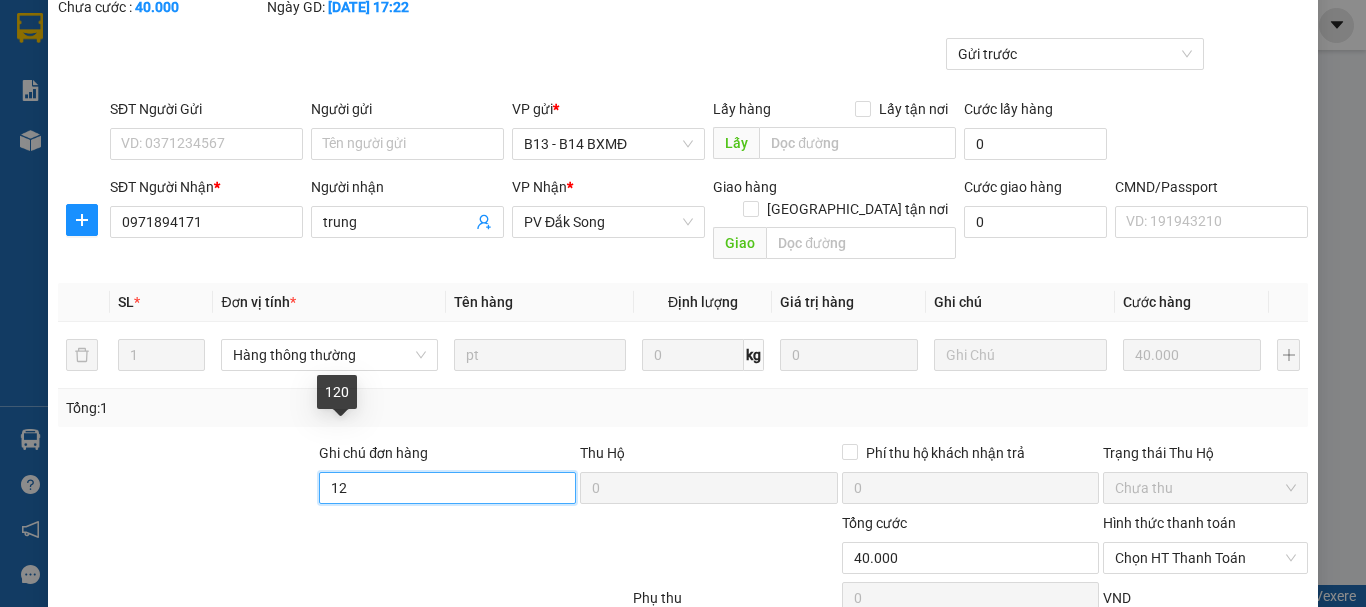 type on "1" 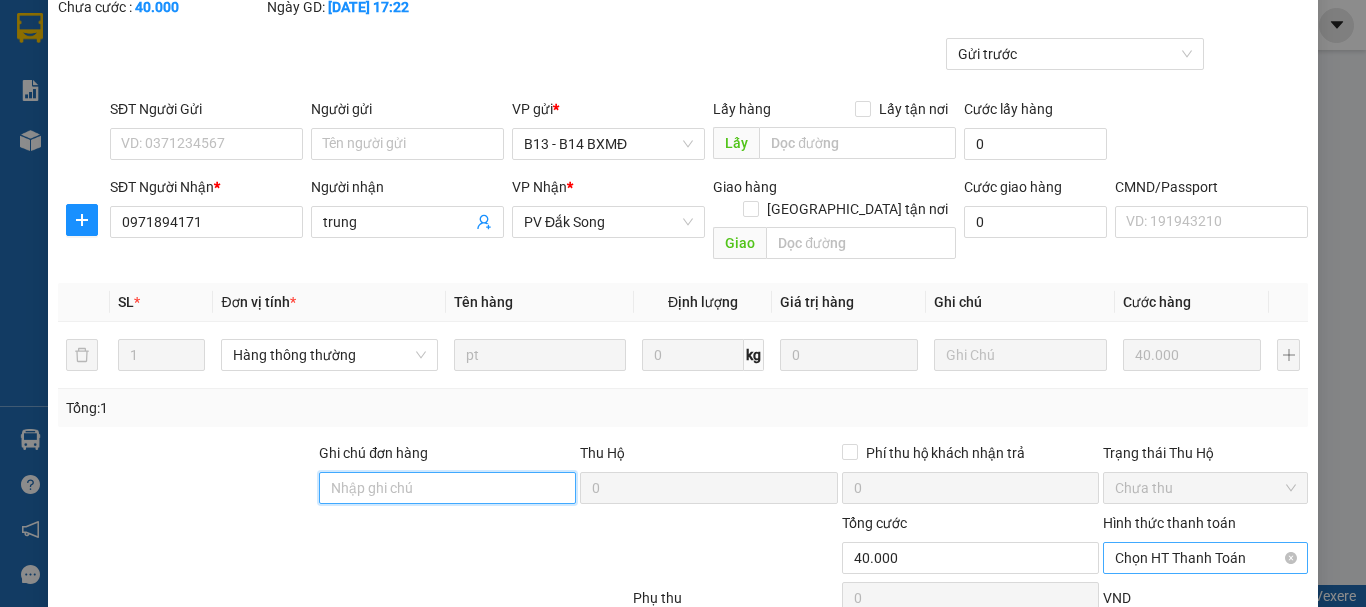 click on "Chọn HT Thanh Toán" at bounding box center [1205, 558] 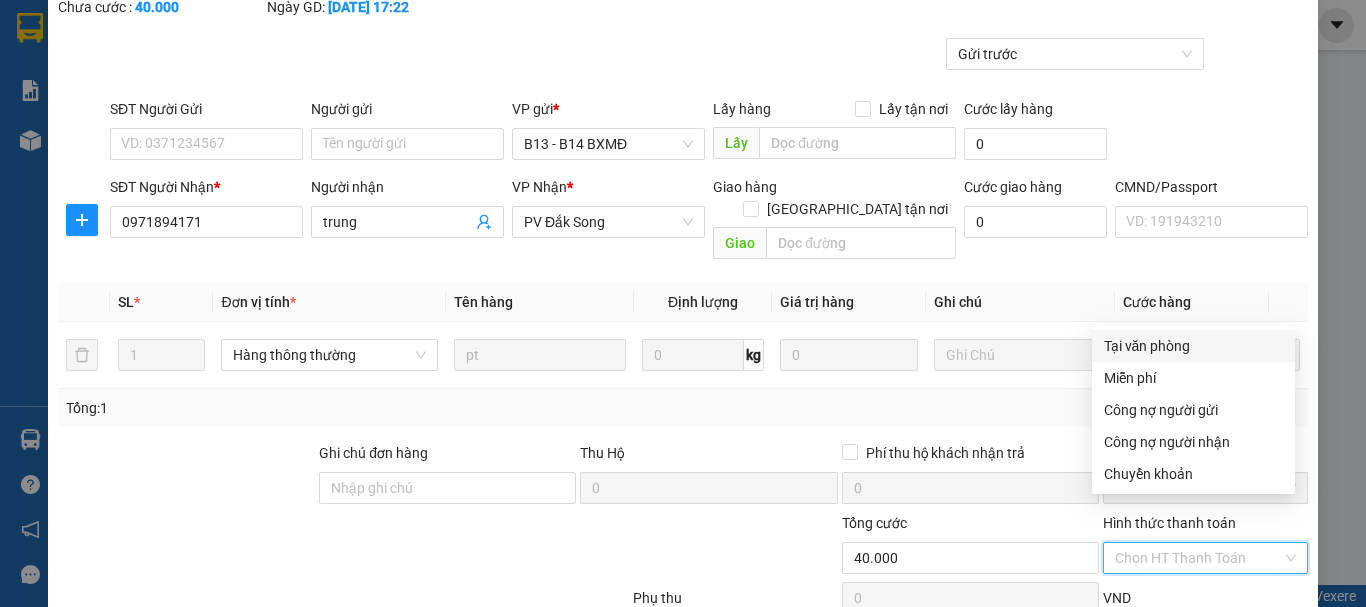 click on "Tại văn phòng" at bounding box center (1193, 346) 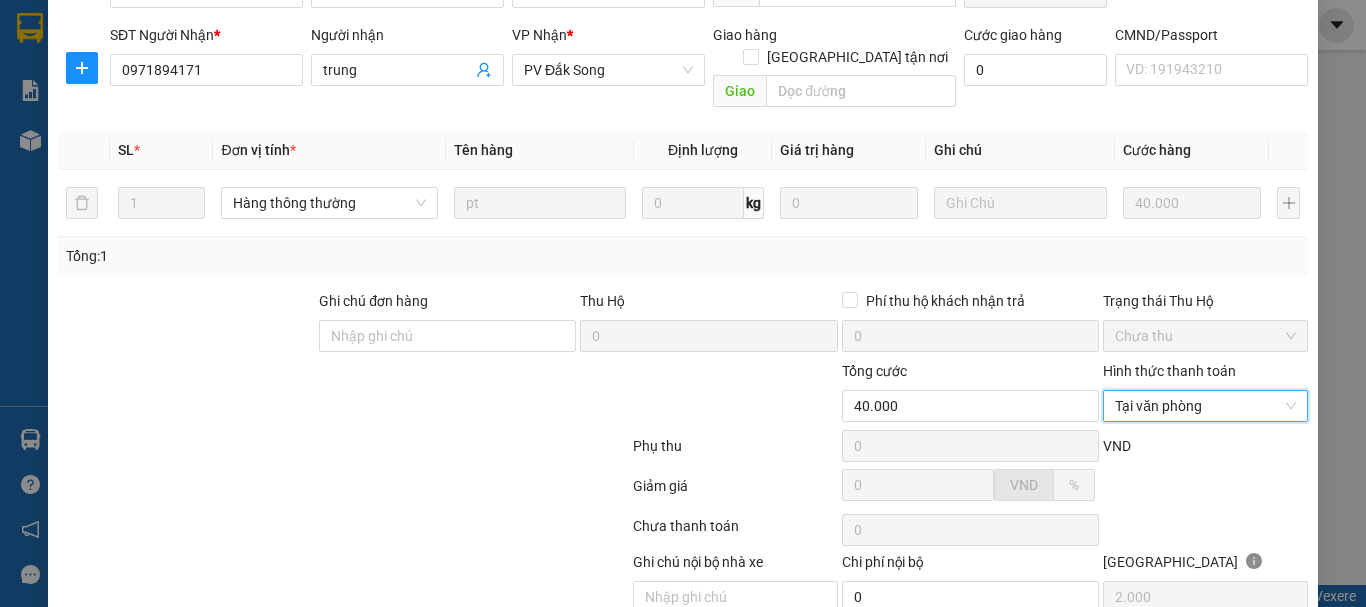 scroll, scrollTop: 340, scrollLeft: 0, axis: vertical 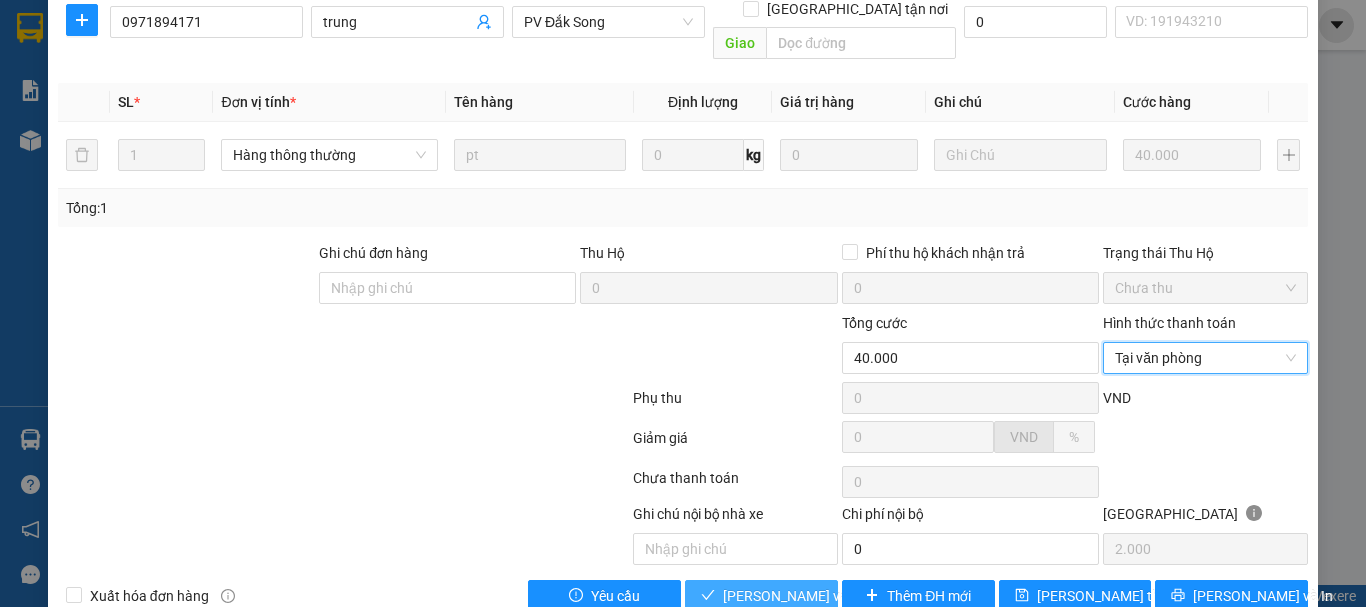 click on "Lưu và Giao hàng" at bounding box center (819, 596) 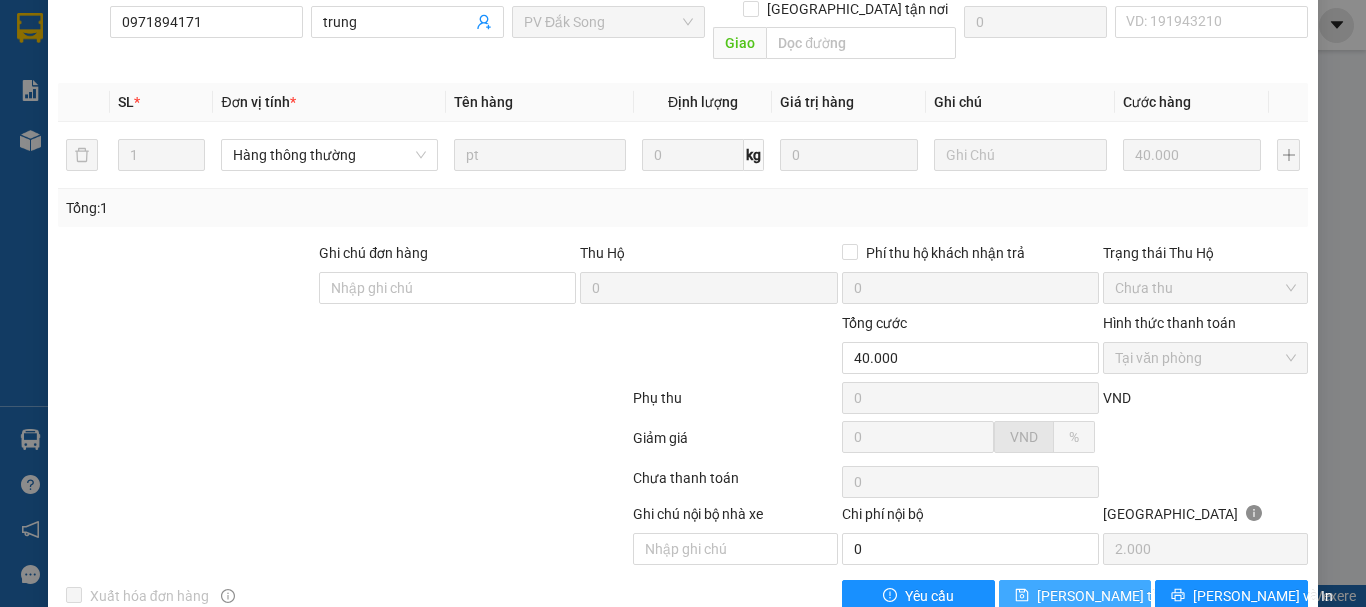 click on "[PERSON_NAME] đổi" at bounding box center (1117, 596) 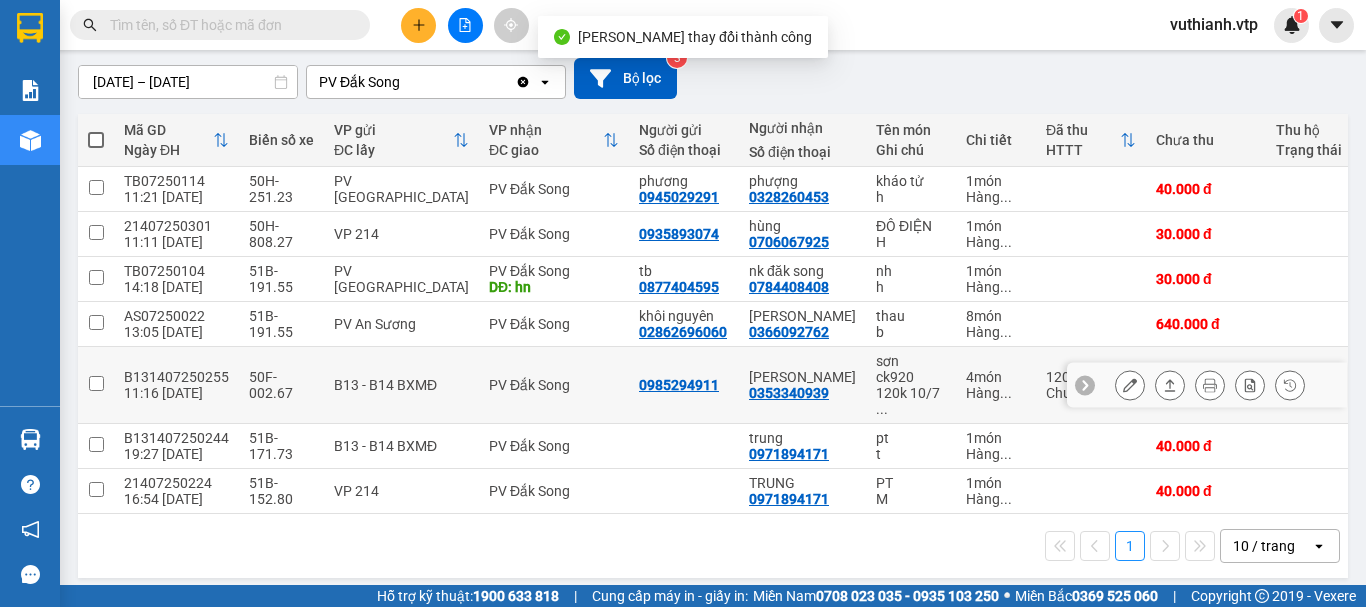 scroll, scrollTop: 171, scrollLeft: 0, axis: vertical 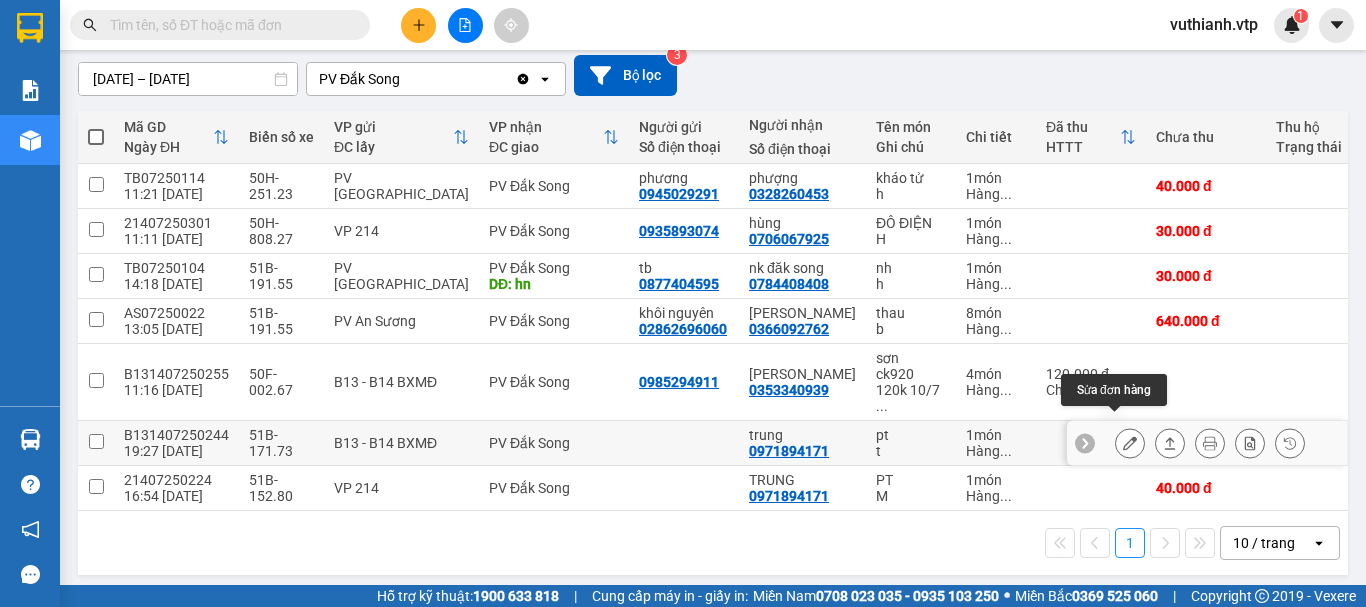 click at bounding box center (1130, 443) 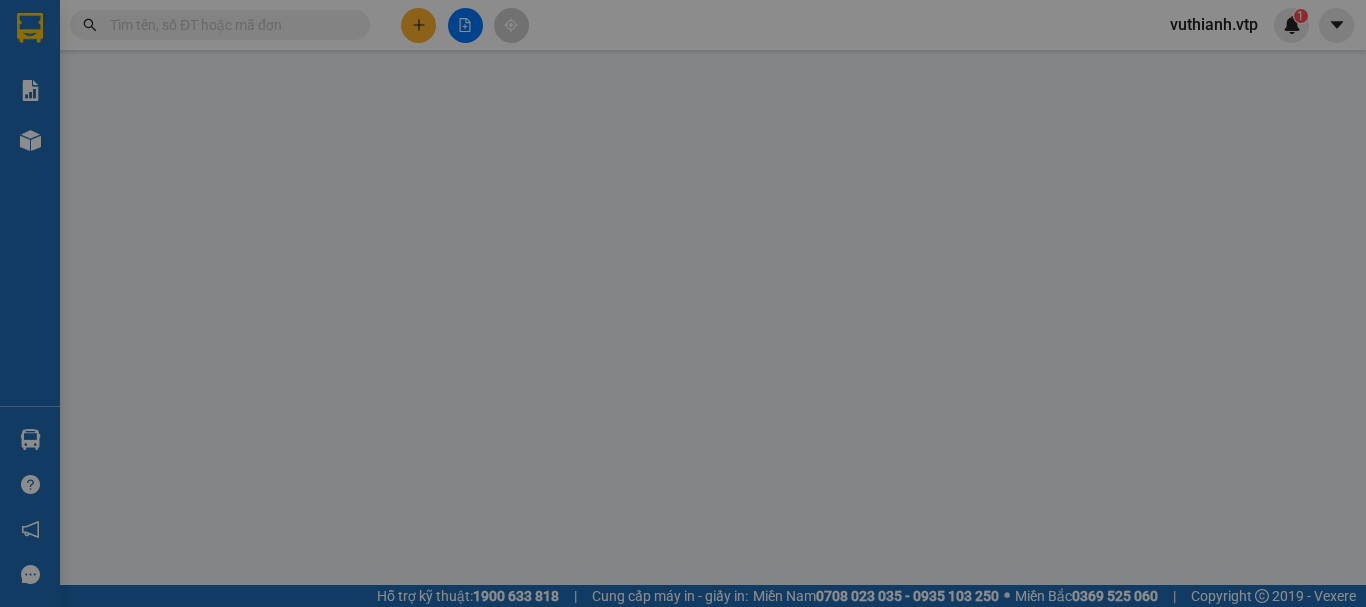 scroll, scrollTop: 0, scrollLeft: 0, axis: both 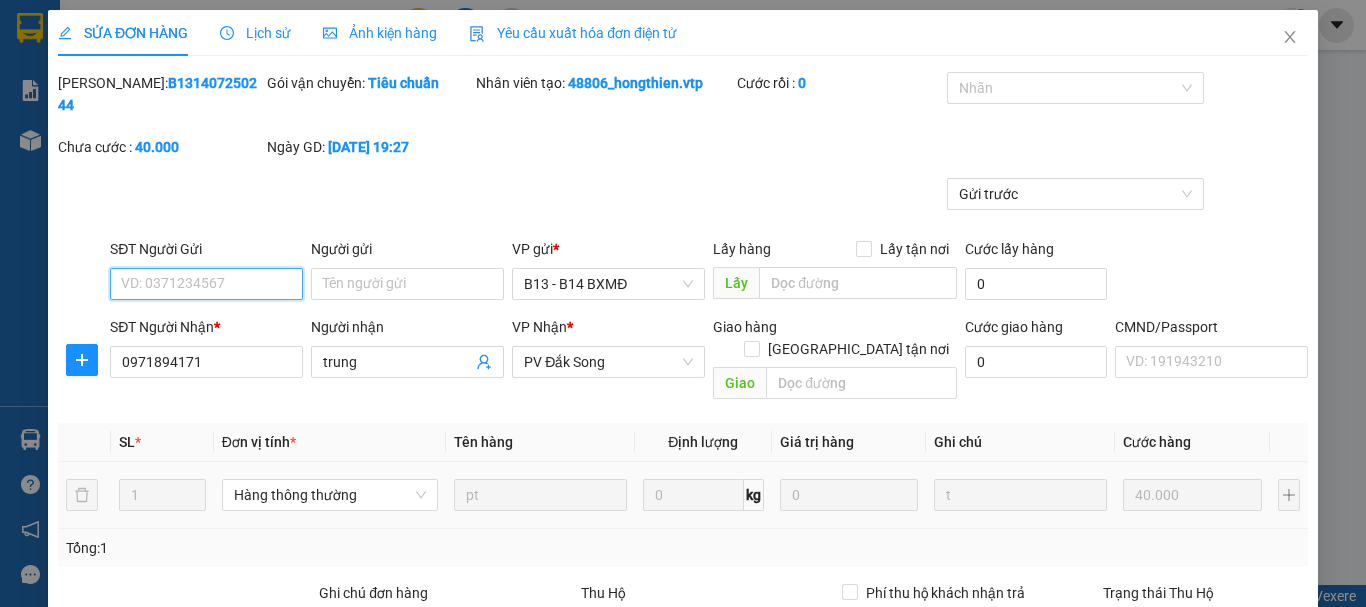 type on "2.000" 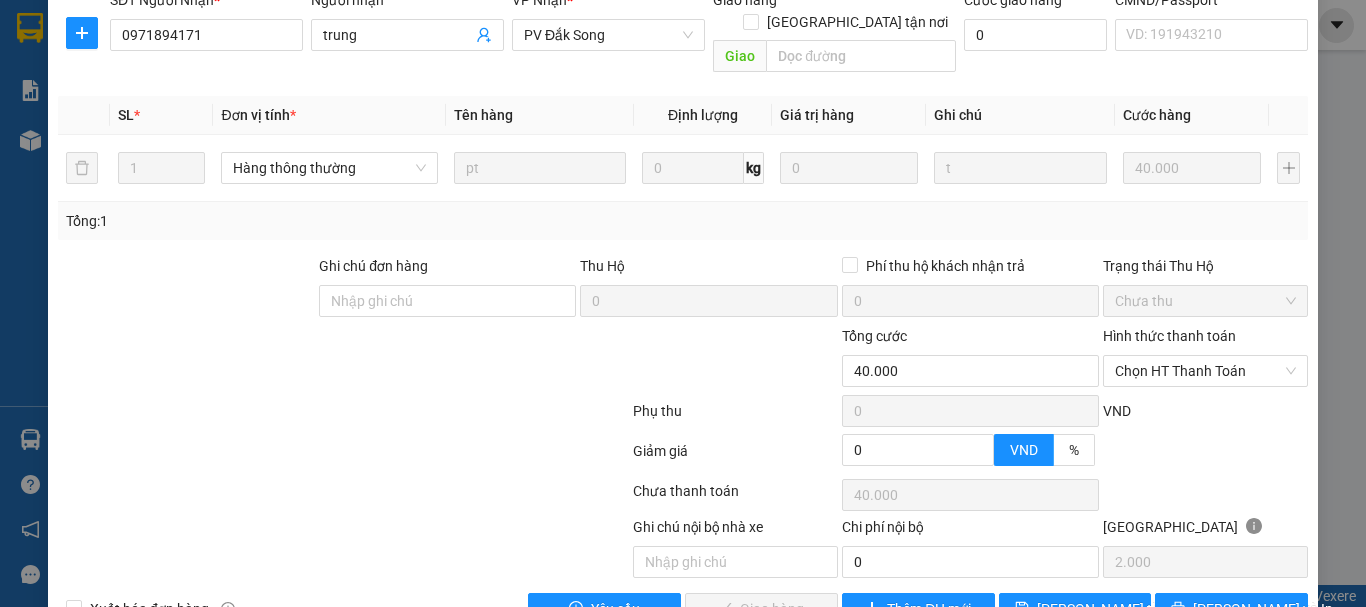 scroll, scrollTop: 340, scrollLeft: 0, axis: vertical 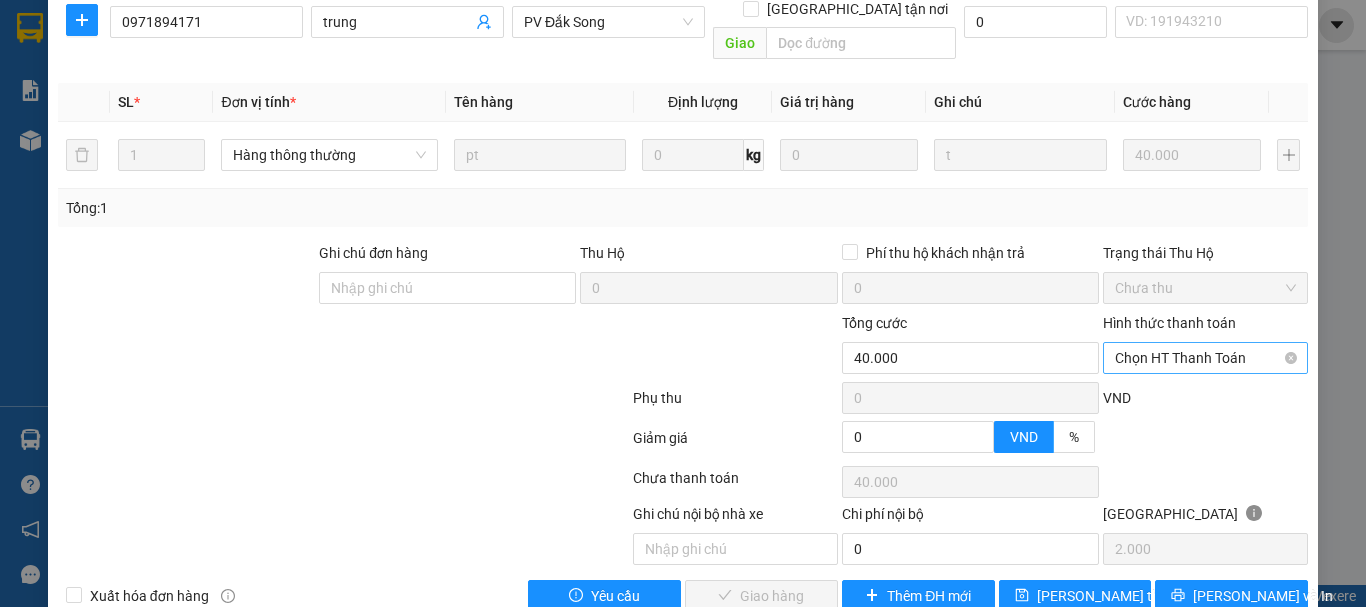 click on "Chọn HT Thanh Toán" at bounding box center [1205, 358] 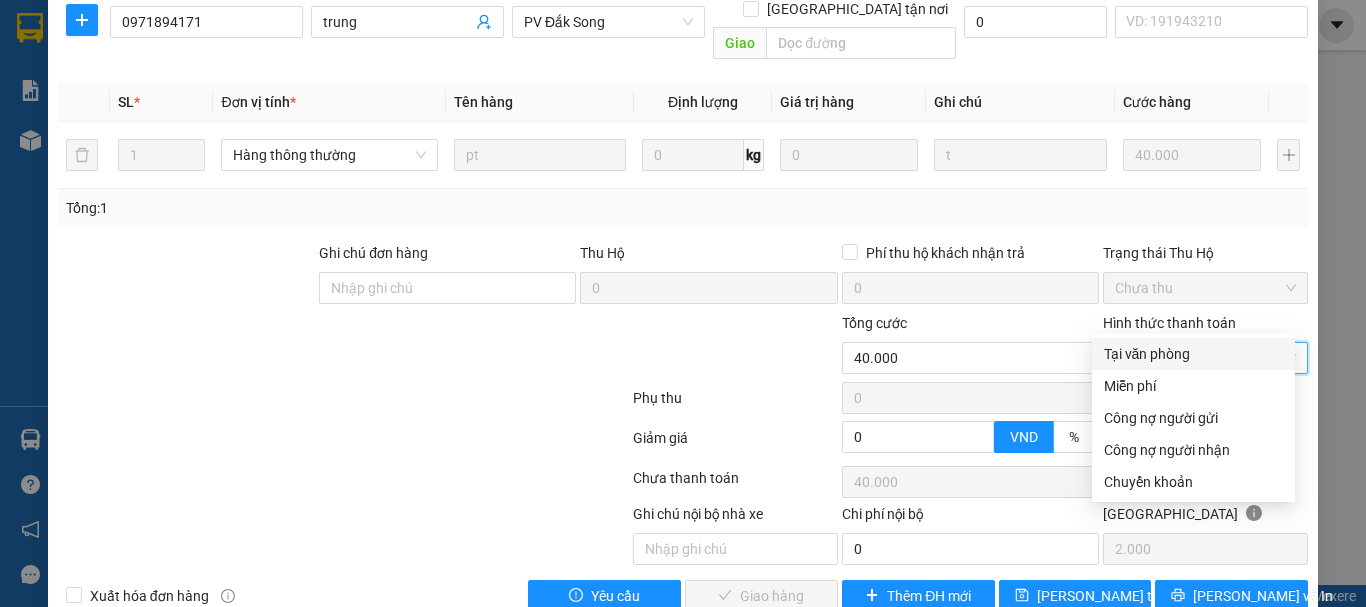 click on "Tại văn phòng" at bounding box center (1193, 354) 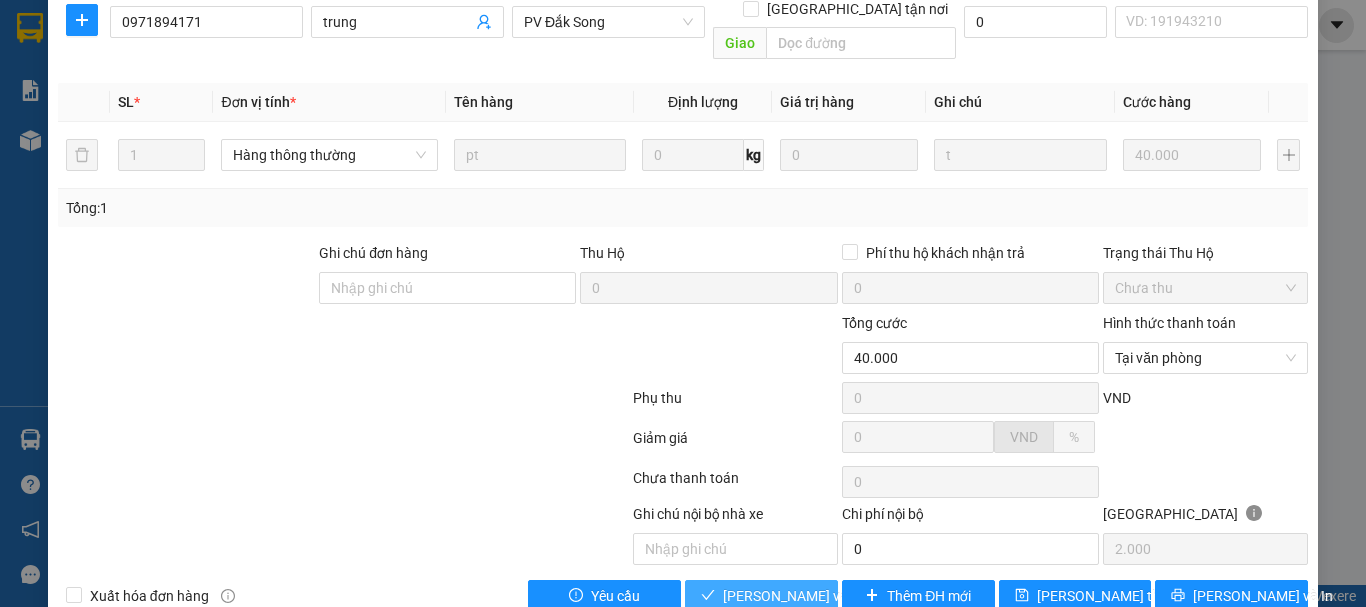 click on "Lưu và Giao hàng" at bounding box center (819, 596) 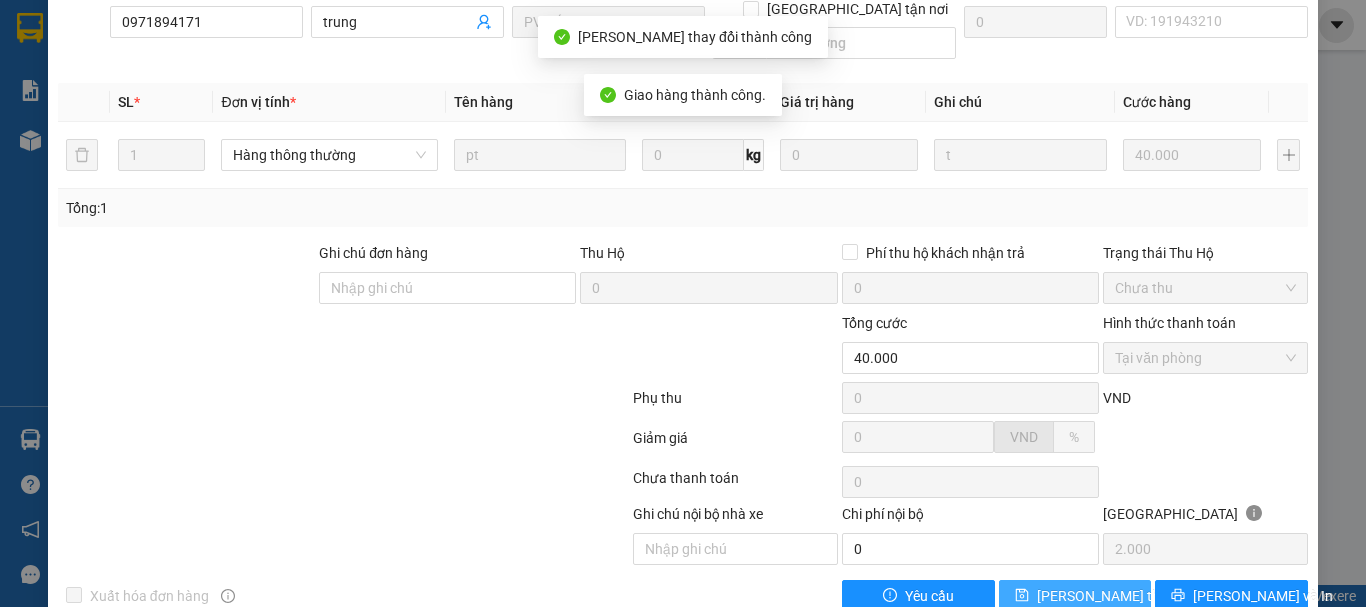 click on "[PERSON_NAME] đổi" at bounding box center (1117, 596) 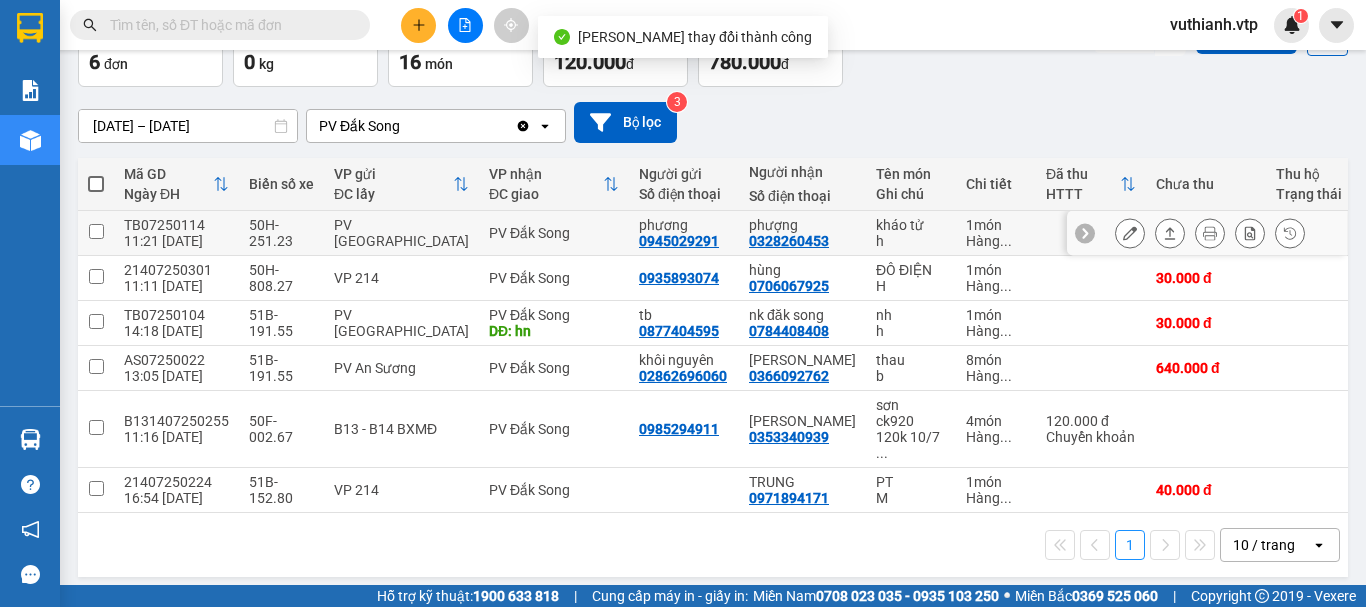 scroll, scrollTop: 126, scrollLeft: 0, axis: vertical 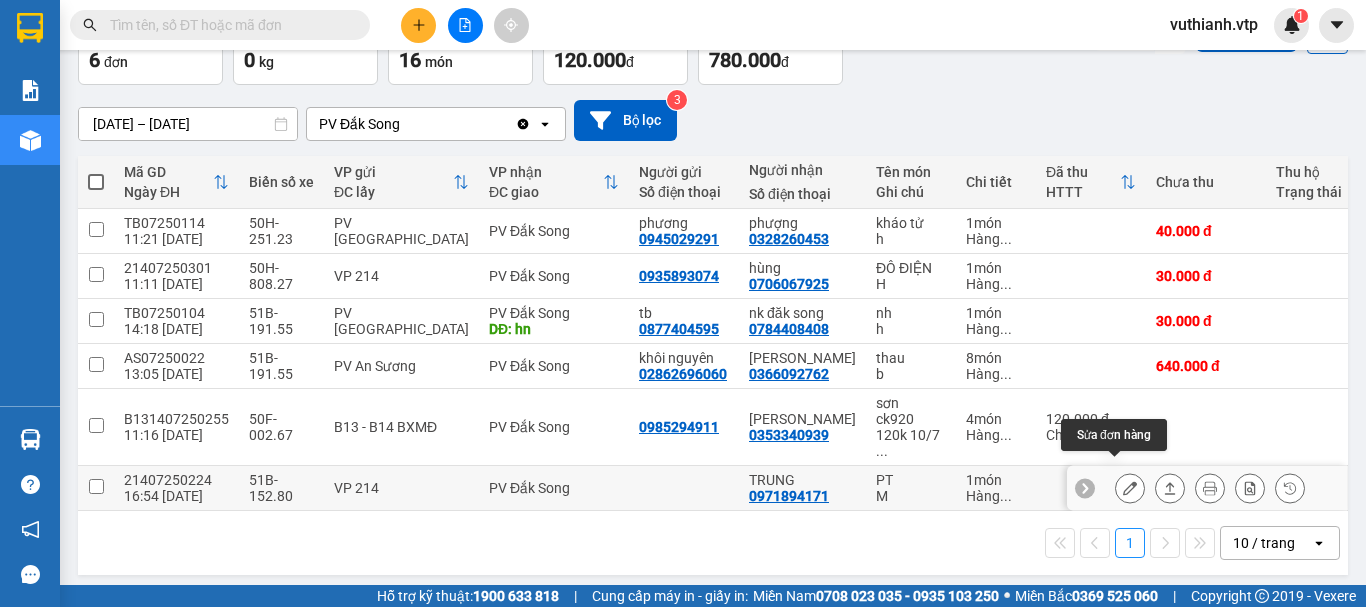 click 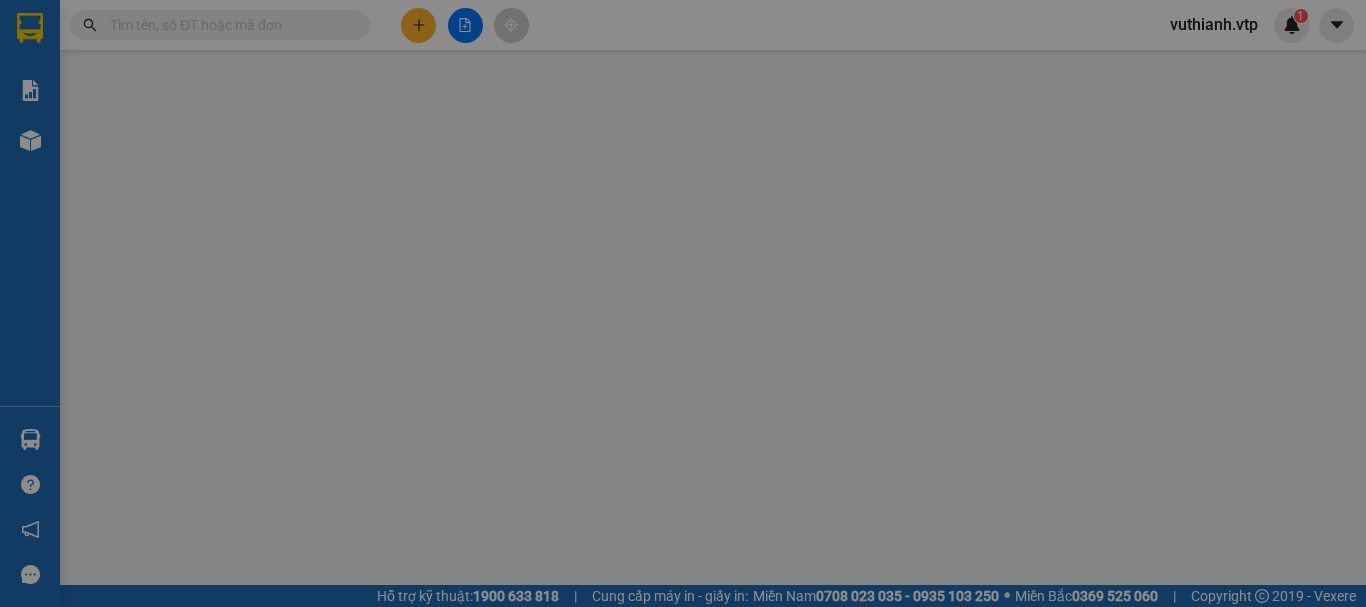 scroll, scrollTop: 0, scrollLeft: 0, axis: both 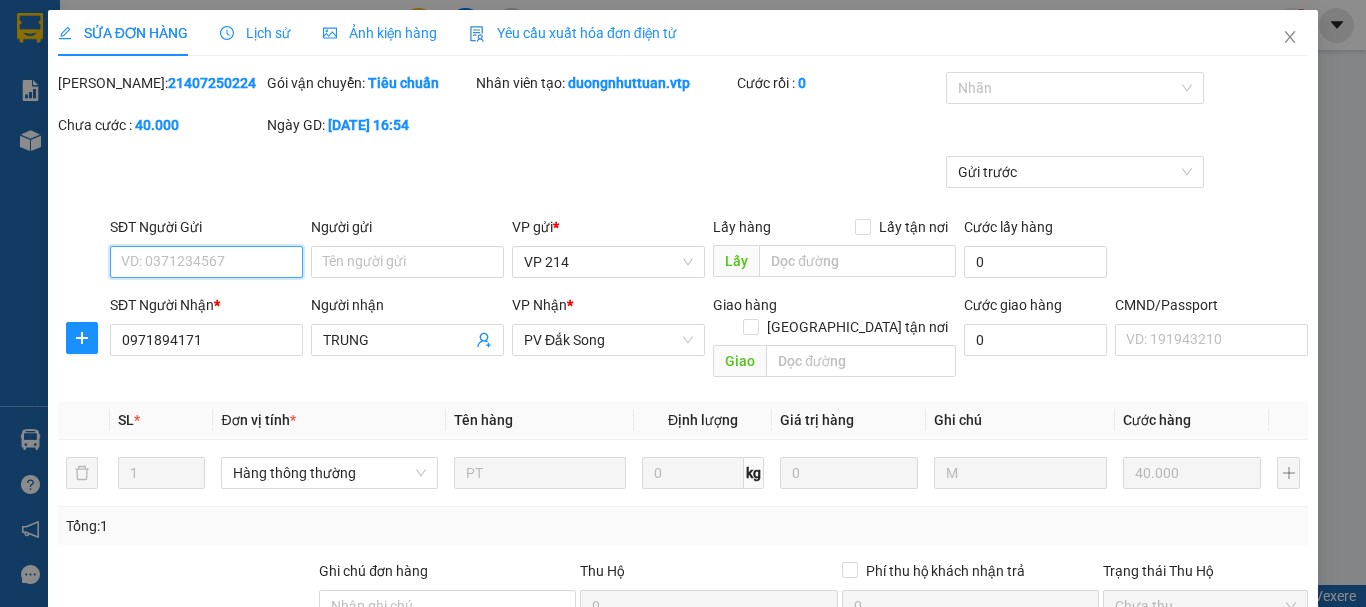 type on "2.000" 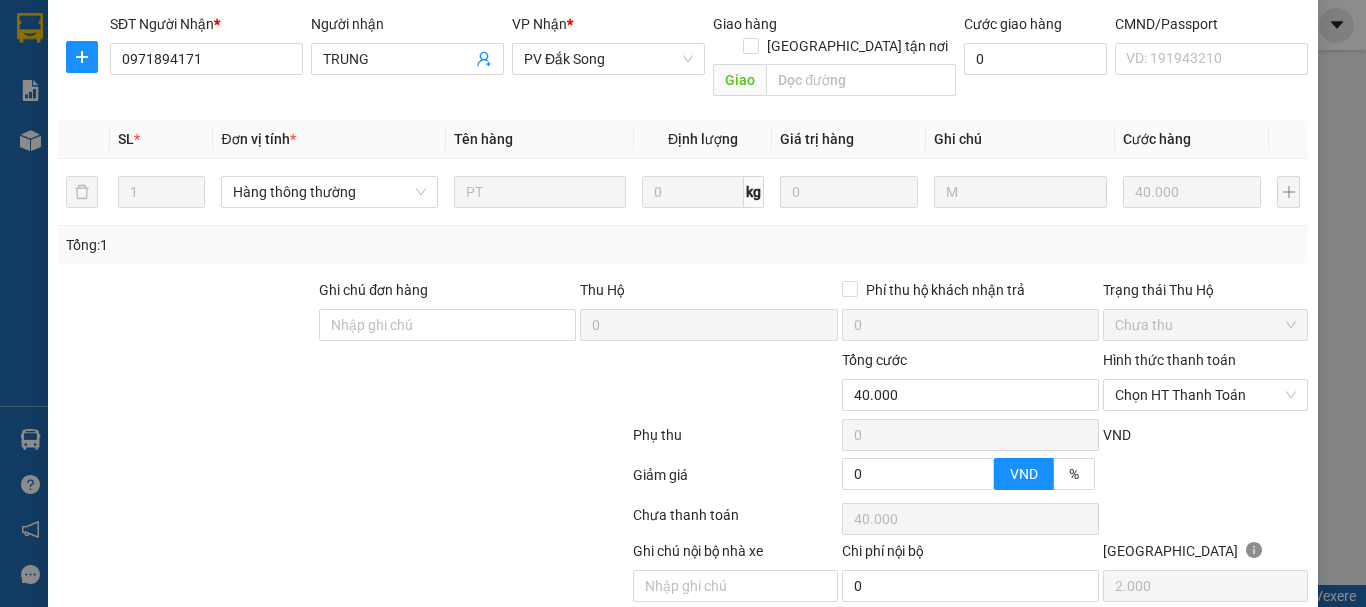 scroll, scrollTop: 300, scrollLeft: 0, axis: vertical 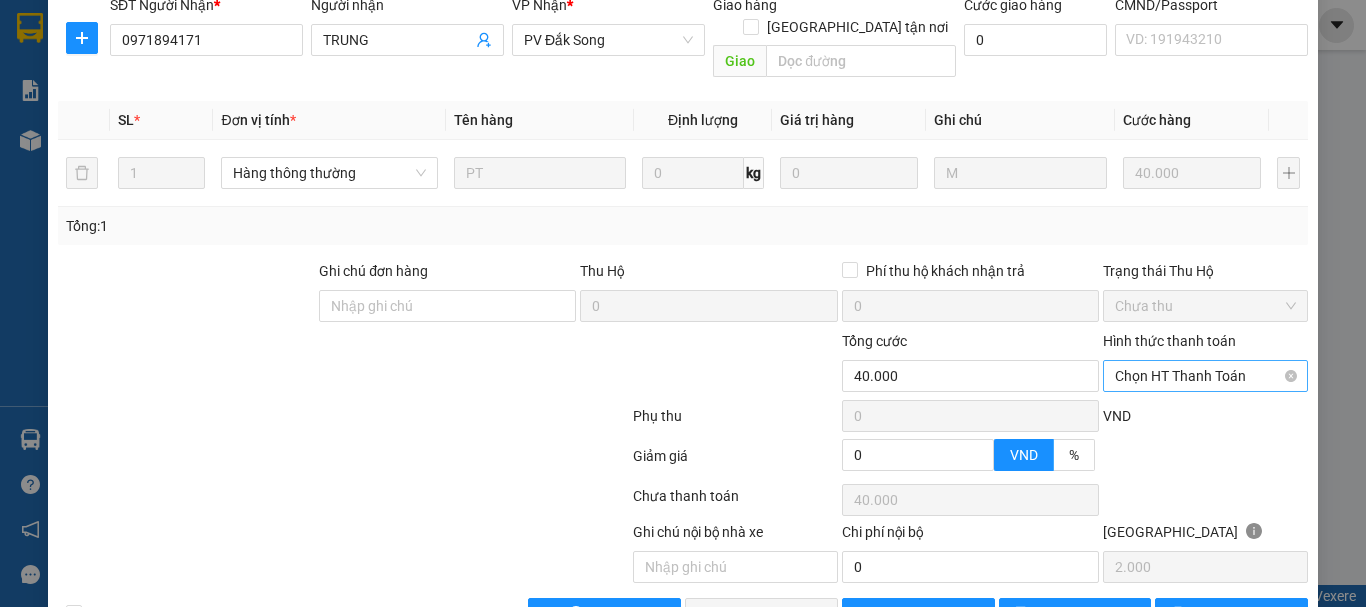 click on "Chọn HT Thanh Toán" at bounding box center [1205, 376] 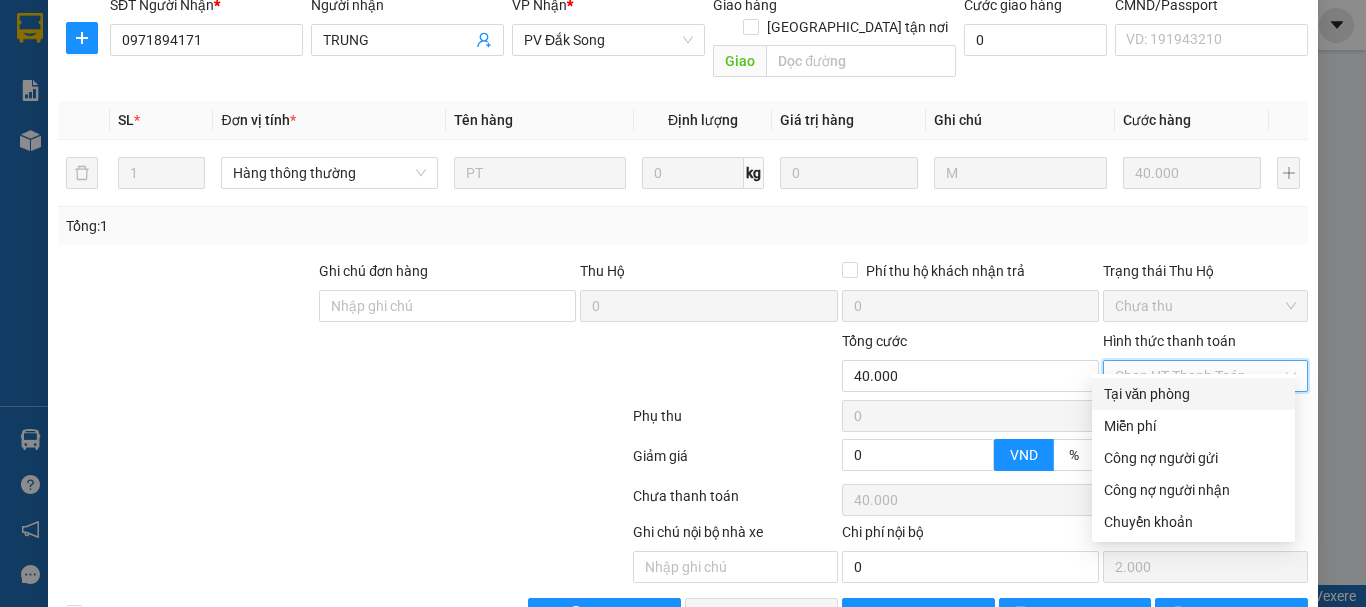 click on "Tại văn phòng" at bounding box center (1193, 394) 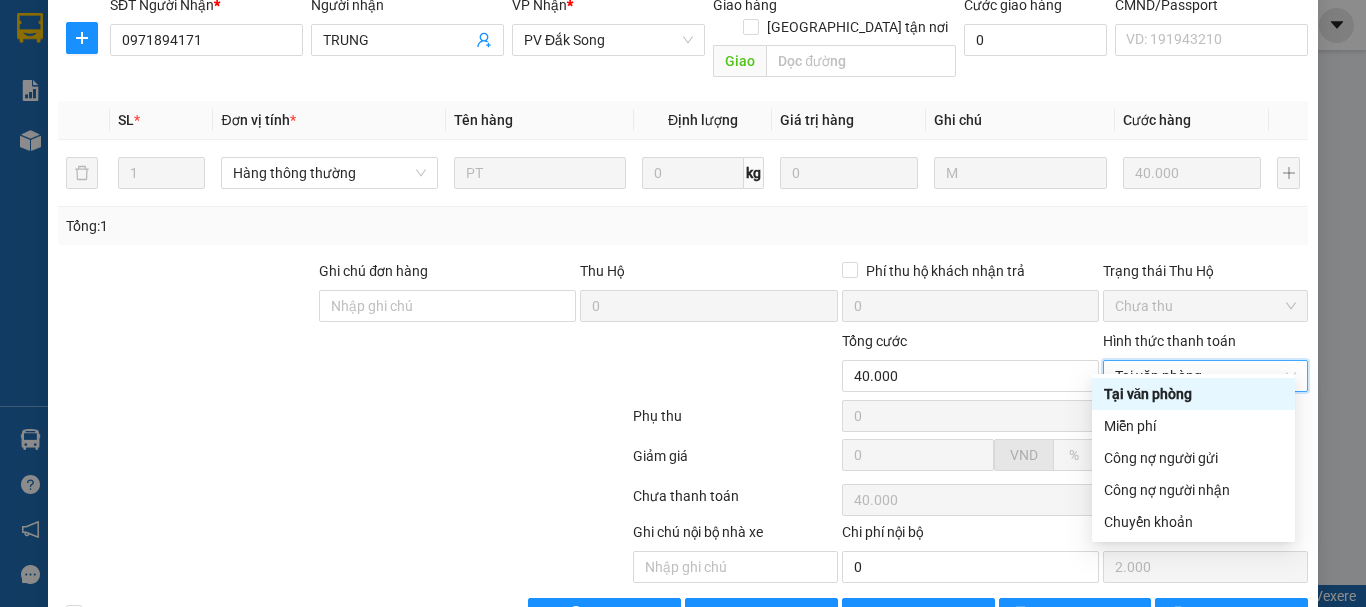 type on "0" 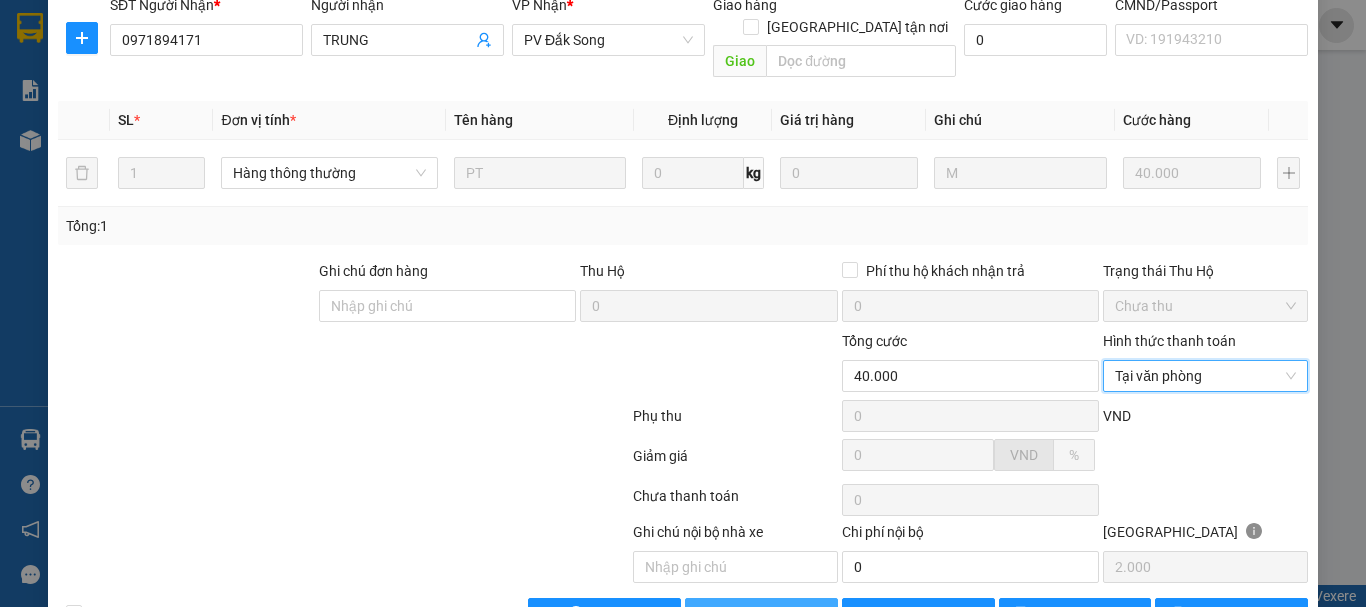 click on "Lưu và Giao hàng" at bounding box center (819, 614) 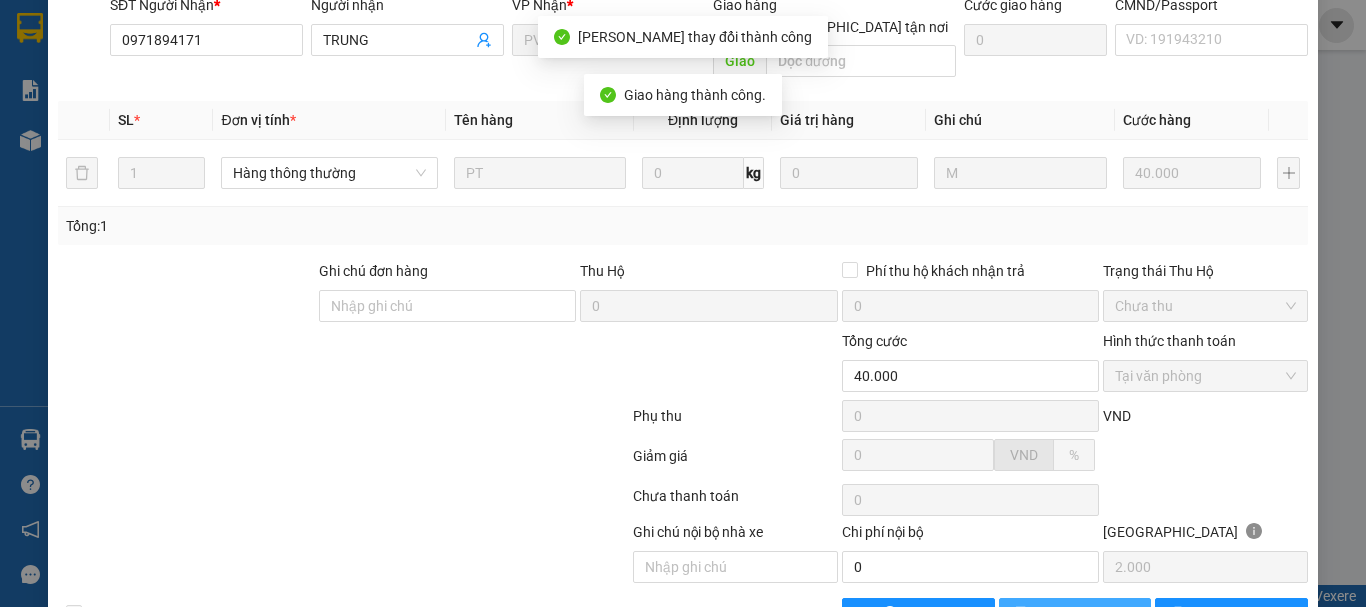 click on "[PERSON_NAME] đổi" at bounding box center [1117, 614] 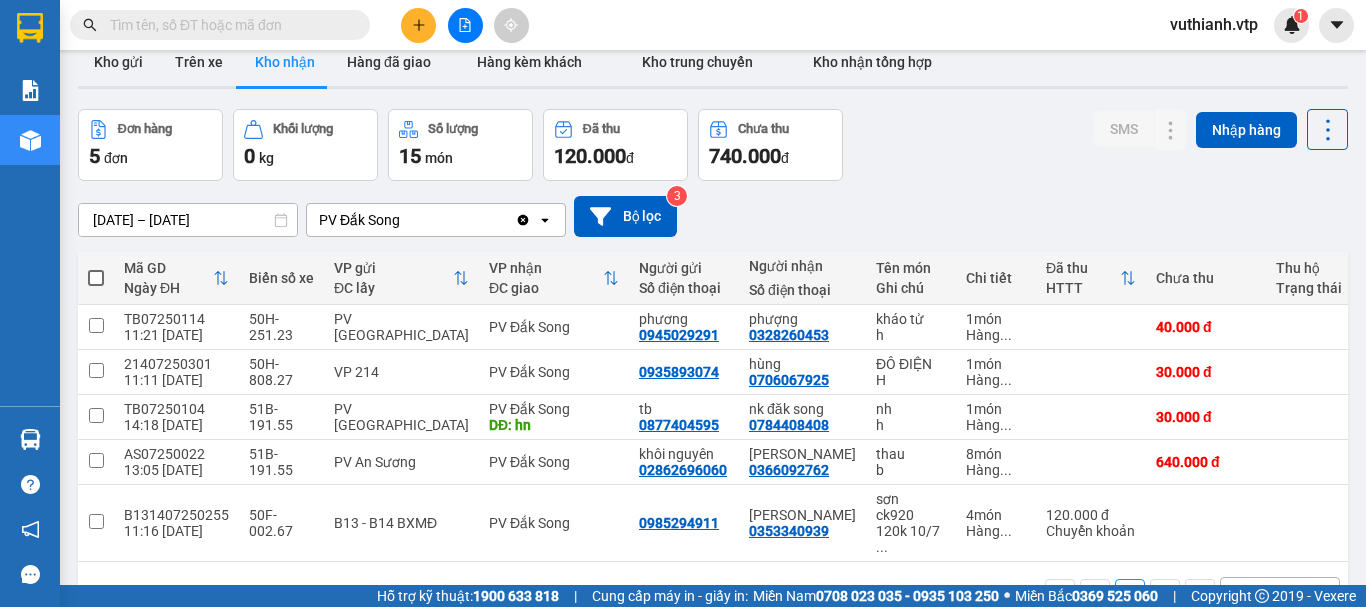 scroll, scrollTop: 0, scrollLeft: 0, axis: both 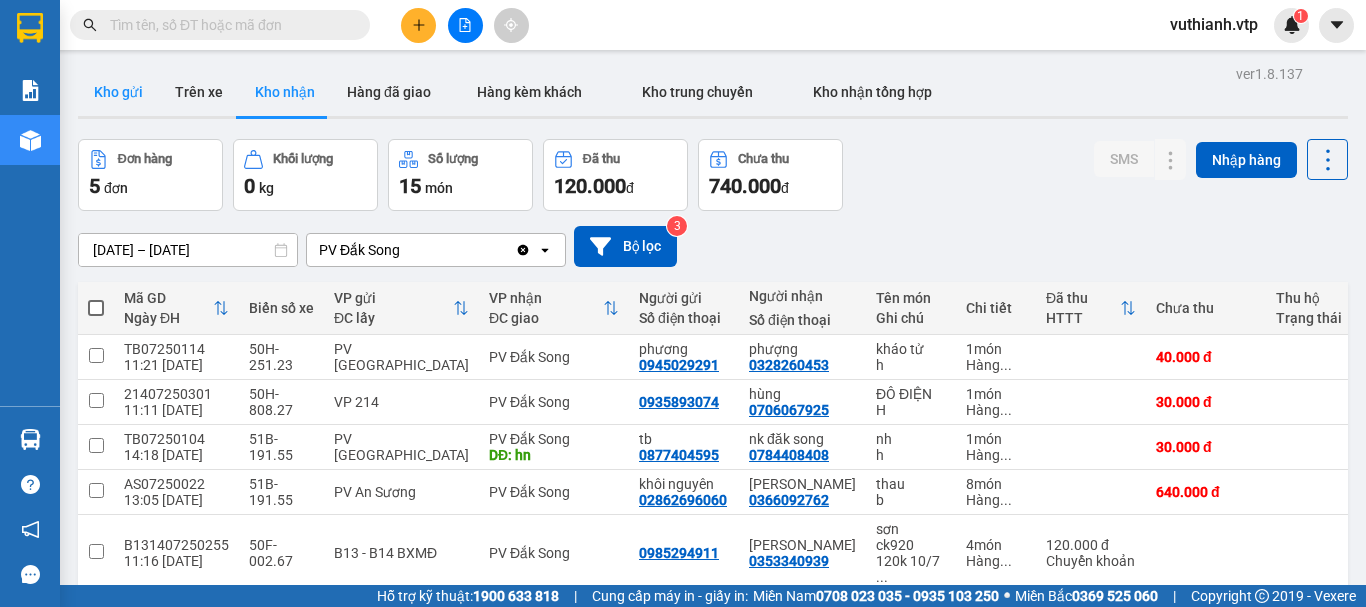 click on "Kho gửi" at bounding box center [118, 92] 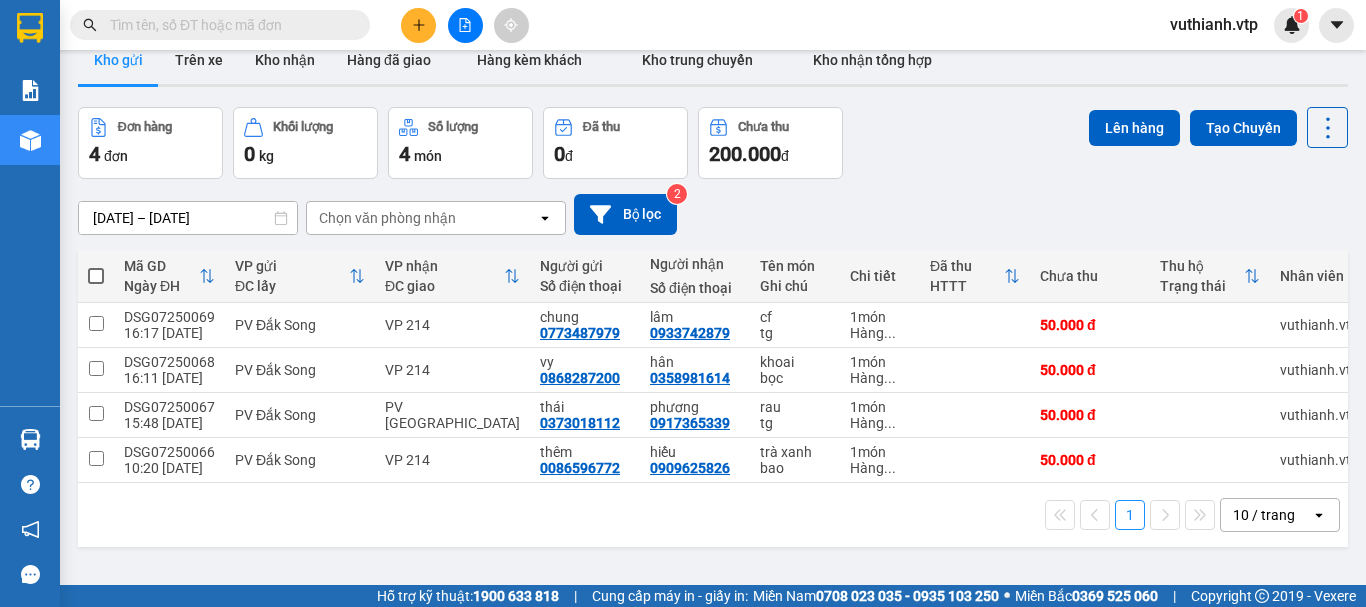 scroll, scrollTop: 0, scrollLeft: 0, axis: both 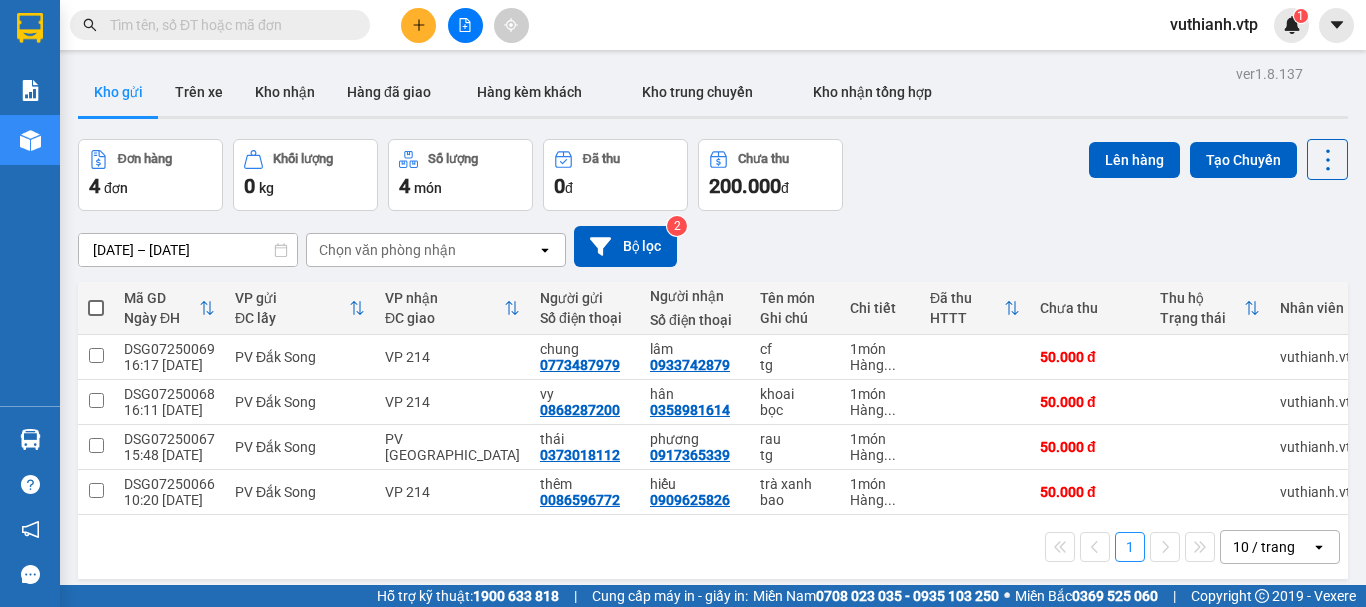 click 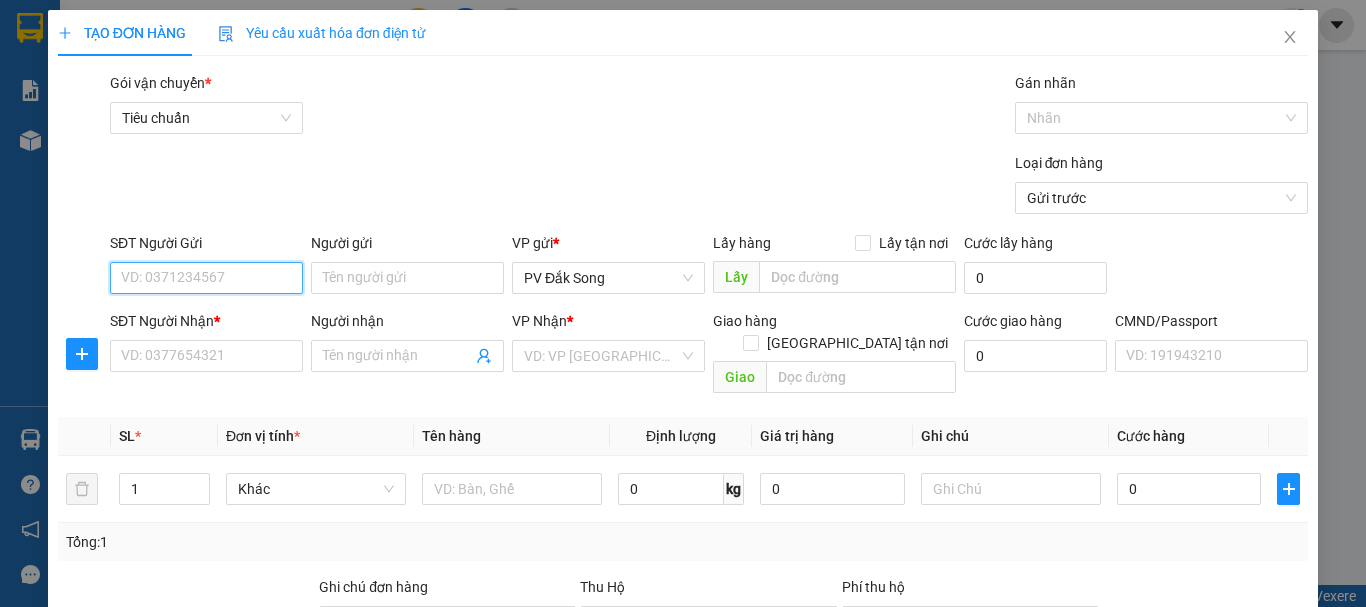 click on "SĐT Người Gửi" at bounding box center (206, 278) 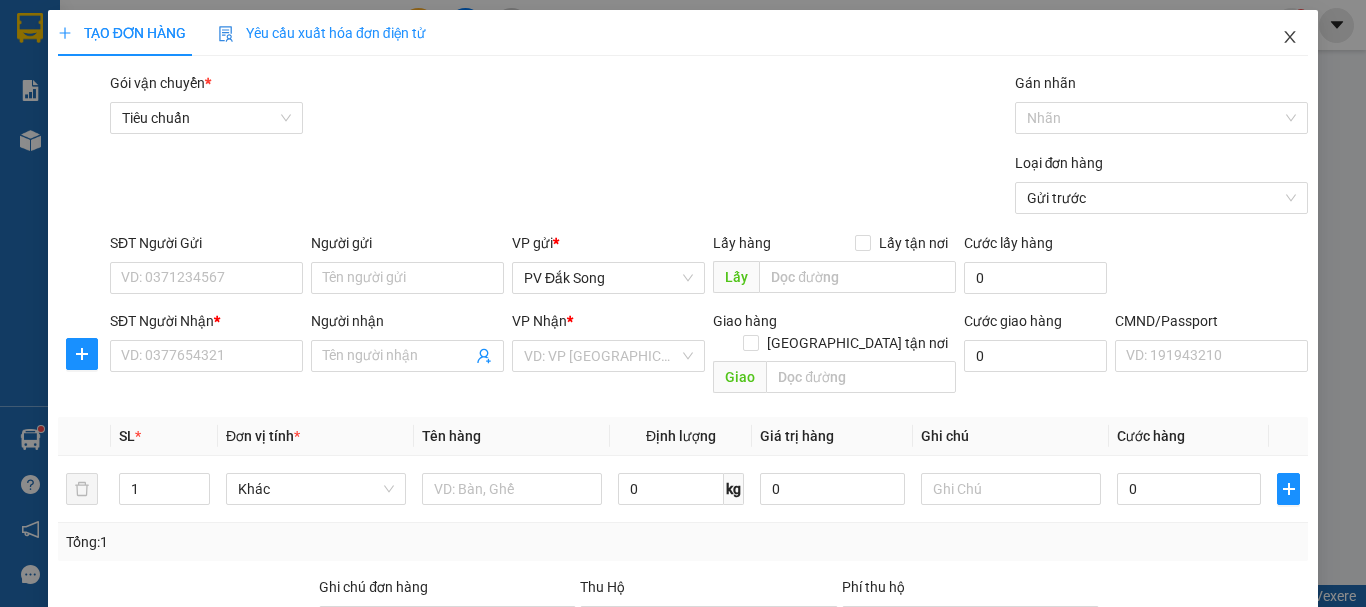click at bounding box center (1290, 38) 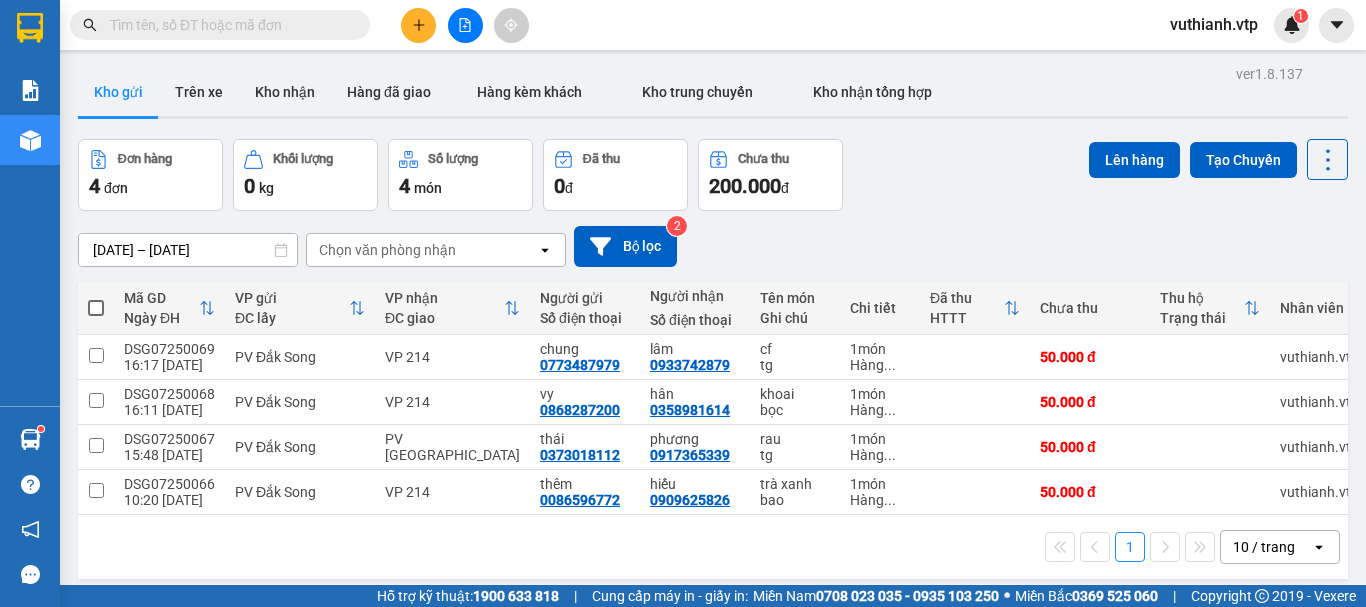 scroll, scrollTop: 92, scrollLeft: 0, axis: vertical 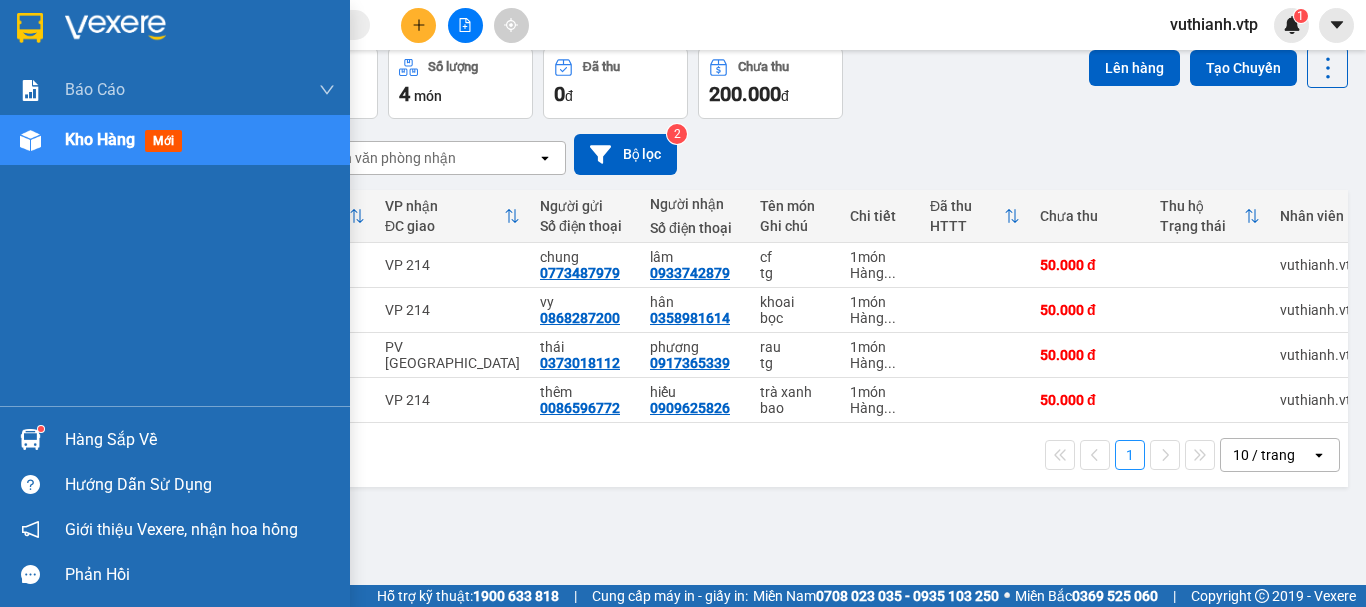 click at bounding box center (30, 439) 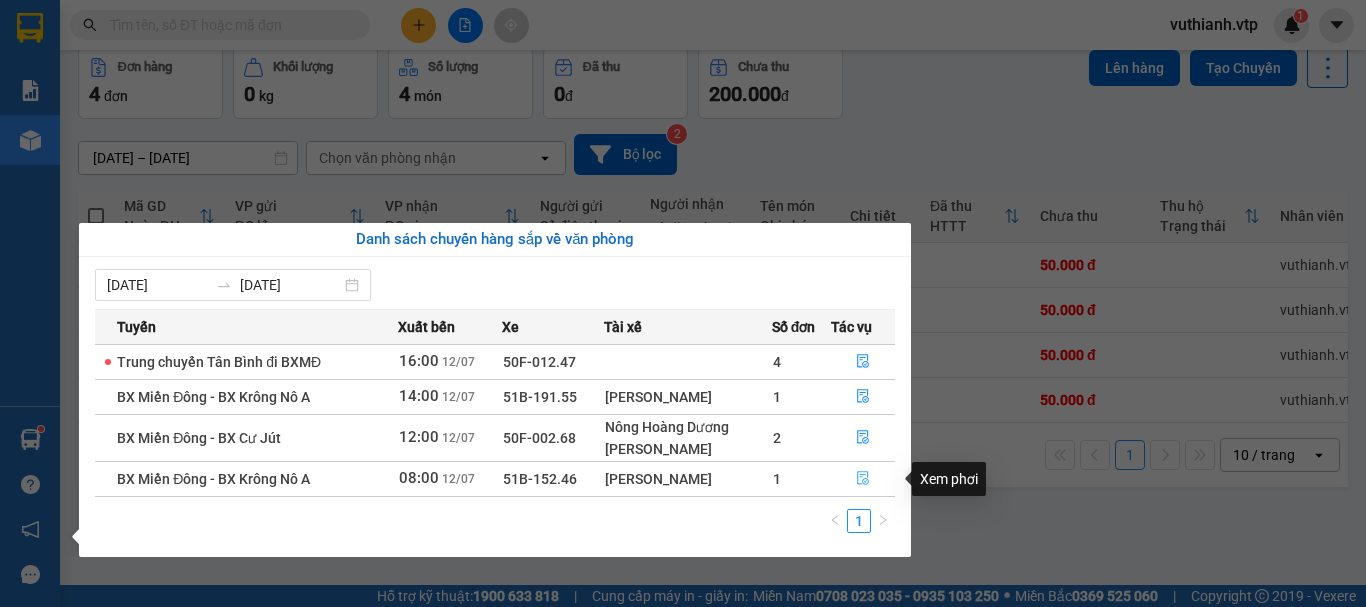 click 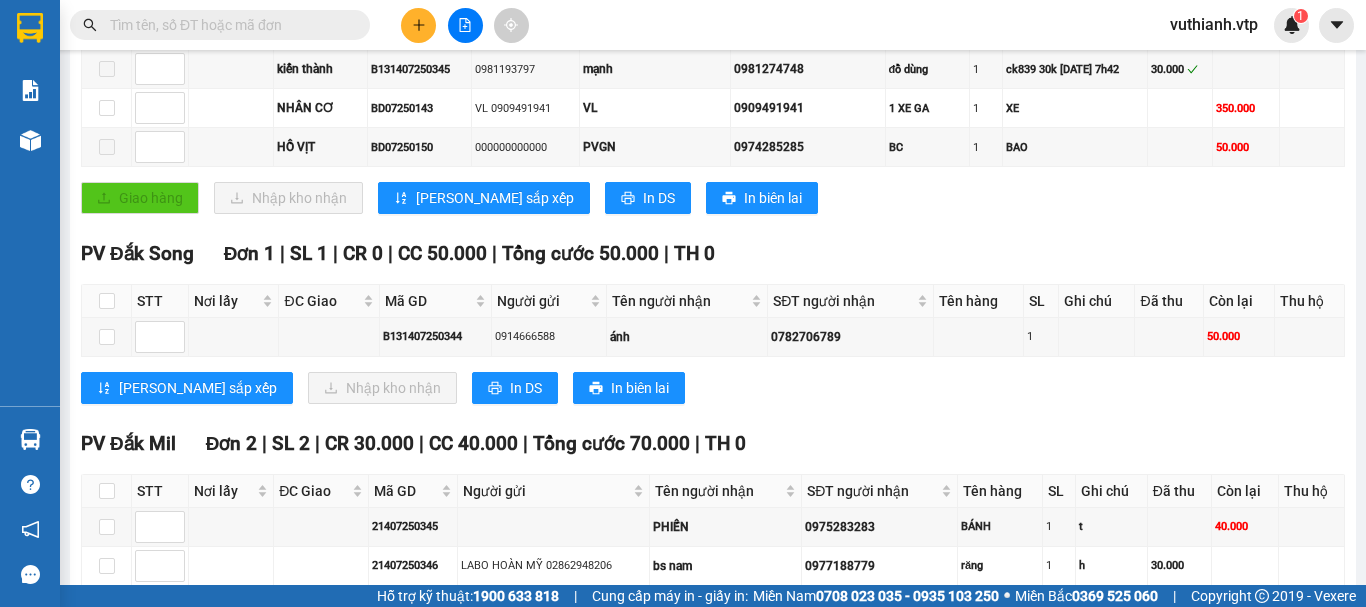 scroll, scrollTop: 400, scrollLeft: 0, axis: vertical 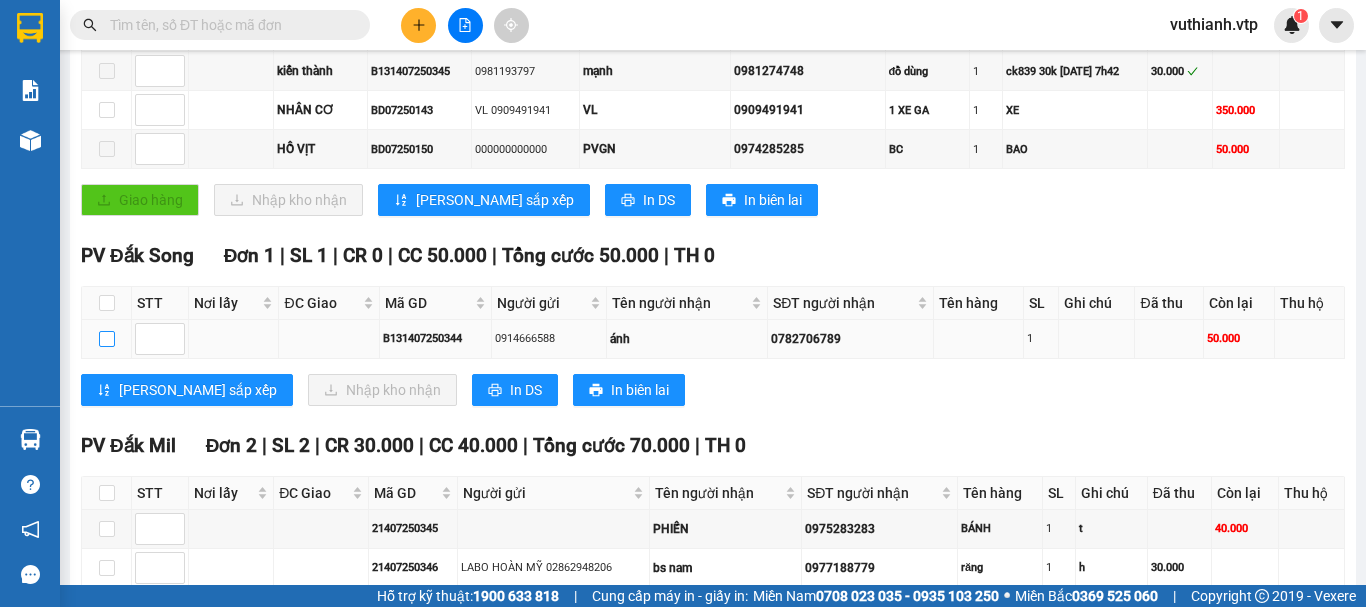 click at bounding box center (107, 339) 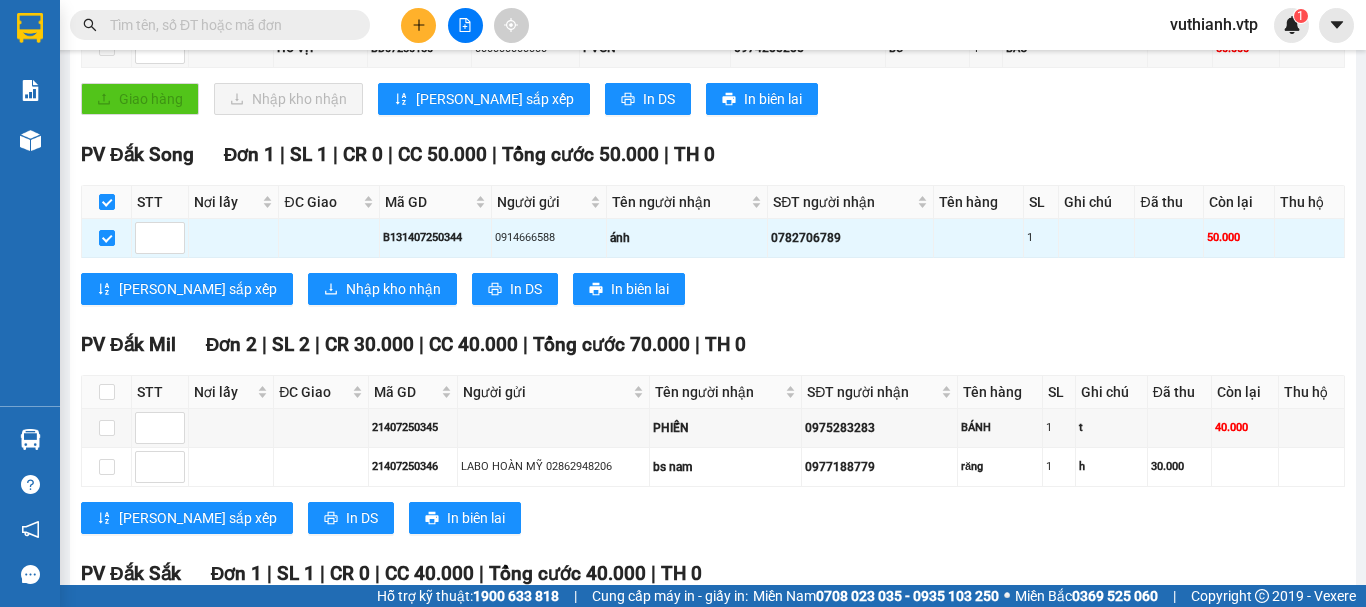 scroll, scrollTop: 500, scrollLeft: 0, axis: vertical 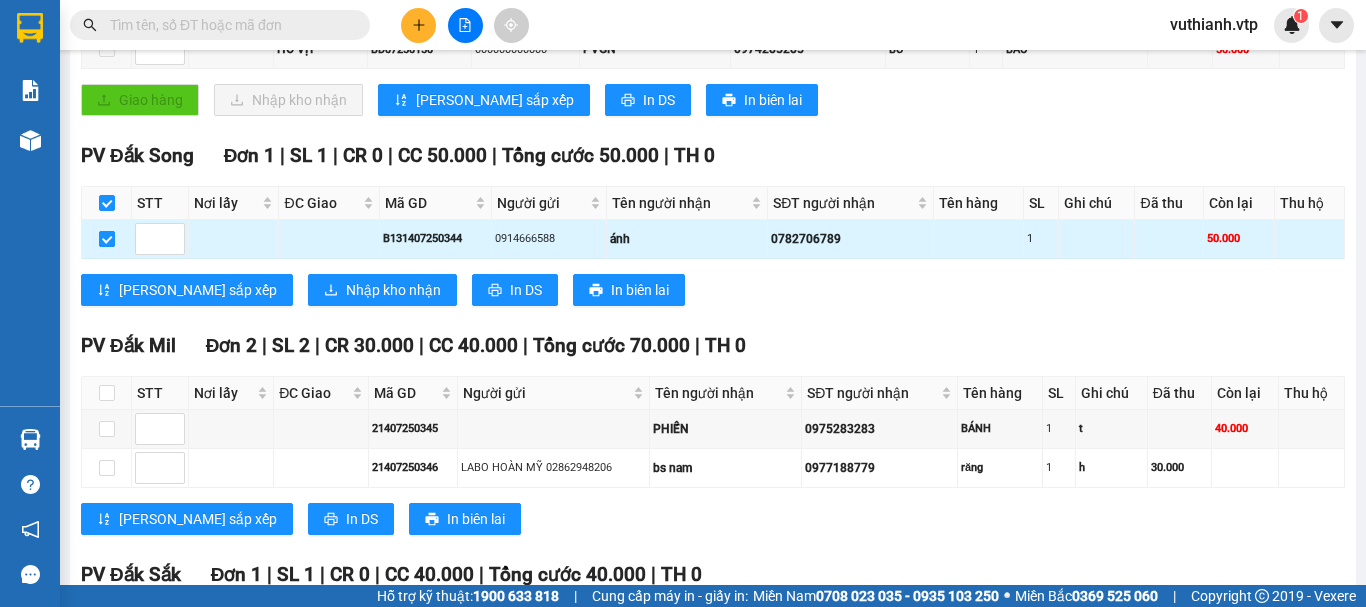 click at bounding box center [107, 239] 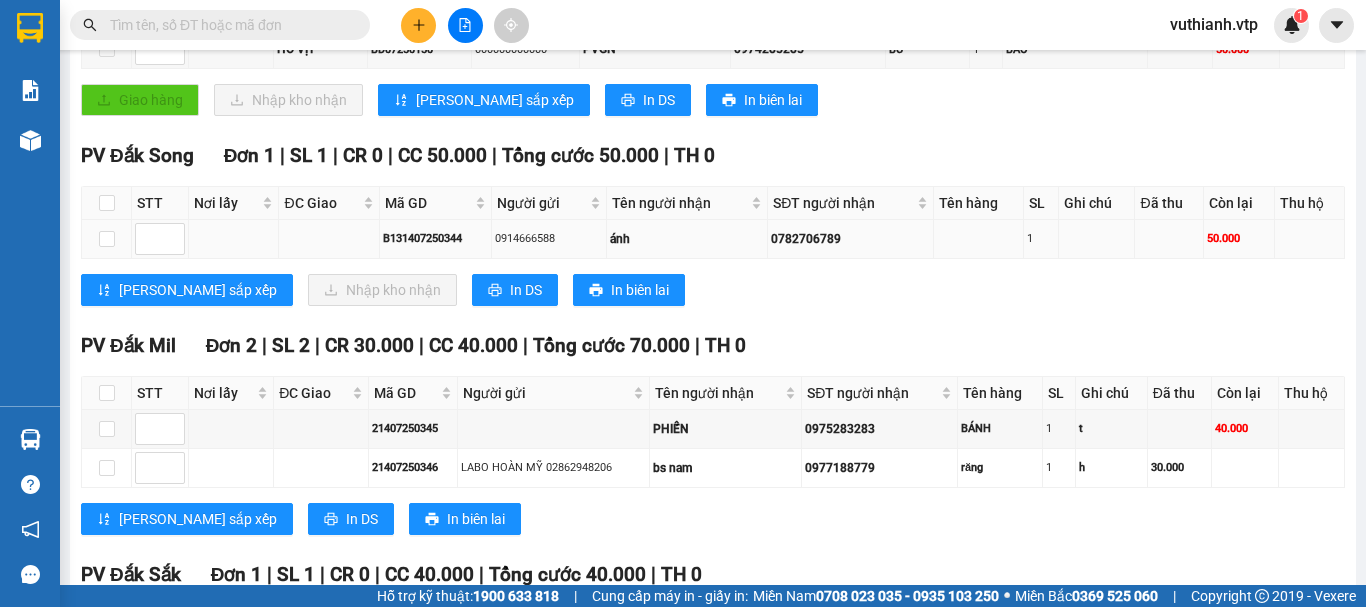 click at bounding box center [979, 239] 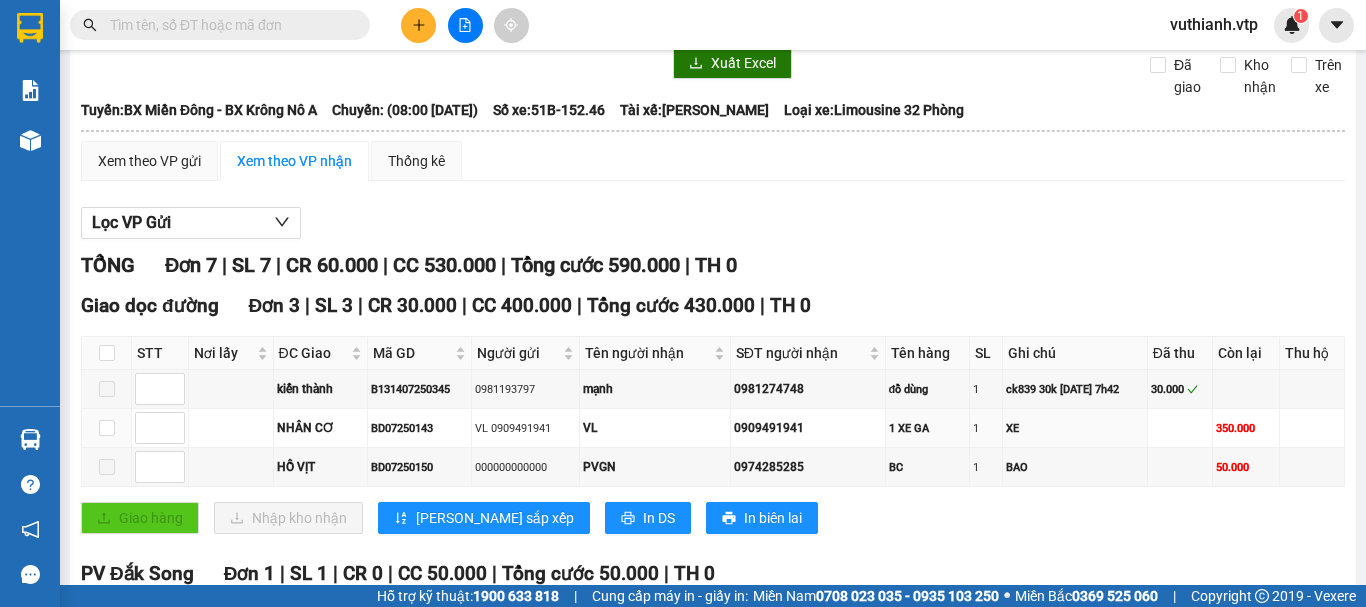 scroll, scrollTop: 0, scrollLeft: 0, axis: both 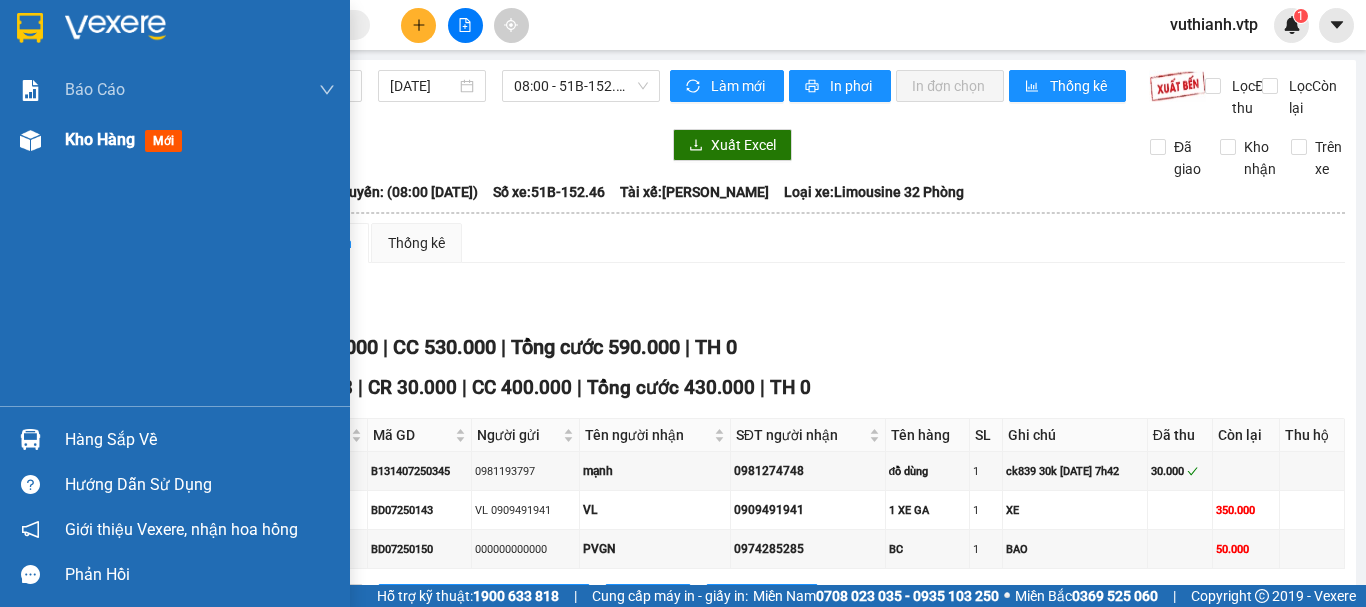 click on "Kho hàng mới" at bounding box center [175, 140] 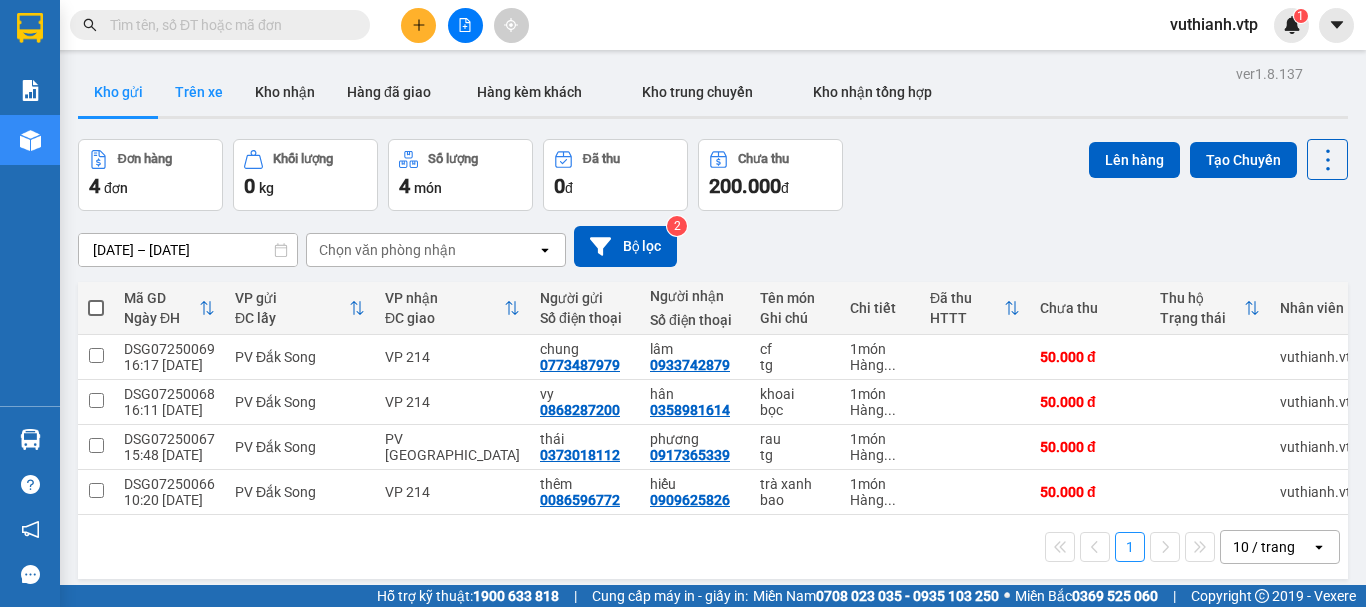 click on "Trên xe" at bounding box center (199, 92) 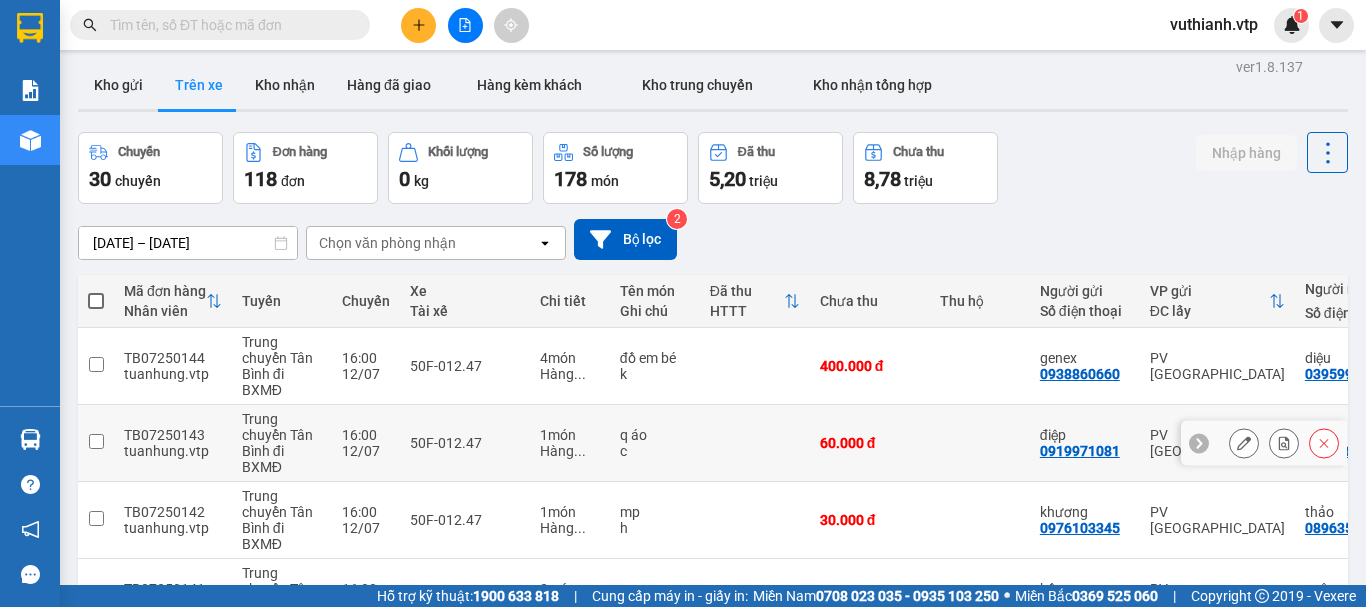 scroll, scrollTop: 0, scrollLeft: 0, axis: both 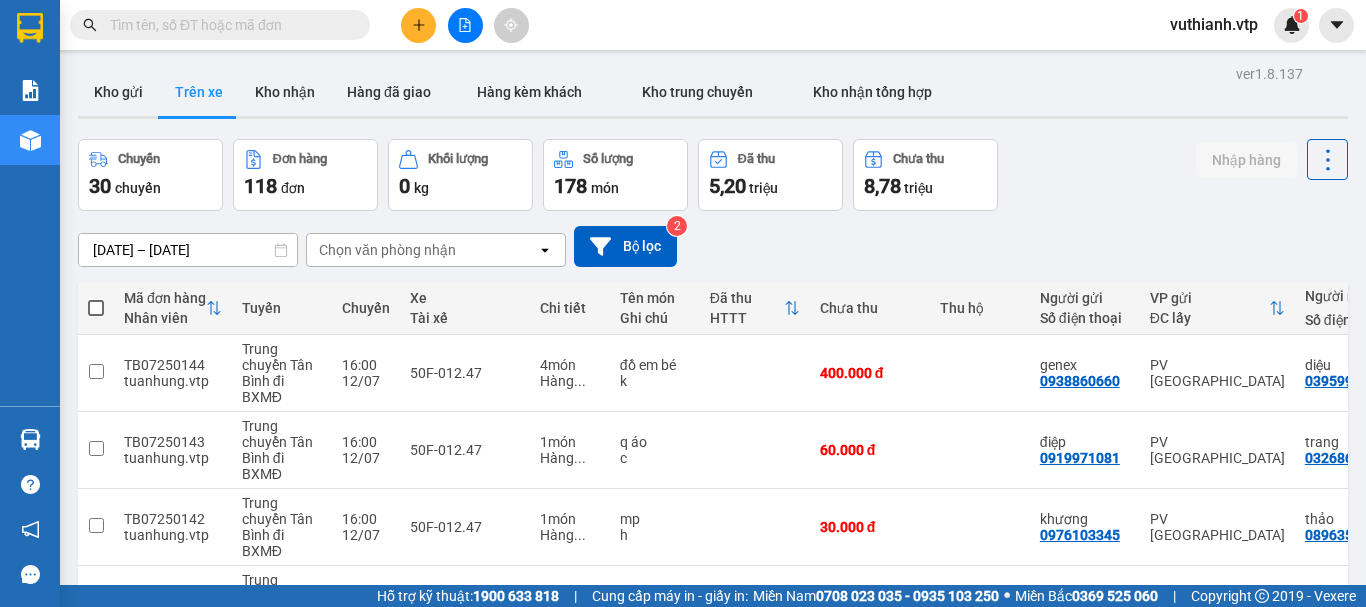 click on "Chọn văn phòng nhận" at bounding box center [387, 250] 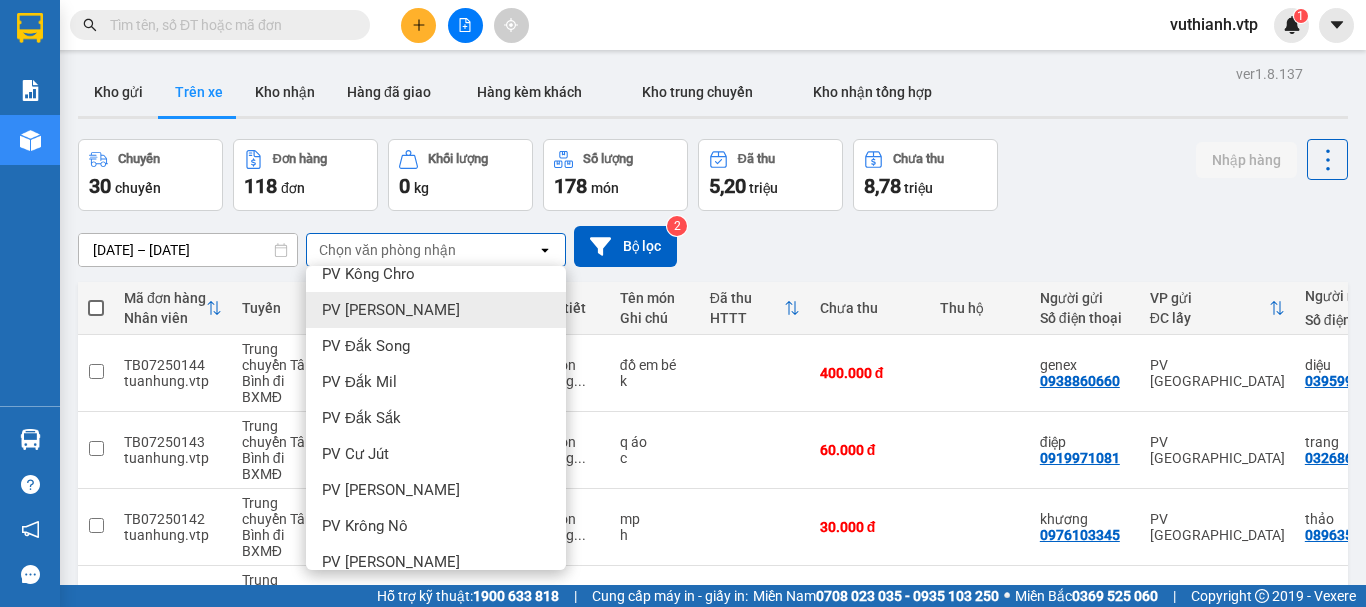 scroll, scrollTop: 400, scrollLeft: 0, axis: vertical 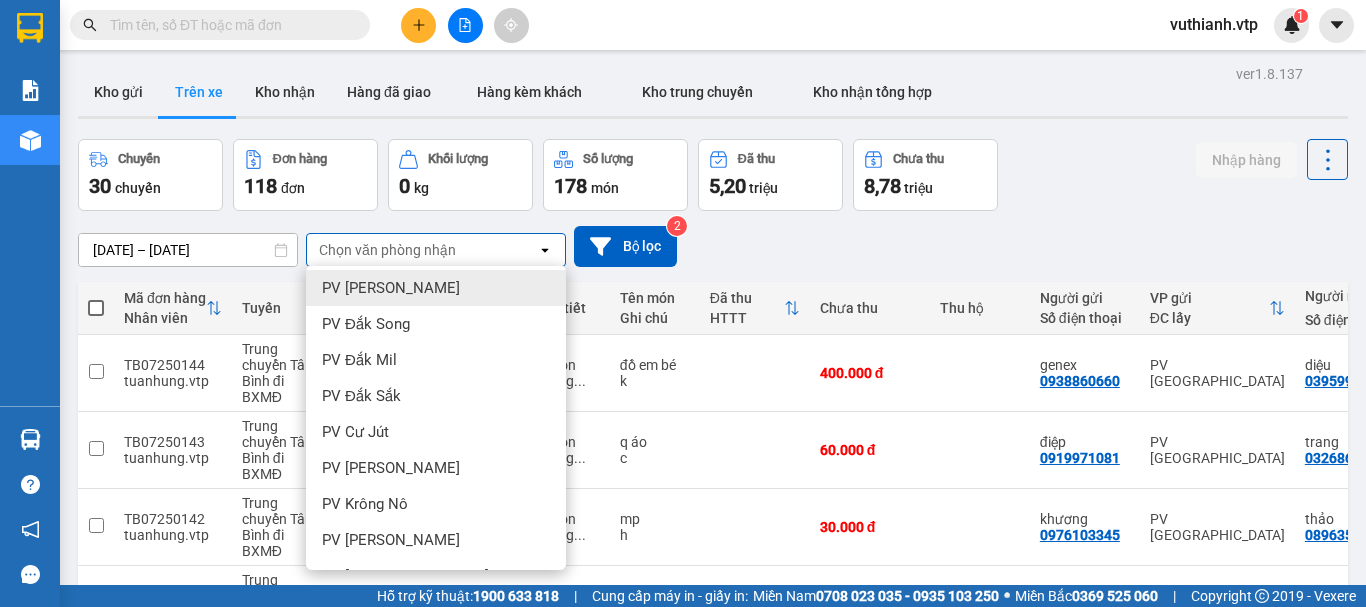 click on "PV [PERSON_NAME]" at bounding box center (436, 288) 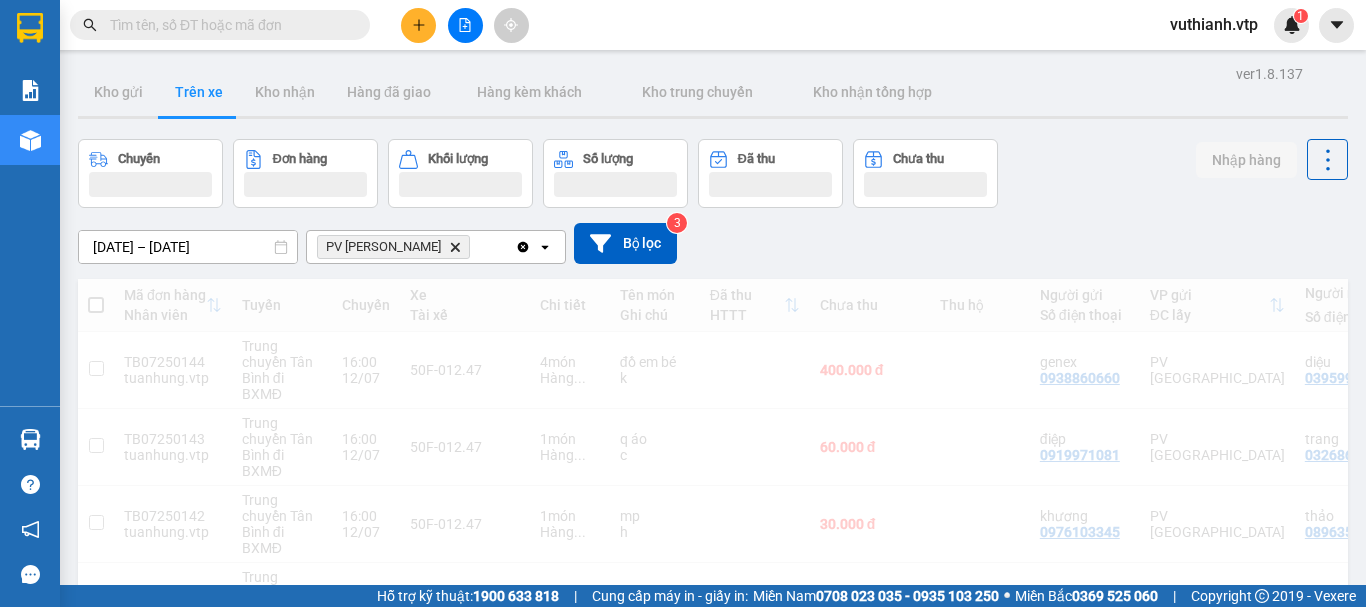 click 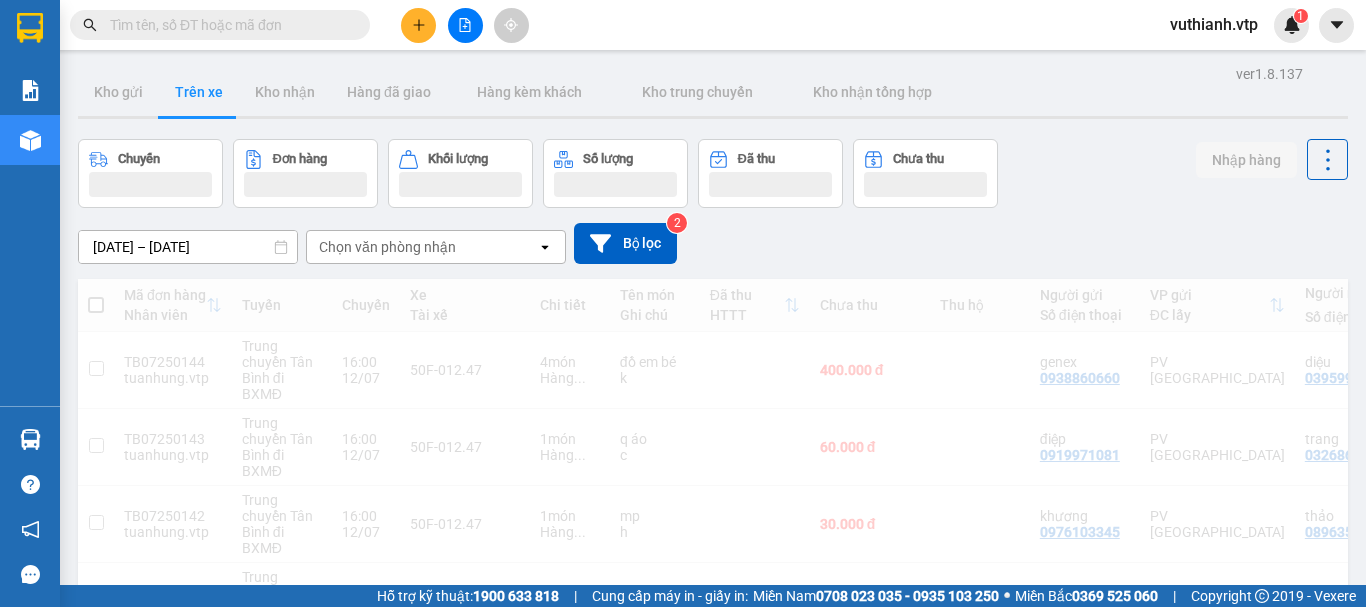 click on "Chọn văn phòng nhận" at bounding box center (387, 247) 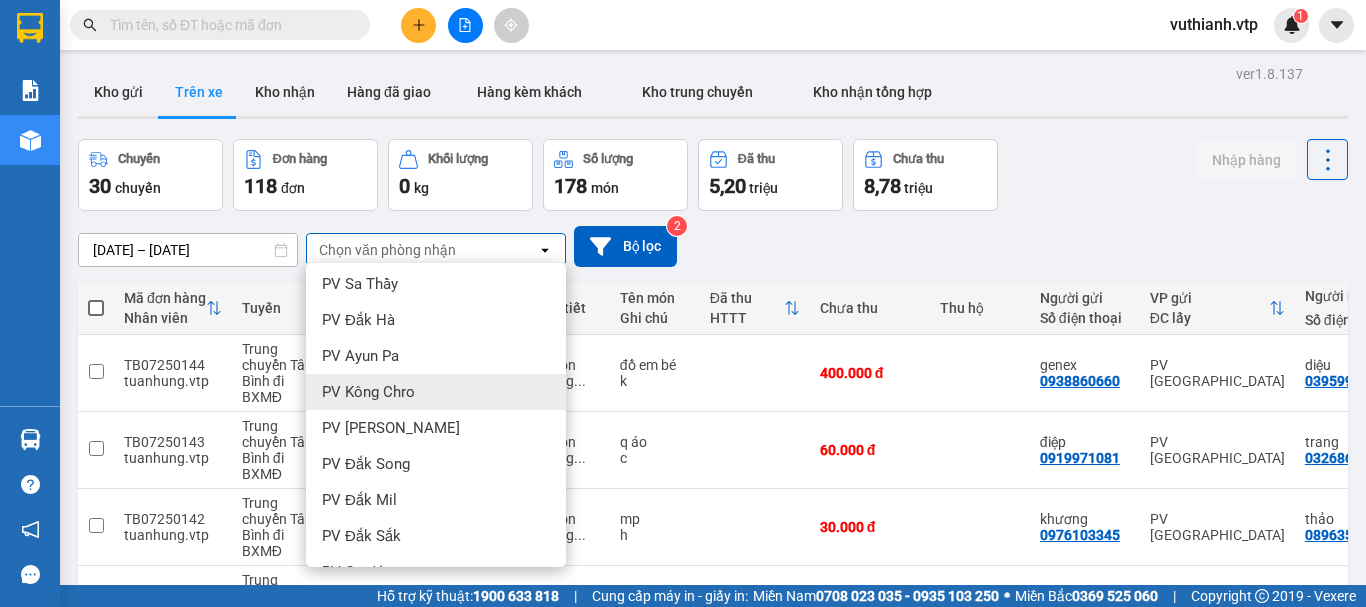 scroll, scrollTop: 300, scrollLeft: 0, axis: vertical 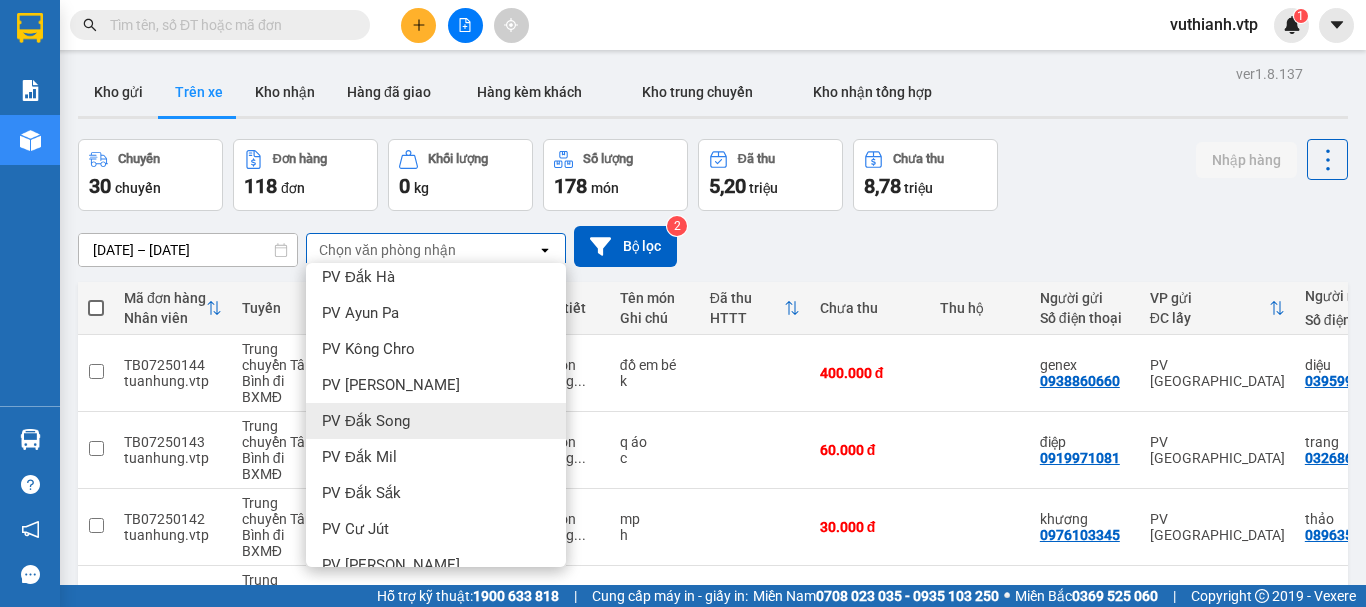 click on "PV Đắk Song" at bounding box center [366, 421] 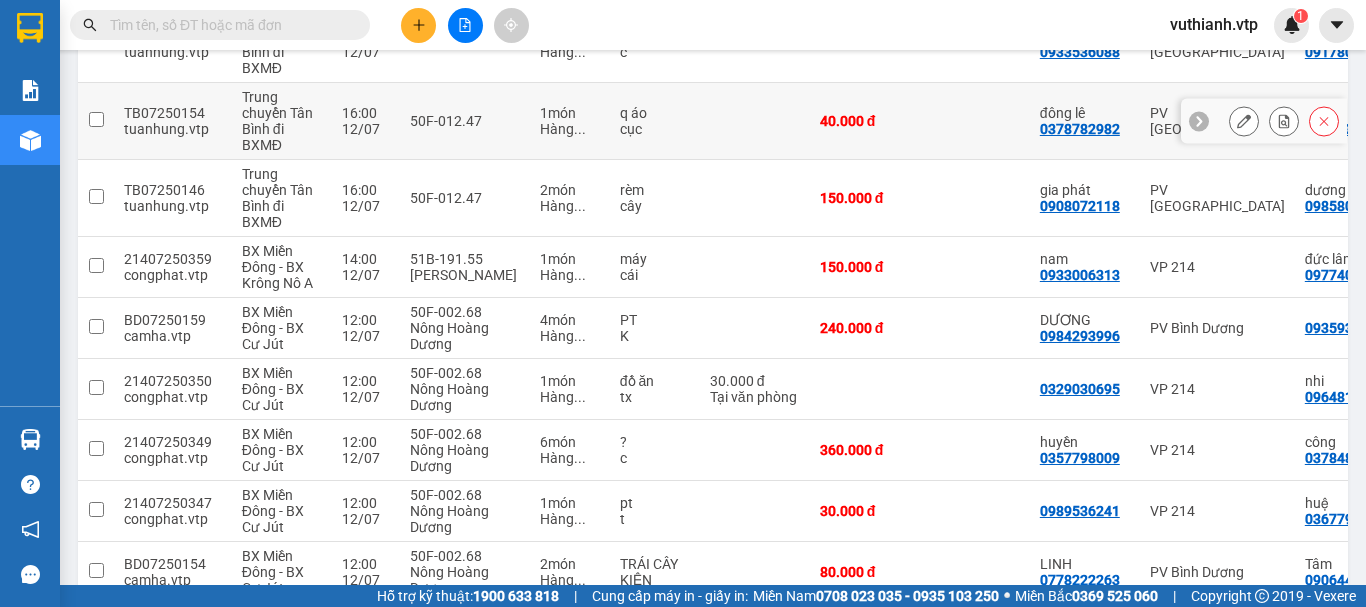 scroll, scrollTop: 500, scrollLeft: 0, axis: vertical 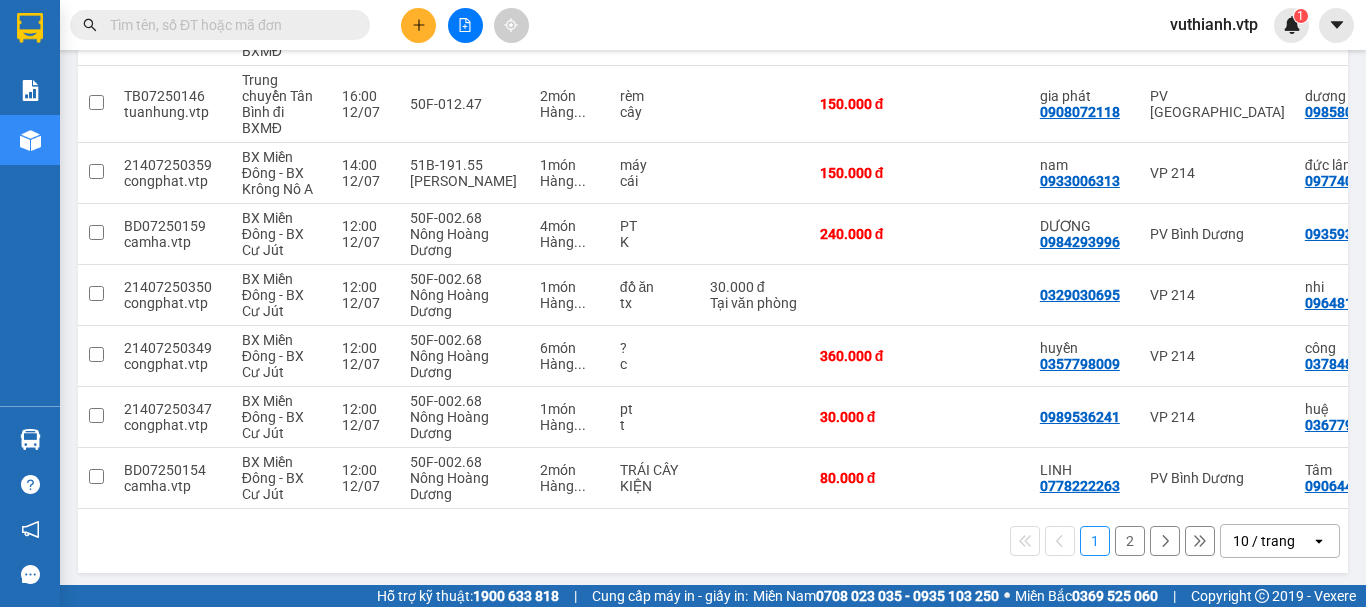 click on "2" at bounding box center [1130, 541] 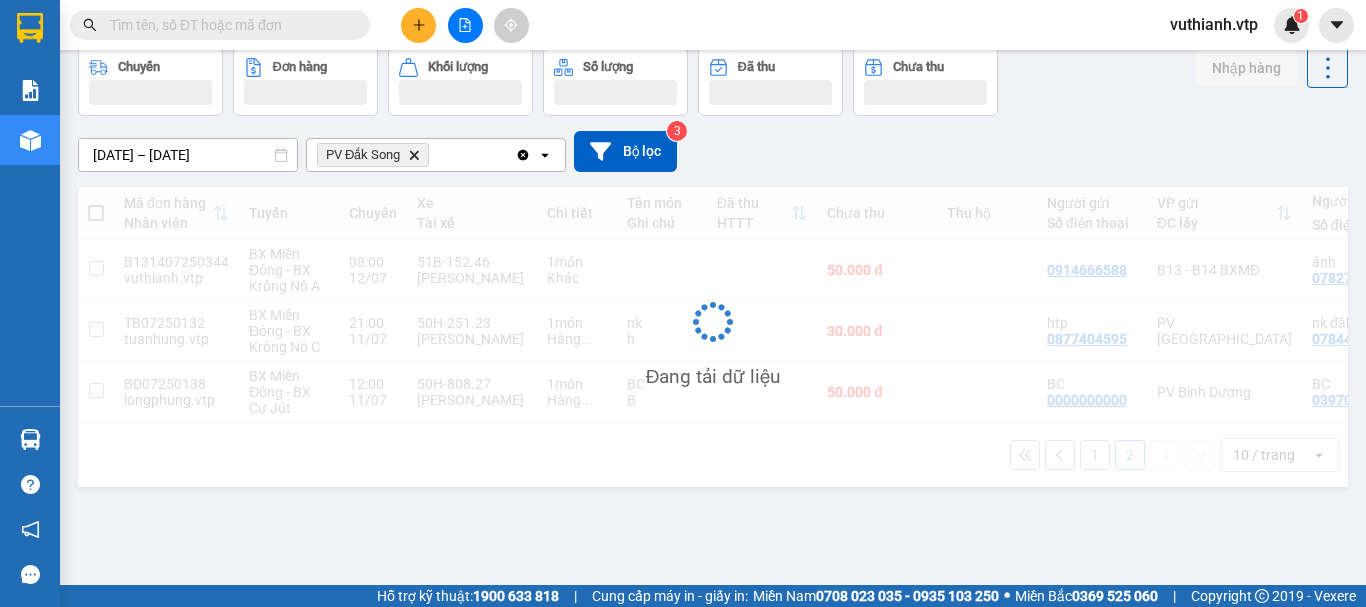 scroll, scrollTop: 92, scrollLeft: 0, axis: vertical 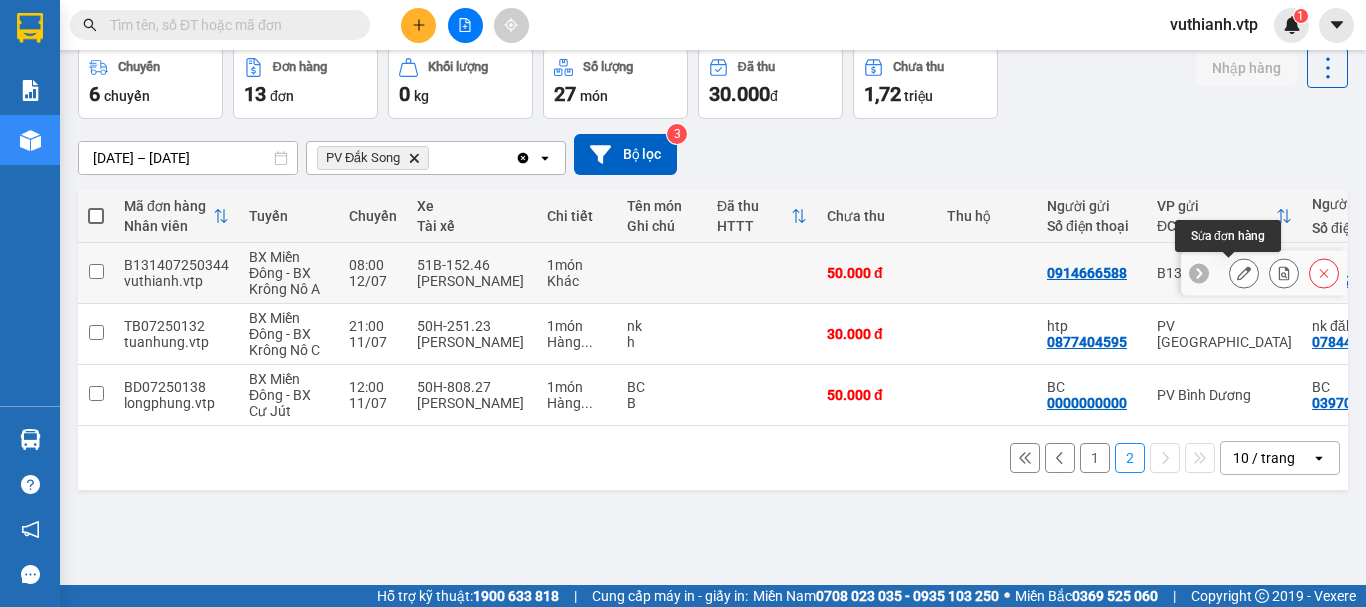 click 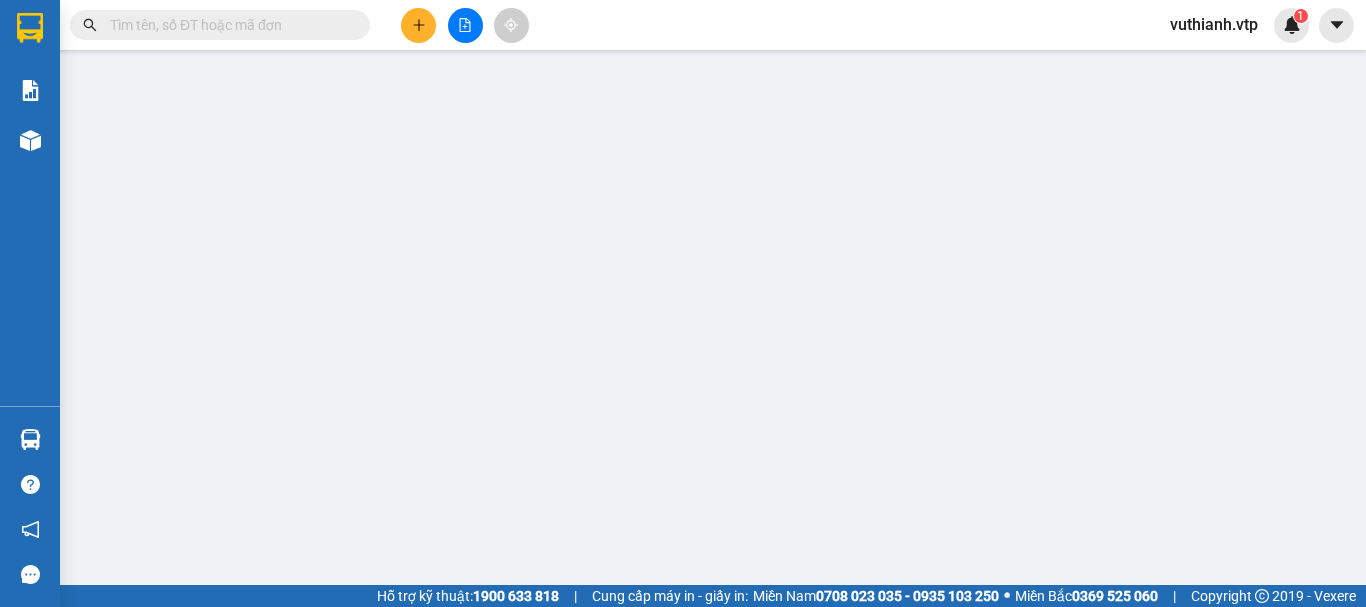 scroll, scrollTop: 0, scrollLeft: 0, axis: both 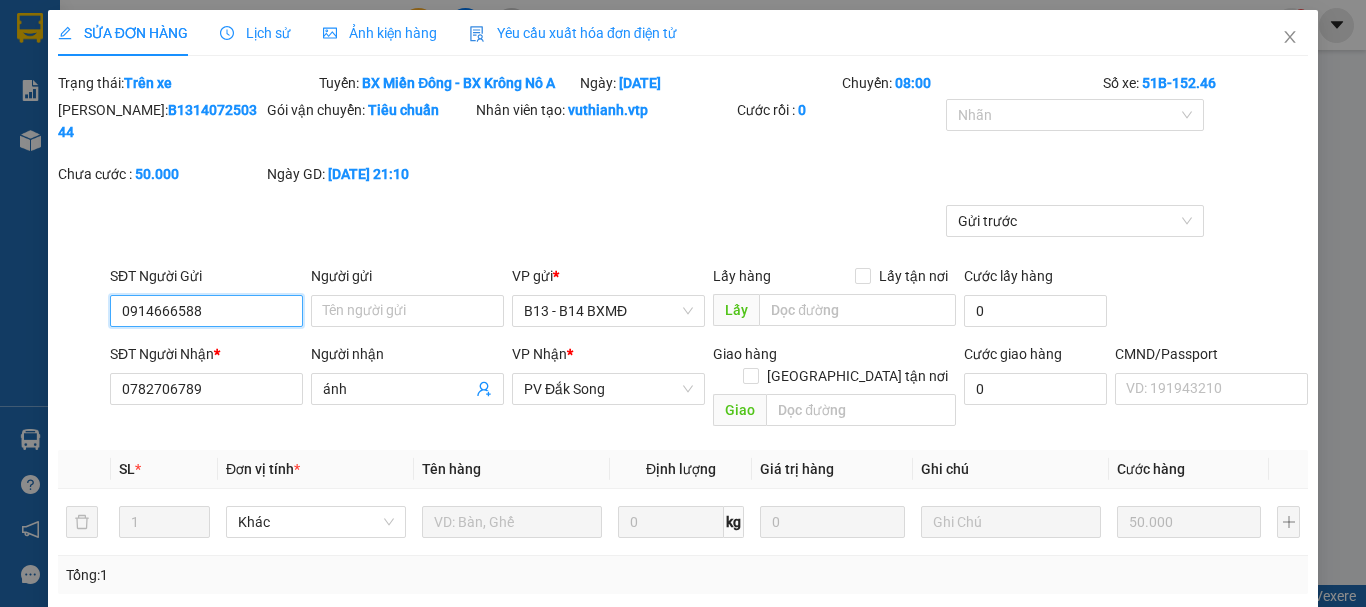 type on "2.500" 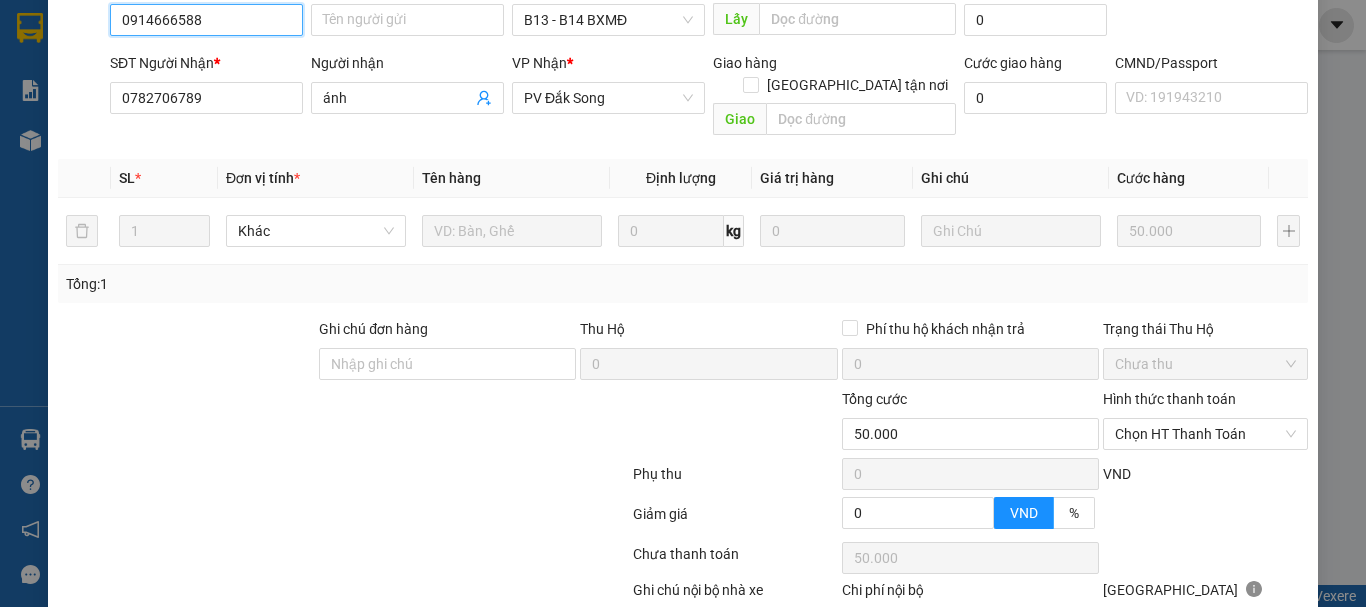 scroll, scrollTop: 300, scrollLeft: 0, axis: vertical 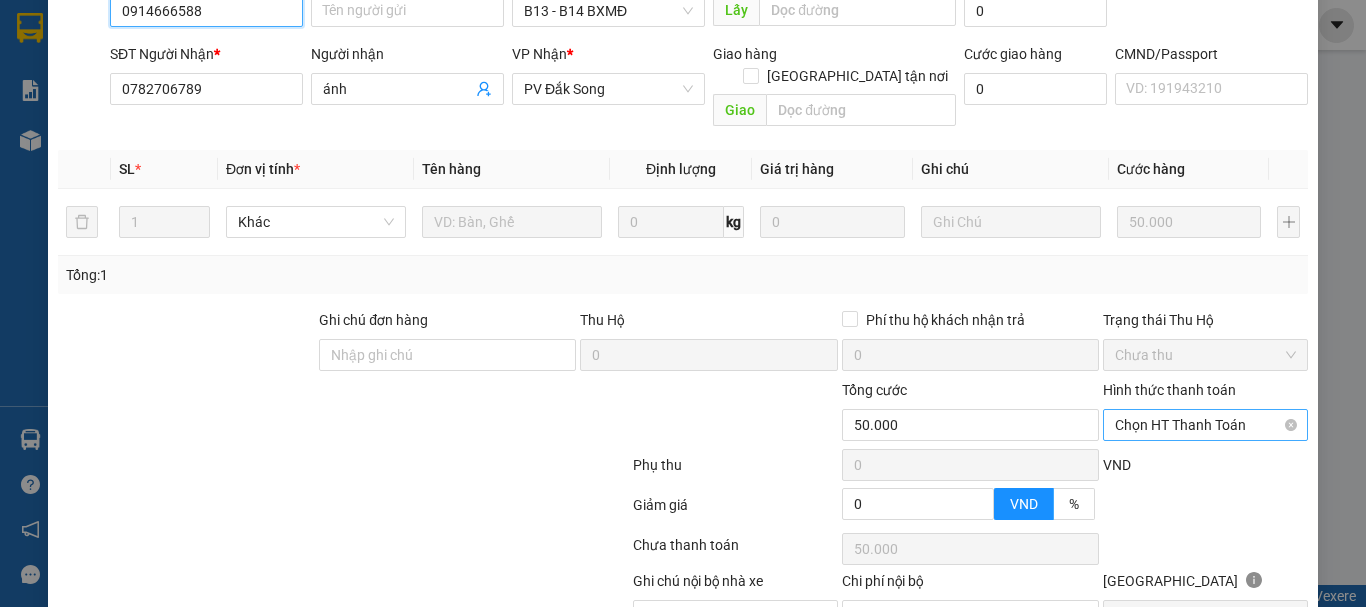 click on "Chọn HT Thanh Toán" at bounding box center (1205, 425) 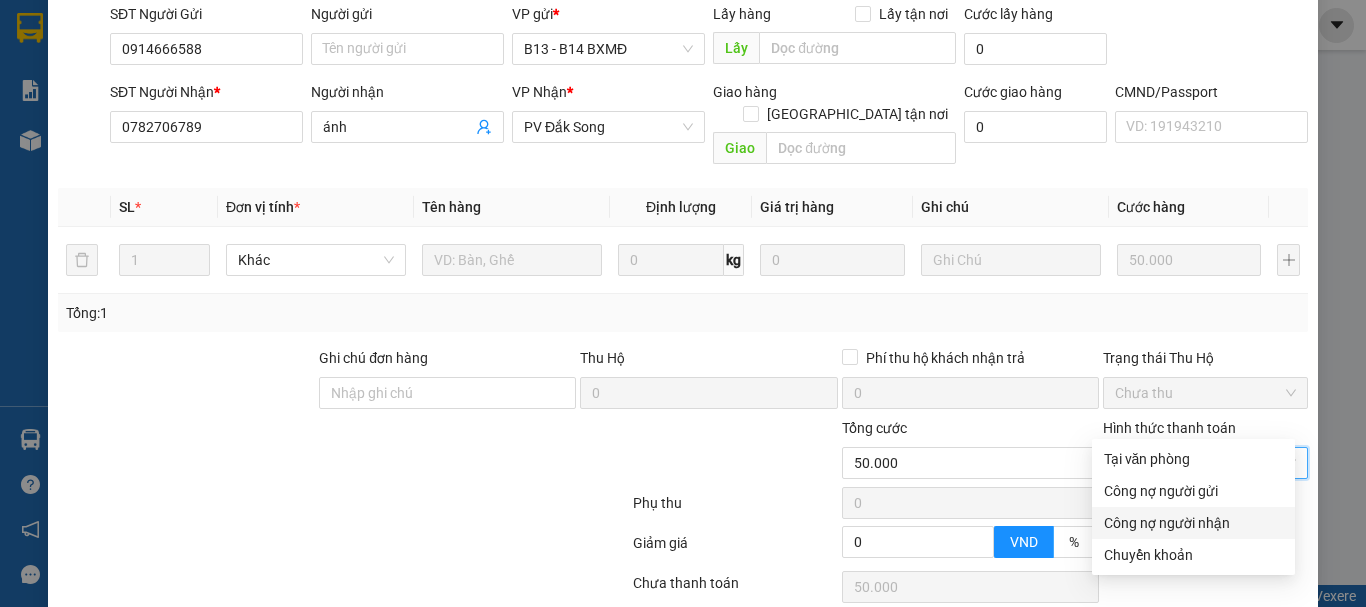 scroll, scrollTop: 167, scrollLeft: 0, axis: vertical 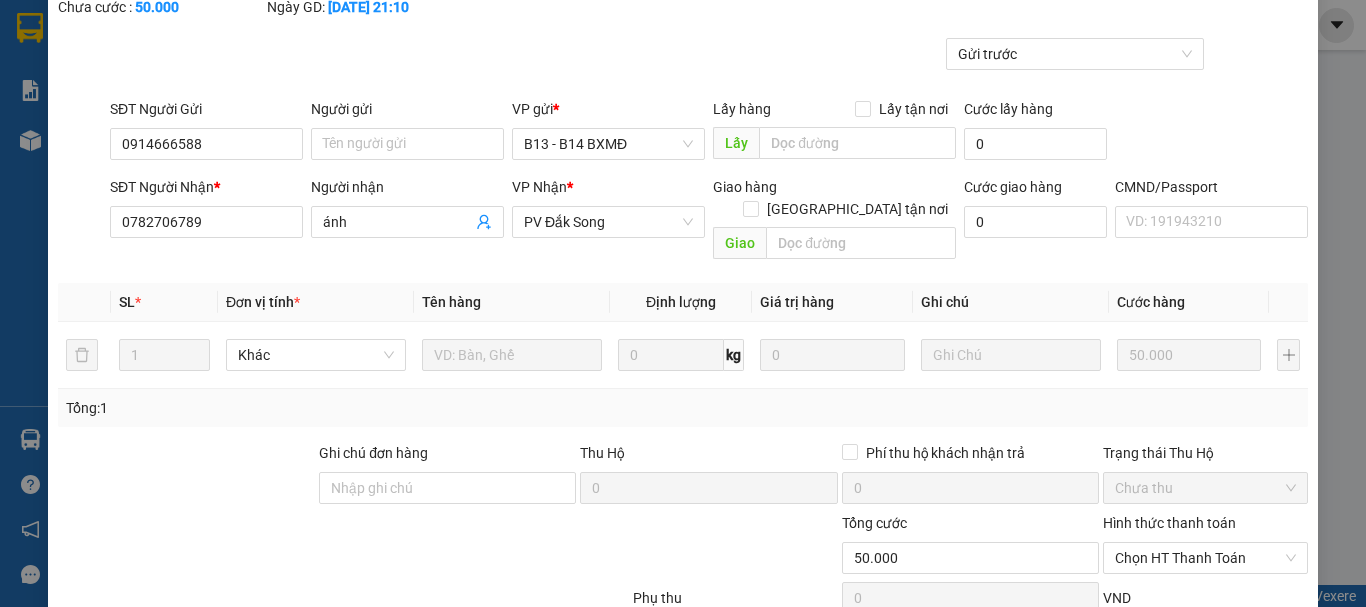 click at bounding box center (343, 602) 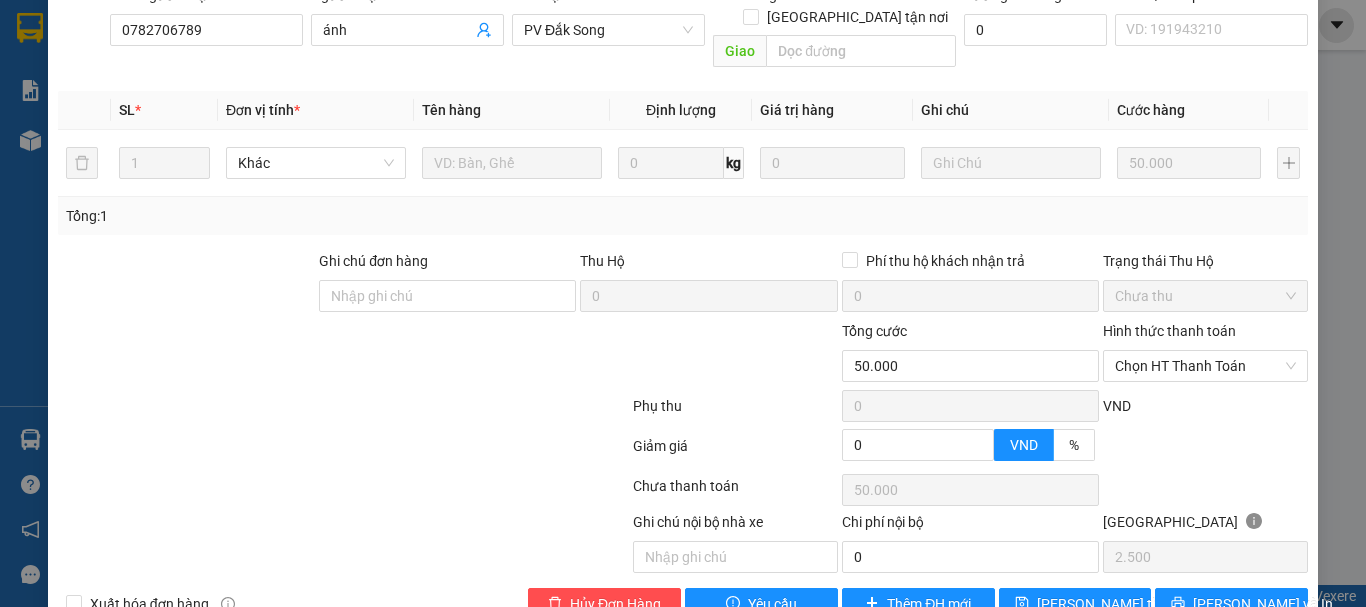 scroll, scrollTop: 367, scrollLeft: 0, axis: vertical 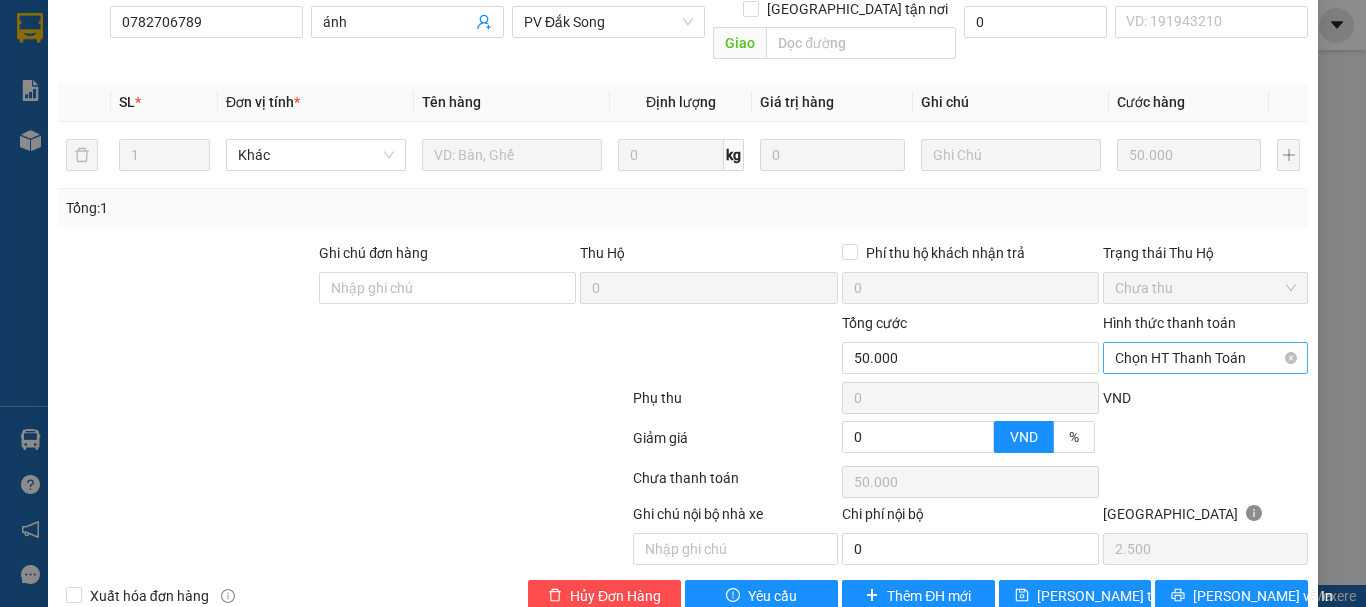 click on "Chọn HT Thanh Toán" at bounding box center (1205, 358) 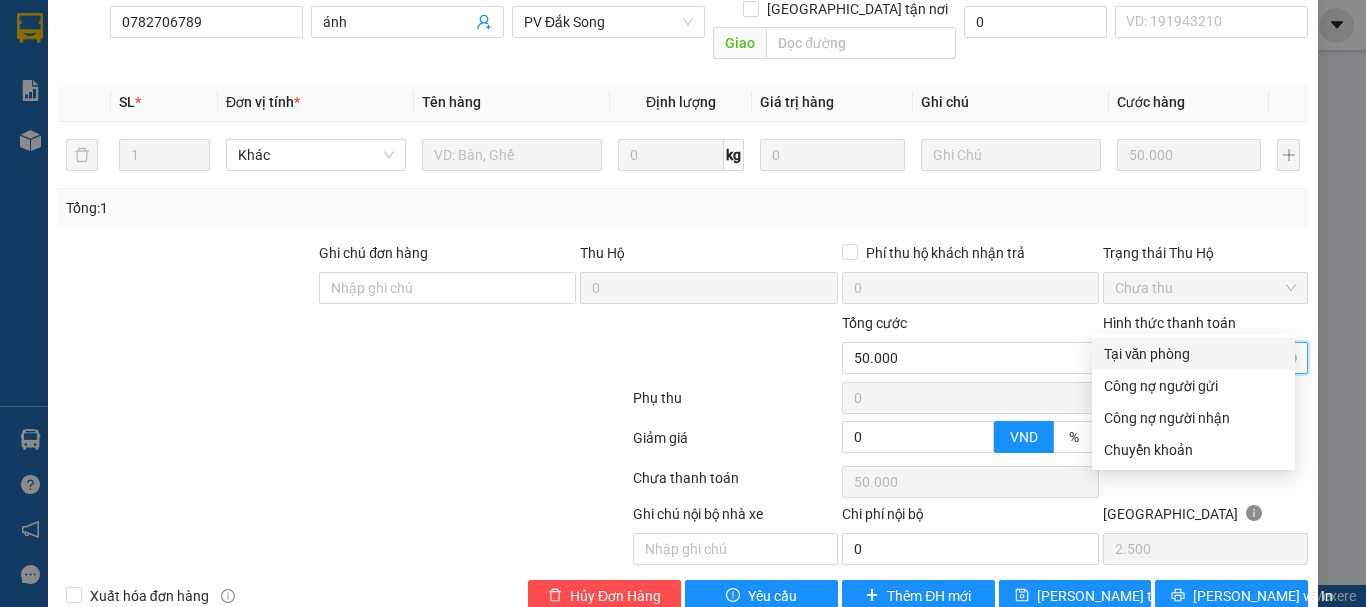 click on "Chọn HT Thanh Toán" at bounding box center [1205, 358] 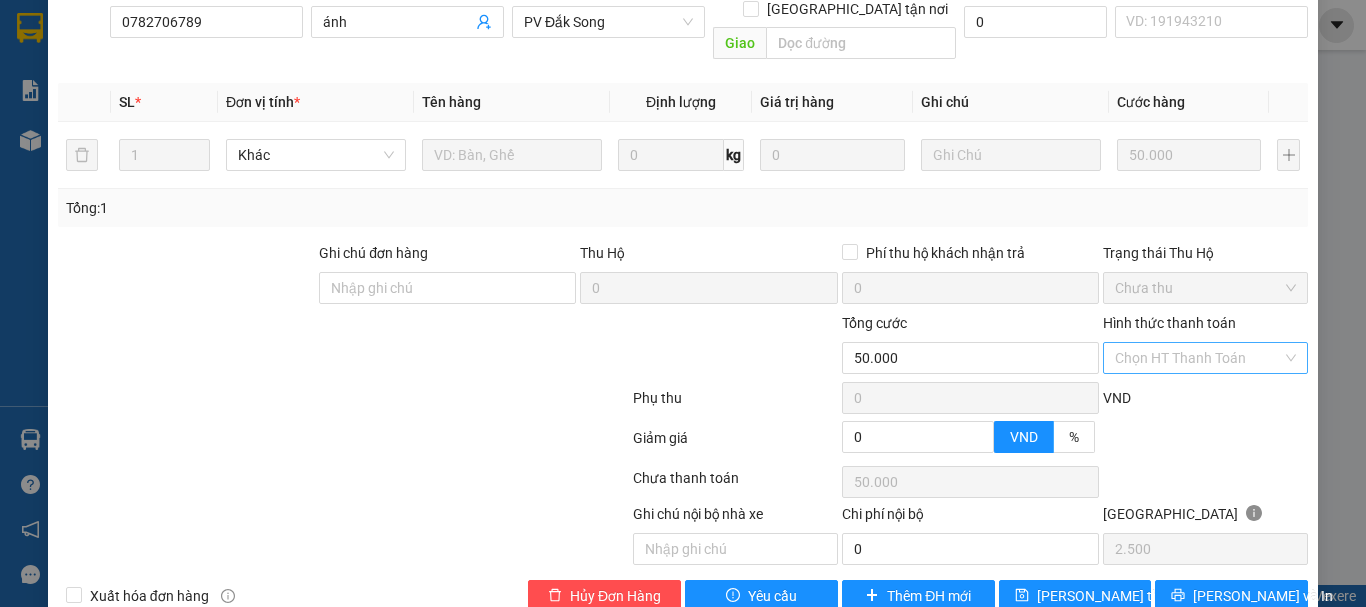 click on "SỬA ĐƠN HÀNG Lịch sử Ảnh kiện hàng Yêu cầu xuất hóa đơn điện tử Total Paid Fee 0 Total UnPaid Fee 50.000 Cash Collection Total Fee Trạng thái:  Trên xe Tuyến:   BX Miền Đông - BX Krông Nô A Ngày:   12/07/2025 Chuyến:   08:00 Số xe:   51B-152.46 Mã ĐH:  B131407250344 Gói vận chuyển:   Tiêu chuẩn Nhân viên tạo:   vuthianh.vtp Cước rồi :   0   Nhãn Chưa cước :   50.000 Ngày GD:   11-07-2025 lúc 21:10 Gửi trước SĐT Người Gửi 0914666588 Người gửi Tên người gửi VP gửi  * B13 - B14 BXMĐ Lấy hàng Lấy tận nơi Lấy Cước lấy hàng 0 SĐT Người Nhận  * 0782706789 Người nhận ánh VP Nhận  * PV Đắk Song Giao hàng Giao tận nơi Giao Cước giao hàng 0 CMND/Passport VD: 191943210 SL  * Đơn vị tính  * Tên hàng  Định lượng Giá trị hàng Ghi chú Cước hàng                   1 Khác 0 kg 0 50.000 Tổng:  1 Ghi chú đơn hàng Thu Hộ 0 Phí thu hộ khách nhận trả" at bounding box center [683, 303] 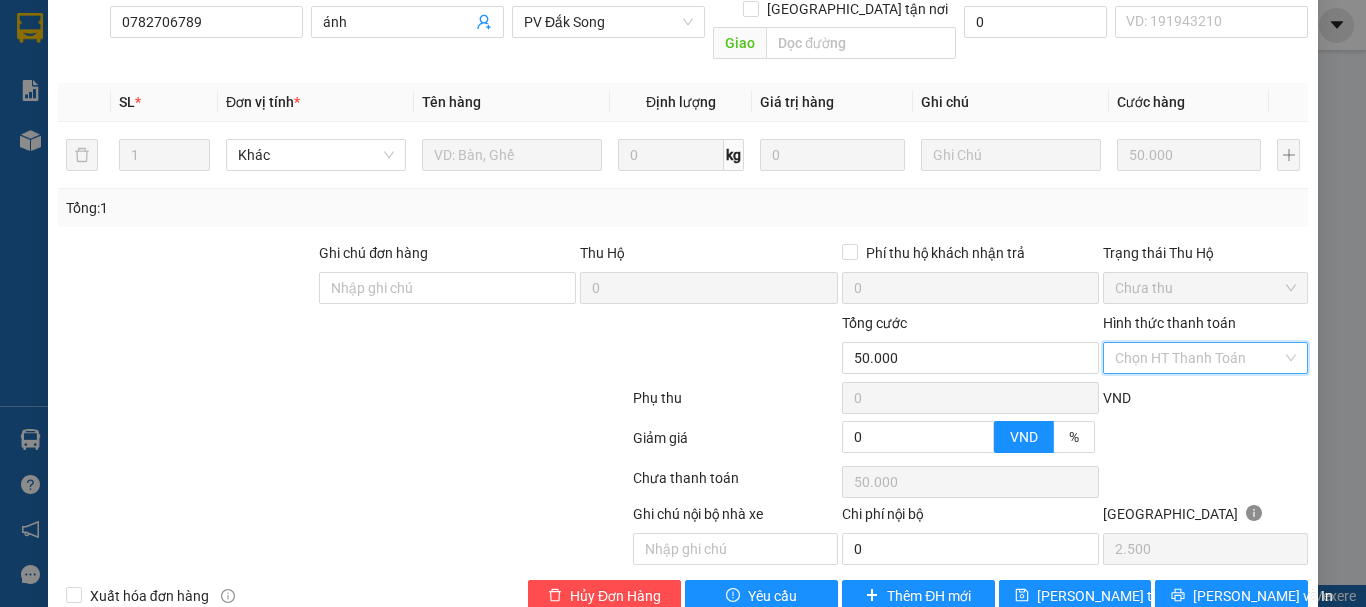 click on "Hình thức thanh toán" at bounding box center [1198, 358] 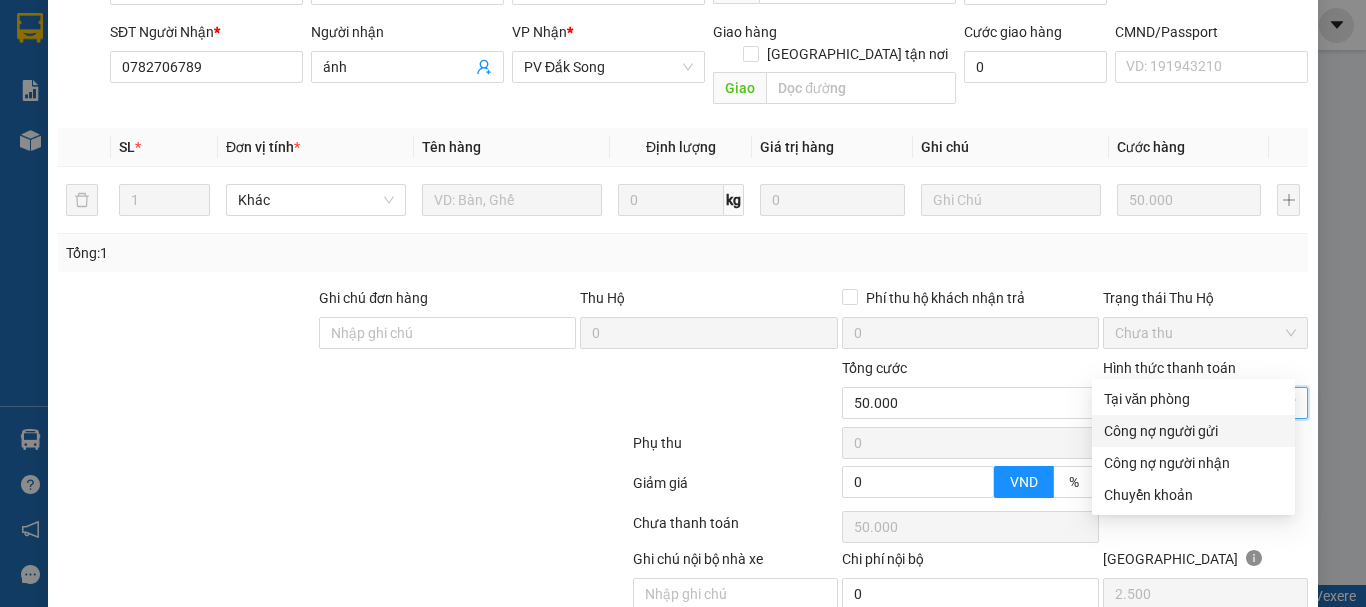 scroll, scrollTop: 367, scrollLeft: 0, axis: vertical 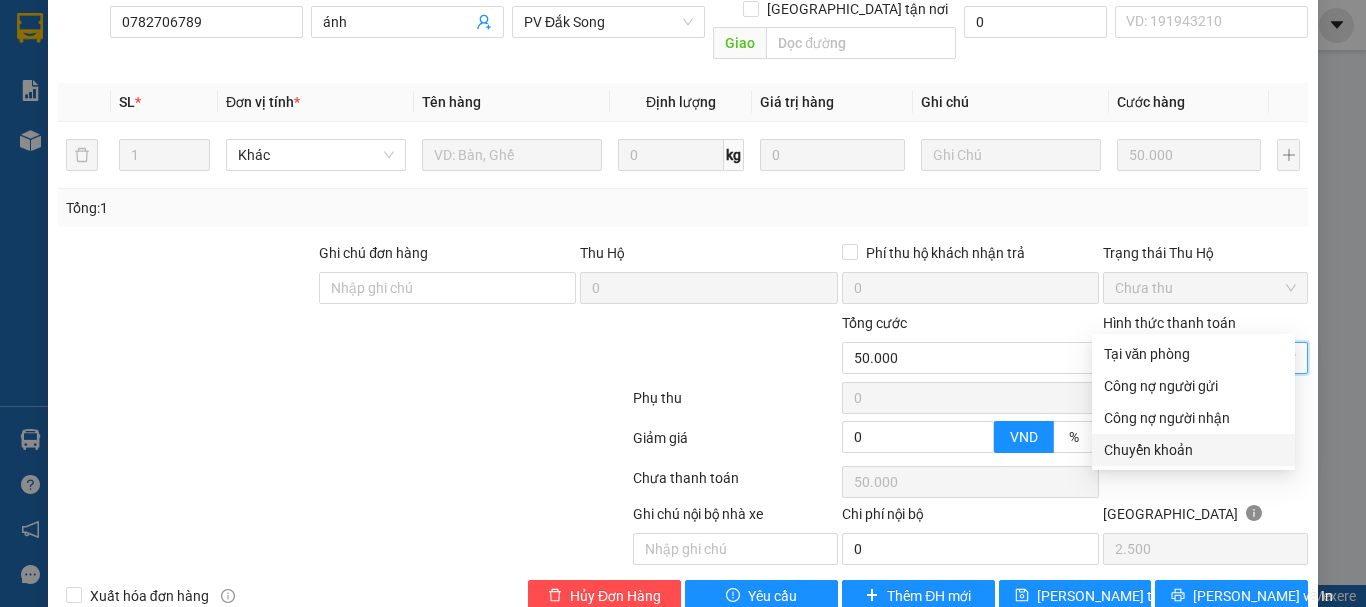 click at bounding box center [343, 402] 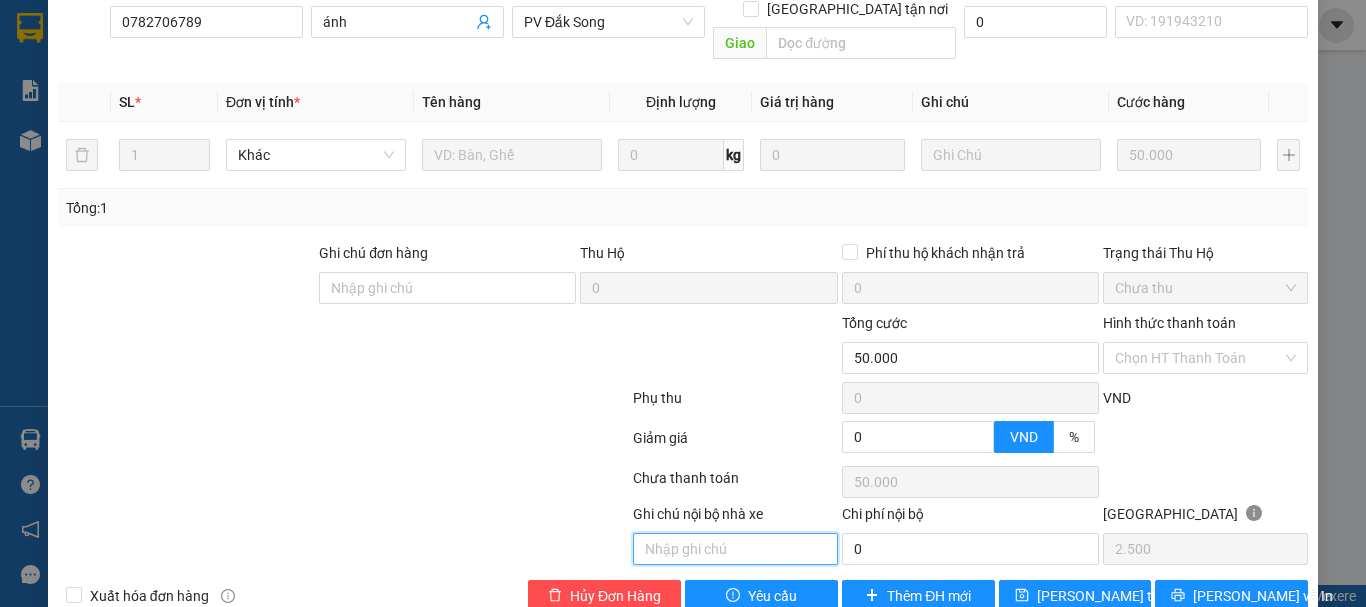 click at bounding box center [735, 549] 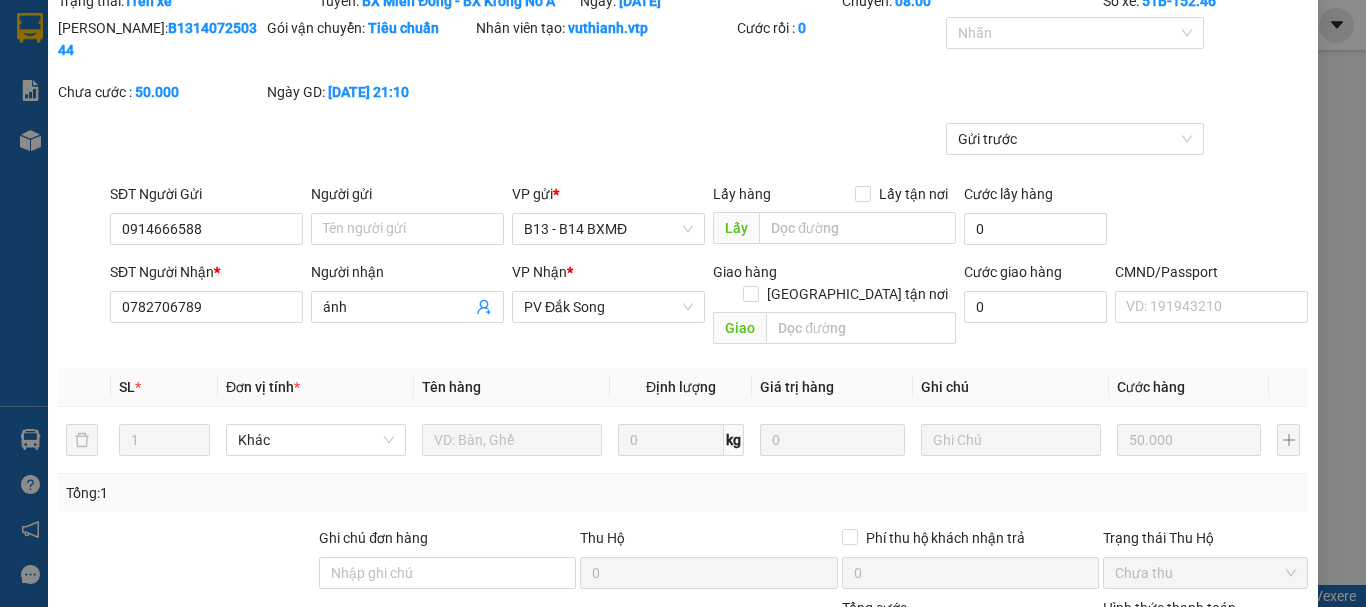 scroll, scrollTop: 0, scrollLeft: 0, axis: both 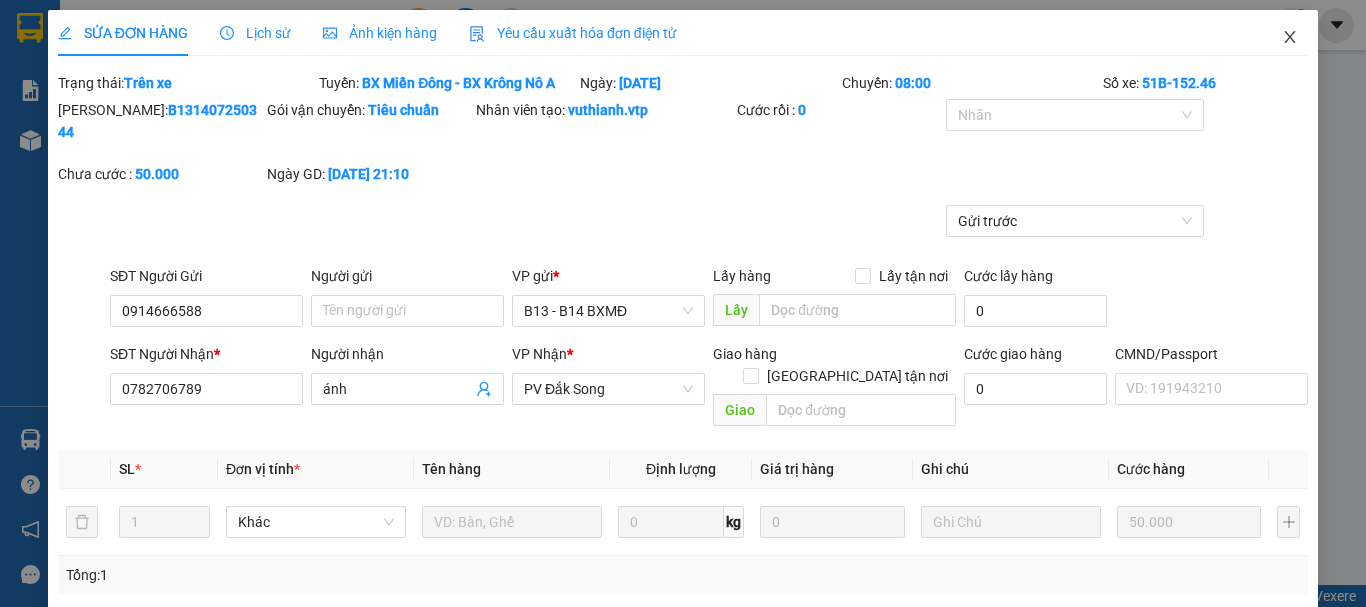 click 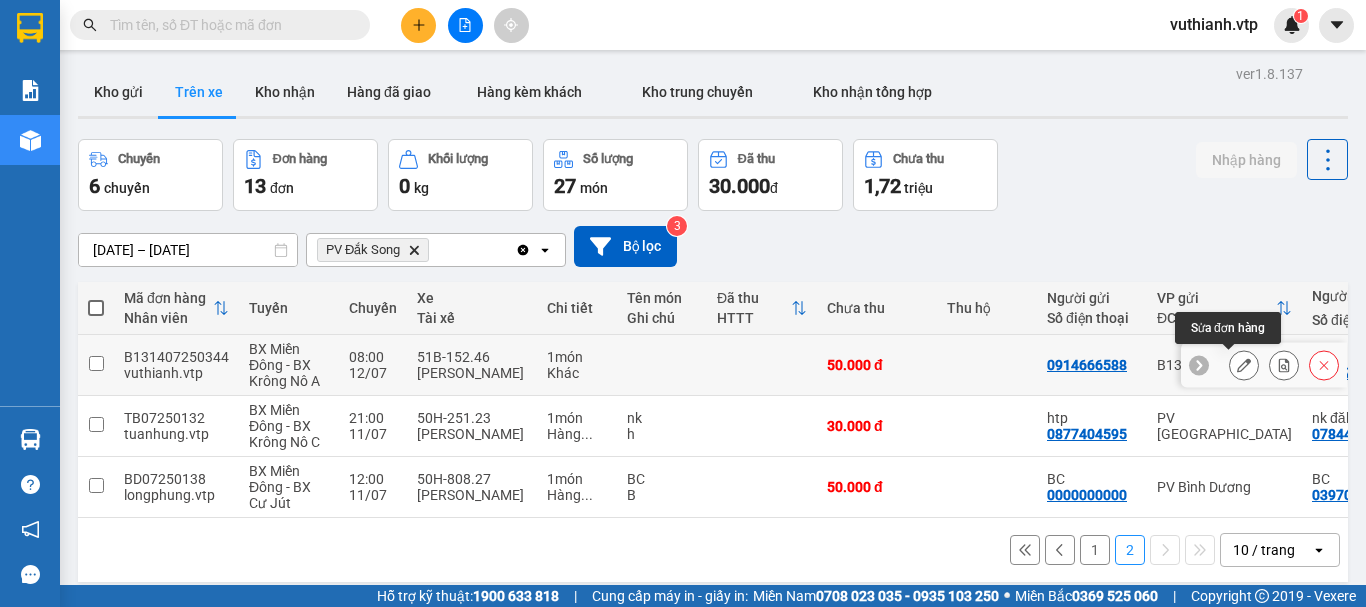 click at bounding box center (1244, 365) 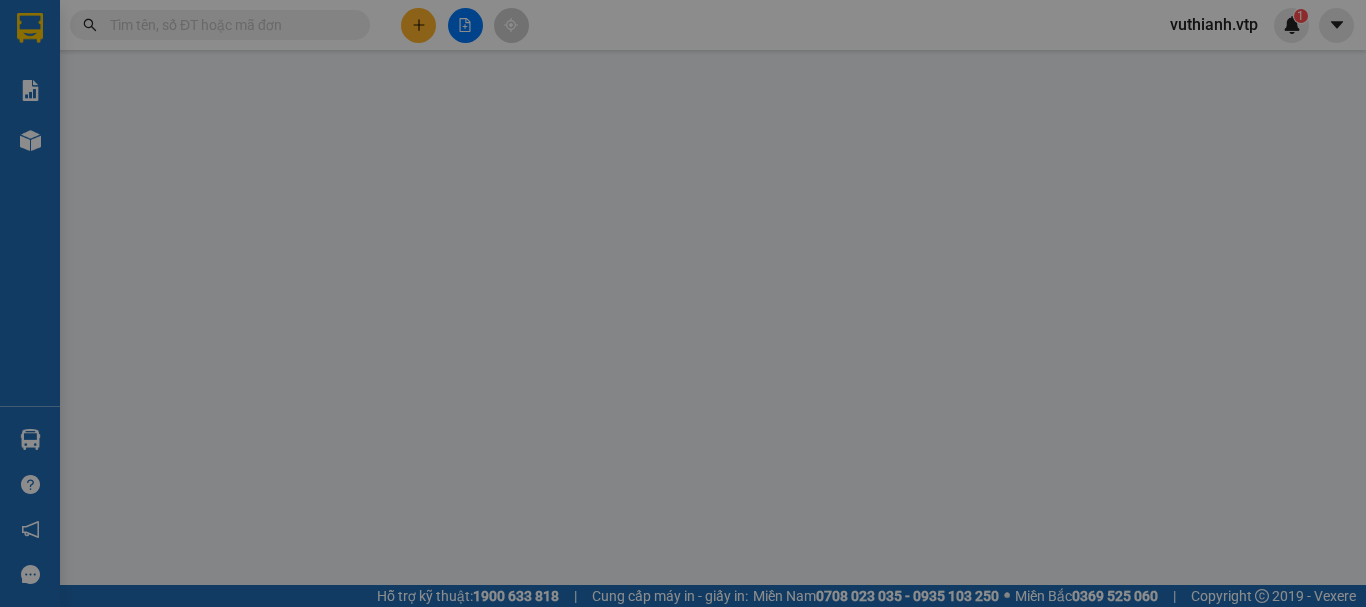 type on "0914666588" 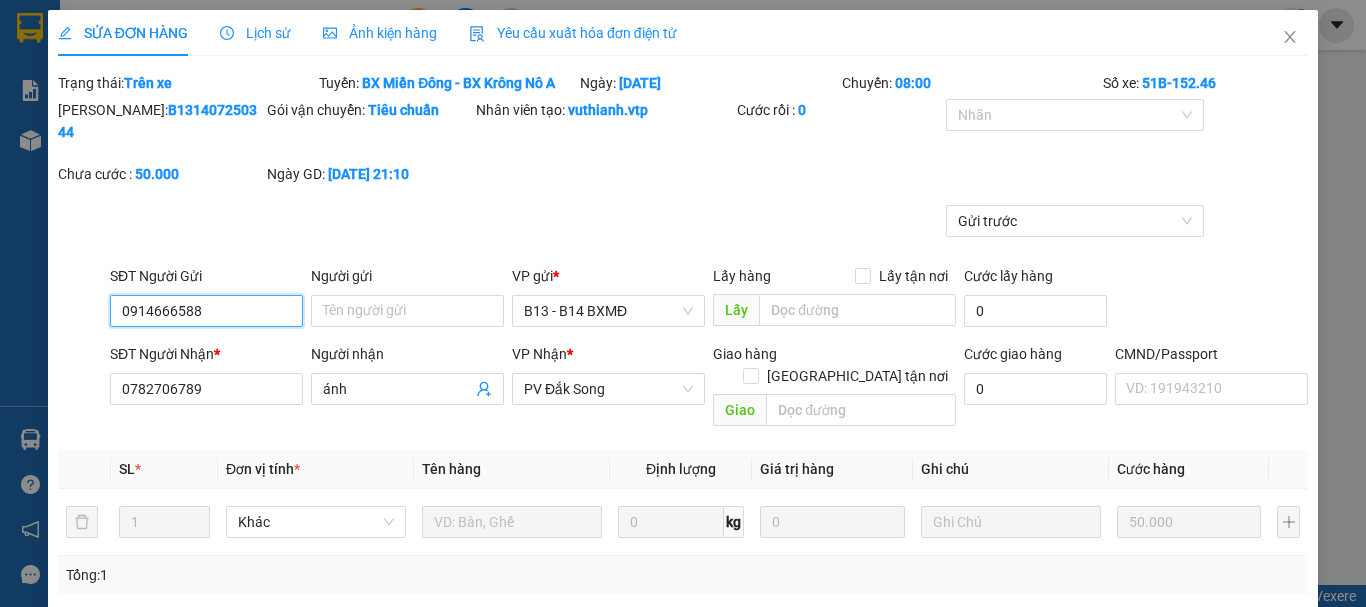 type on "2.500" 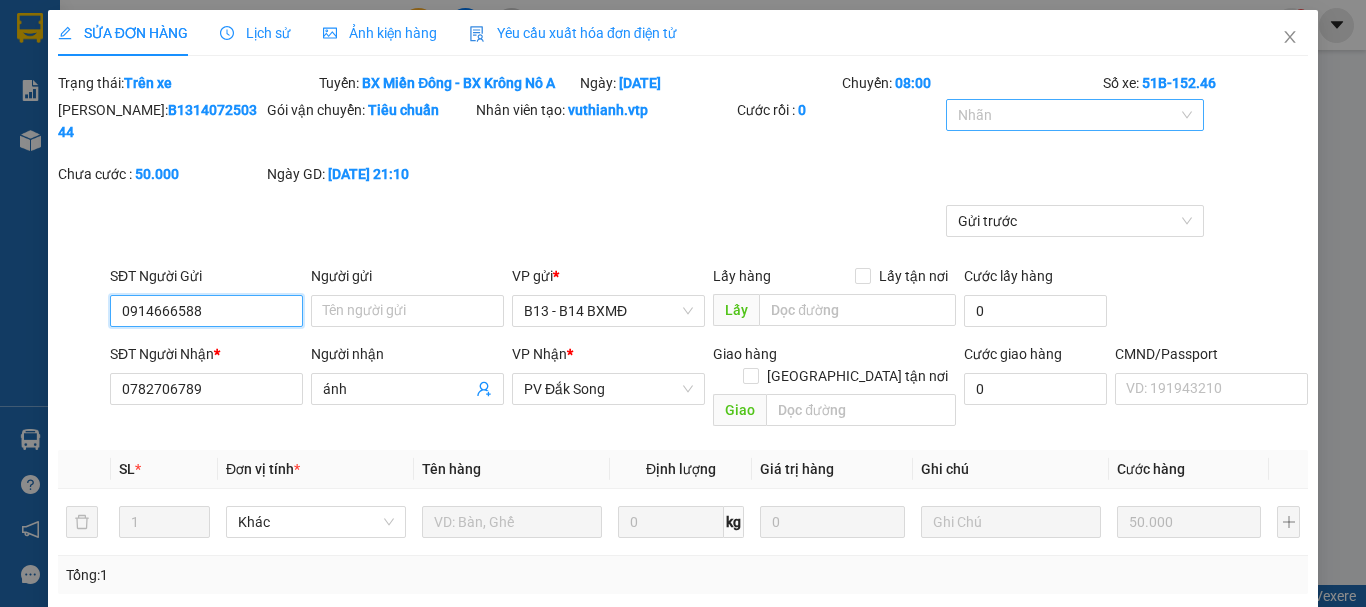 click at bounding box center [1064, 115] 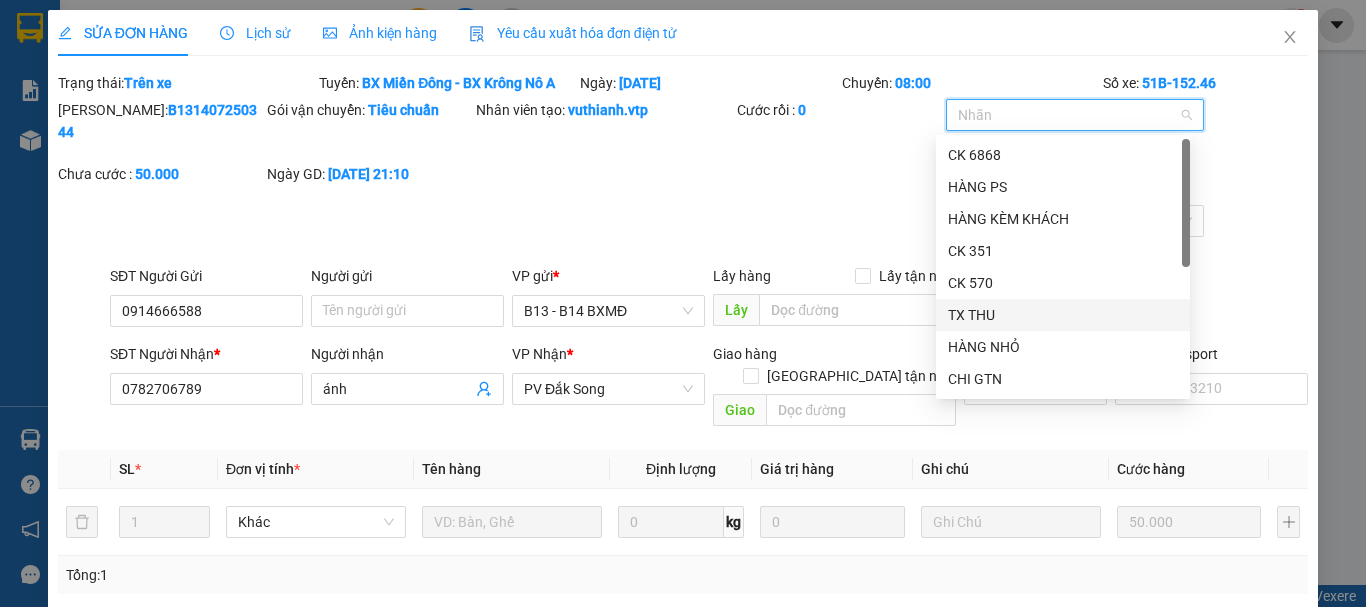 click on "TX THU" at bounding box center (1063, 315) 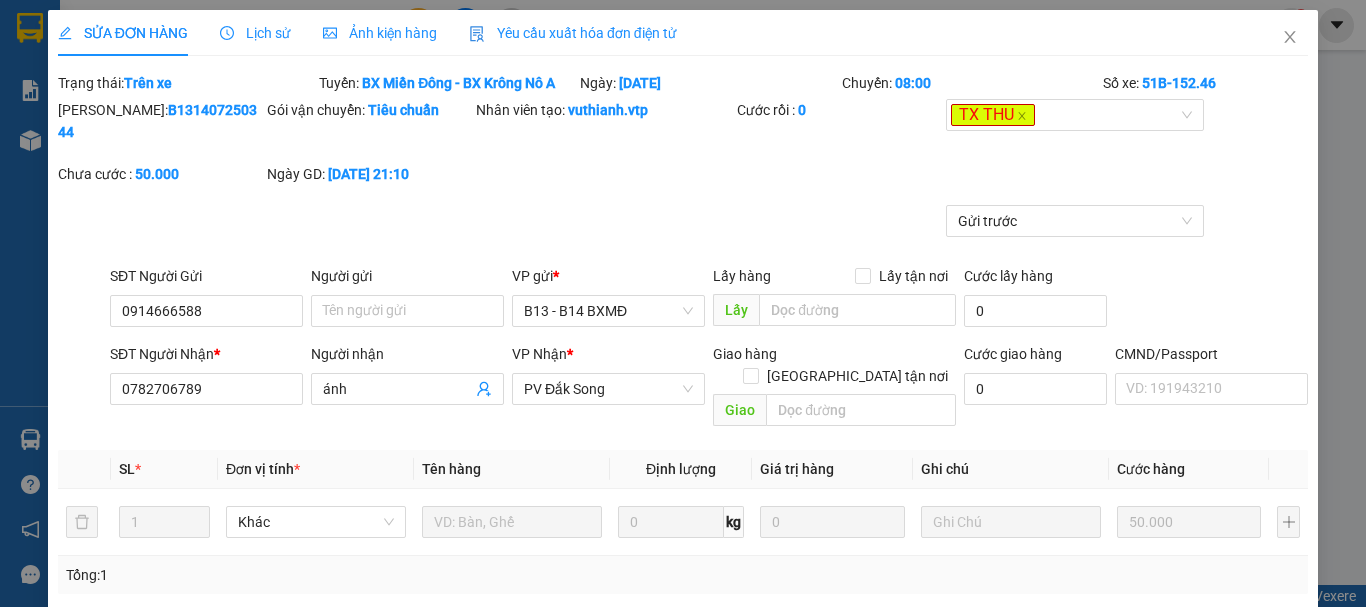 click on "Mã ĐH:  B131407250344 Gói vận chuyển:   Tiêu chuẩn Nhân viên tạo:   vuthianh.vtp Cước rồi :   0 TX THU   Chưa cước :   50.000 Ngày GD:   11-07-2025 lúc 21:10" at bounding box center (683, 152) 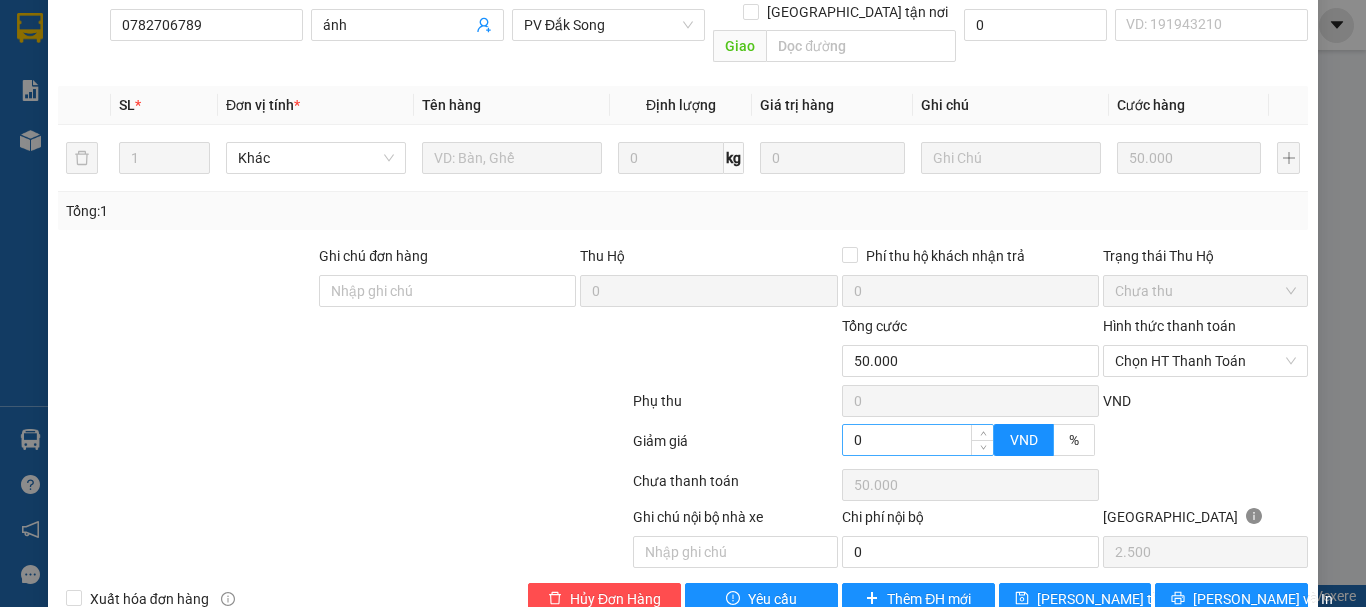 scroll, scrollTop: 367, scrollLeft: 0, axis: vertical 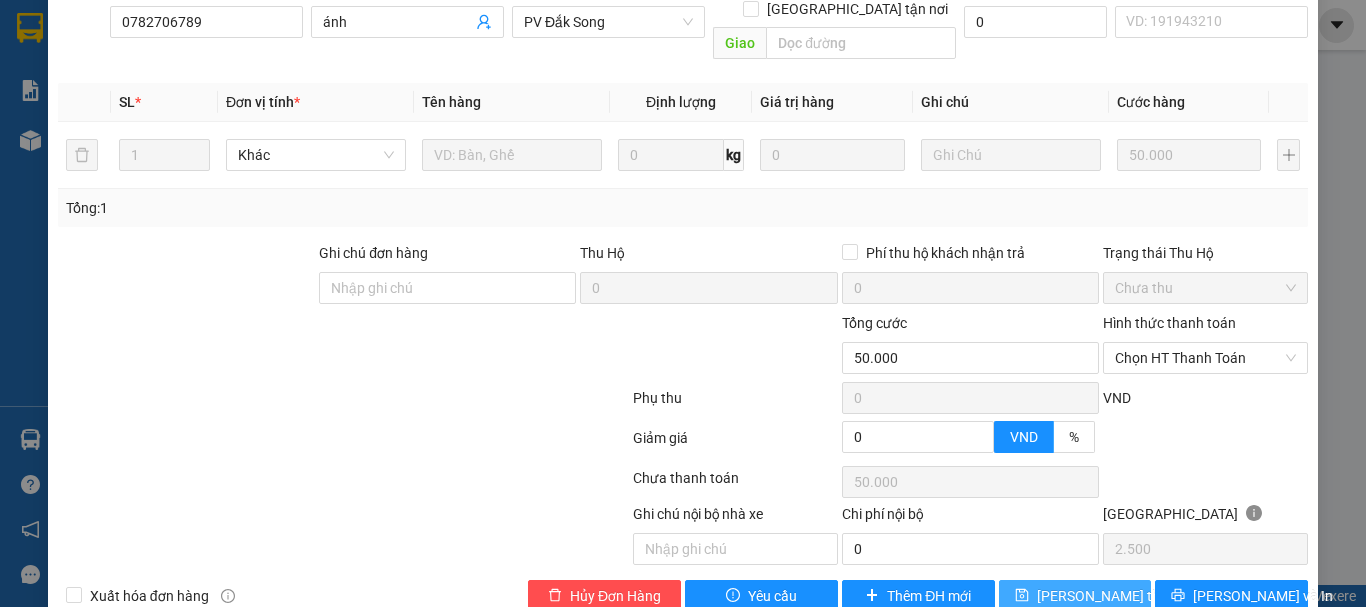 click on "[PERSON_NAME] đổi" at bounding box center [1117, 596] 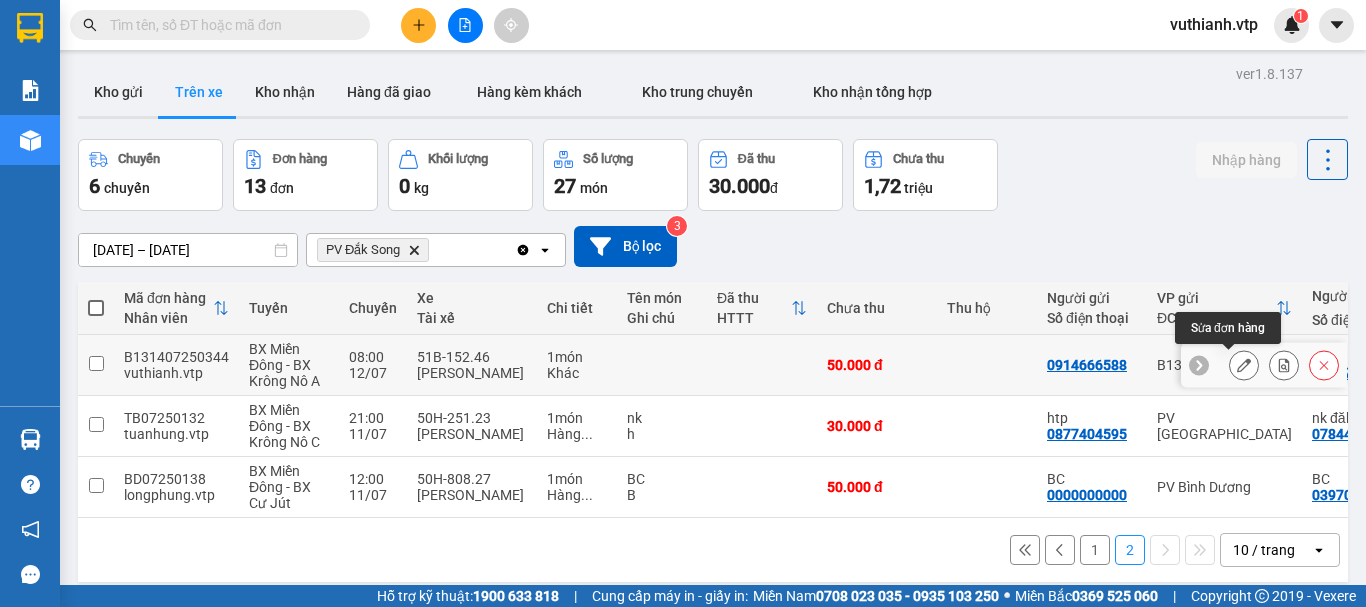 click 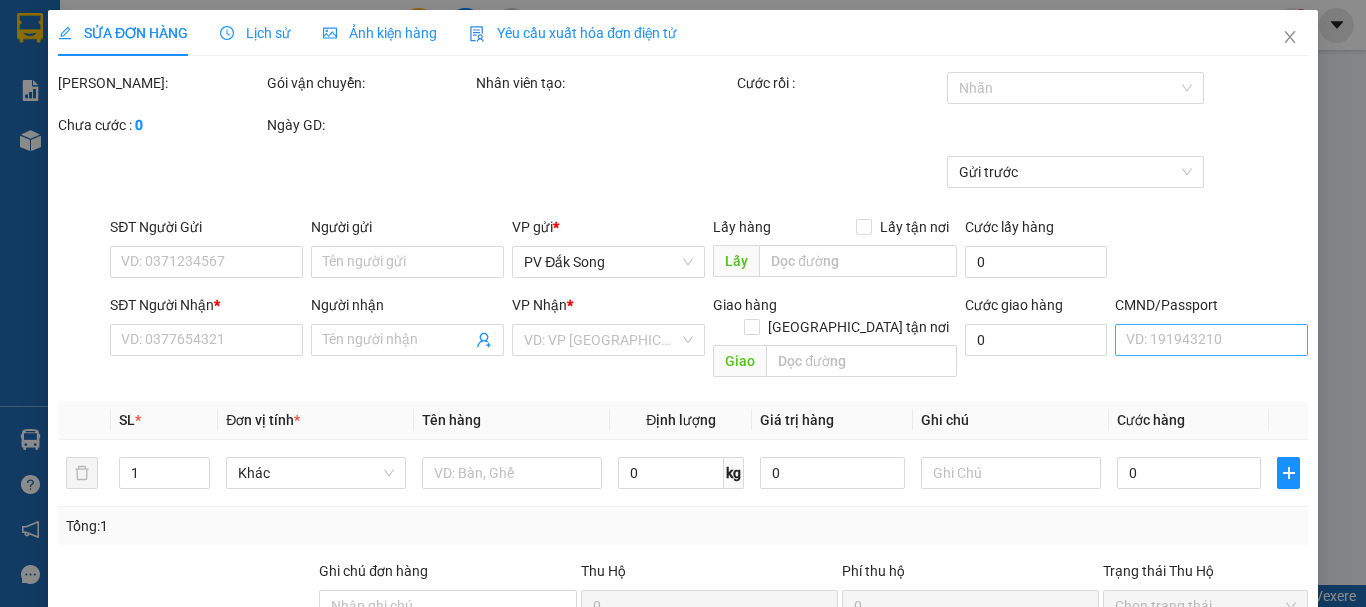 type on "0914666588" 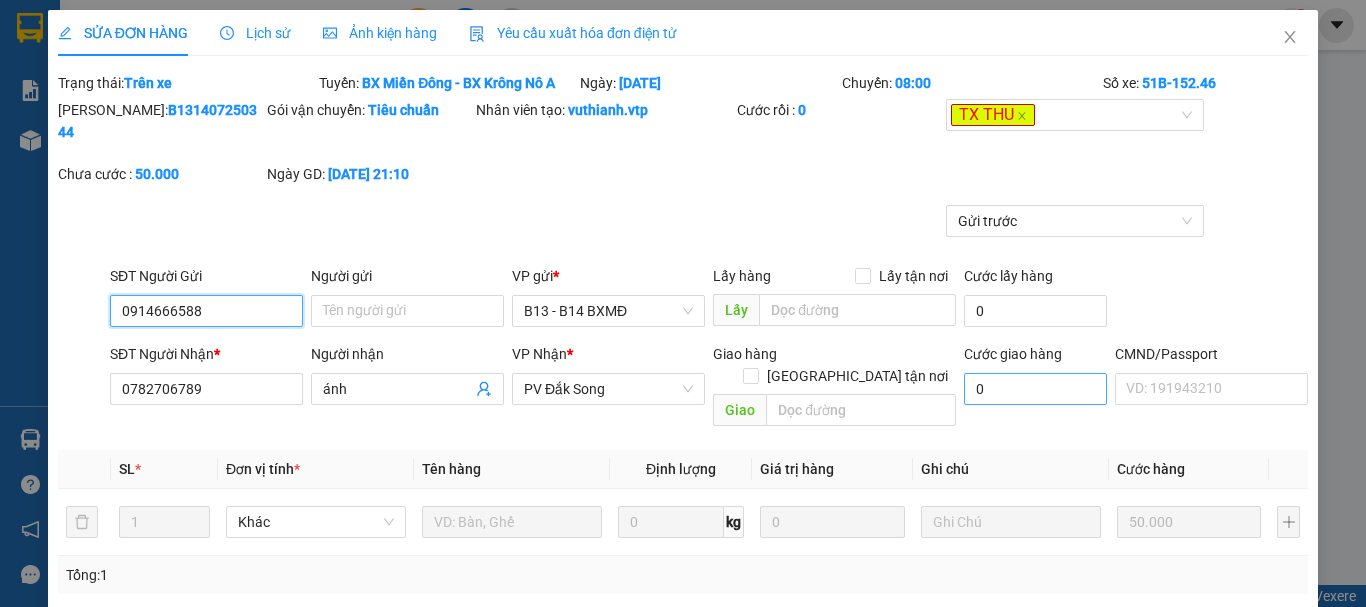 type on "2.500" 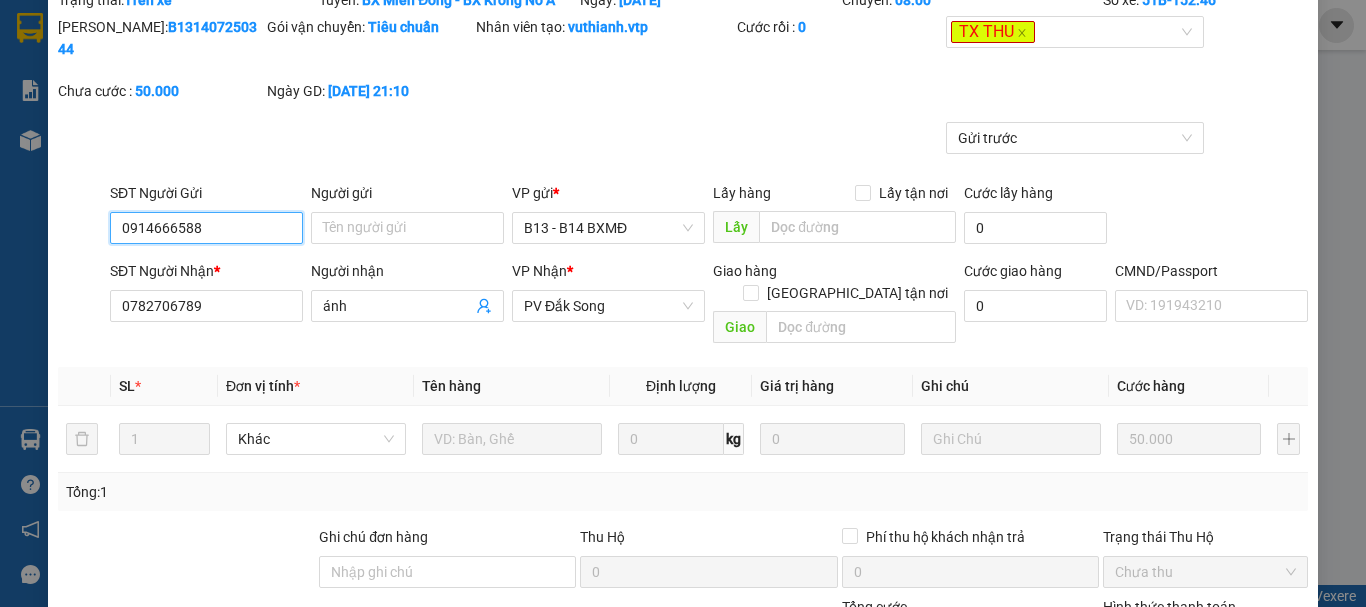 scroll, scrollTop: 0, scrollLeft: 0, axis: both 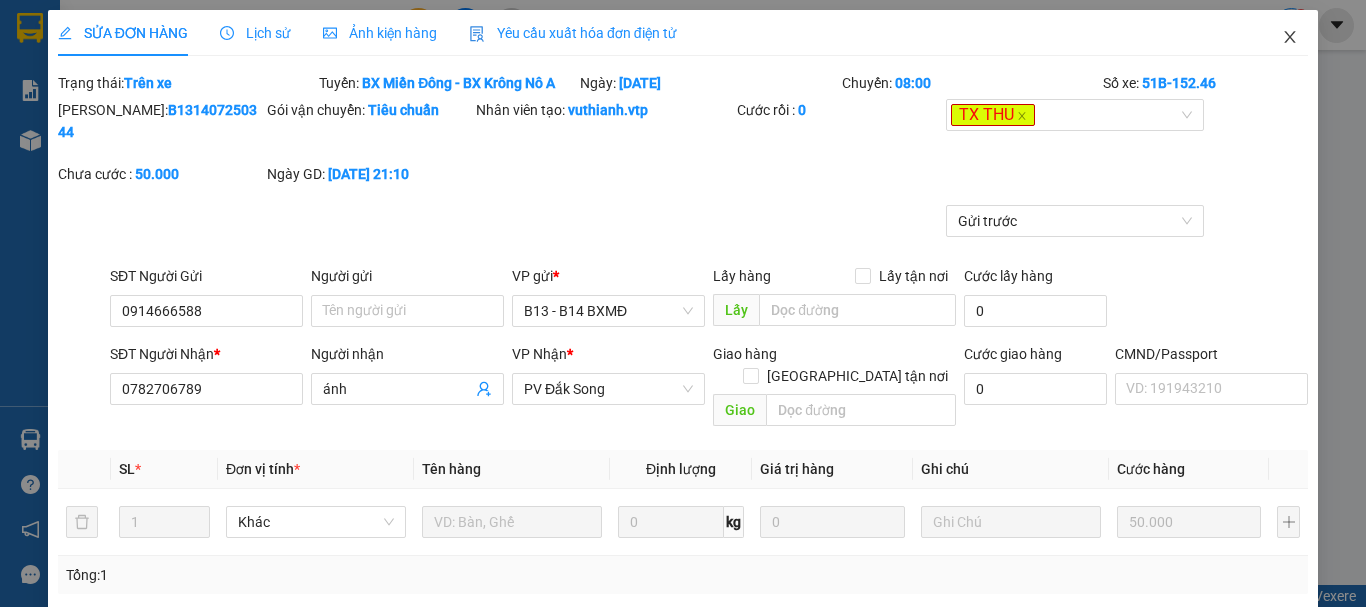 click 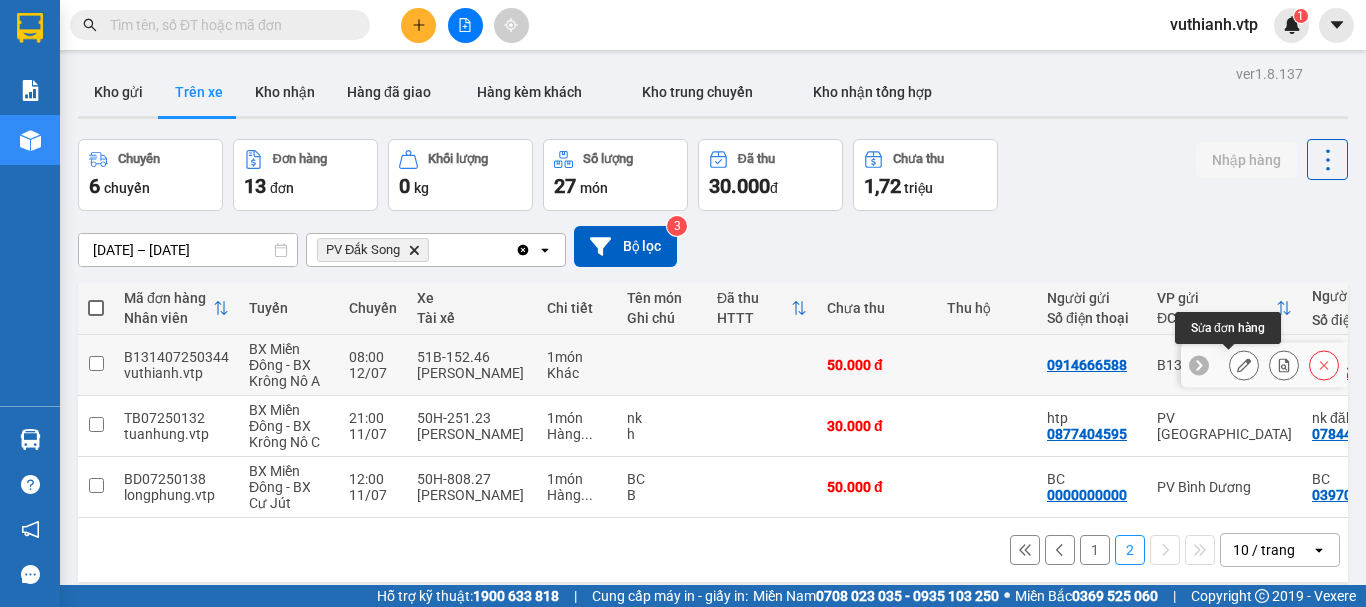 click 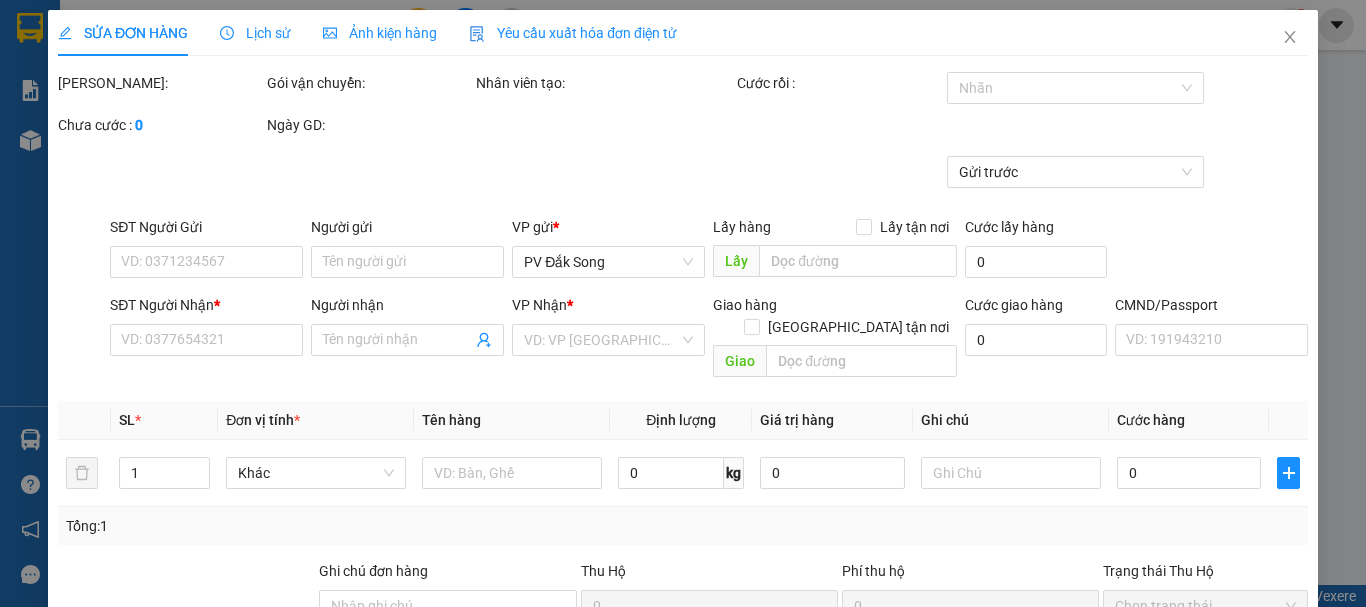 type on "2.500" 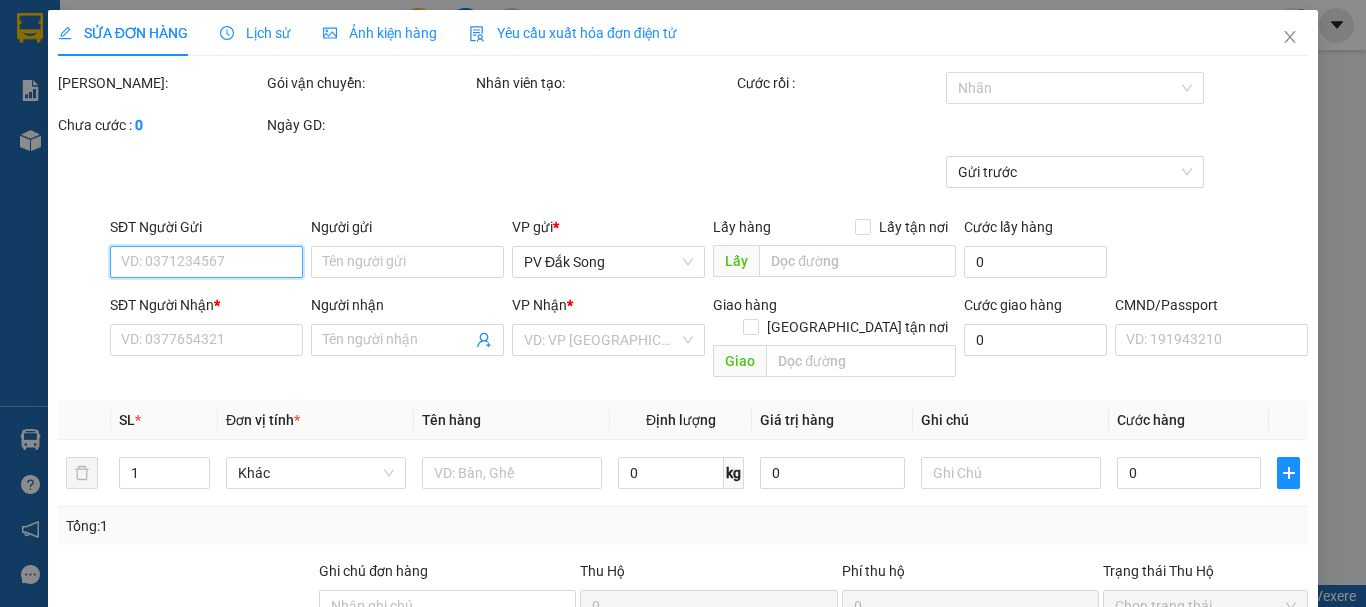 type on "0914666588" 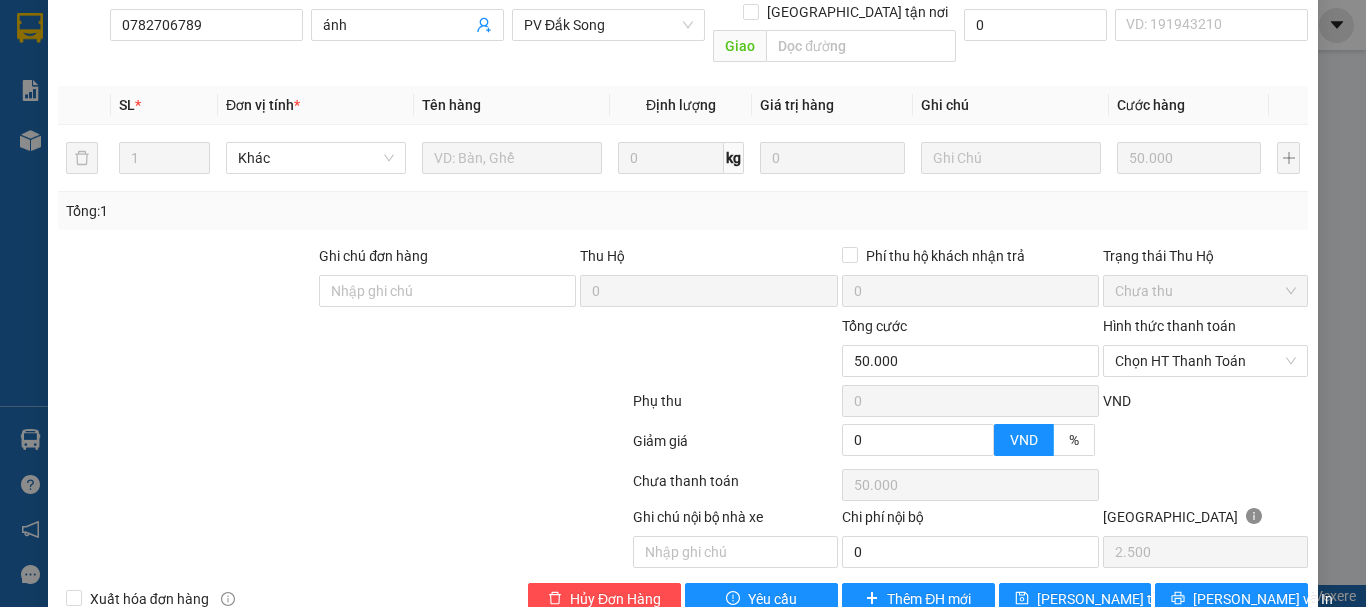 scroll, scrollTop: 367, scrollLeft: 0, axis: vertical 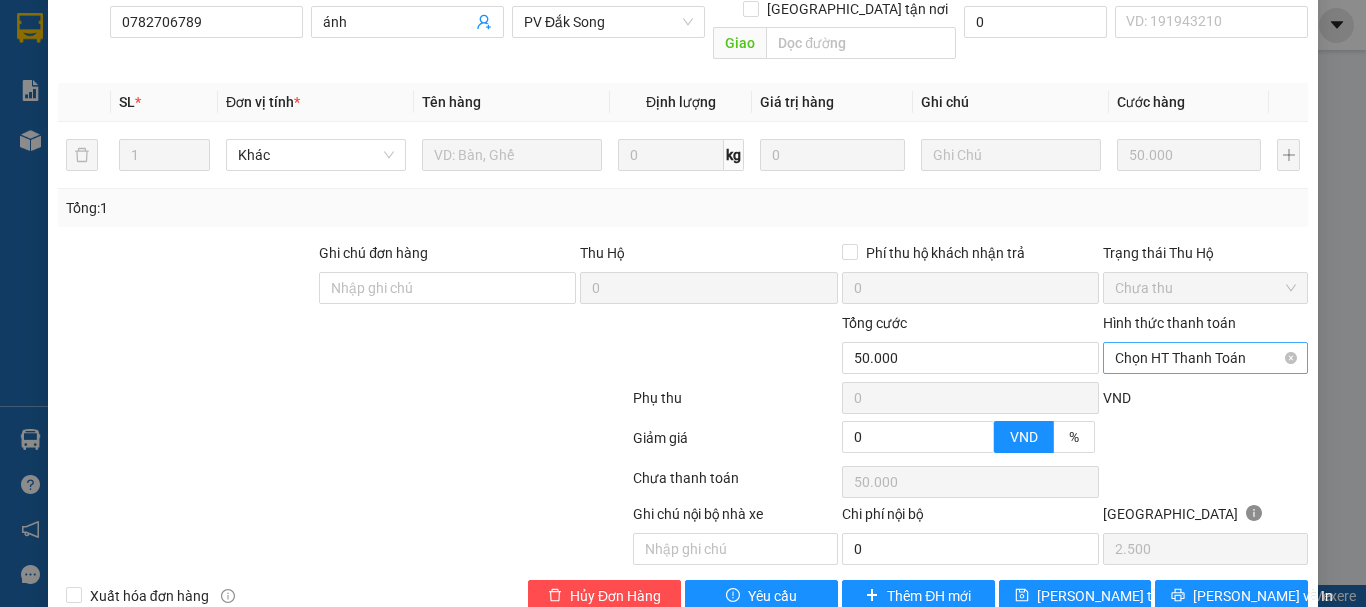 click on "Chọn HT Thanh Toán" at bounding box center (1205, 358) 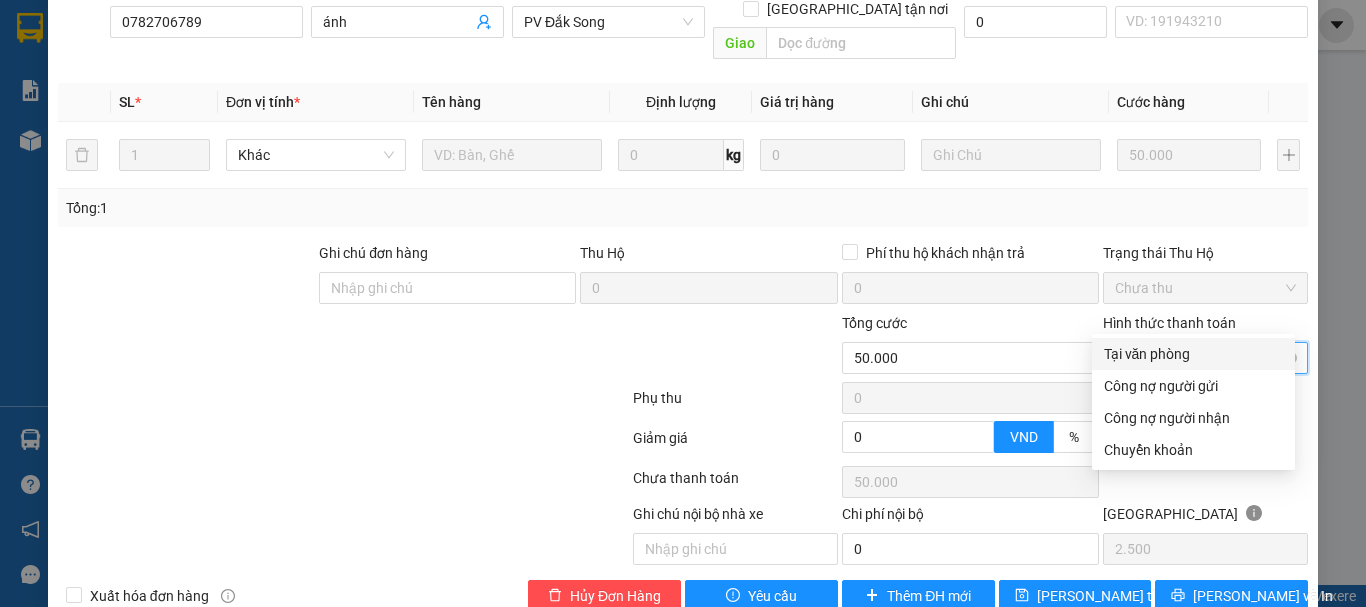 click on "Chọn HT Thanh Toán" at bounding box center [1205, 358] 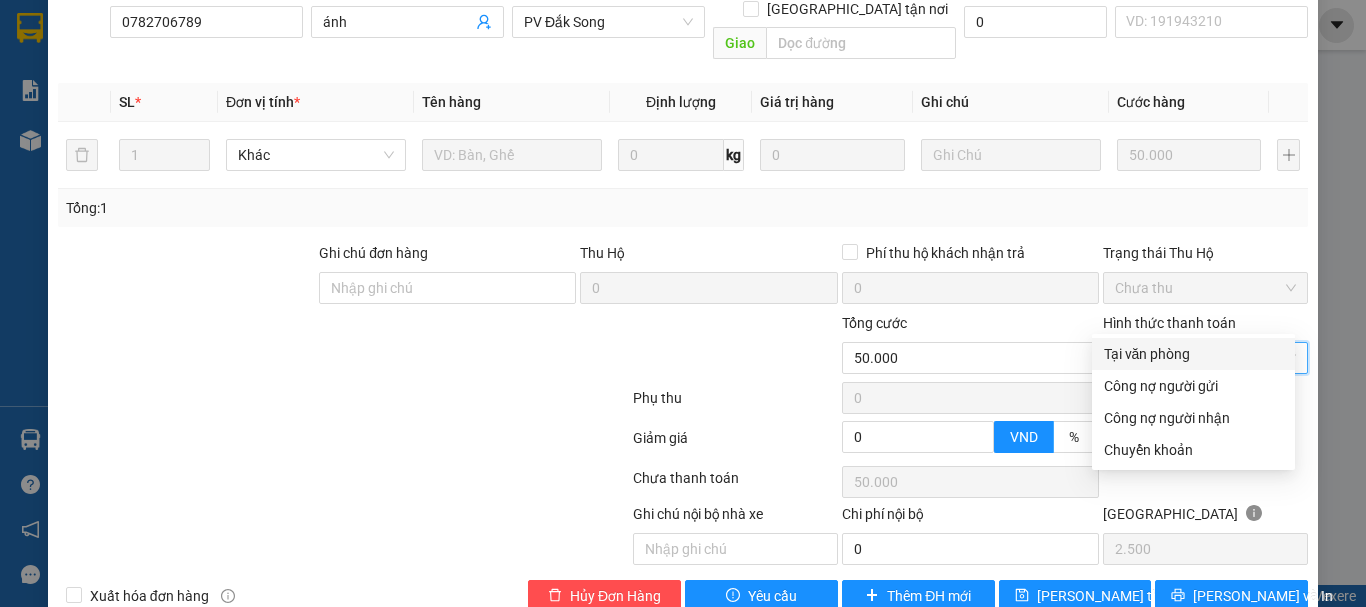 click on "SỬA ĐƠN HÀNG Lịch sử Ảnh kiện hàng Yêu cầu xuất hóa đơn điện tử Total Paid Fee 0 Total UnPaid Fee 50.000 Cash Collection Total Fee Trạng thái:  Trên xe Tuyến:   BX Miền Đông - BX Krông Nô A Ngày:   12/07/2025 Chuyến:   08:00 Số xe:   51B-152.46 Mã ĐH:  B131407250344 Gói vận chuyển:   Tiêu chuẩn Nhân viên tạo:   vuthianh.vtp Cước rồi :   0 TX THU   Chưa cước :   50.000 Ngày GD:   11-07-2025 lúc 21:10 Gửi trước SĐT Người Gửi 0914666588 Người gửi Tên người gửi VP gửi  * B13 - B14 BXMĐ Lấy hàng Lấy tận nơi Lấy Cước lấy hàng 0 SĐT Người Nhận  * 0782706789 Người nhận ánh VP Nhận  * PV Đắk Song Giao hàng Giao tận nơi Giao Cước giao hàng 0 CMND/Passport VD: 191943210 SL  * Đơn vị tính  * Tên hàng  Định lượng Giá trị hàng Ghi chú Cước hàng                   1 Khác 0 kg 0 50.000 Tổng:  1 Ghi chú đơn hàng Thu Hộ 0 Phí thu hộ khách nhận trả" at bounding box center (683, 303) 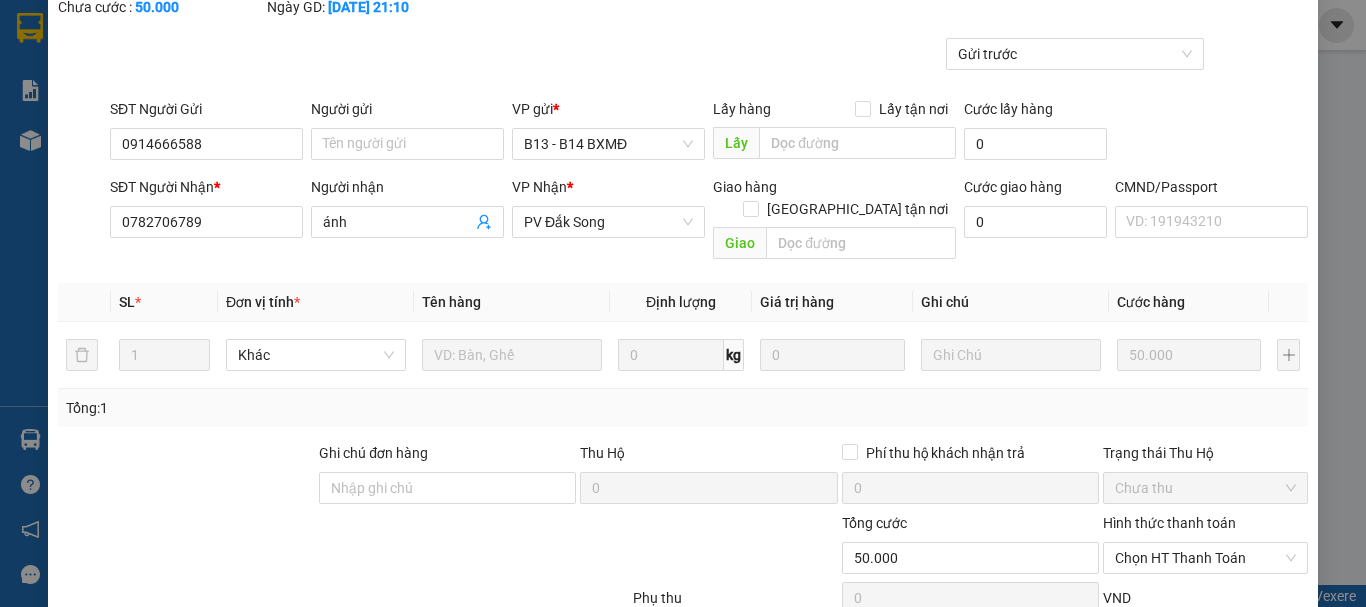scroll, scrollTop: 0, scrollLeft: 0, axis: both 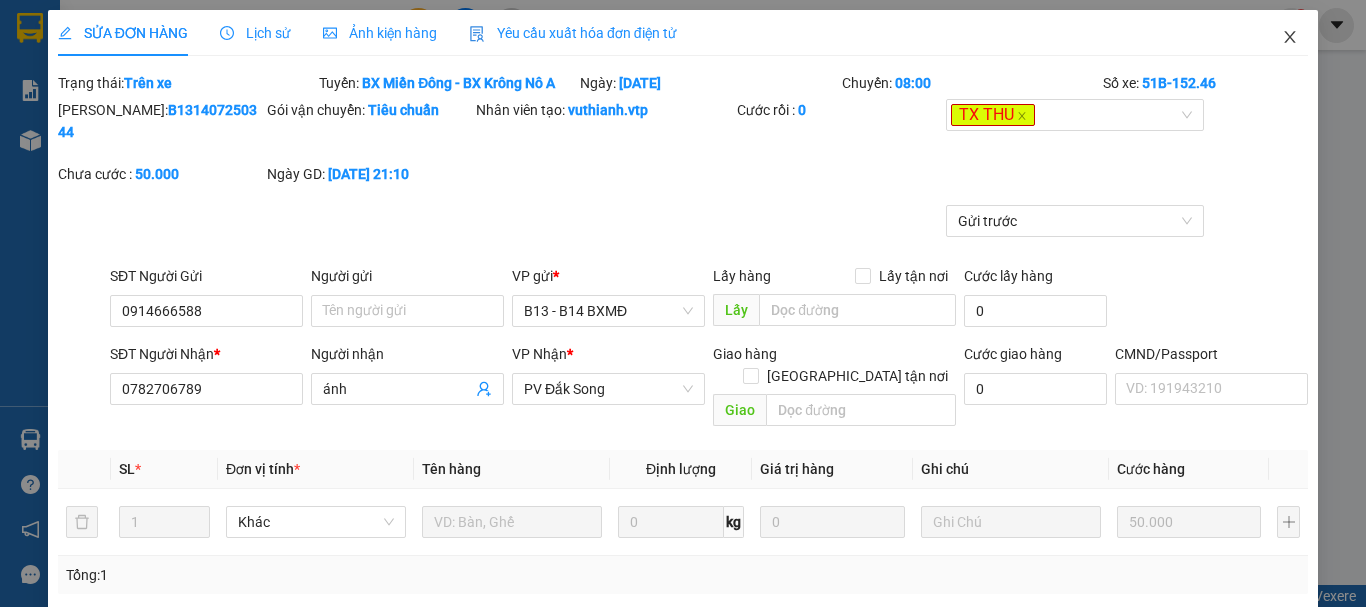 click 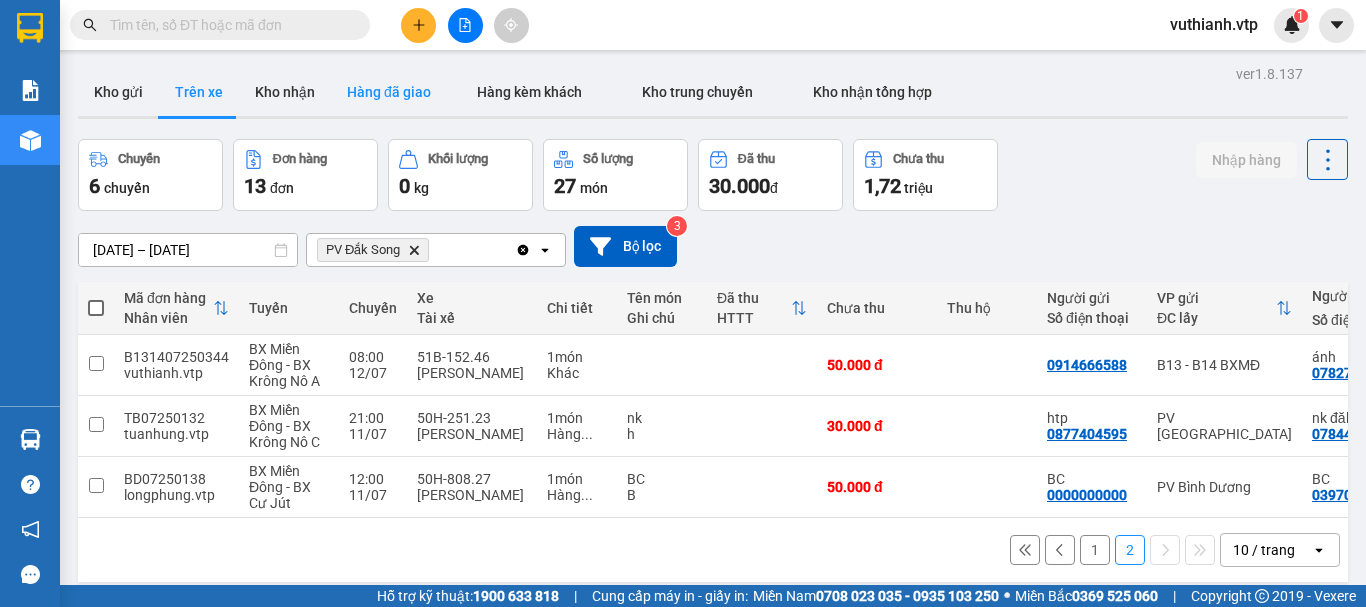 click on "Hàng đã giao" at bounding box center [389, 92] 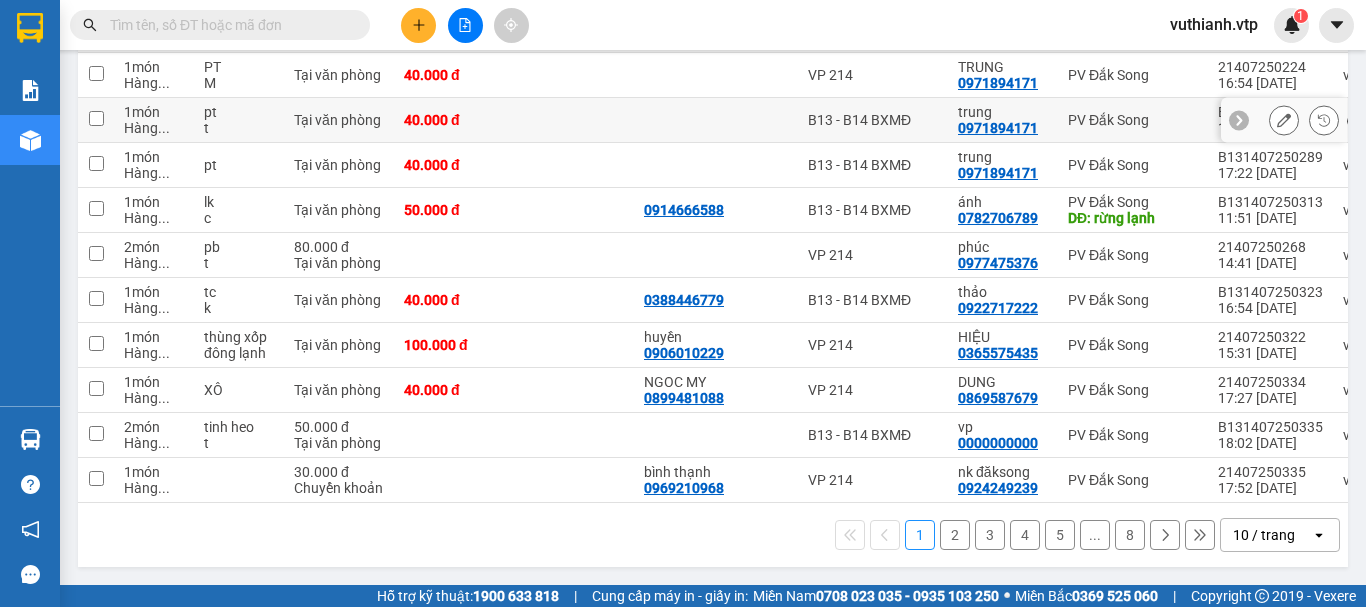 scroll, scrollTop: 290, scrollLeft: 0, axis: vertical 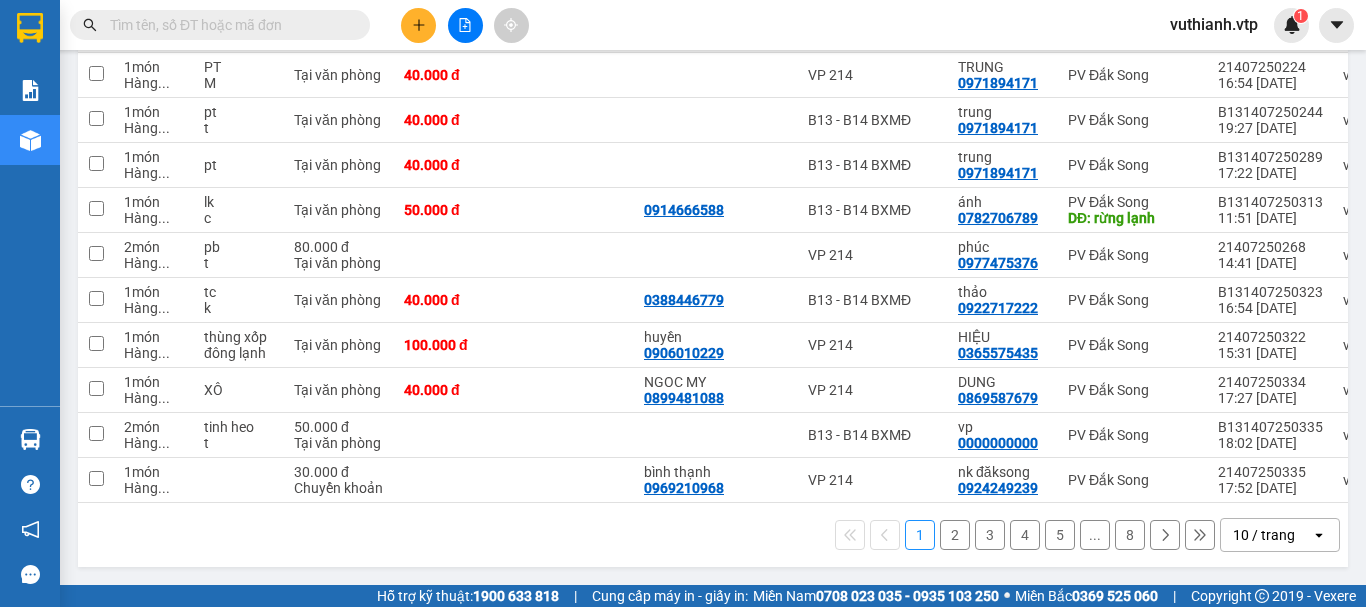 click on "2" at bounding box center [955, 535] 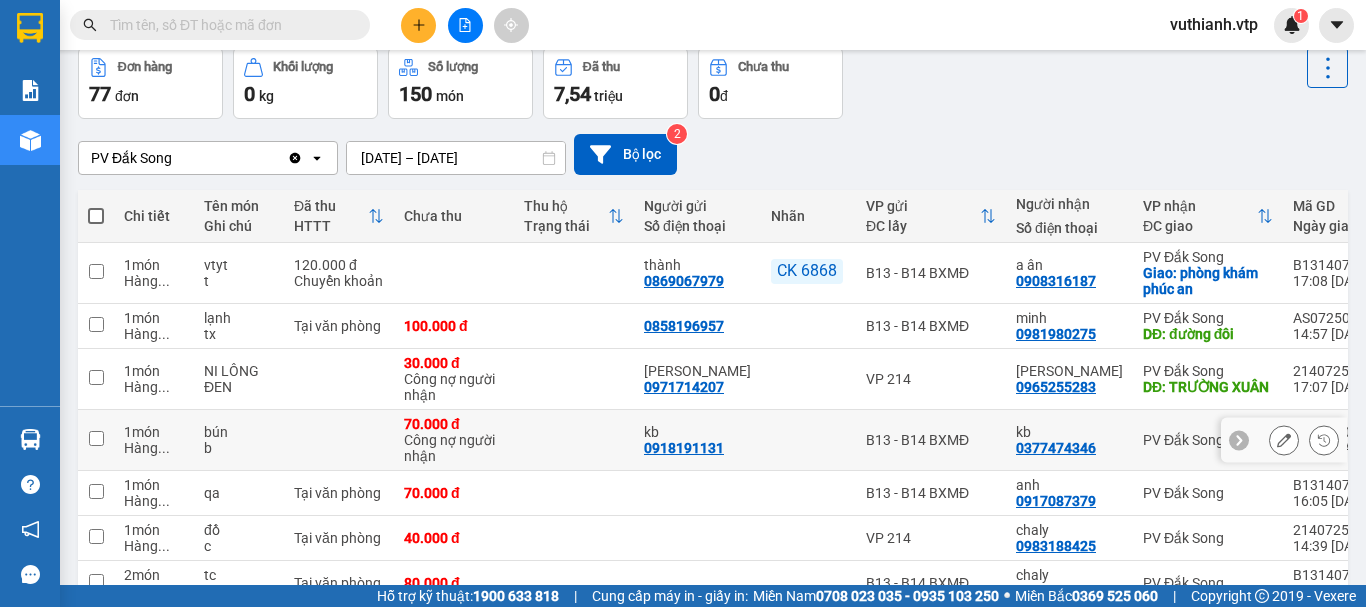 scroll, scrollTop: 90, scrollLeft: 0, axis: vertical 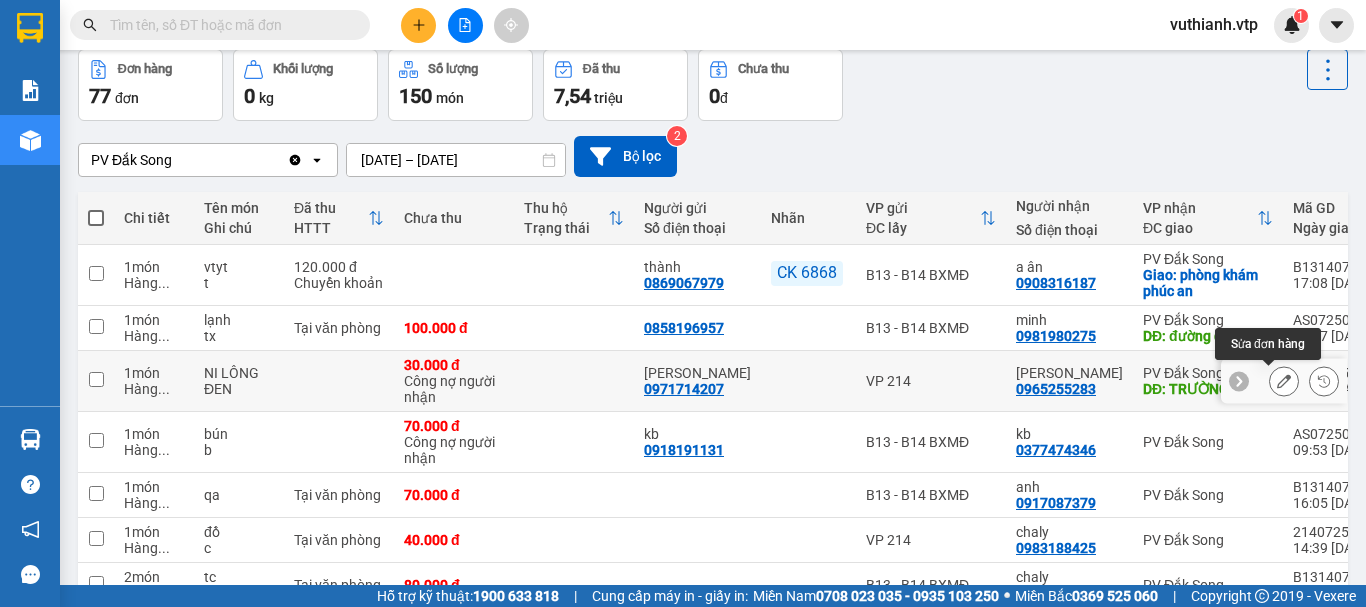 click 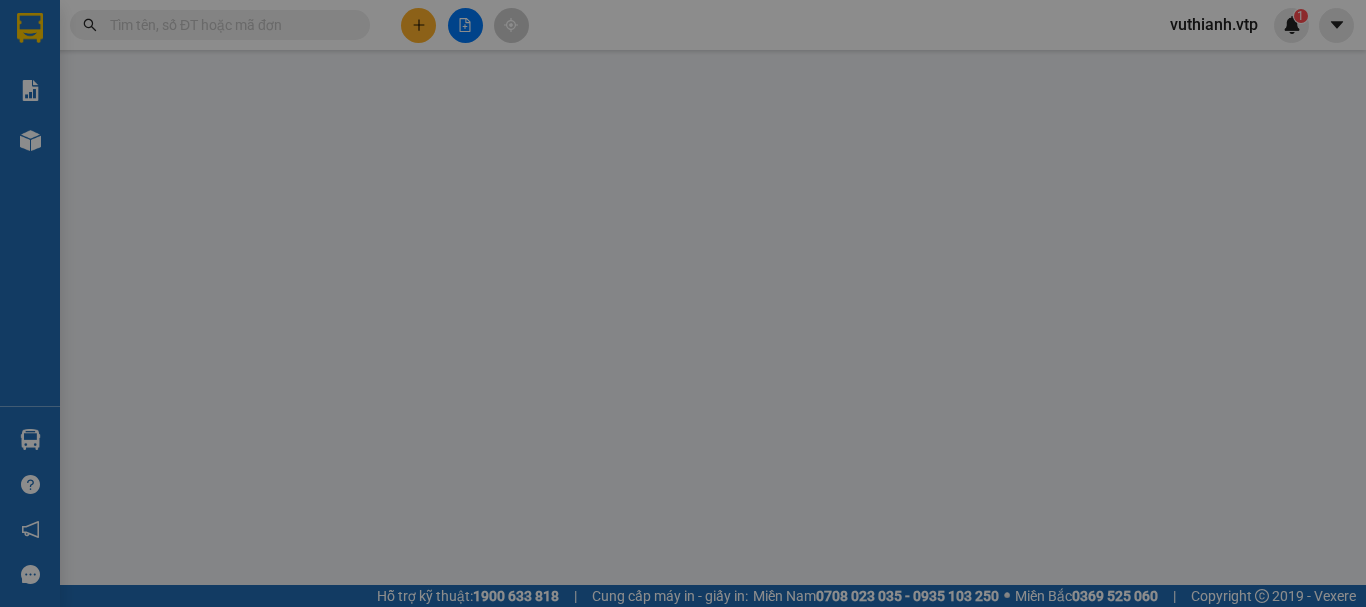 scroll, scrollTop: 0, scrollLeft: 0, axis: both 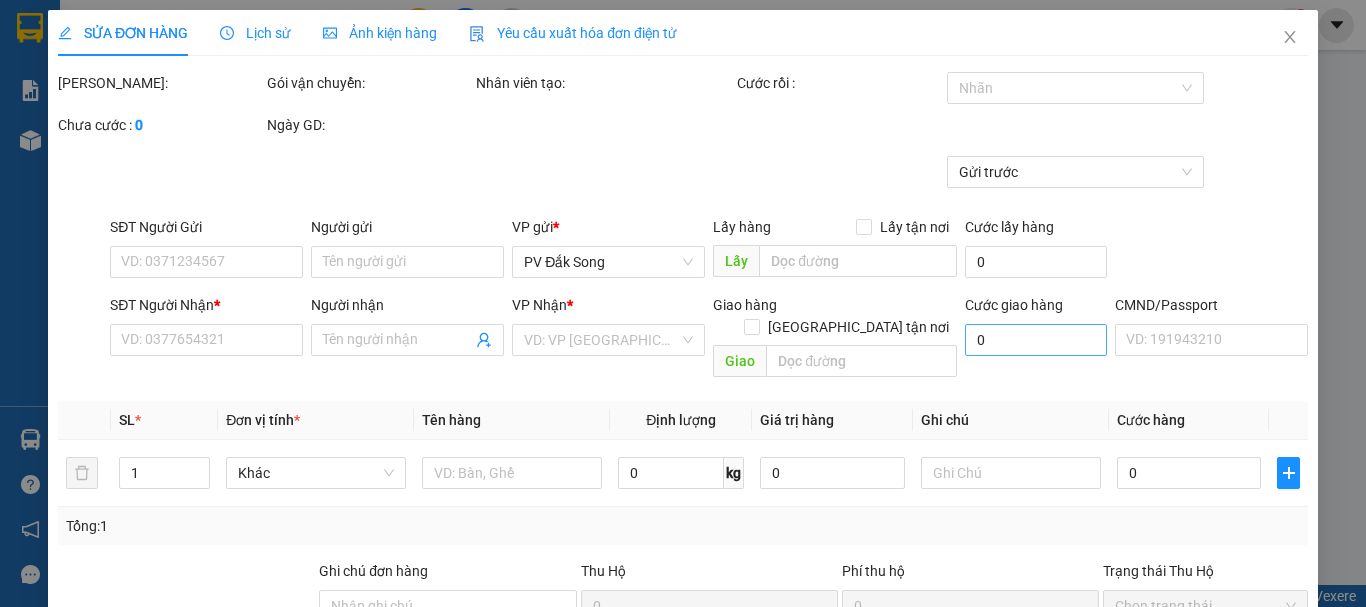 type on "0971714207" 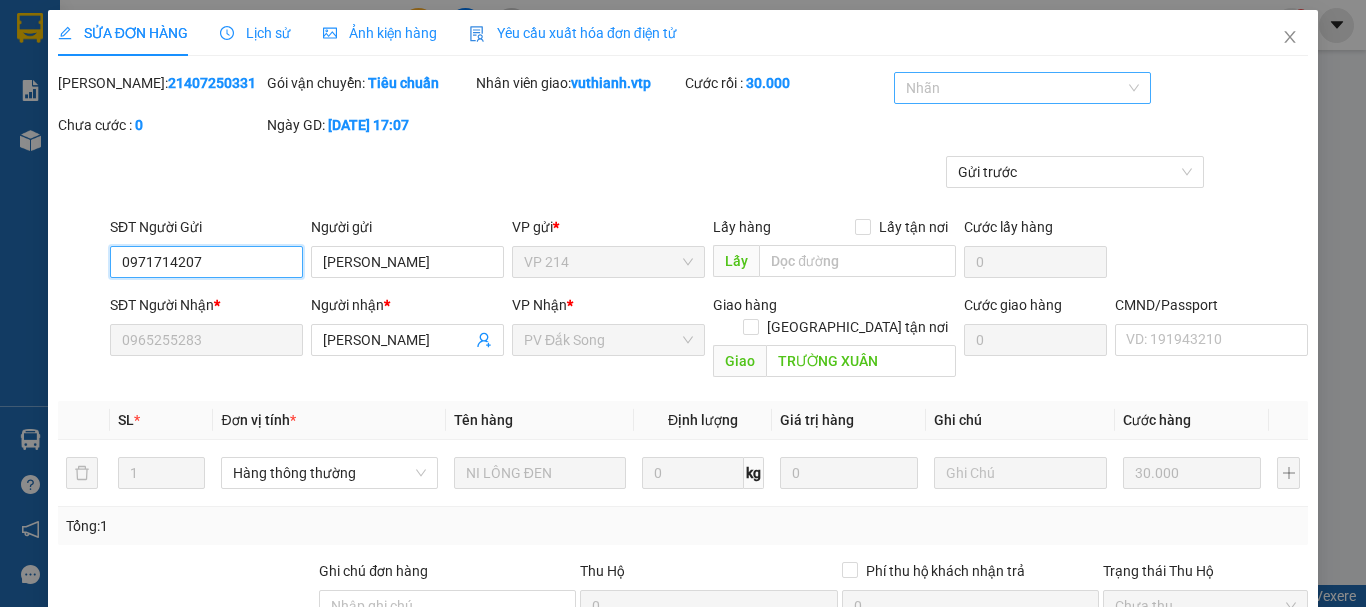 click at bounding box center (1012, 88) 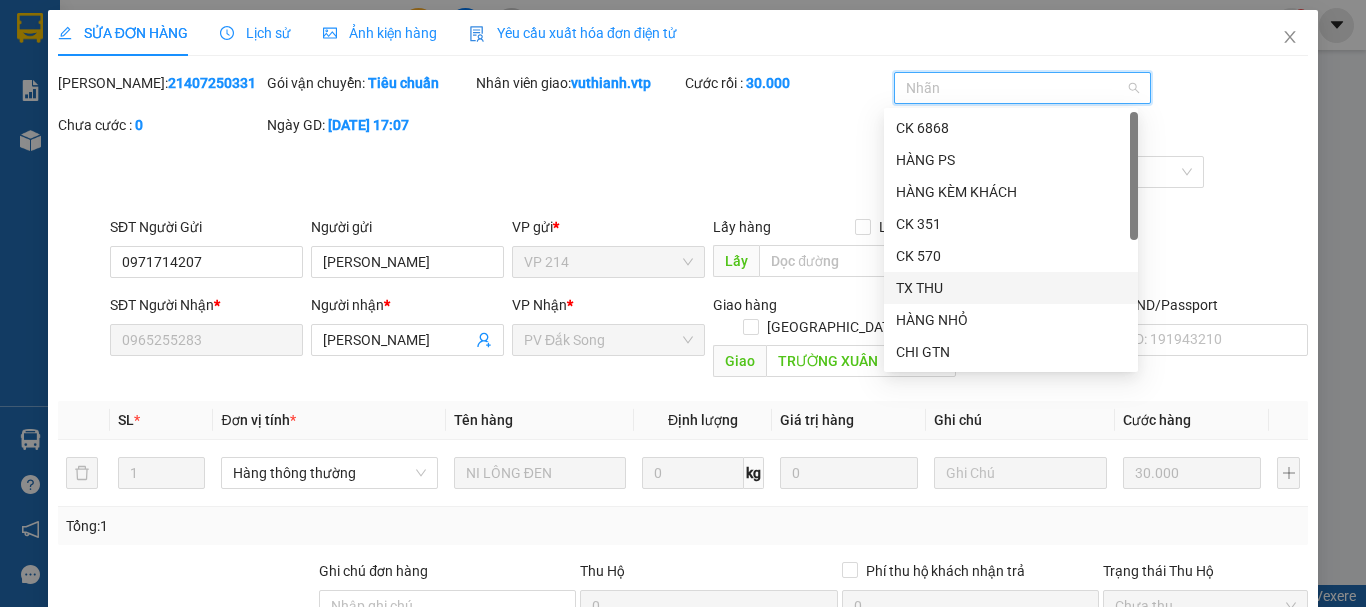click on "TX THU" at bounding box center (1011, 288) 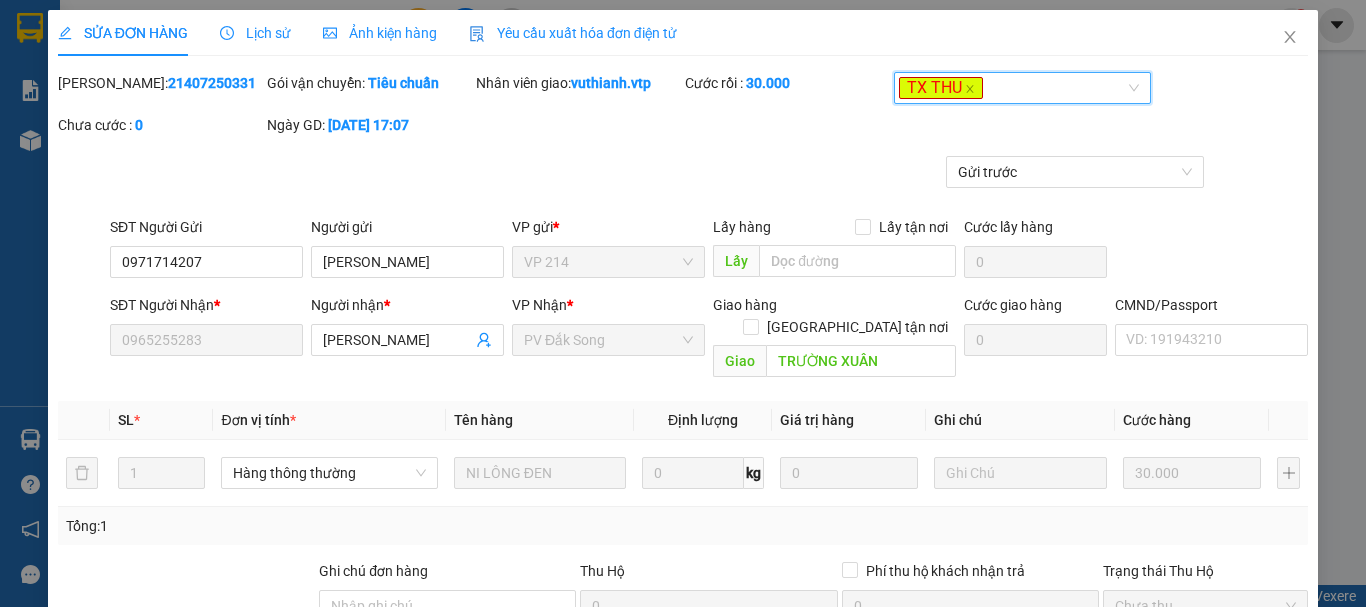 click on "Gửi trước" at bounding box center [683, 186] 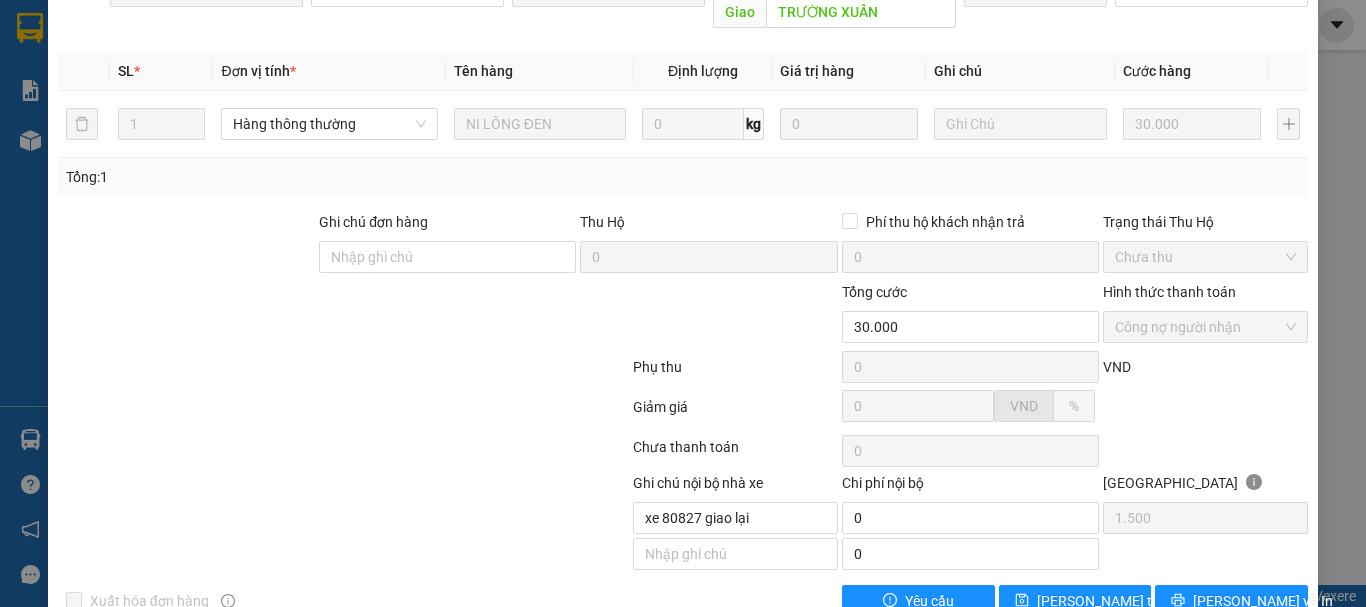 scroll, scrollTop: 376, scrollLeft: 0, axis: vertical 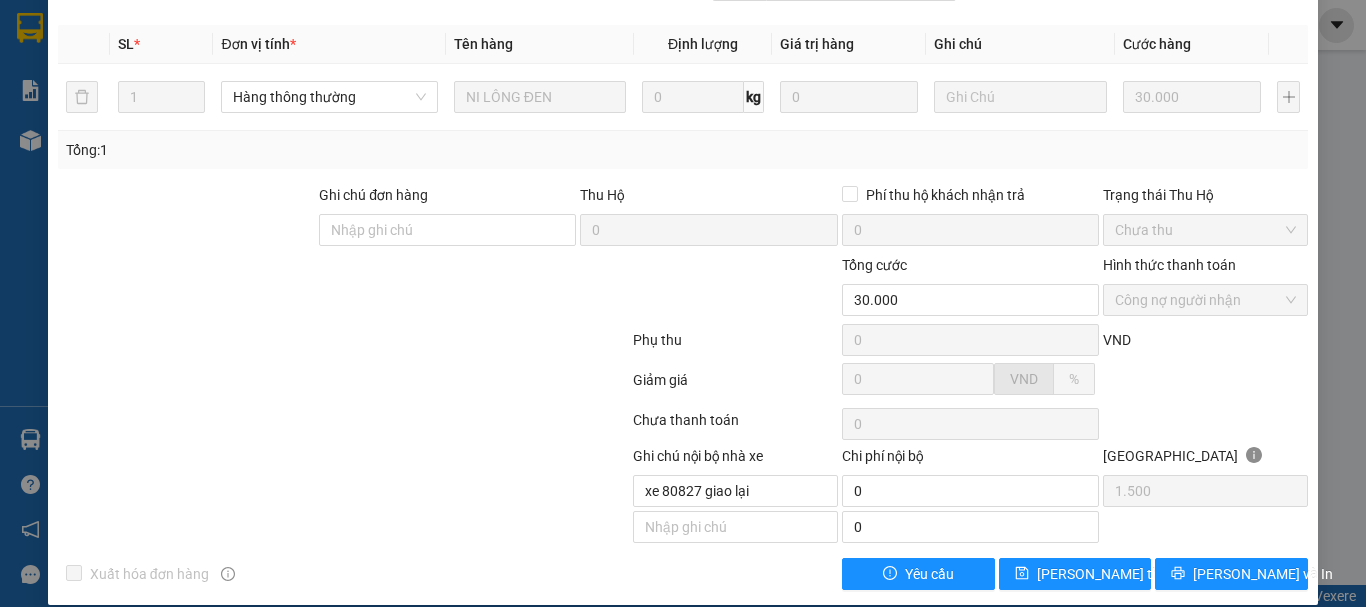 click on "Công nợ người nhận" at bounding box center (1205, 300) 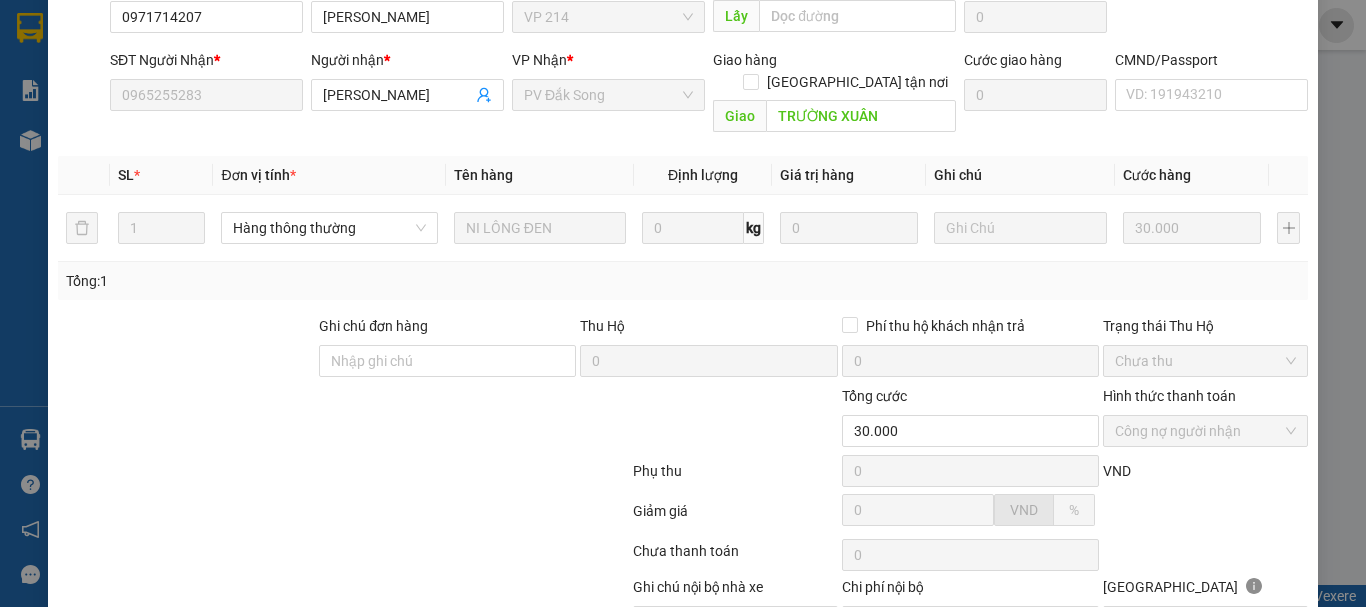 scroll, scrollTop: 0, scrollLeft: 0, axis: both 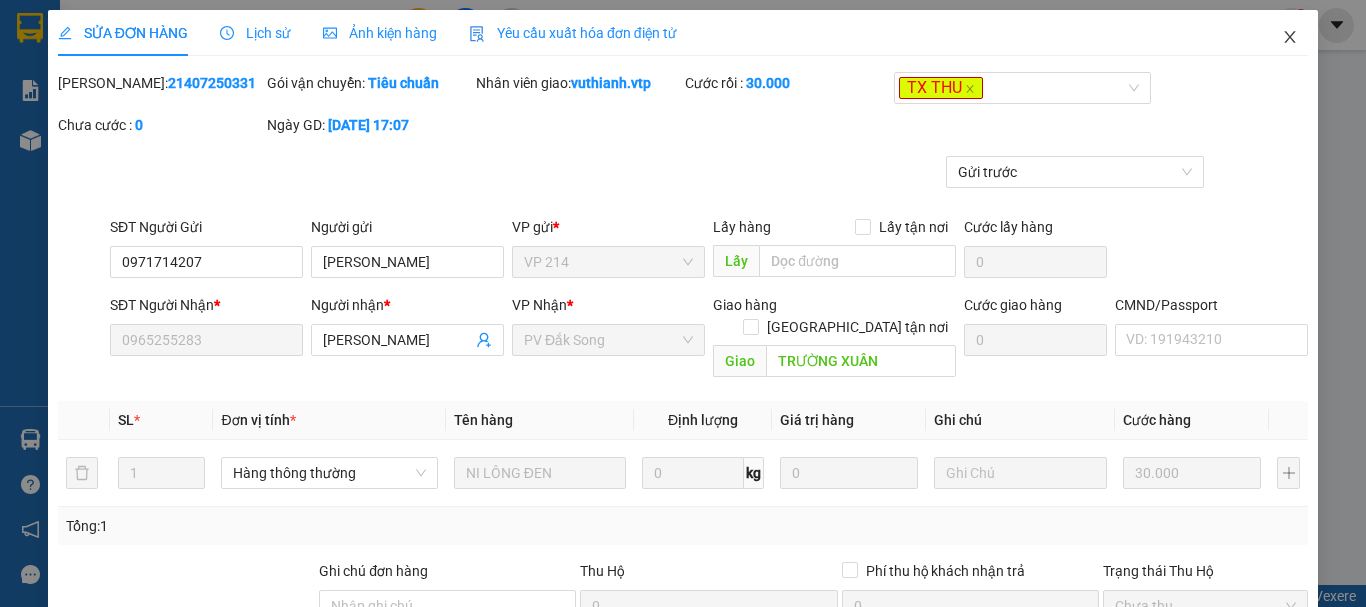 click 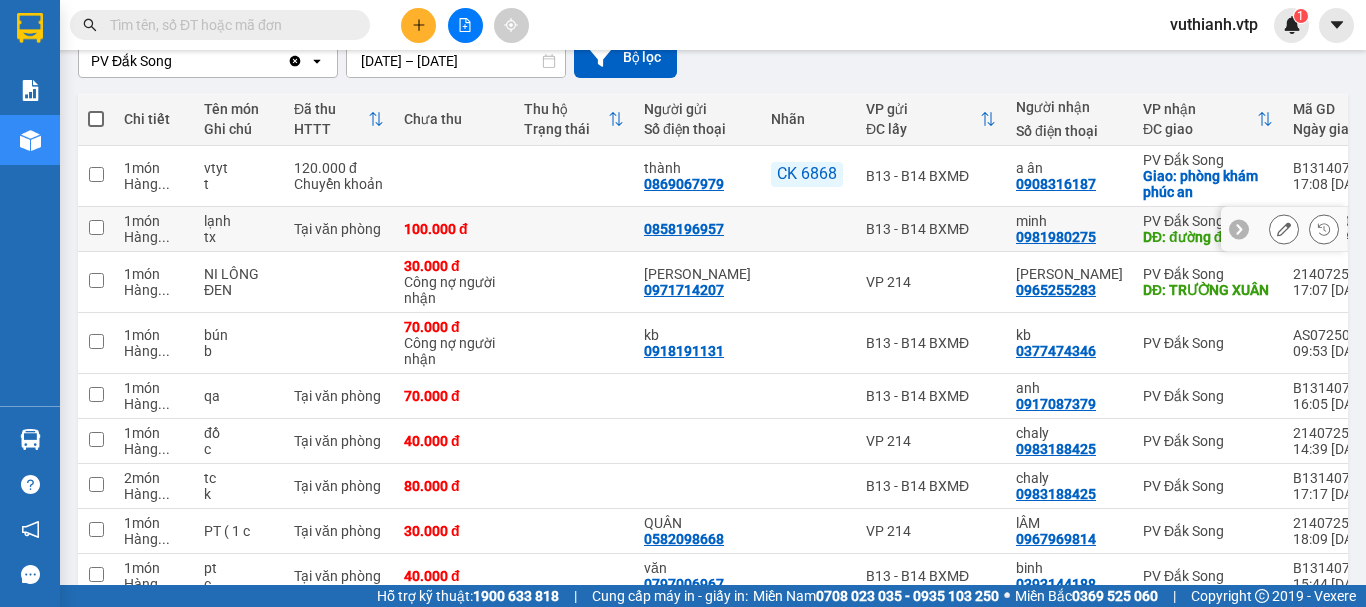 scroll, scrollTop: 200, scrollLeft: 0, axis: vertical 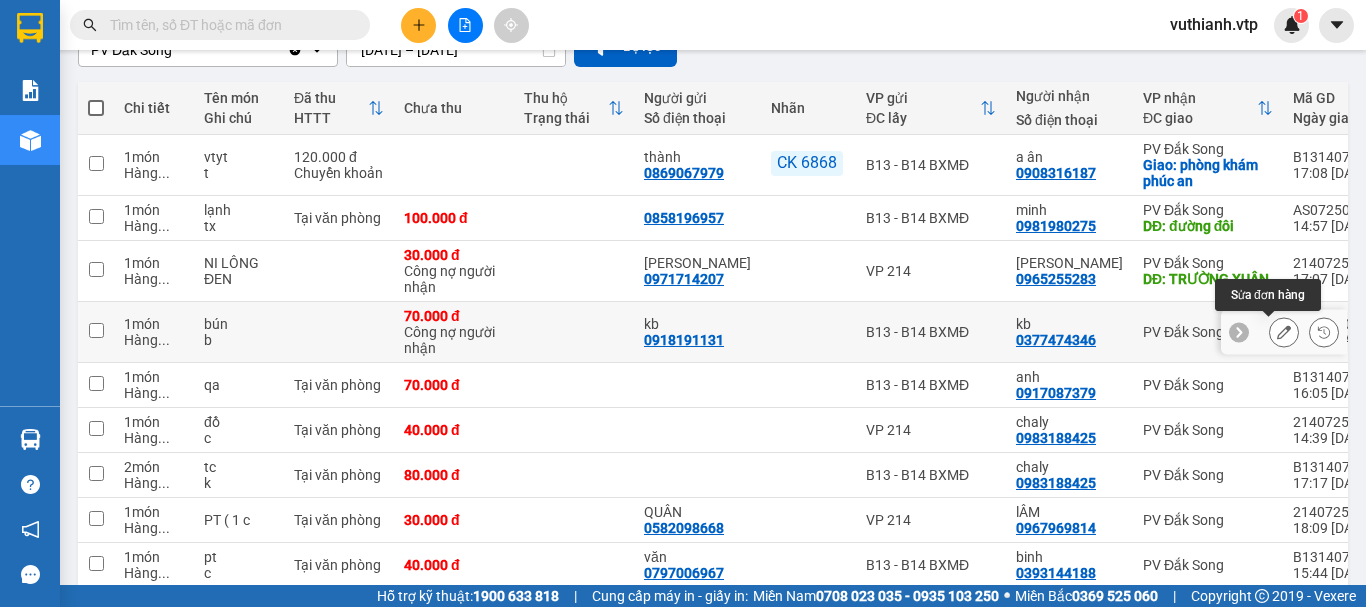 click at bounding box center [1284, 332] 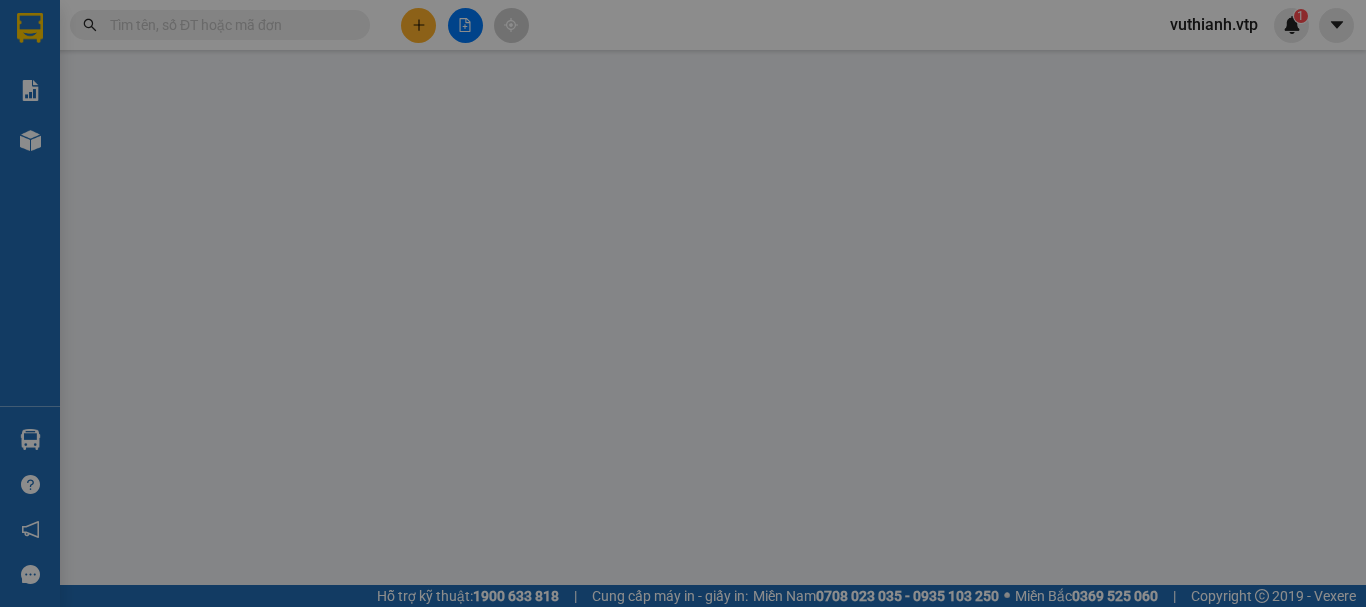 scroll, scrollTop: 0, scrollLeft: 0, axis: both 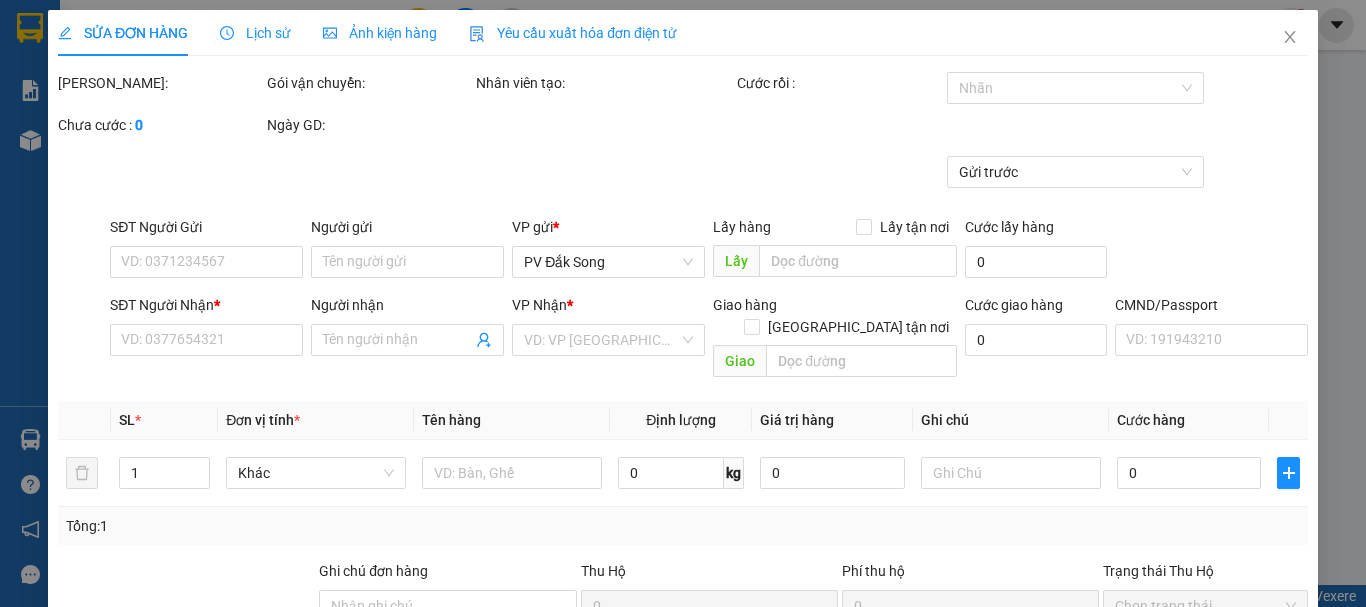 type on "3.500" 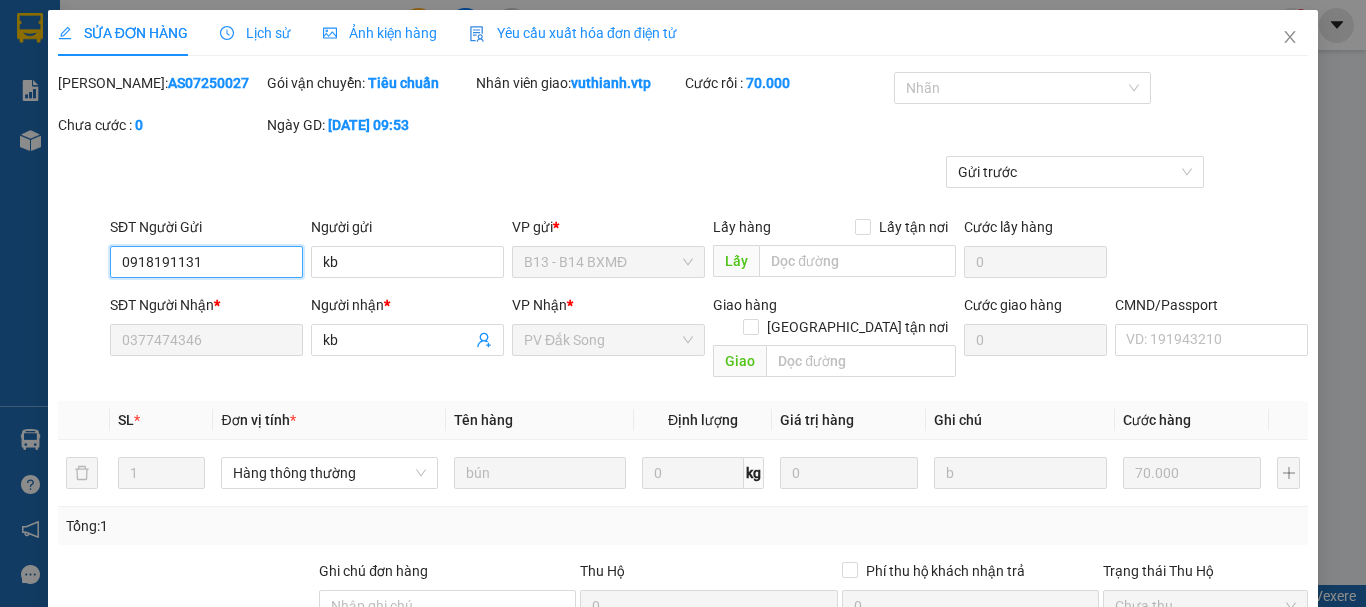 type on "0918191131" 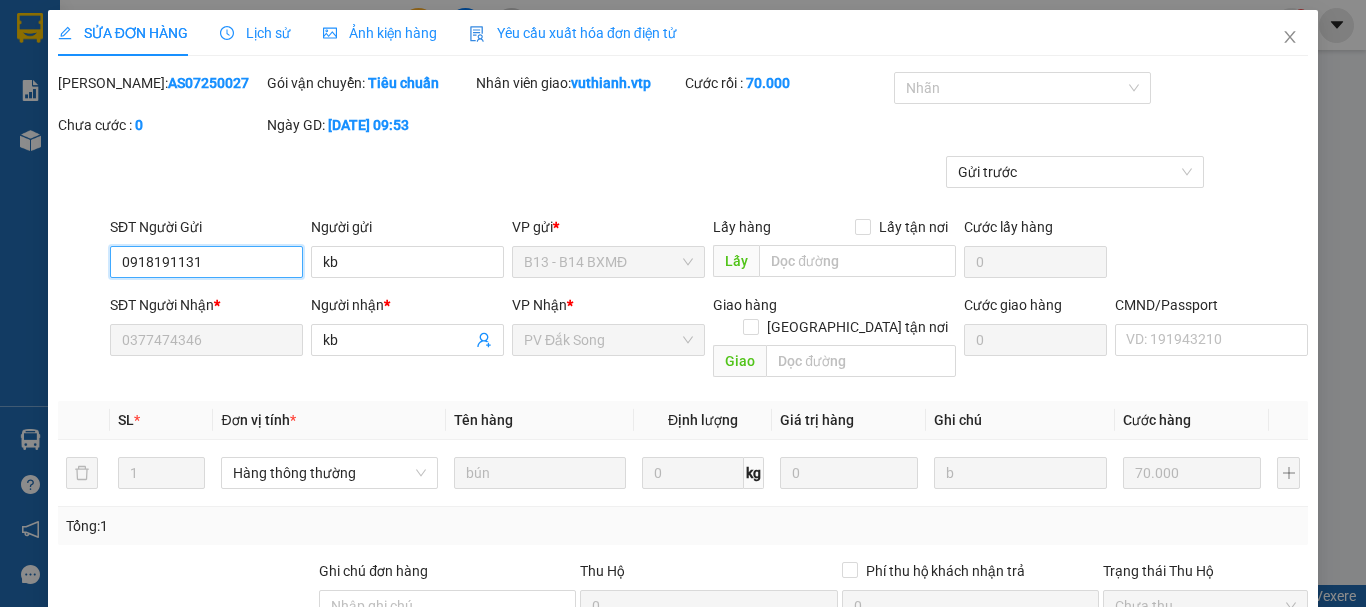 type on "kb" 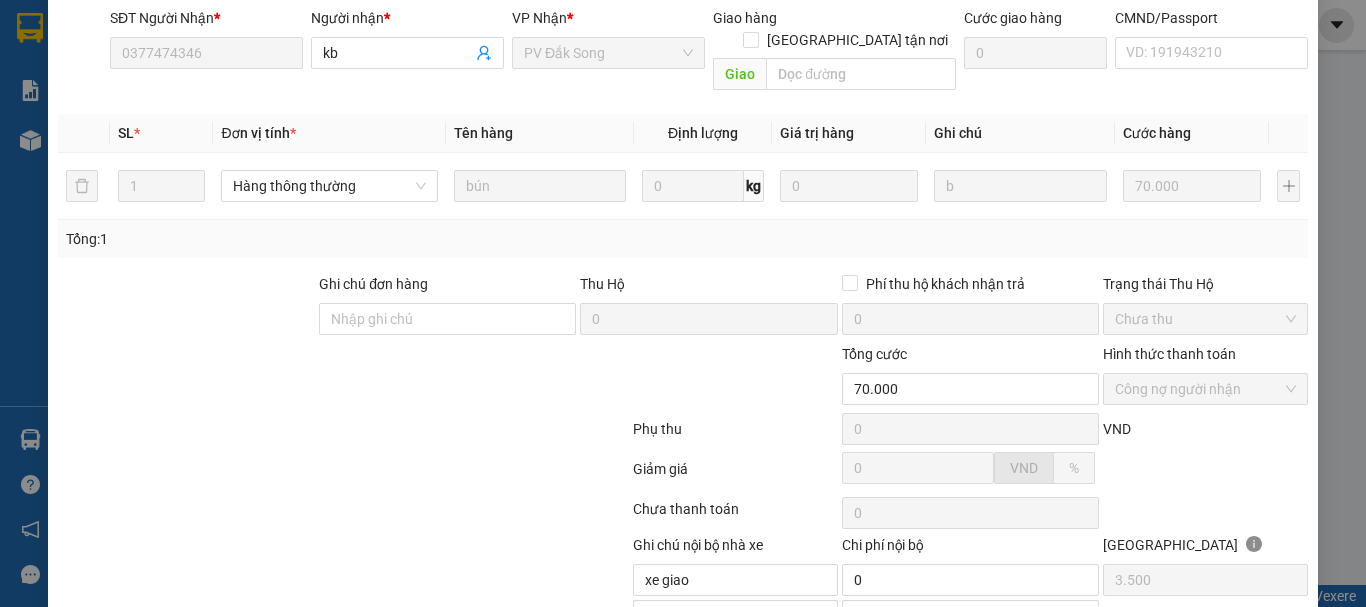 scroll, scrollTop: 300, scrollLeft: 0, axis: vertical 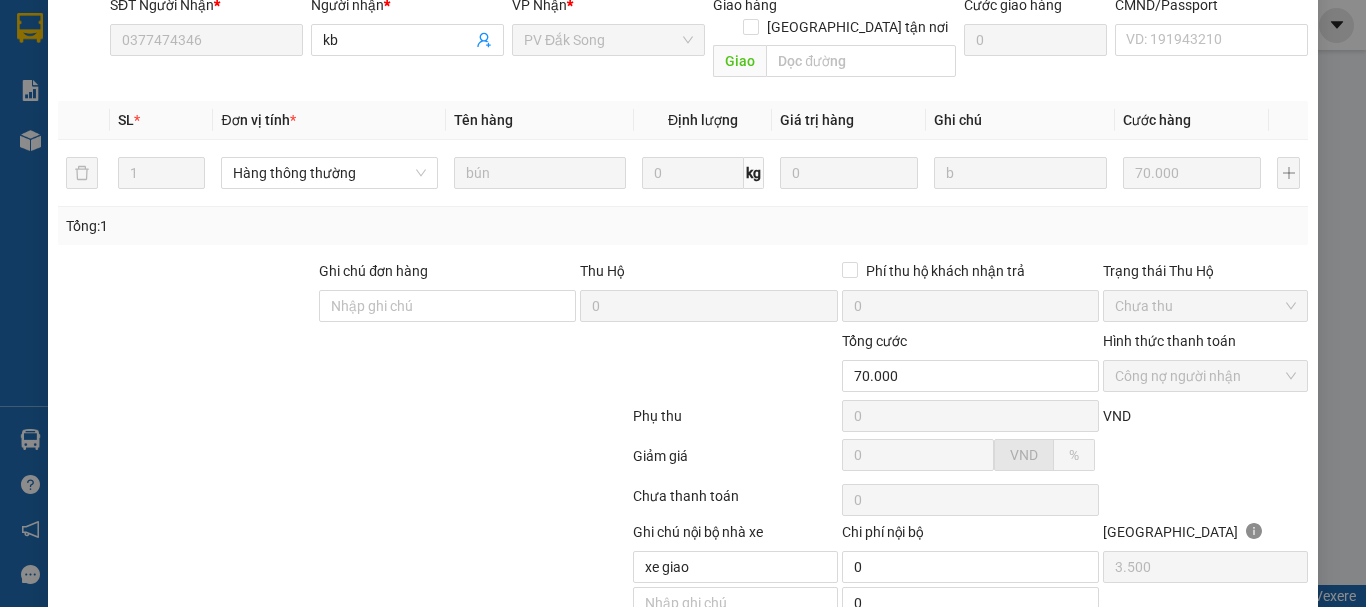 click on "Công nợ người nhận" at bounding box center (1205, 376) 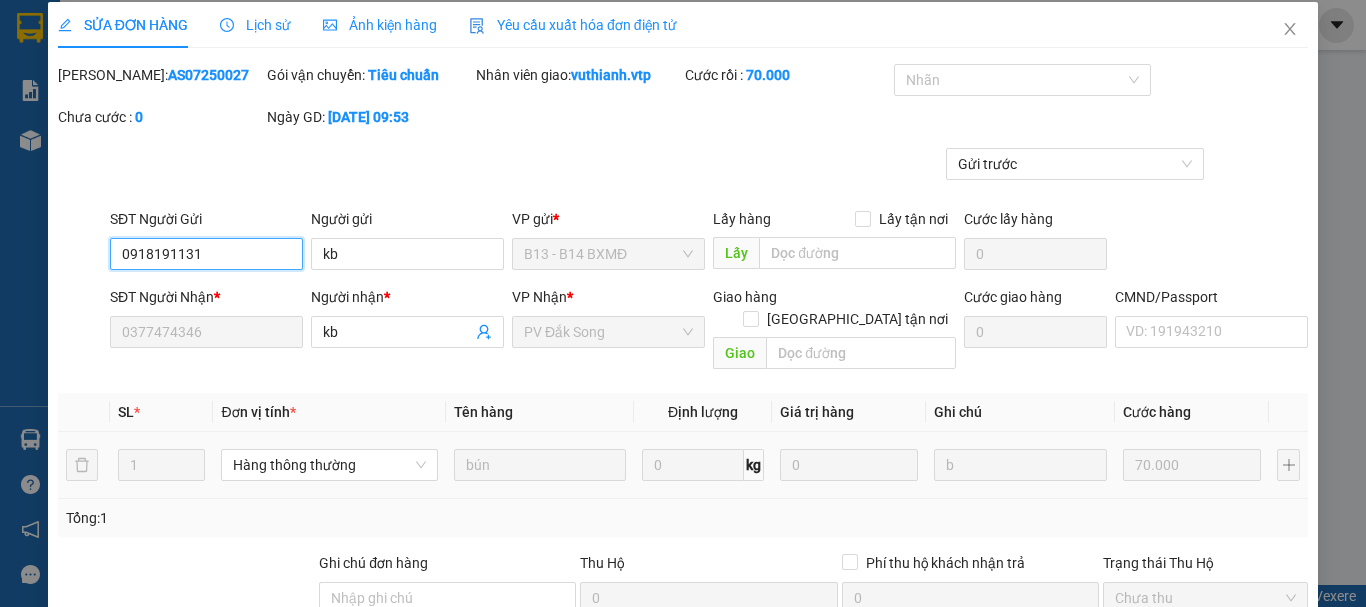 scroll, scrollTop: 0, scrollLeft: 0, axis: both 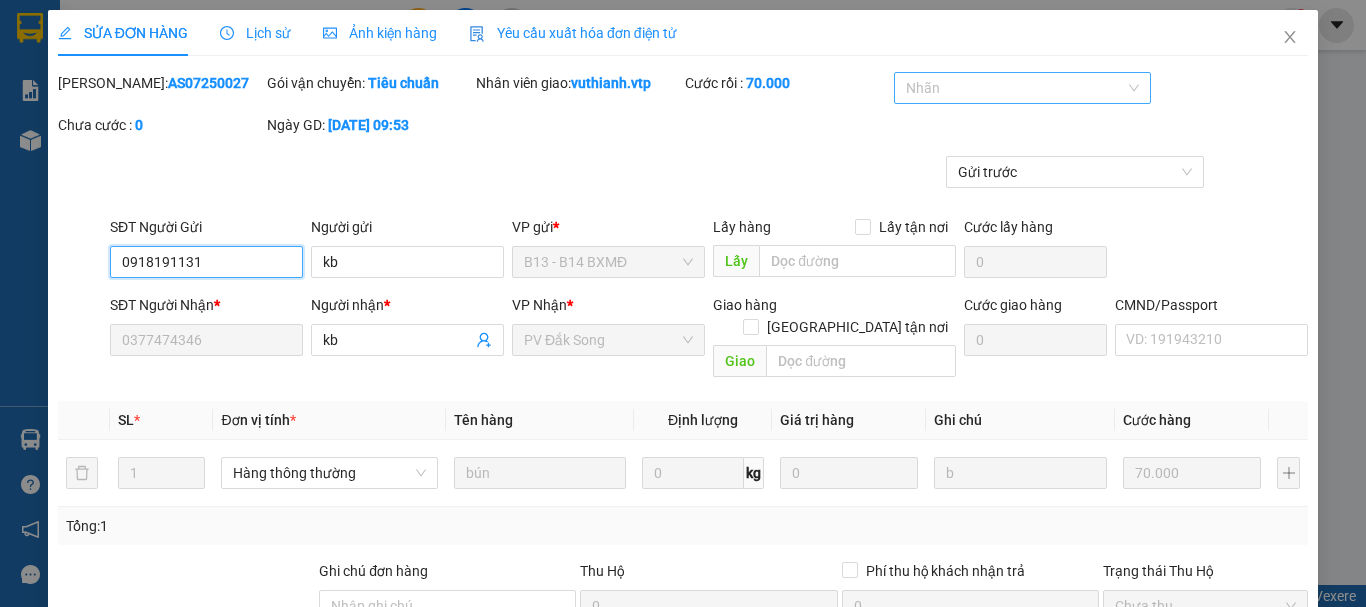 click at bounding box center (1012, 88) 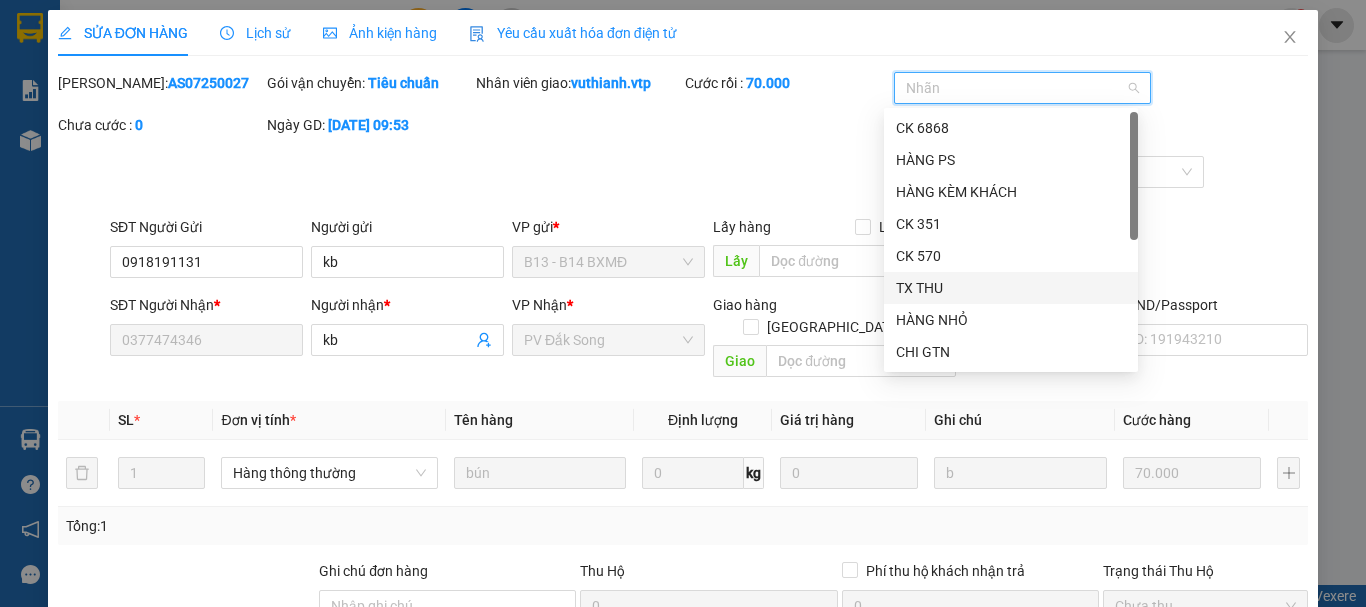 click on "TX THU" at bounding box center (1011, 288) 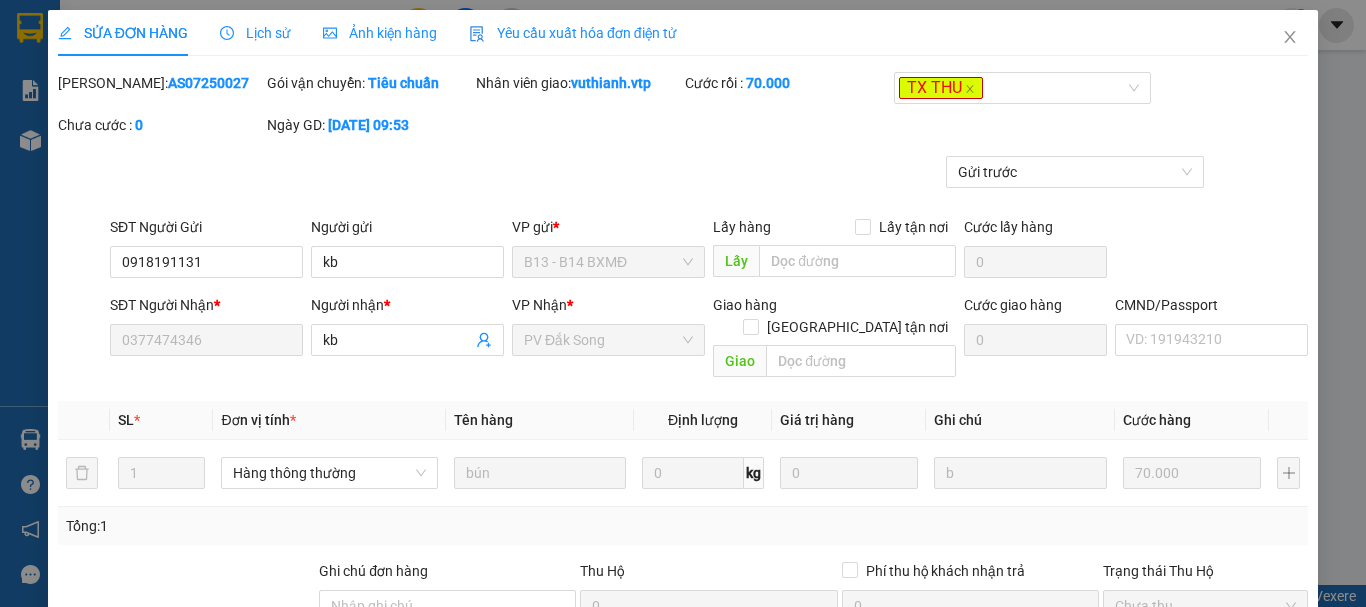 click on "SĐT Người Gửi 0918191131 Người gửi kb VP gửi  * B13 - B14 BXMĐ Lấy hàng Lấy tận nơi Lấy Cước lấy hàng 0" at bounding box center (709, 251) 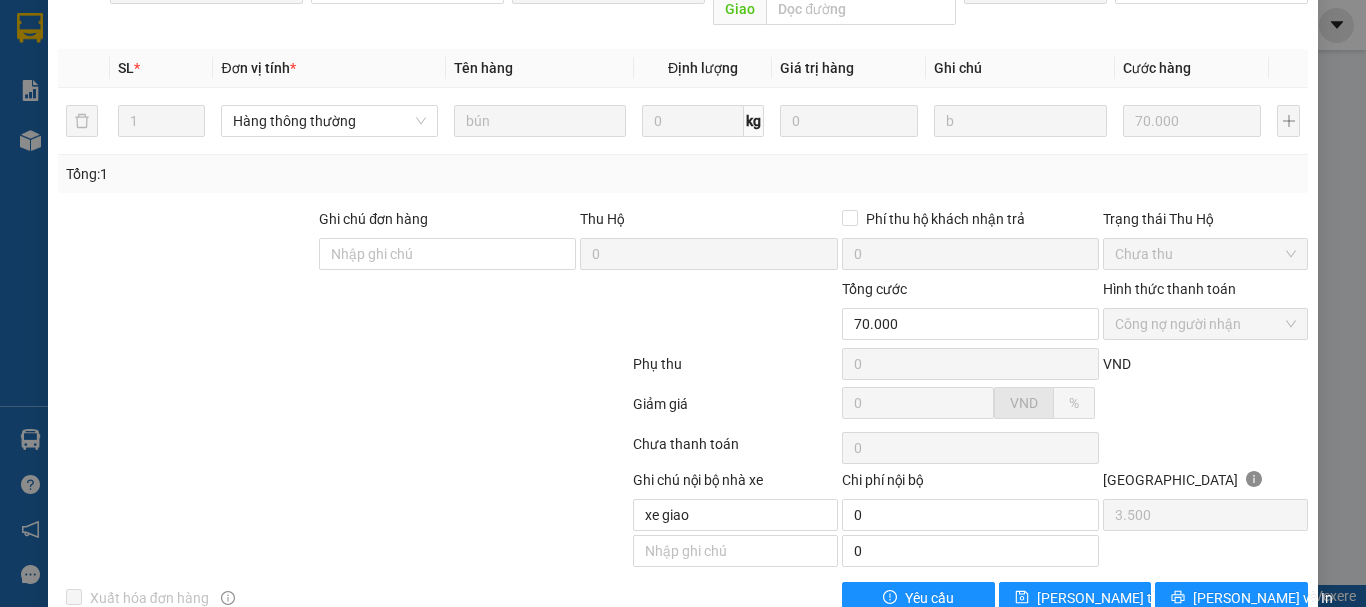 scroll, scrollTop: 376, scrollLeft: 0, axis: vertical 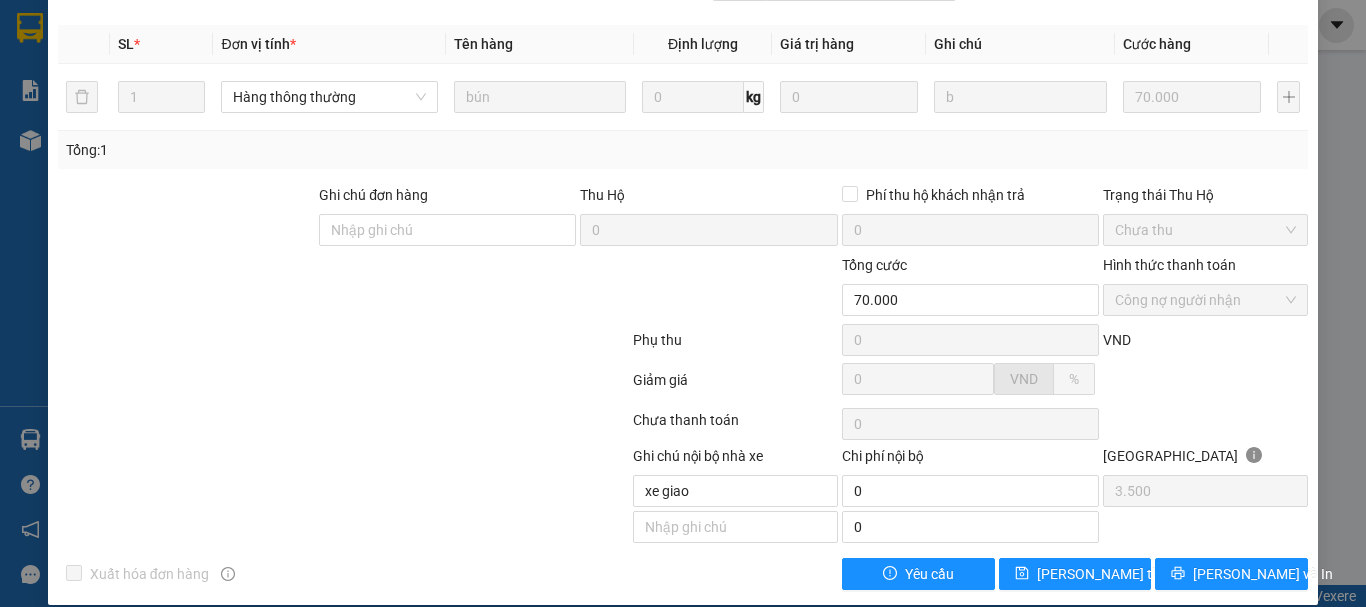 click on "Công nợ người nhận" at bounding box center [1205, 300] 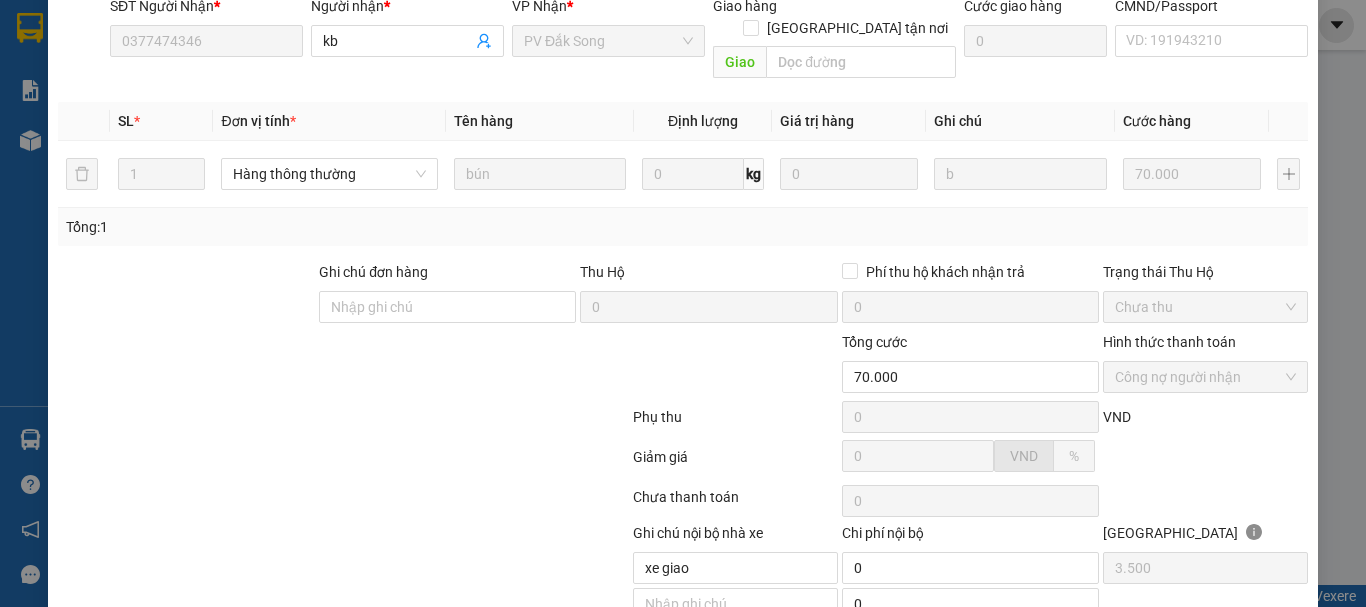 scroll, scrollTop: 0, scrollLeft: 0, axis: both 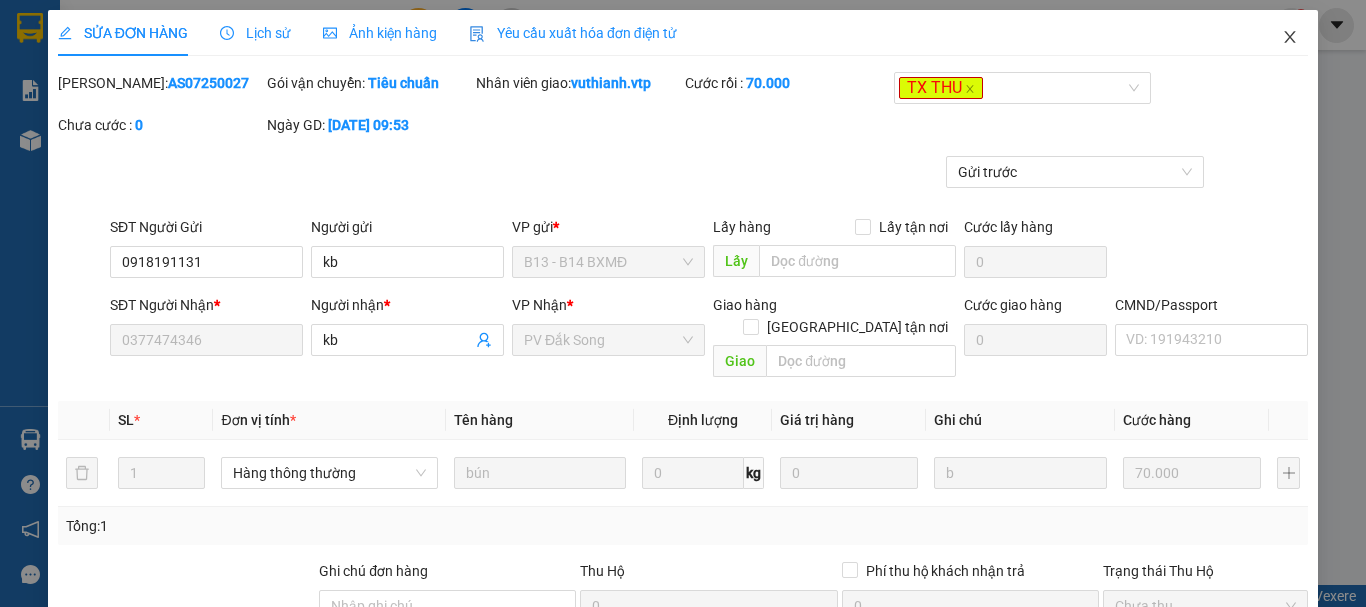 click 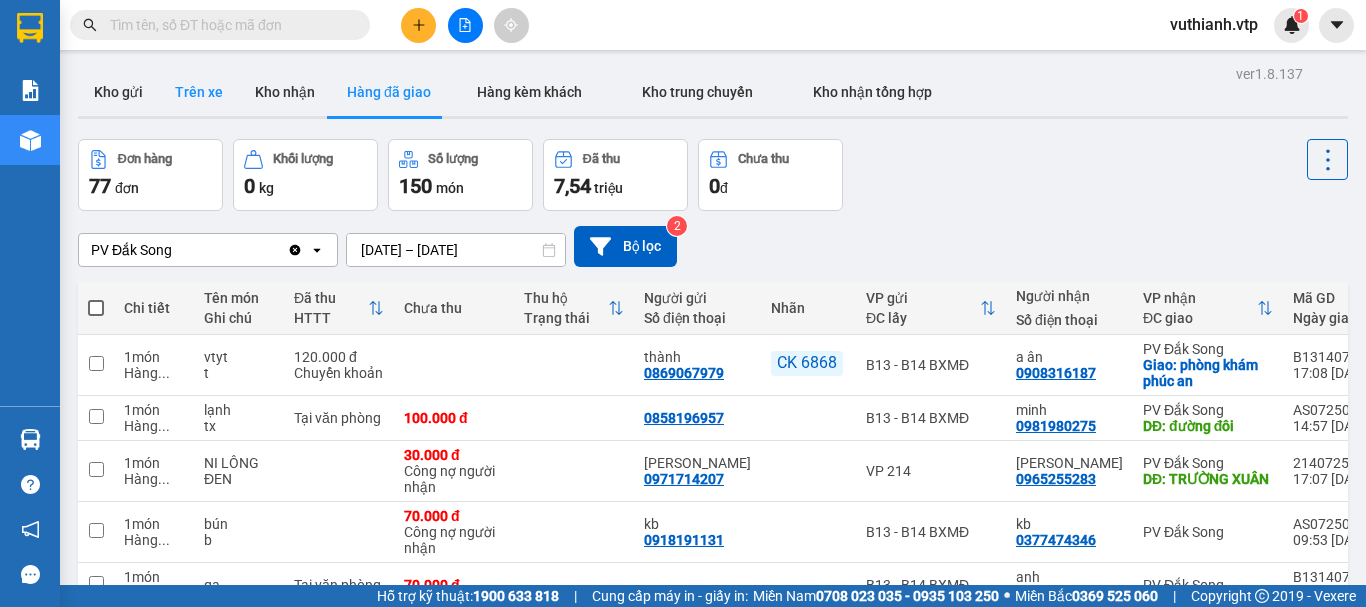 click on "Trên xe" at bounding box center [199, 92] 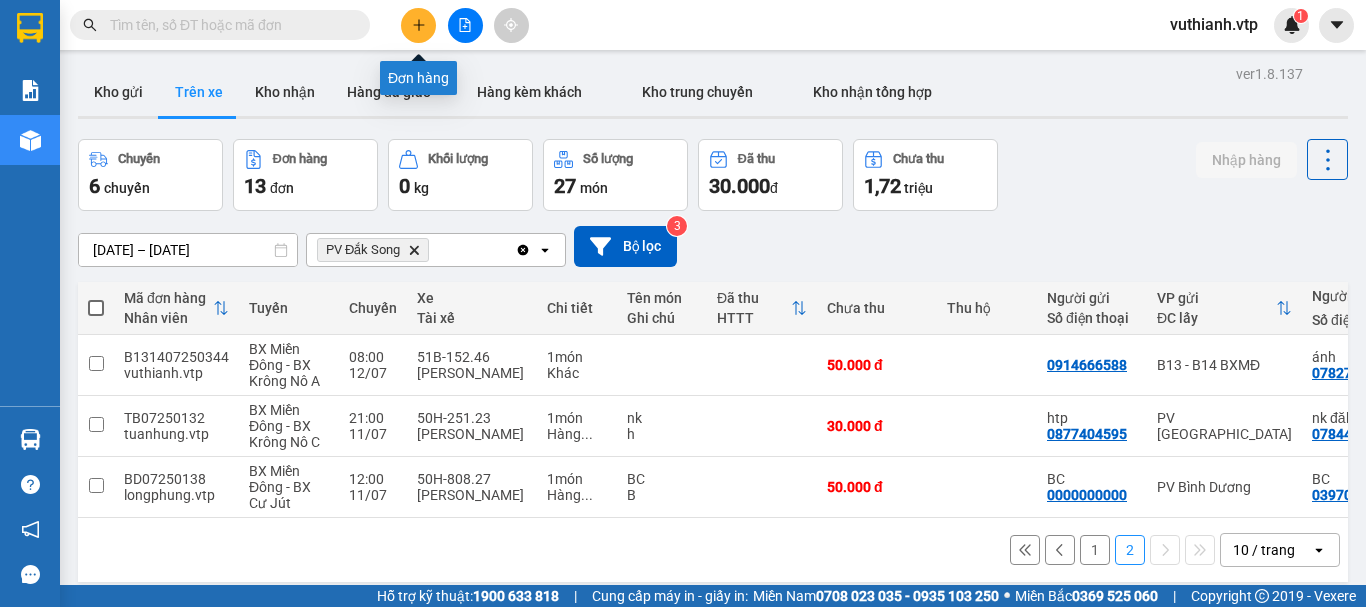 click 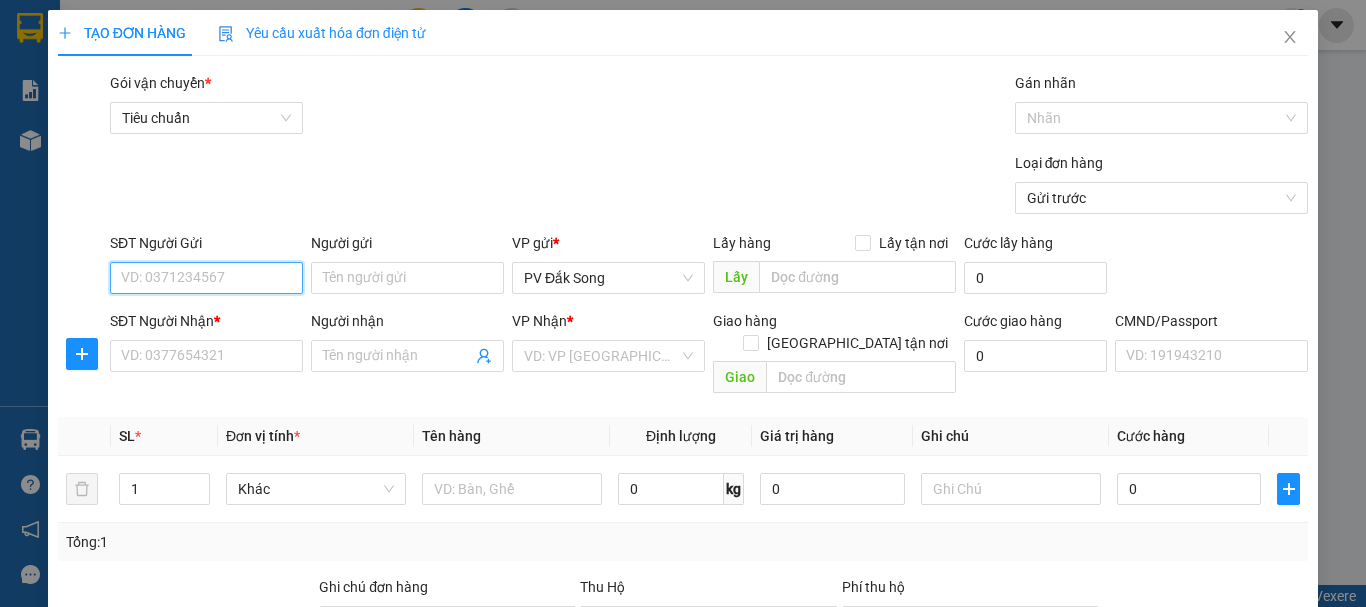 click on "SĐT Người Gửi" at bounding box center (206, 278) 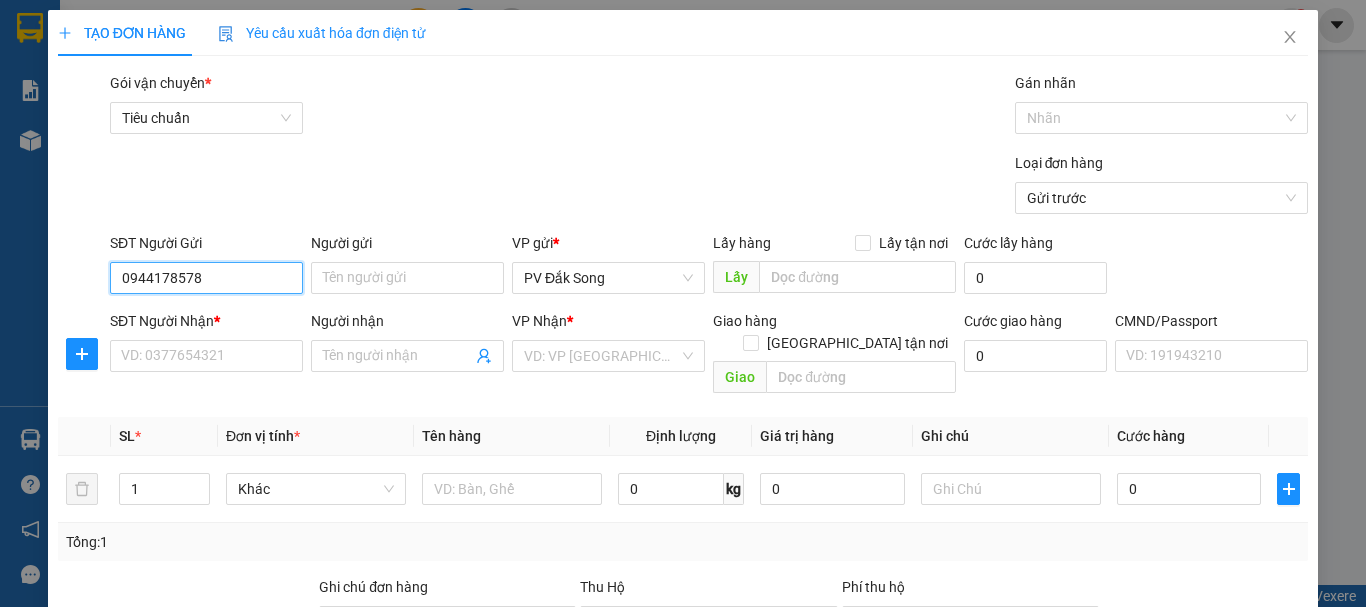 type on "0944178578" 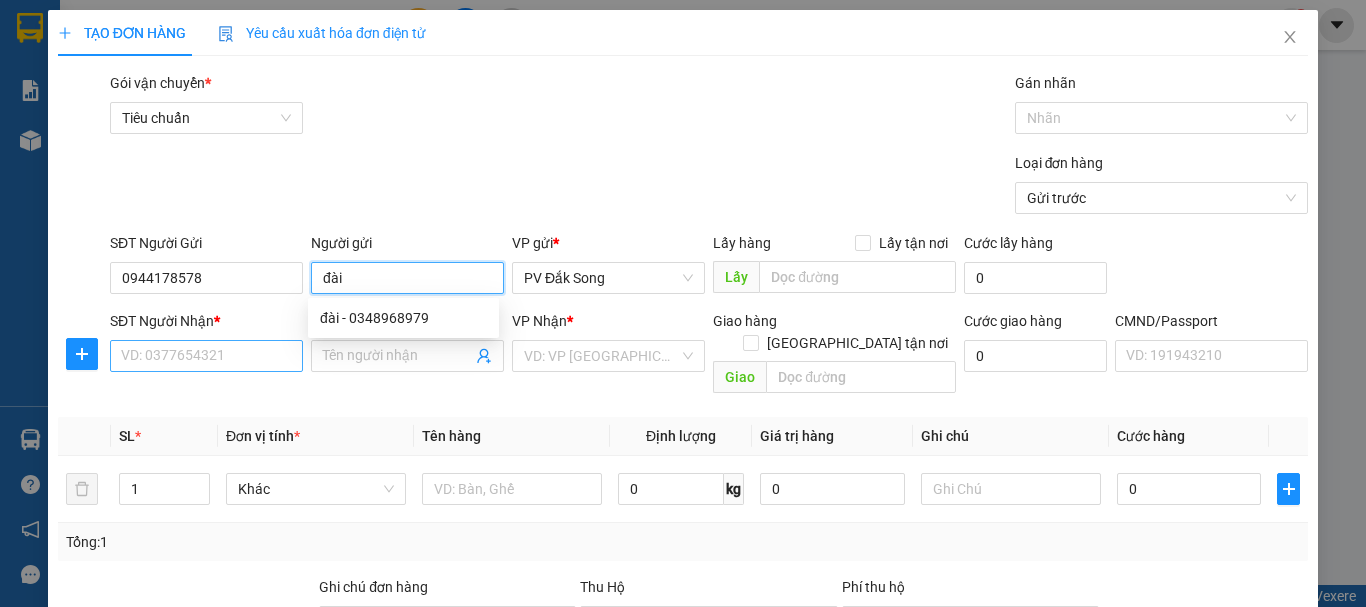 type on "đài" 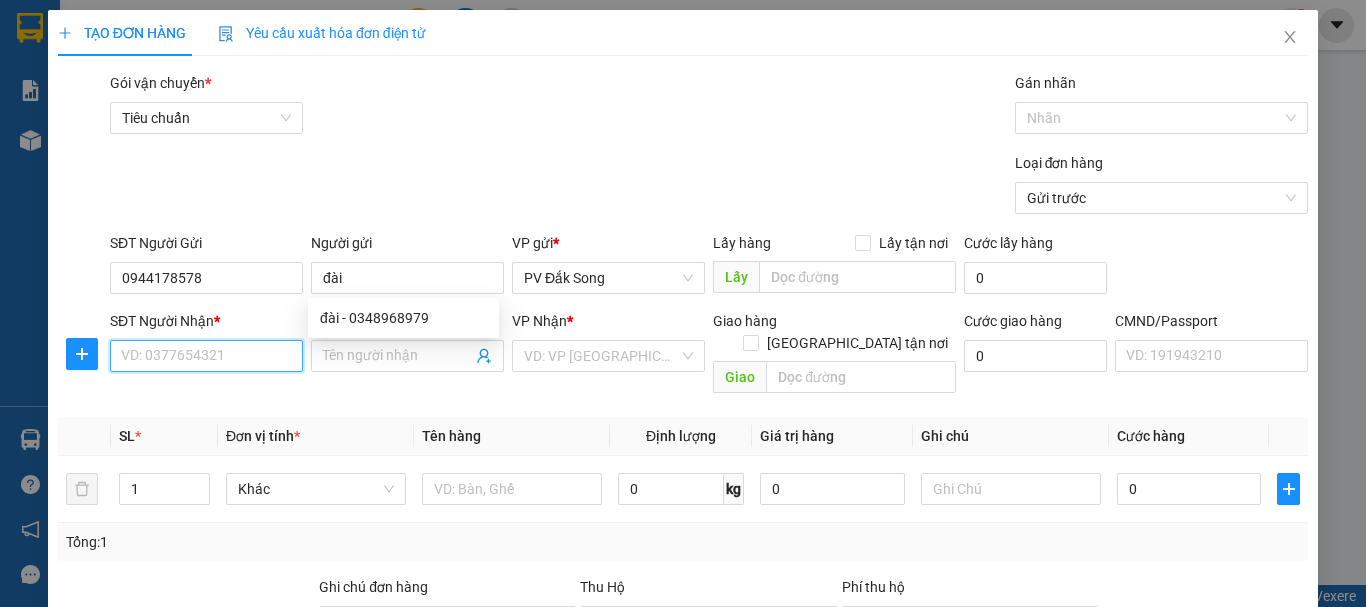 click on "SĐT Người Nhận  *" at bounding box center (206, 356) 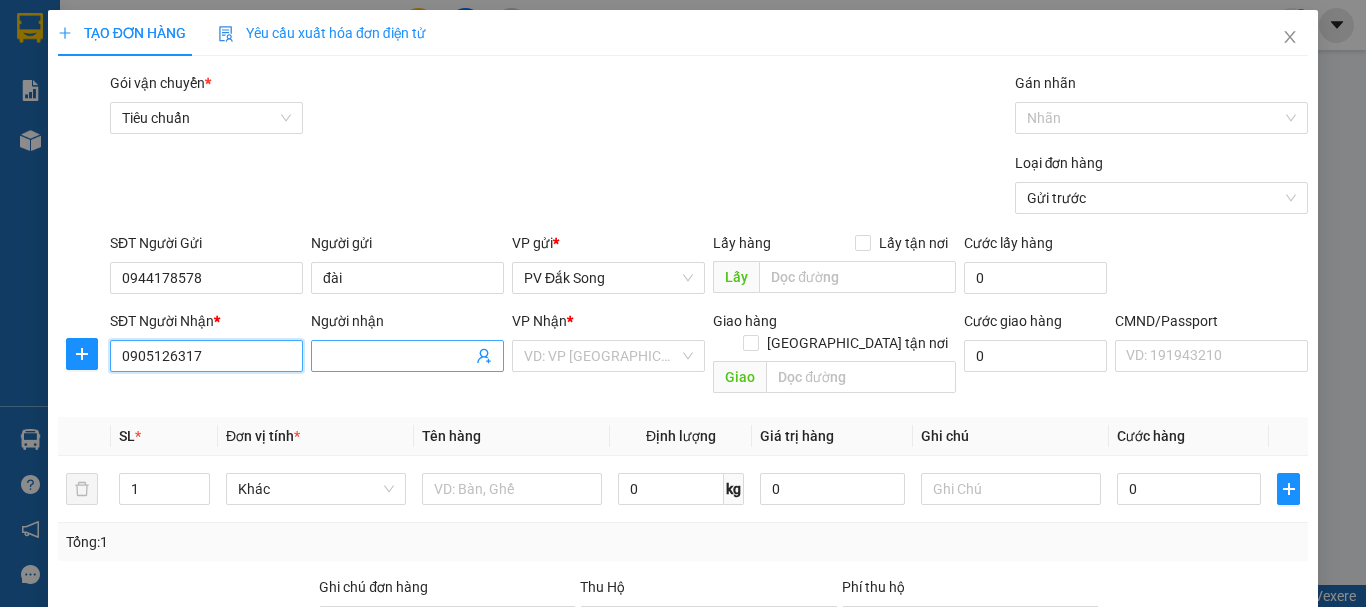 type on "0905126317" 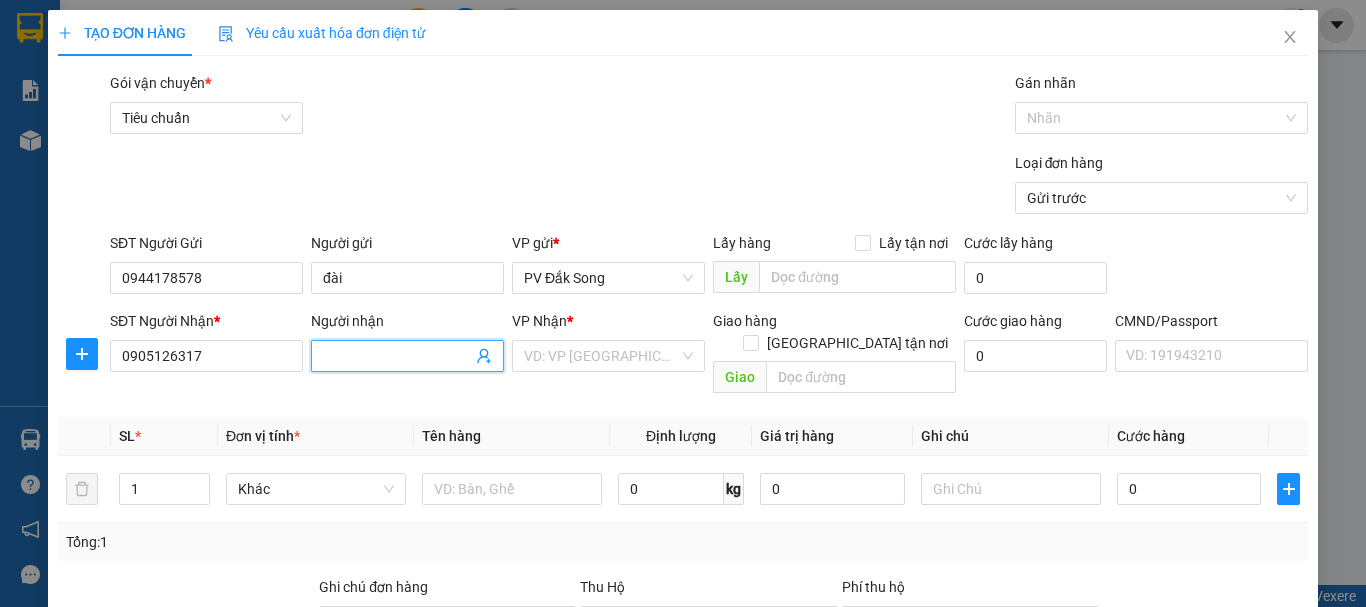 click on "Người nhận" at bounding box center [397, 356] 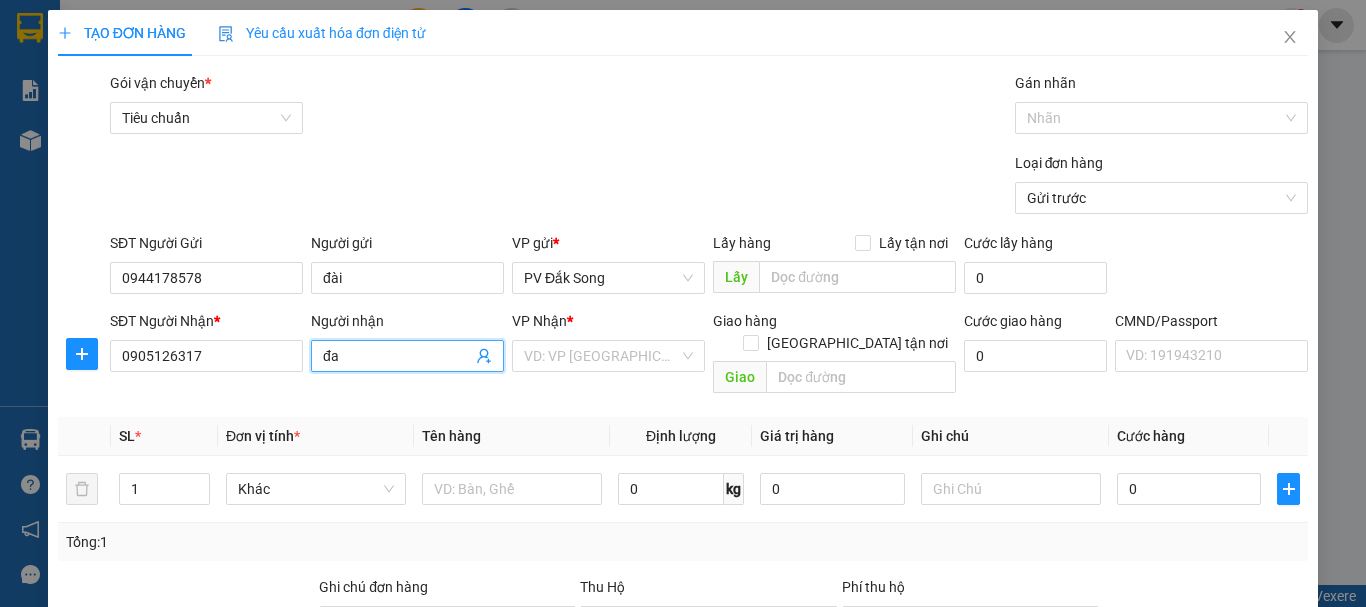 type on "đ" 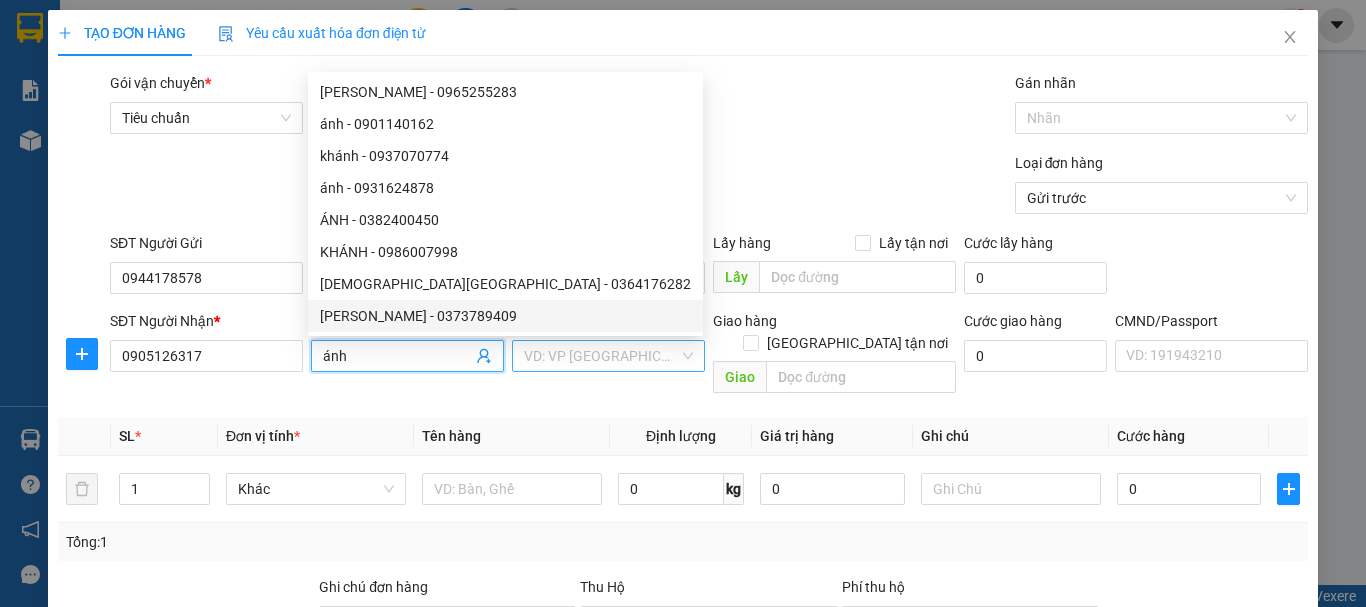type on "ánh" 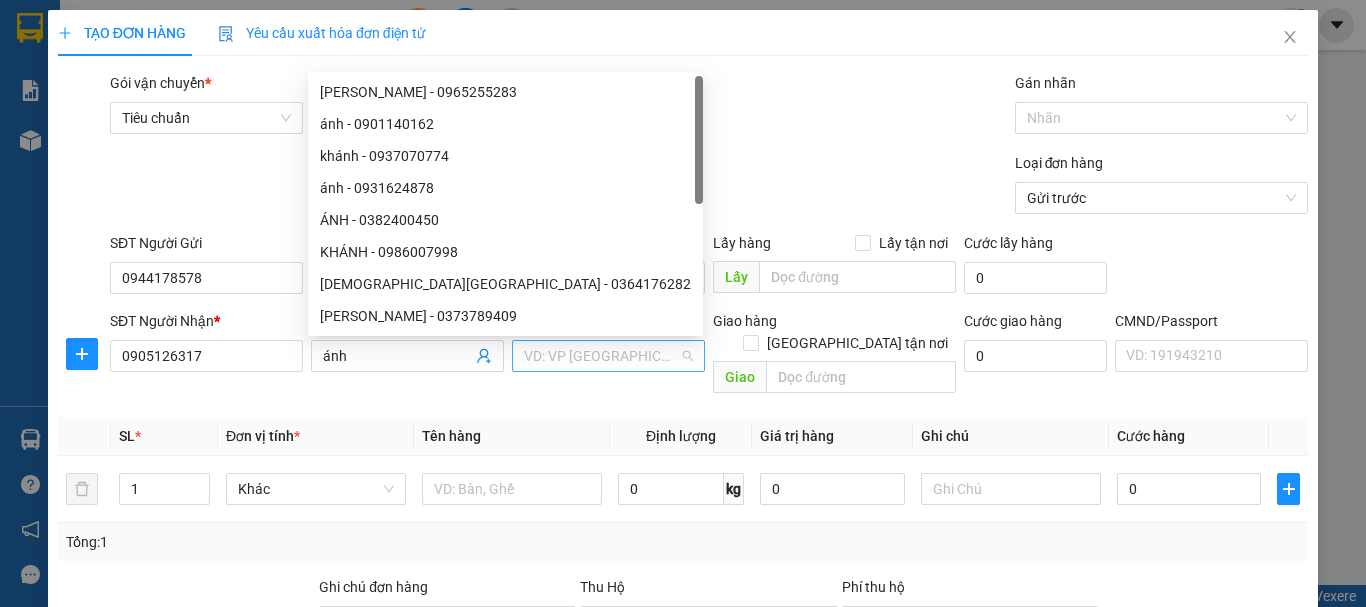 click at bounding box center [601, 356] 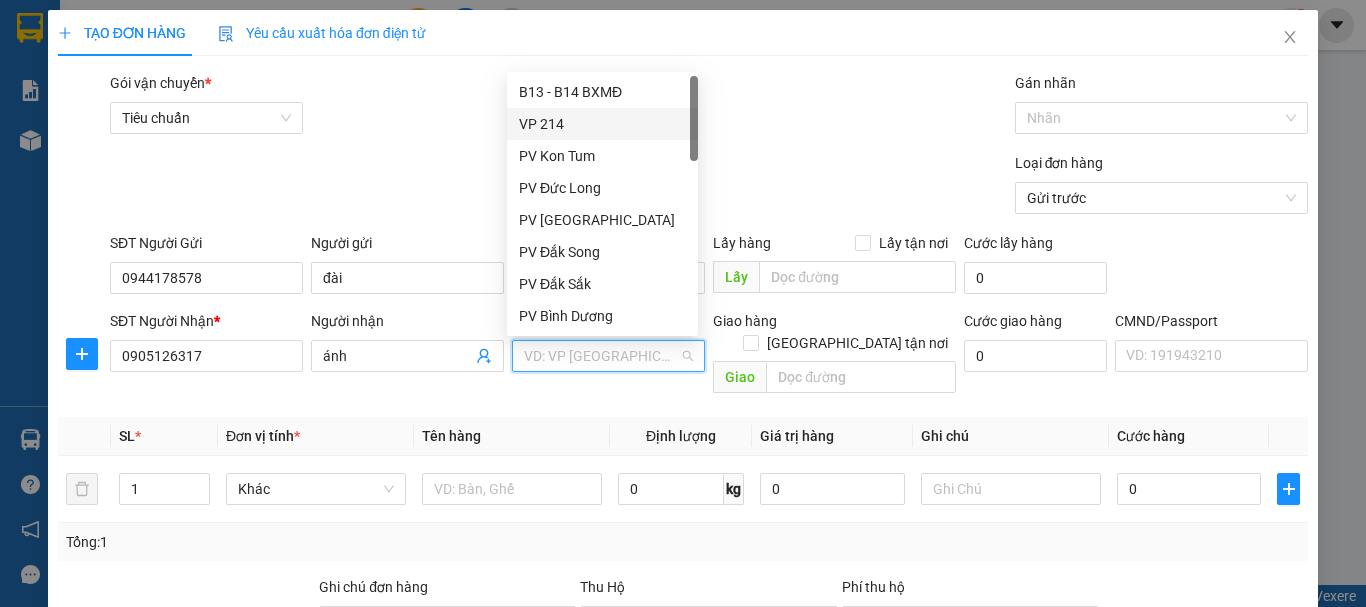 click on "VP 214" at bounding box center (602, 124) 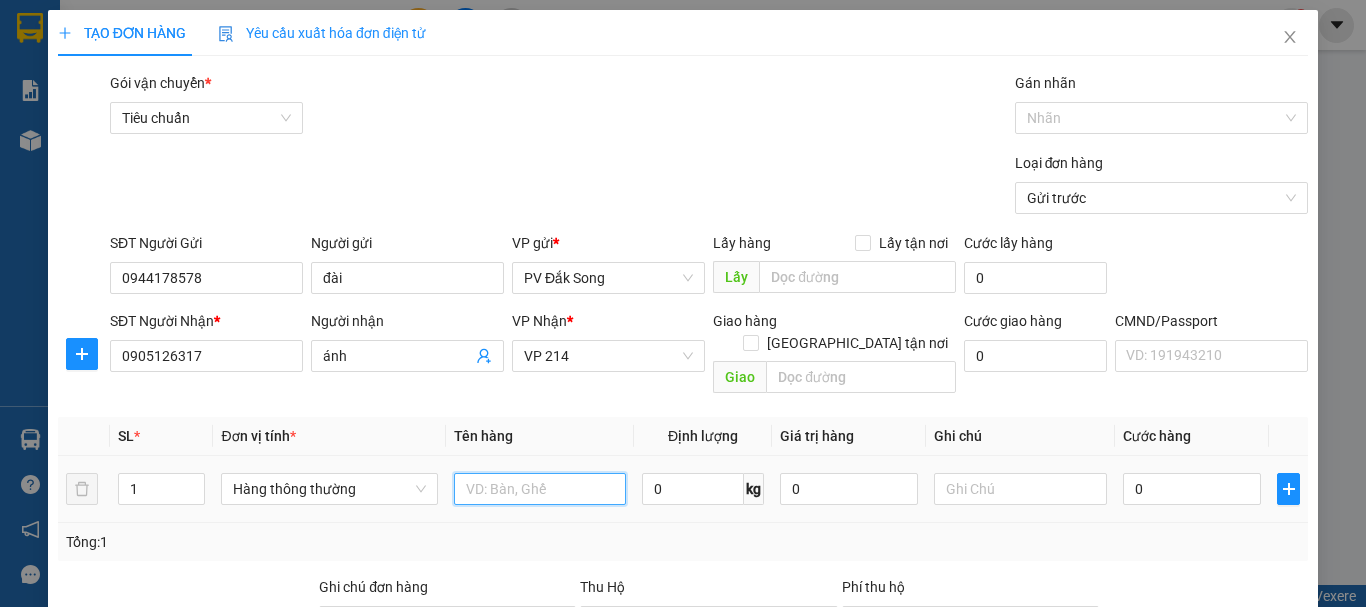 click at bounding box center (540, 489) 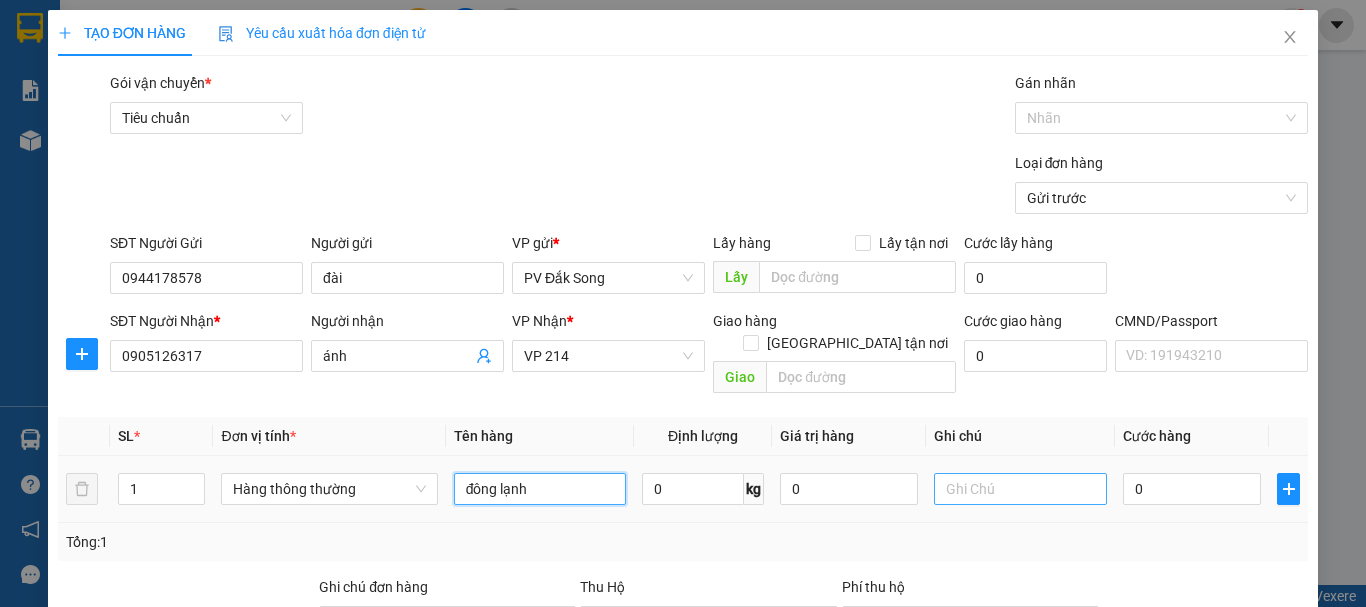 type on "đông lạnh" 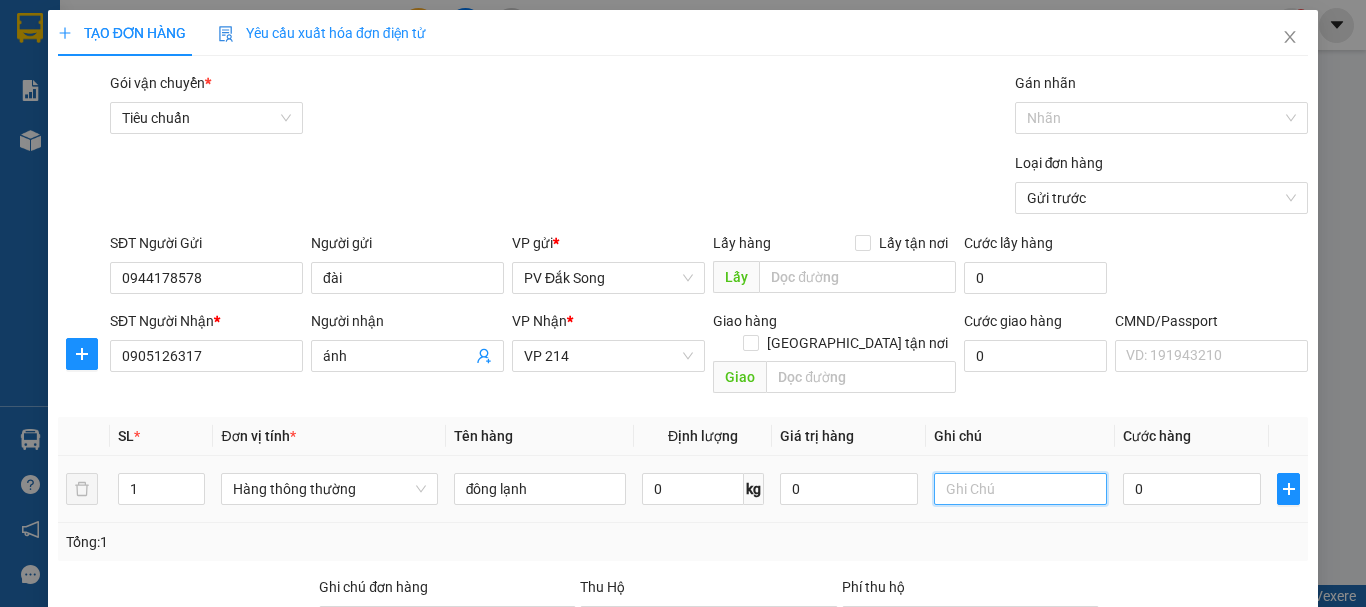 click at bounding box center [1020, 489] 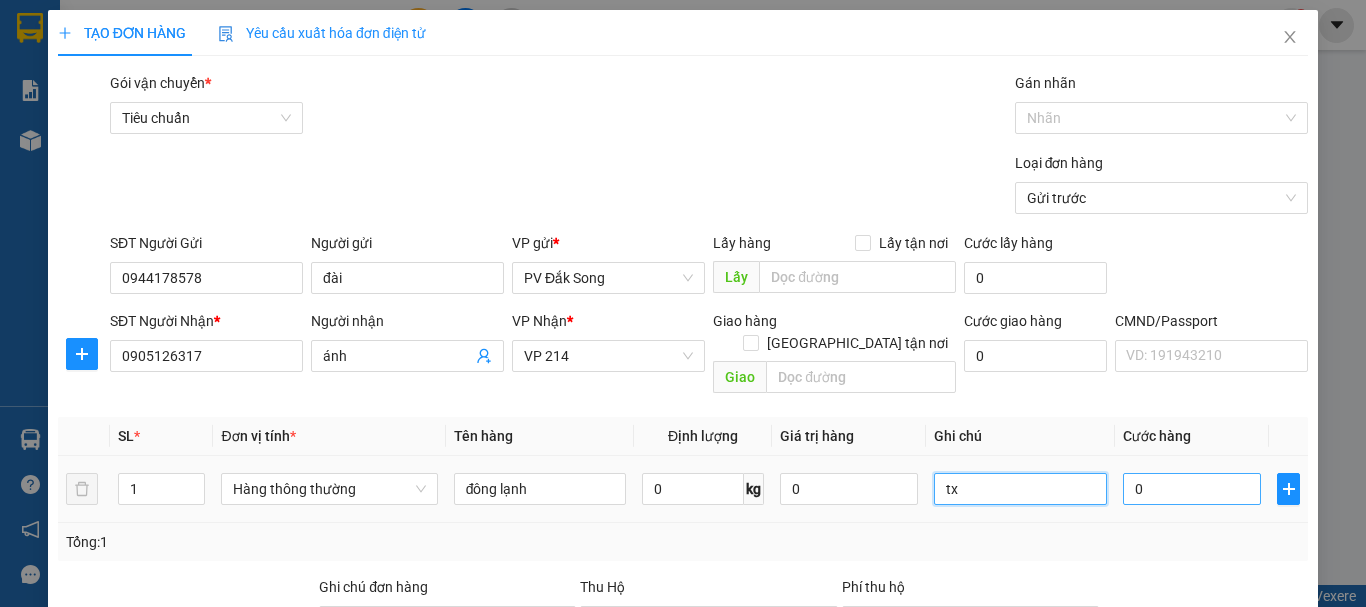 type on "tx" 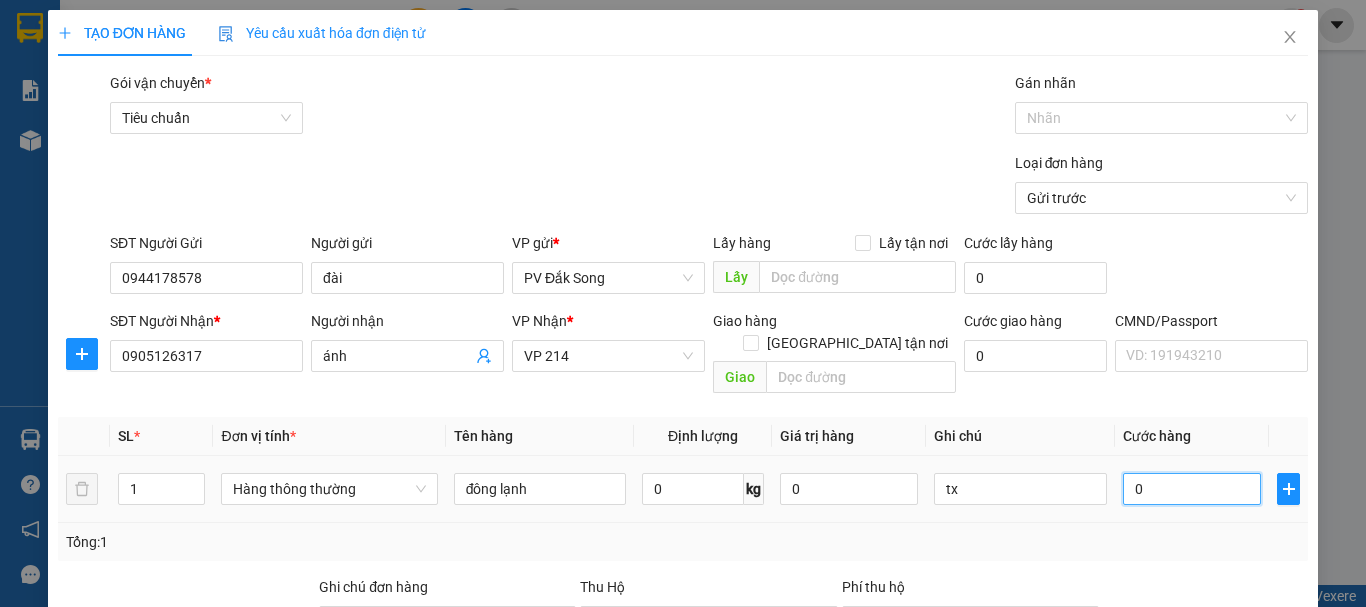 click on "0" at bounding box center [1192, 489] 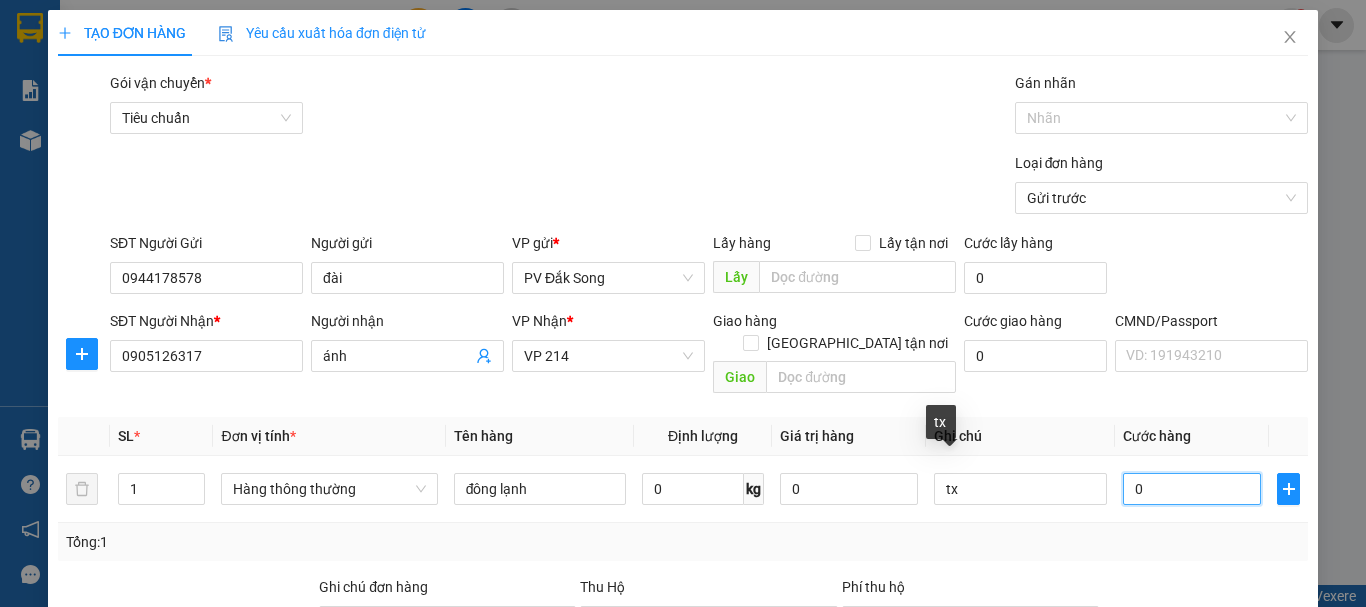 scroll, scrollTop: 355, scrollLeft: 0, axis: vertical 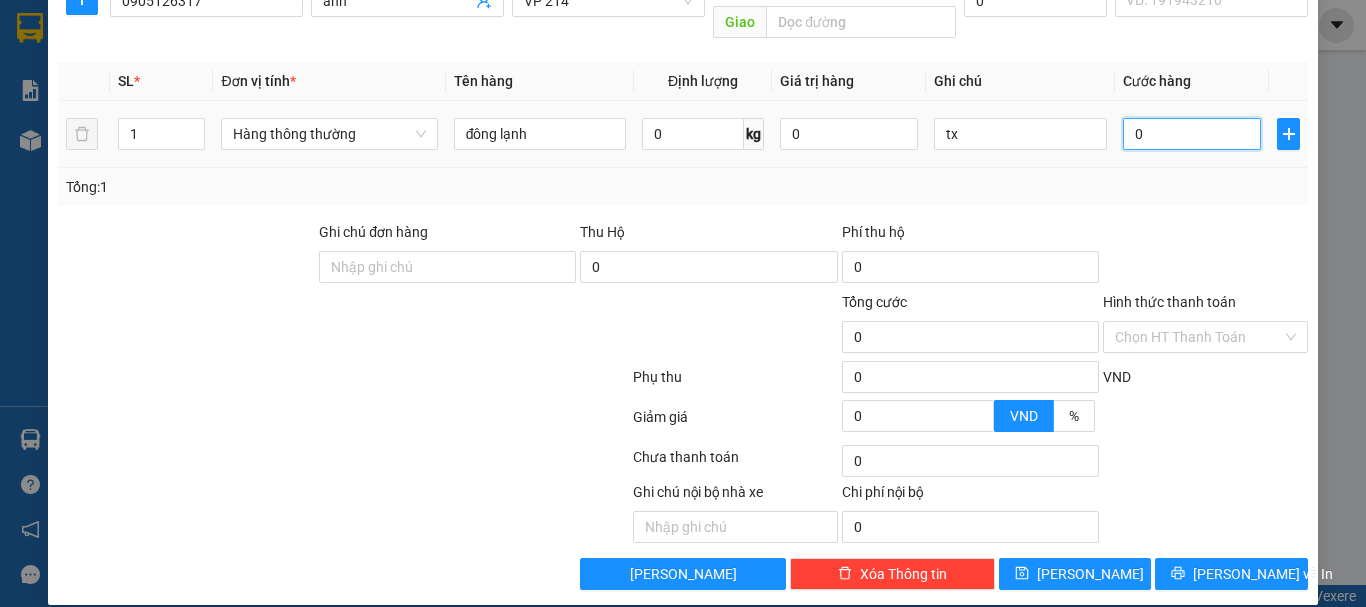 type on "008" 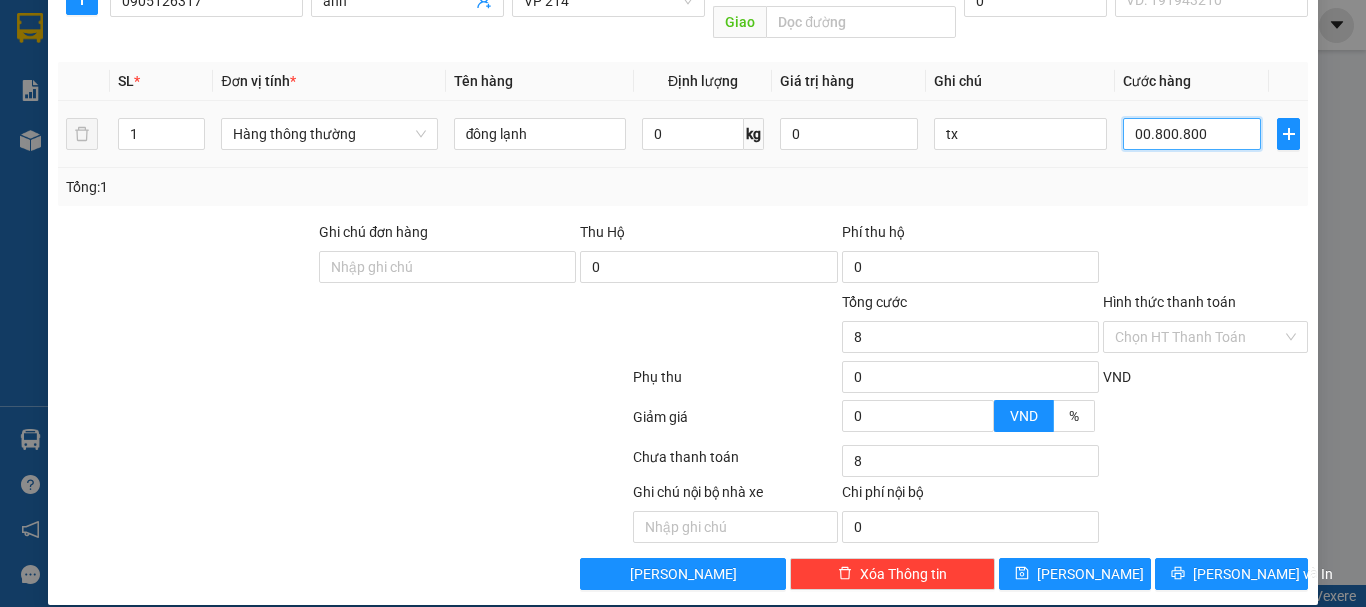 type on "0.080.080.008.000" 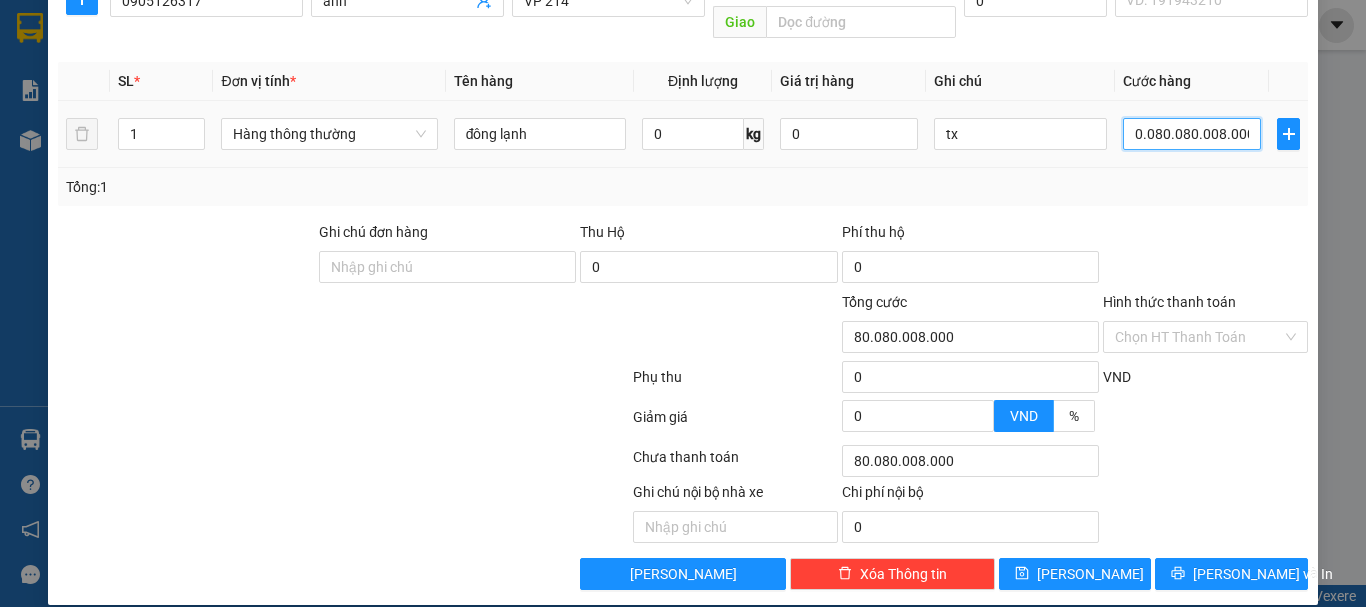 type on "008.008.000.808.000" 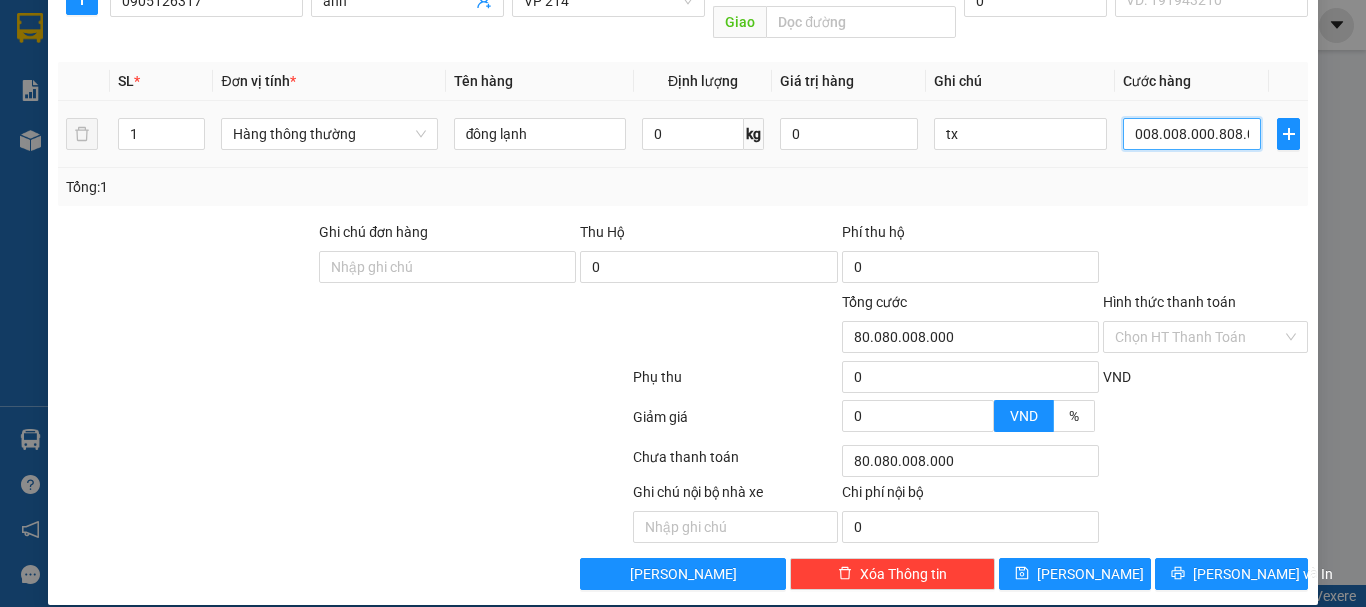 type on "8.008.000.808.000" 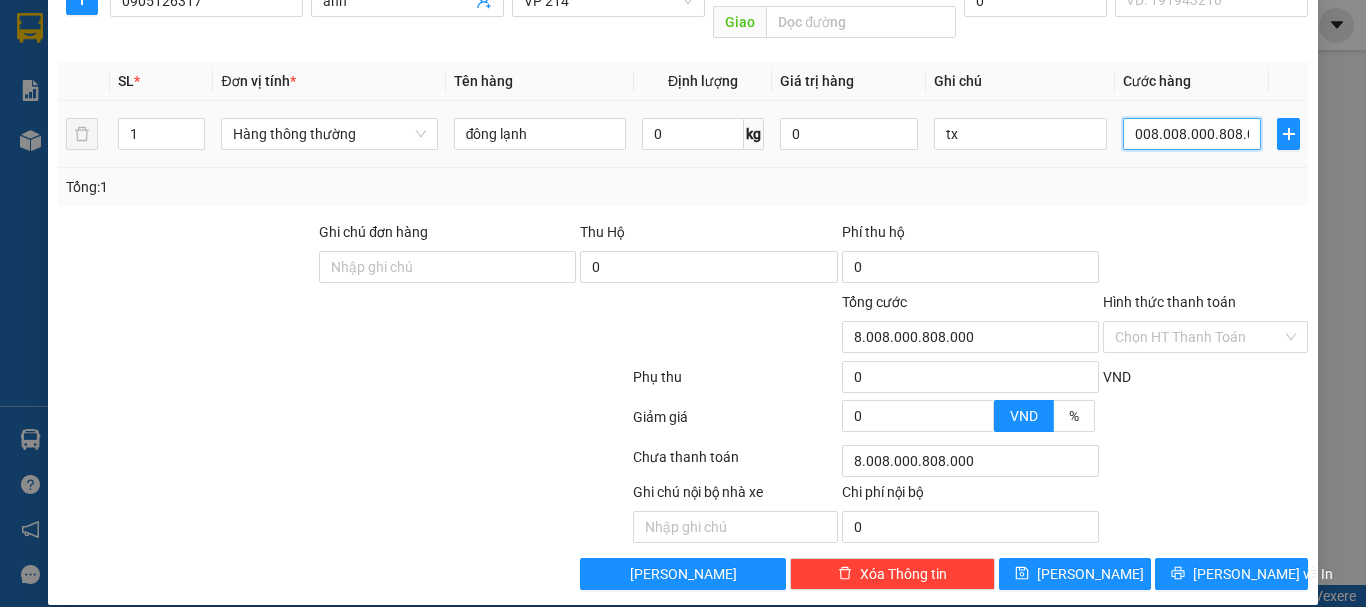 type on "0.080.080.008.080.000" 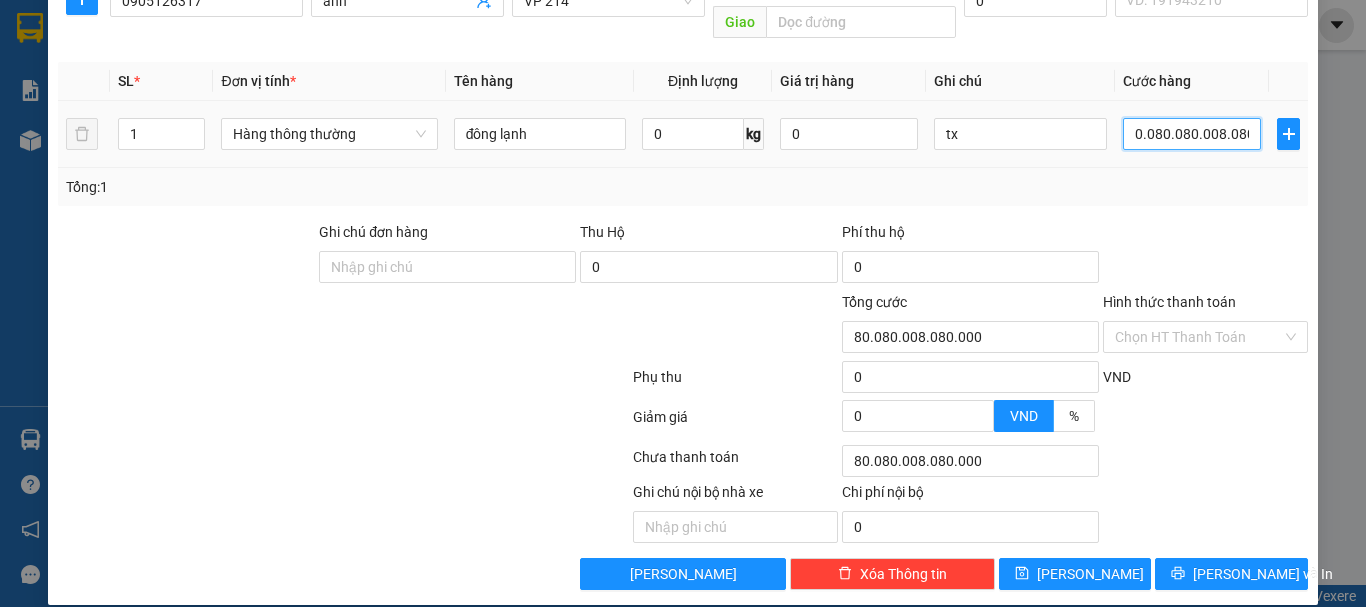 scroll, scrollTop: 0, scrollLeft: 23, axis: horizontal 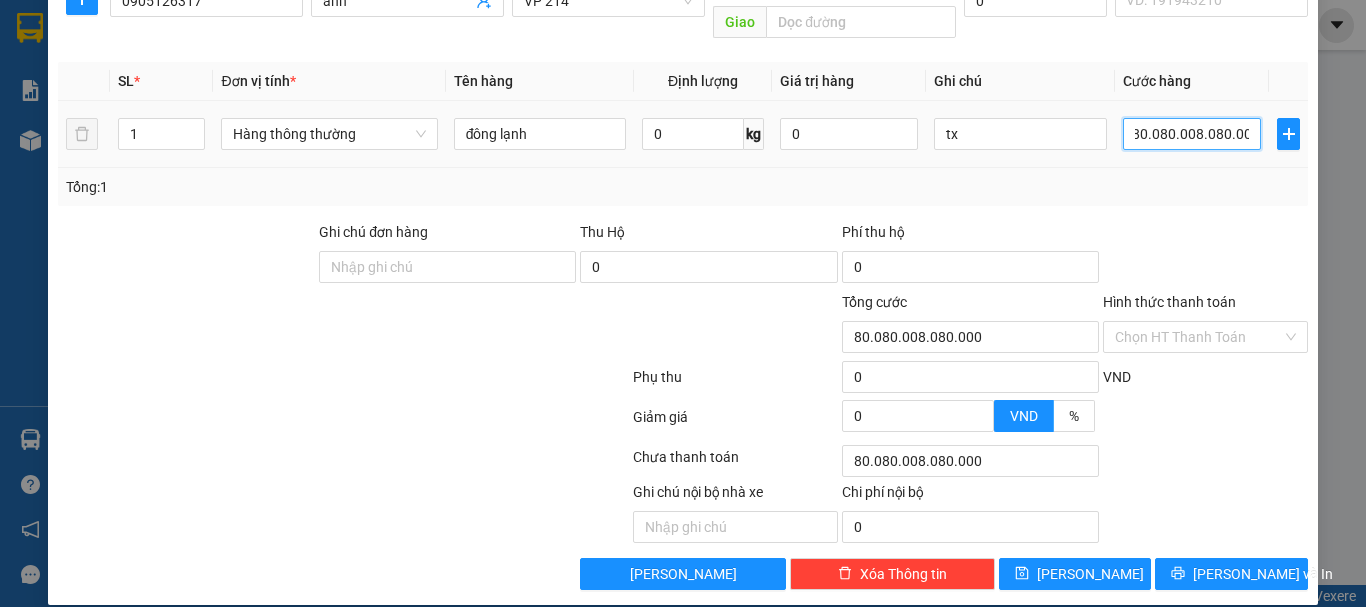 type on "0.080.080.008.080.000" 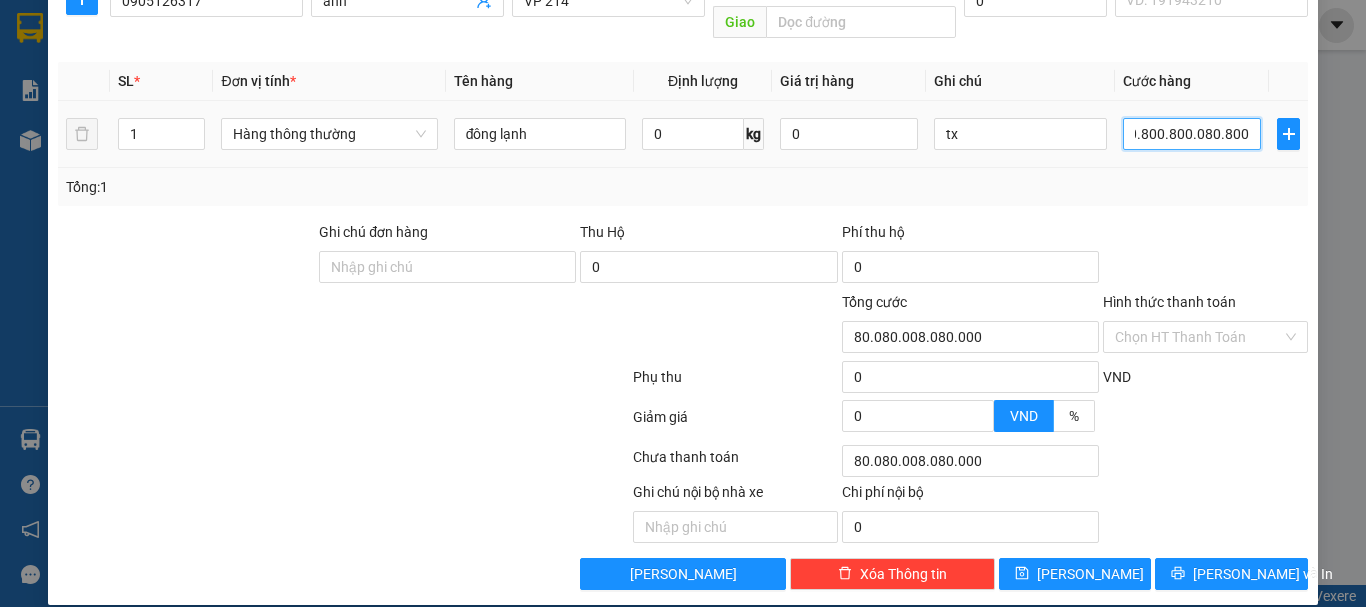 type on "0.080.080.008.080" 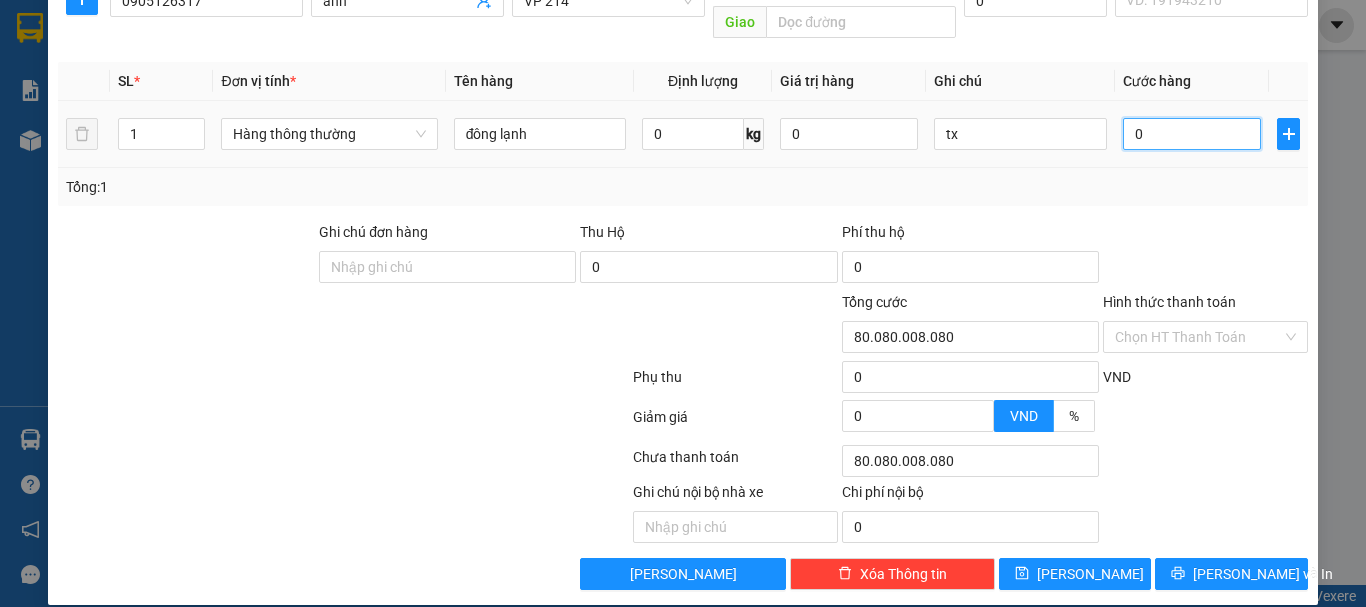 type on "0" 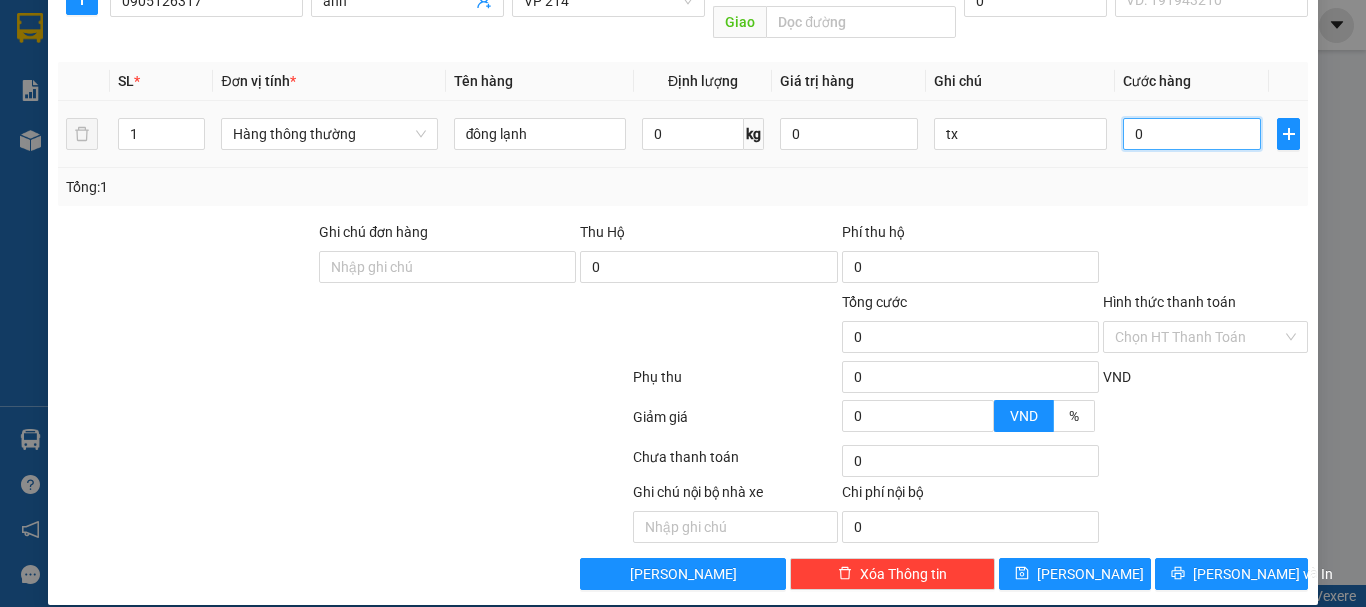 scroll, scrollTop: 0, scrollLeft: 0, axis: both 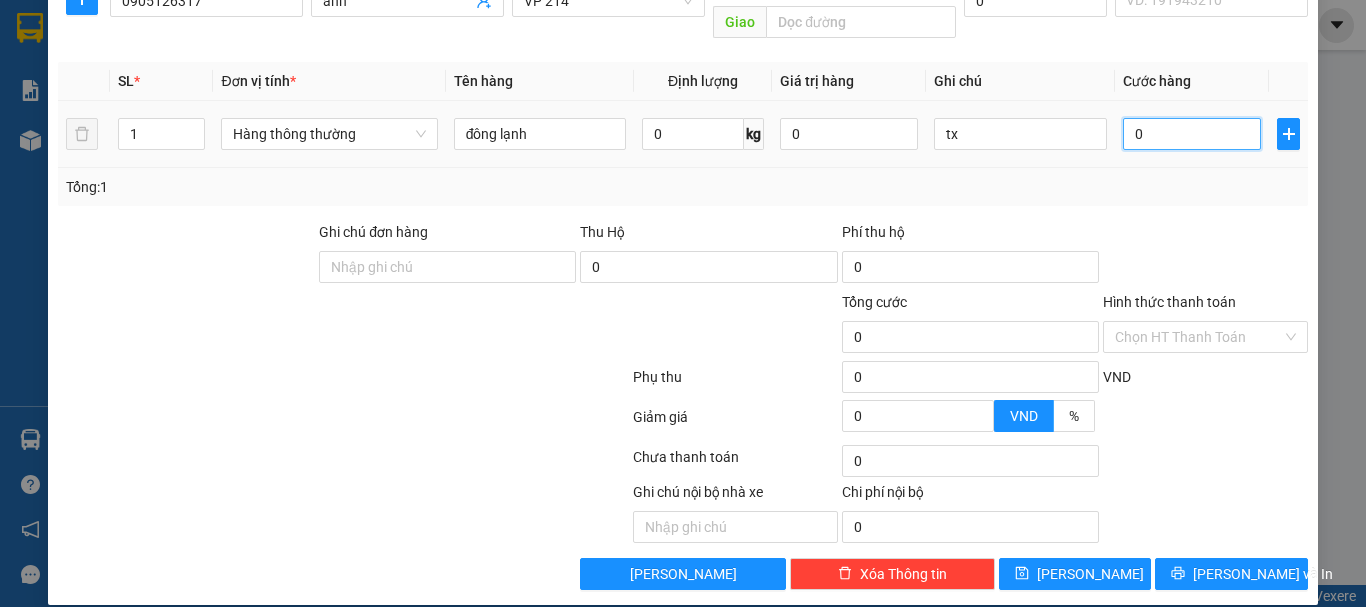 type on "009" 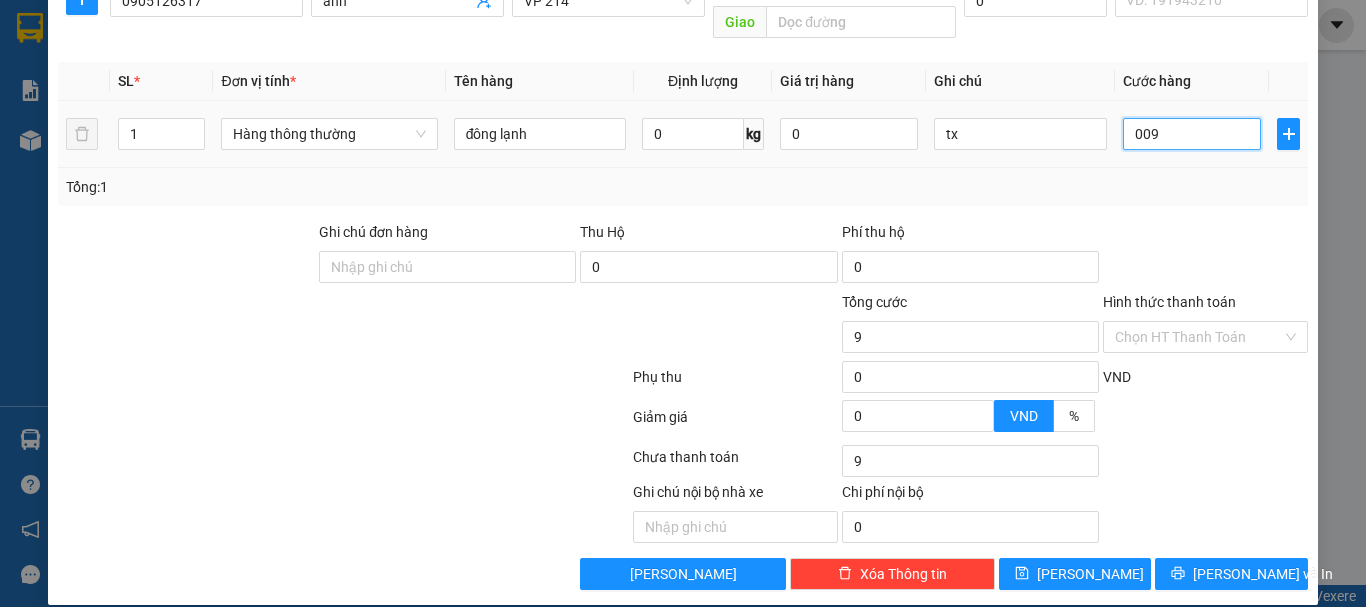 type on "00" 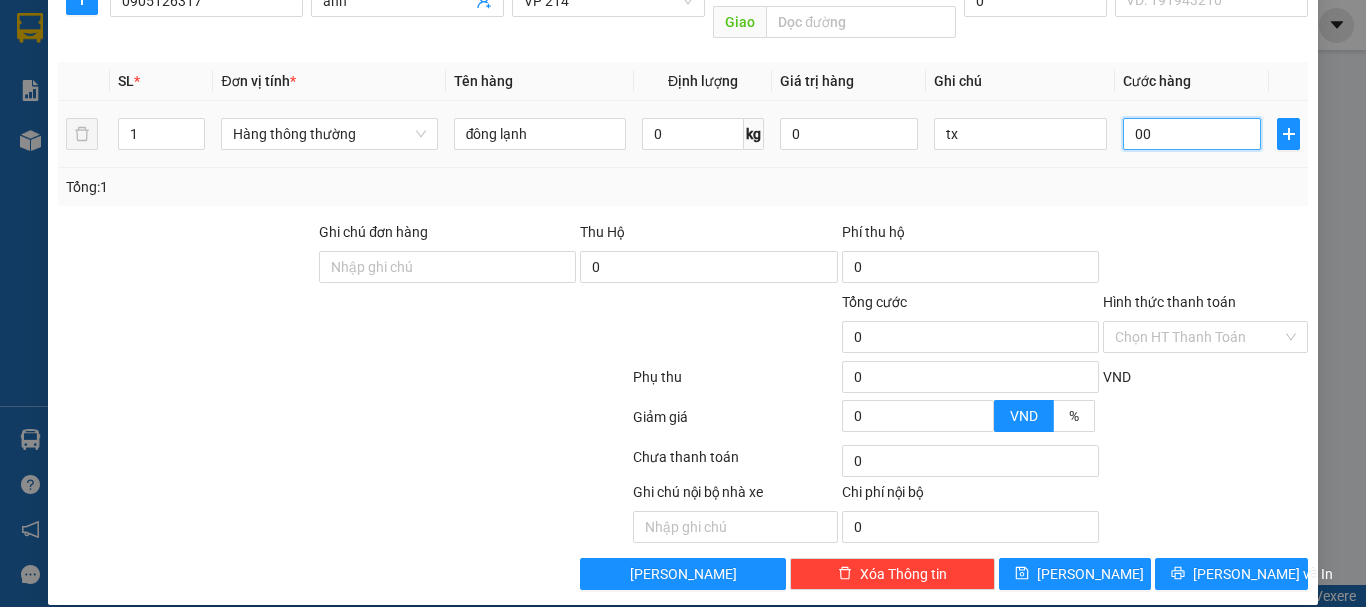 type 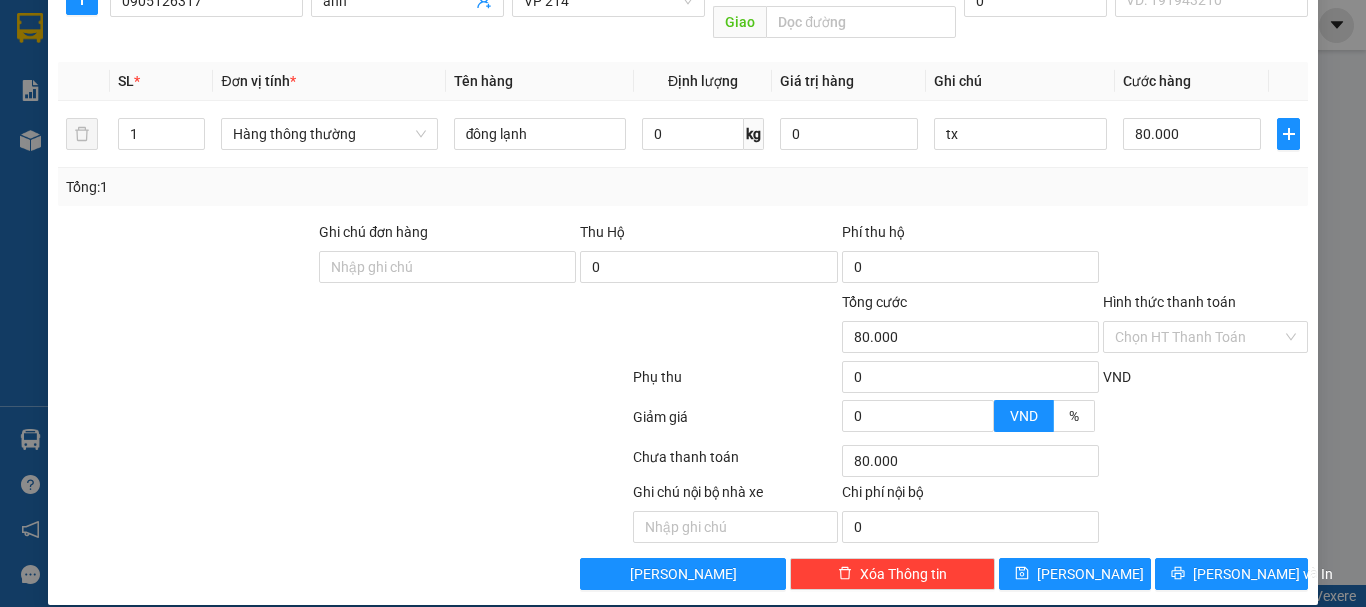 click on "Ghi chú nội bộ nhà xe Chi phí nội bộ 0" at bounding box center (683, 512) 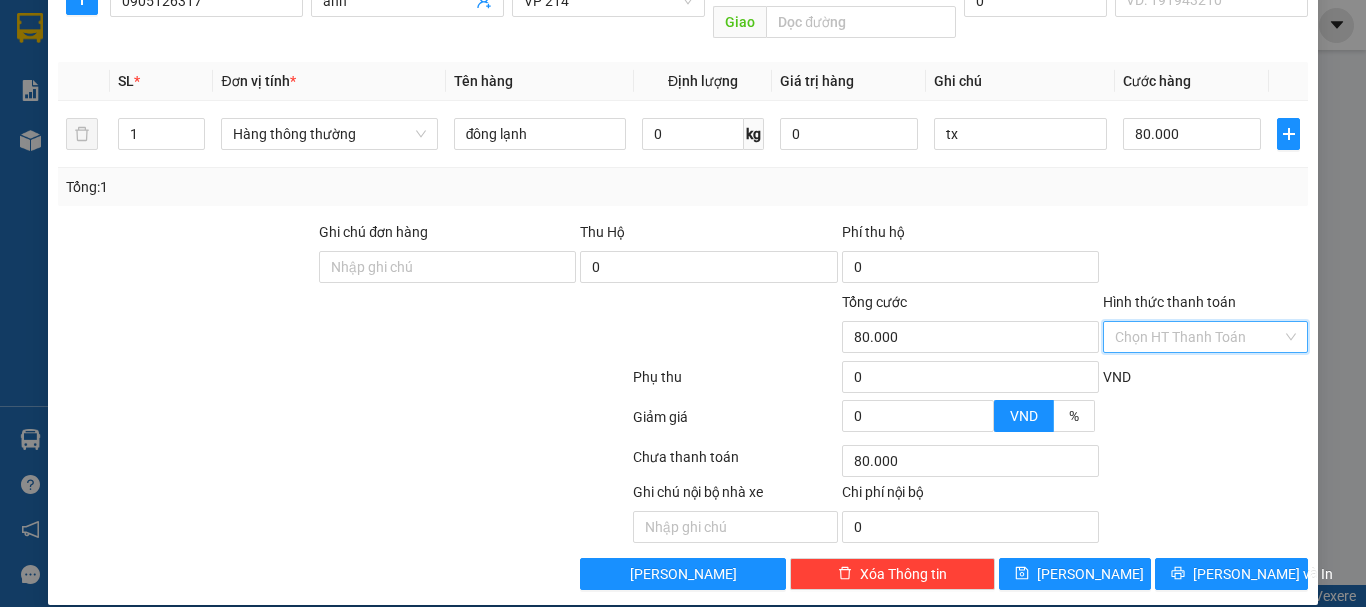 click on "Hình thức thanh toán" at bounding box center (1198, 337) 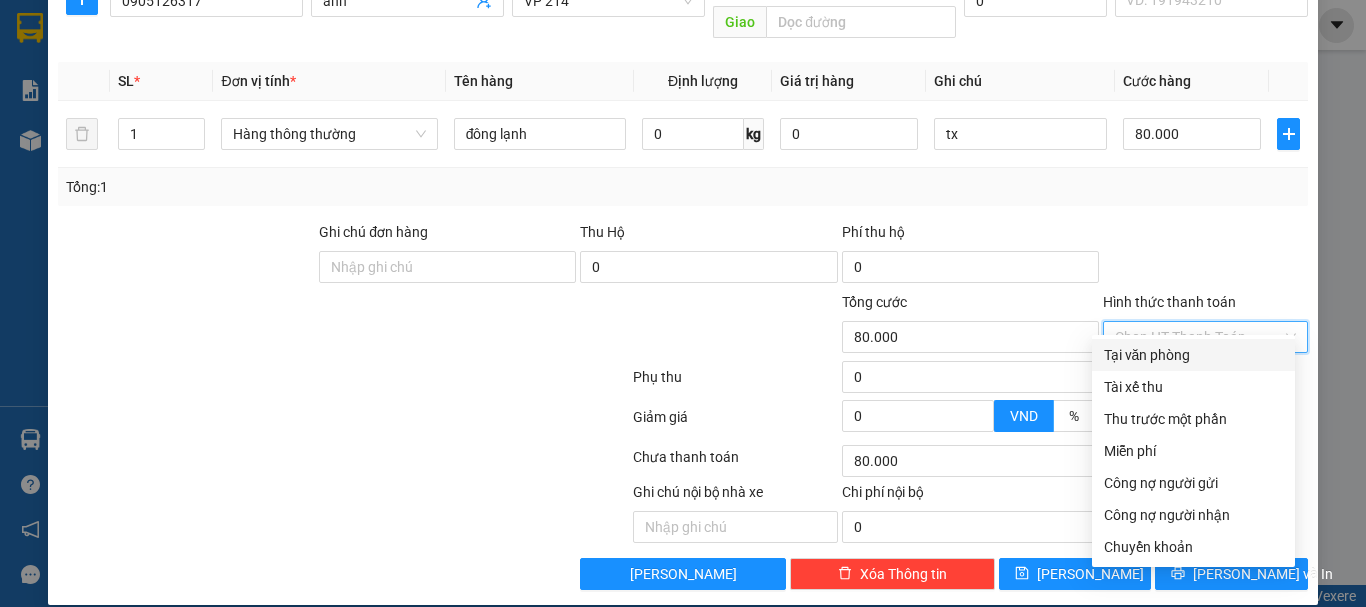 click on "Hình thức thanh toán" at bounding box center [1198, 337] 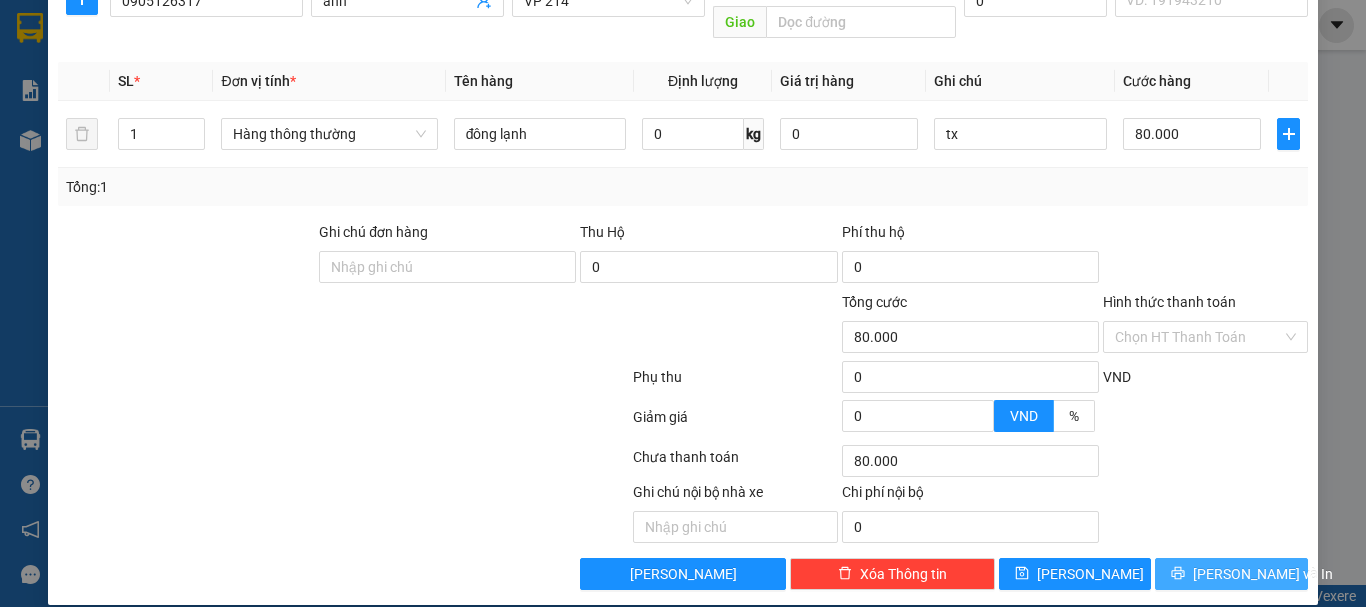 click on "[PERSON_NAME] và In" at bounding box center (1263, 574) 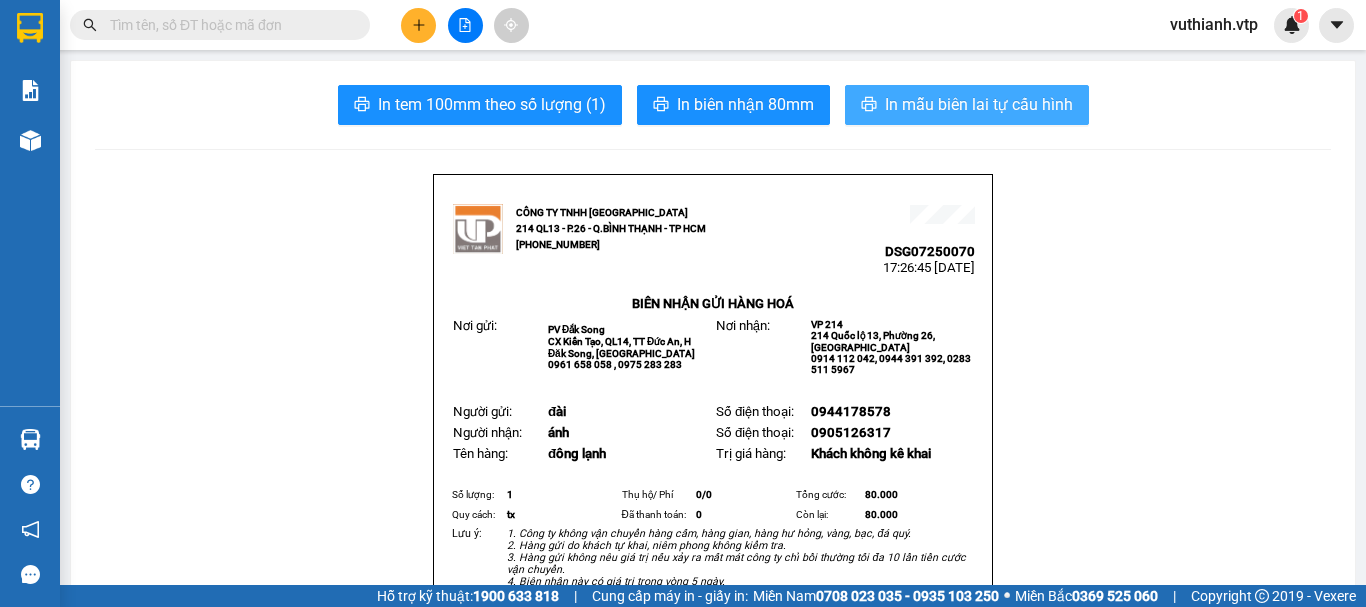 click on "In mẫu biên lai tự cấu hình" at bounding box center [979, 104] 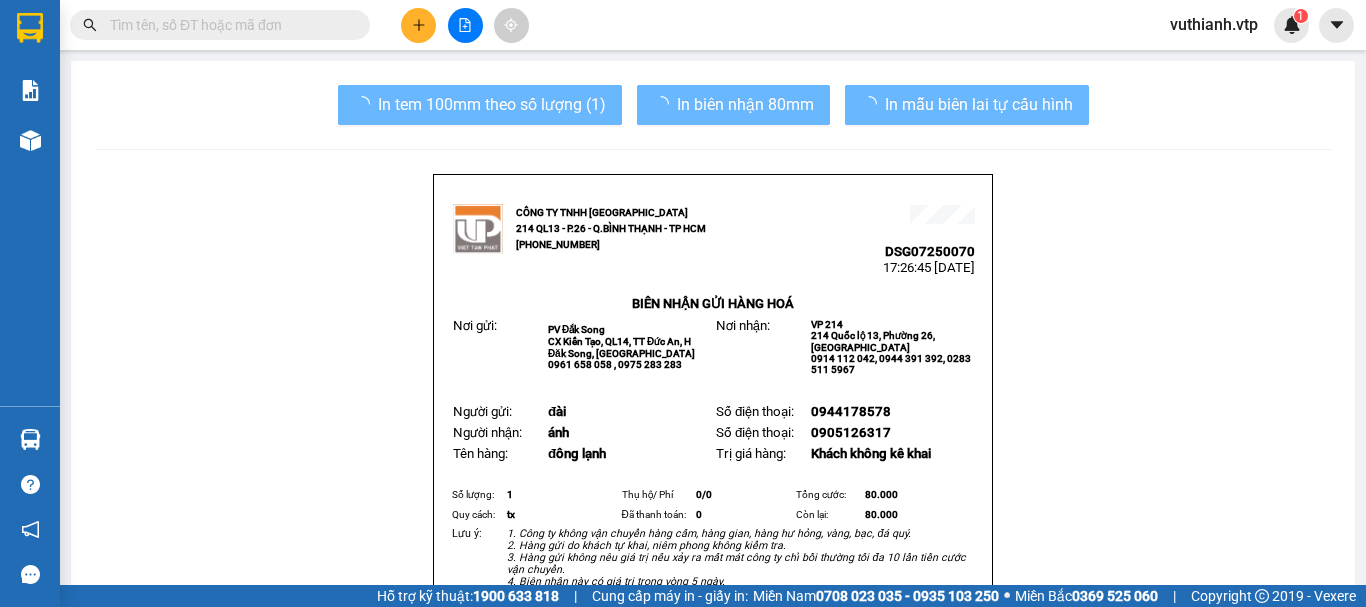 scroll, scrollTop: 0, scrollLeft: 0, axis: both 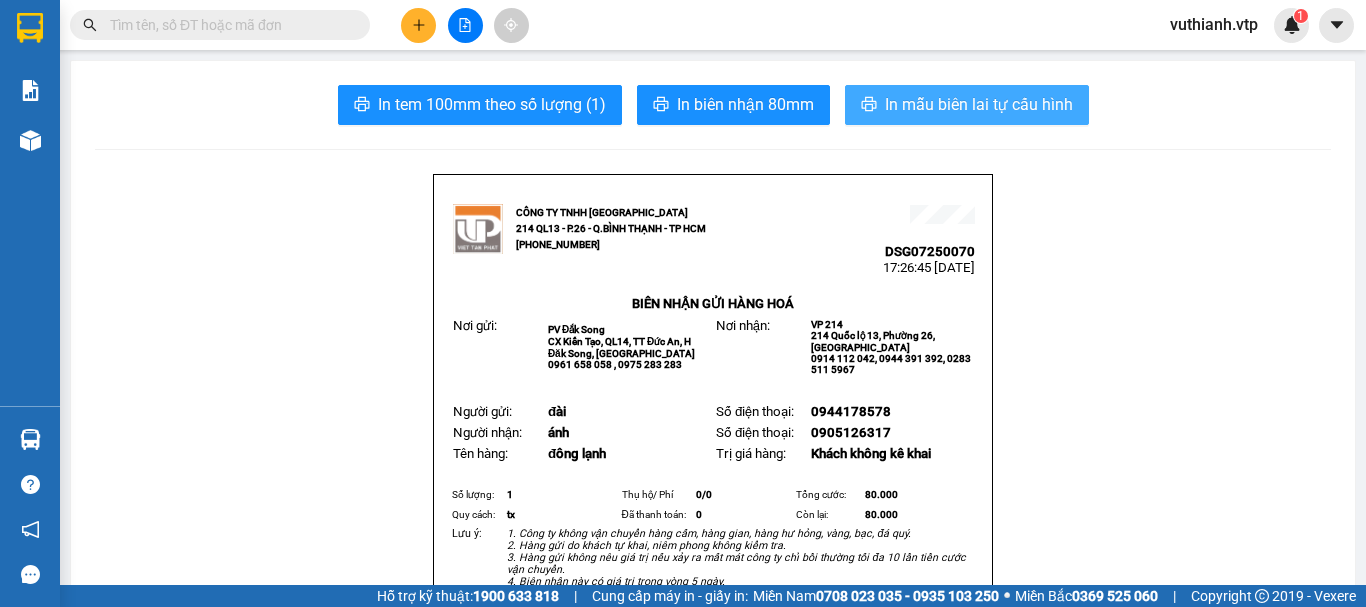 click on "In mẫu biên lai tự cấu hình" at bounding box center (979, 104) 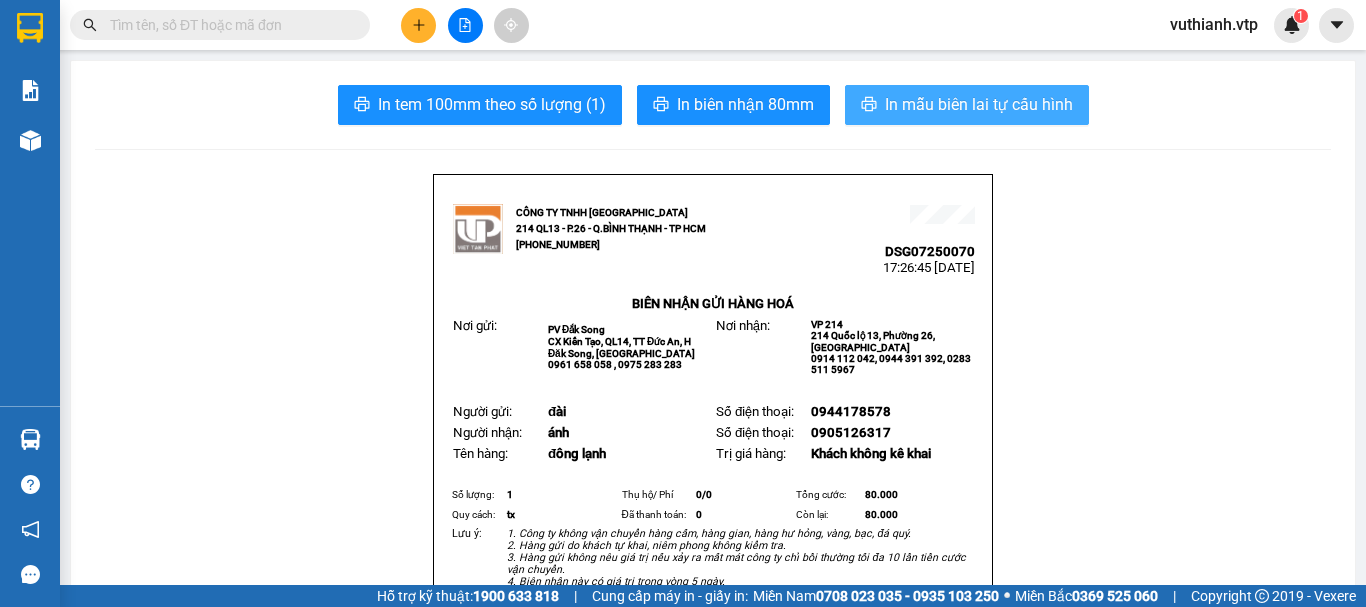 scroll, scrollTop: 0, scrollLeft: 0, axis: both 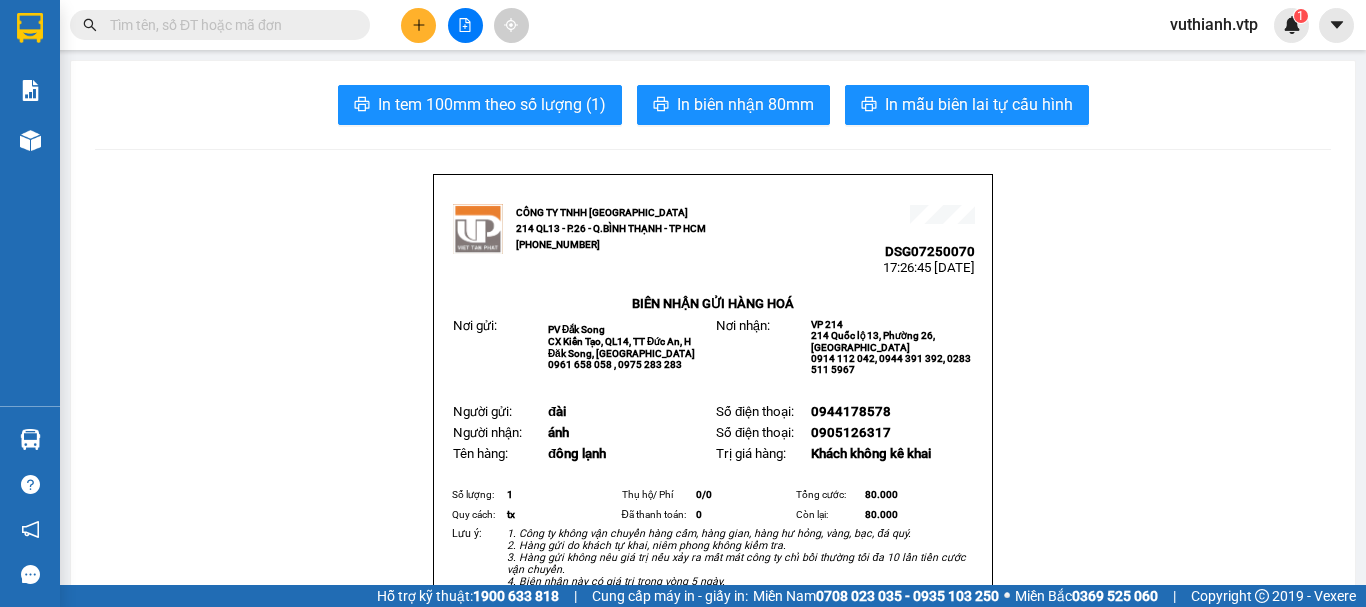 click on "CÔNG TY TNHH VIỆT TÂN PHáT  214 QL13 - P.26 - Q.BÌNH THẠNH - TP HCM  (0269) 3 837 999
DSG07250070 17:26:45 - 12/07/2025
BIÊN NHẬN GỬI HÀNG HOÁ
Nơi gửi:
PV Đắk Song
CX Kiến Tạo, QL14, TT Đức An, H Đăk Song, T Đắk Nông
0961 658 058 , 0975 283 283
Nơi nhận:
VP 214
214 Quốc lộ 13, Phường 26, Q Bình Thạnh
0914 112 042, 0944 391 392, 0283 511 5967
Người gửi:
đài
Số điện thoại:
0944178578
Người nhận:
ánh
Số điện thoại:
0905126317
Tên hàng:
đông lạnh
Trị giá hàng:
Khách không kê khai
Số lượng:
1
Thụ hộ/ Phí
0/  0
Tổng cước:
80.000
Quy cách:
tx
Đã thanh toán:
0
Còn lại:
80.000
Lưu ý:
1. Công ty không vận chuyển hàng cấm, hàng gian, hàng hư hỏng, vàng, bạc, đá quý." at bounding box center (713, 1364) 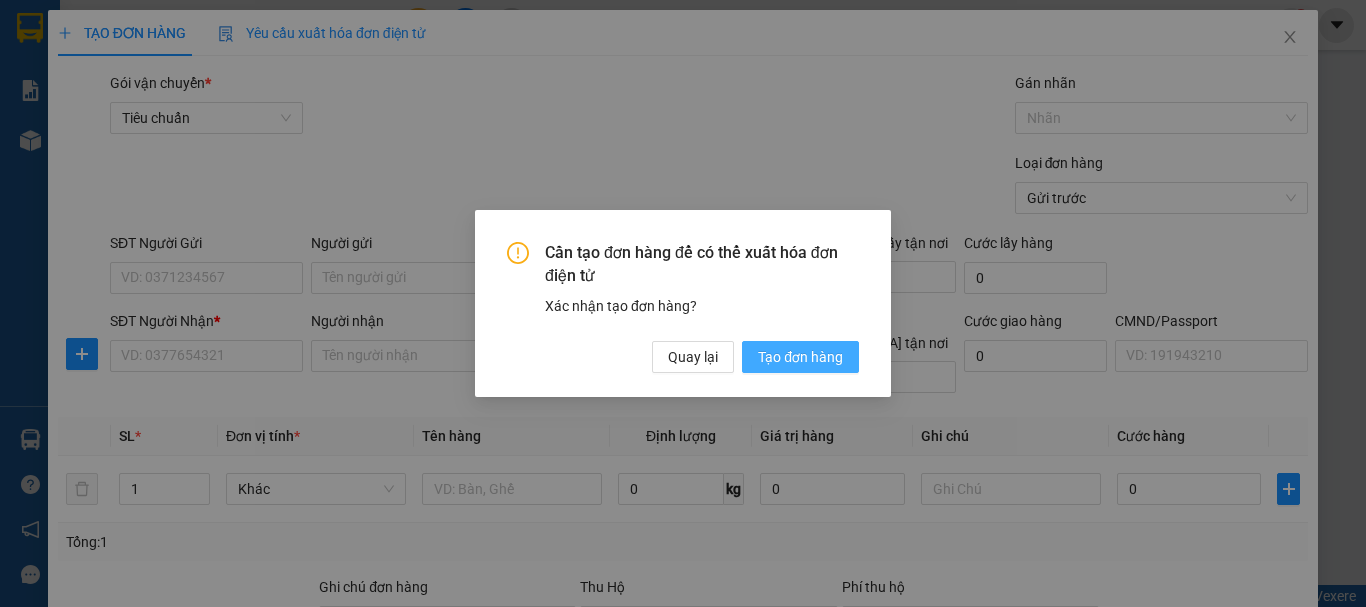 click on "Tạo đơn hàng" at bounding box center (800, 357) 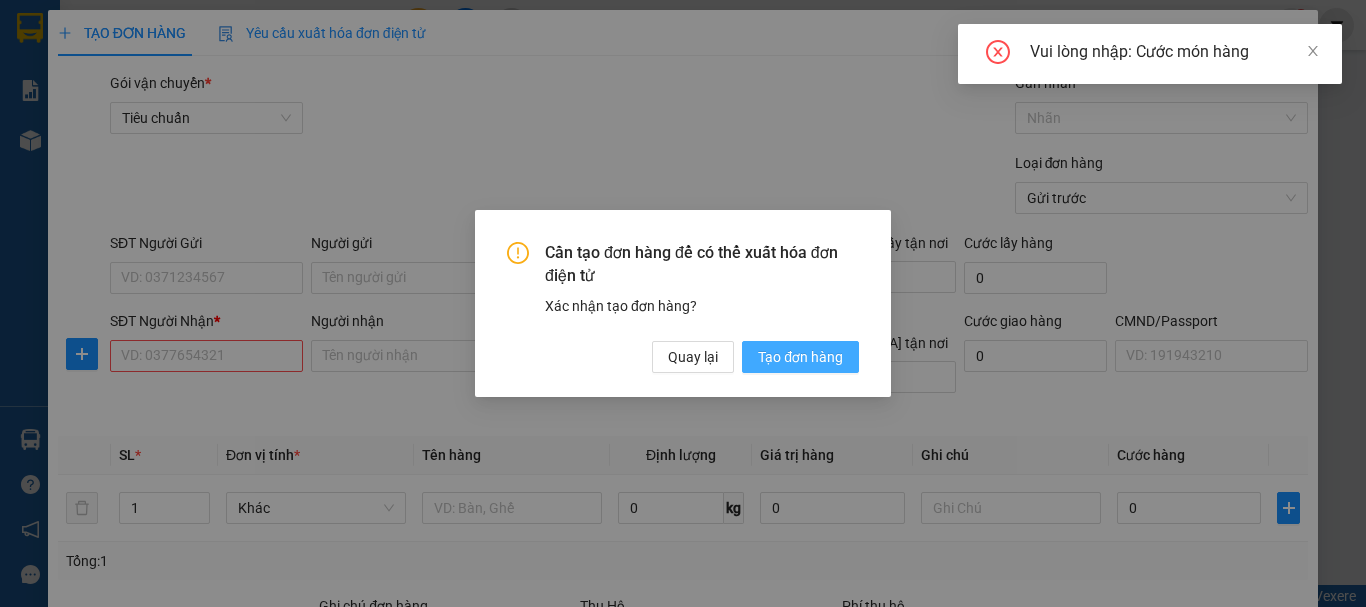 click on "Tạo đơn hàng" at bounding box center [800, 357] 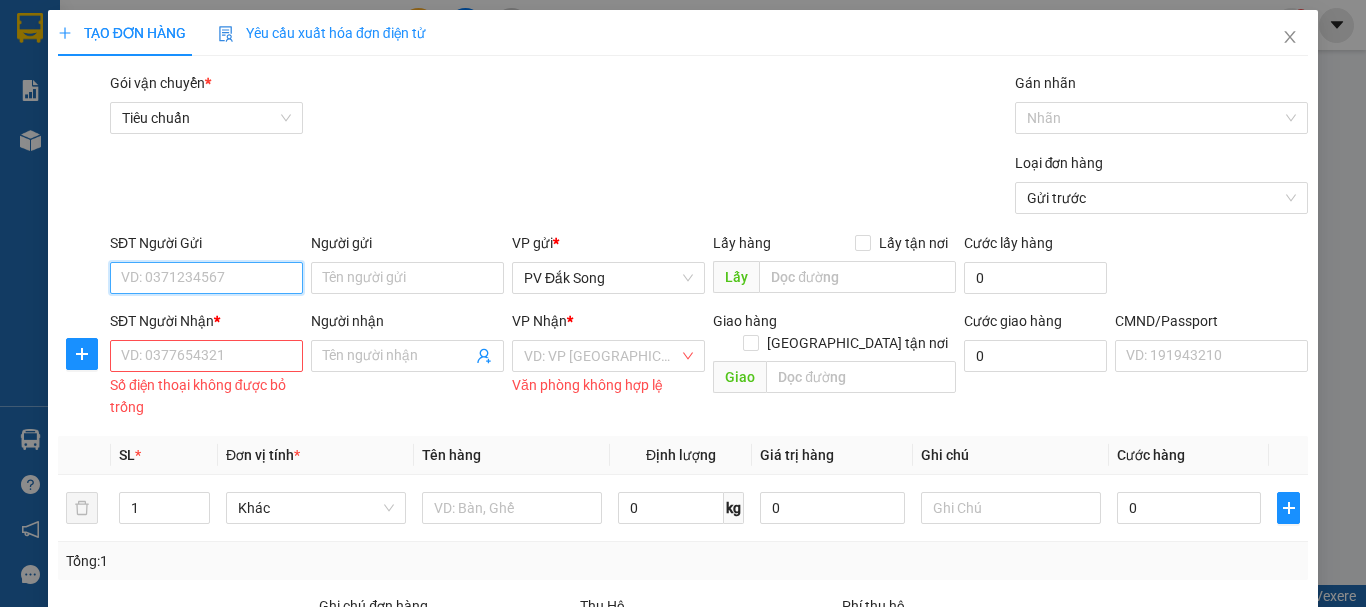 click on "SĐT Người Gửi" at bounding box center [206, 278] 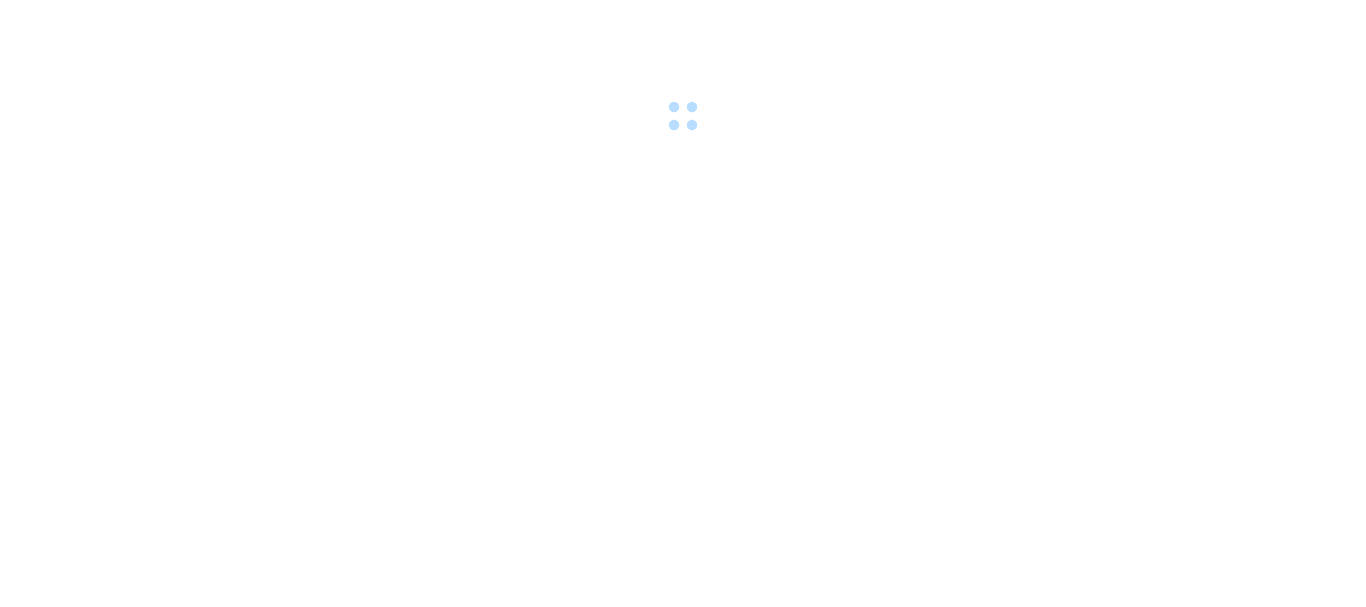 scroll, scrollTop: 0, scrollLeft: 0, axis: both 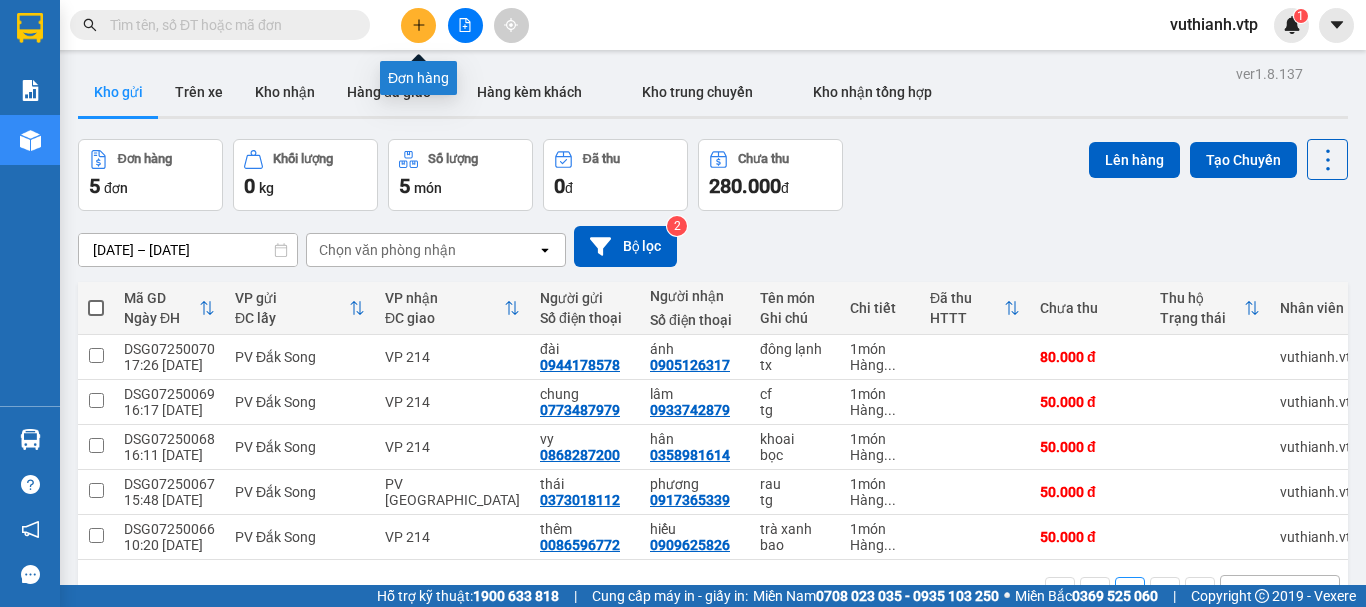 click 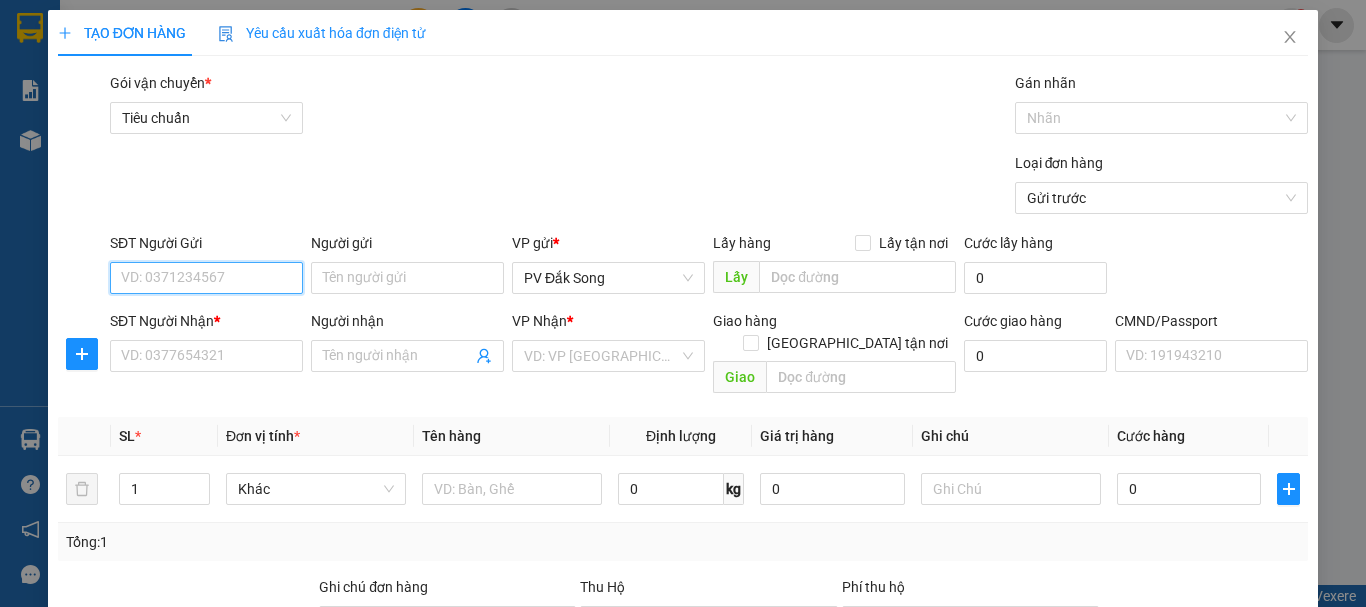 click on "SĐT Người Gửi" at bounding box center [206, 278] 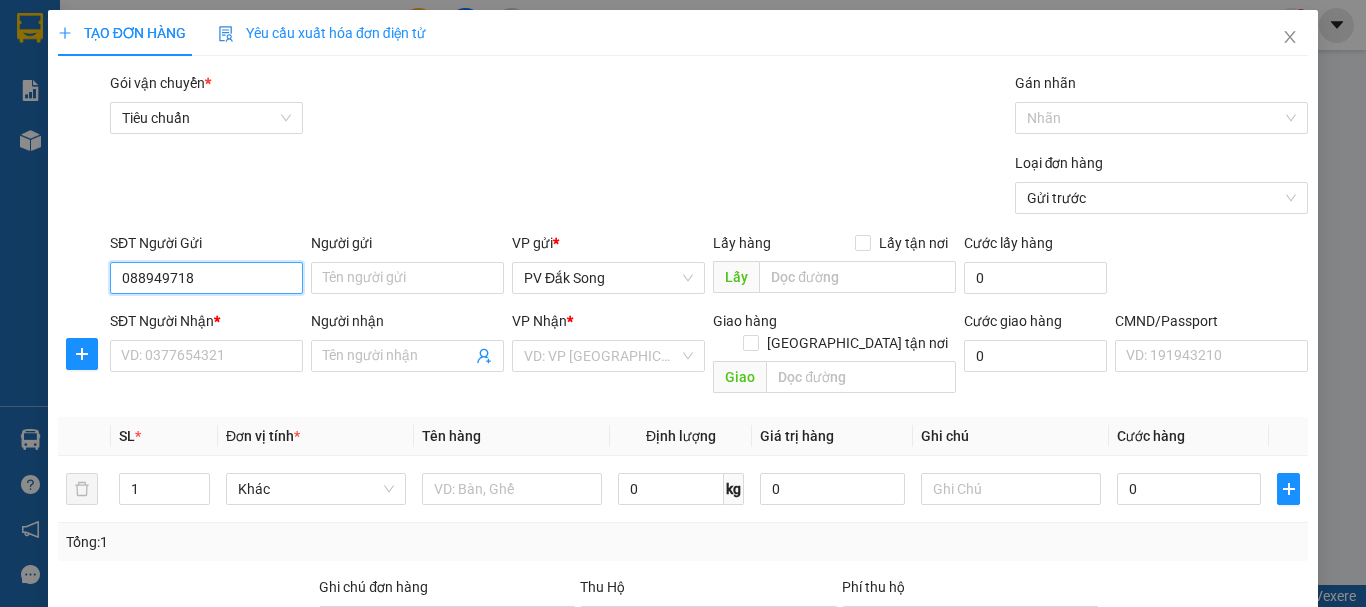 type on "088949718" 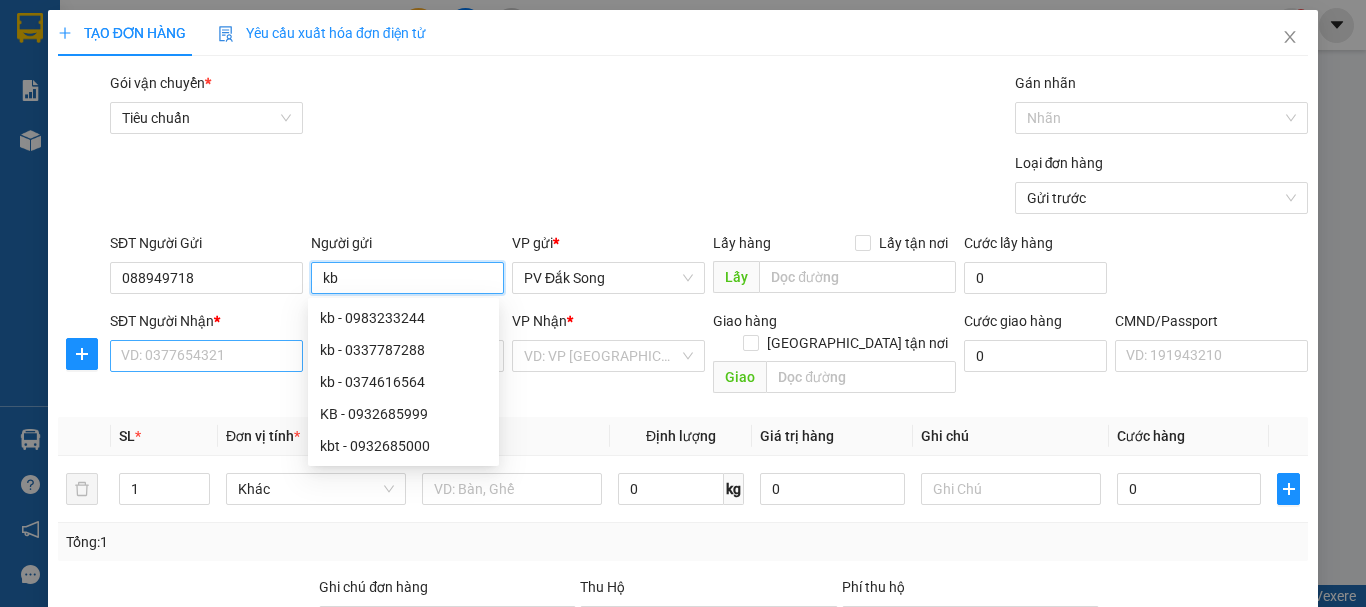 type on "kb" 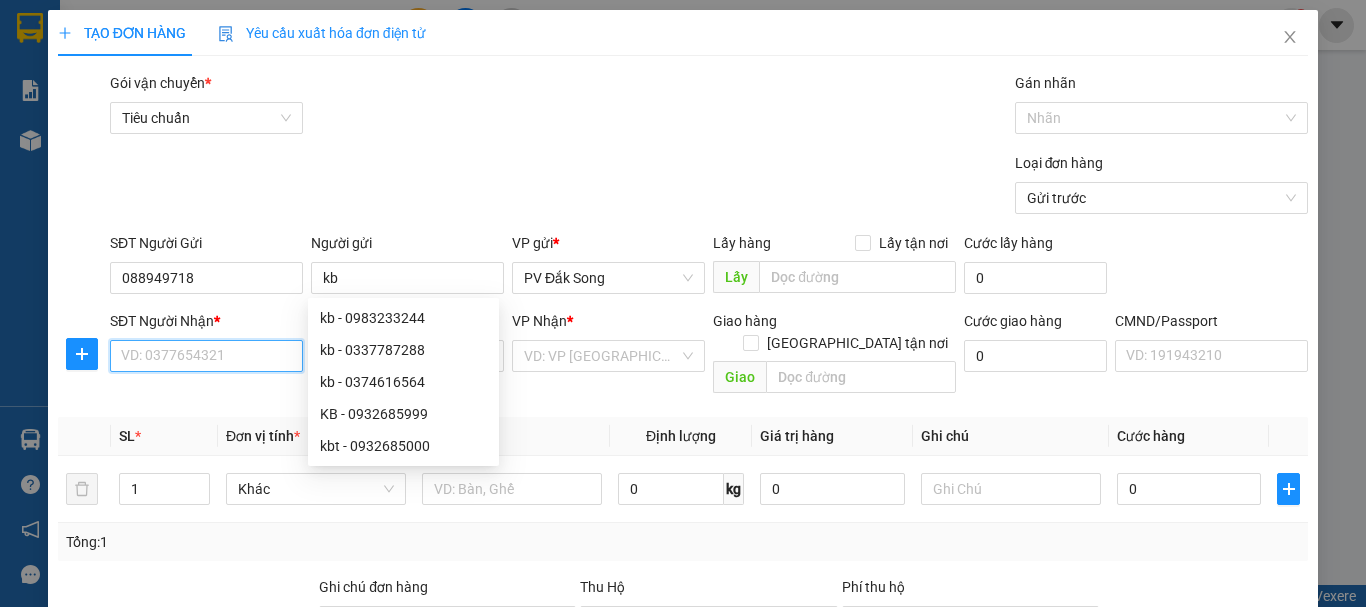 click on "SĐT Người Nhận  *" at bounding box center [206, 356] 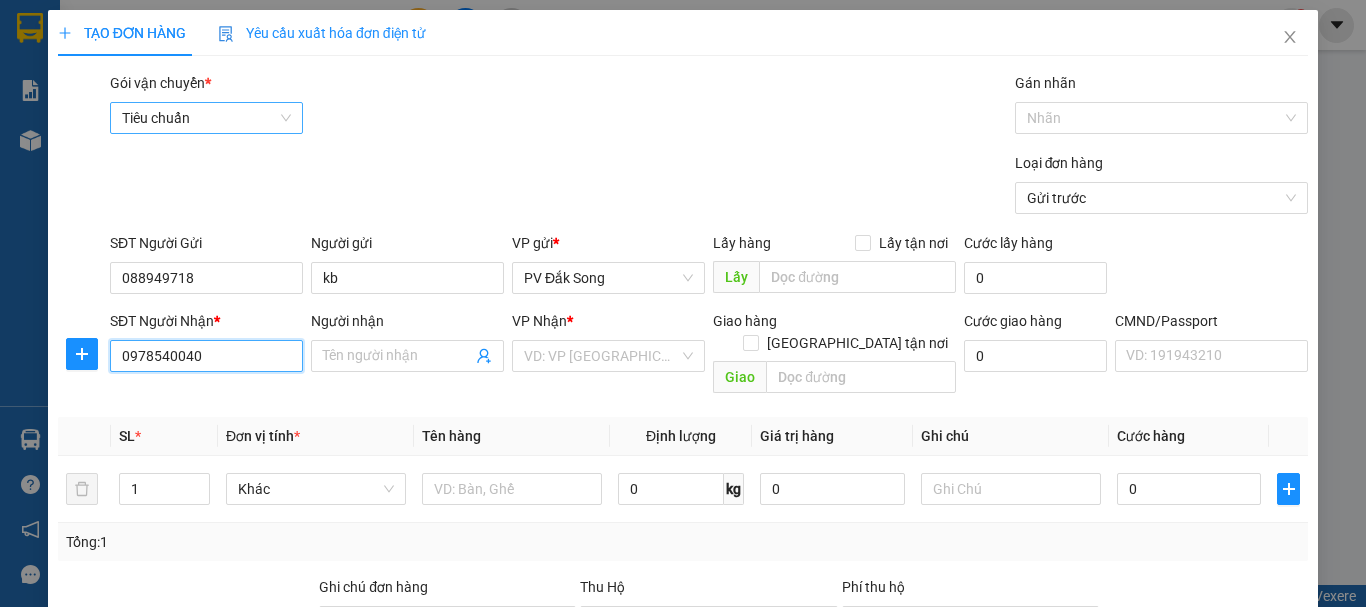 type on "0978540040" 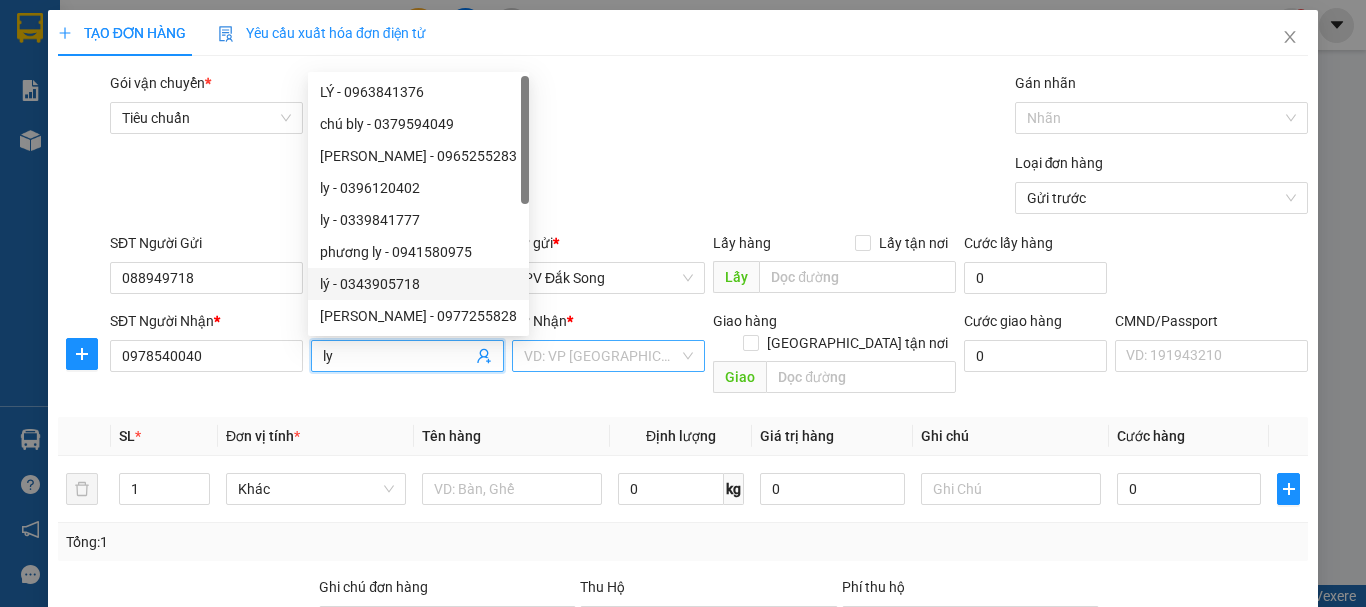 type on "ly" 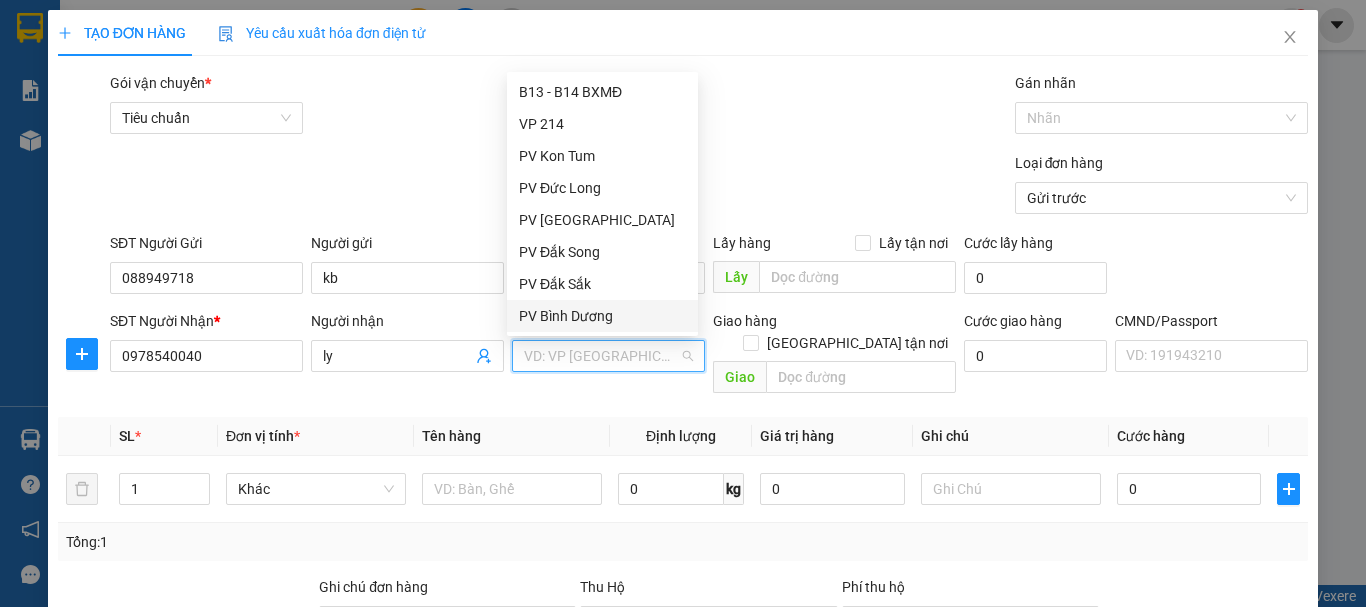 click on "PV Bình Dương" at bounding box center [602, 316] 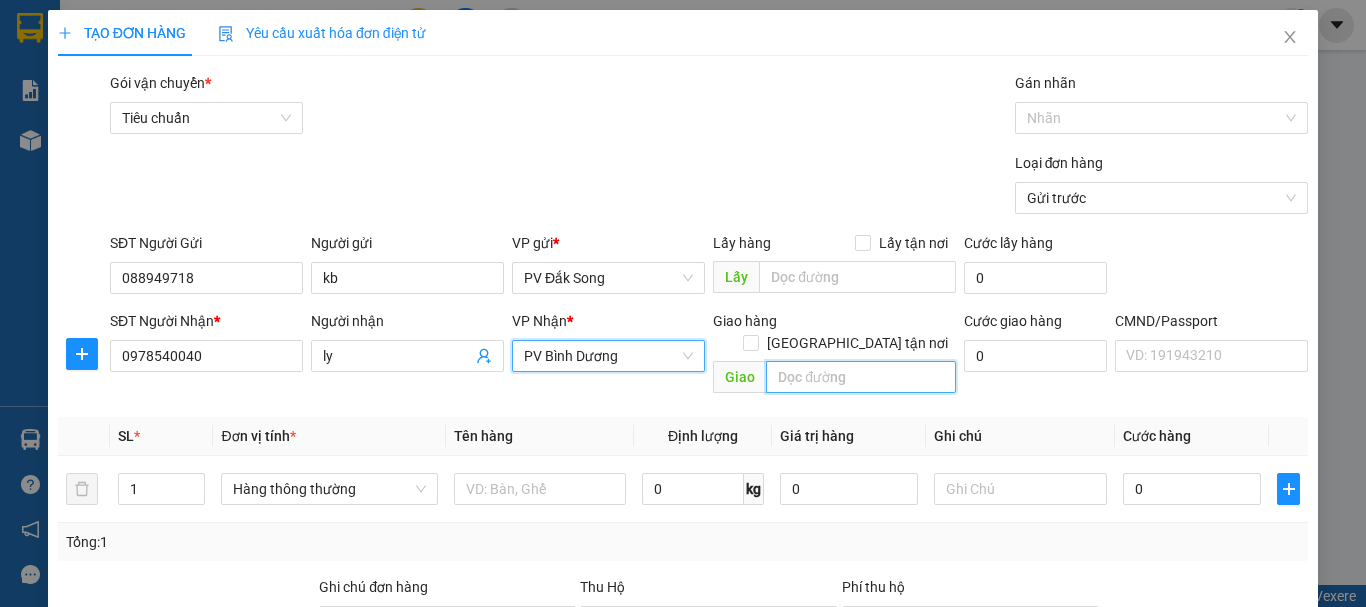 click at bounding box center [861, 377] 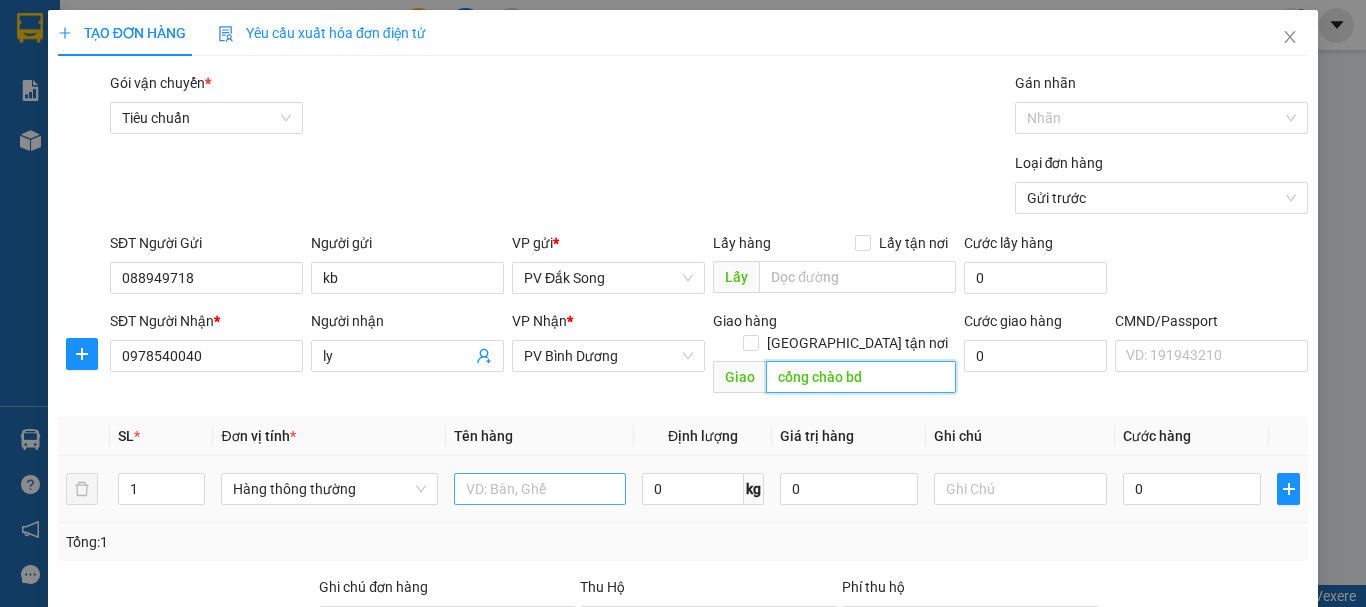 type on "cổng chào bd" 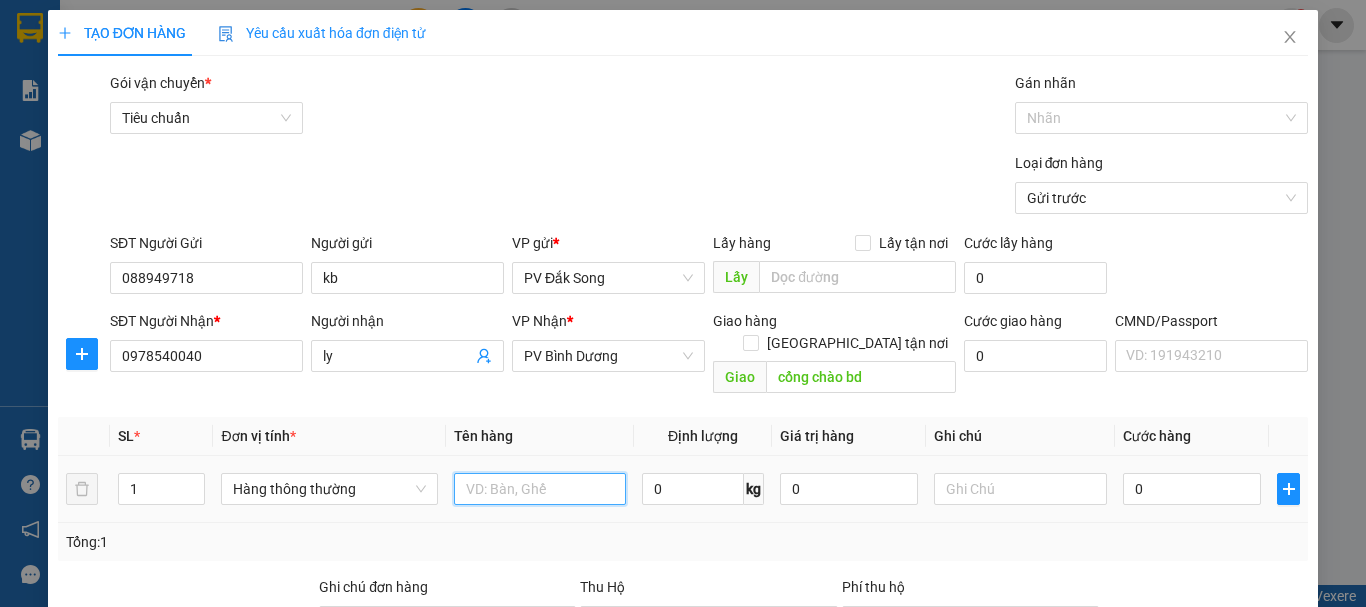 click at bounding box center (540, 489) 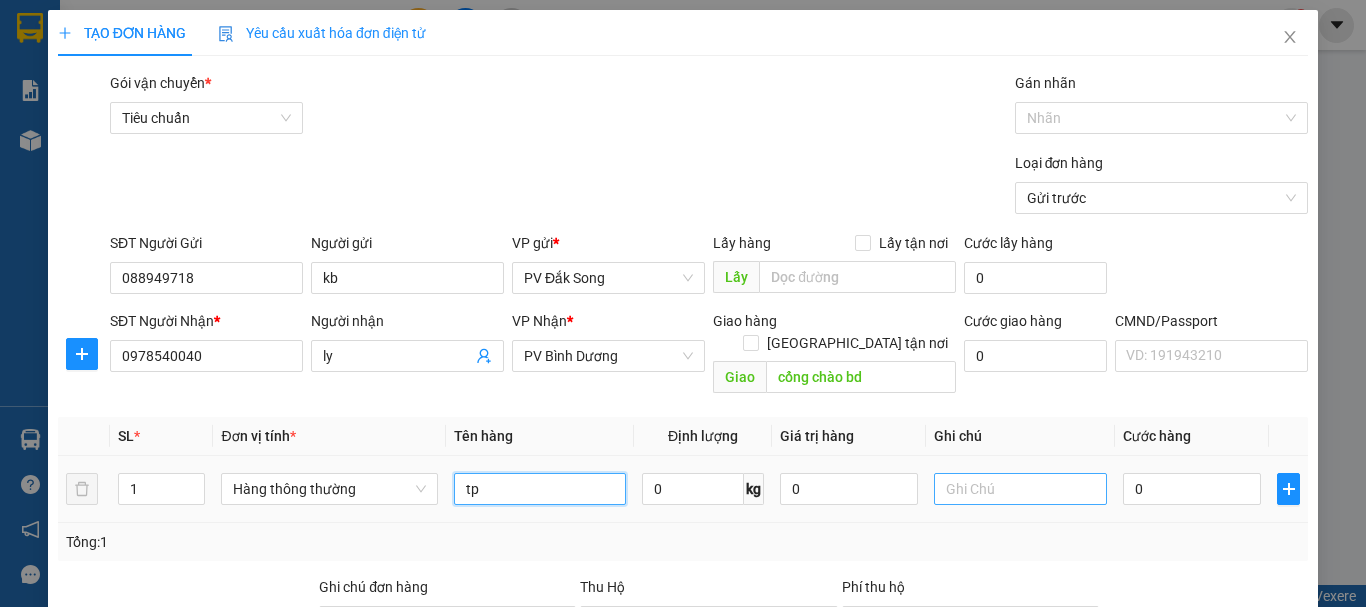 type on "tp" 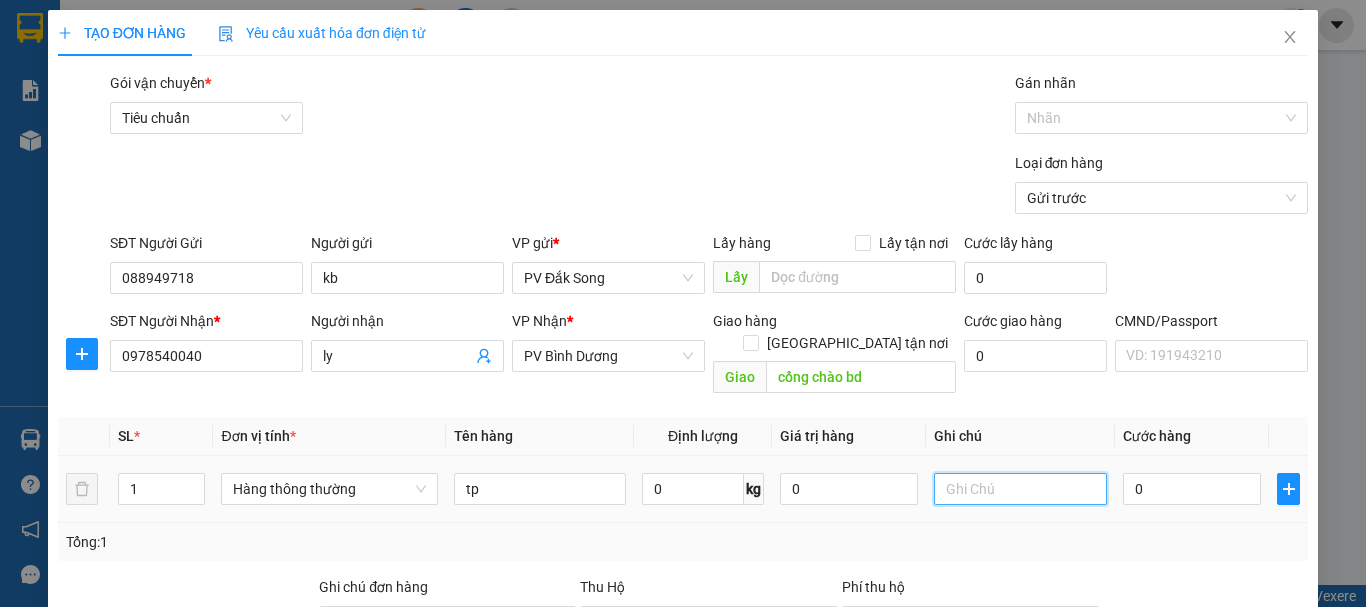 click at bounding box center (1020, 489) 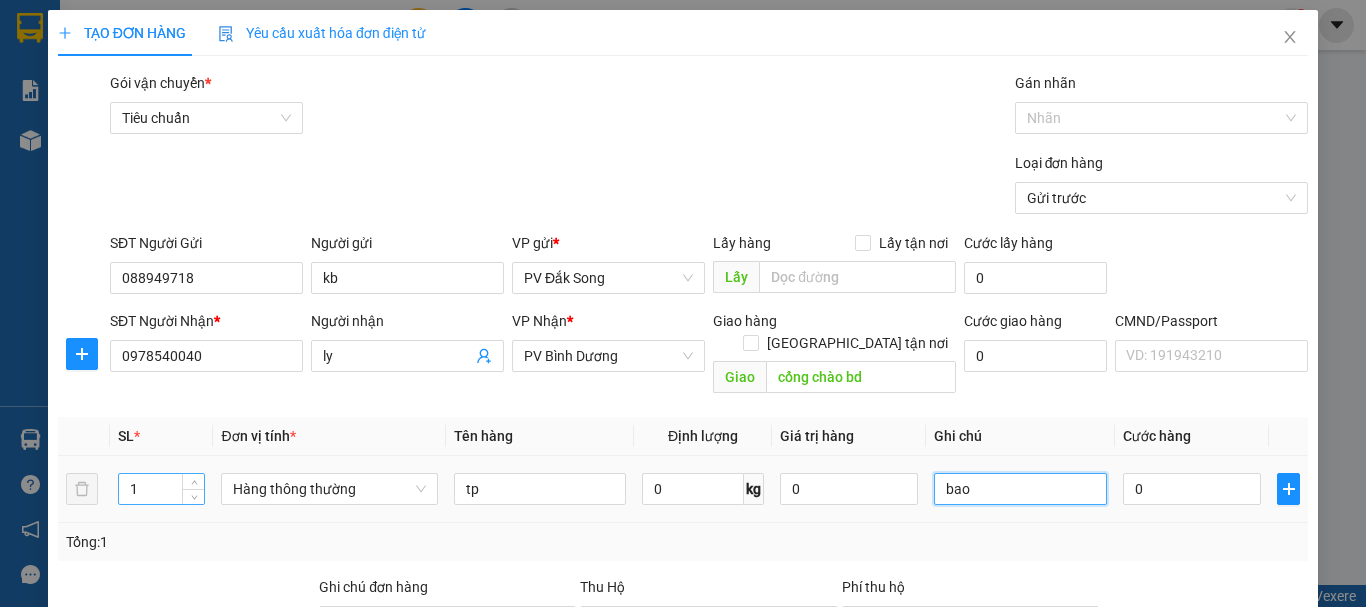 type on "bao" 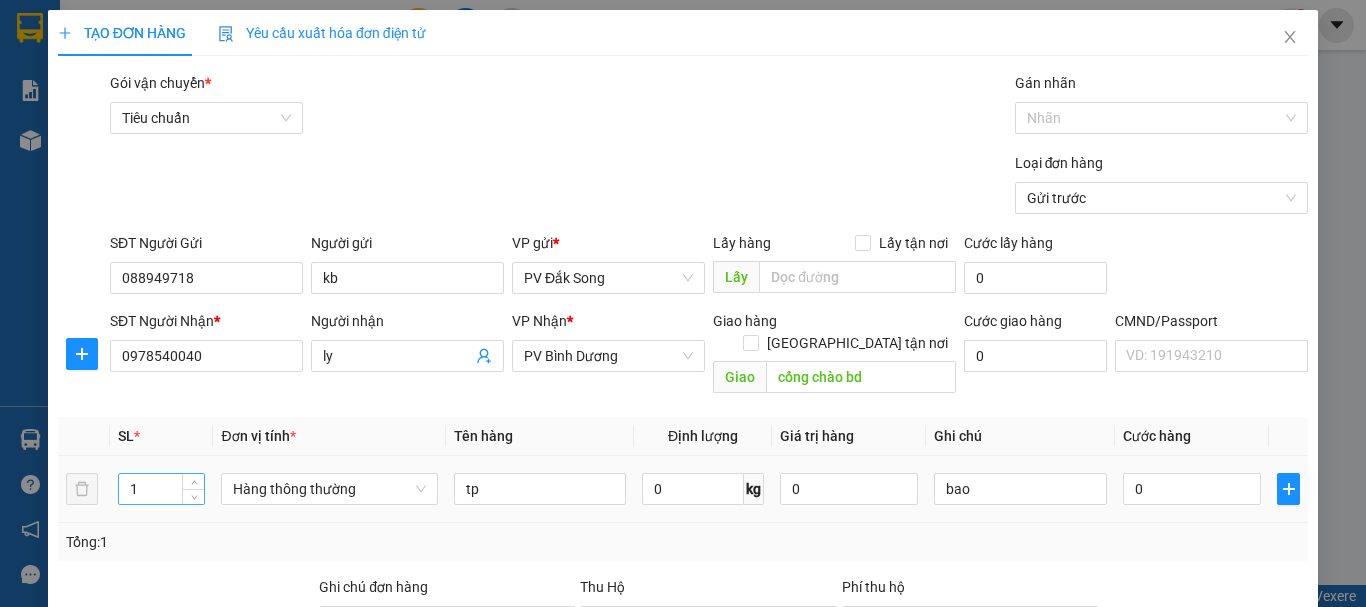 click on "1" at bounding box center (161, 489) 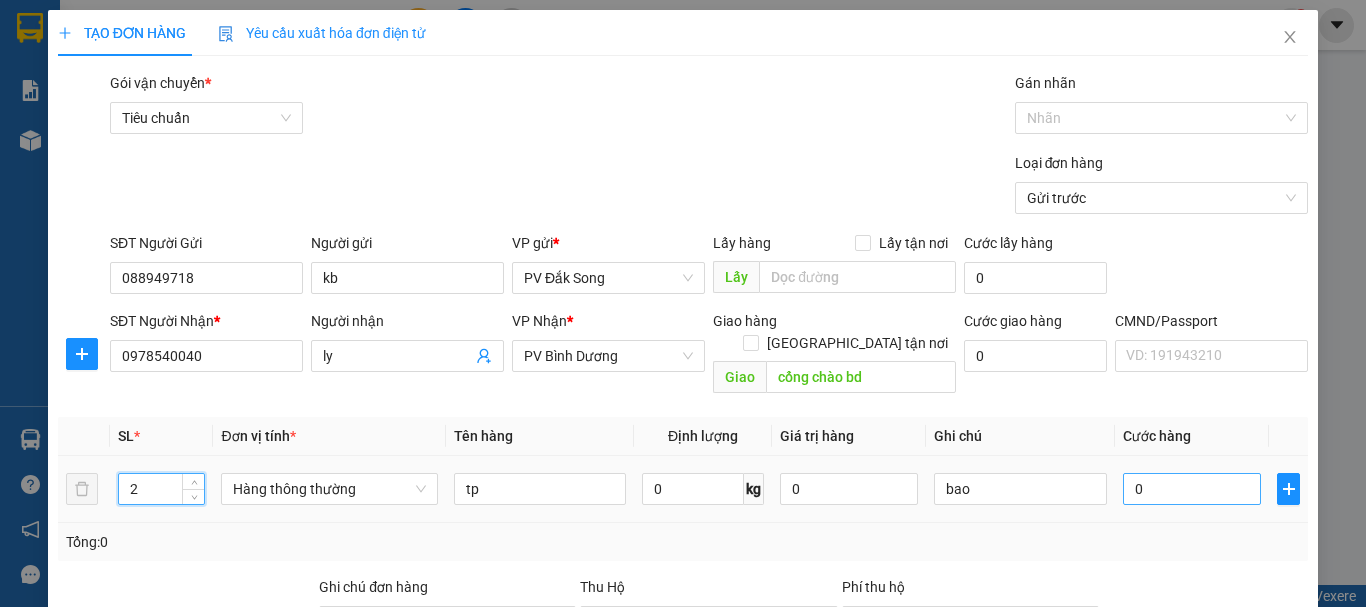 type on "2" 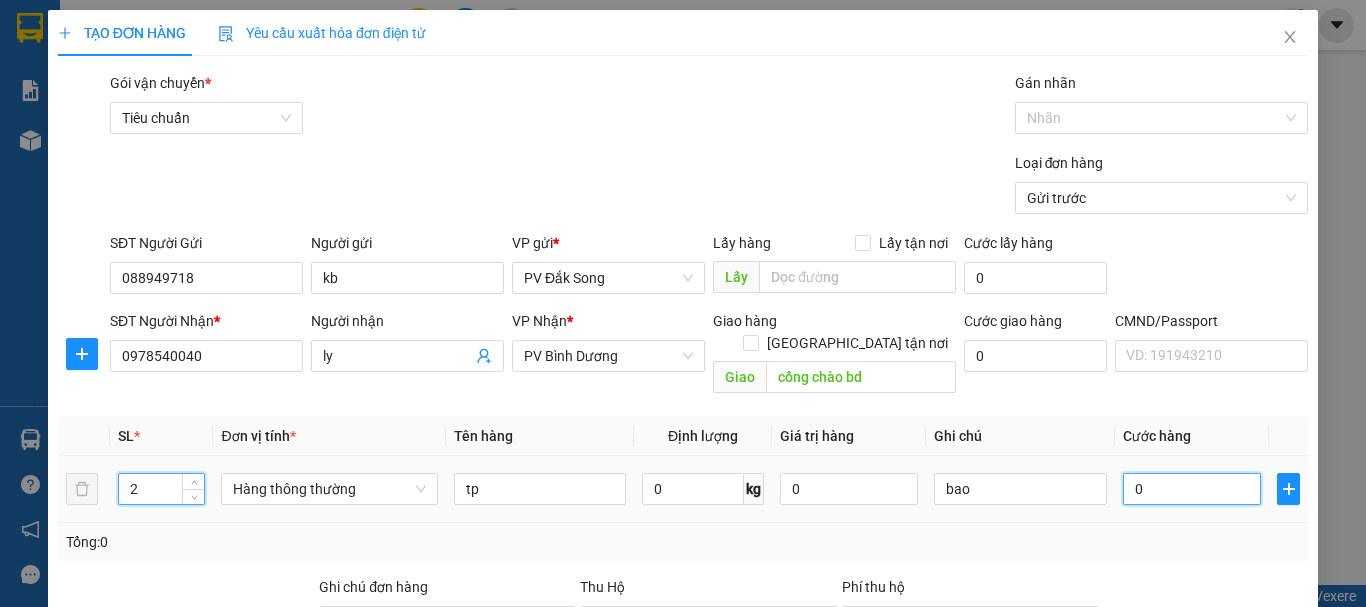 click on "0" at bounding box center [1192, 489] 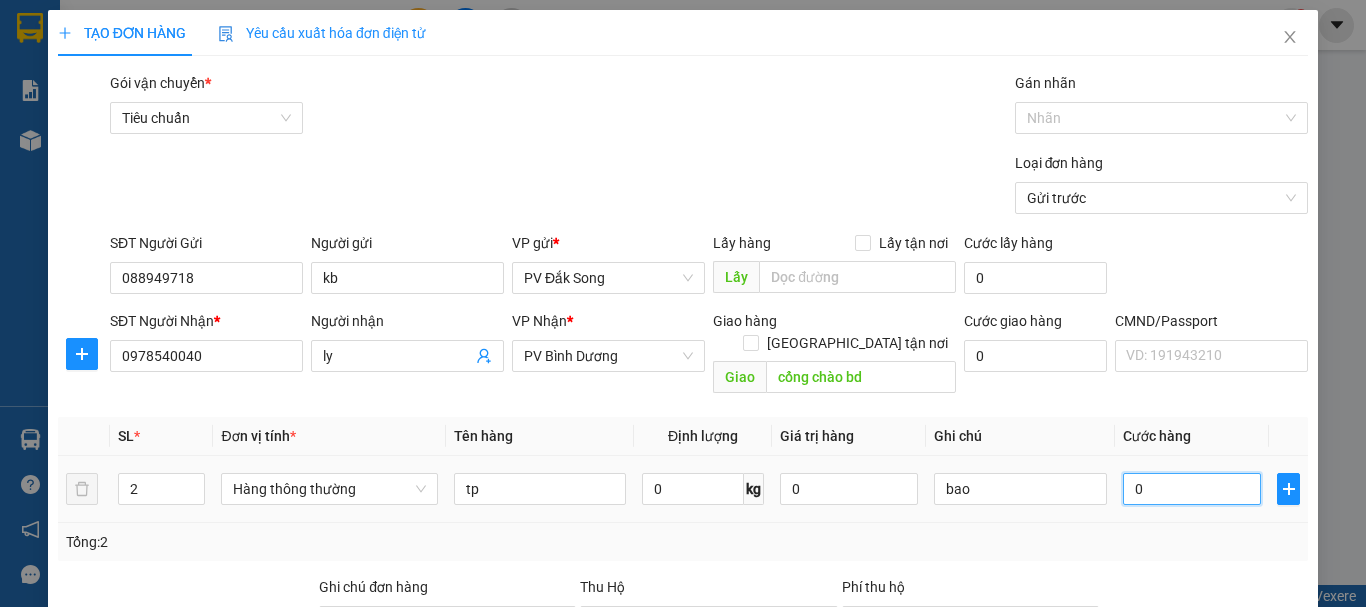 type on "002" 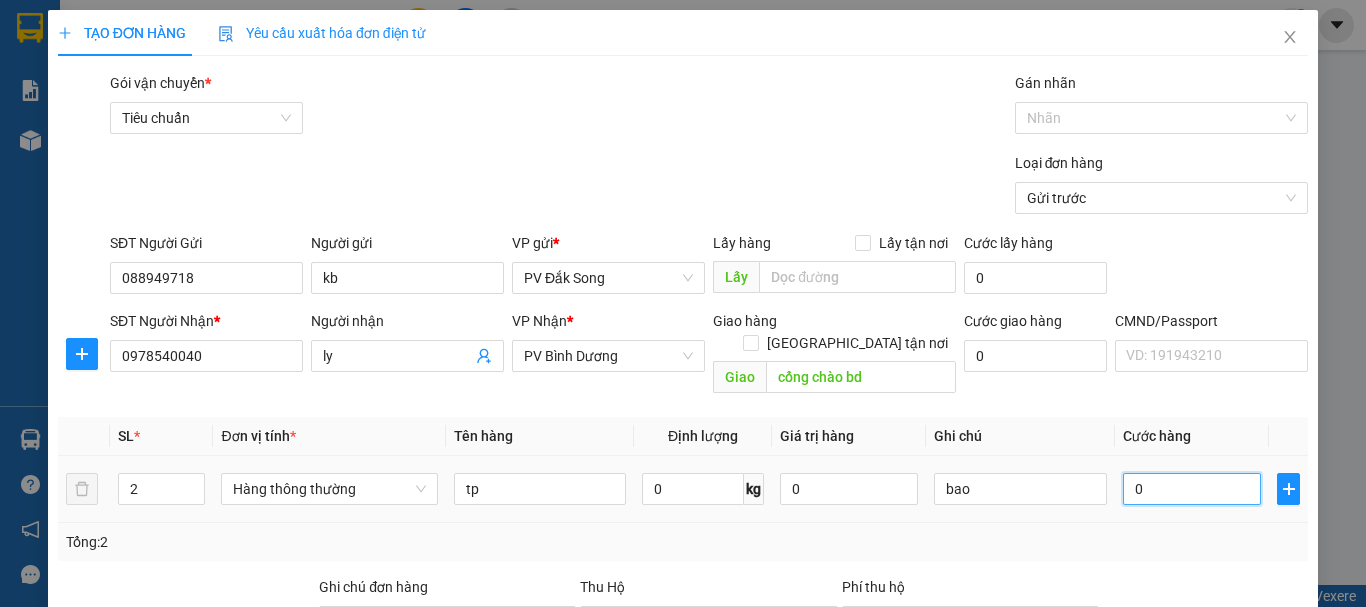 type on "2" 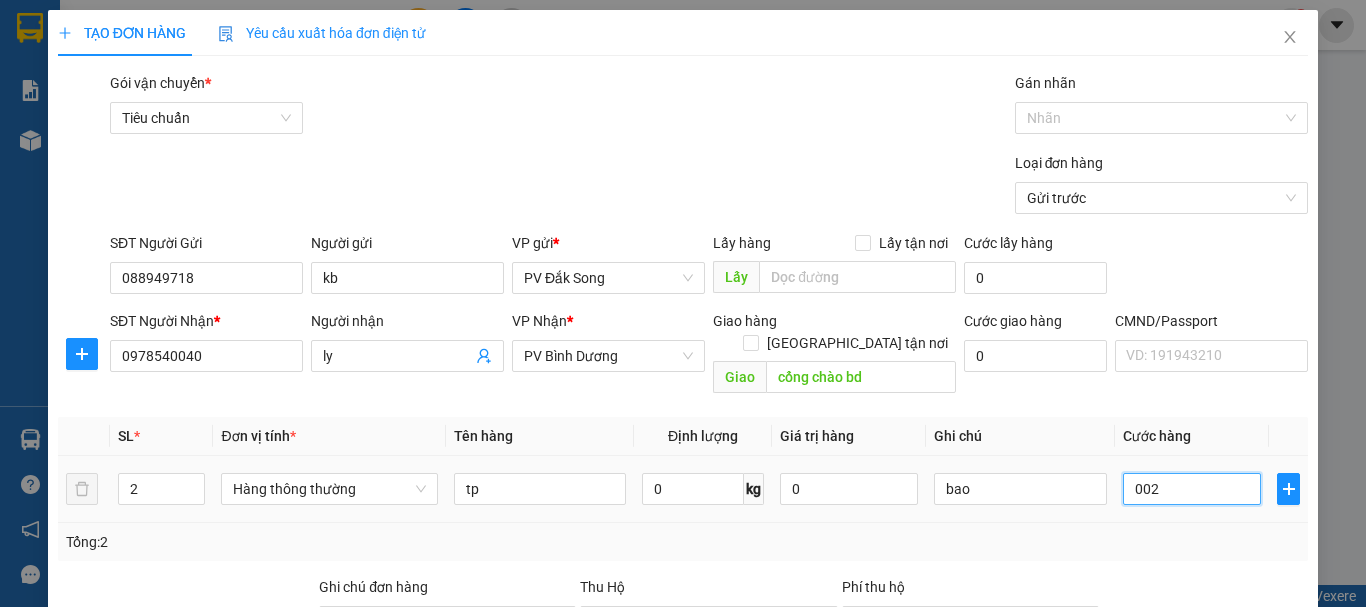 type on "0.020" 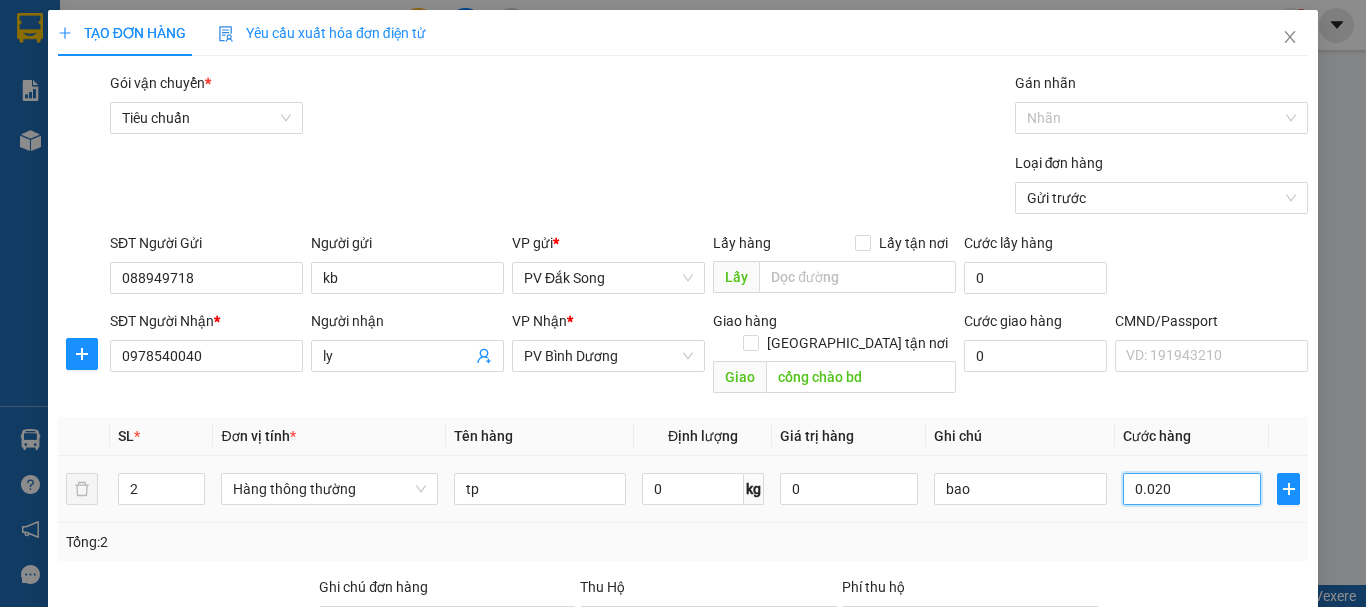 type on "20" 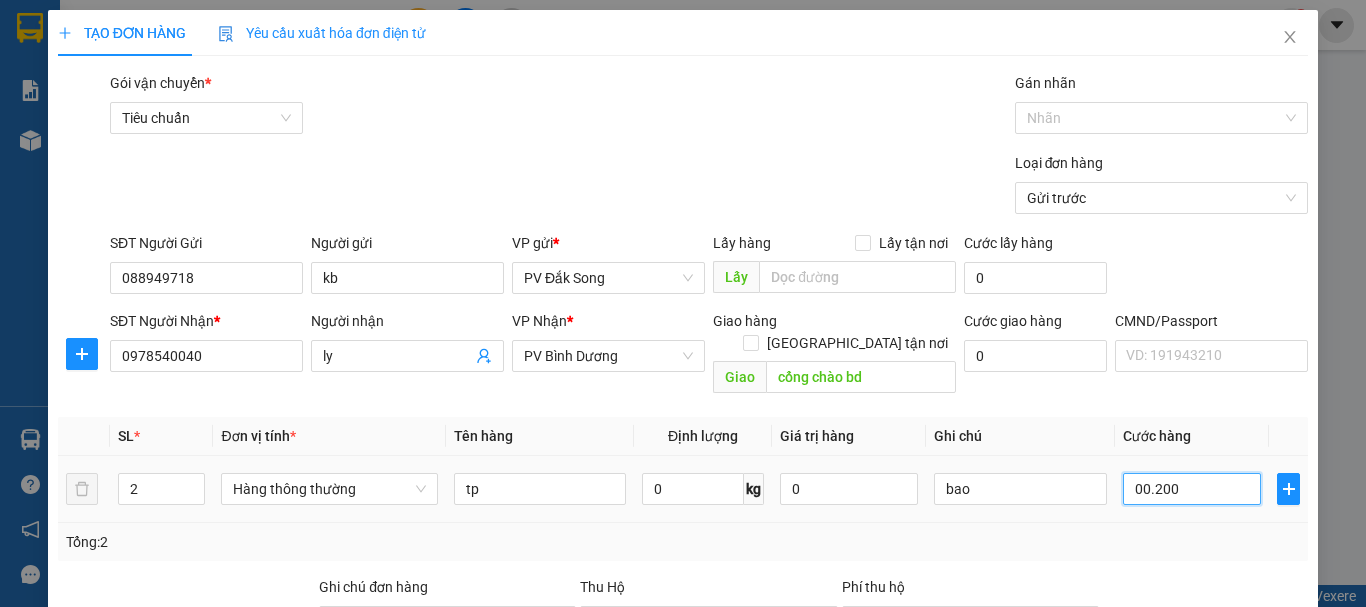 type on "00.002.000" 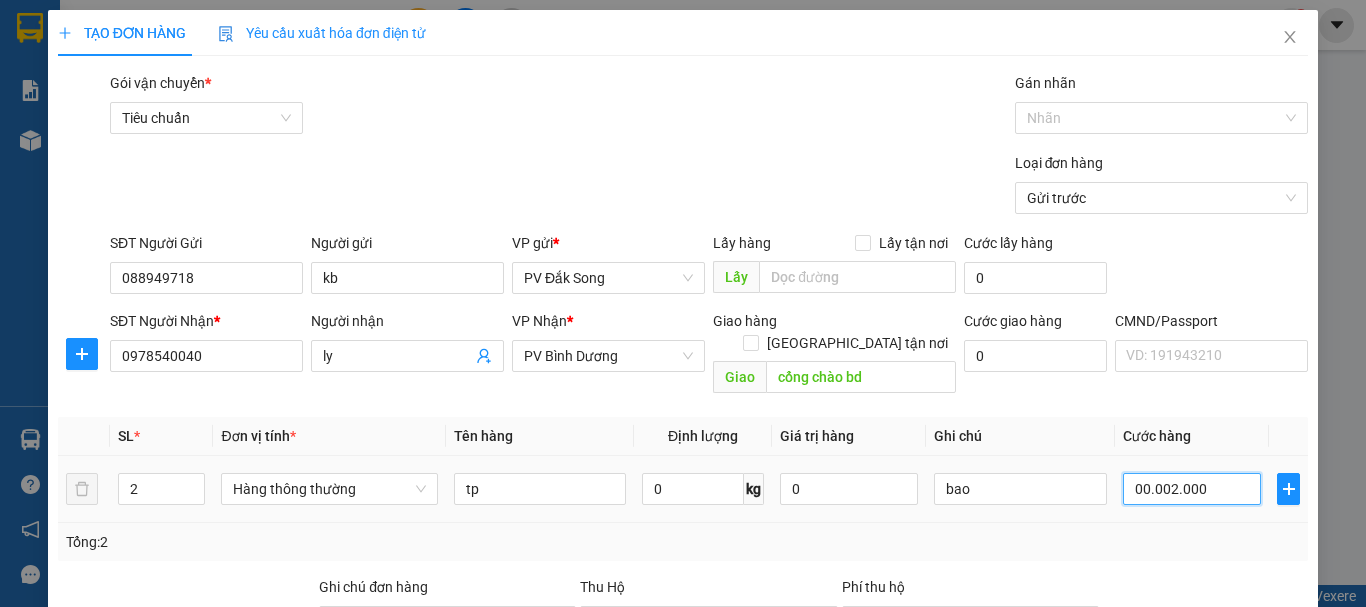 type on "2.000" 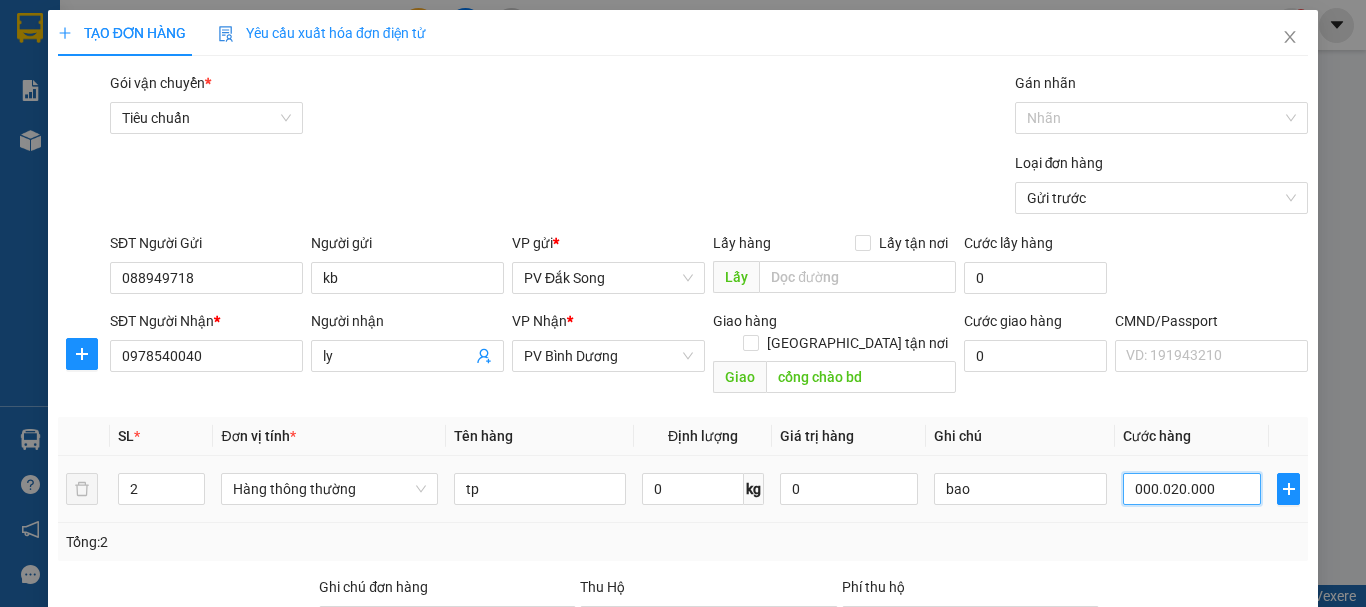 type on "00.002.000.000" 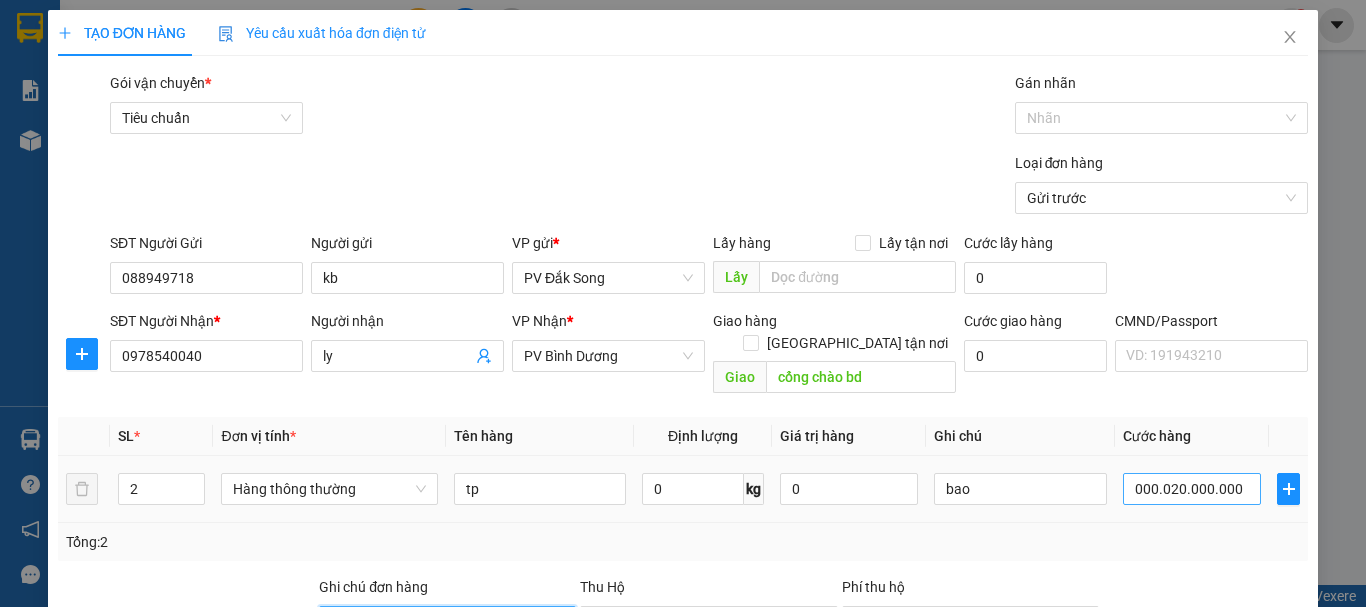 type on "20.000.000" 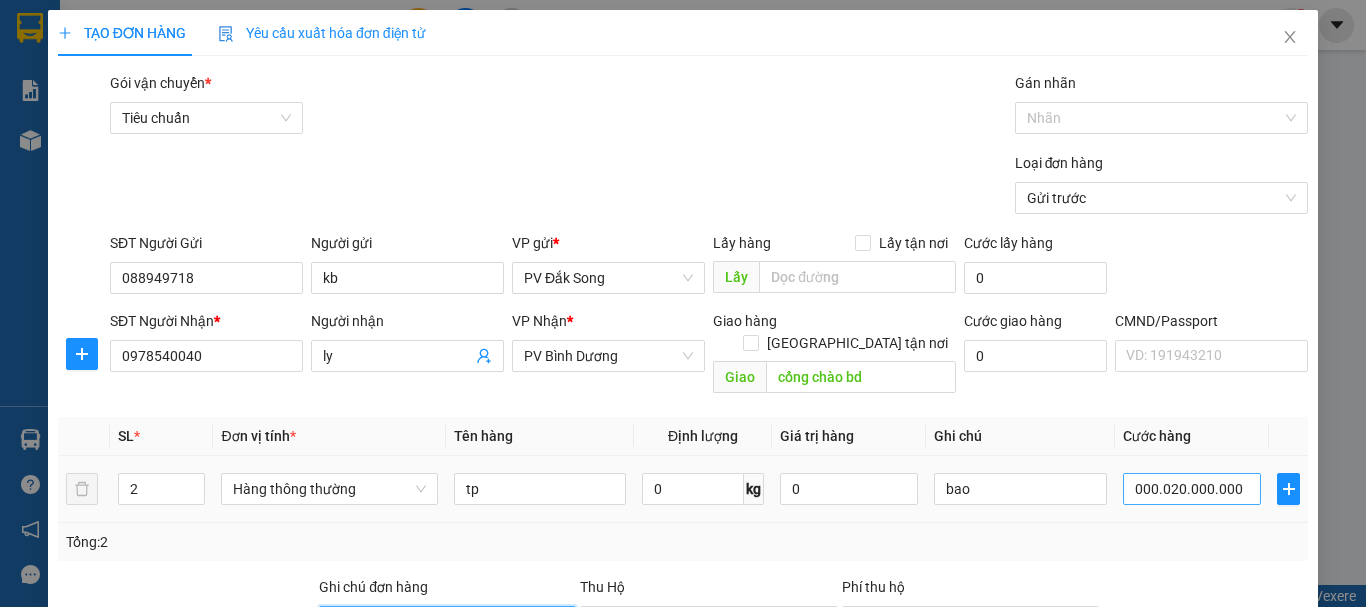 type on "20.000.000" 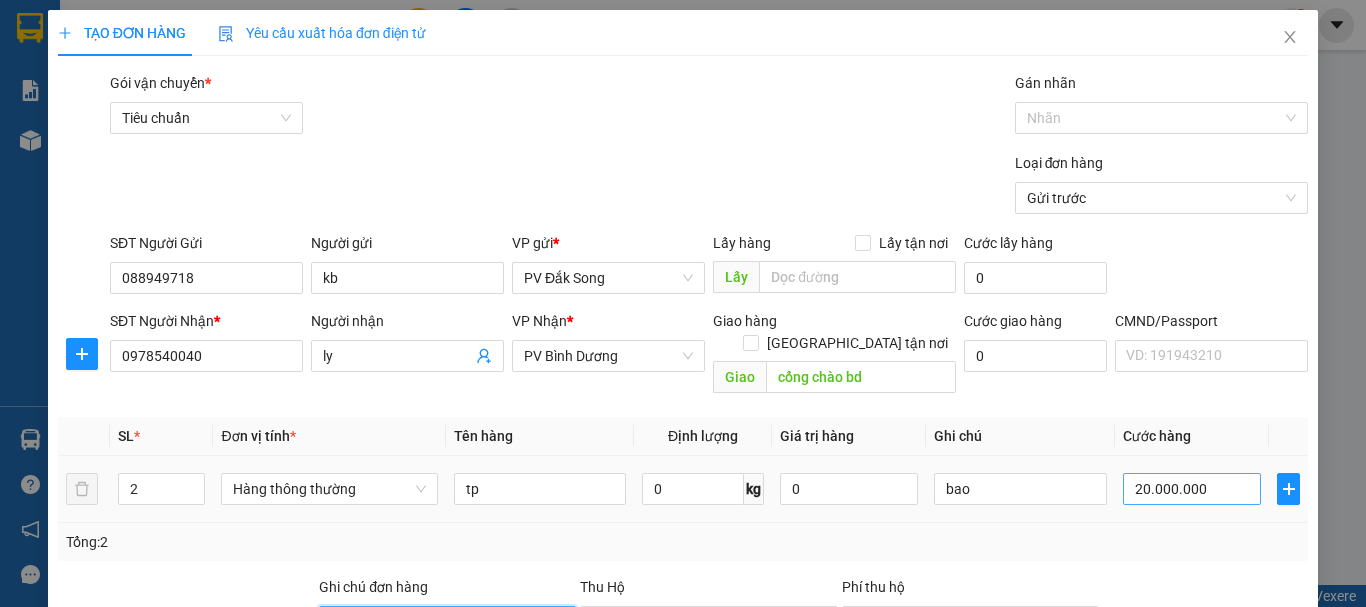 scroll, scrollTop: 9, scrollLeft: 0, axis: vertical 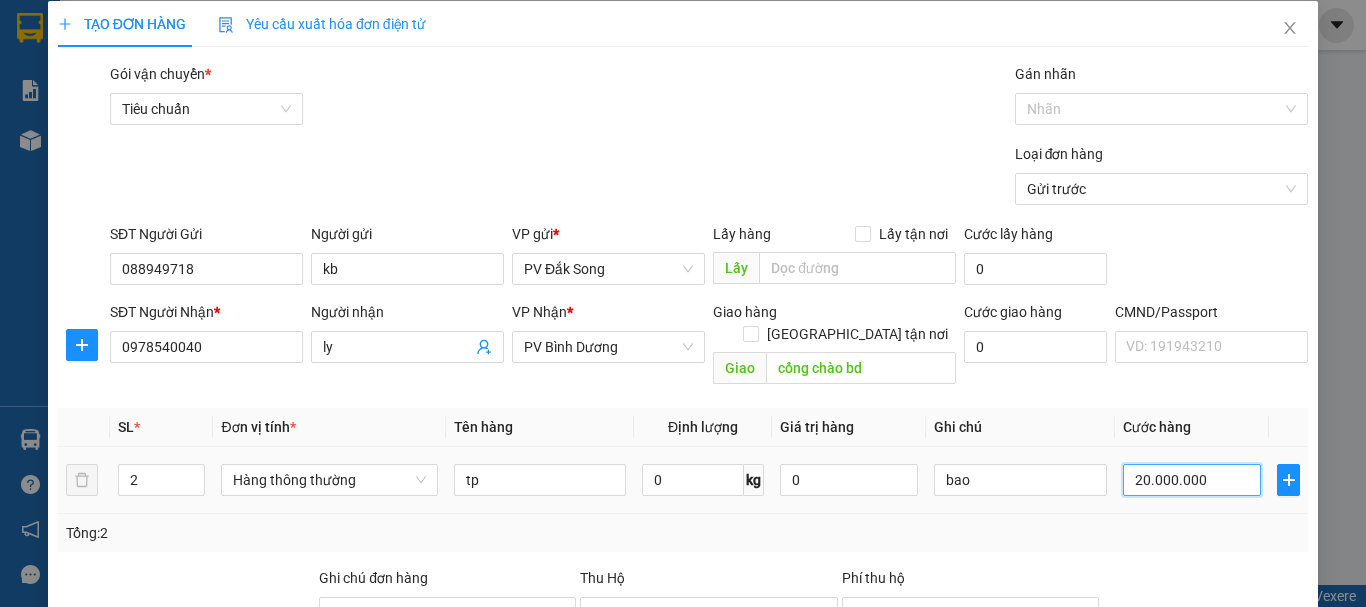 click on "20.000.000" at bounding box center (1192, 480) 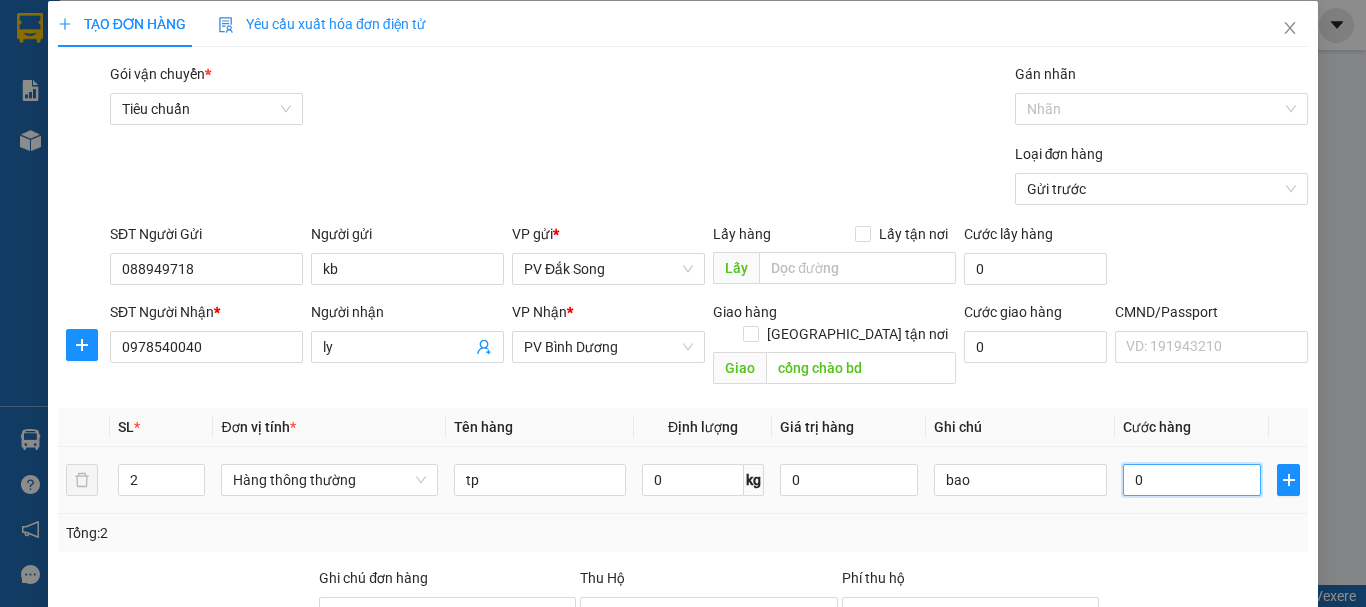 type on "002" 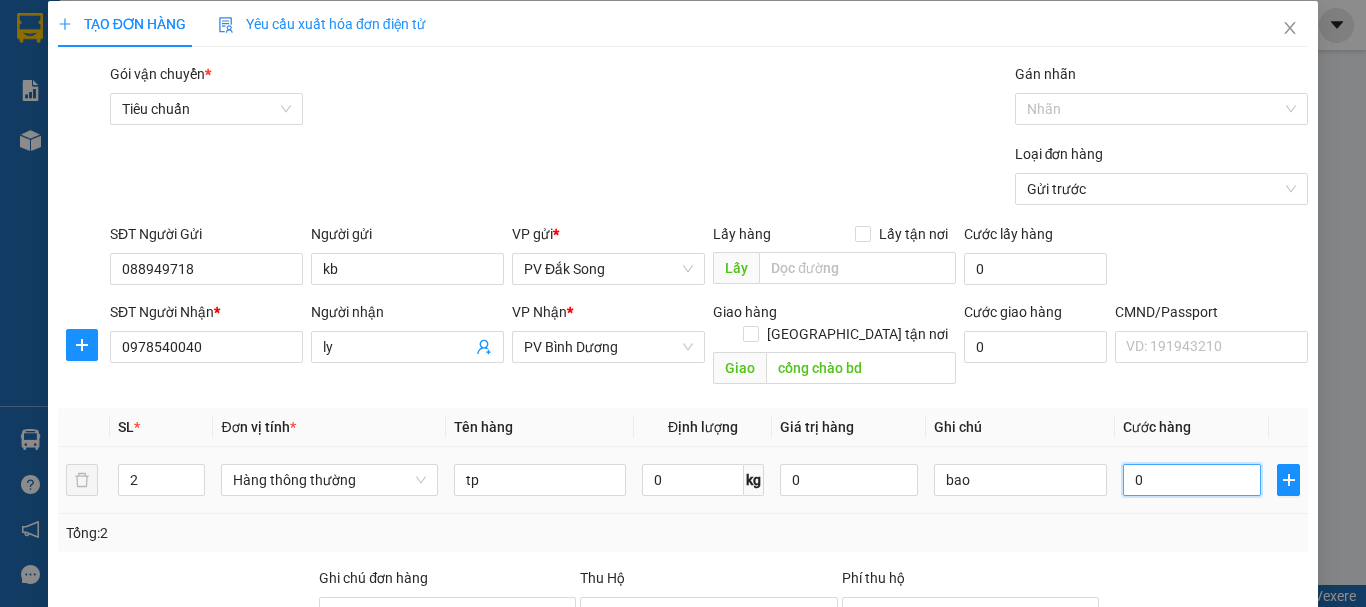 type on "2" 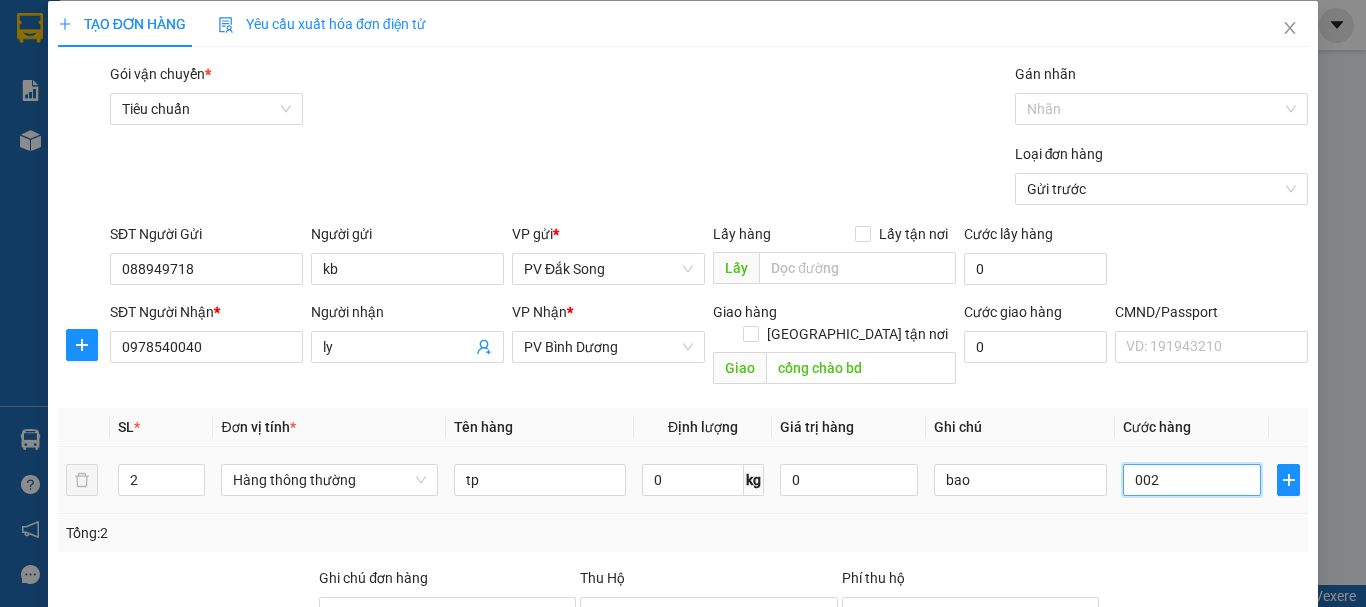 type on "0.020" 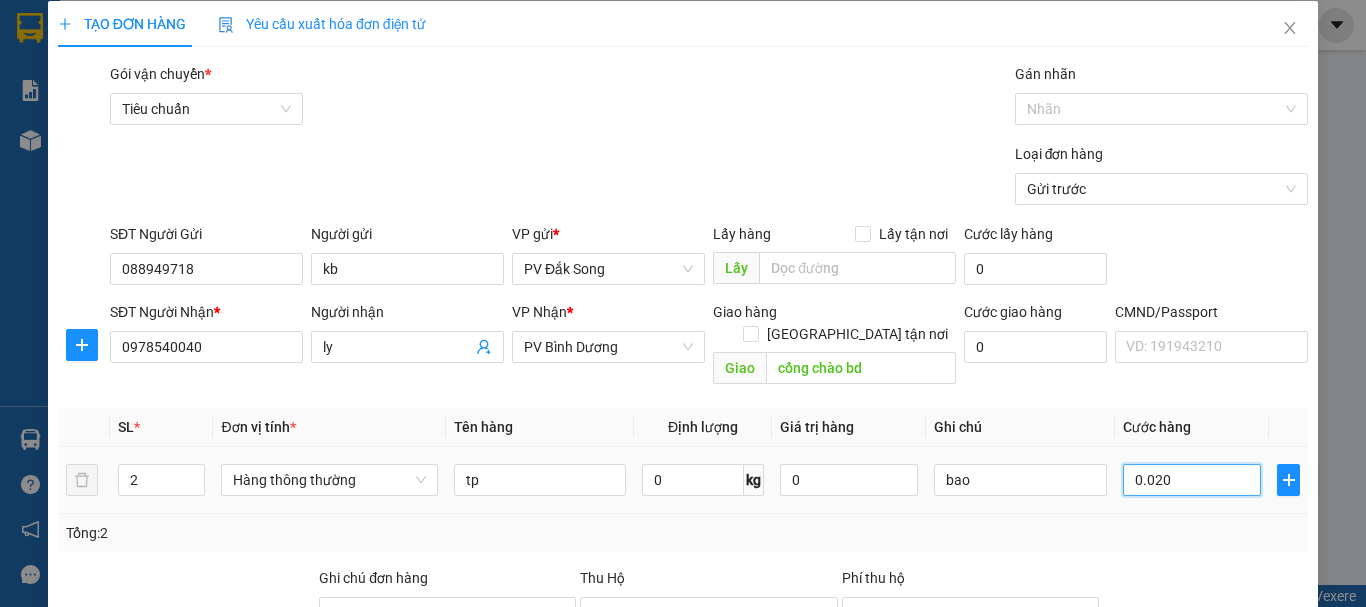 type on "20" 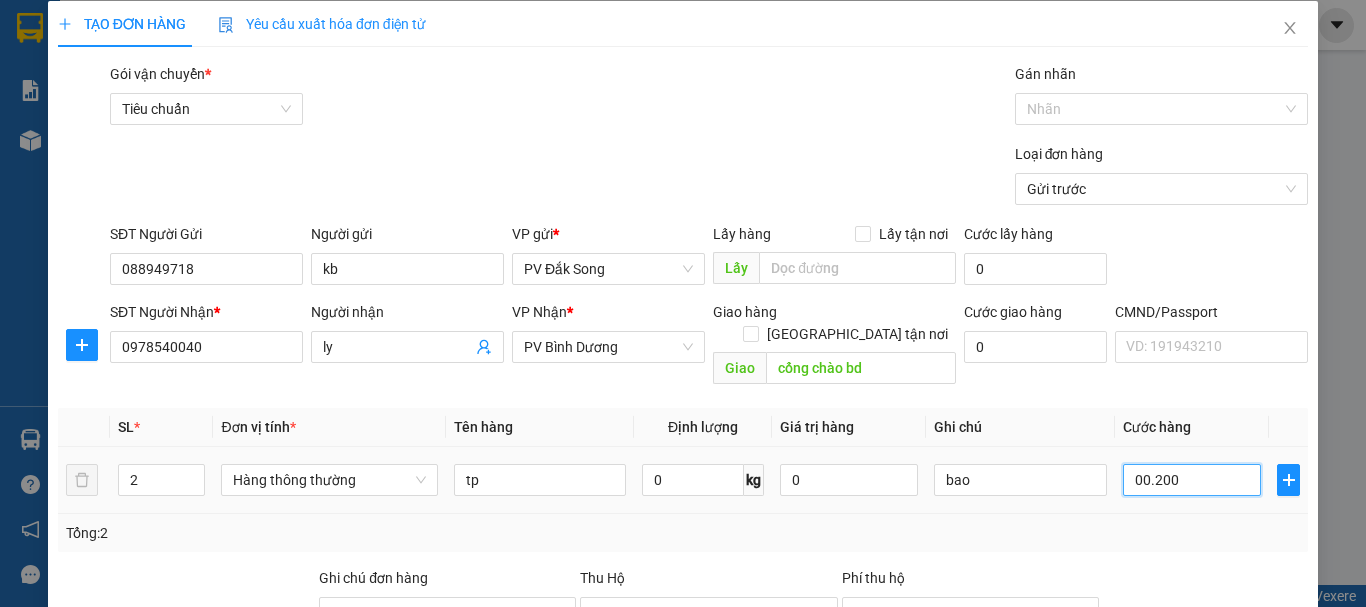 type on "0.002.000" 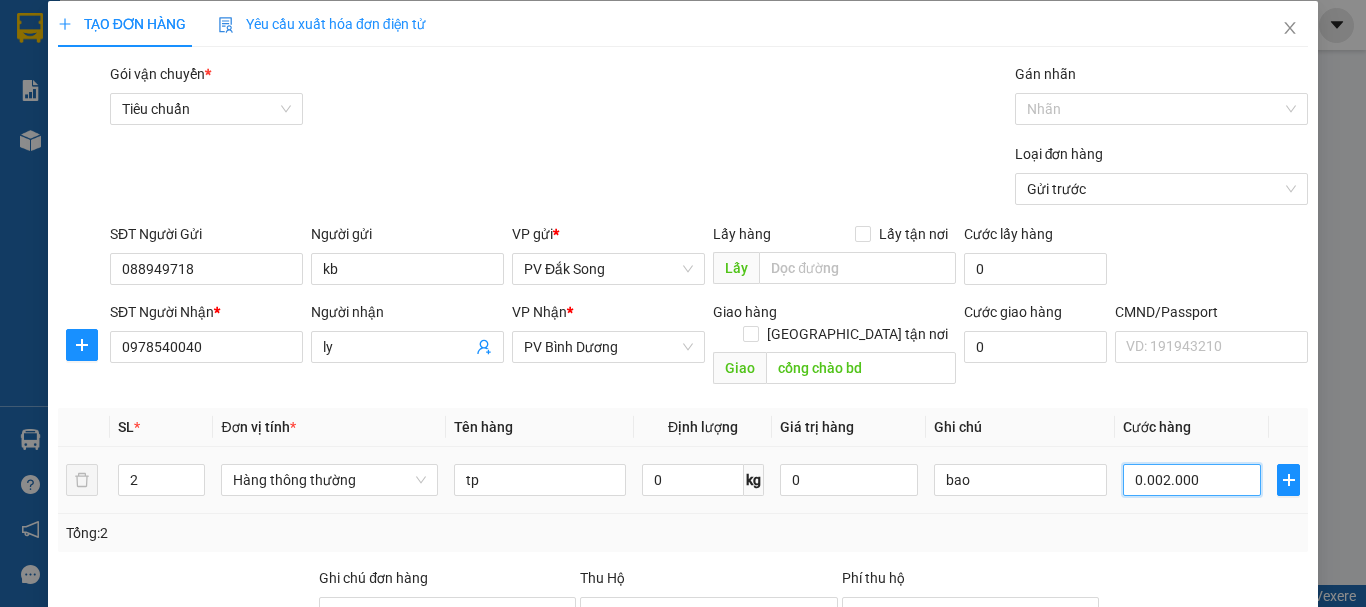 type on "000.020.000" 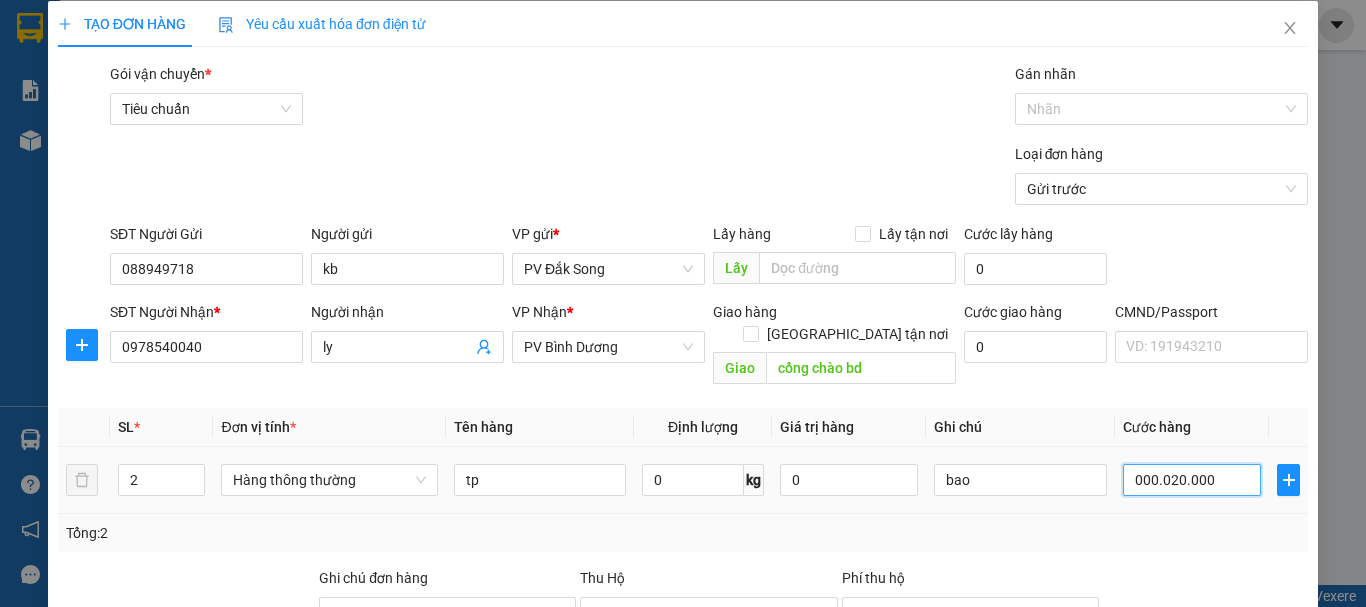 type on "00.000.200.000" 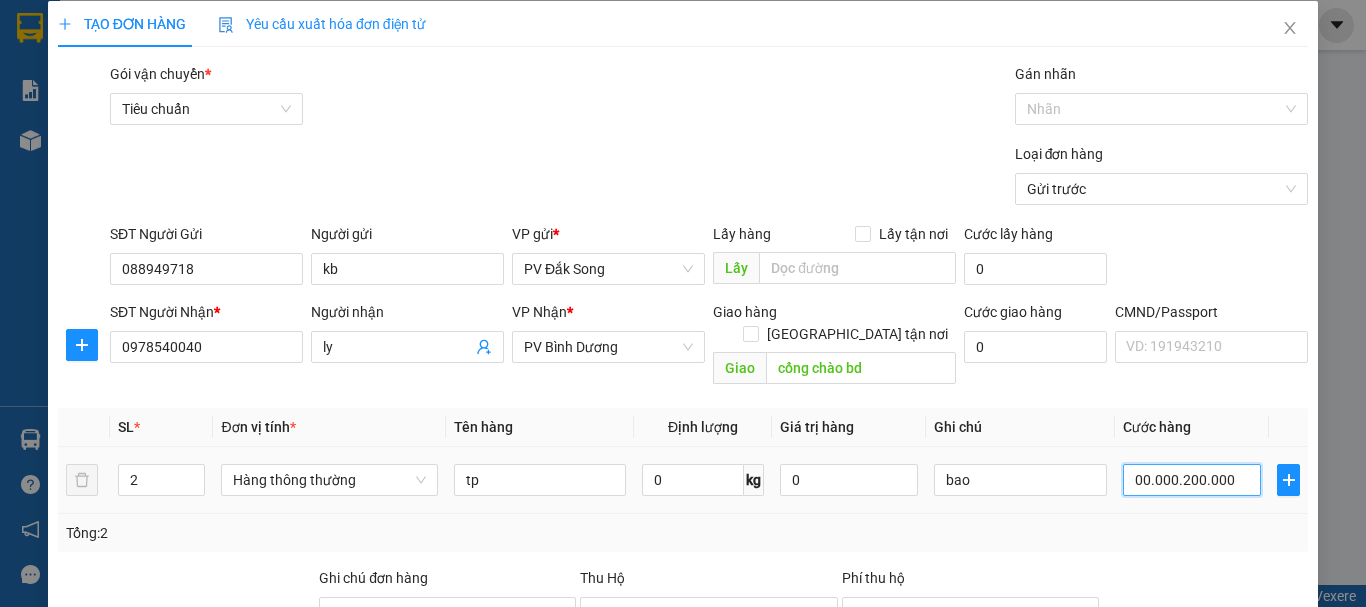 type on "200.000" 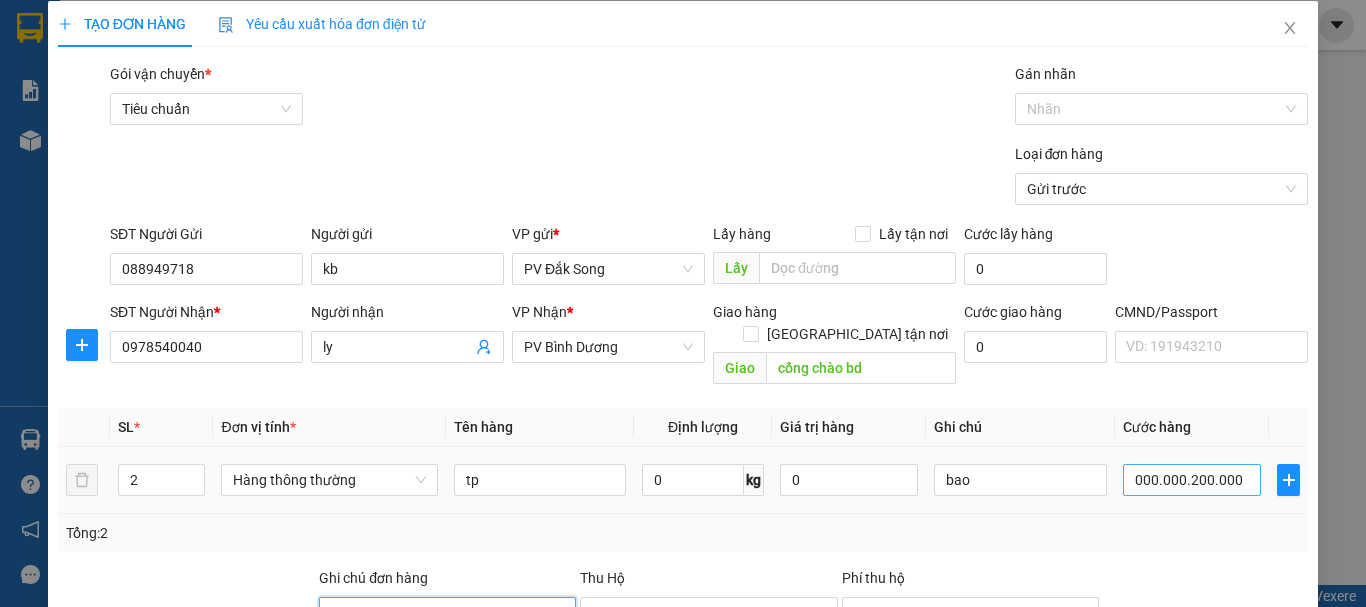 type on "200.000" 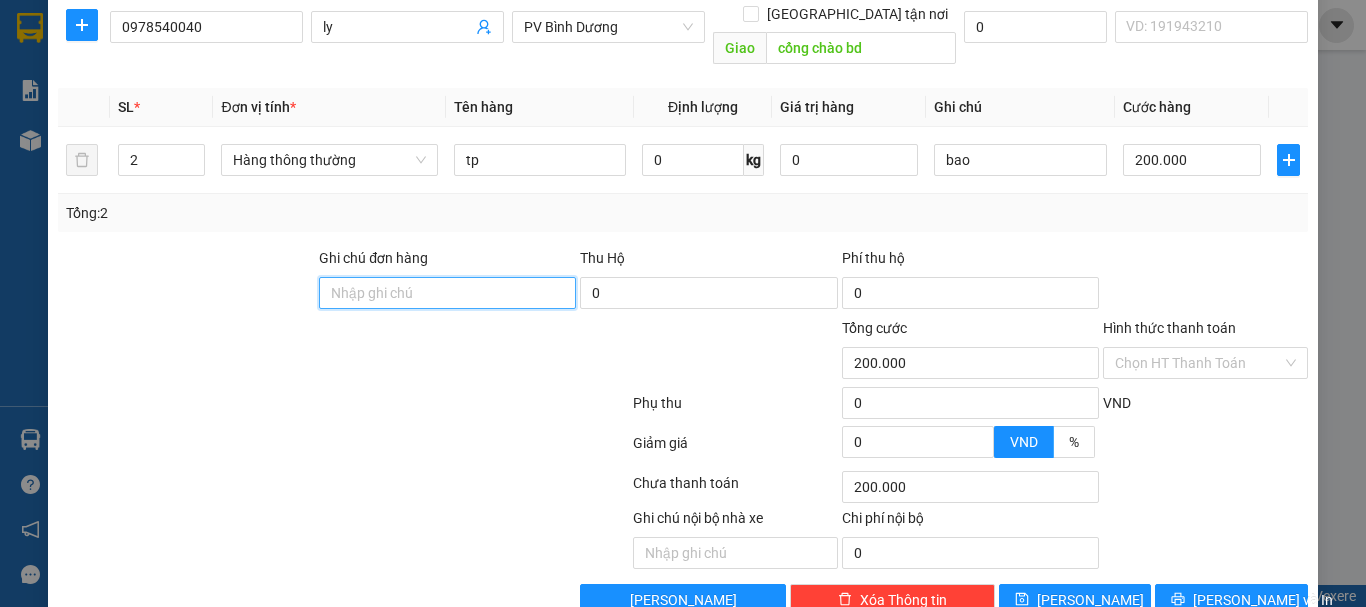scroll, scrollTop: 355, scrollLeft: 0, axis: vertical 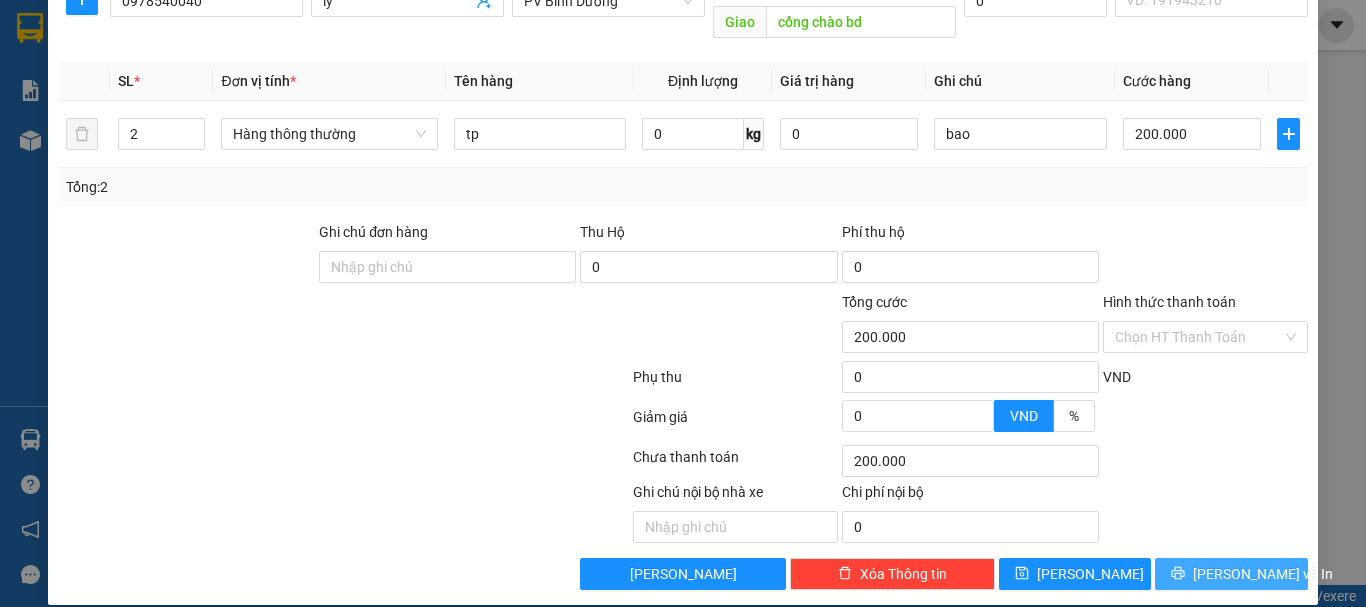 click on "[PERSON_NAME] và In" at bounding box center (1263, 574) 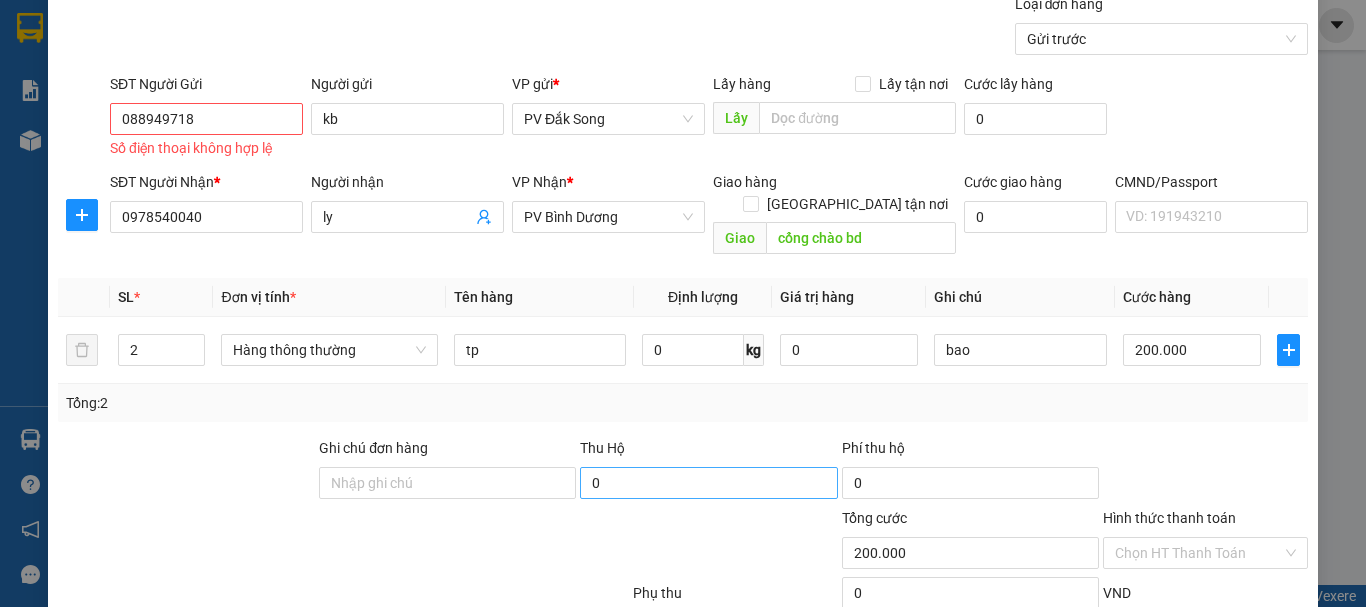 scroll, scrollTop: 0, scrollLeft: 0, axis: both 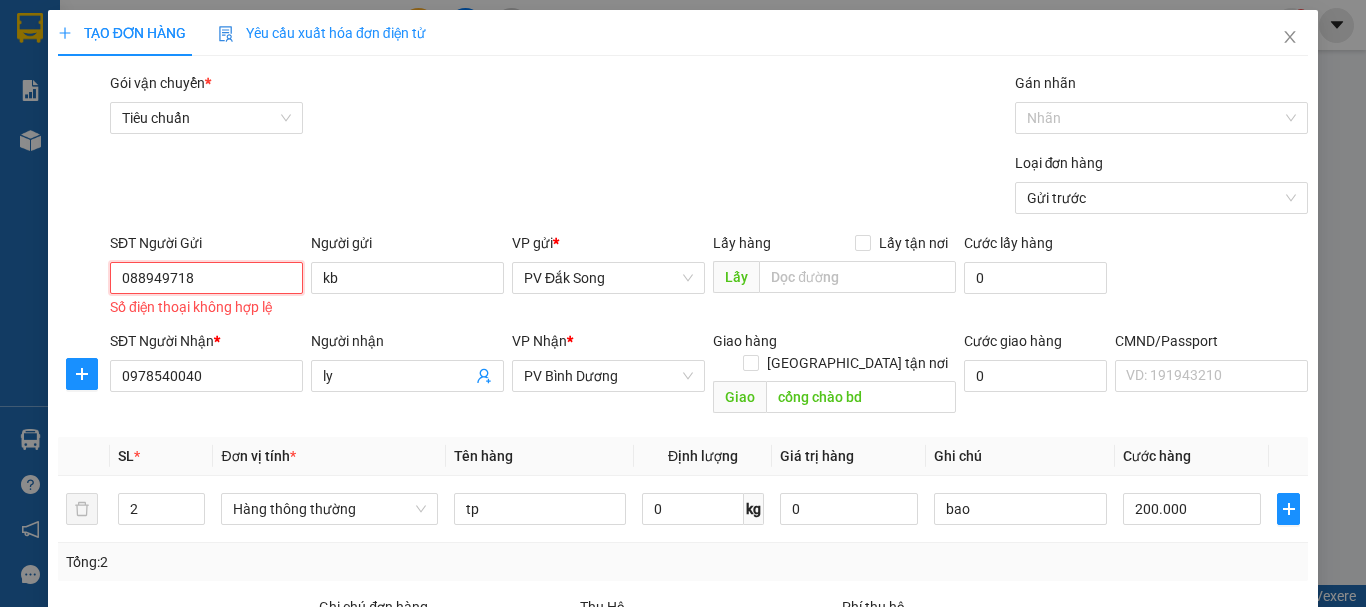 click on "088949718" at bounding box center (206, 278) 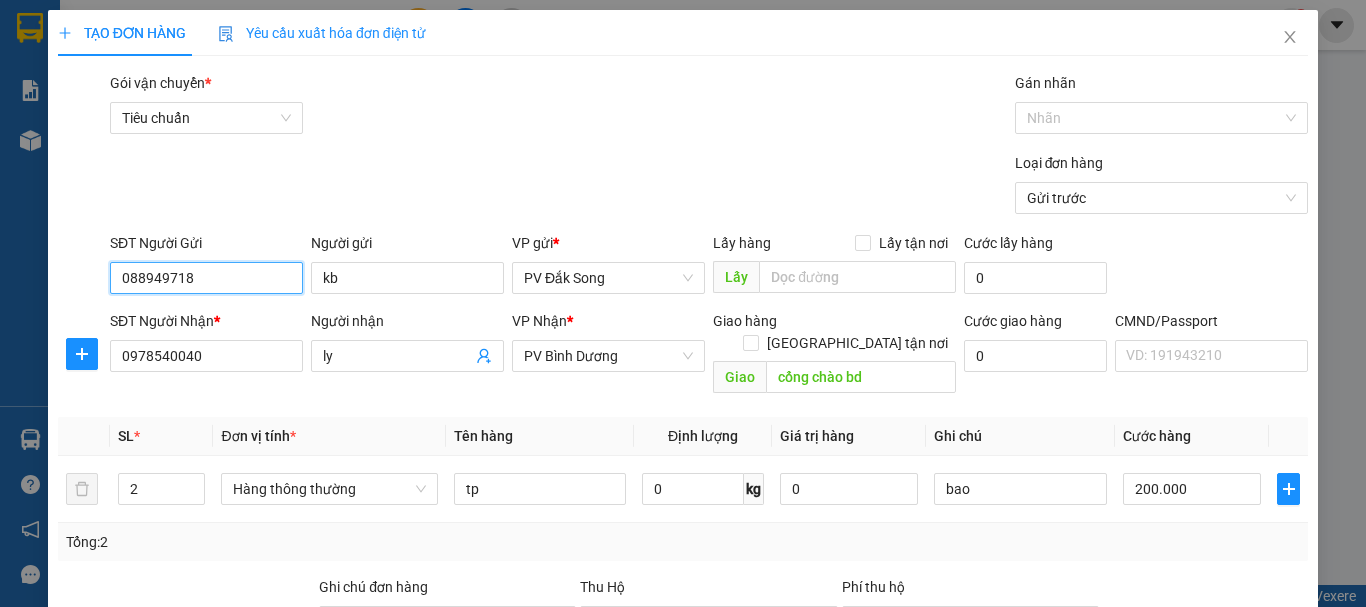 click on "088949718" at bounding box center (206, 278) 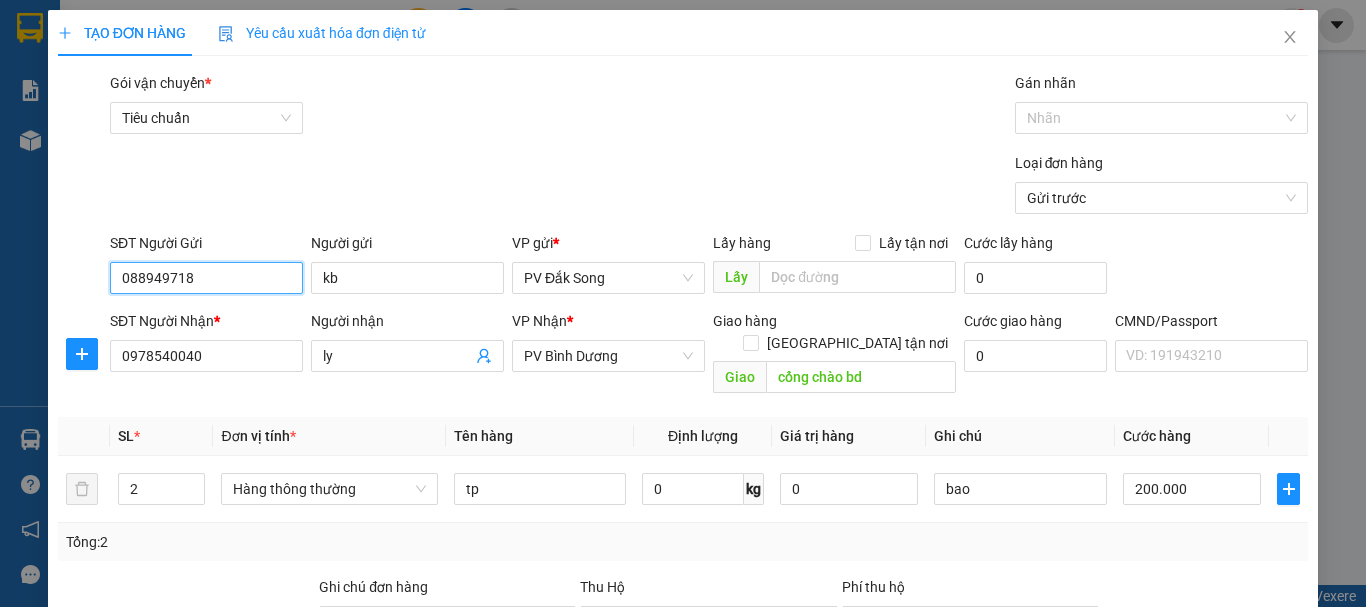 click on "088949718" at bounding box center (206, 278) 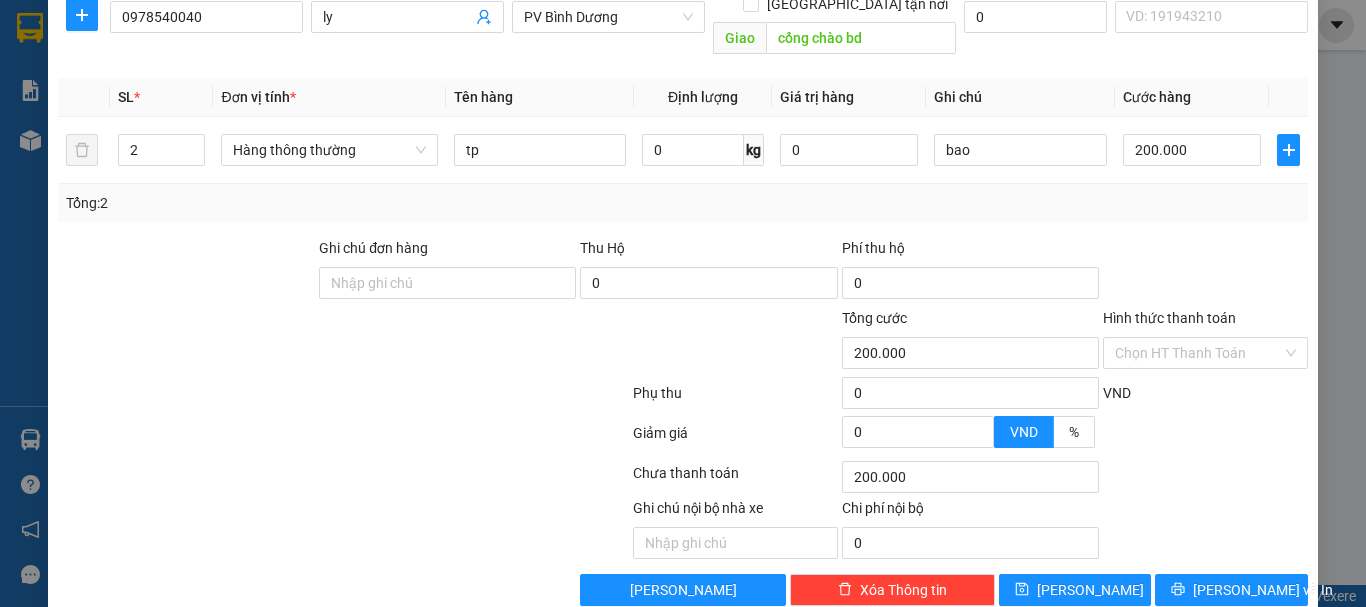scroll, scrollTop: 355, scrollLeft: 0, axis: vertical 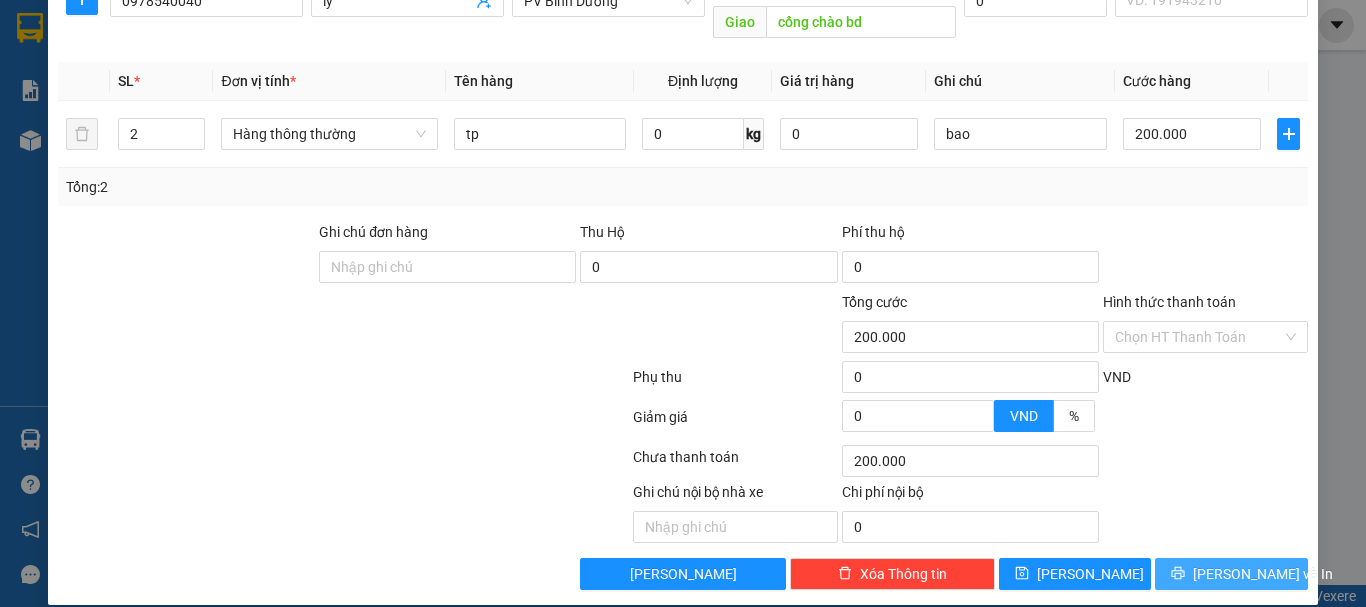 type on "0889496718" 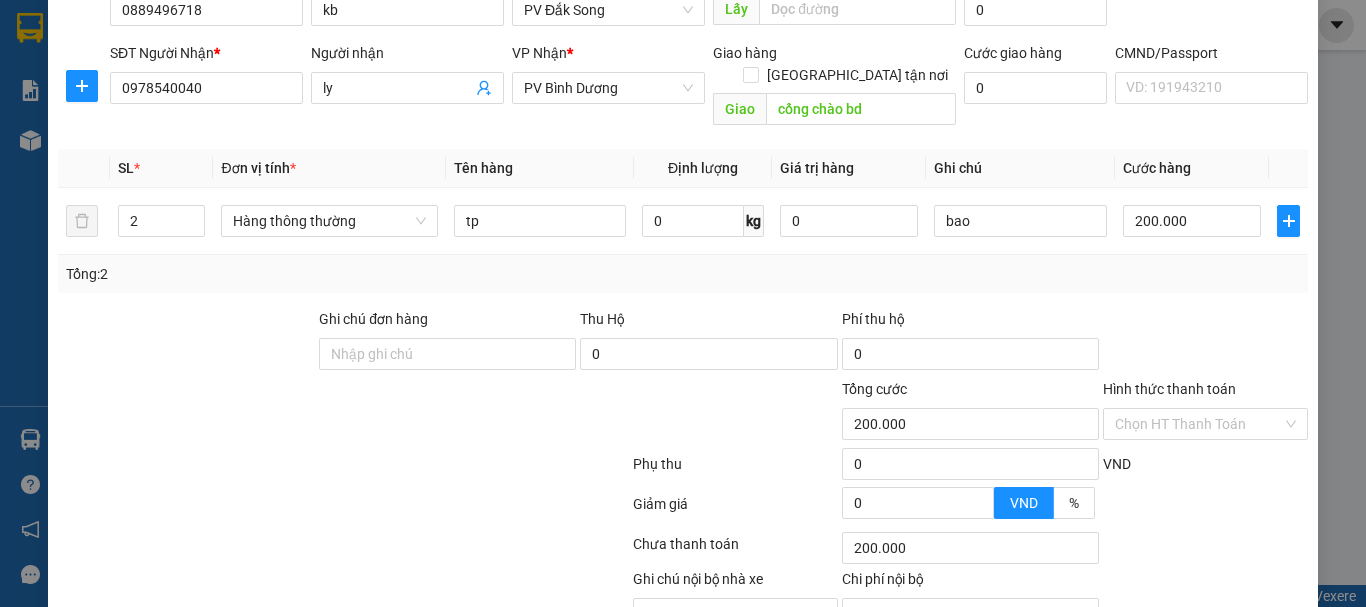 scroll, scrollTop: 355, scrollLeft: 0, axis: vertical 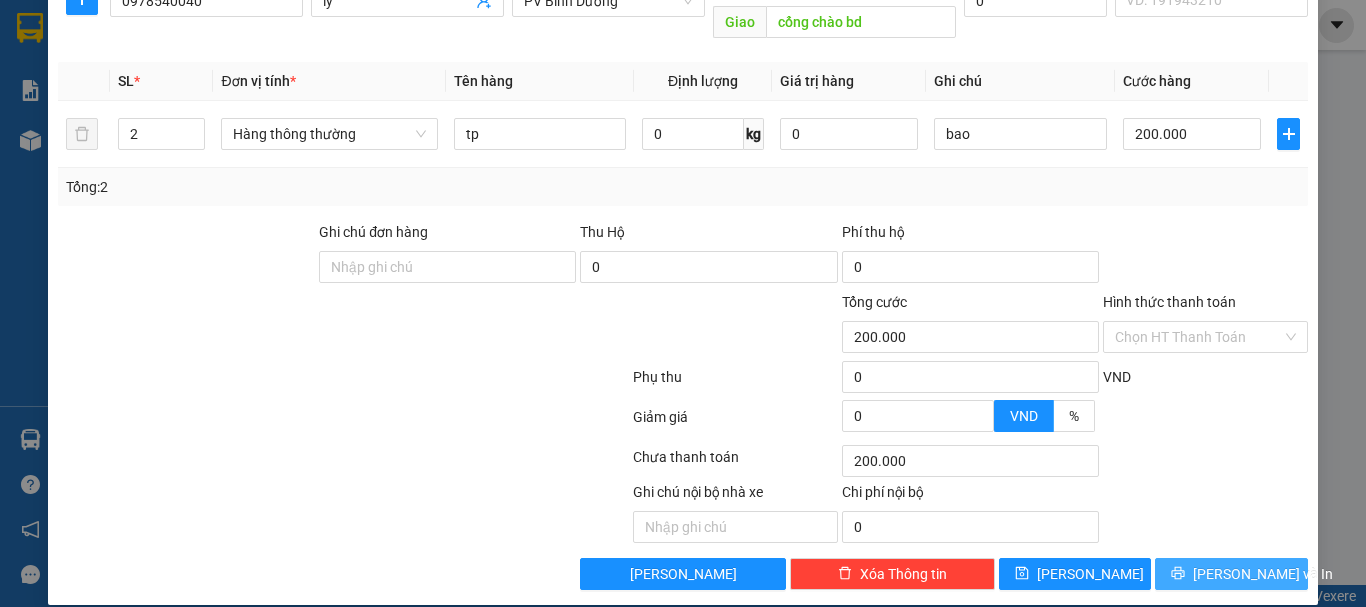 click on "[PERSON_NAME] và In" at bounding box center [1231, 574] 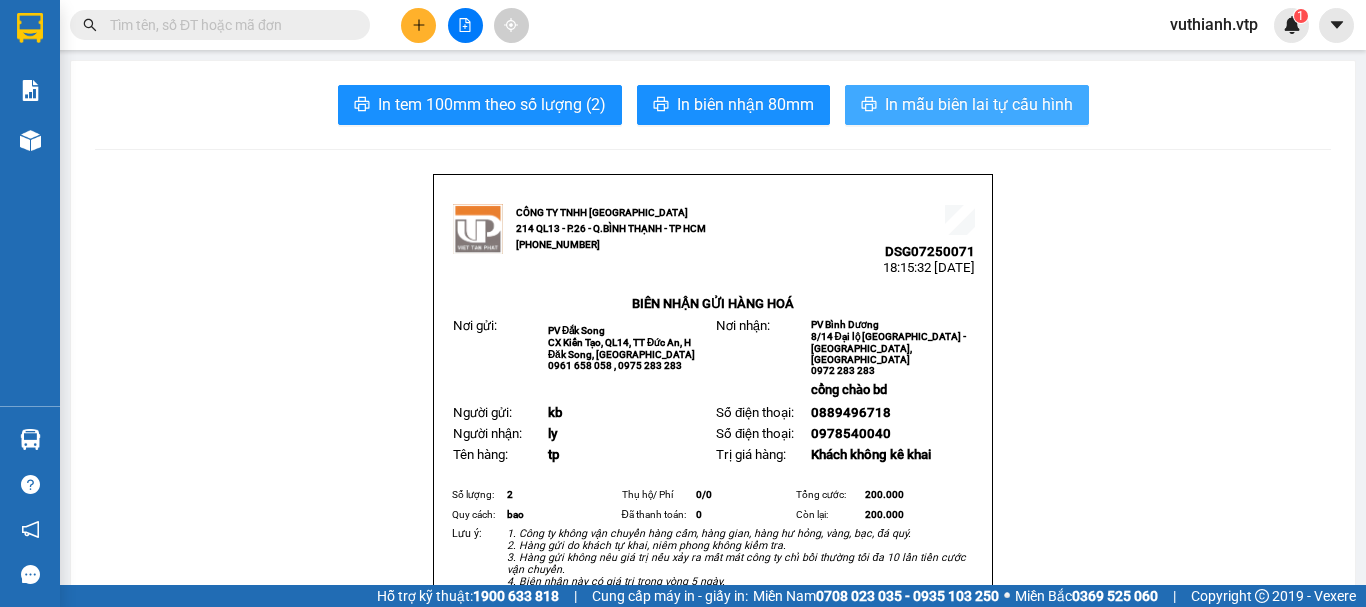 click on "In mẫu biên lai tự cấu hình" at bounding box center (979, 104) 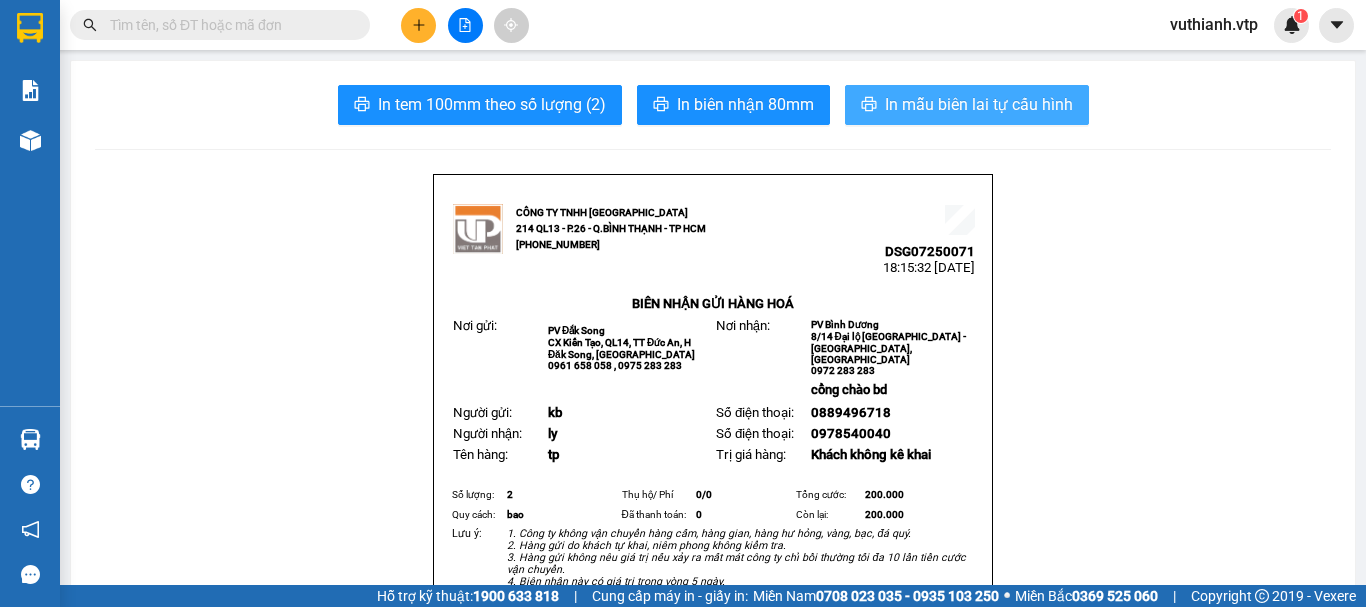 scroll, scrollTop: 0, scrollLeft: 0, axis: both 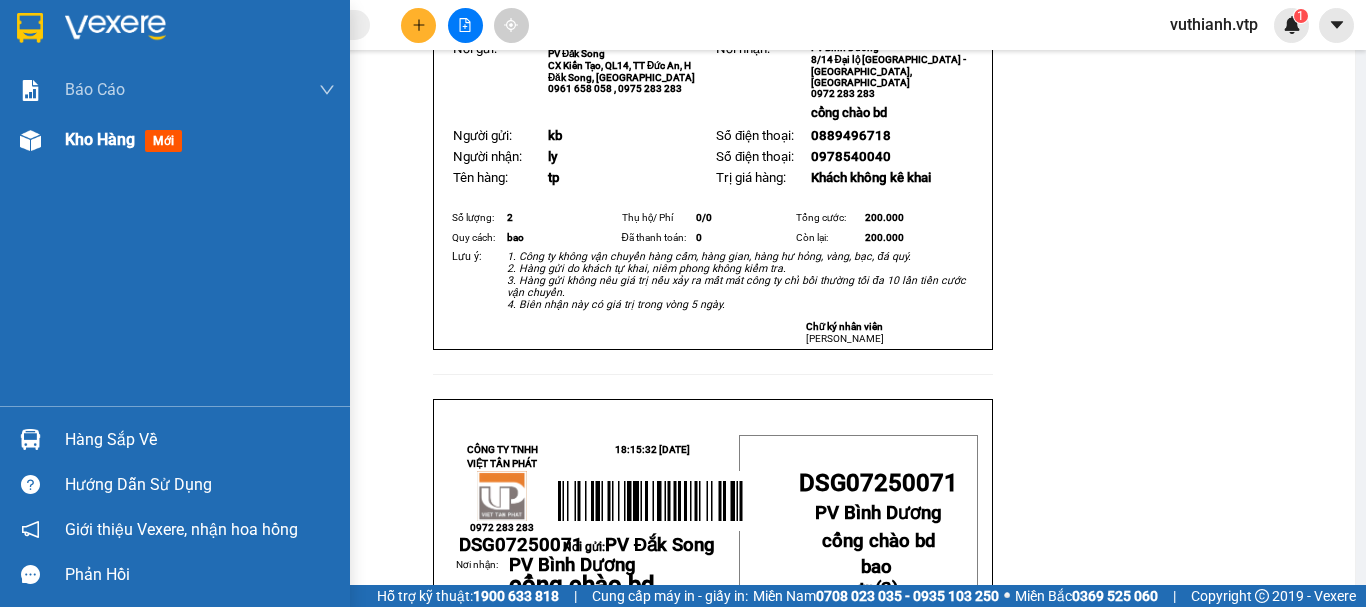 click at bounding box center [30, 140] 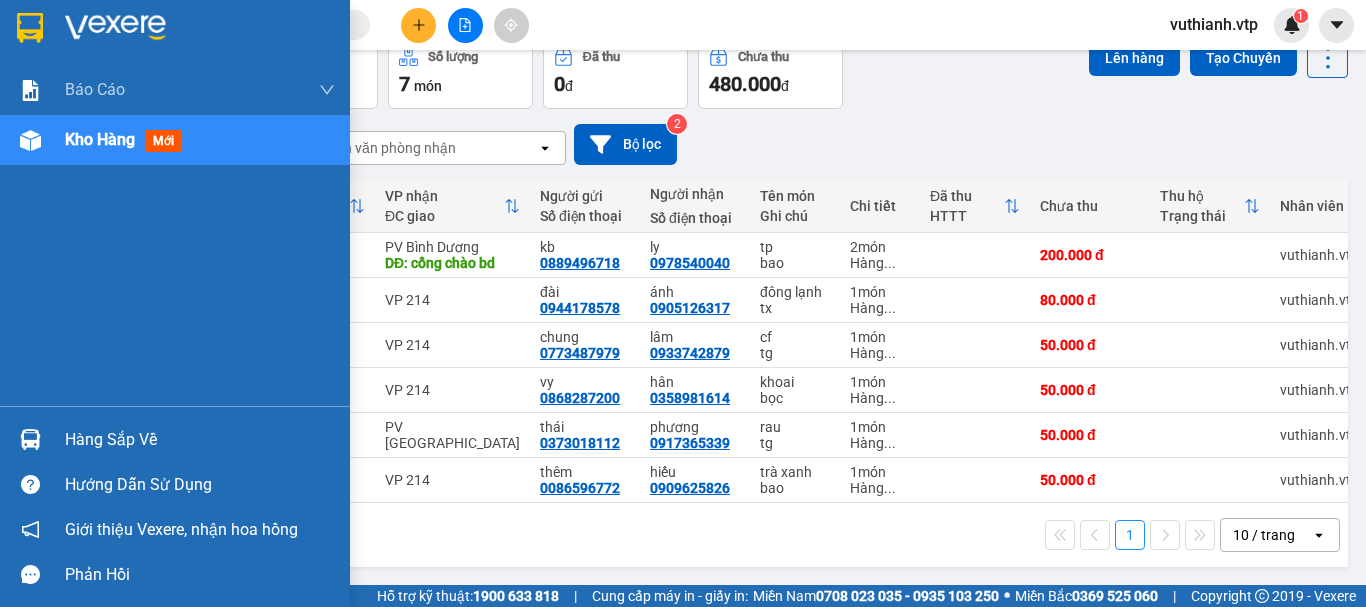 scroll, scrollTop: 110, scrollLeft: 0, axis: vertical 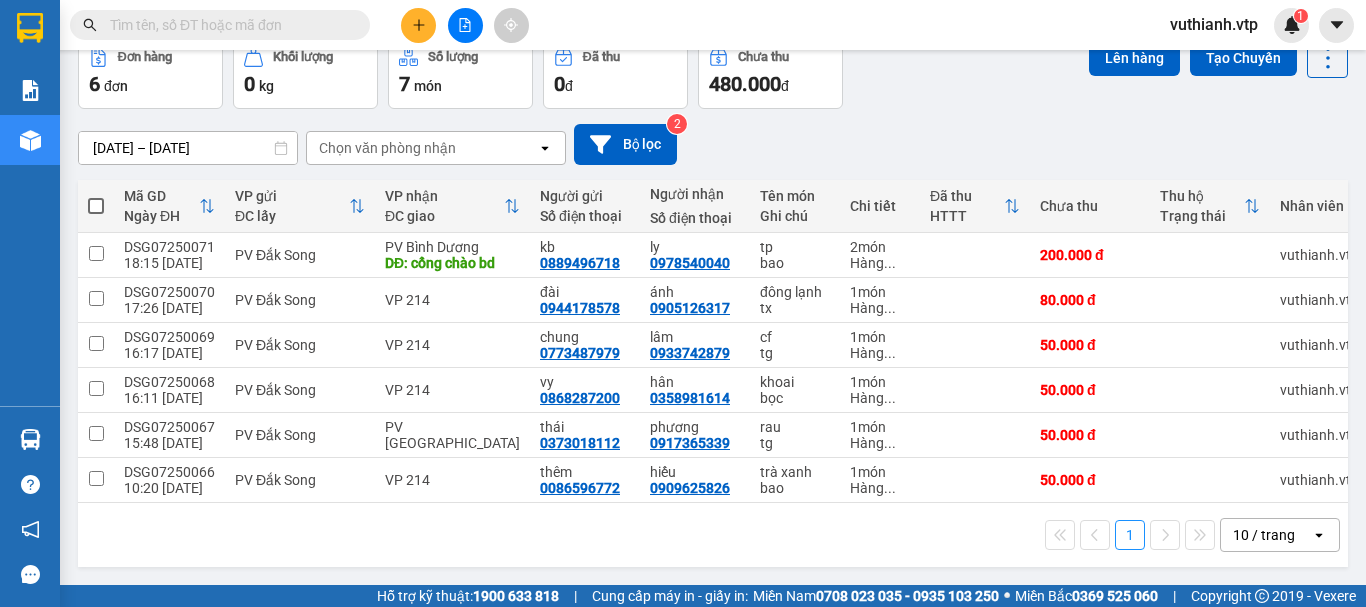 click at bounding box center (418, 25) 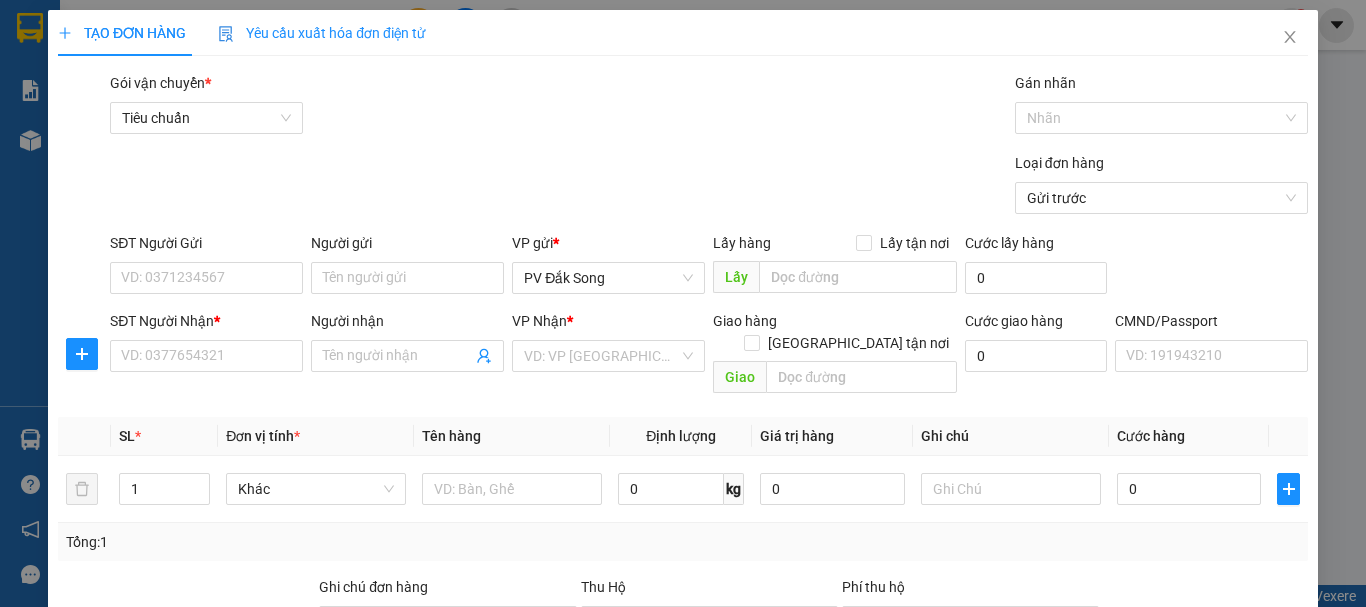 scroll, scrollTop: 0, scrollLeft: 0, axis: both 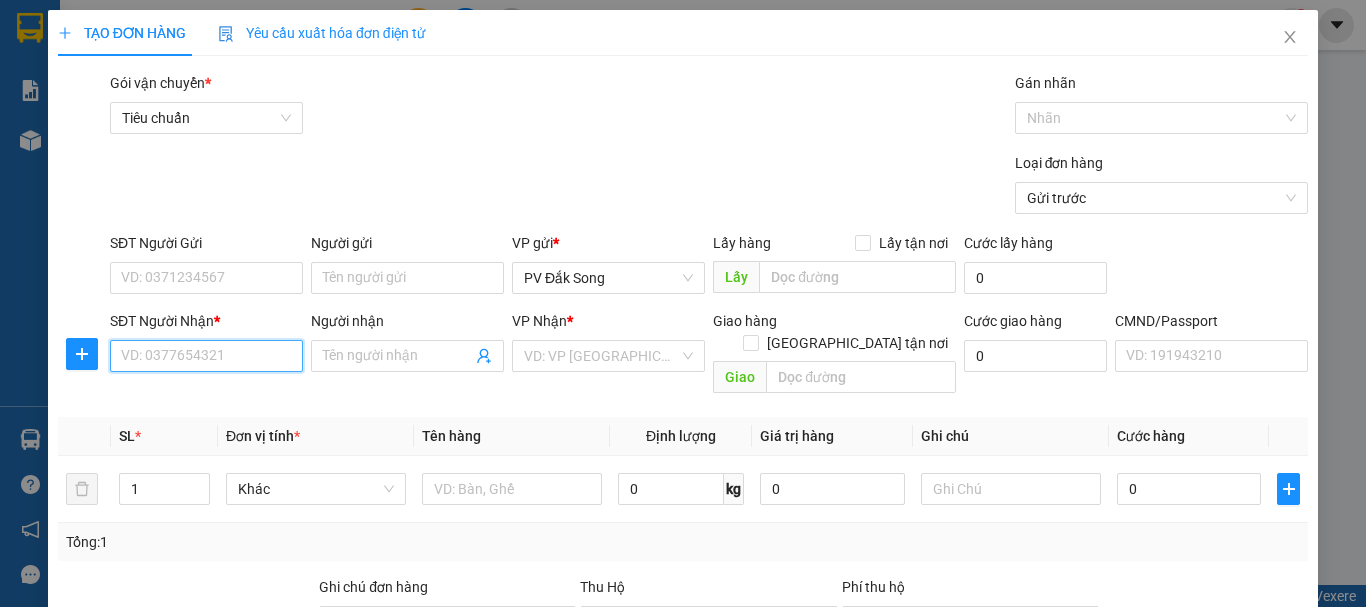 click on "SĐT Người Nhận  *" at bounding box center [206, 356] 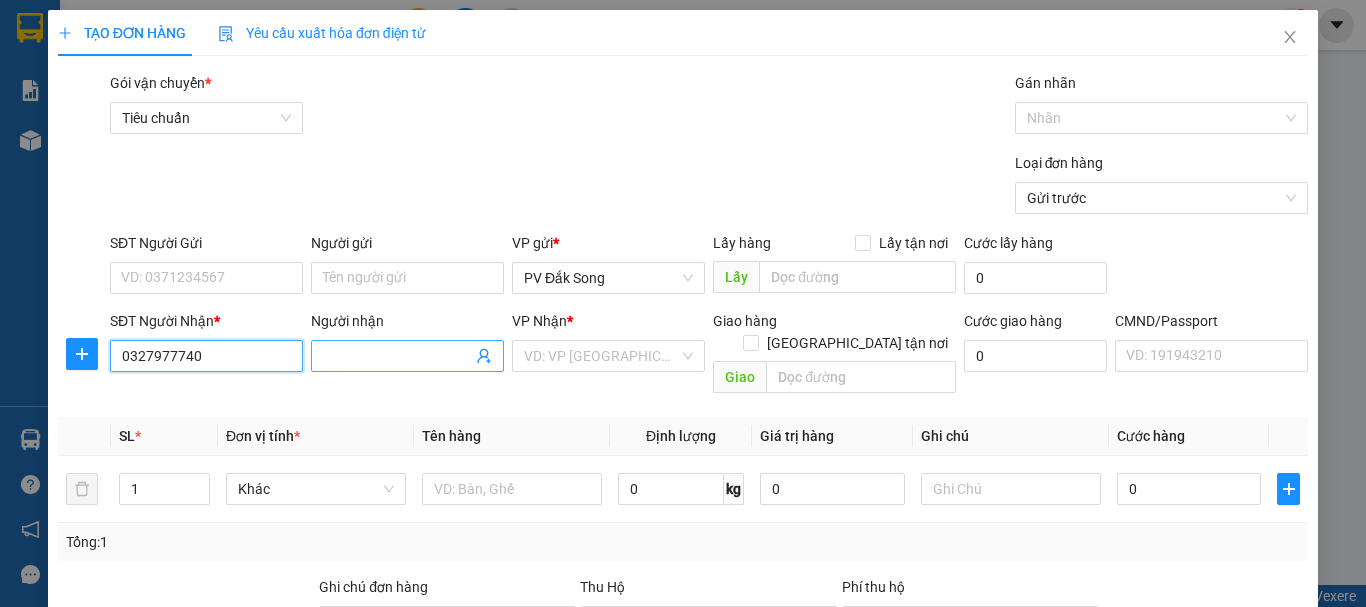 type on "0327977740" 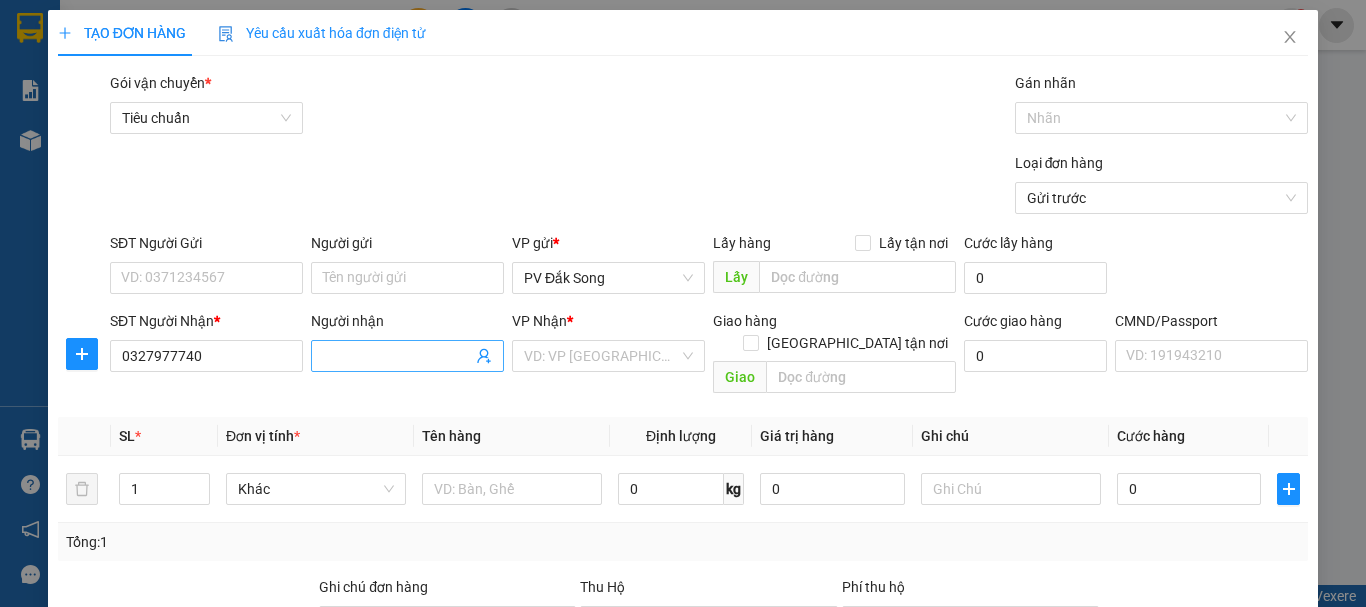 click on "Người nhận" at bounding box center (397, 356) 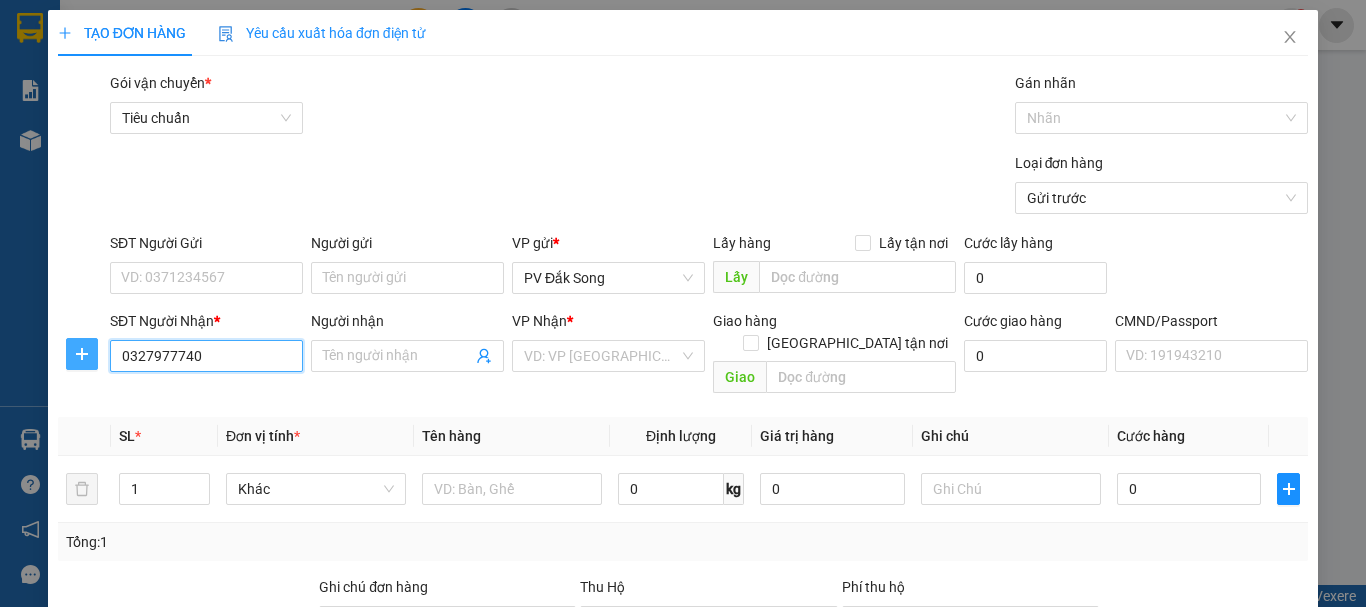 drag, startPoint x: 223, startPoint y: 362, endPoint x: 80, endPoint y: 364, distance: 143.01399 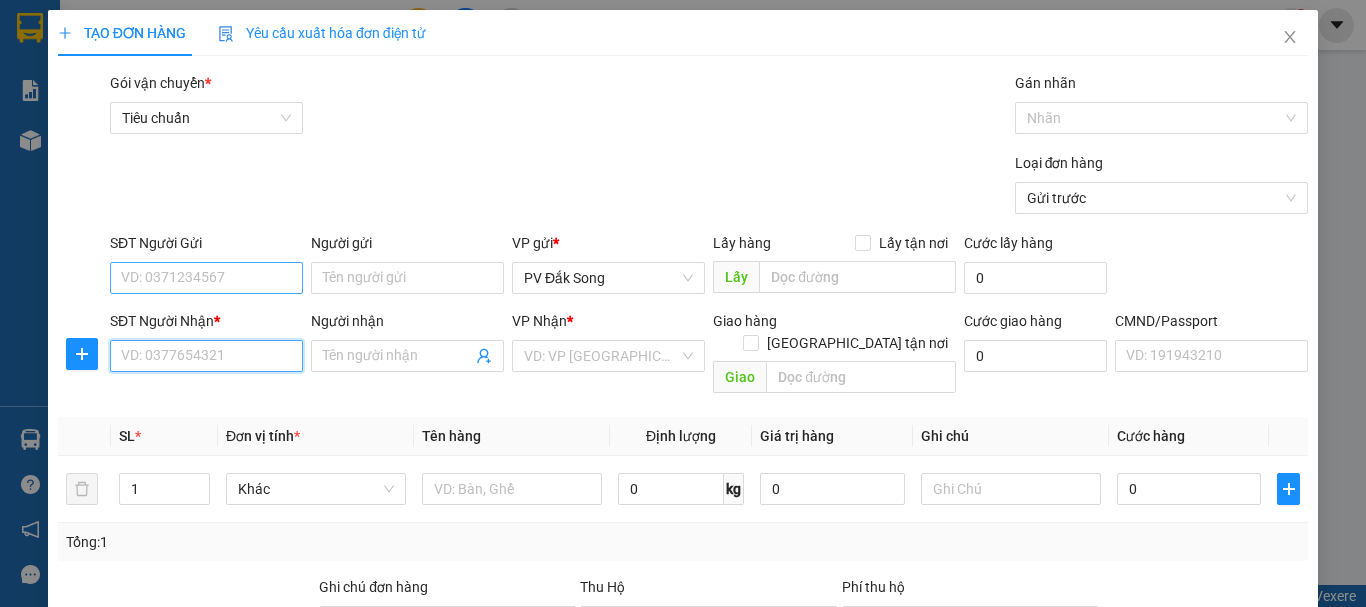 type 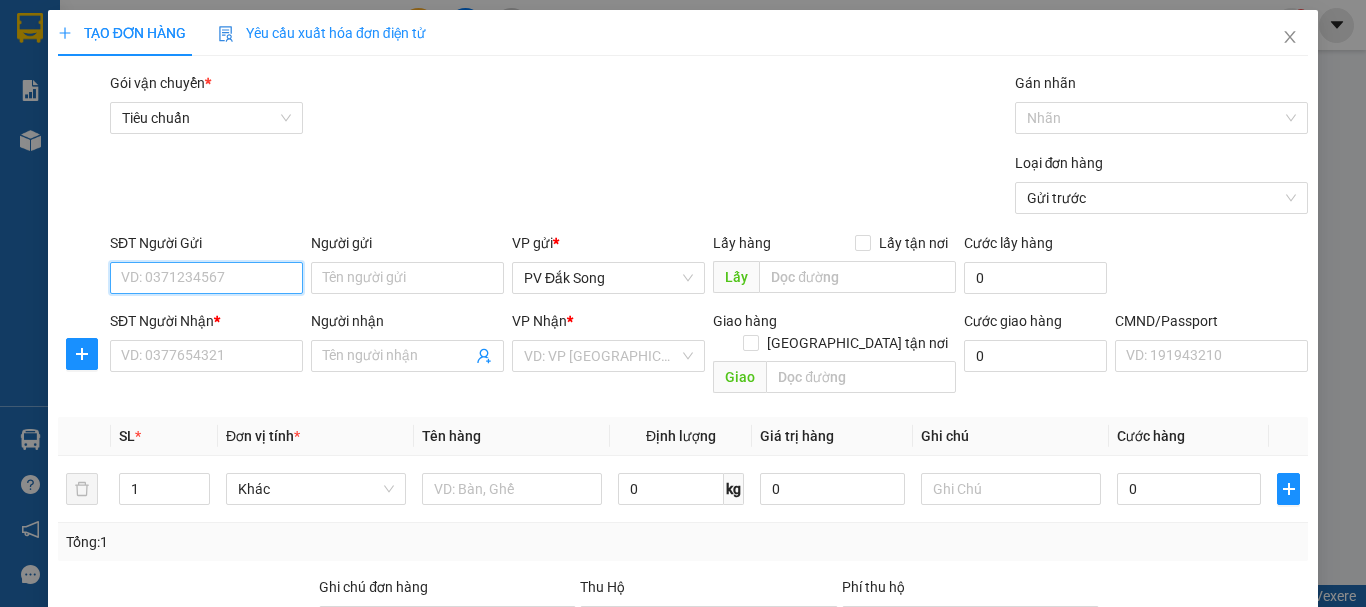 click on "SĐT Người Gửi" at bounding box center [206, 278] 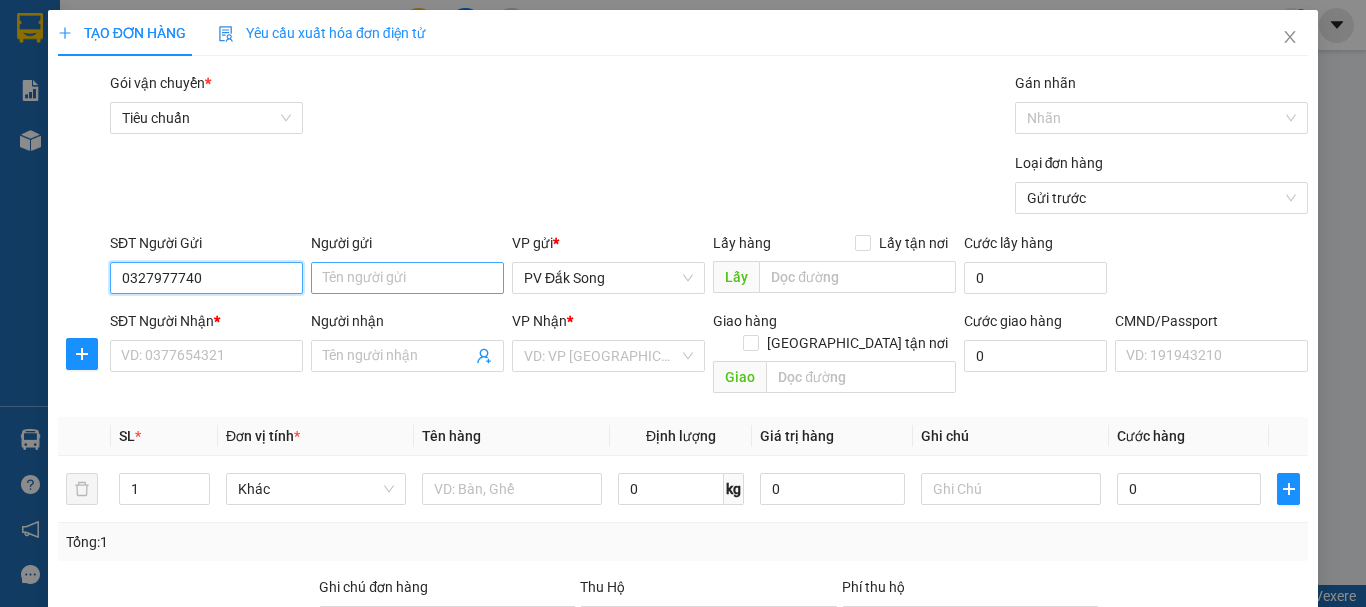 type on "0327977740" 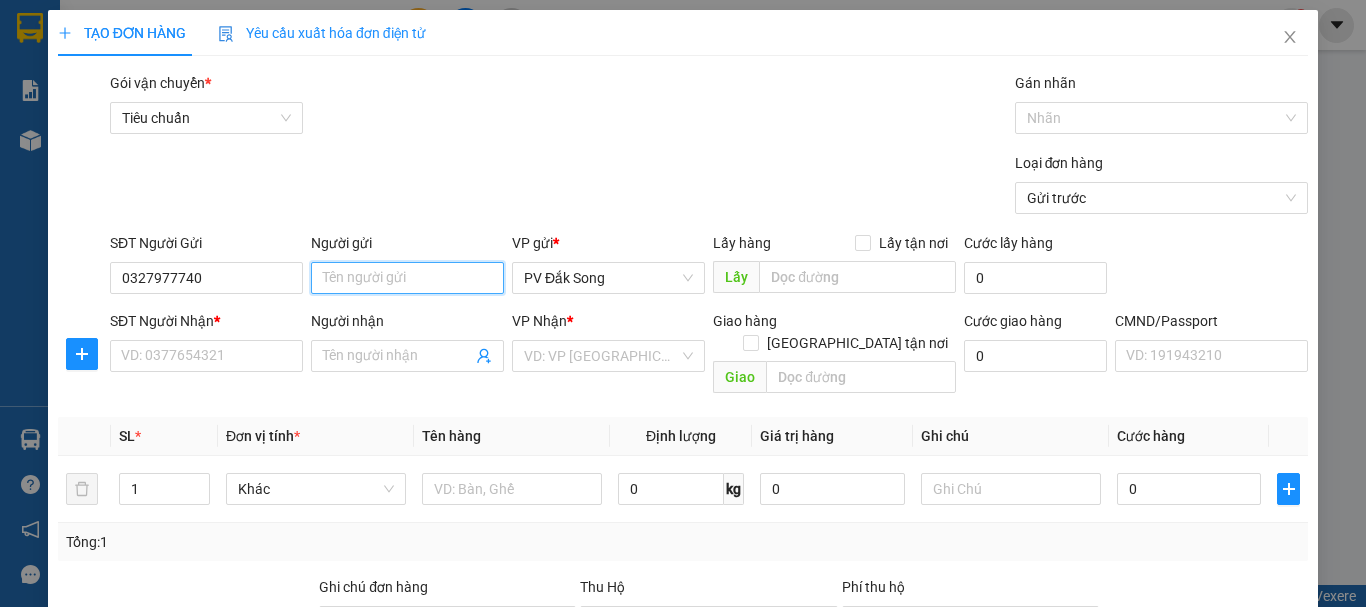 click on "Người gửi" at bounding box center [407, 278] 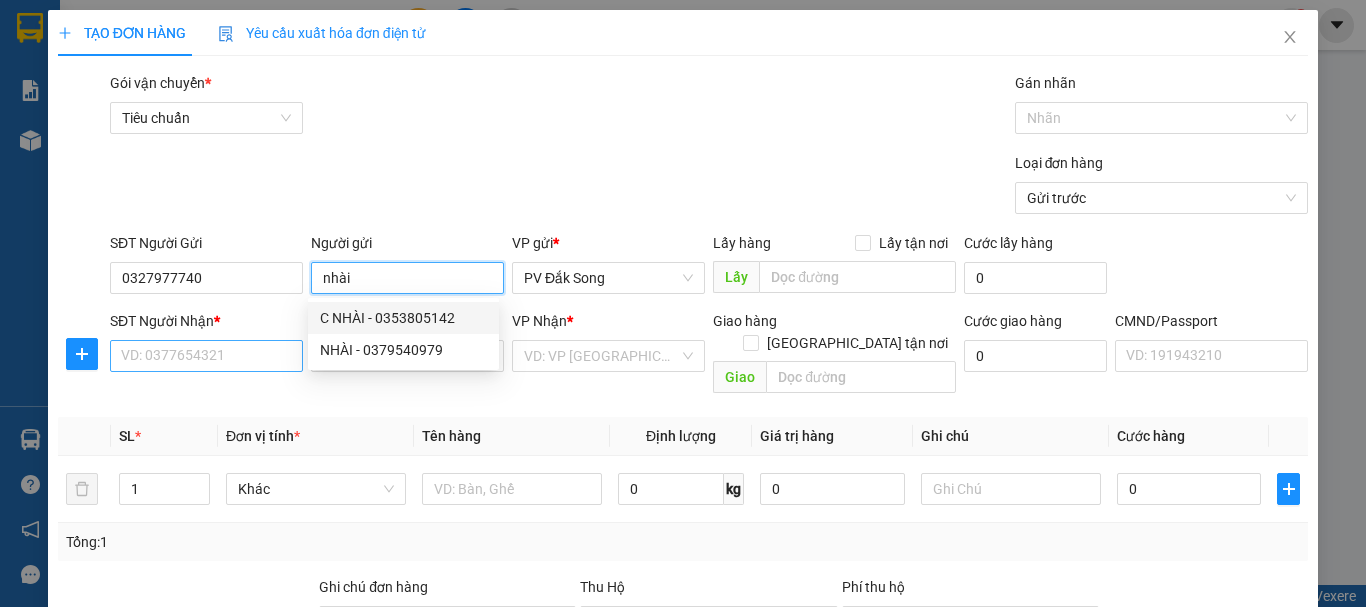type on "nhài" 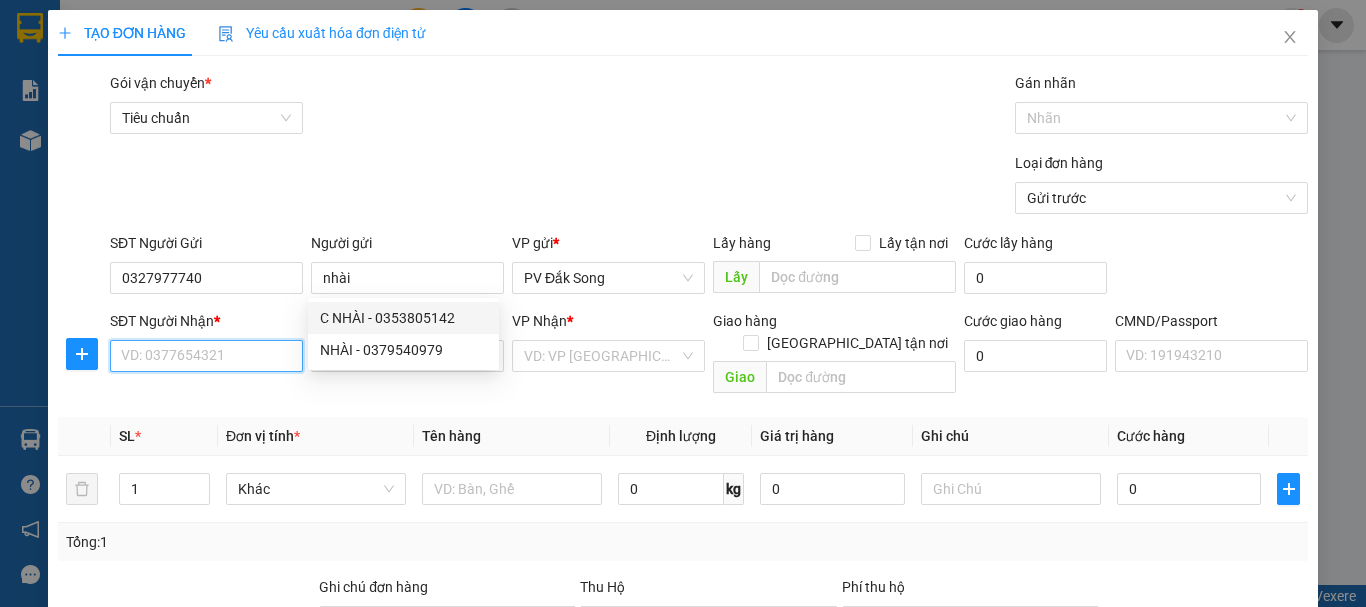click on "SĐT Người Nhận  *" at bounding box center [206, 356] 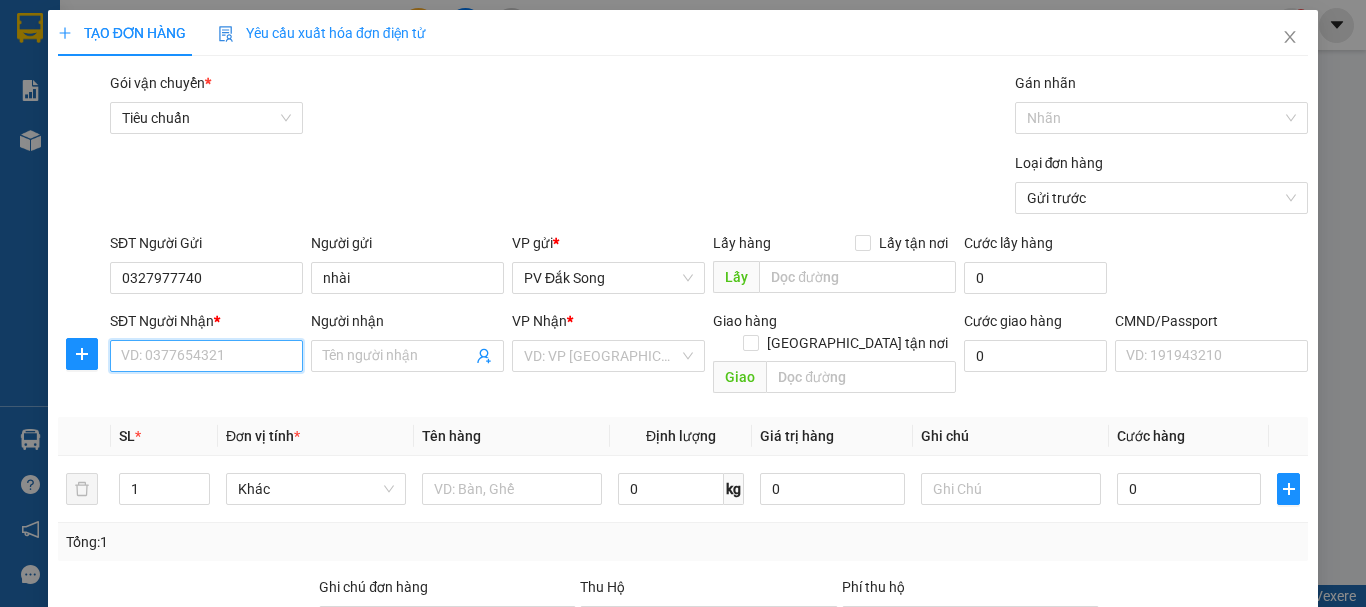 click on "SĐT Người Nhận  *" at bounding box center (206, 356) 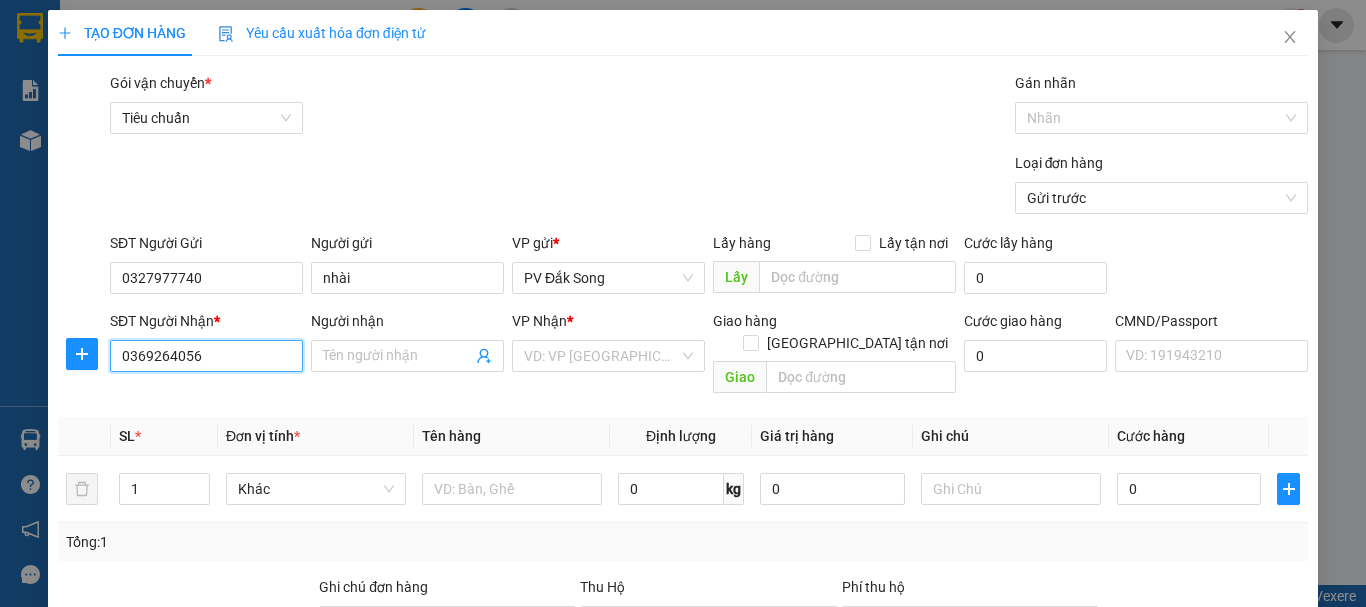 type on "0369264056" 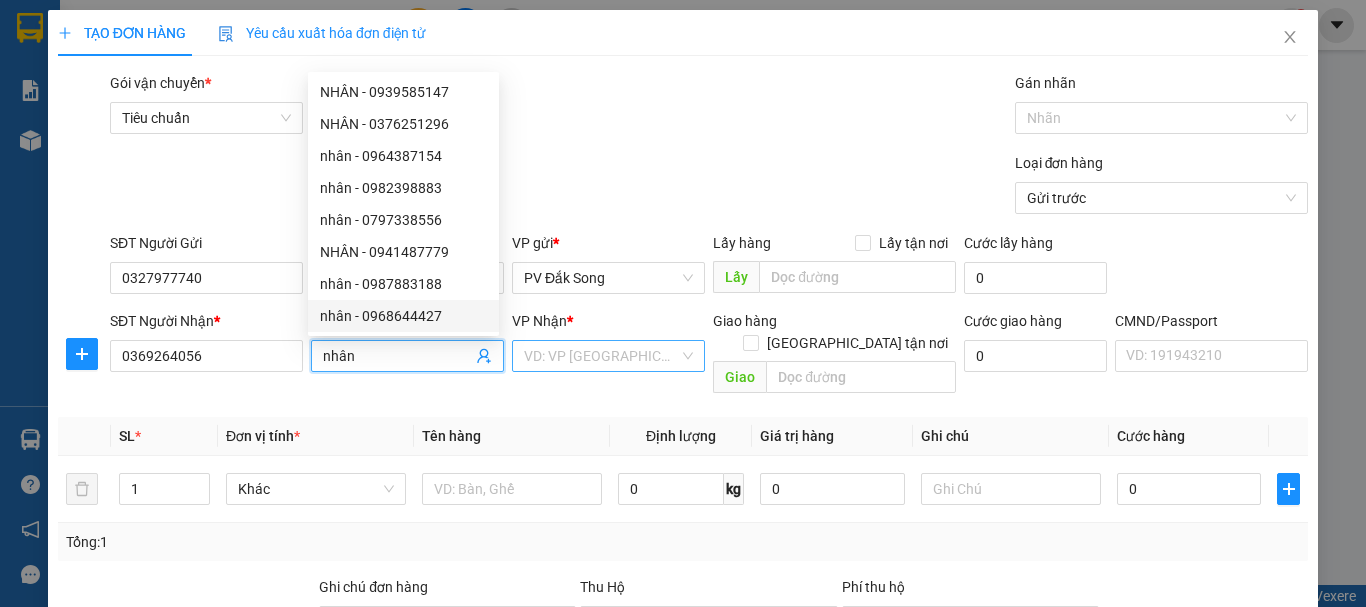 type on "nhân" 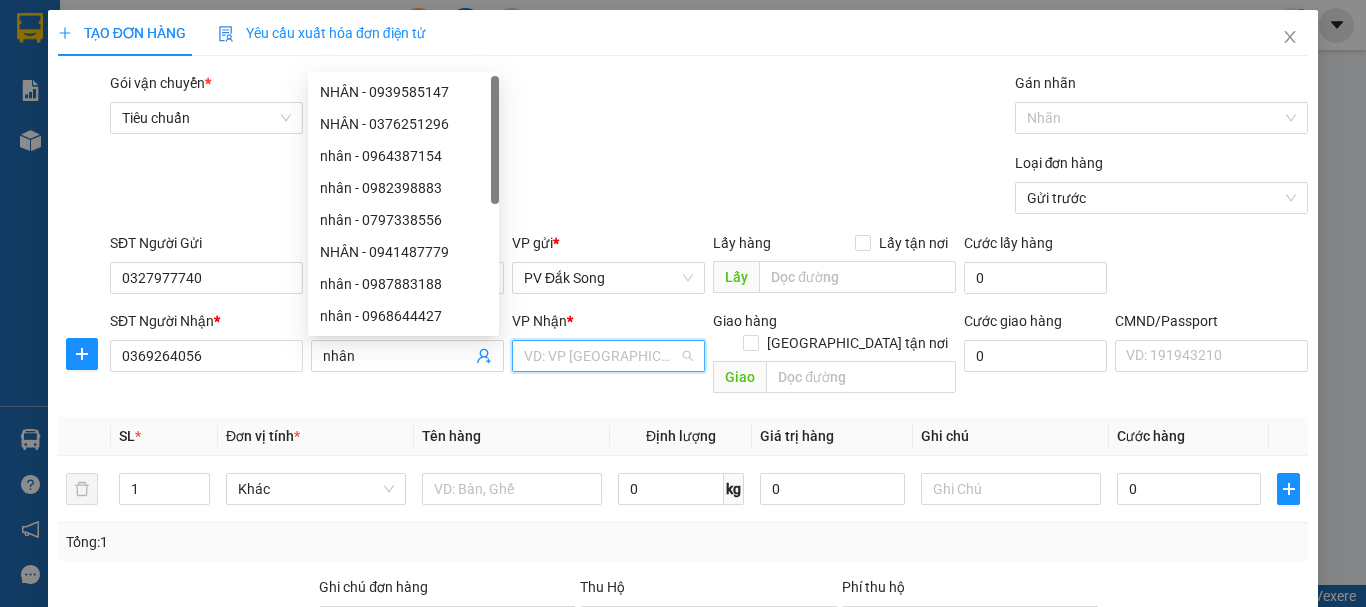 click at bounding box center [601, 356] 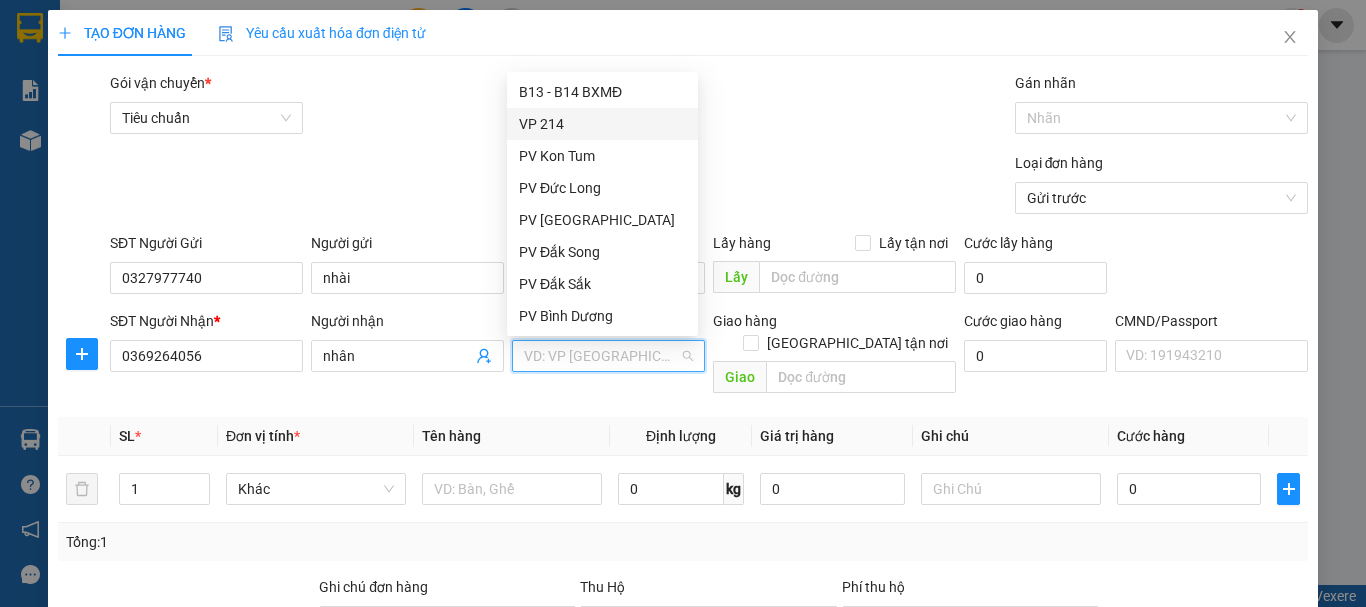 click on "VP 214" at bounding box center (602, 124) 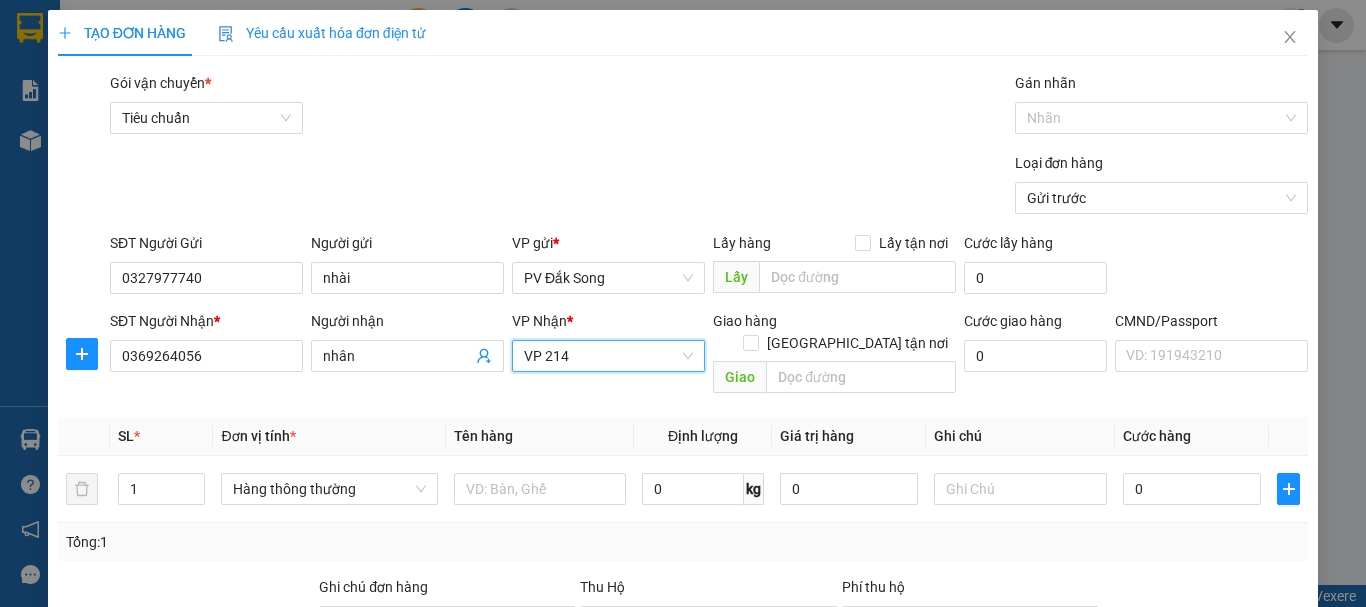 click on "VP 214" at bounding box center [608, 356] 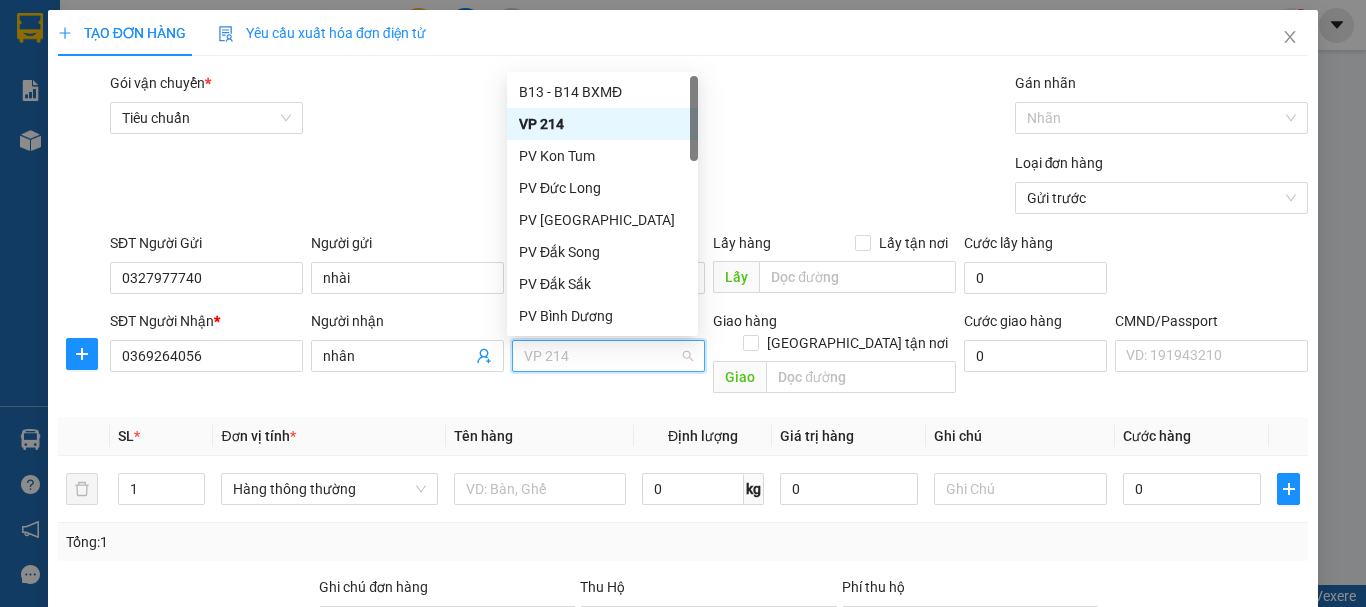 click on "VP 214" at bounding box center (602, 124) 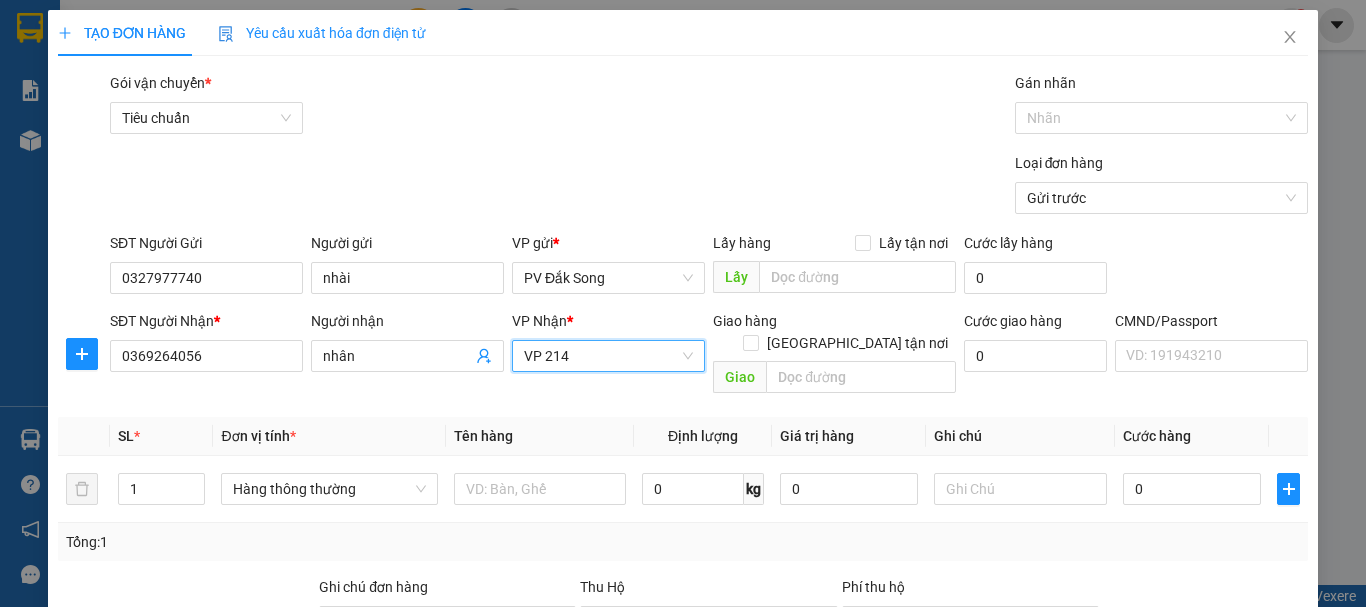 click on "VP 214" at bounding box center (608, 356) 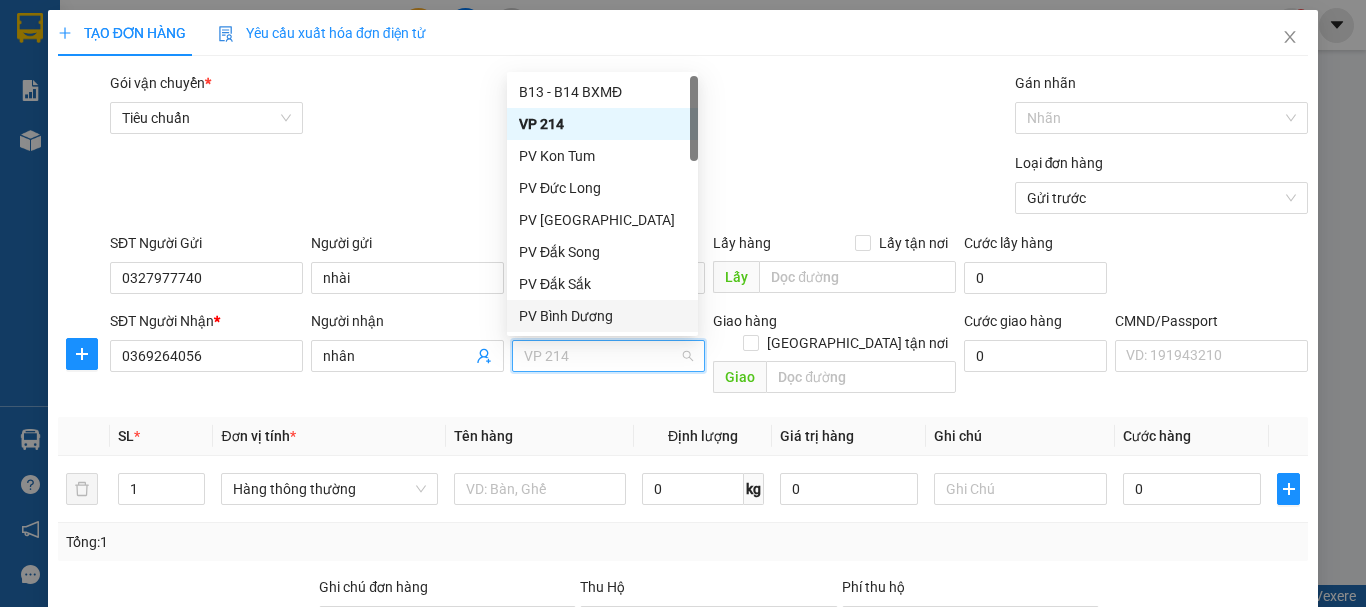 click on "PV Bình Dương" at bounding box center (602, 316) 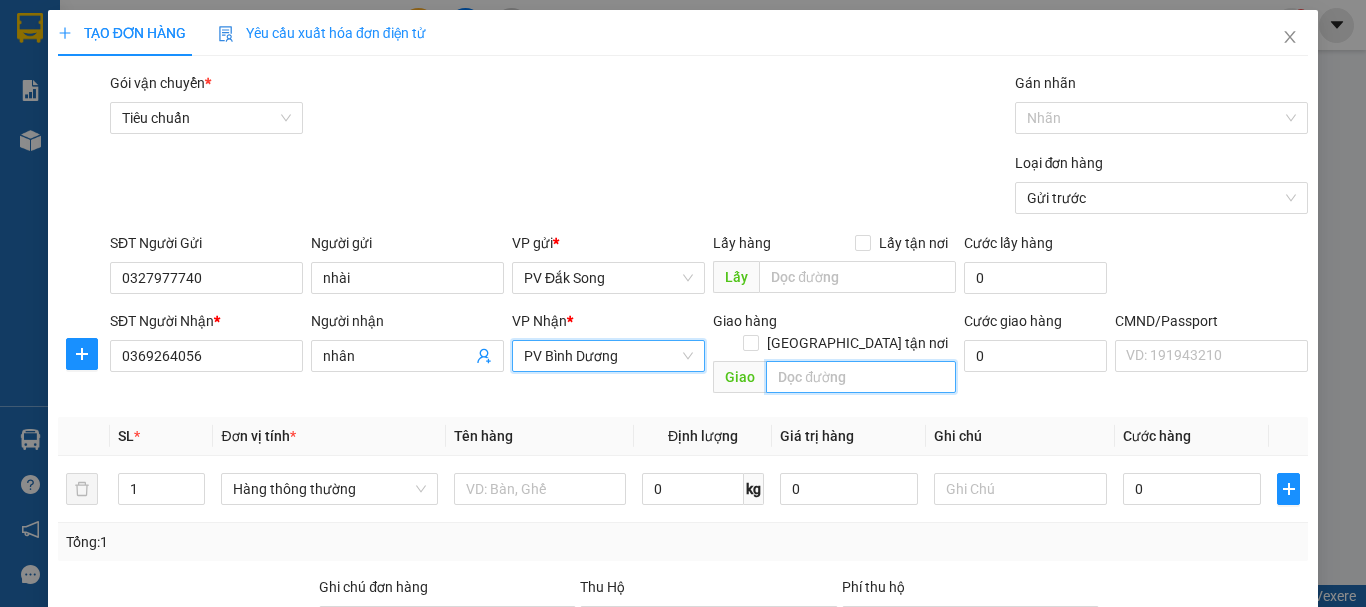 click at bounding box center [861, 377] 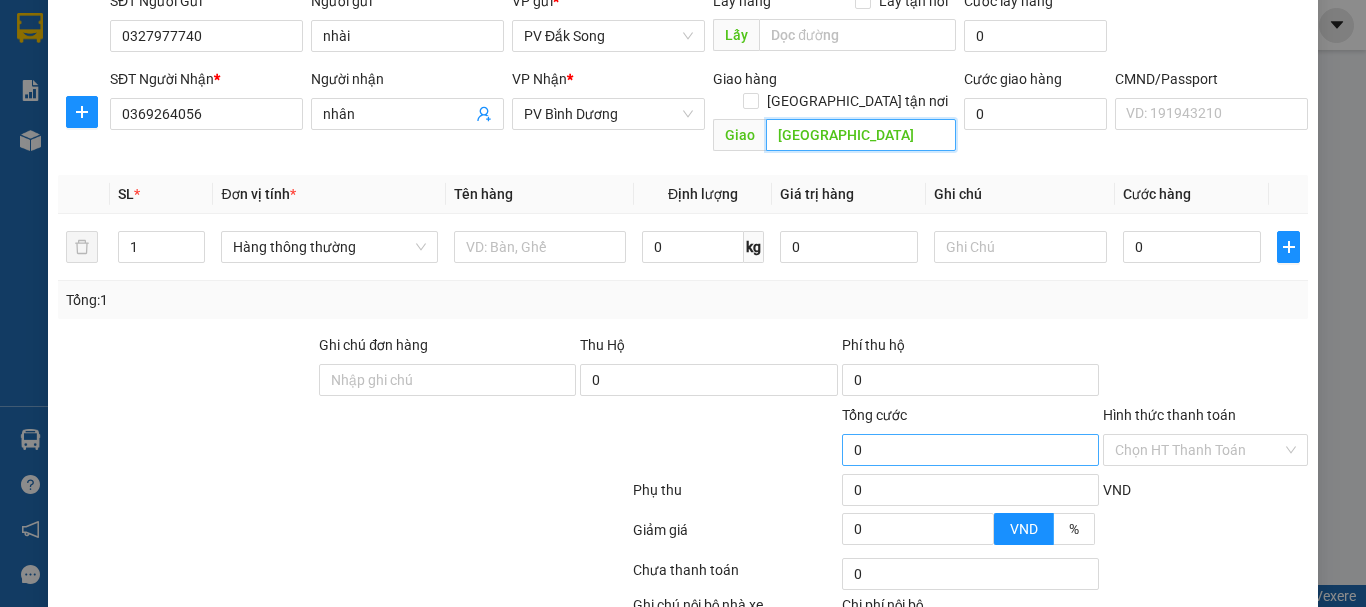 scroll, scrollTop: 300, scrollLeft: 0, axis: vertical 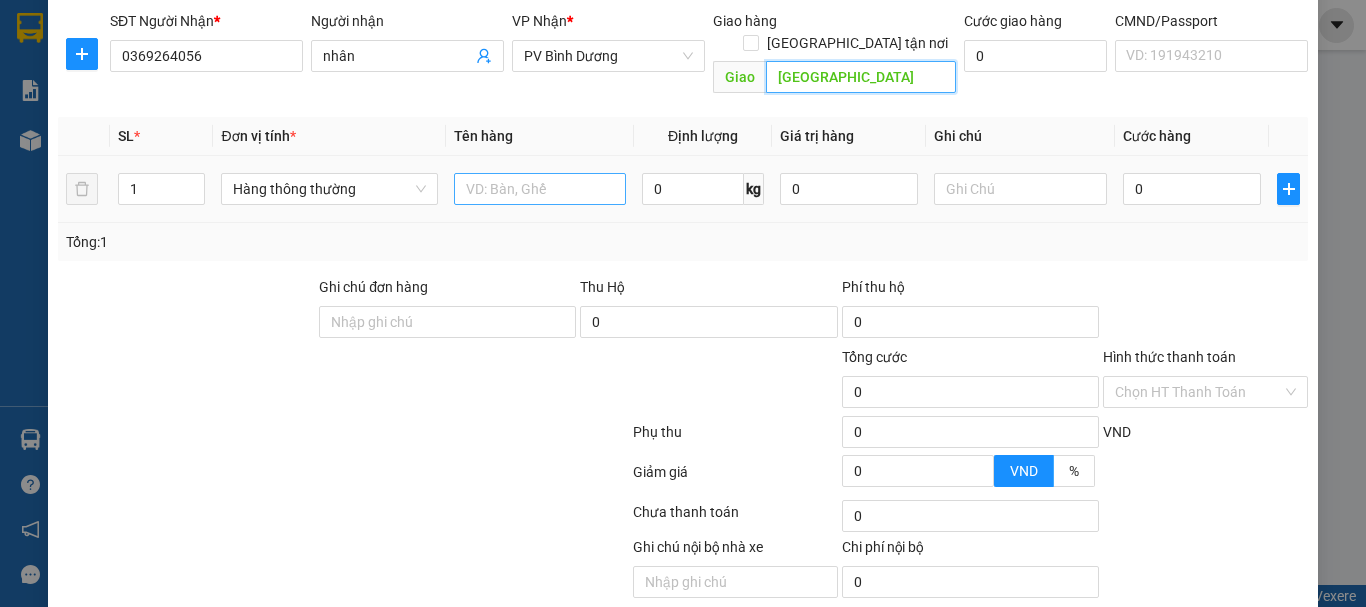type on "chợ tân tiến" 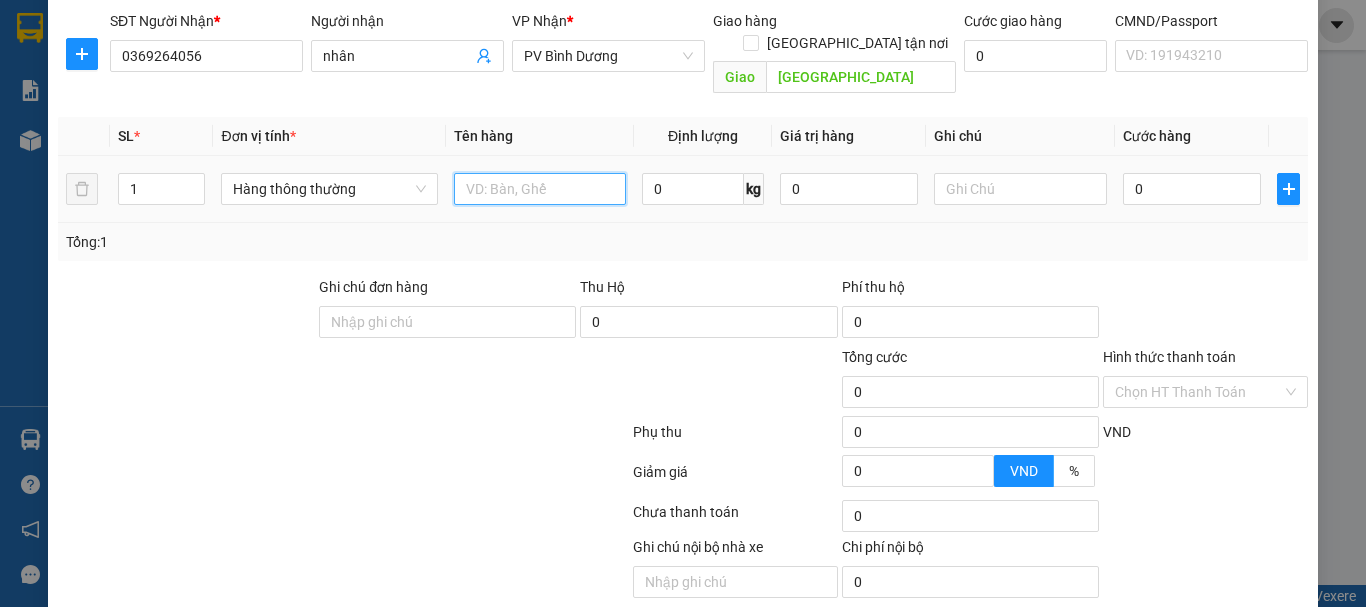 click at bounding box center (540, 189) 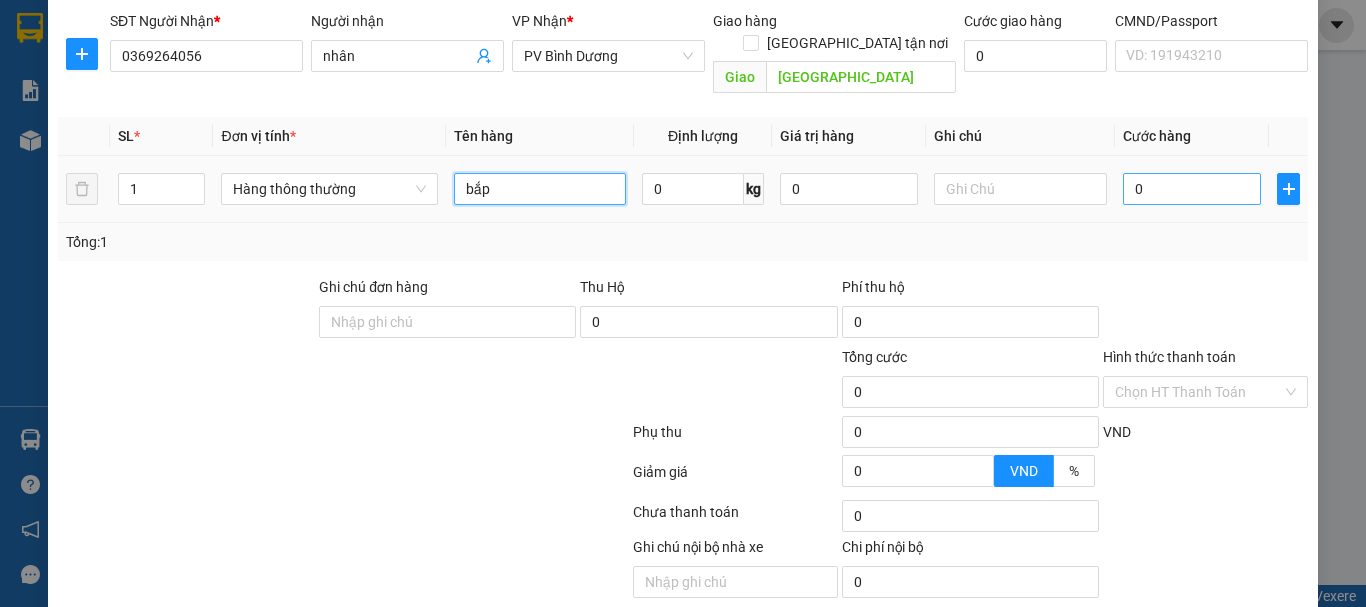 type on "bắp" 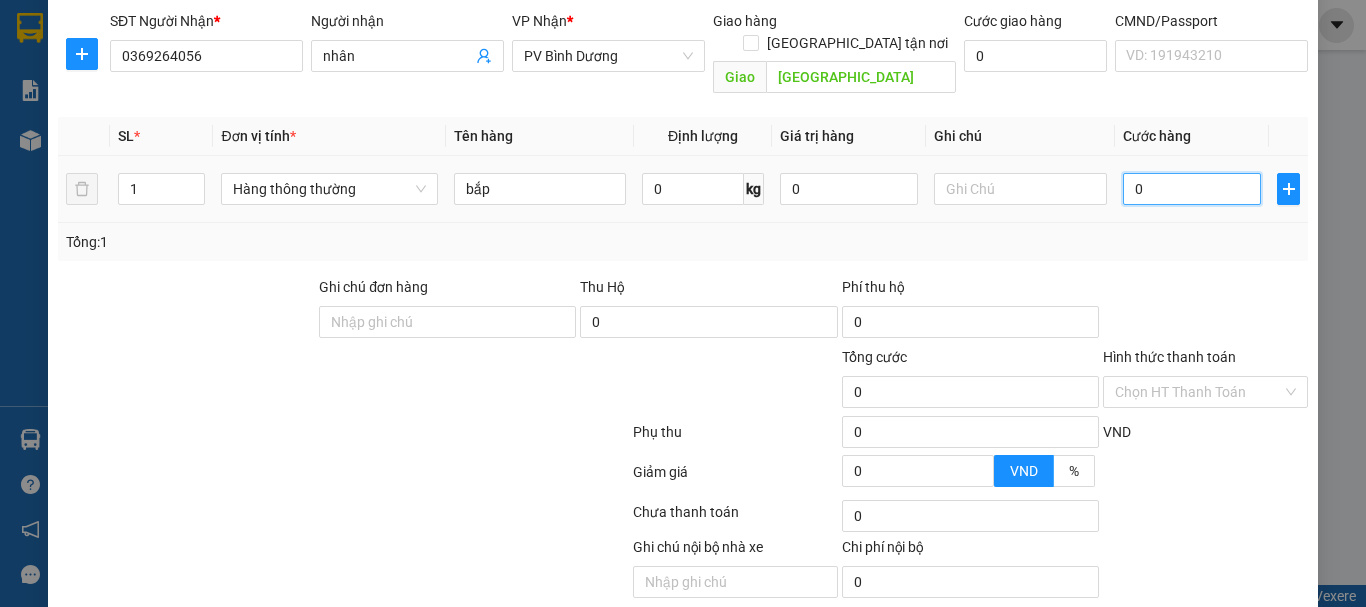 click on "0" at bounding box center (1192, 189) 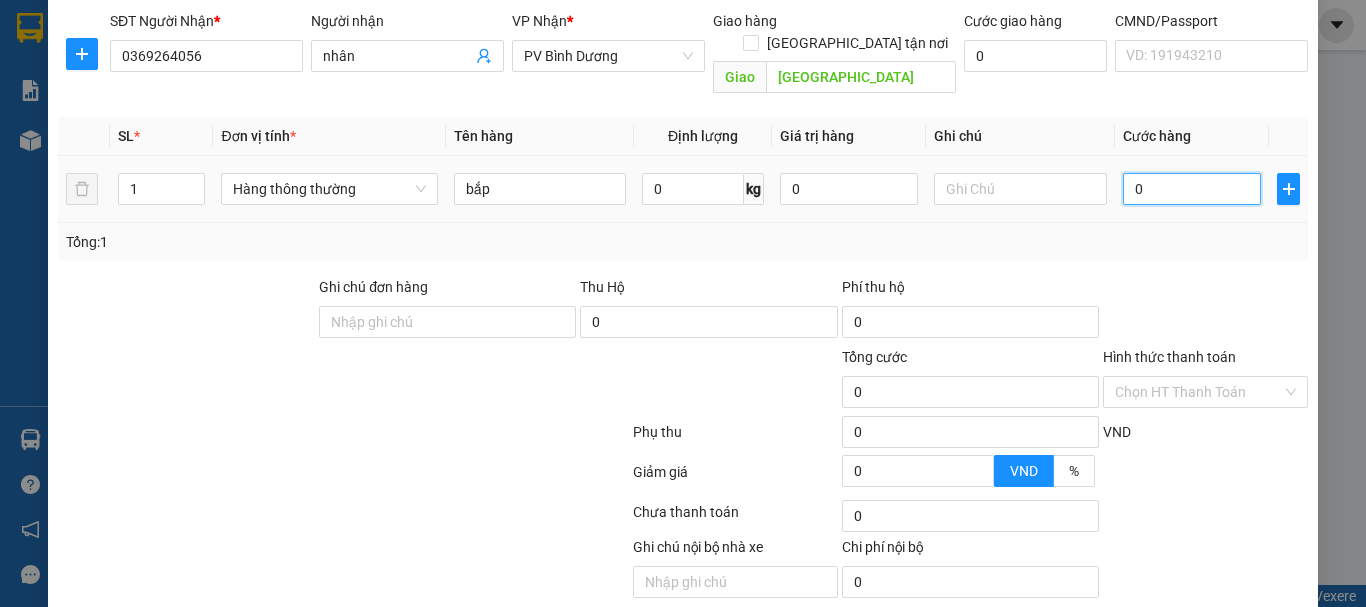 type on "001" 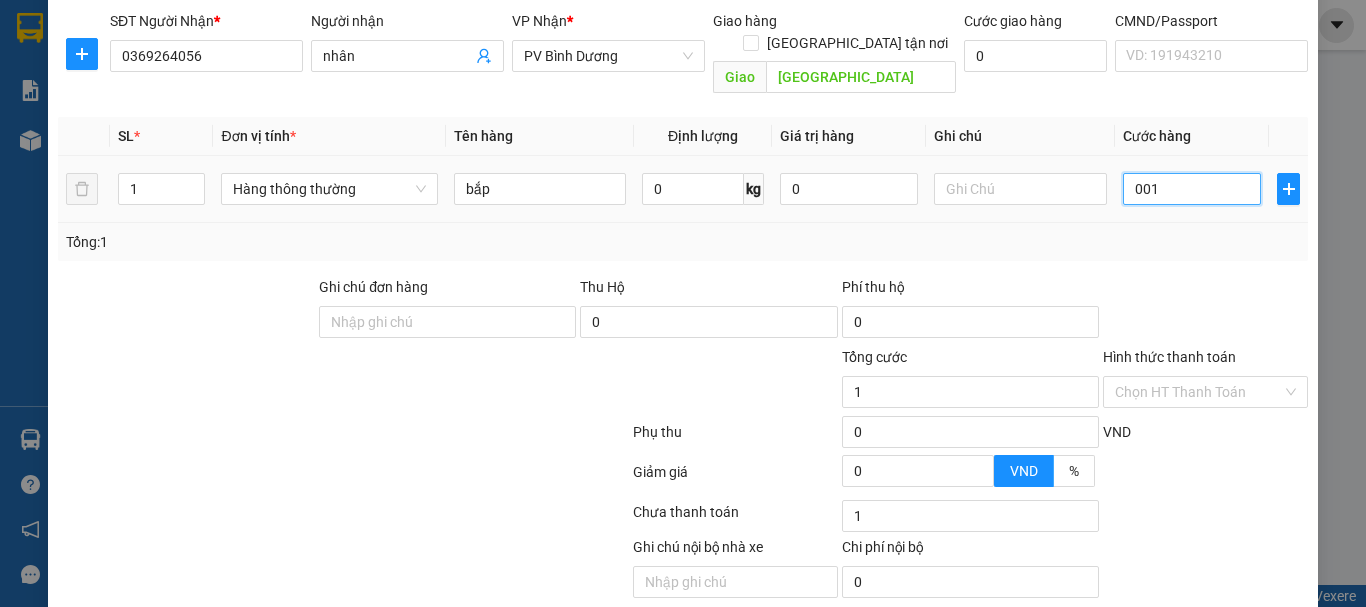 type on "0.010" 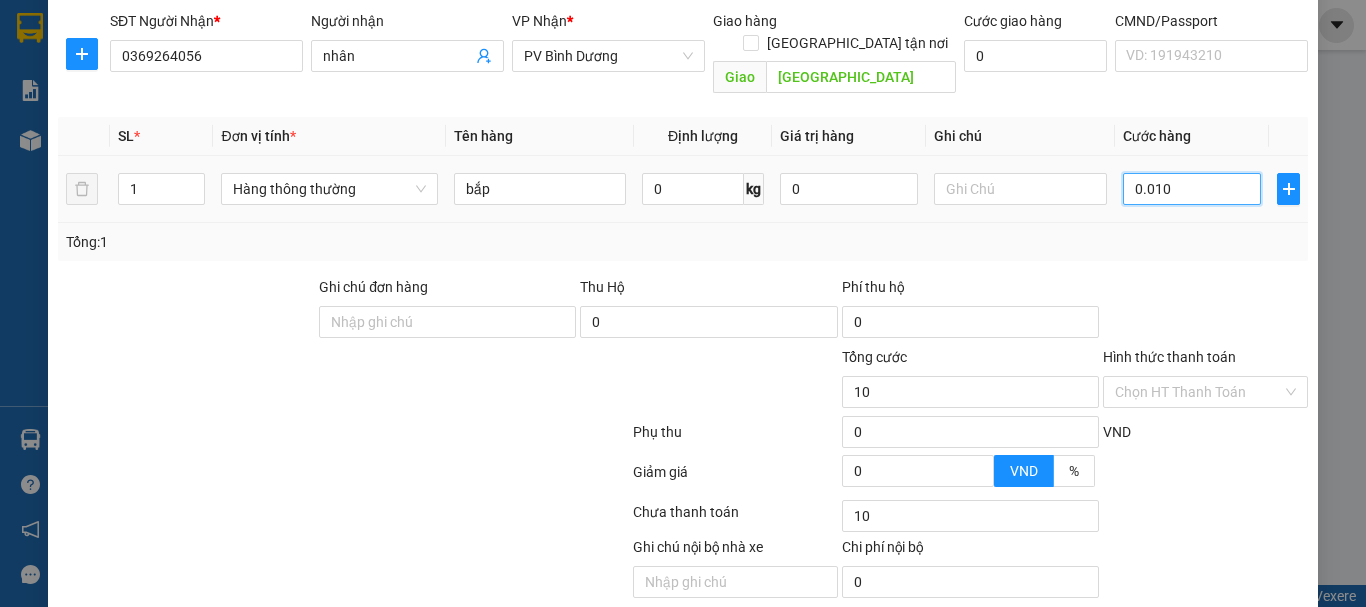type on "00.100" 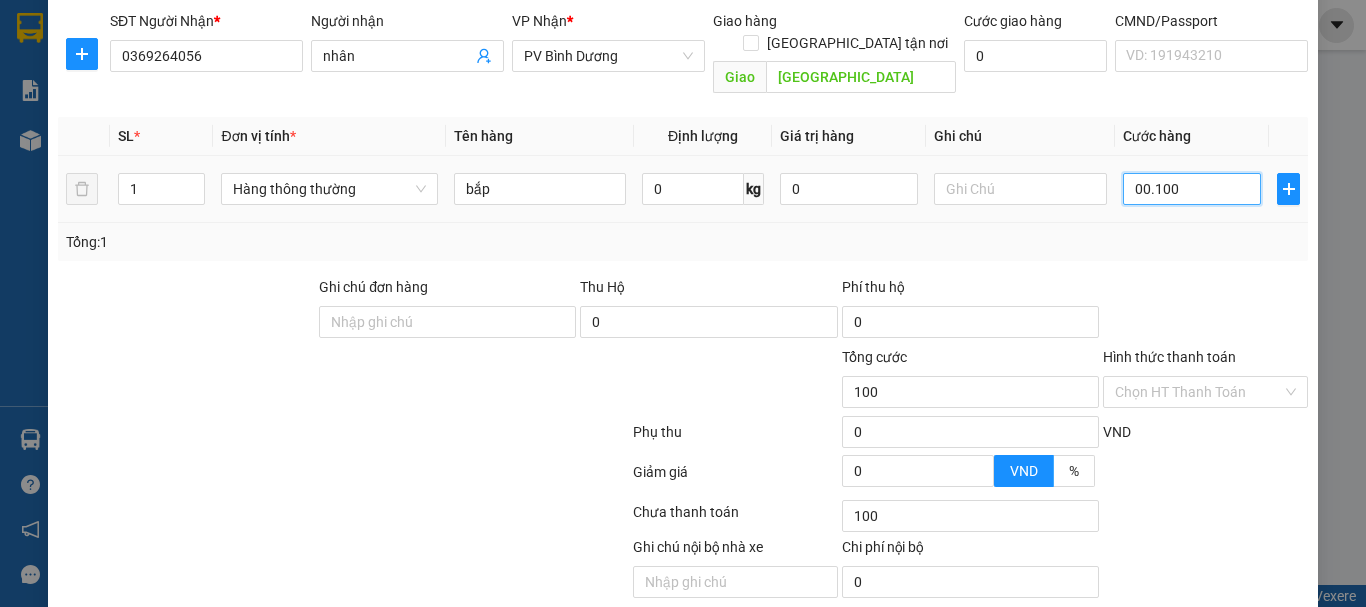 type on "0.001.000" 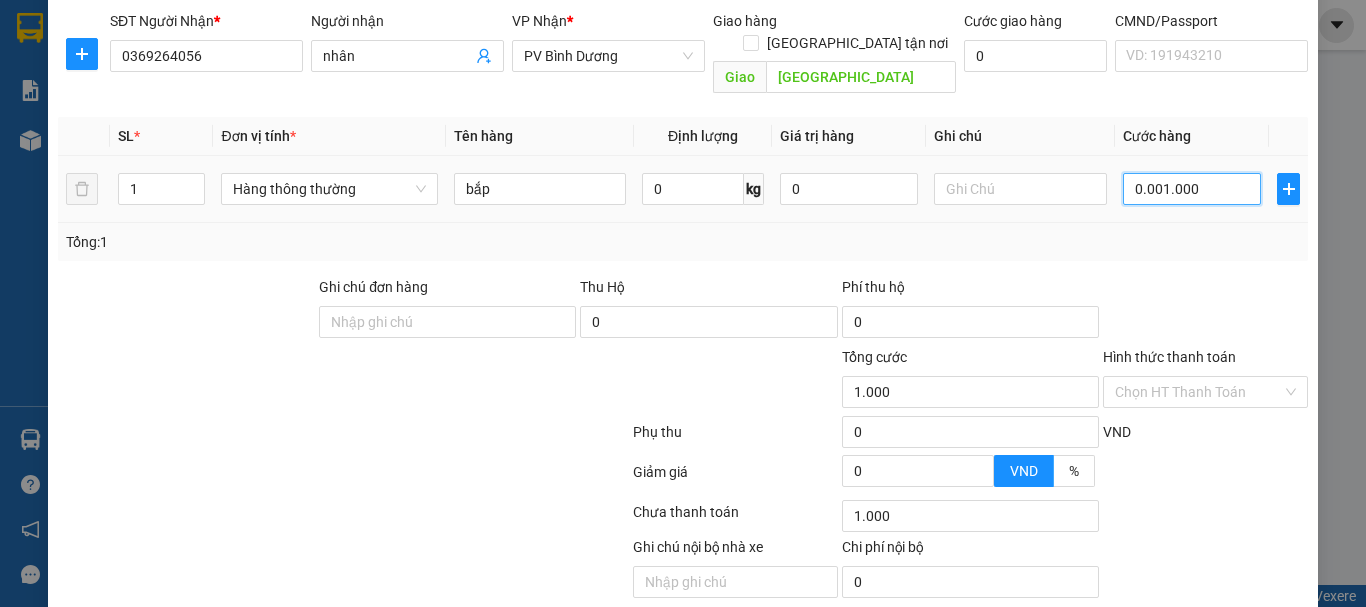 type on "000.010.000" 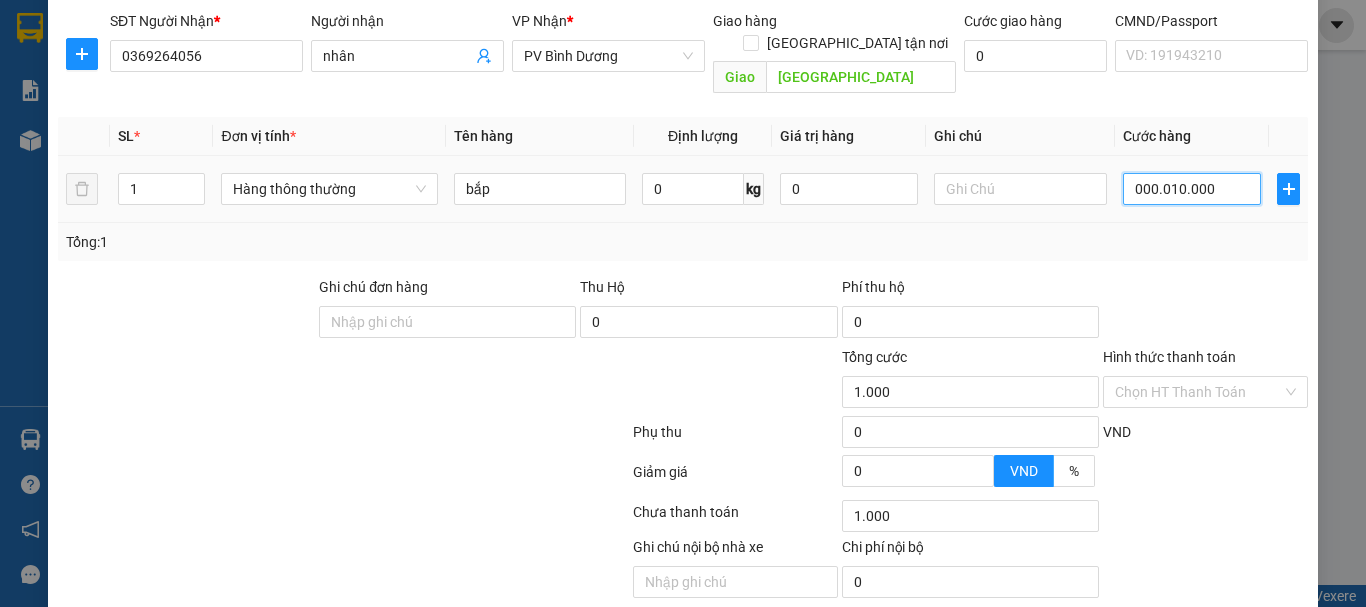 type on "10.000" 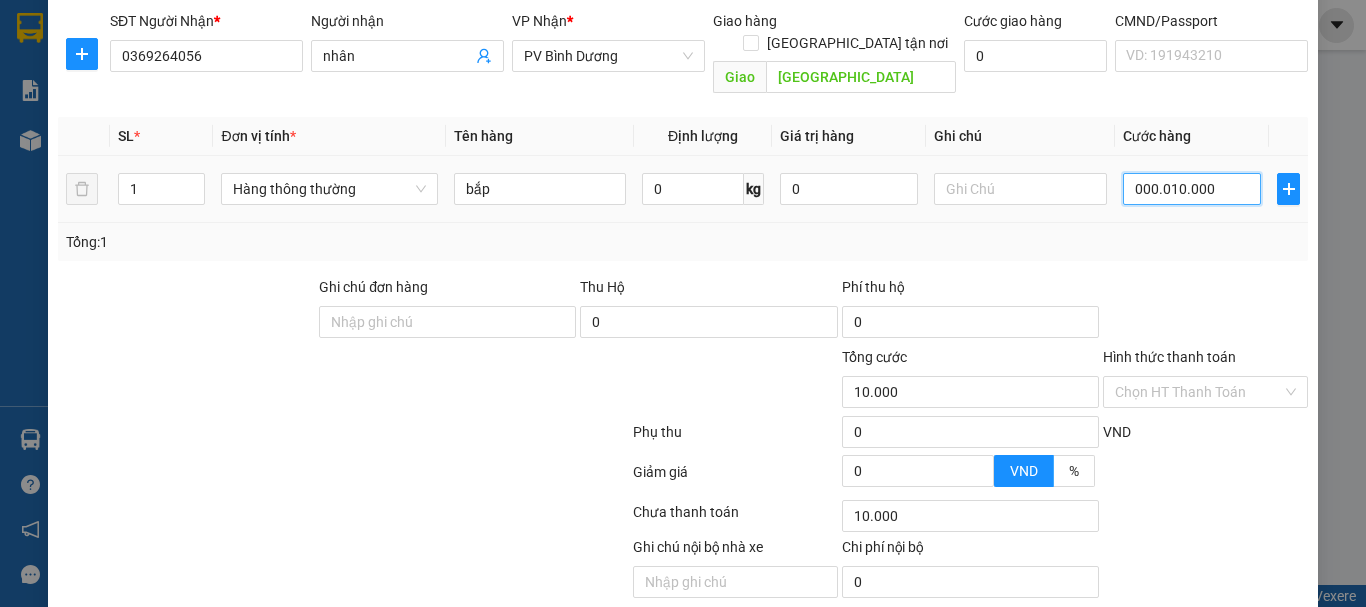 type on "00.000.100.000" 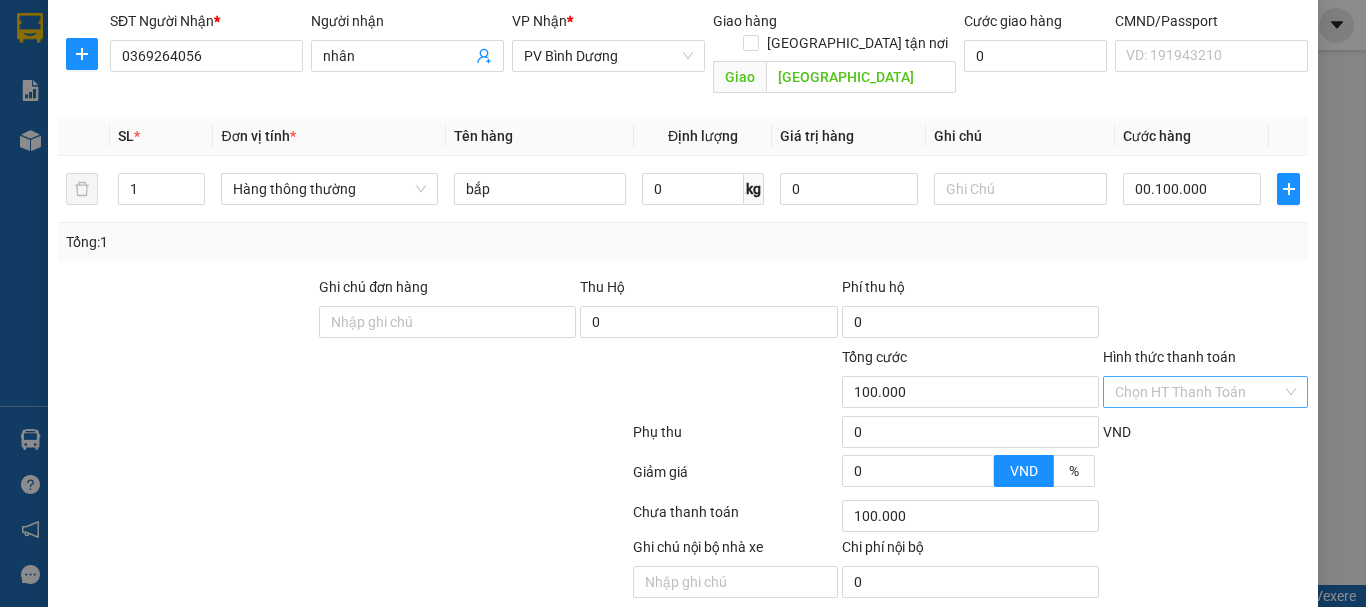click on "Hình thức thanh toán" at bounding box center [1198, 392] 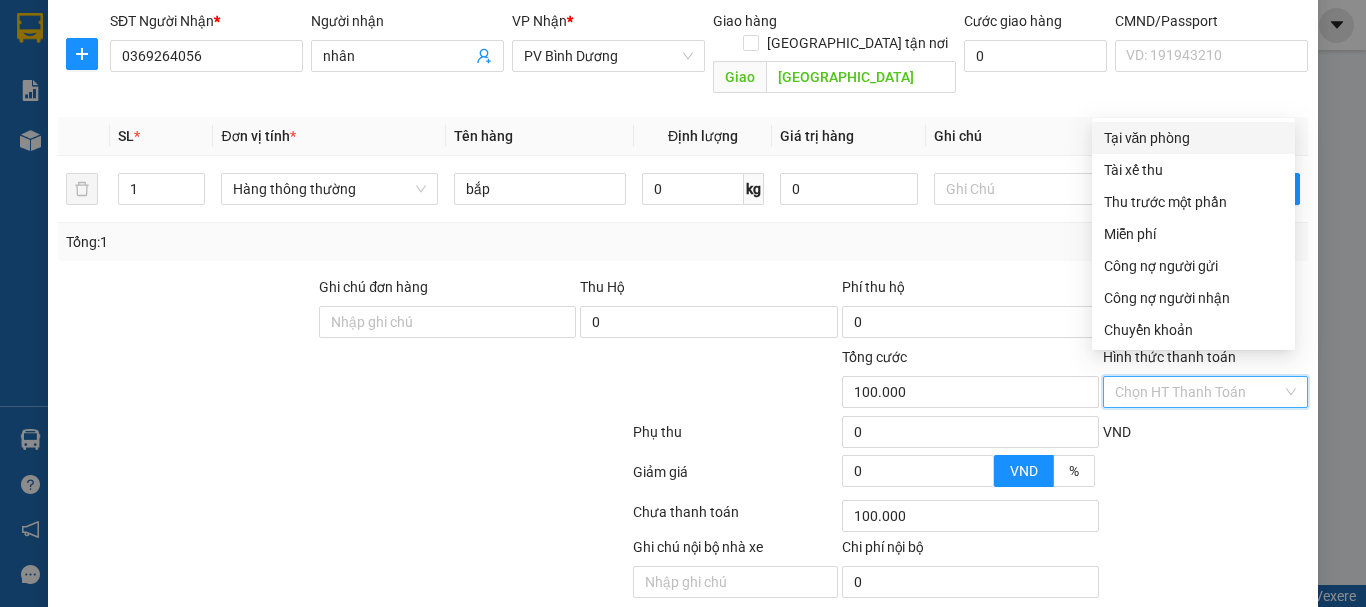 click on "Tại văn phòng" at bounding box center (1193, 138) 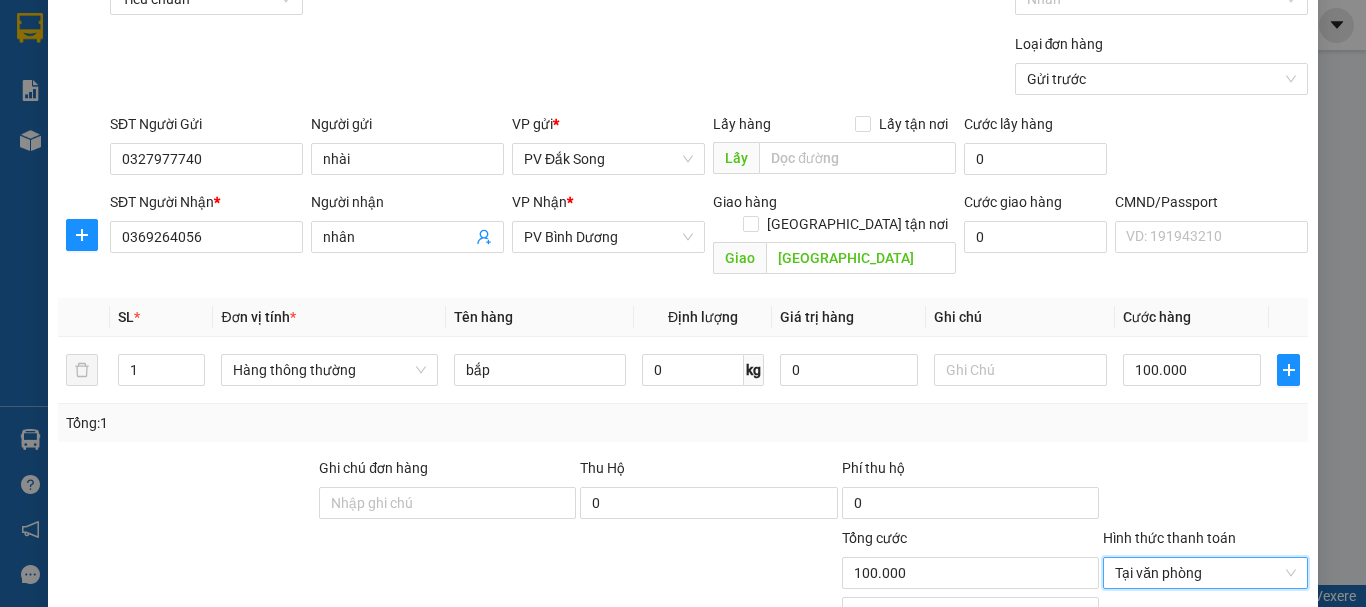 scroll, scrollTop: 55, scrollLeft: 0, axis: vertical 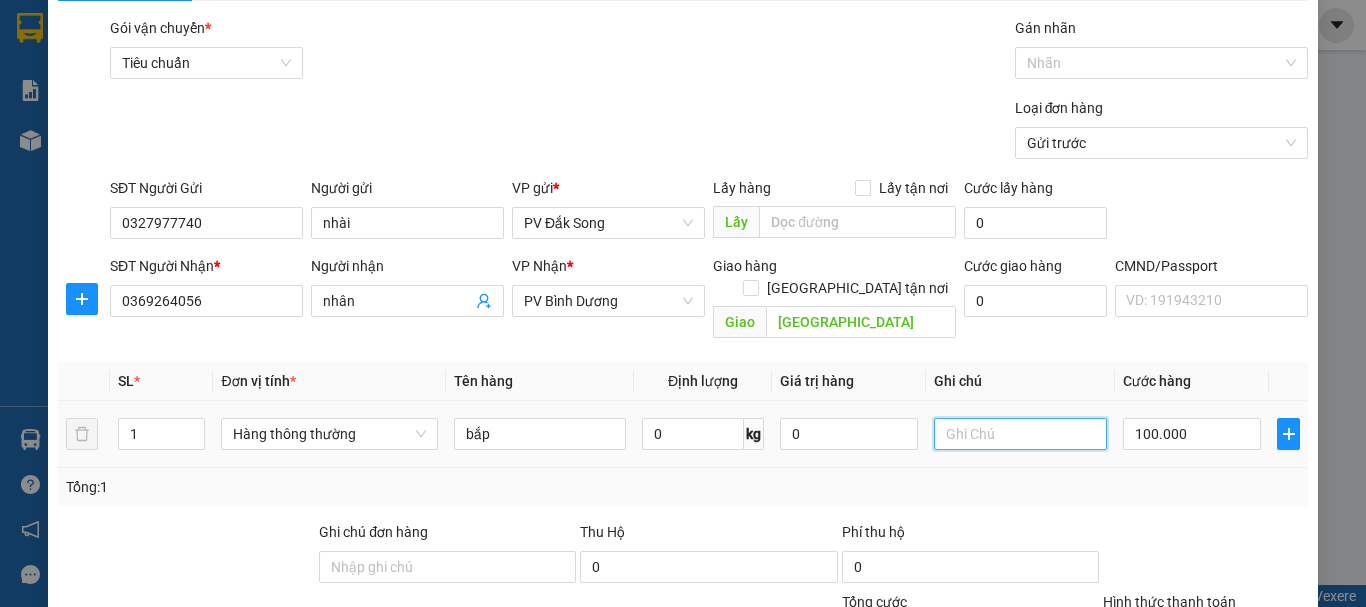 click at bounding box center [1020, 434] 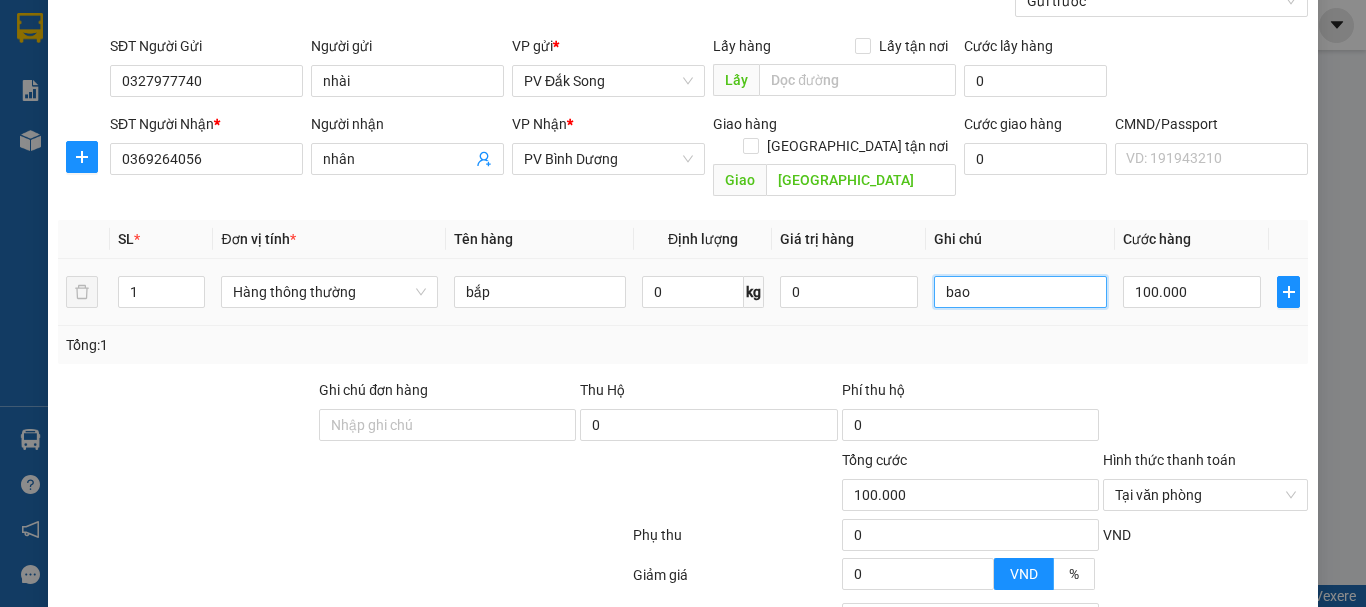 scroll, scrollTop: 355, scrollLeft: 0, axis: vertical 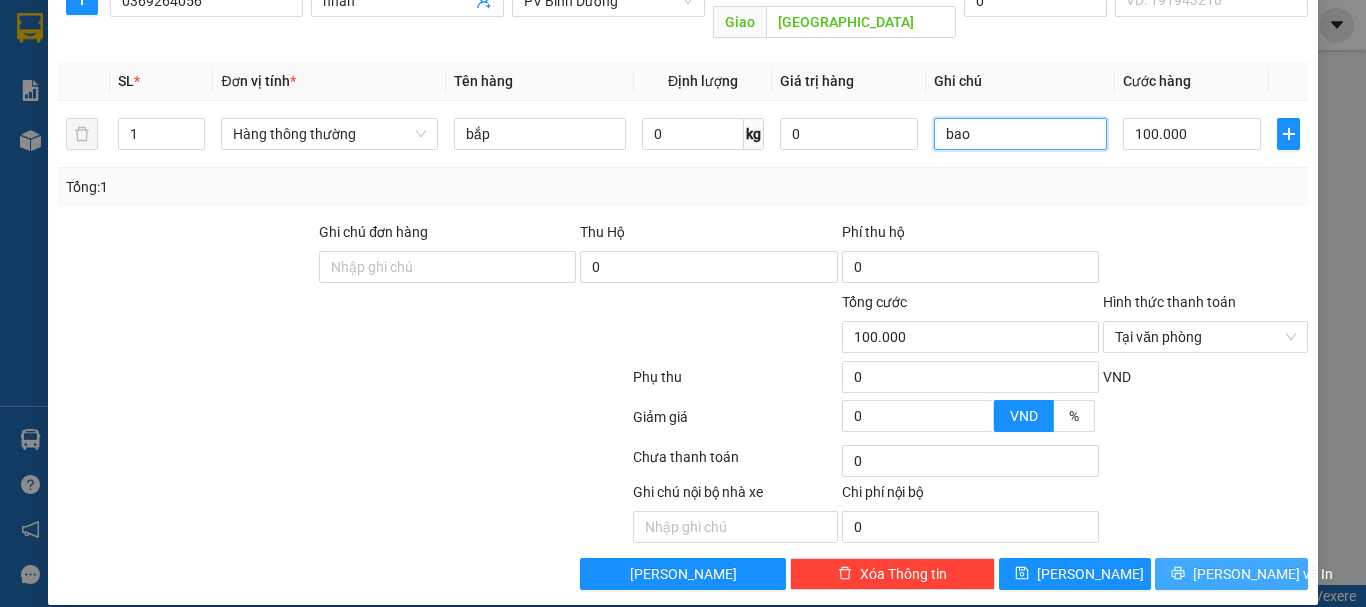 type on "bao" 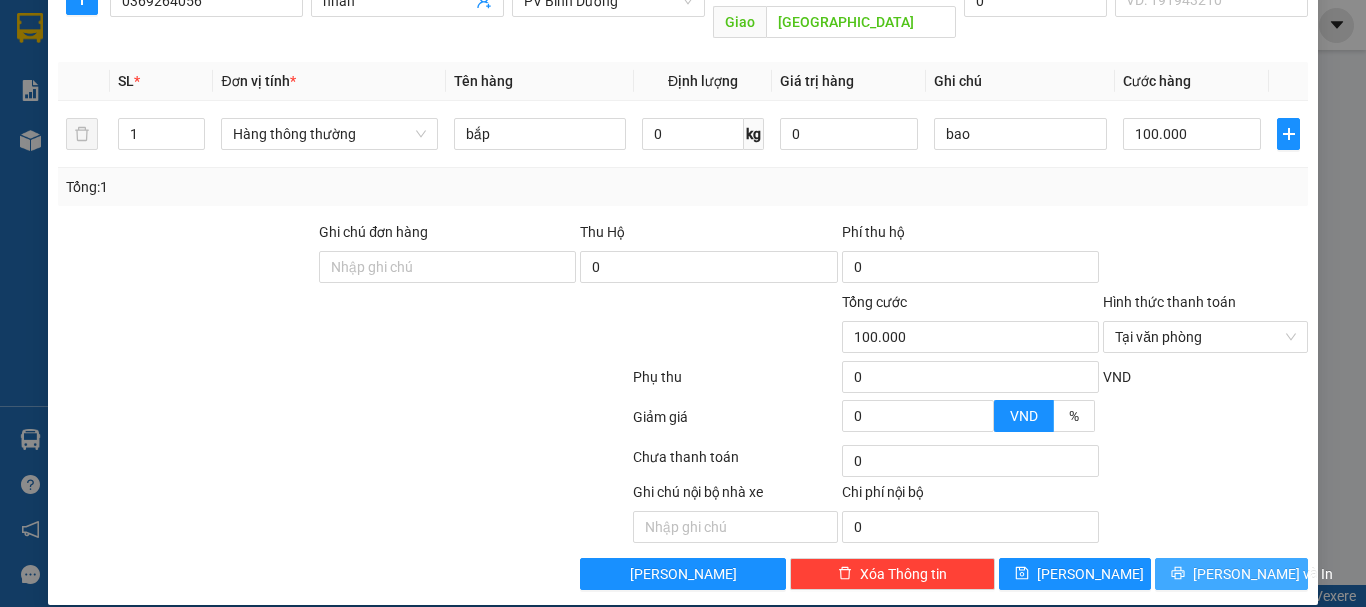 click on "[PERSON_NAME] và In" at bounding box center [1263, 574] 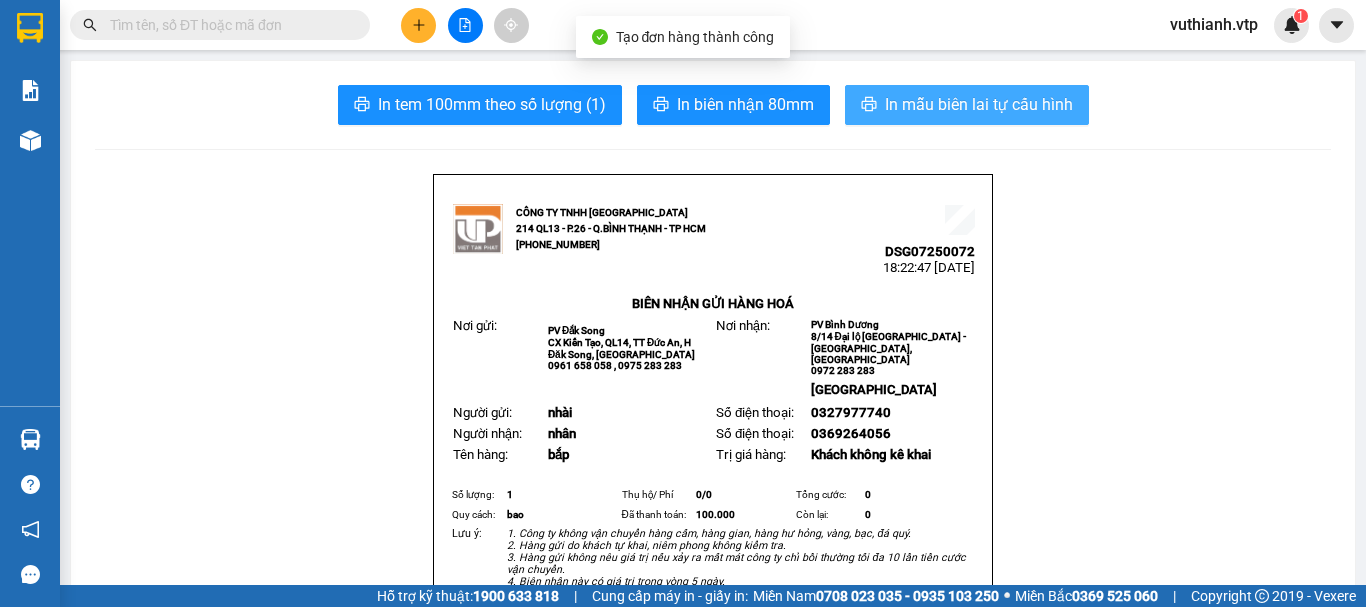 click on "In mẫu biên lai tự cấu hình" at bounding box center [979, 104] 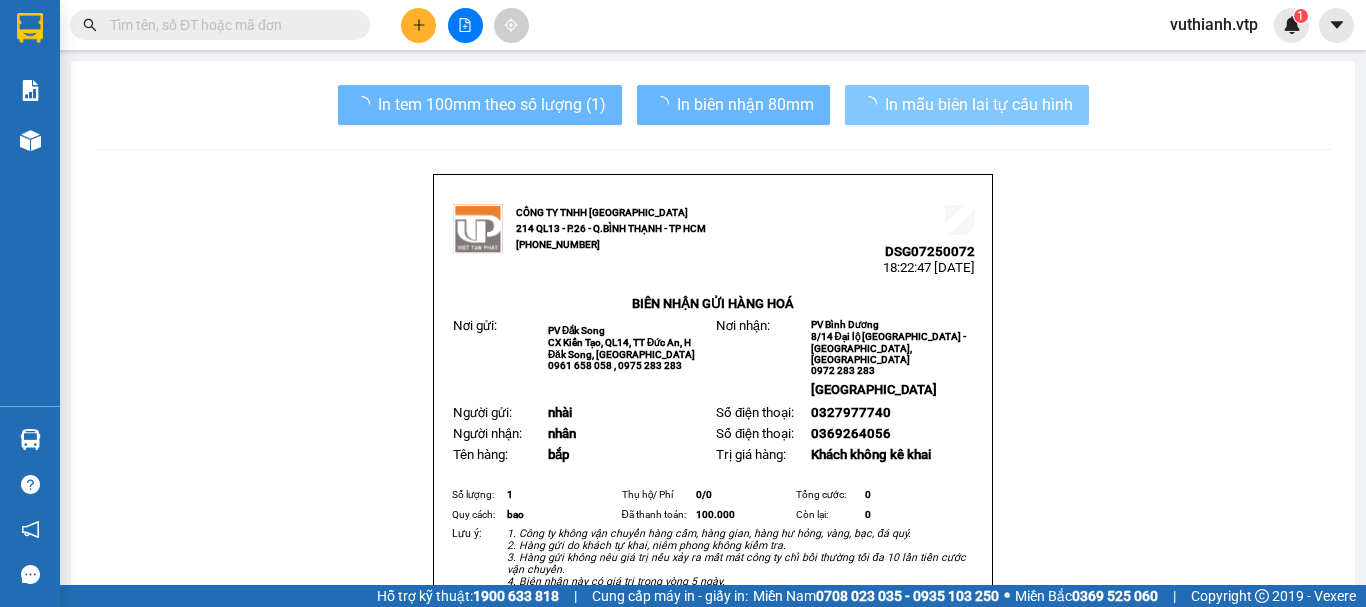 scroll, scrollTop: 0, scrollLeft: 0, axis: both 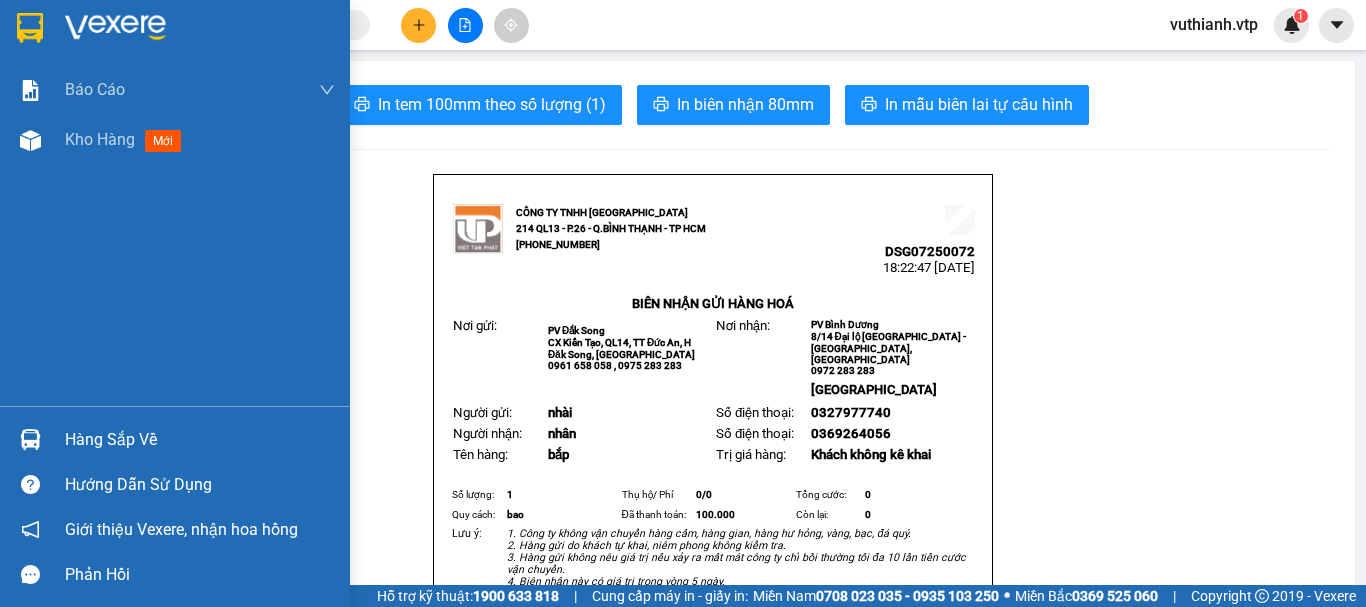 click at bounding box center [30, 439] 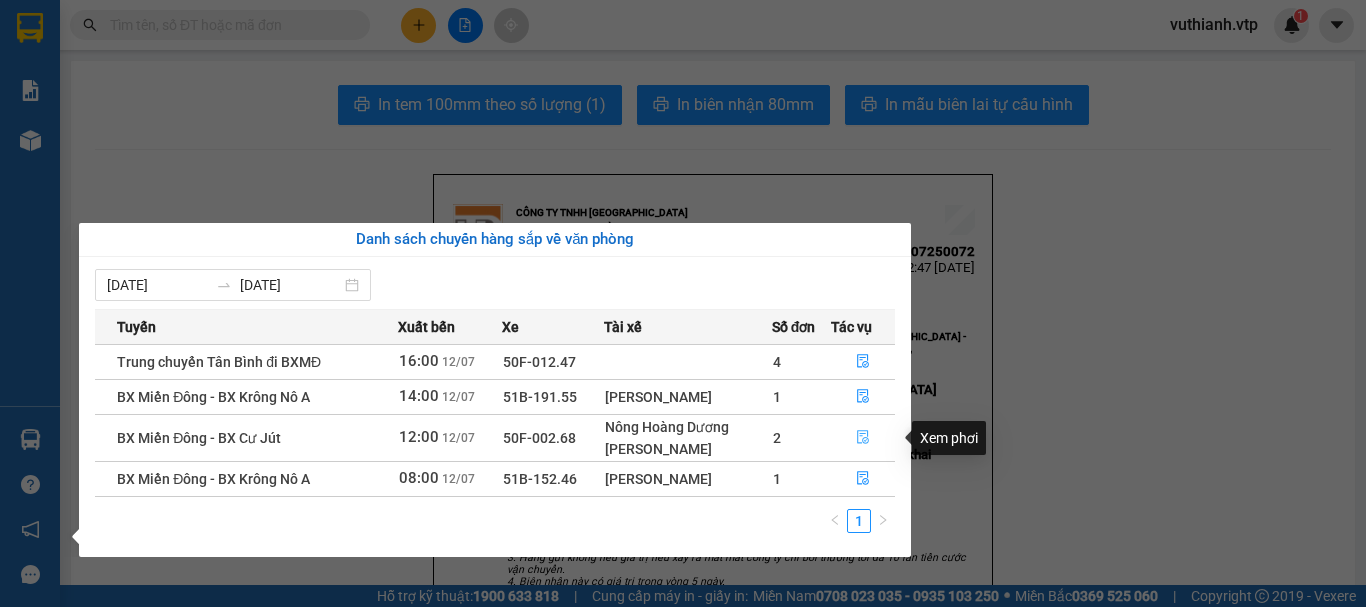 click 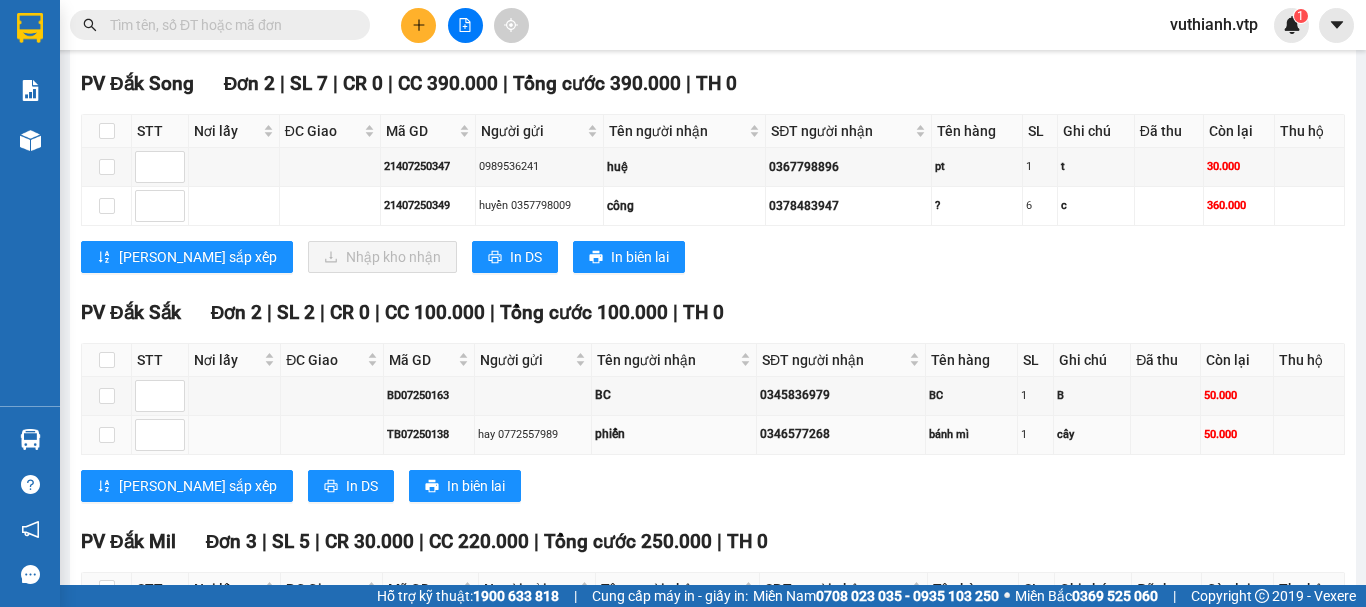 scroll, scrollTop: 1200, scrollLeft: 0, axis: vertical 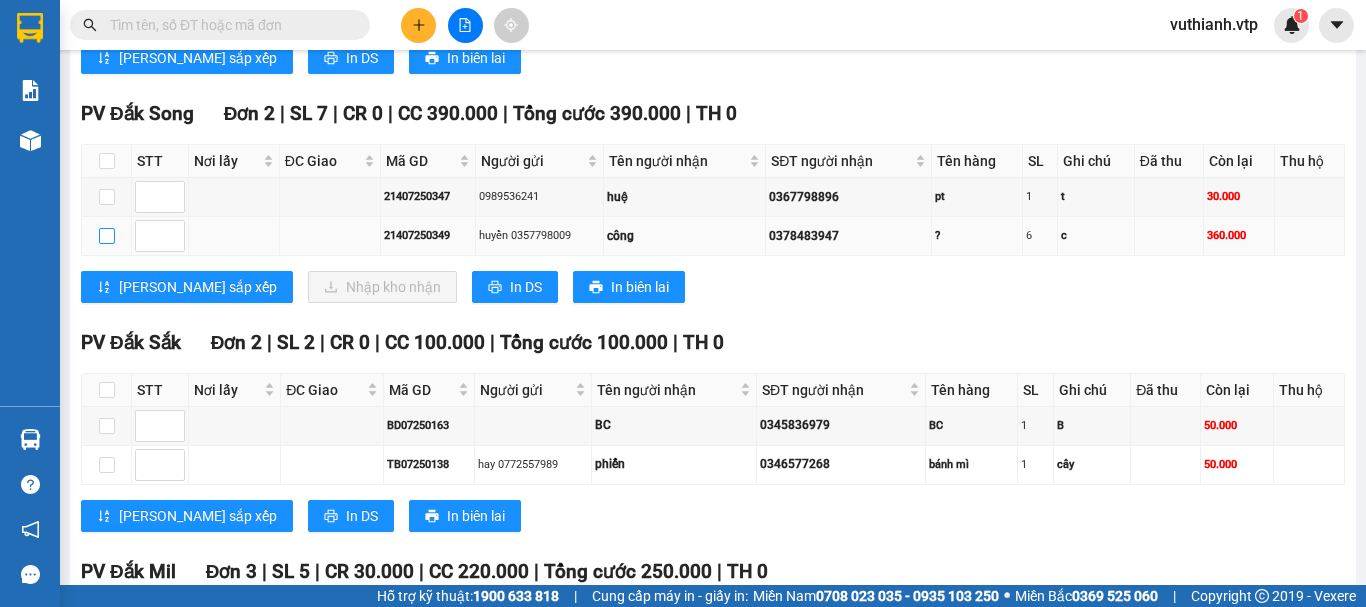 click at bounding box center [107, 236] 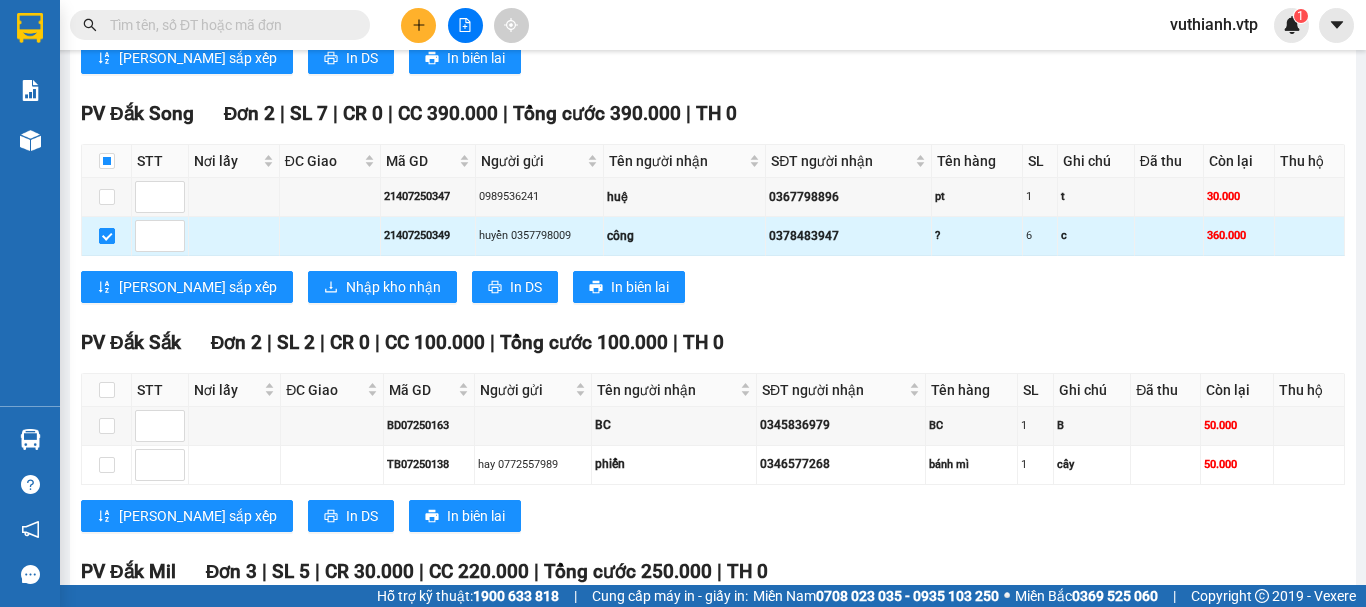 click at bounding box center (107, 236) 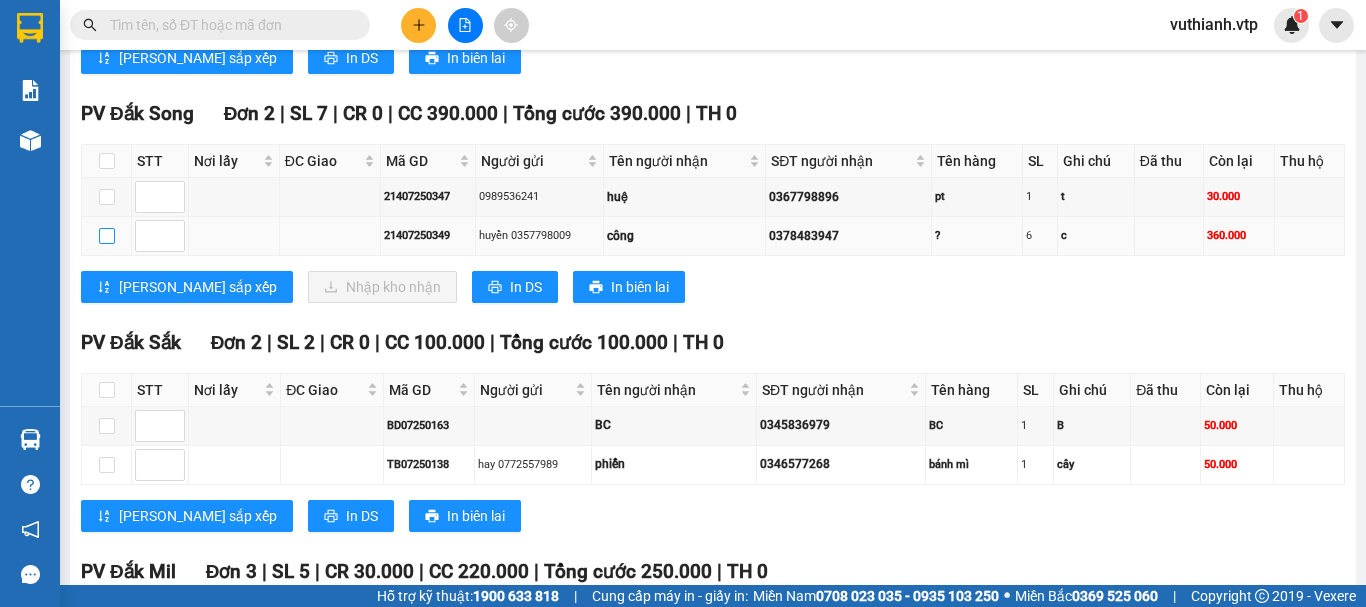 click at bounding box center (107, 236) 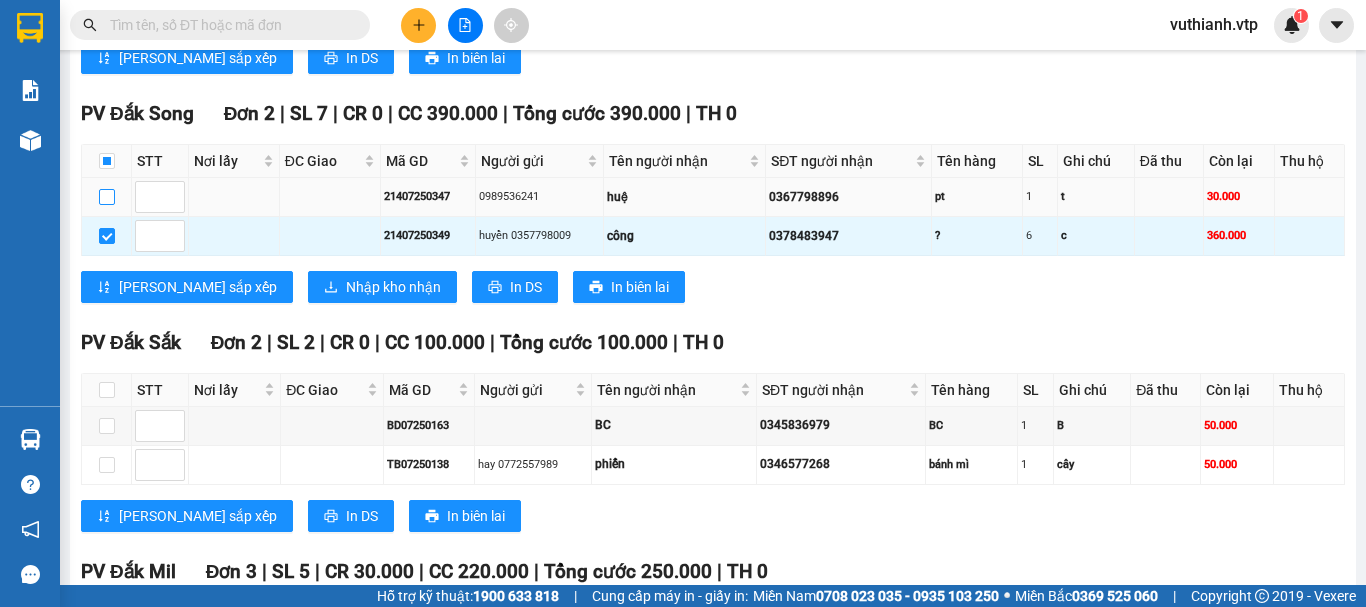click at bounding box center (107, 197) 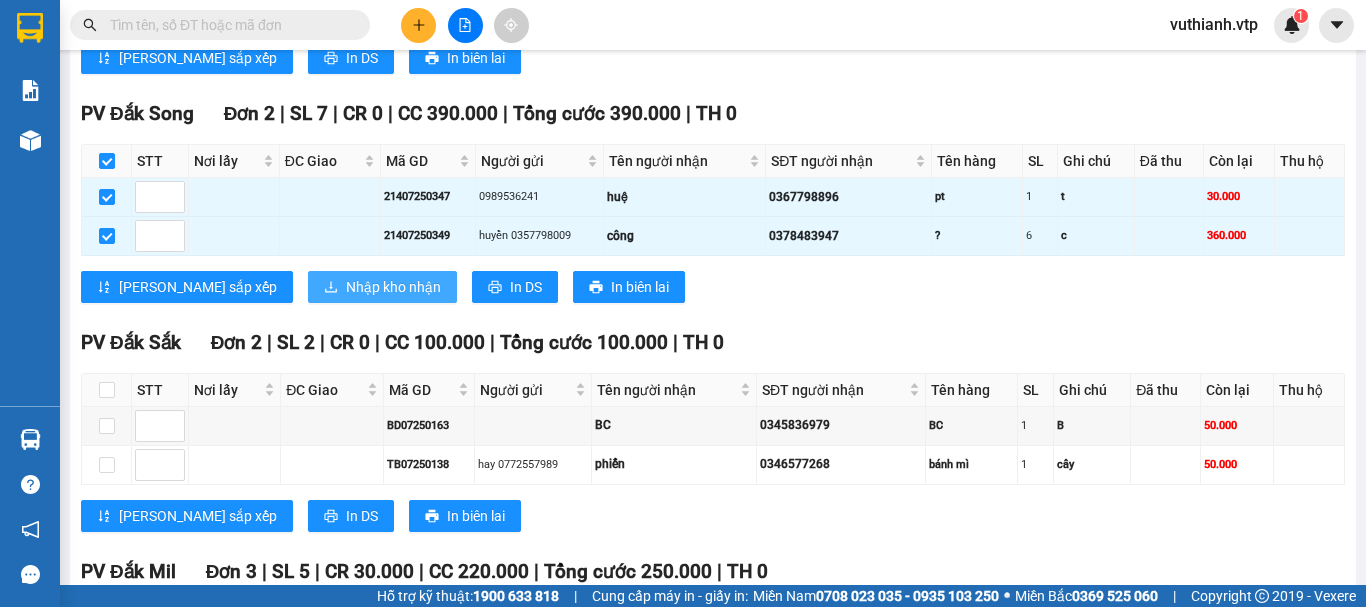 click on "Nhập kho nhận" at bounding box center [393, 287] 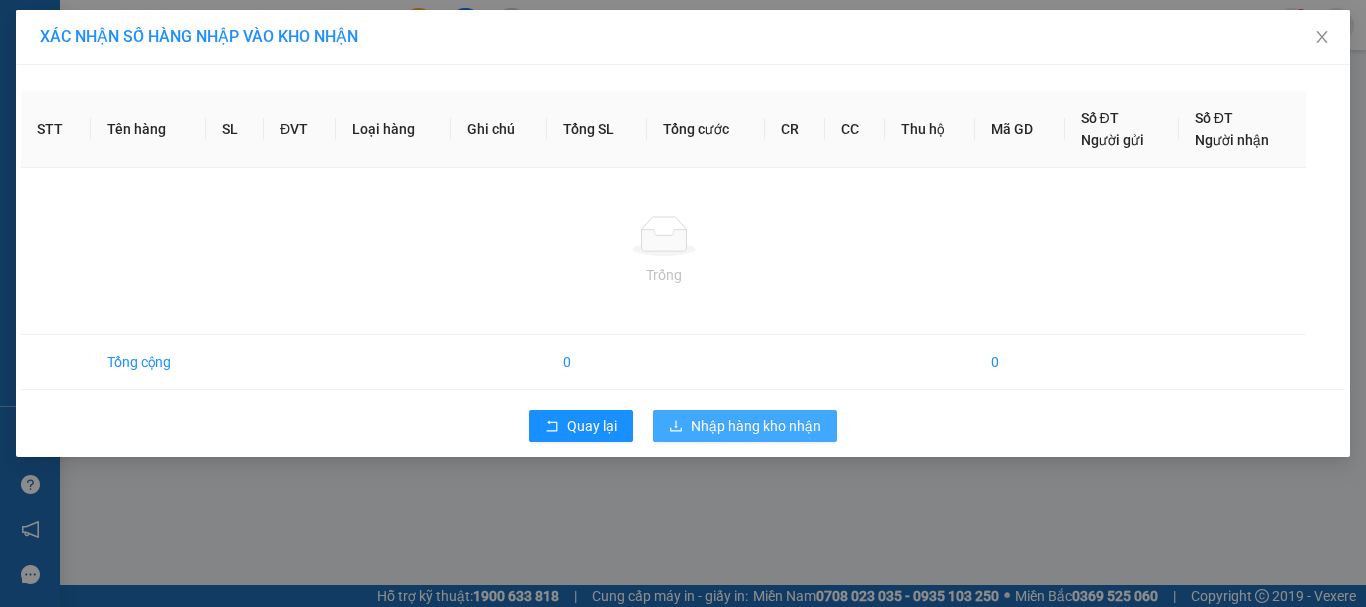 click on "Nhập hàng kho nhận" at bounding box center [756, 426] 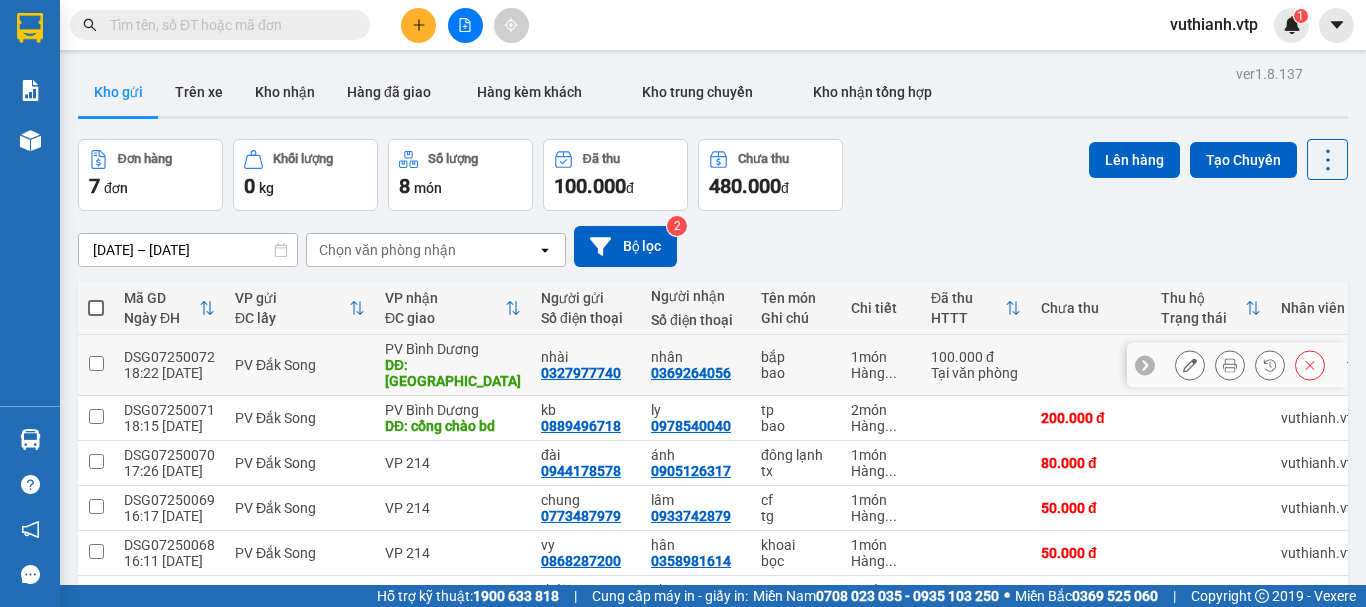 click on "DSG07250072 18:22 12/07 PV Đắk Song PV Bình Dương DĐ: chợ tân tiến nhài 0327977740 nhân 0369264056 bắp bao 1  món Hàng ... 100.000 đ Tại văn phòng vuthianh.vtp Nhãn" at bounding box center [785, 365] 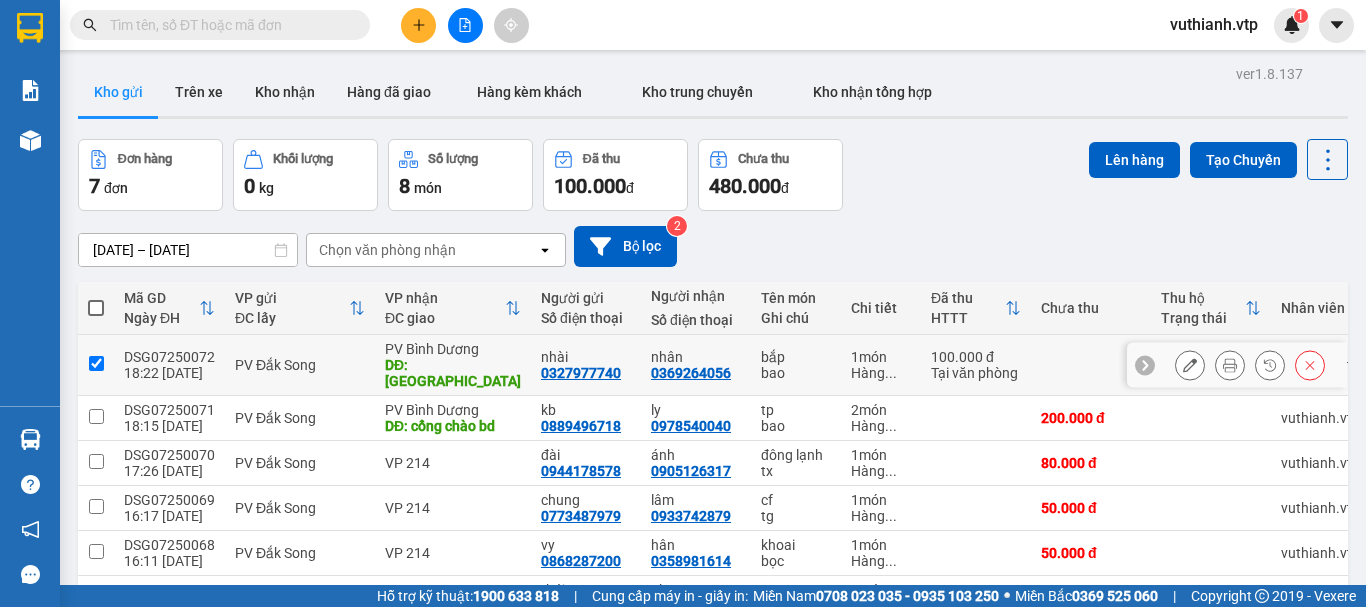 checkbox on "true" 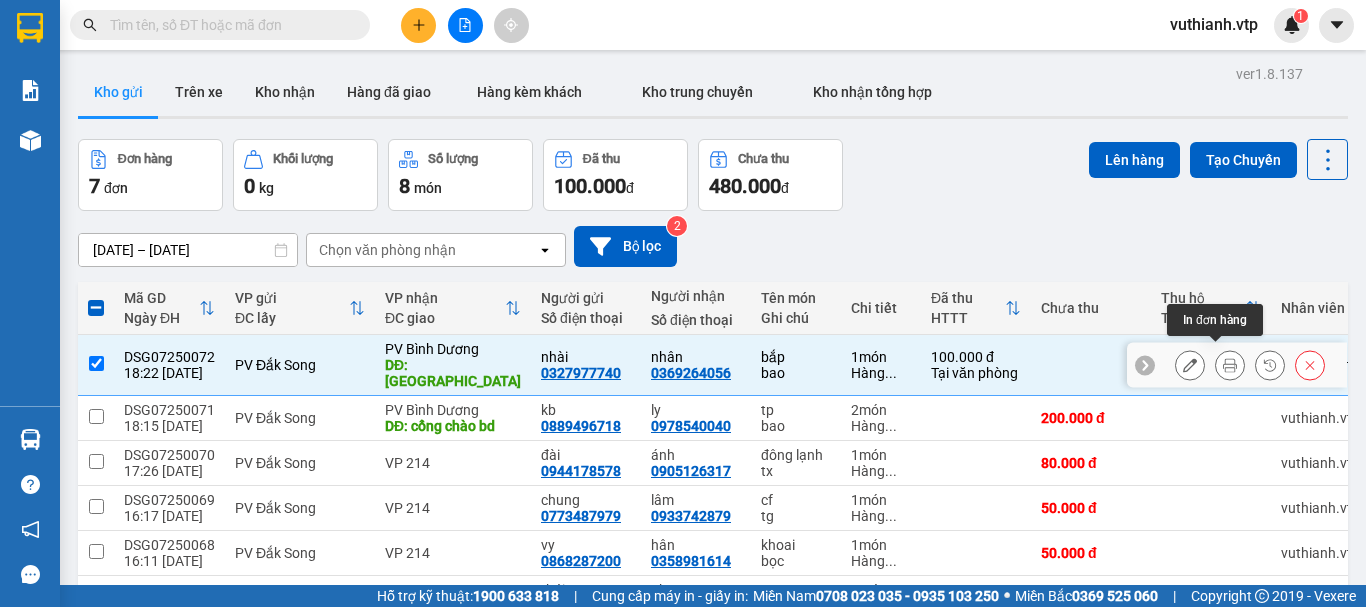 click 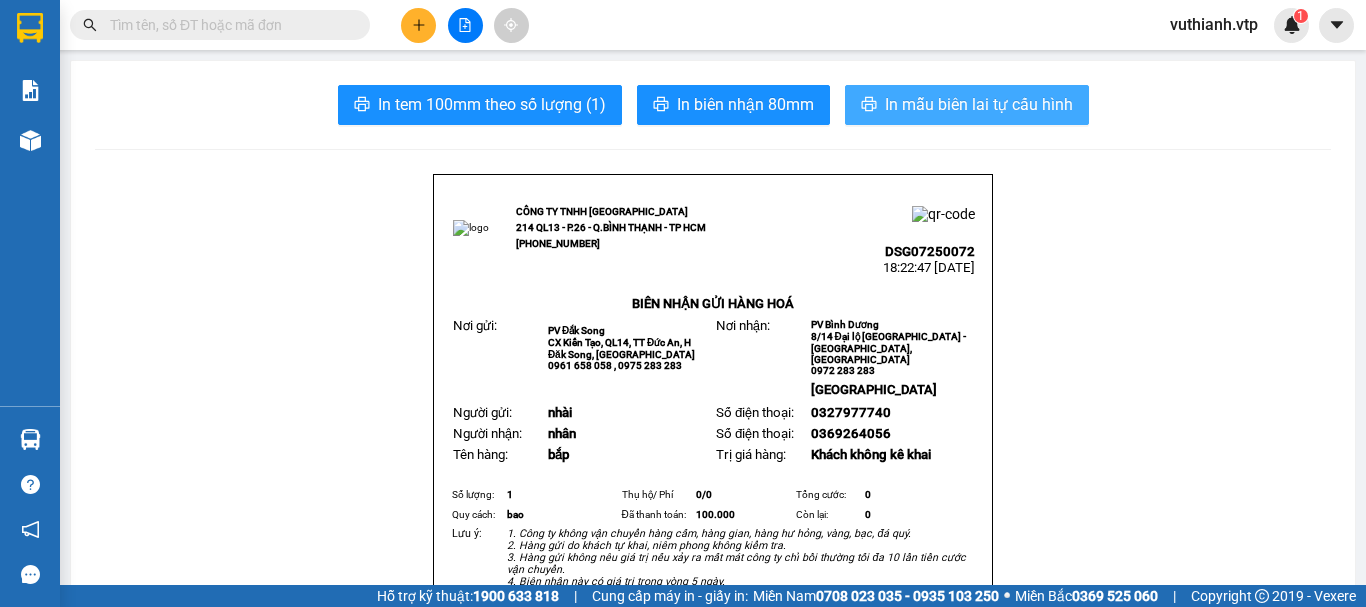 click on "In mẫu biên lai tự cấu hình" at bounding box center (979, 104) 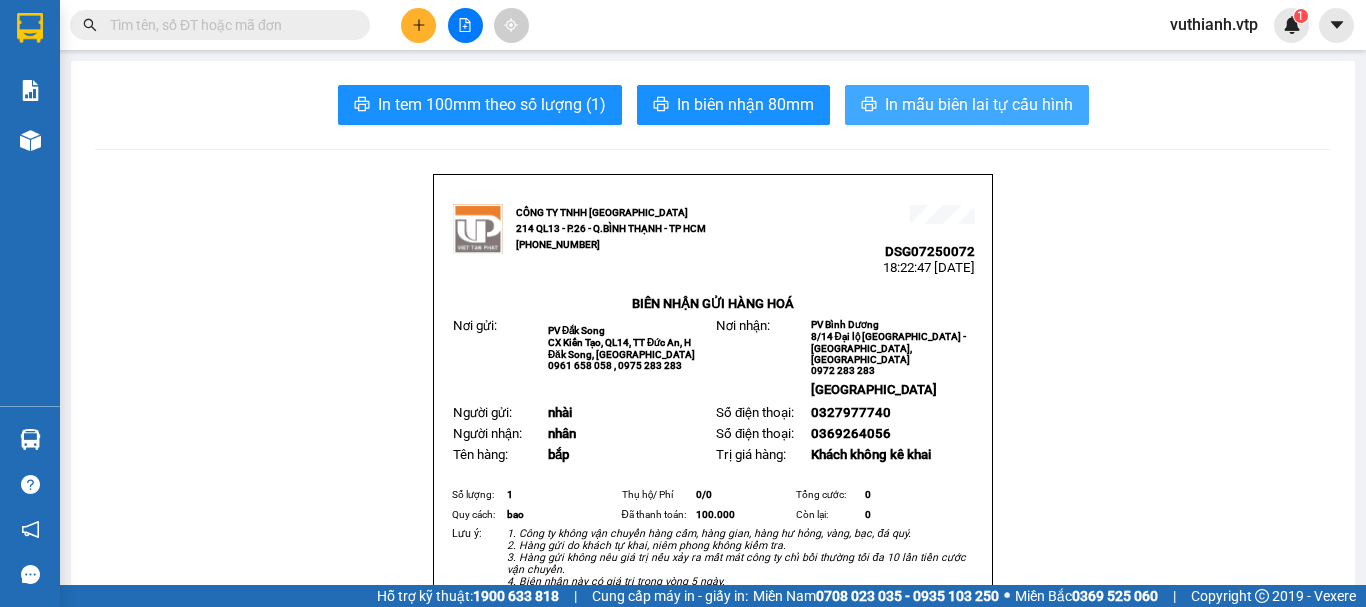 scroll, scrollTop: 0, scrollLeft: 0, axis: both 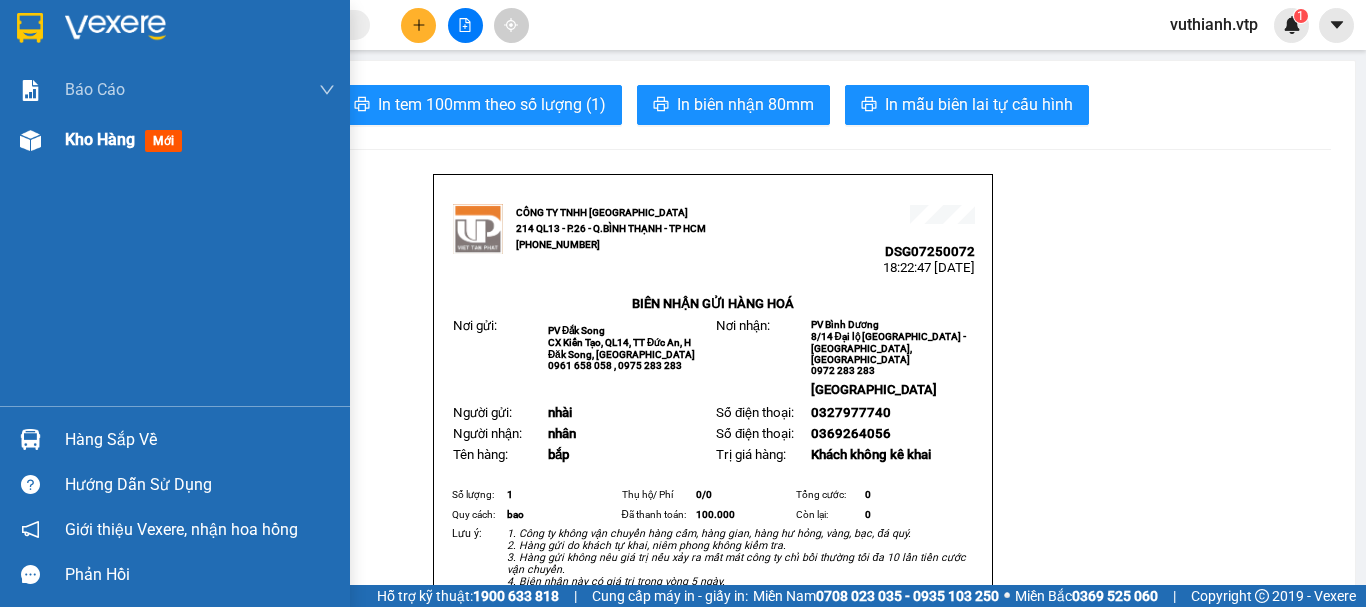 click at bounding box center (30, 140) 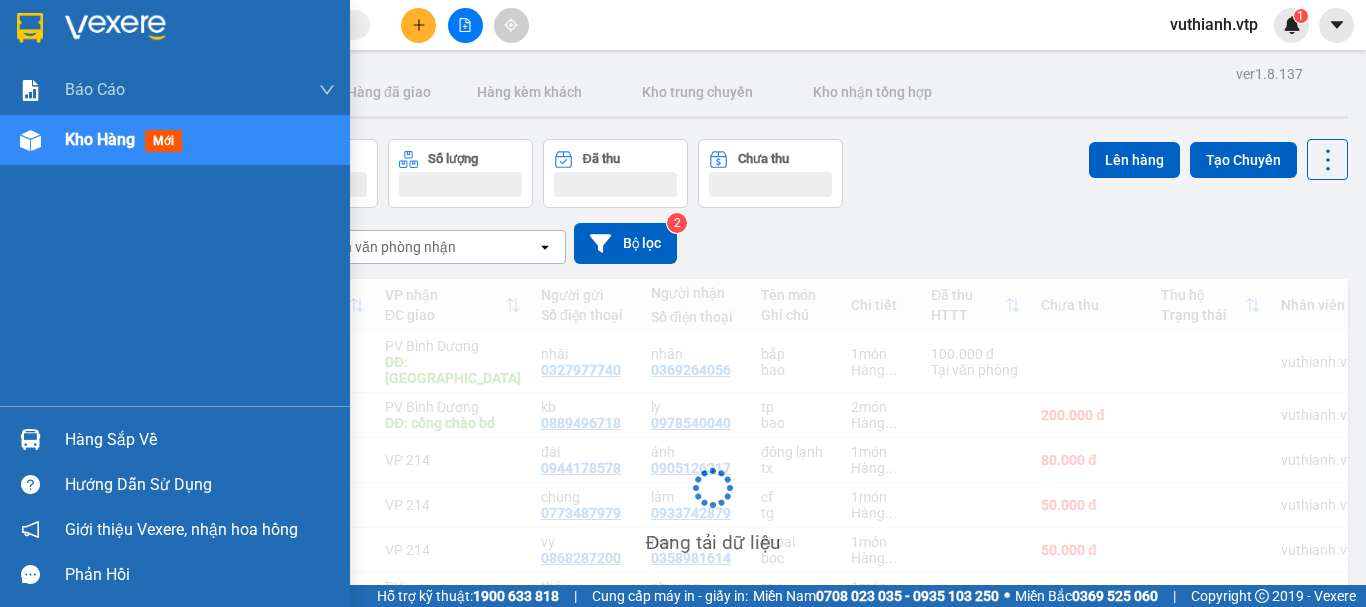 click at bounding box center (30, 140) 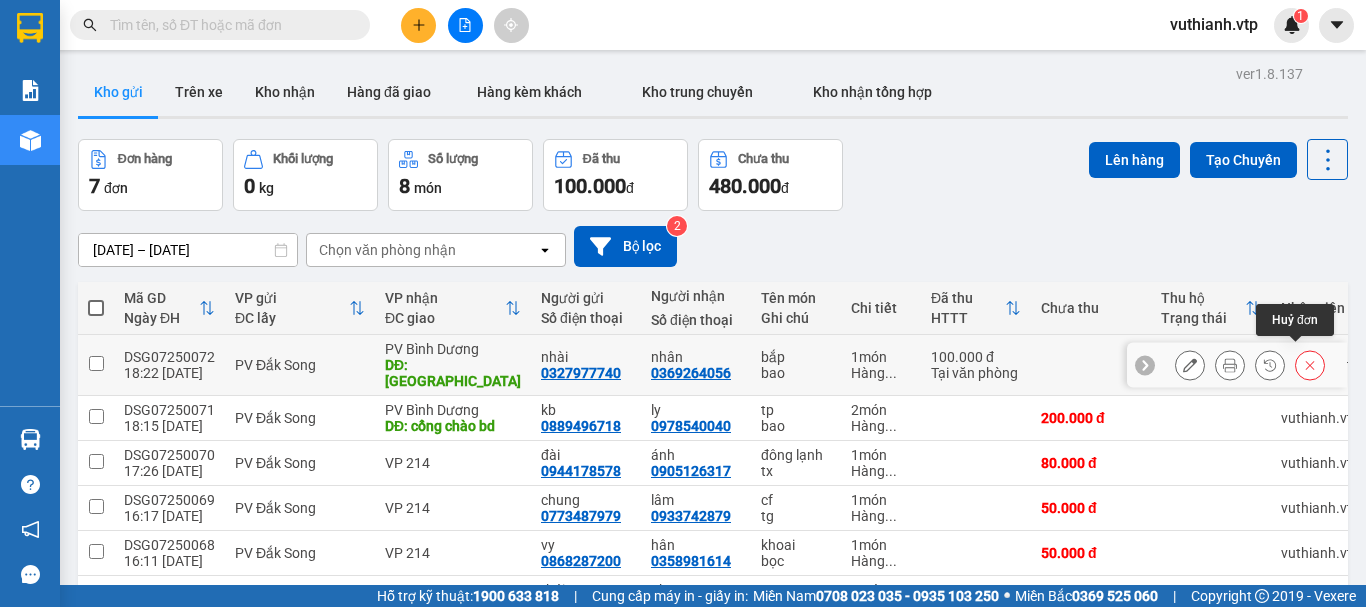 click 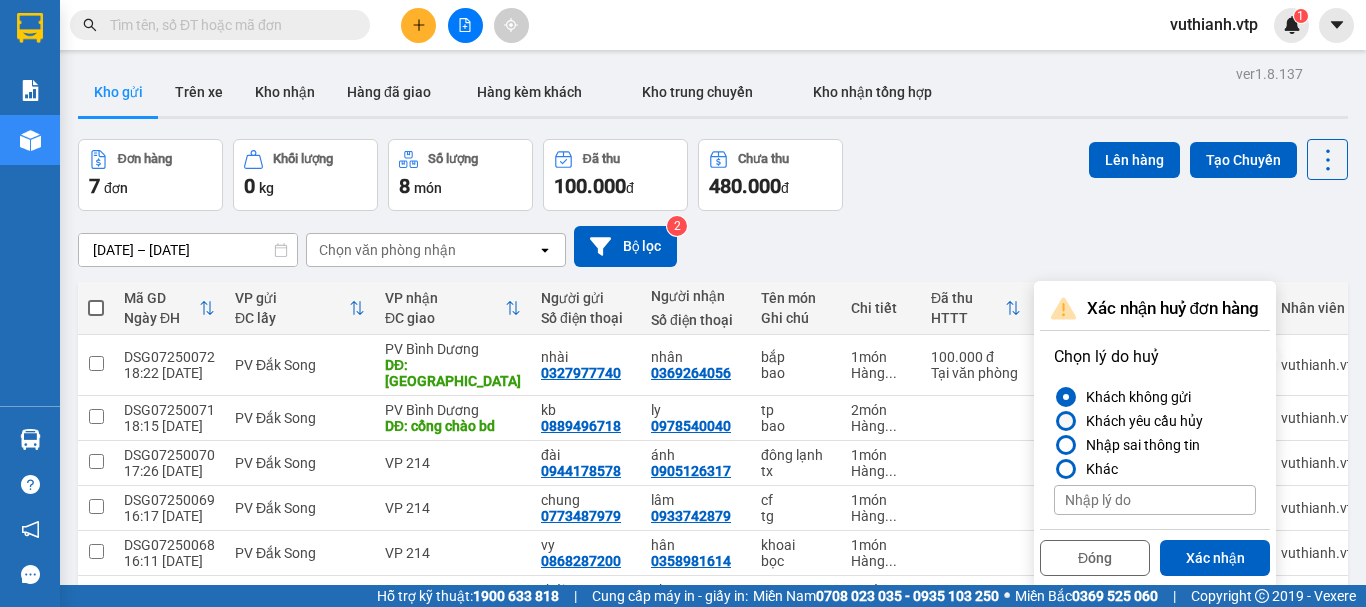 click at bounding box center [1066, 421] 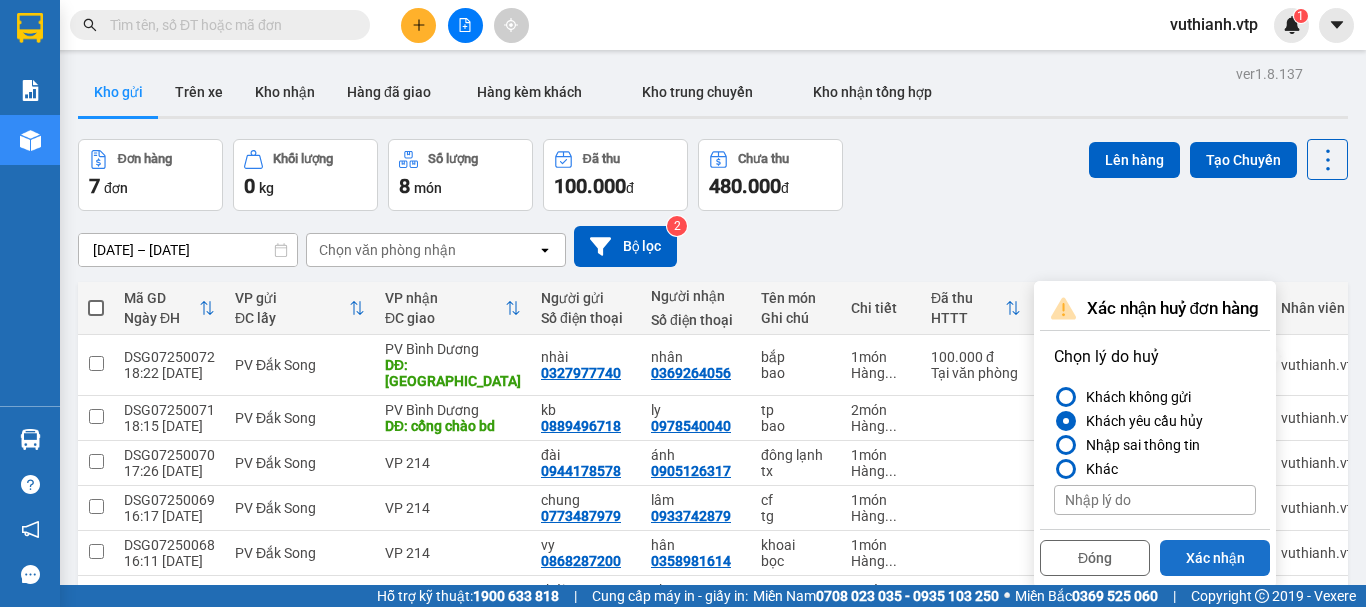 click on "Xác nhận" at bounding box center [1215, 558] 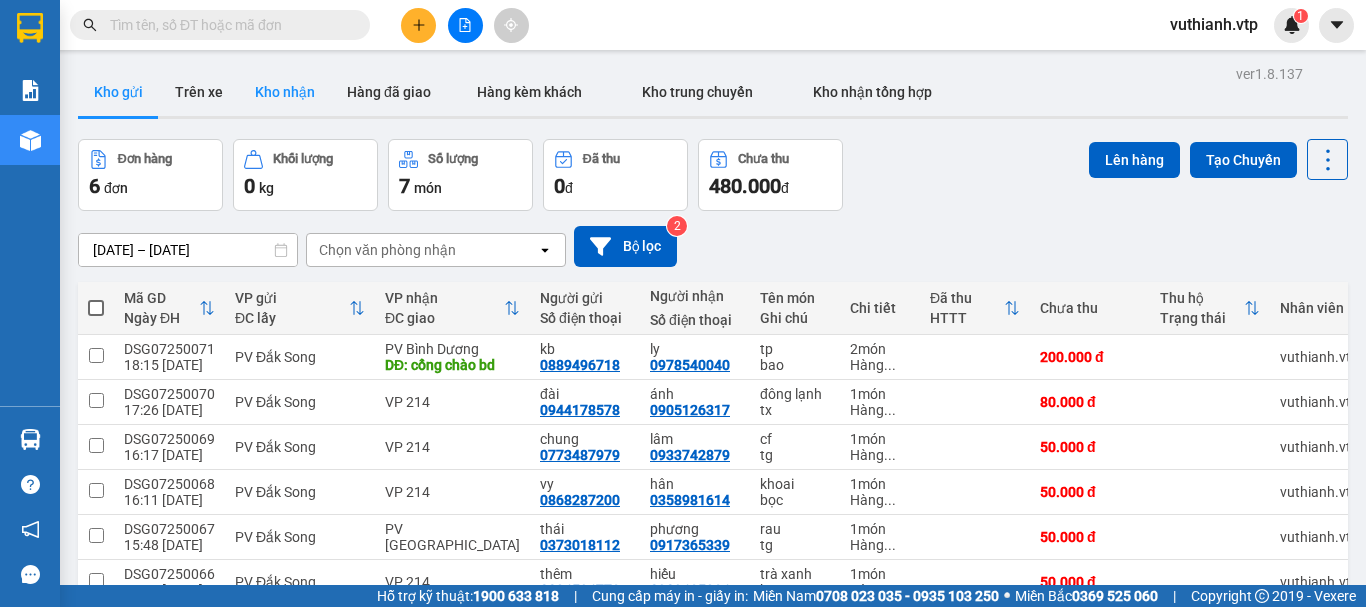 click on "Kho nhận" at bounding box center (285, 92) 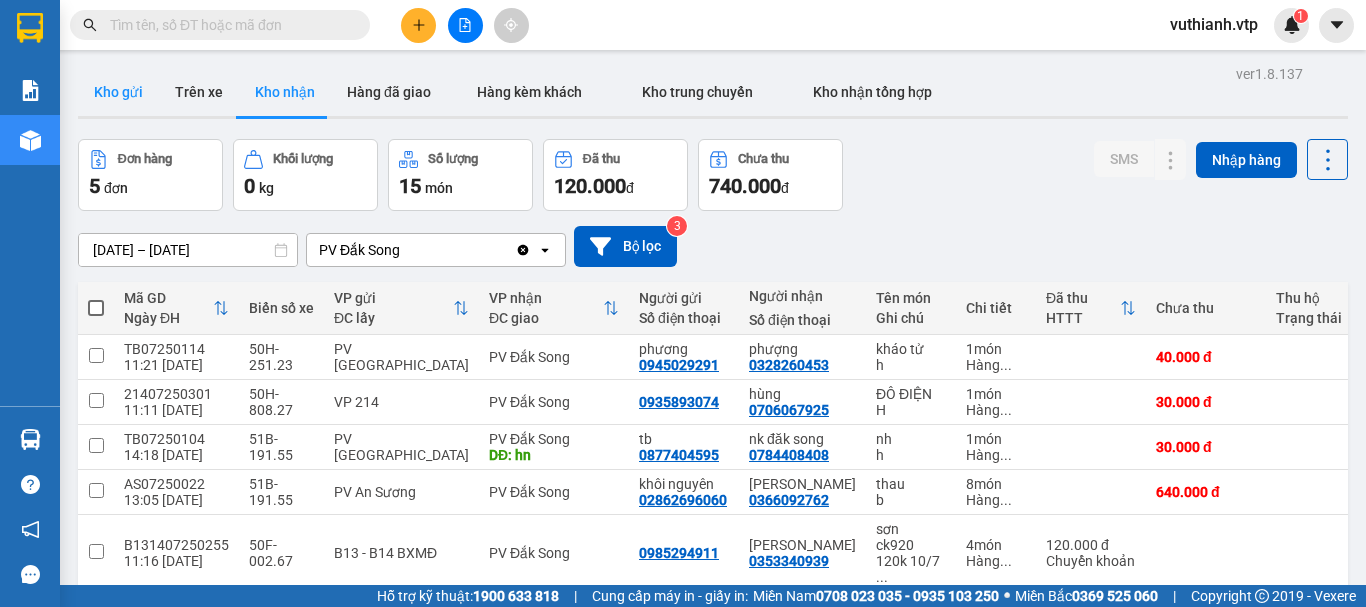 click on "Kho gửi" at bounding box center [118, 92] 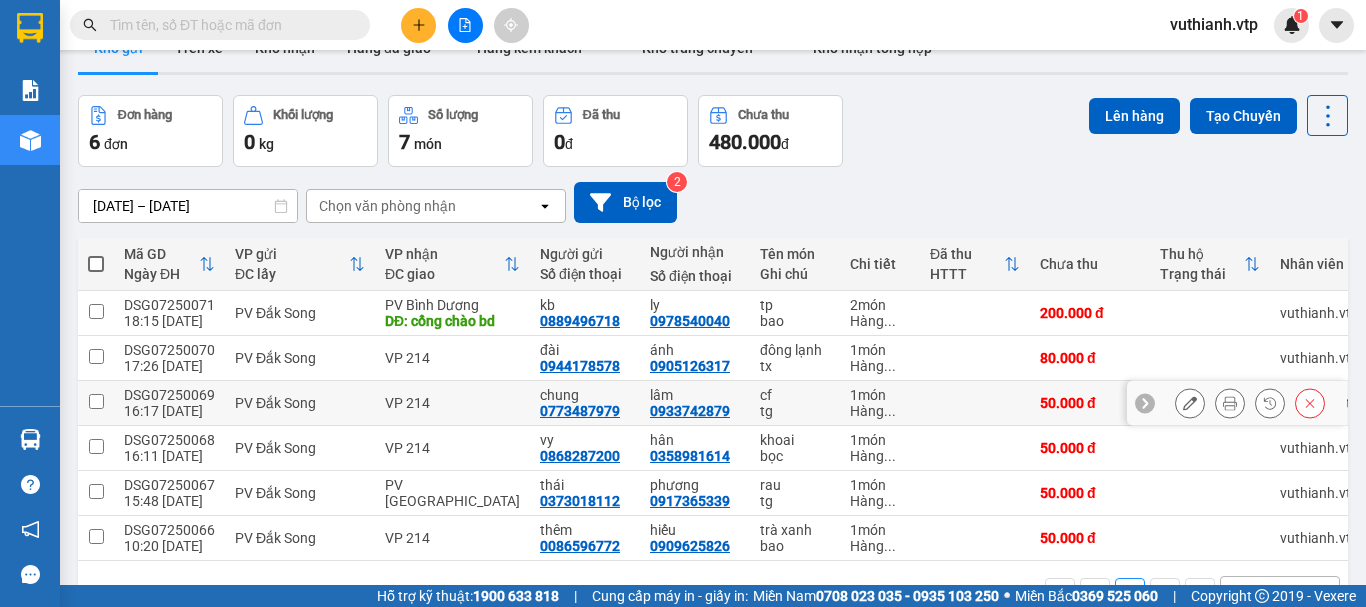 scroll, scrollTop: 110, scrollLeft: 0, axis: vertical 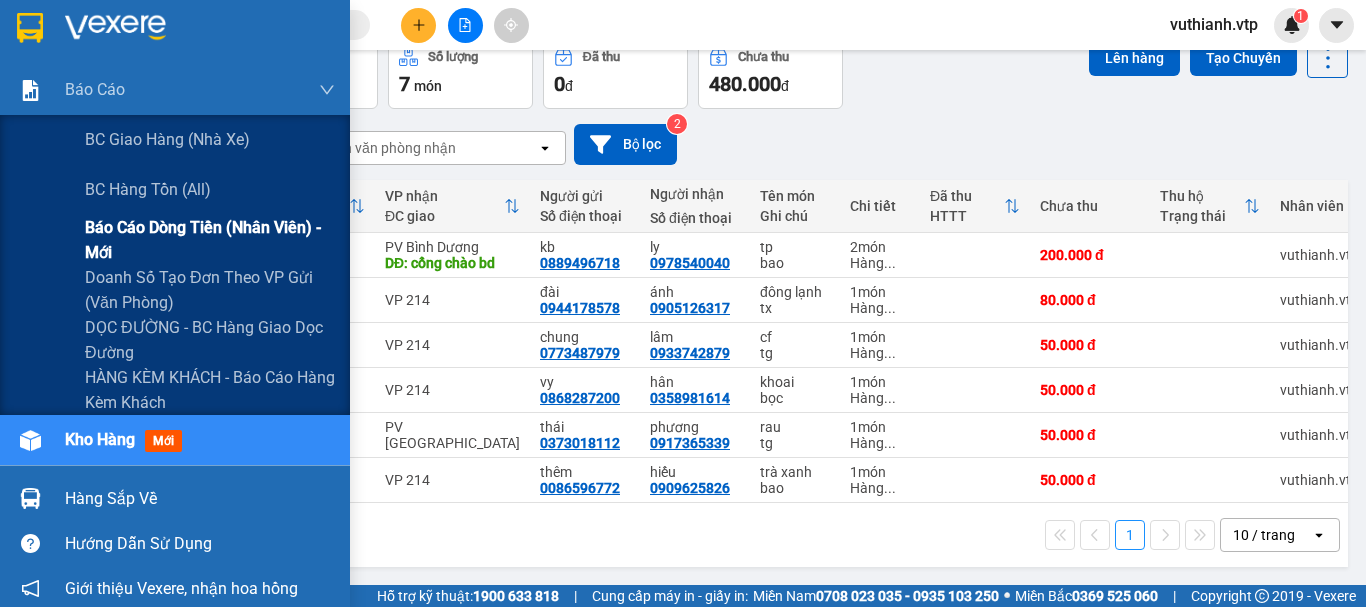 click on "Báo cáo dòng tiền (nhân viên) - mới" at bounding box center (210, 240) 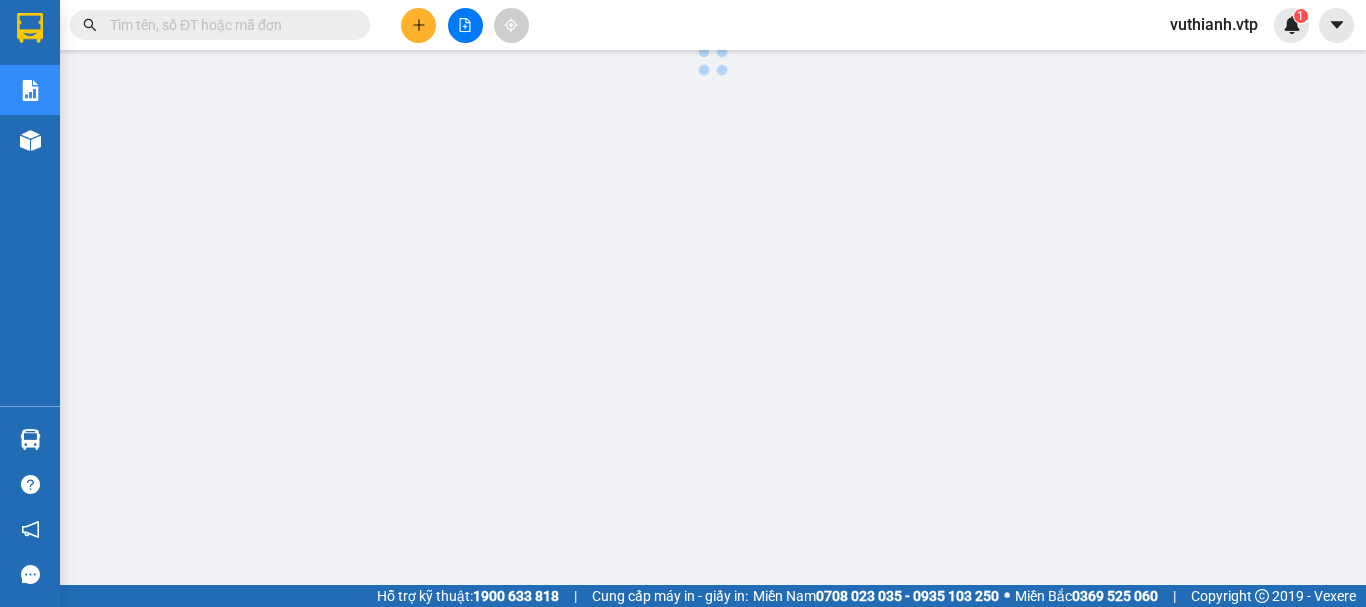 scroll, scrollTop: 0, scrollLeft: 0, axis: both 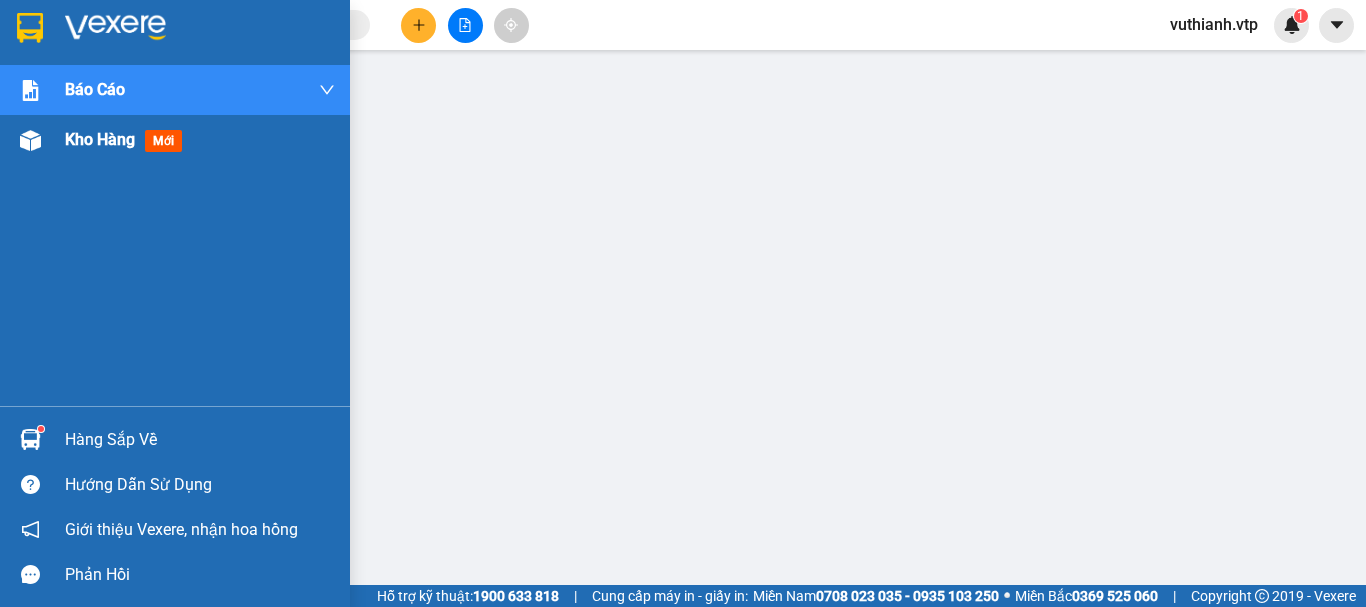 click at bounding box center (30, 140) 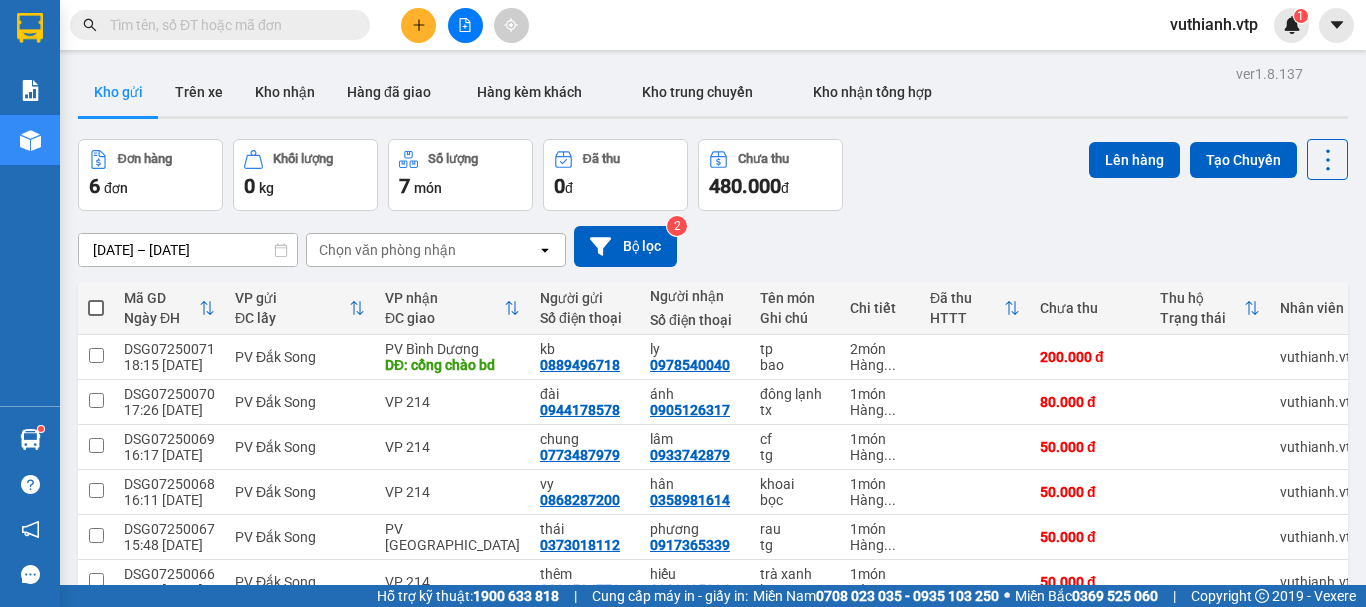 click at bounding box center [228, 25] 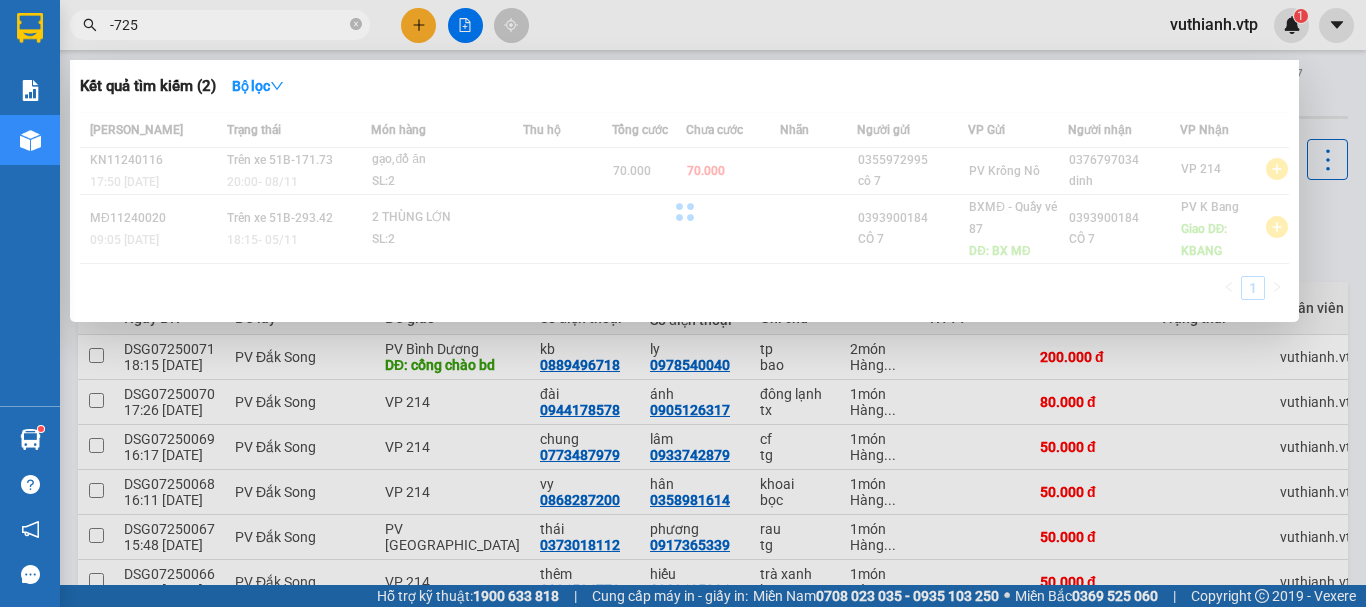 click on "-725" at bounding box center (228, 25) 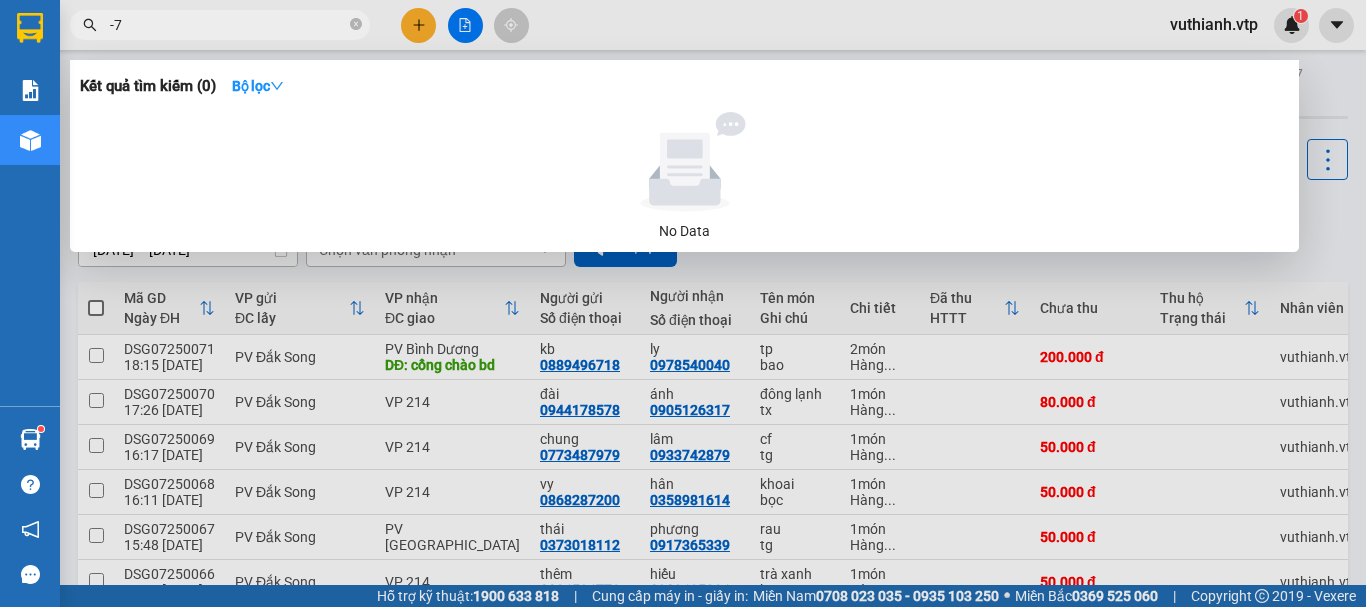 type on "-" 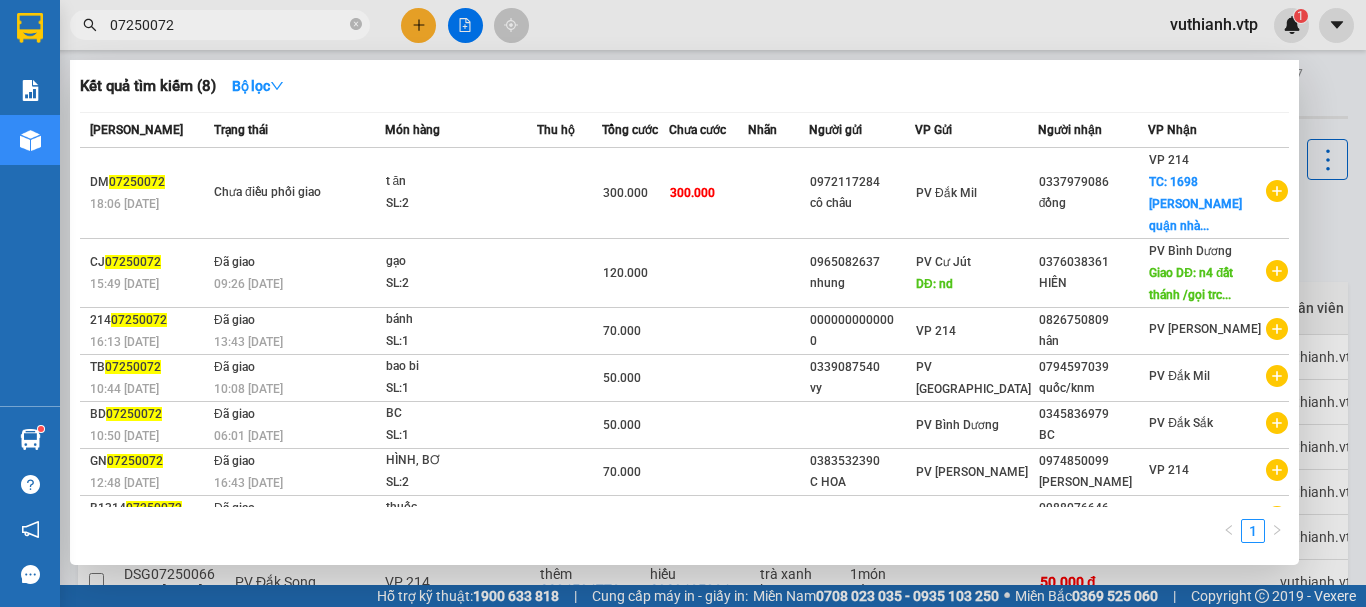 type on "07250072" 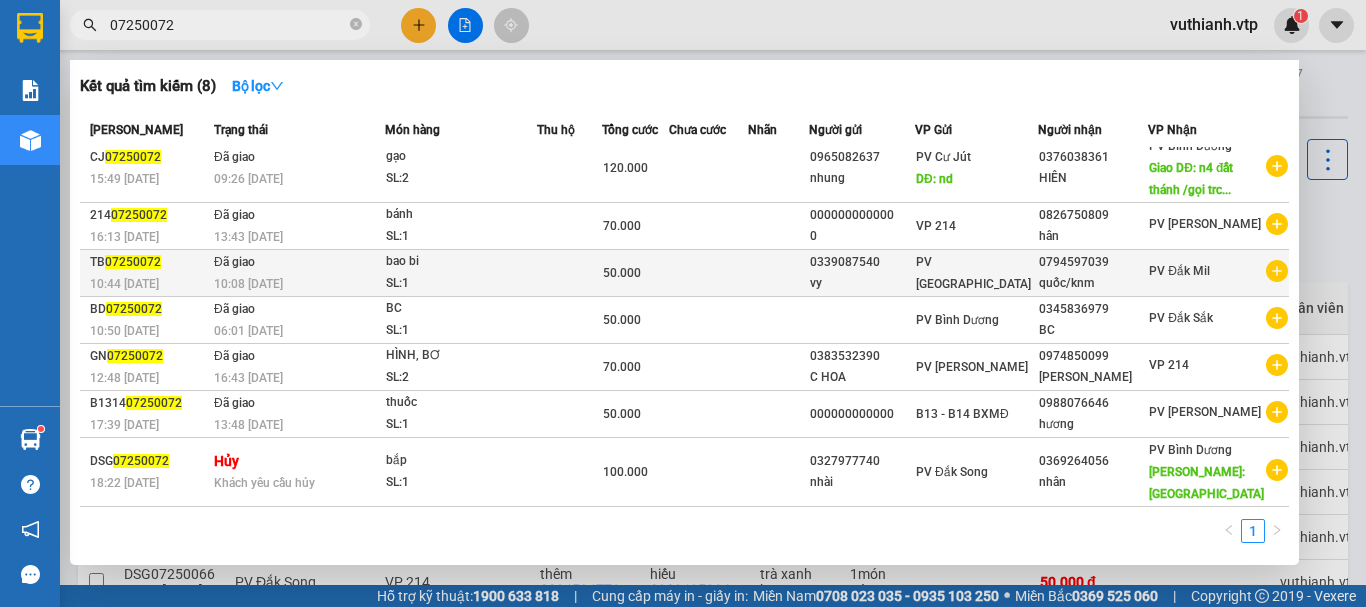 scroll, scrollTop: 171, scrollLeft: 0, axis: vertical 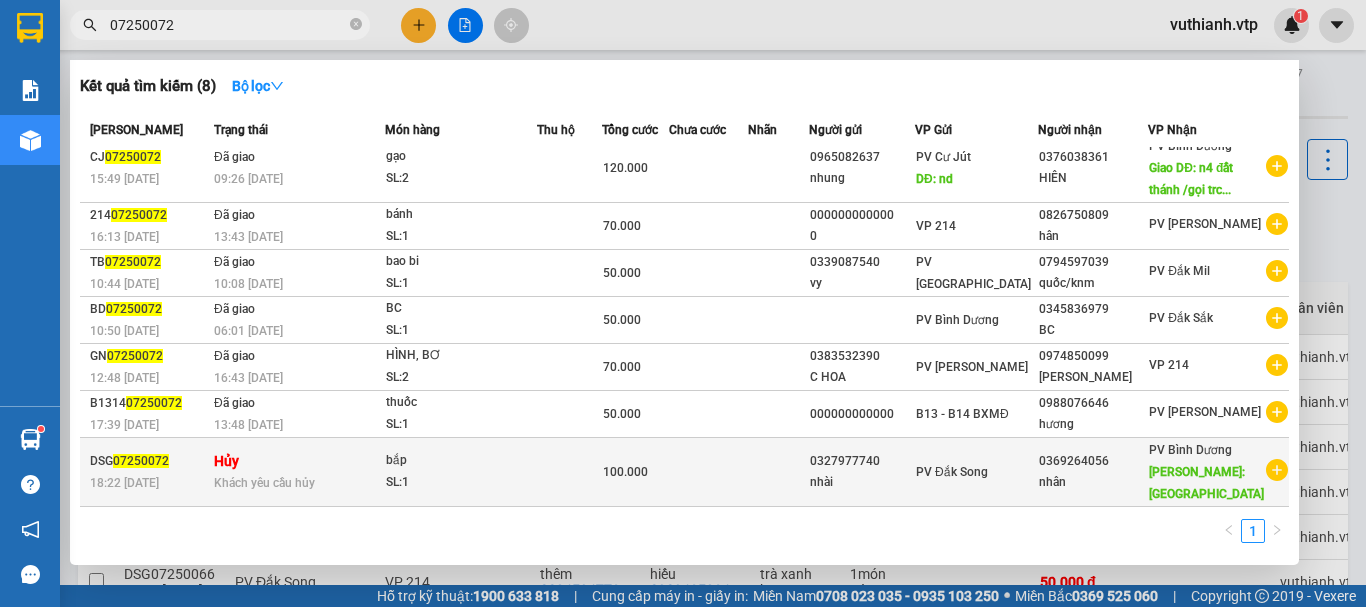 click on "SL:  1" at bounding box center [461, 483] 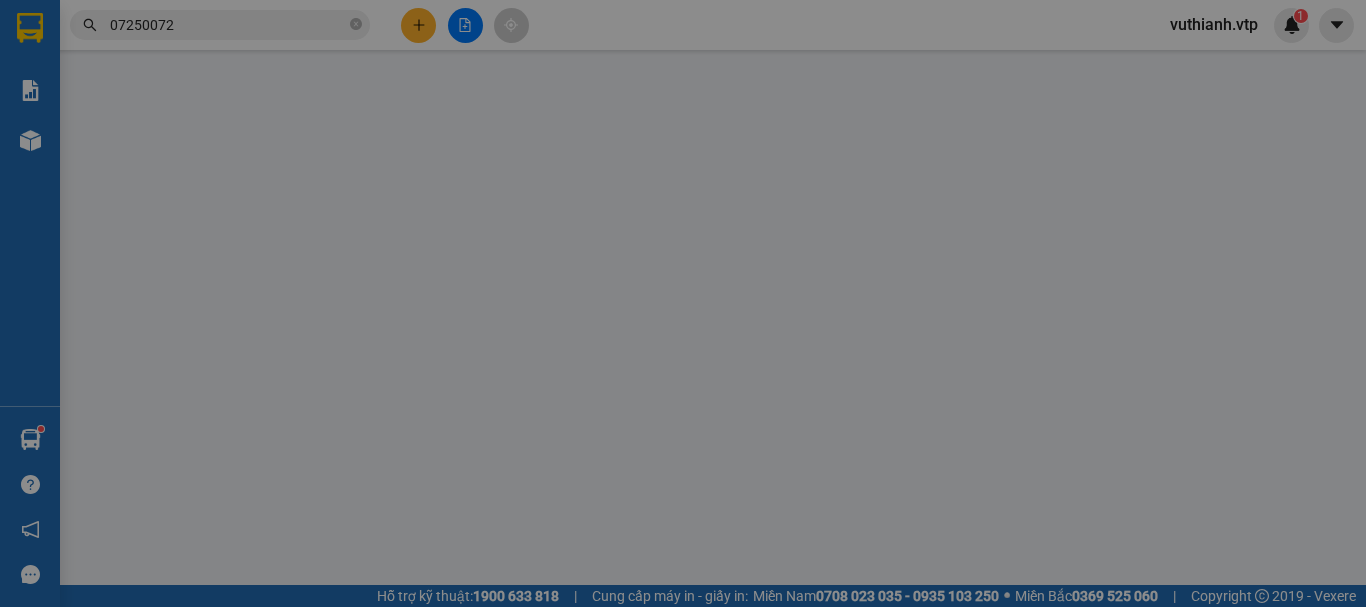 type on "0327977740" 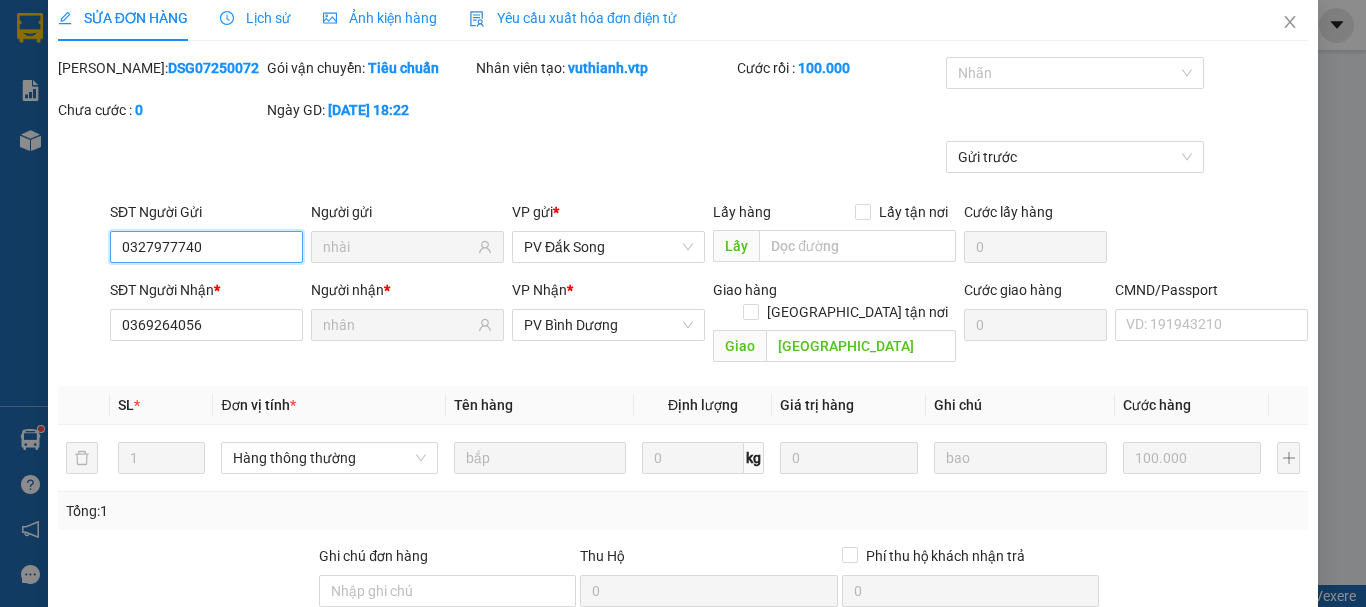 scroll, scrollTop: 0, scrollLeft: 0, axis: both 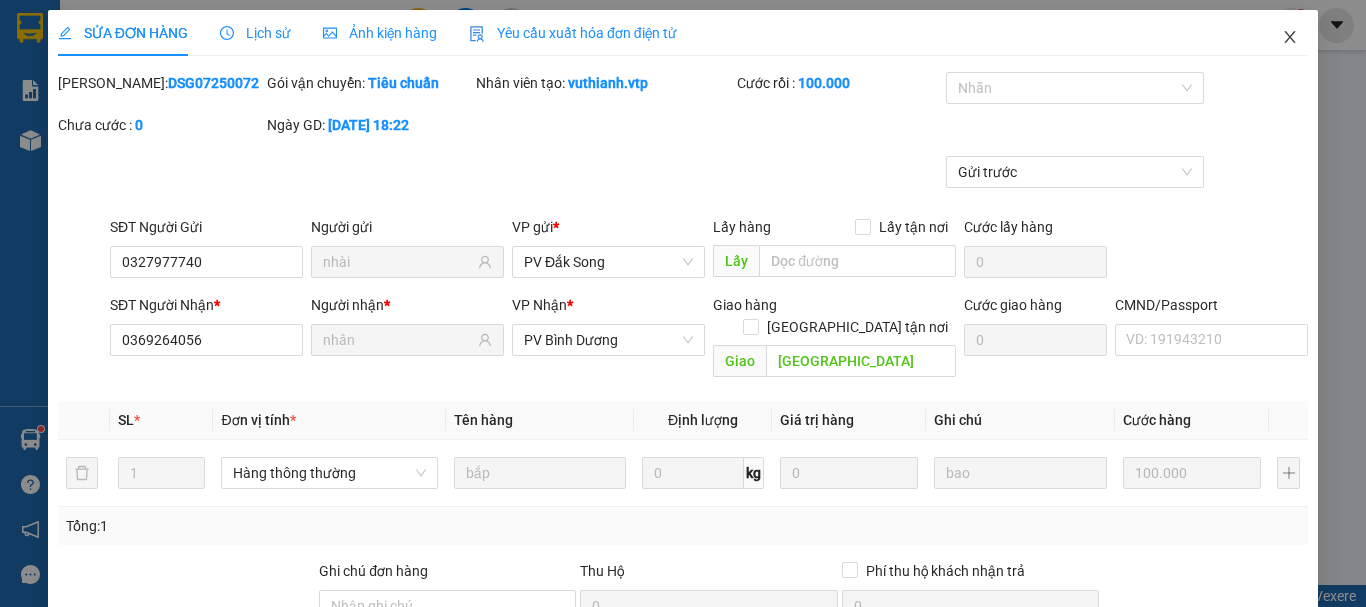 click 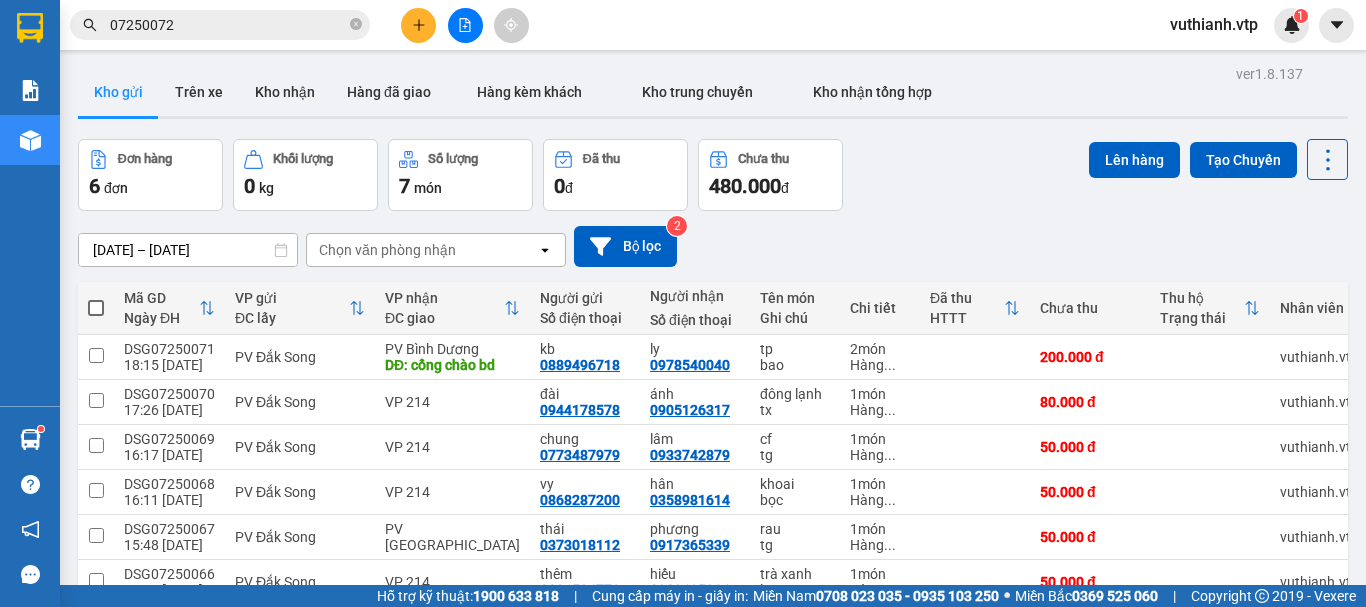 click on "07250072" at bounding box center [228, 25] 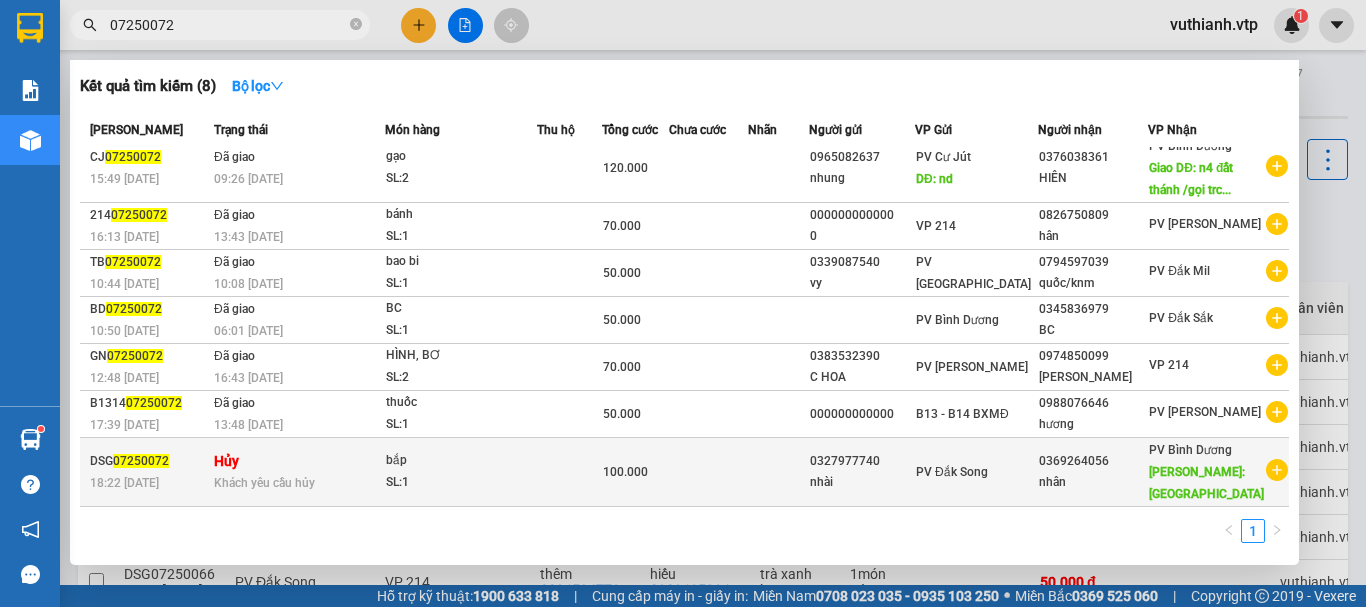 click on "Hủy" at bounding box center (226, 461) 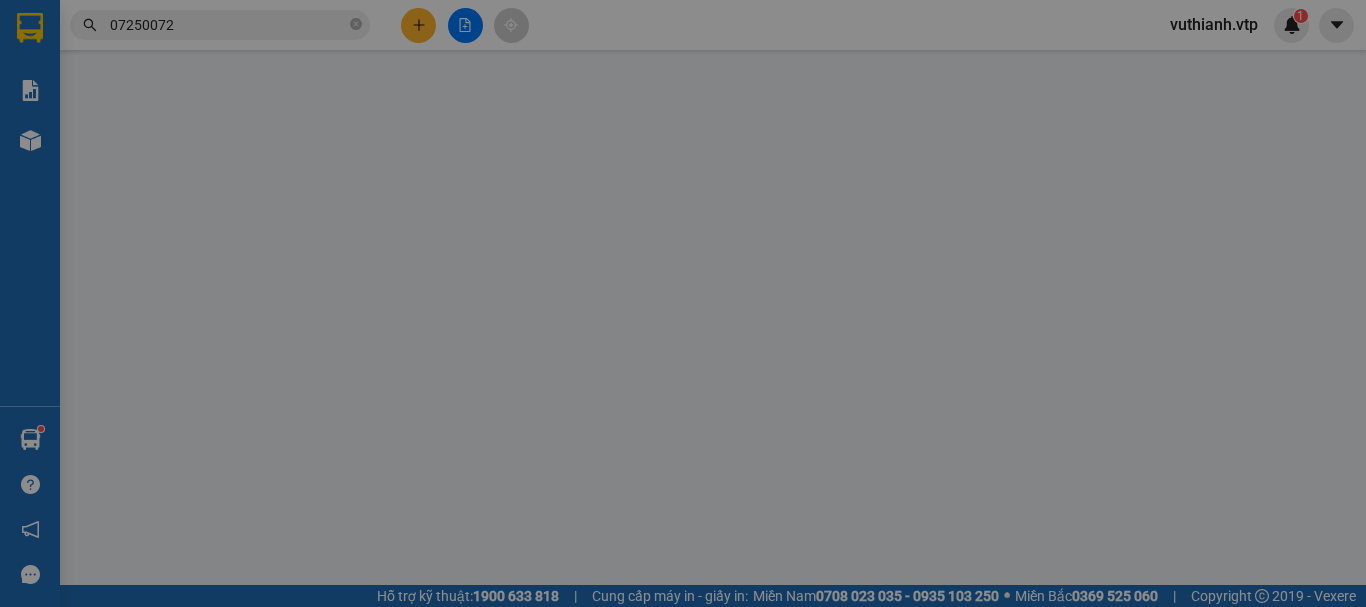 type on "0327977740" 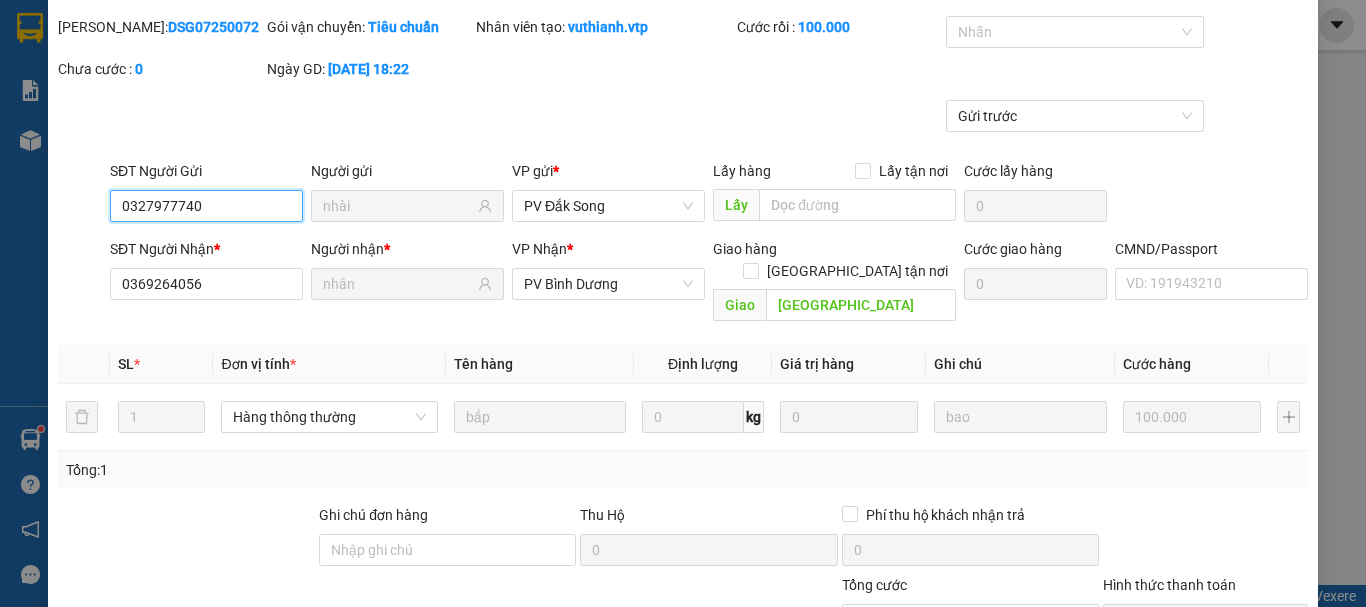 scroll, scrollTop: 0, scrollLeft: 0, axis: both 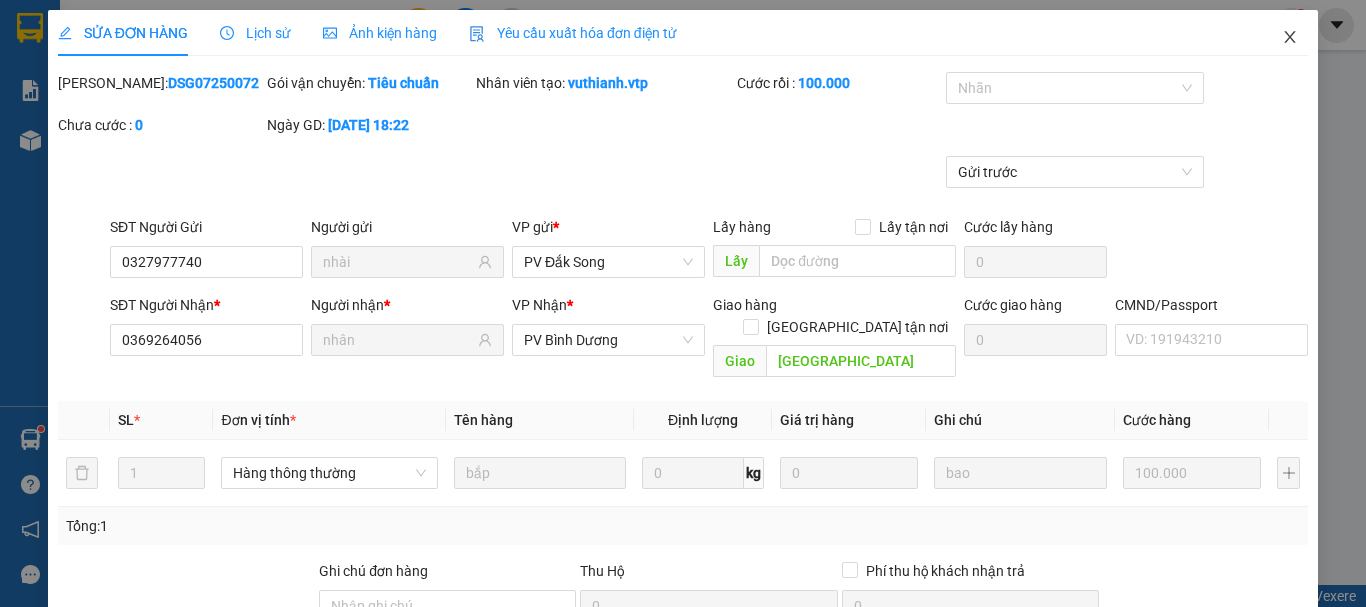 click 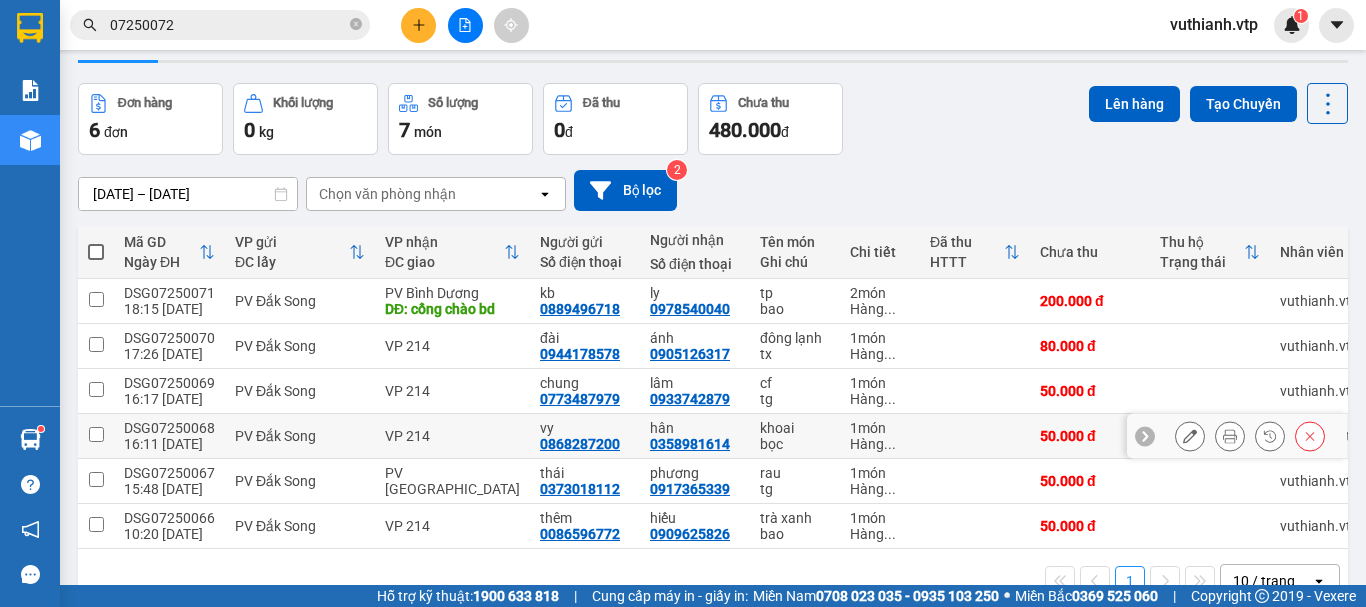 scroll, scrollTop: 10, scrollLeft: 0, axis: vertical 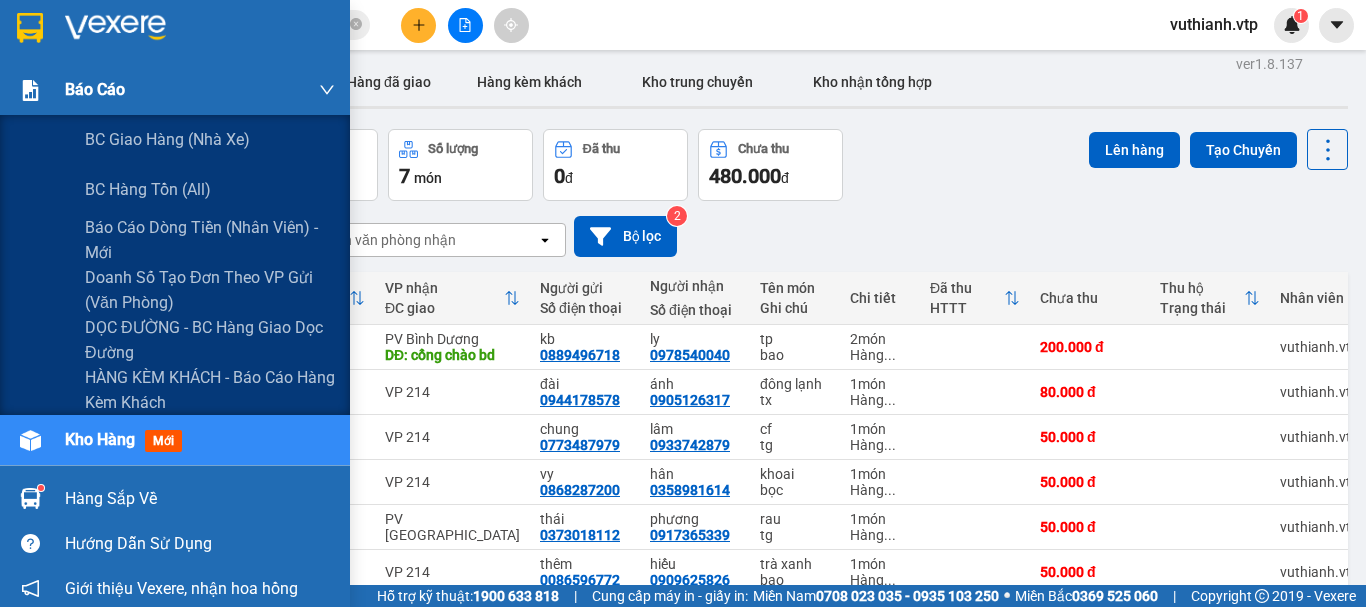 click on "Báo cáo" at bounding box center (175, 90) 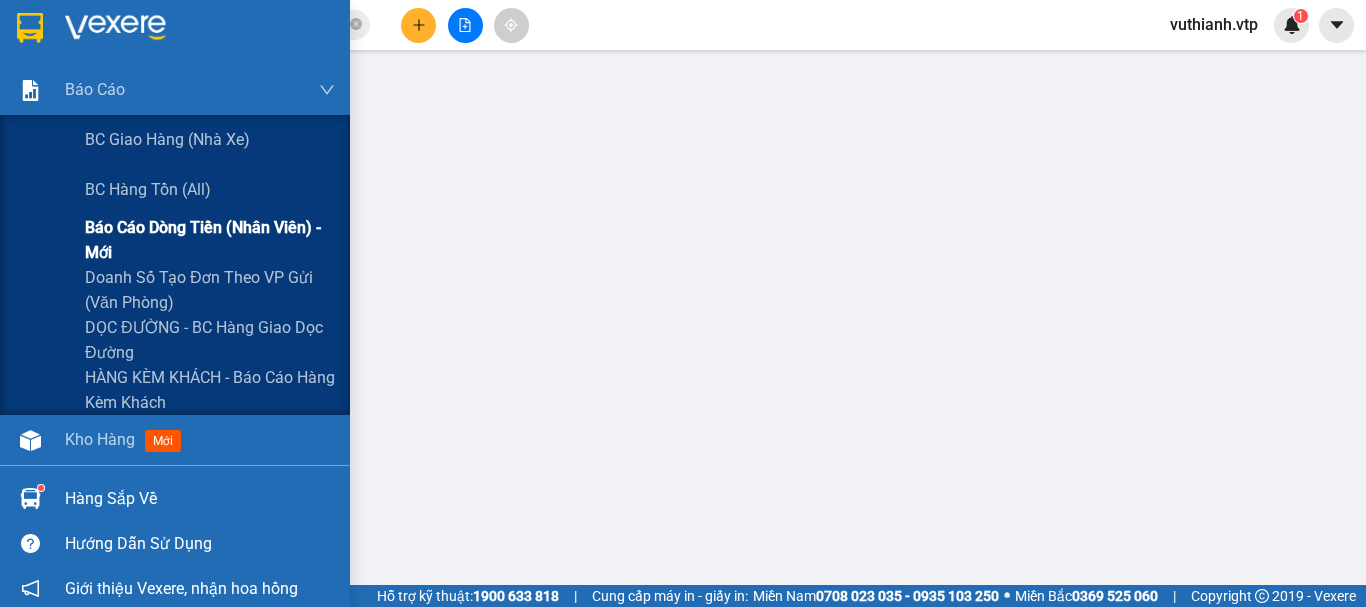click on "Báo cáo dòng tiền (nhân viên) - mới" at bounding box center [210, 240] 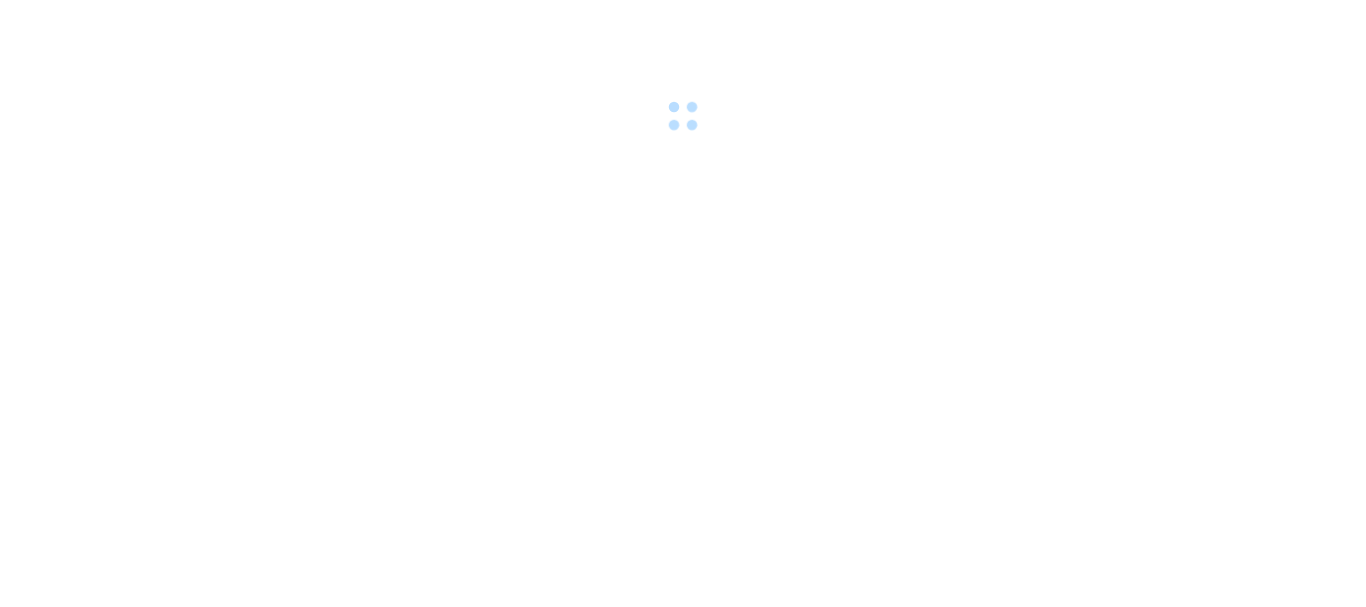 scroll, scrollTop: 0, scrollLeft: 0, axis: both 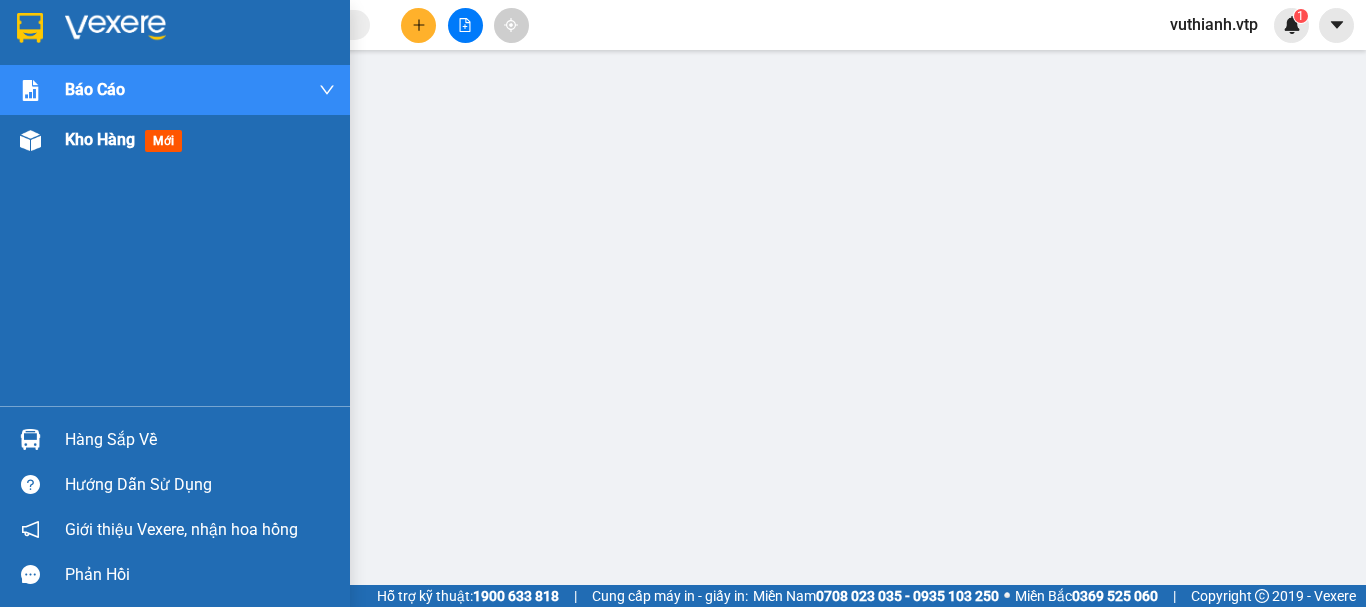 click on "Kho hàng" at bounding box center (100, 139) 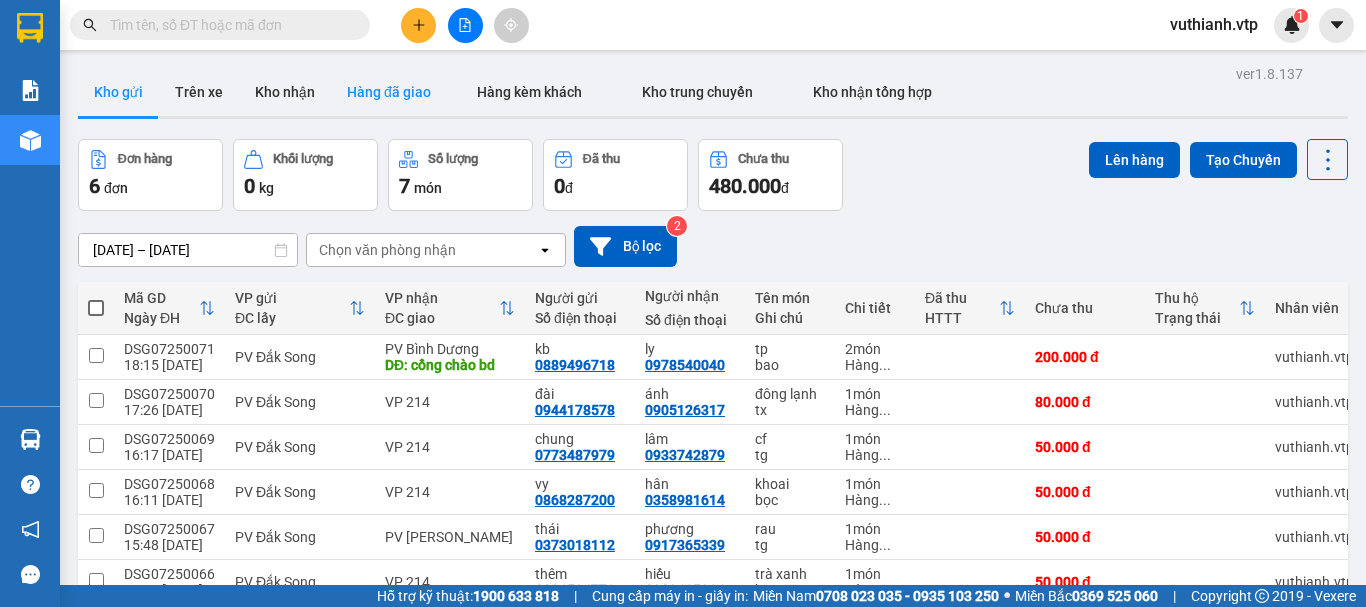 click on "Hàng đã giao" at bounding box center (389, 92) 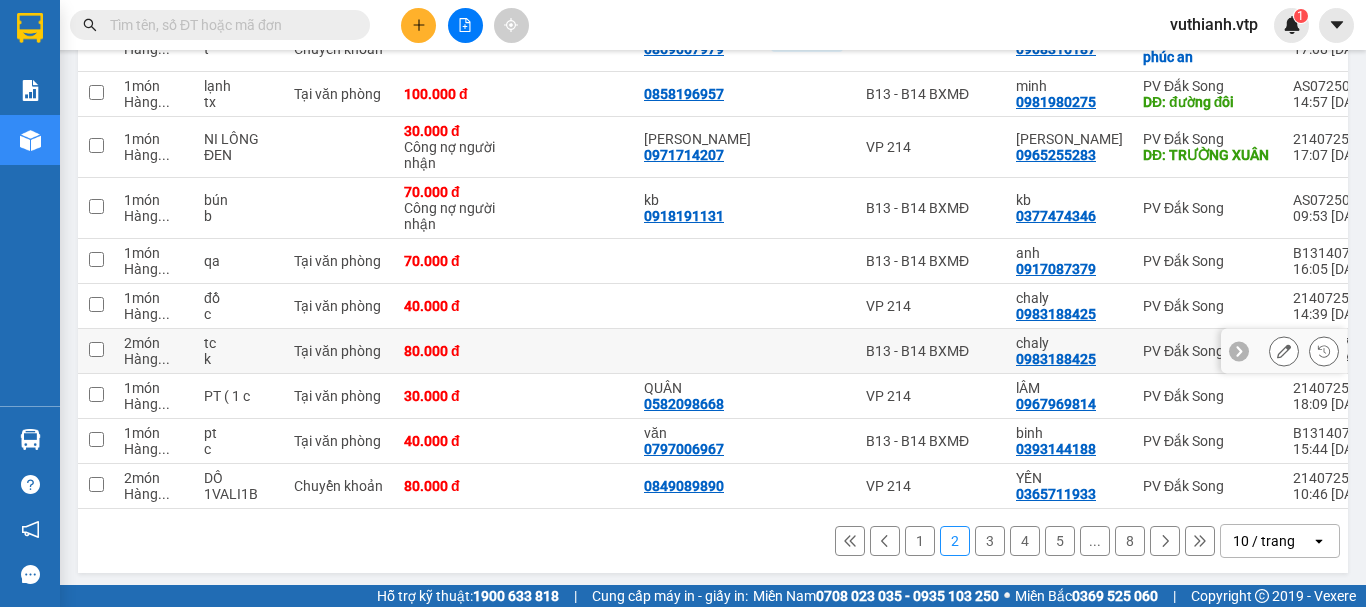 scroll, scrollTop: 338, scrollLeft: 0, axis: vertical 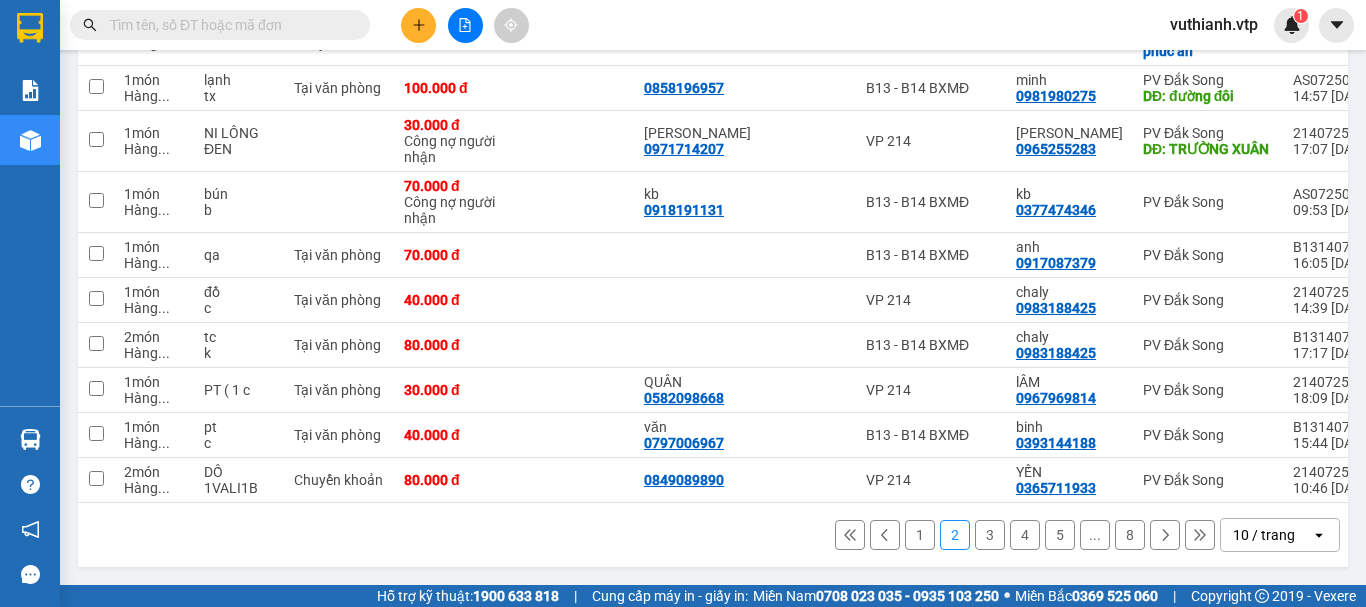 click on "1" at bounding box center [920, 535] 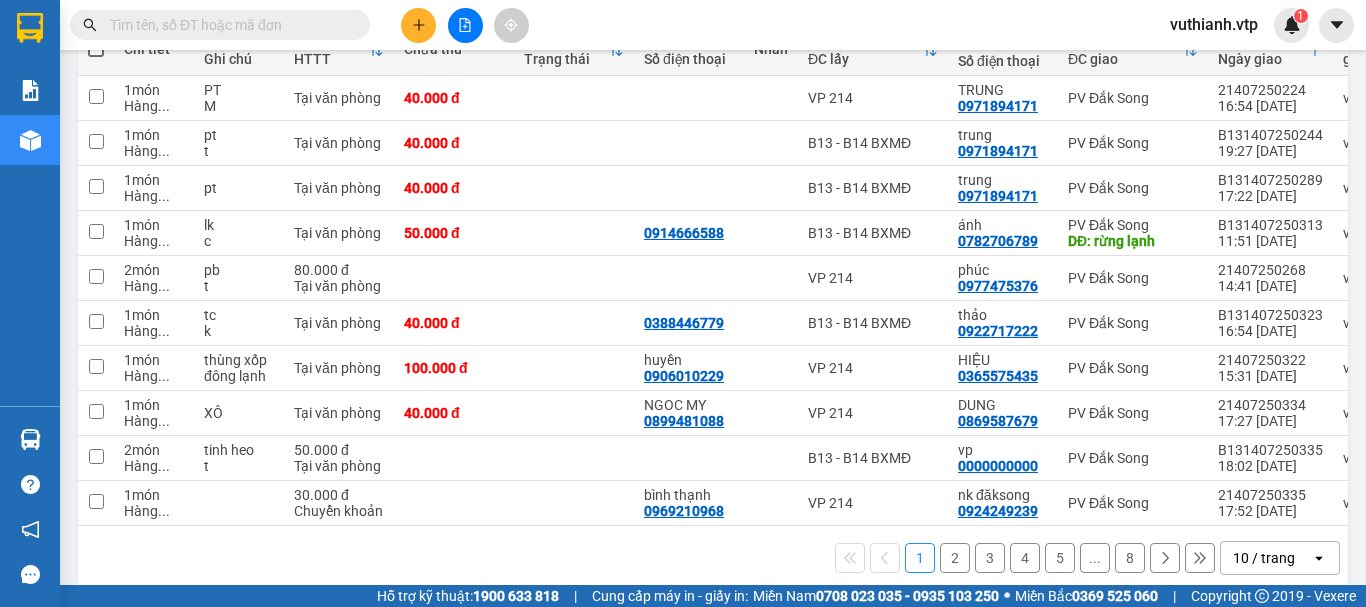scroll, scrollTop: 290, scrollLeft: 0, axis: vertical 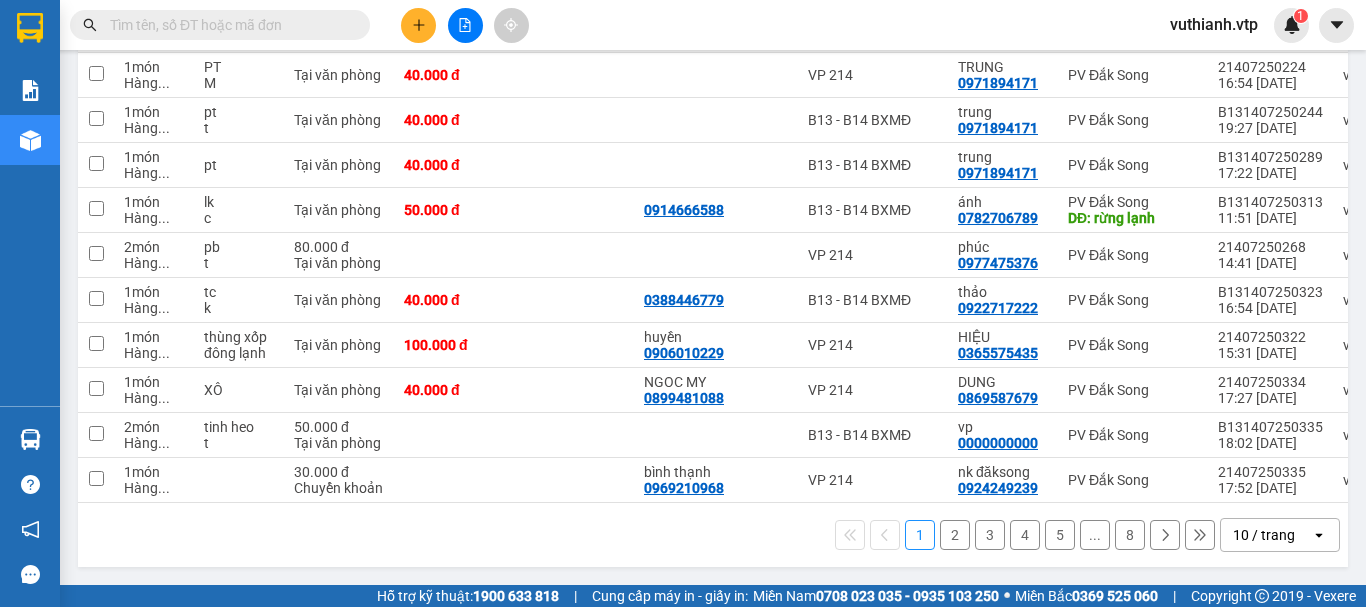 click on "2" at bounding box center (955, 535) 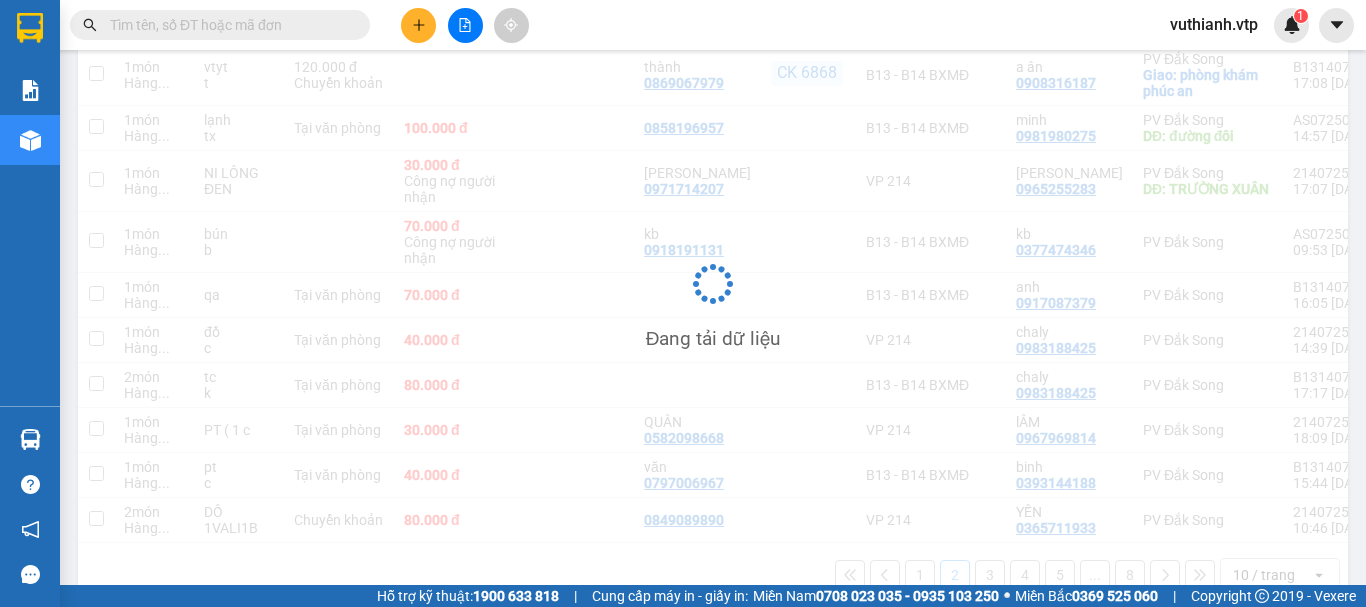 scroll, scrollTop: 290, scrollLeft: 0, axis: vertical 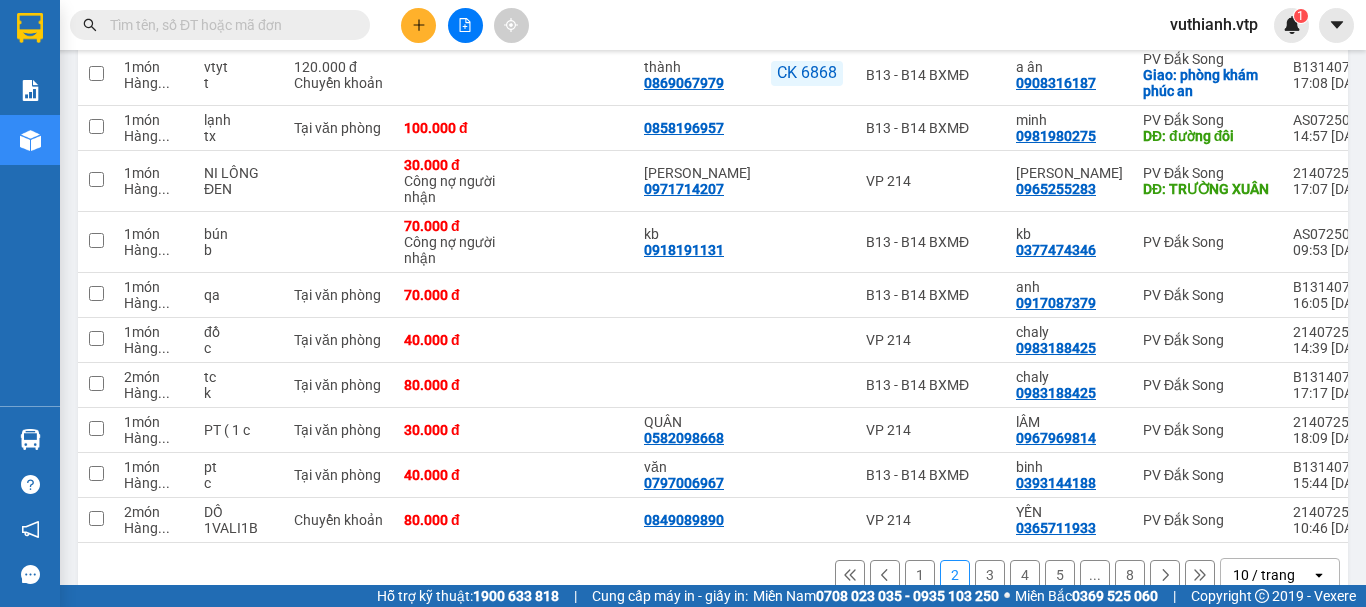 click on "3" at bounding box center [990, 575] 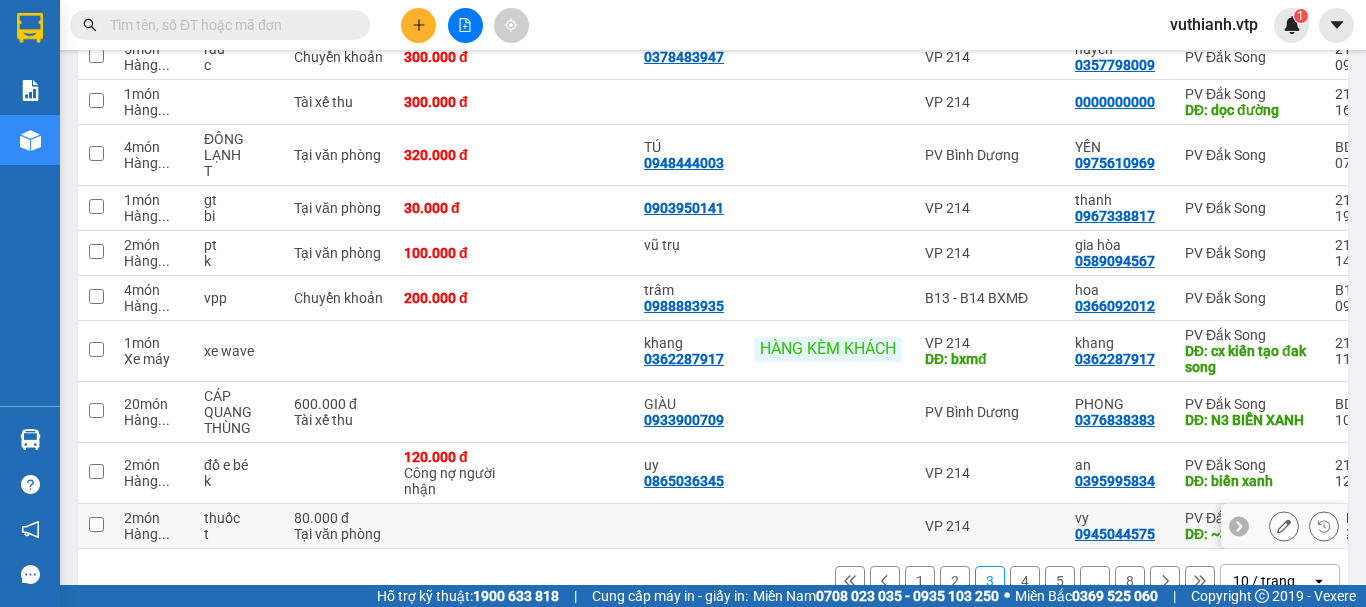 scroll, scrollTop: 354, scrollLeft: 0, axis: vertical 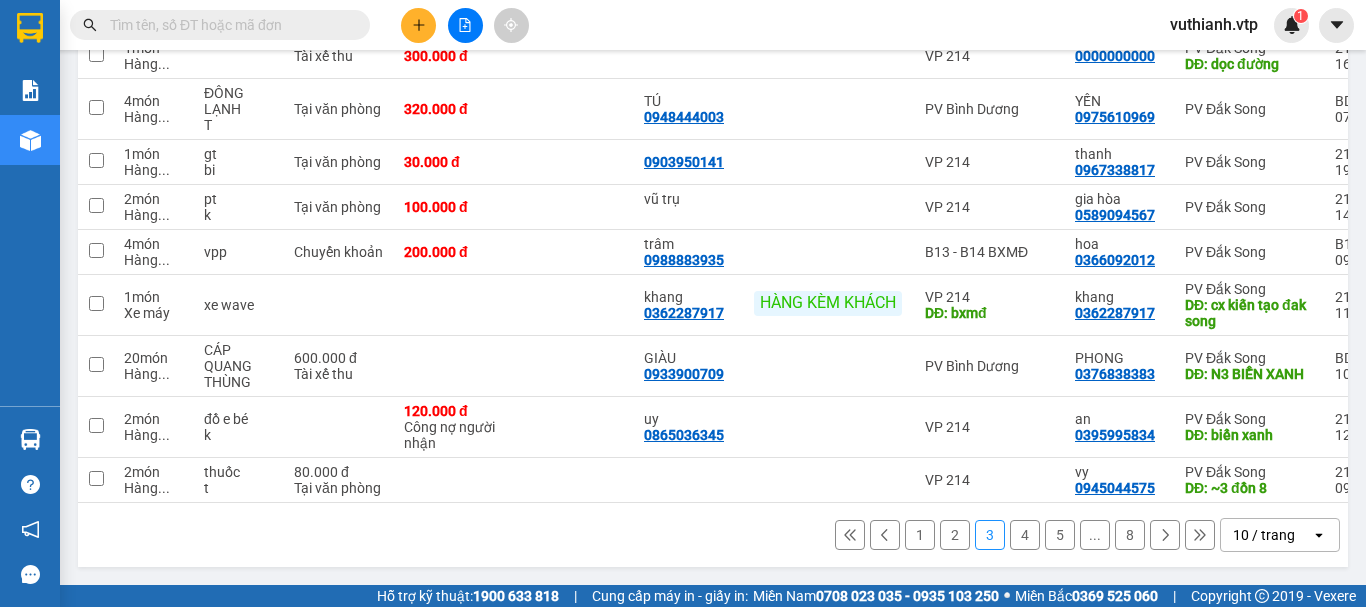 click on "2" at bounding box center (955, 535) 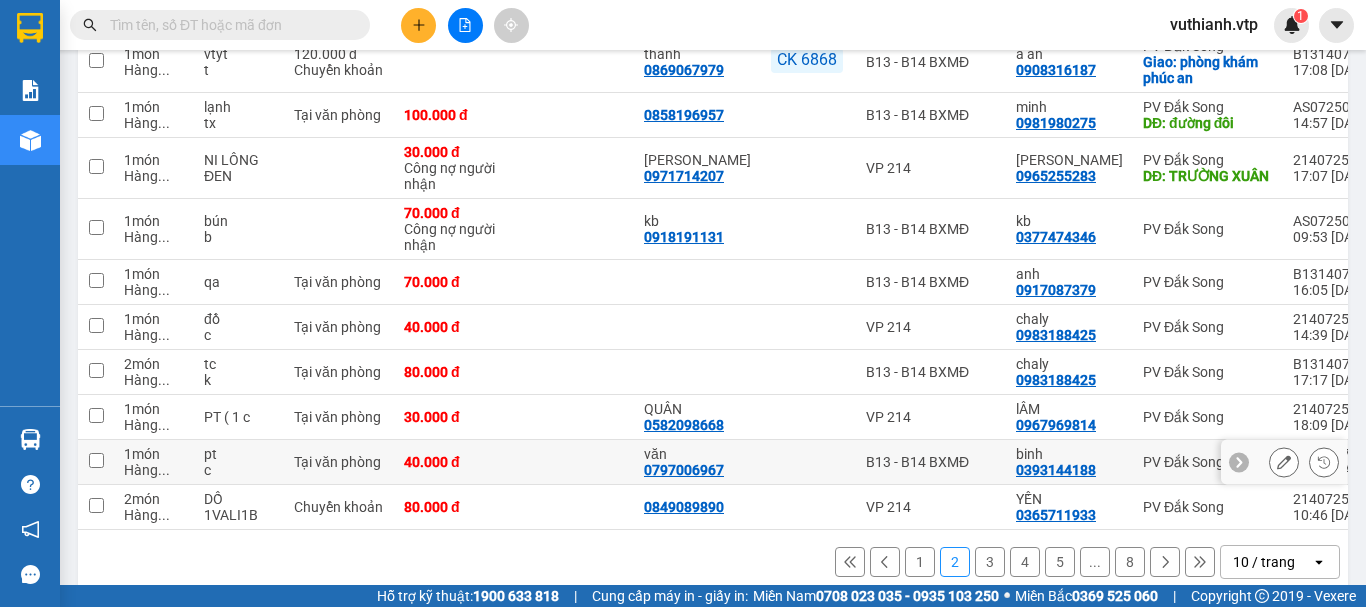 scroll, scrollTop: 338, scrollLeft: 0, axis: vertical 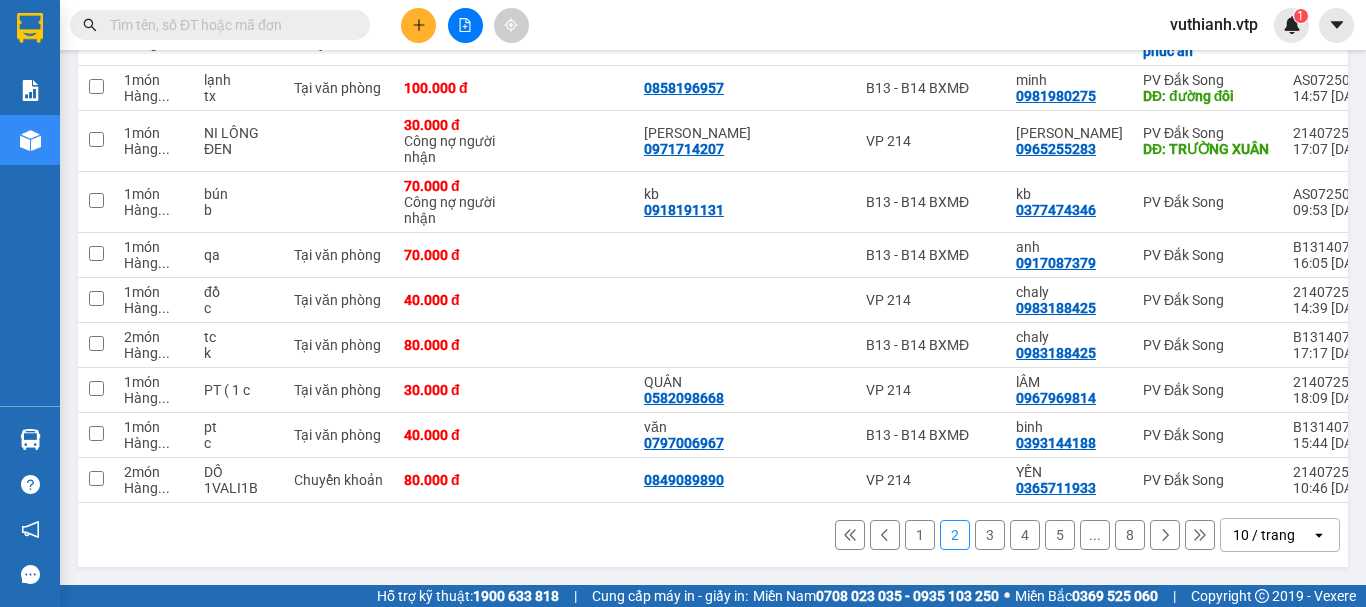 click on "1" at bounding box center [920, 535] 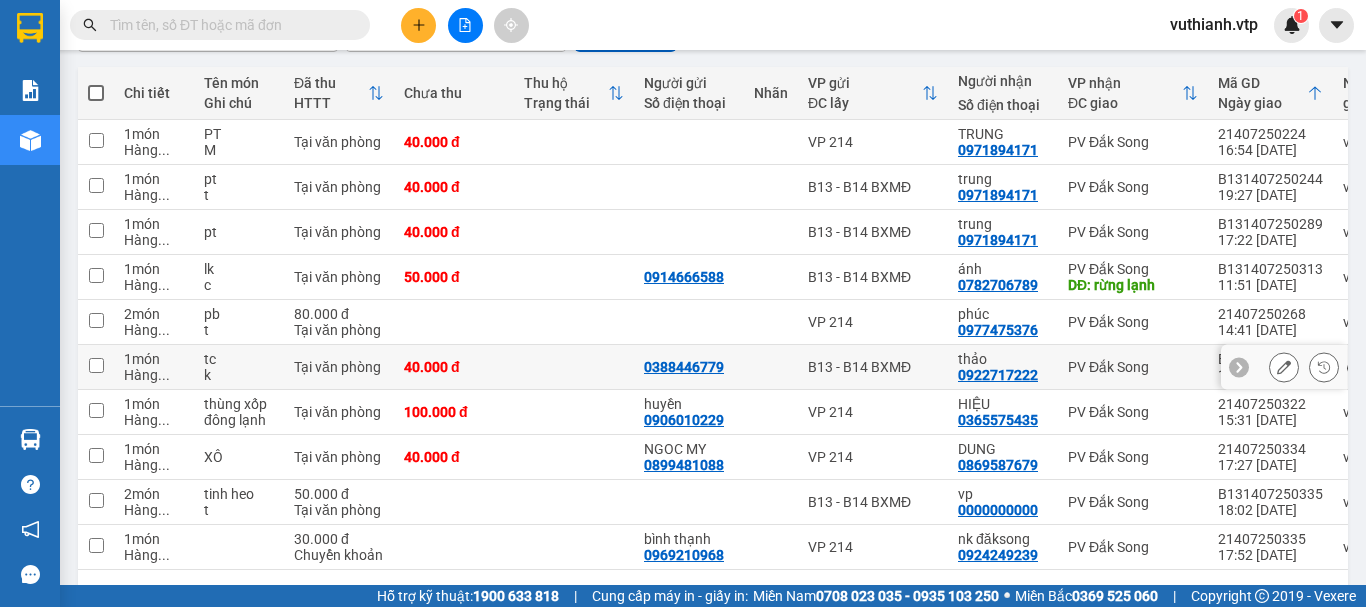 scroll, scrollTop: 290, scrollLeft: 0, axis: vertical 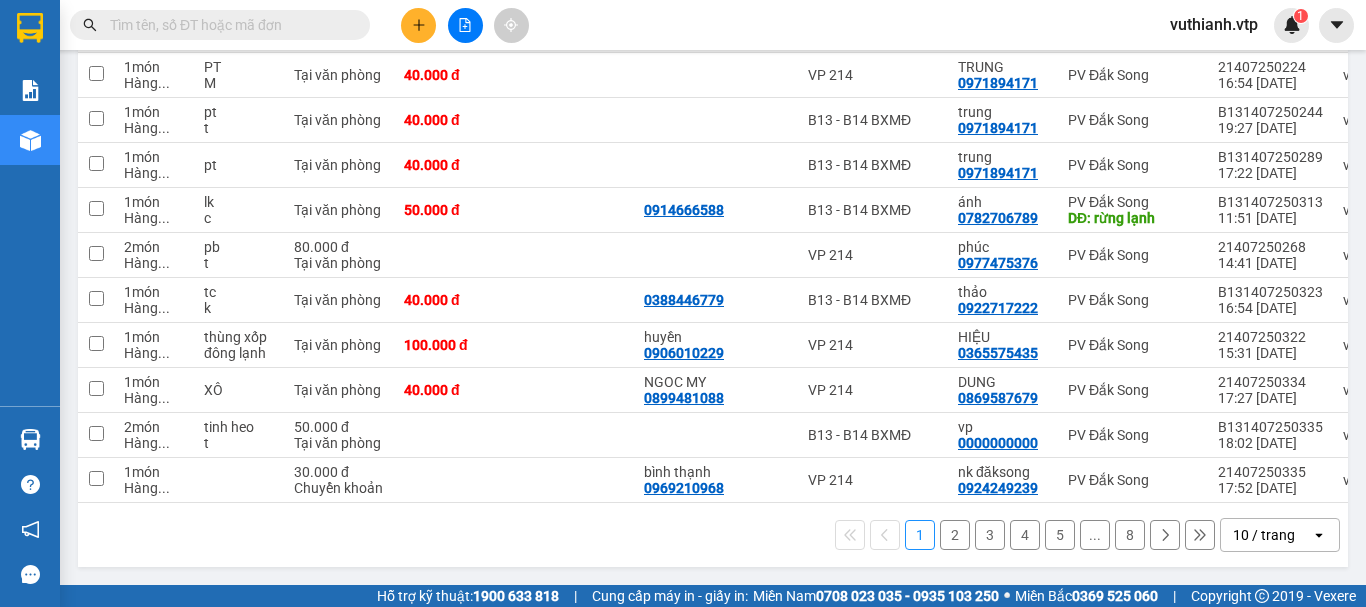 click on "2" at bounding box center [955, 535] 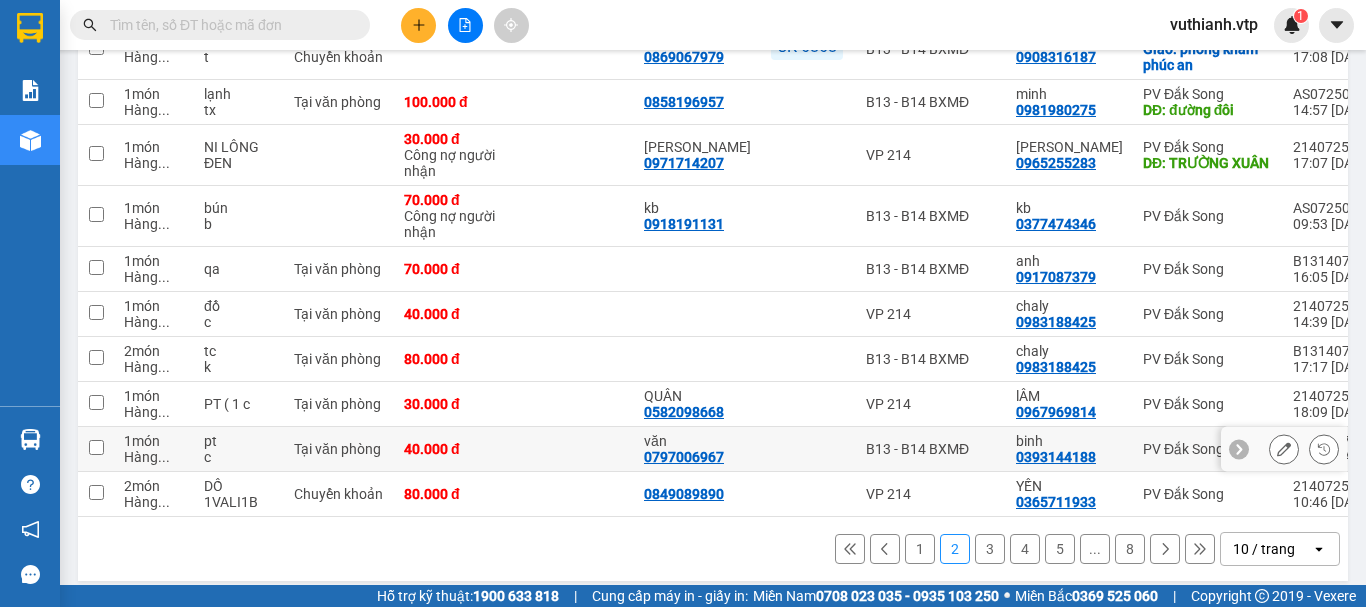 scroll, scrollTop: 338, scrollLeft: 0, axis: vertical 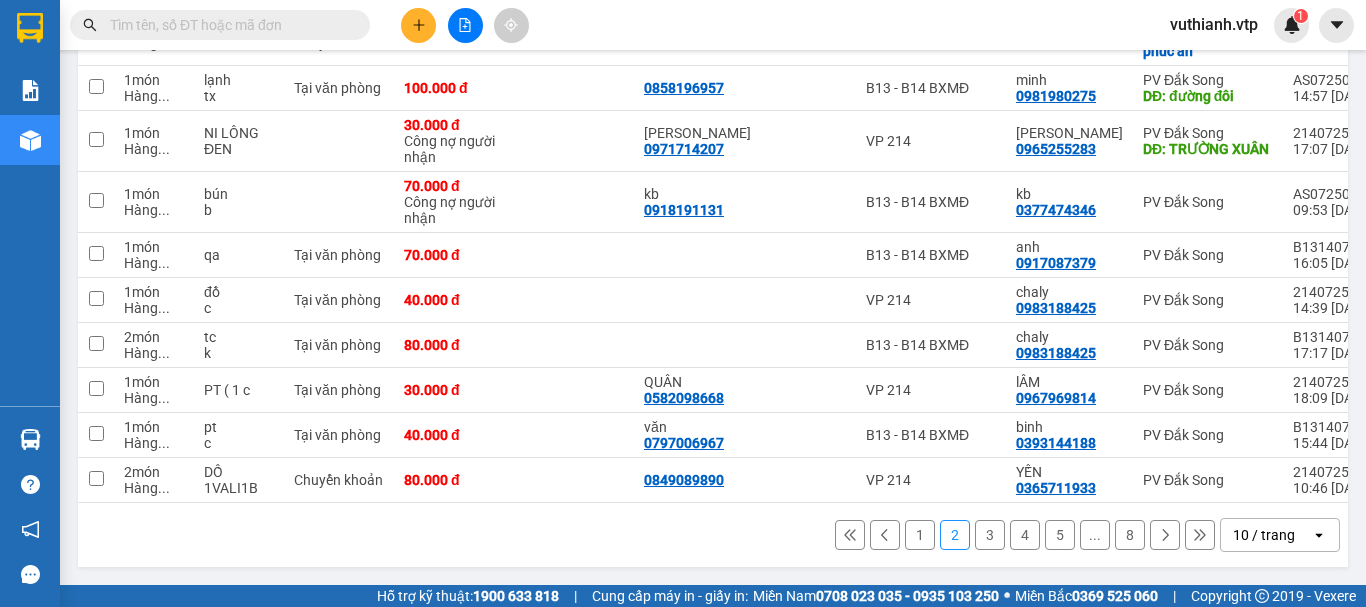 click on "3" at bounding box center (990, 535) 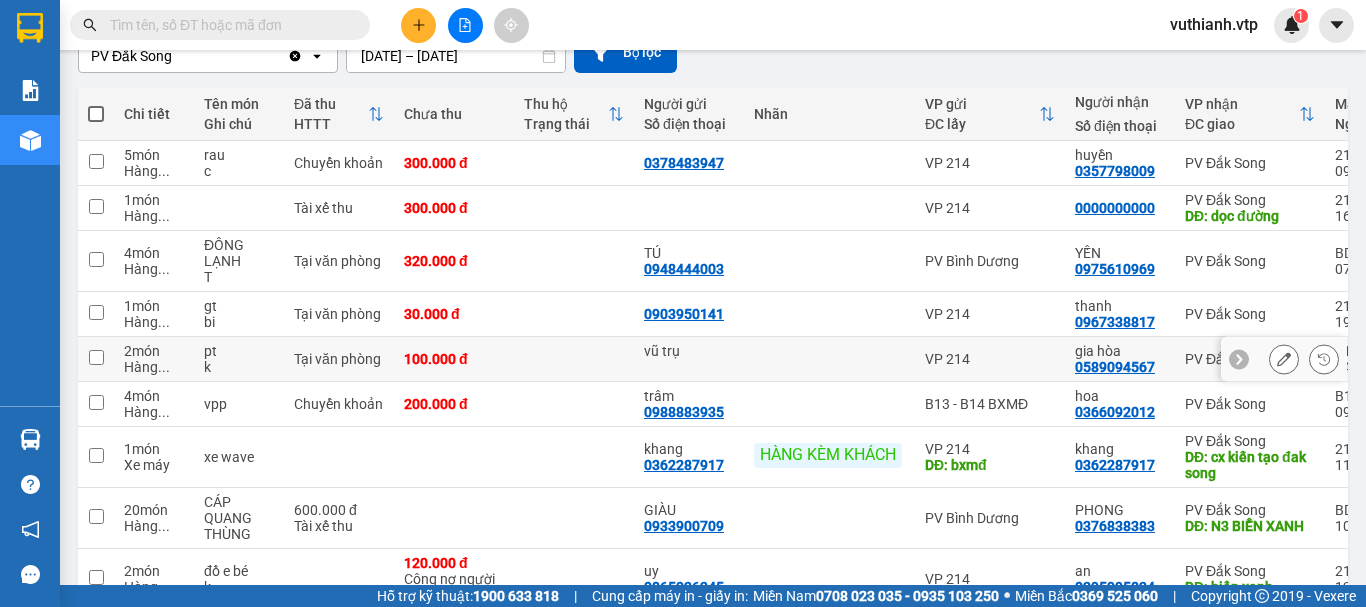 scroll, scrollTop: 230, scrollLeft: 0, axis: vertical 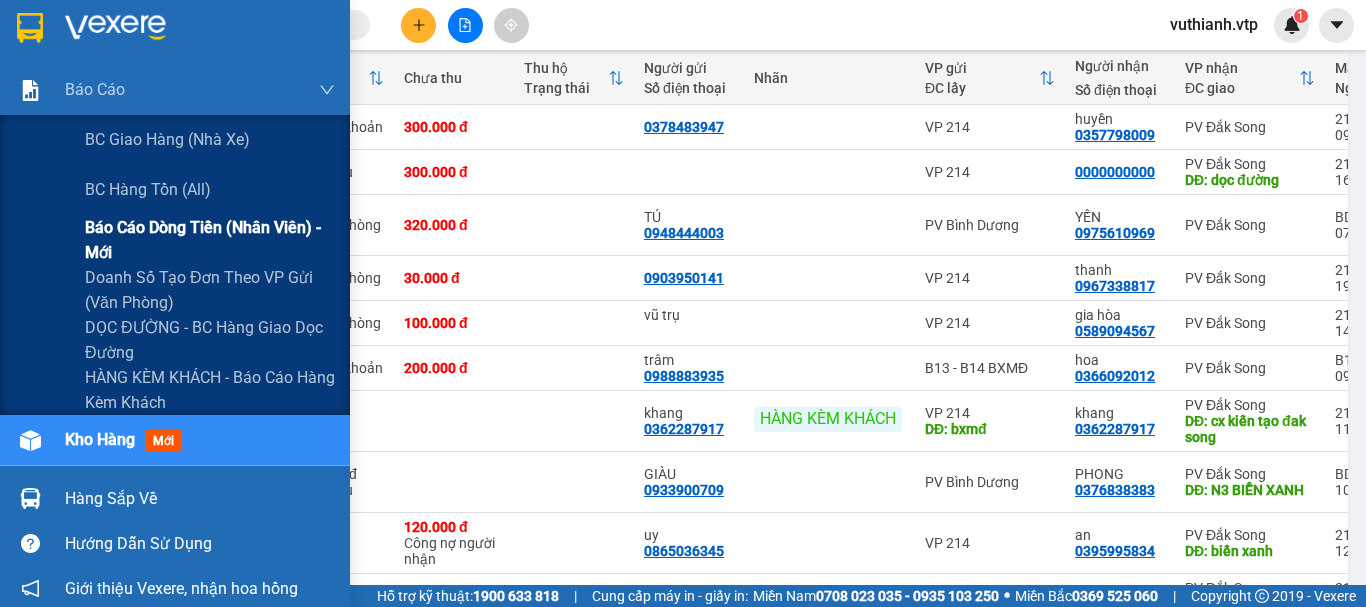 click on "Báo cáo dòng tiền (nhân viên) - mới" at bounding box center (210, 240) 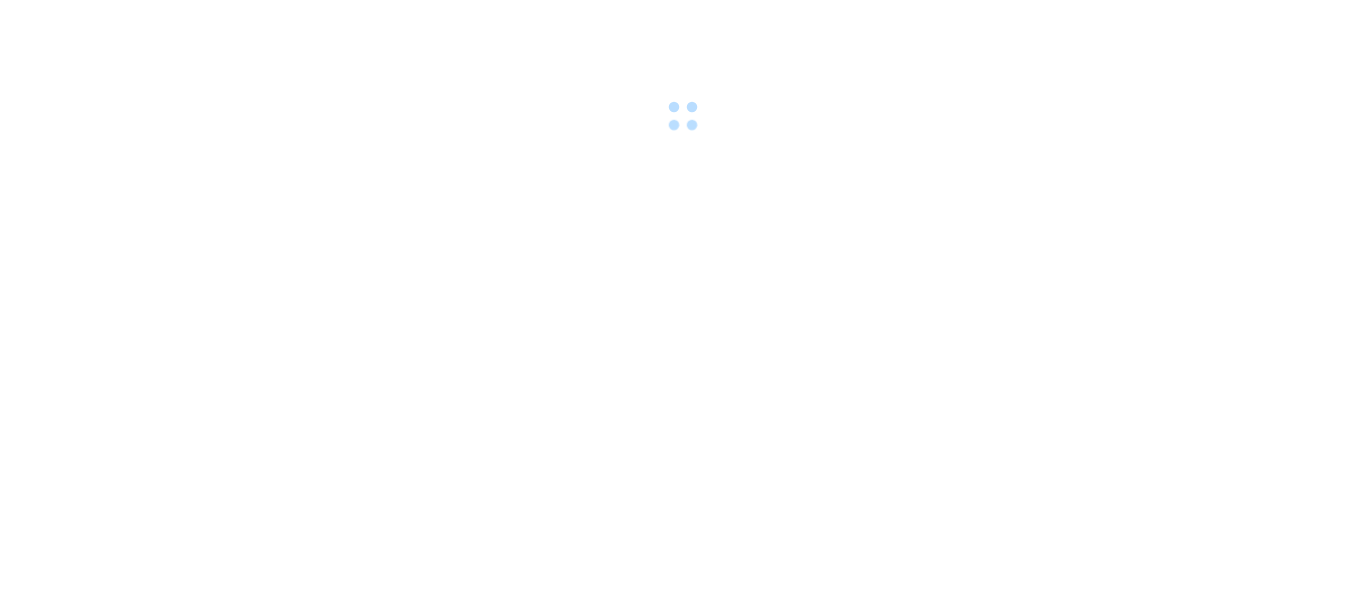 scroll, scrollTop: 0, scrollLeft: 0, axis: both 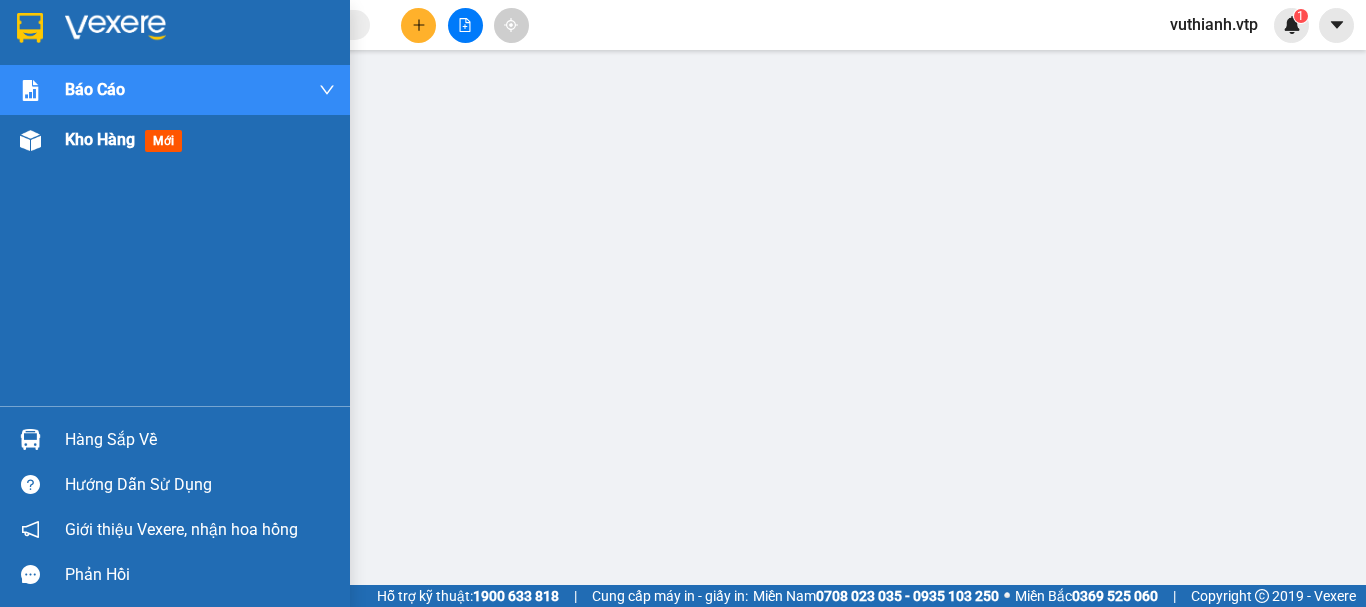 click on "Kho hàng mới" at bounding box center (175, 140) 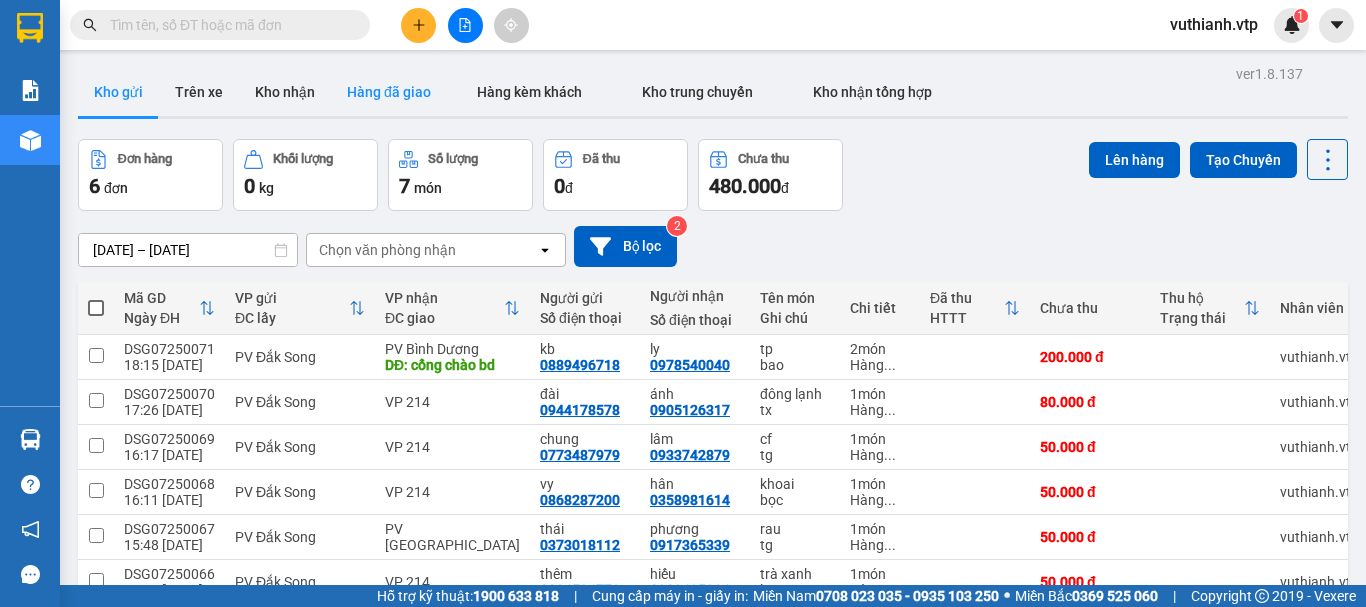 click on "Hàng đã giao" at bounding box center [389, 92] 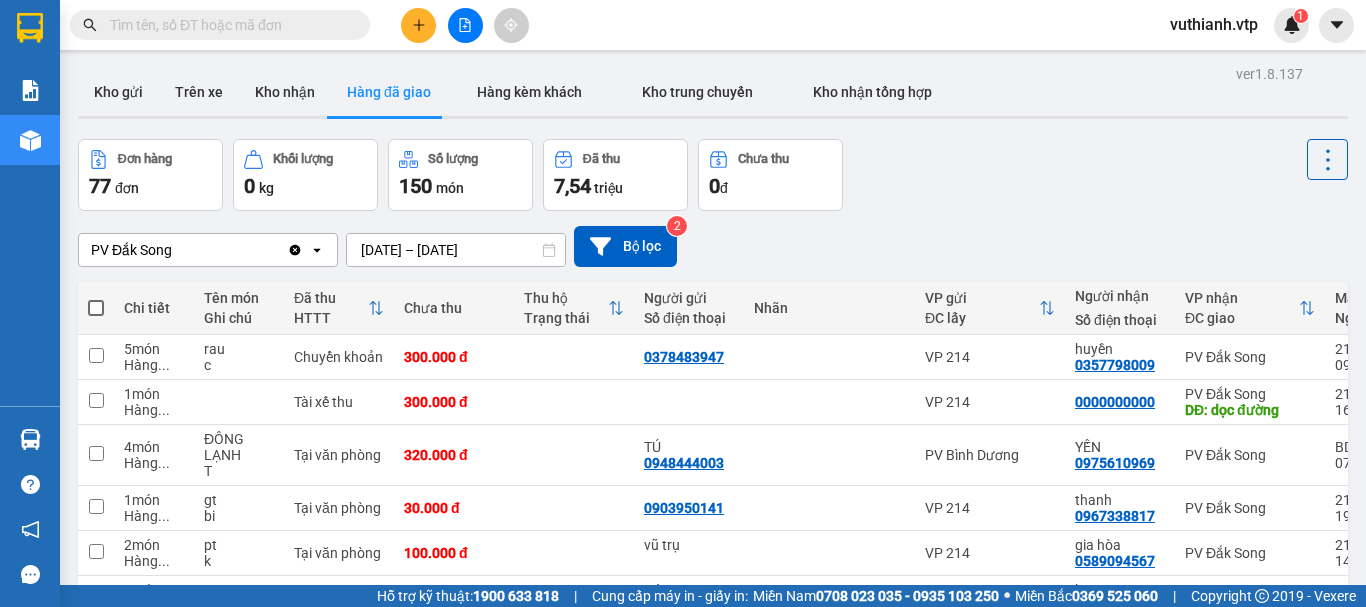 click 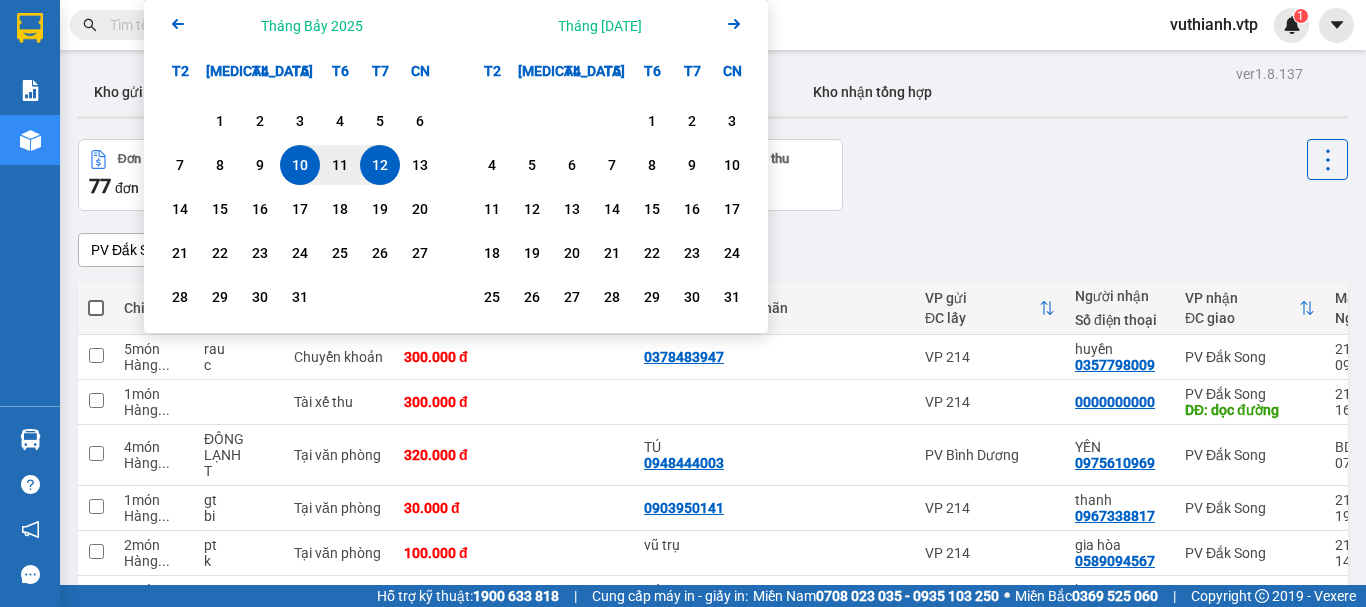 click on "12" at bounding box center (380, 165) 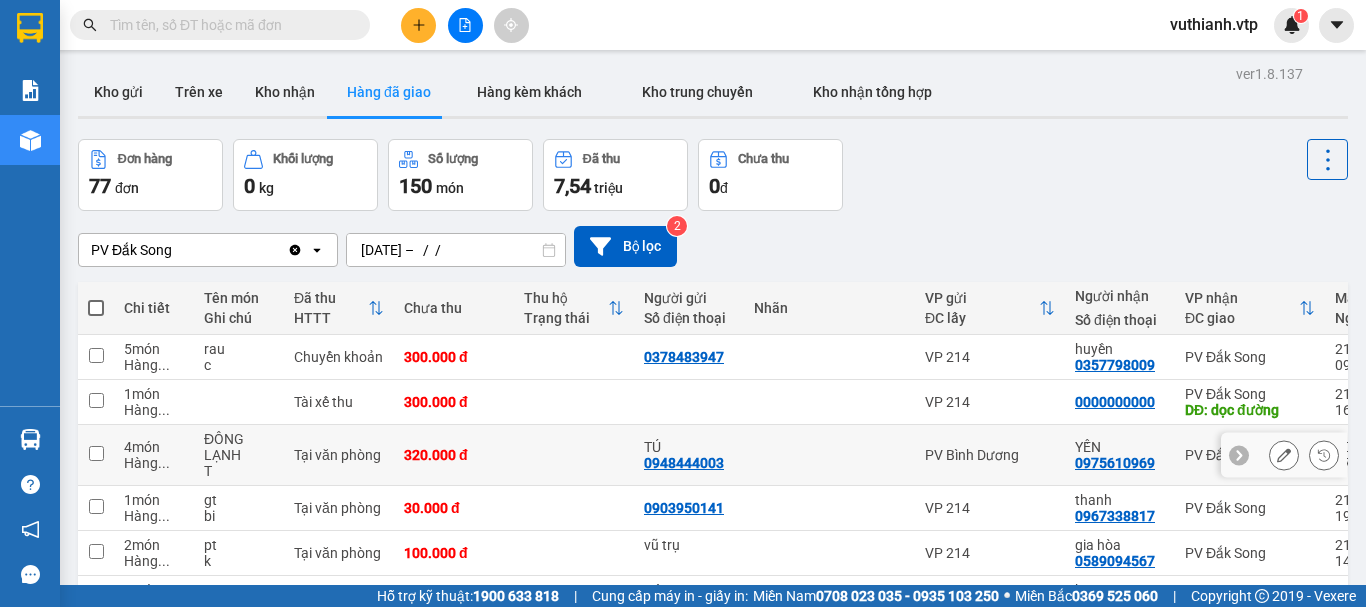 click at bounding box center (574, 455) 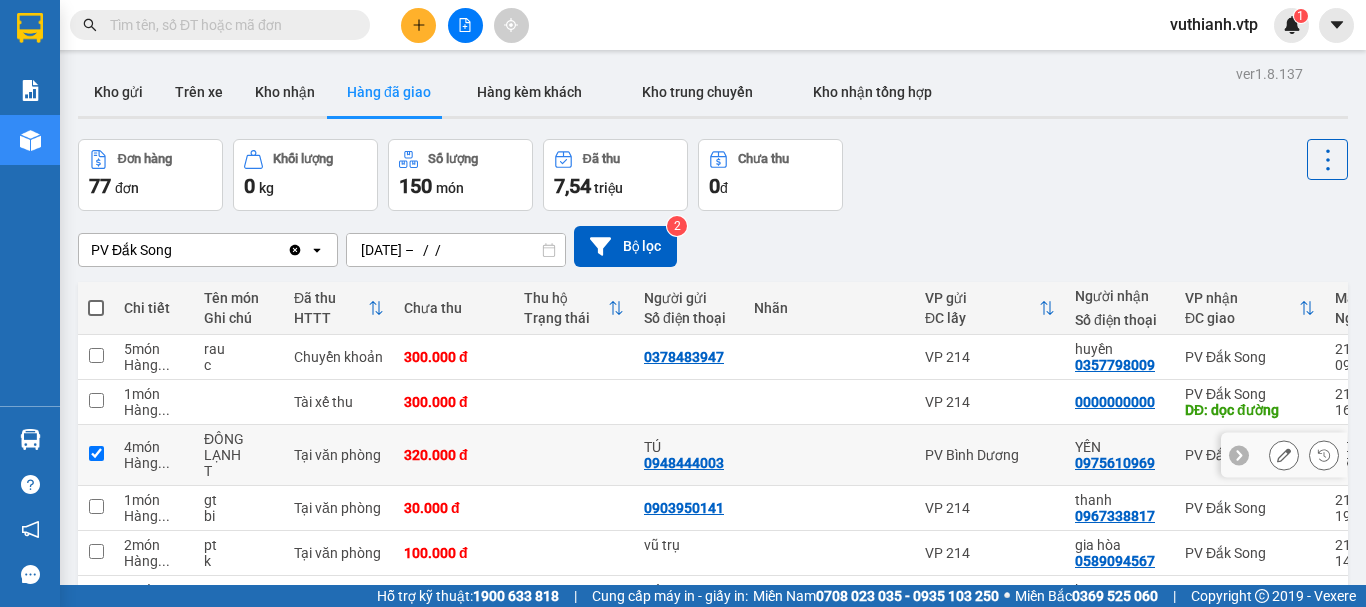 checkbox on "true" 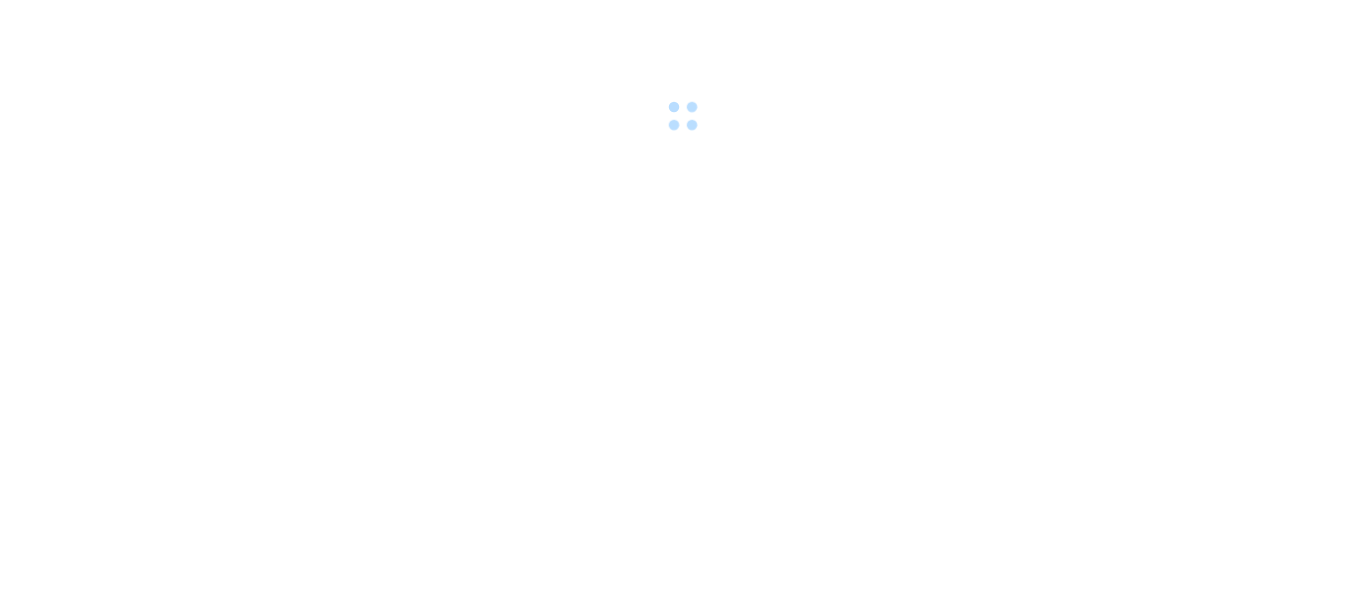scroll, scrollTop: 0, scrollLeft: 0, axis: both 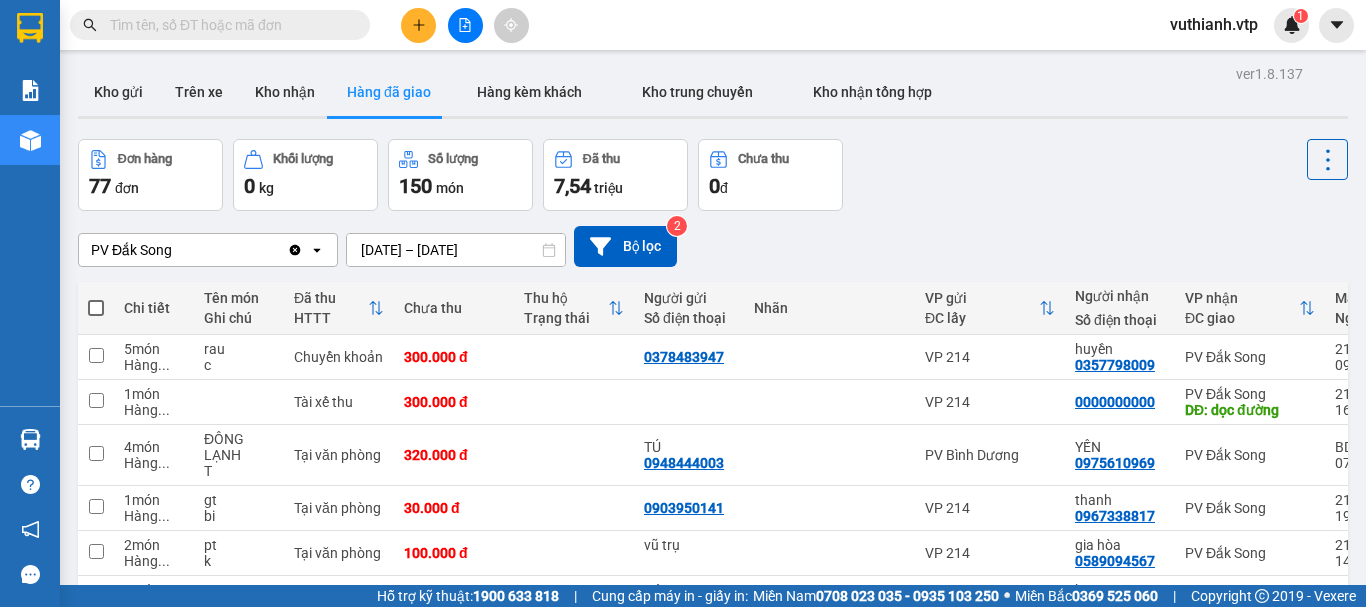 click 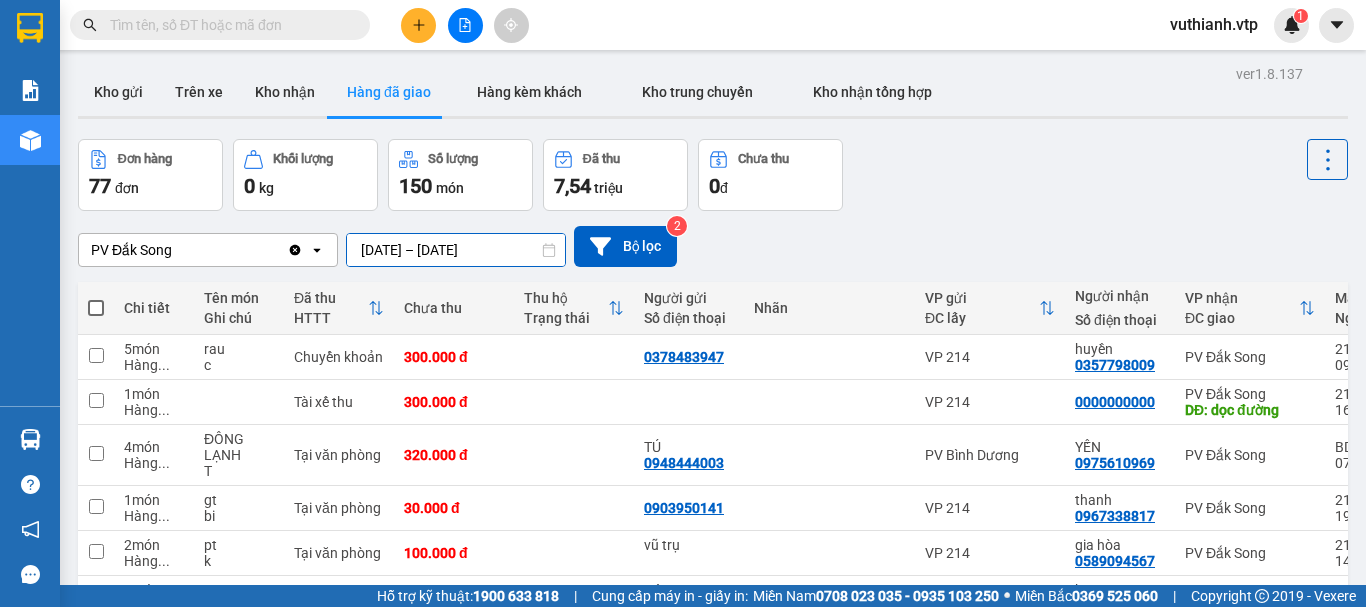 click on "ver  1.8.137 Kho gửi Trên xe [PERSON_NAME] Hàng đã giao Hàng kèm khách [PERSON_NAME] [PERSON_NAME] [PERSON_NAME] hợp Đơn hàng 77 đơn [PERSON_NAME] 0 kg Số [PERSON_NAME] 150 món Đã thu 7,54   [PERSON_NAME] thu 0  đ PV Đắk Song Clear value open [DATE] – [DATE] Press the down arrow key to interact with the calendar and select a date. Press the escape button to close the calendar. Selected date range is from [DATE] to [DATE]. Bộ lọc 2 [PERSON_NAME] Tên món Ghi chú Đã thu HTTT Chưa thu Thu [PERSON_NAME] thái Người gửi Số điện [PERSON_NAME] VP gửi ĐC lấy Người [PERSON_NAME] Số điện thoại [PERSON_NAME] ĐC [PERSON_NAME] Mã [PERSON_NAME] [PERSON_NAME] [PERSON_NAME] hàng SMS Biển số xe 5  món Hàng ... [PERSON_NAME] c [PERSON_NAME] 300.000 đ 0378483947 VP 214 [PERSON_NAME] 0357798009 [GEOGRAPHIC_DATA] 21407250250 09:52 [DATE] vuthianh.vtp 1 51B-506.44 1  món Hàng ... Tài xế thu 300.000 đ VP 214 0000000000 PV Đắk Song DĐ: dọc đường  21407250328 16:54 [DATE] hovanthanh.vtp 0 4 ..." at bounding box center (713, 490) 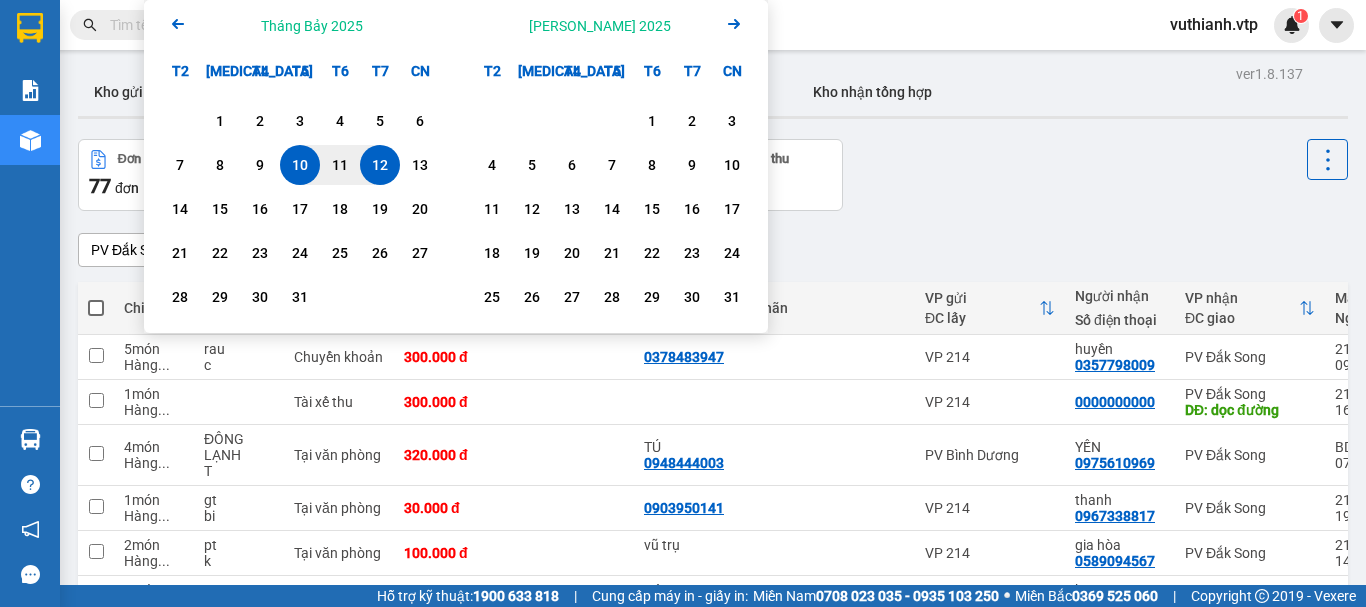 click on "12" at bounding box center [380, 165] 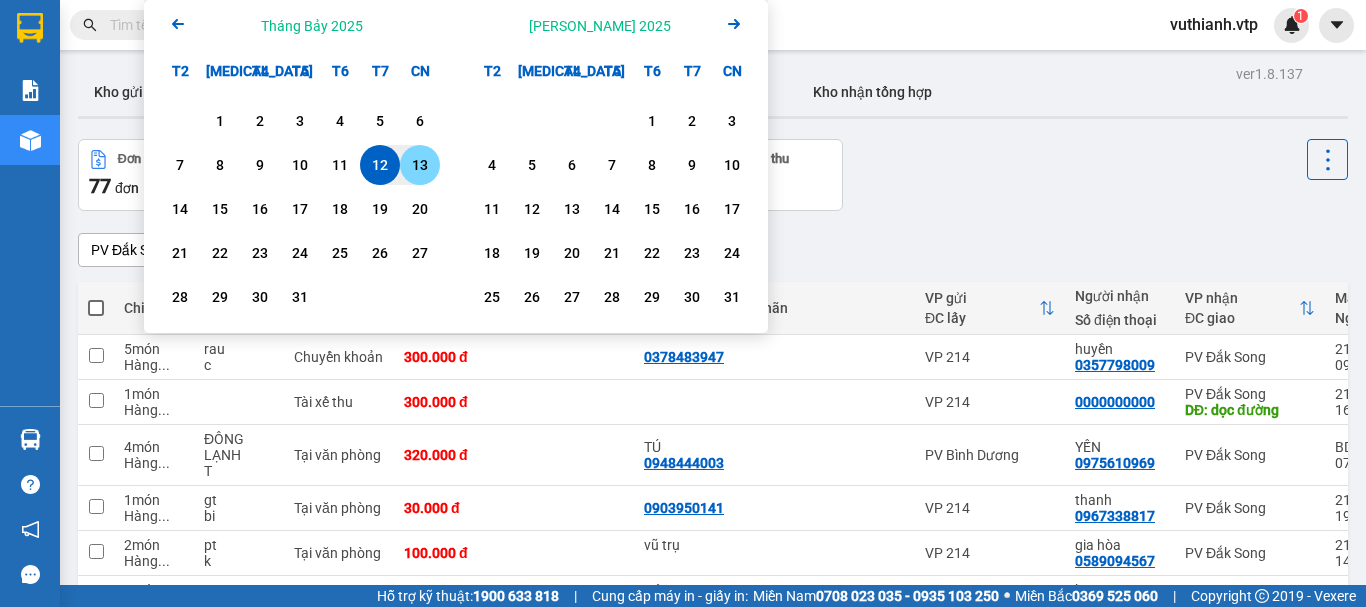 click on "13" at bounding box center [420, 165] 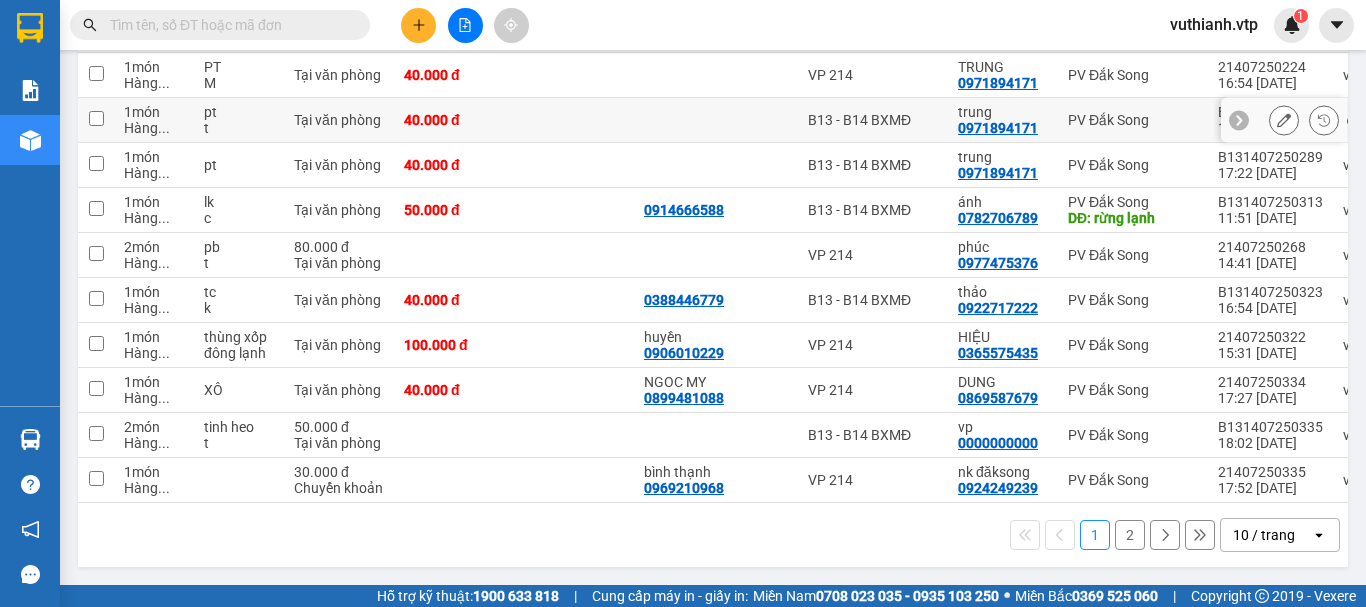 scroll, scrollTop: 290, scrollLeft: 0, axis: vertical 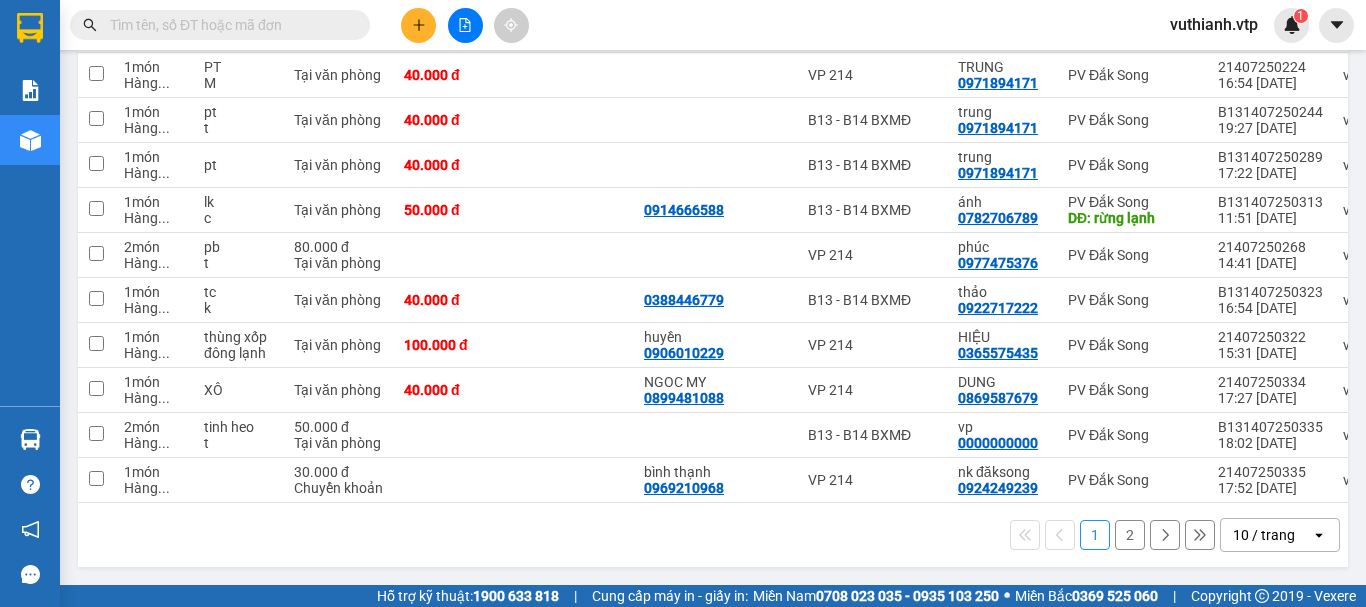 click on "2" at bounding box center (1130, 535) 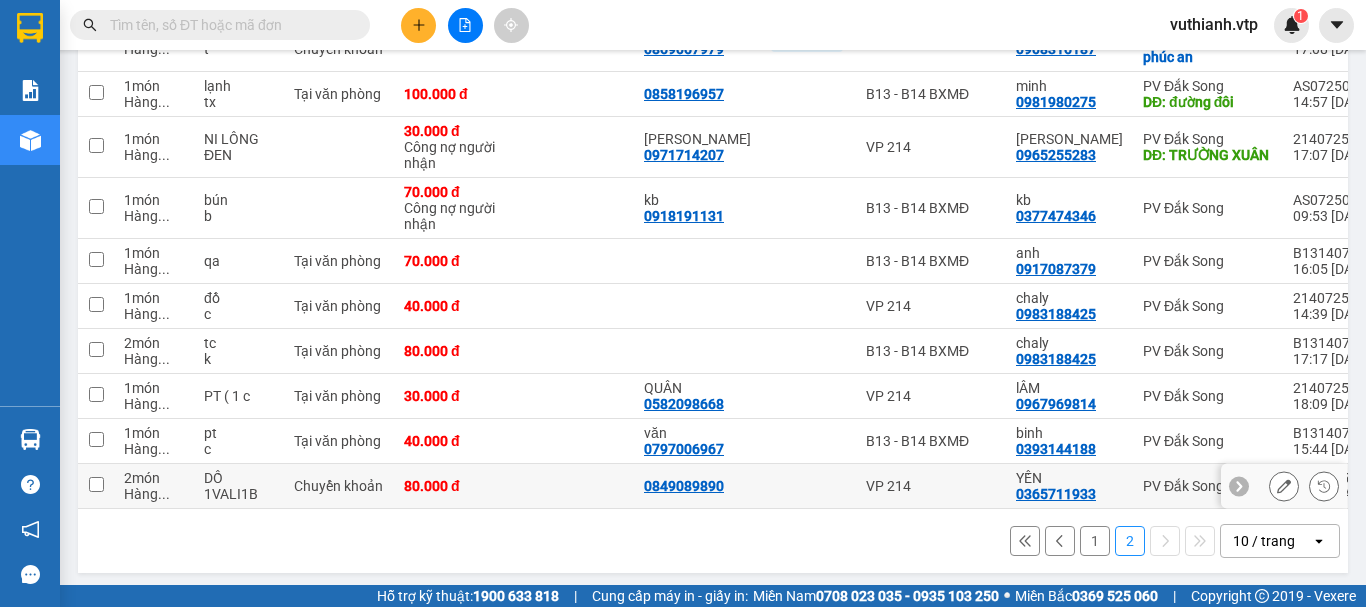 scroll, scrollTop: 338, scrollLeft: 0, axis: vertical 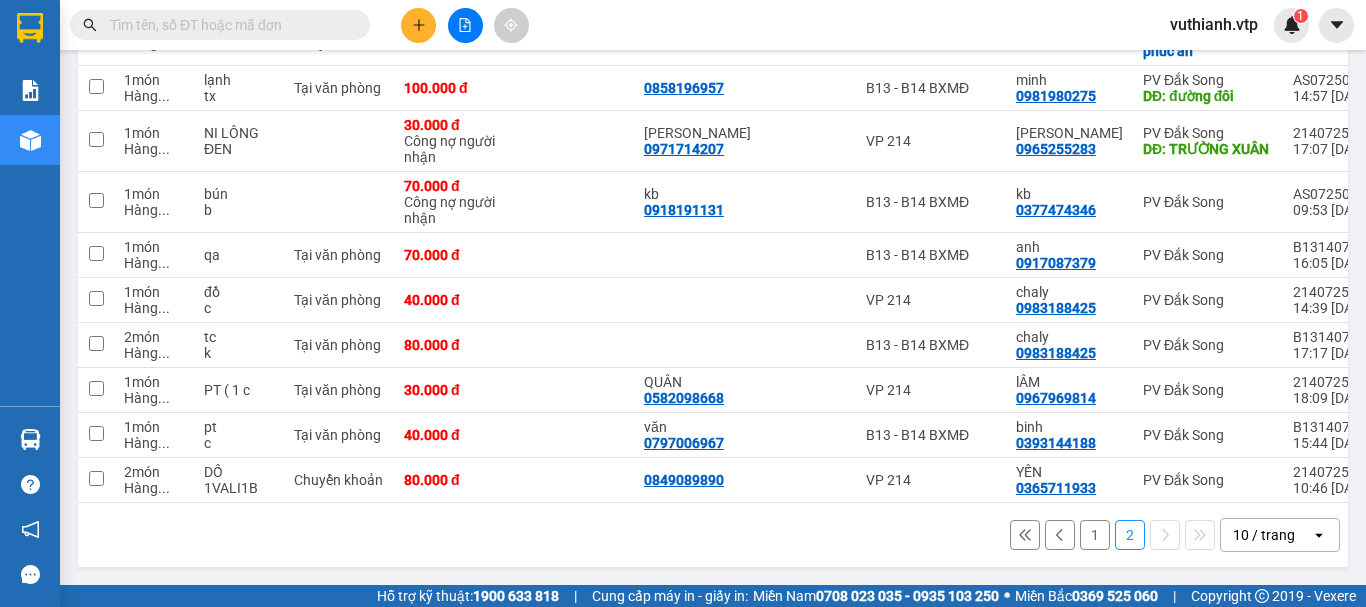 click 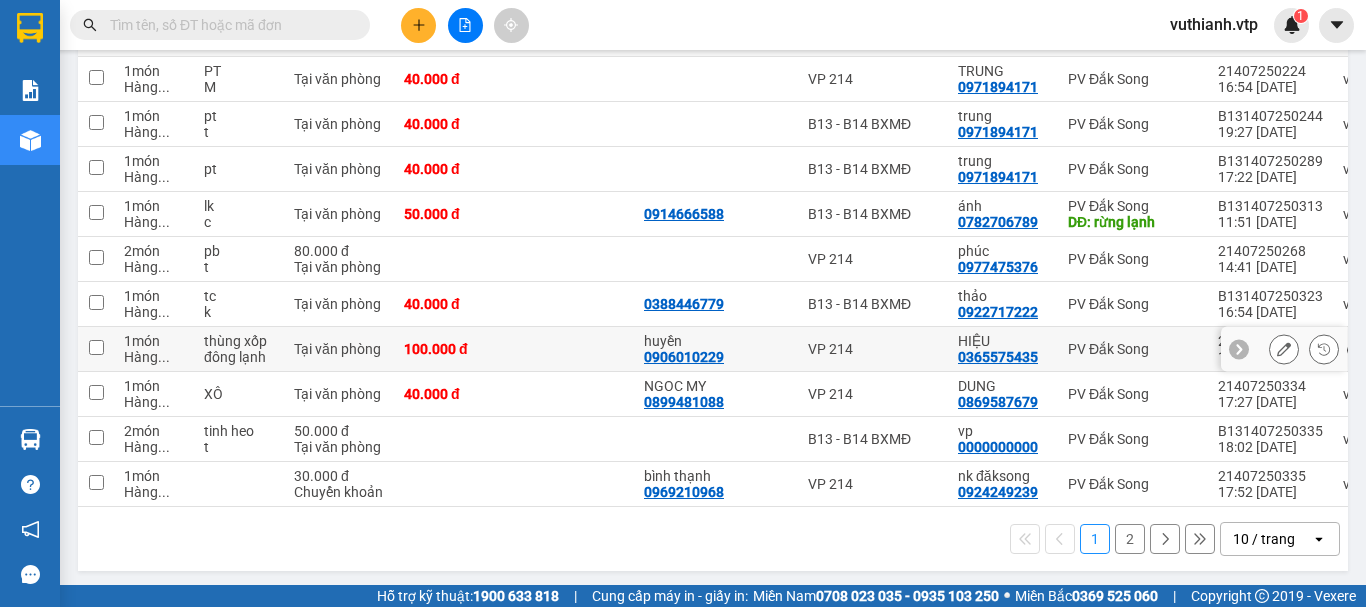 scroll, scrollTop: 290, scrollLeft: 0, axis: vertical 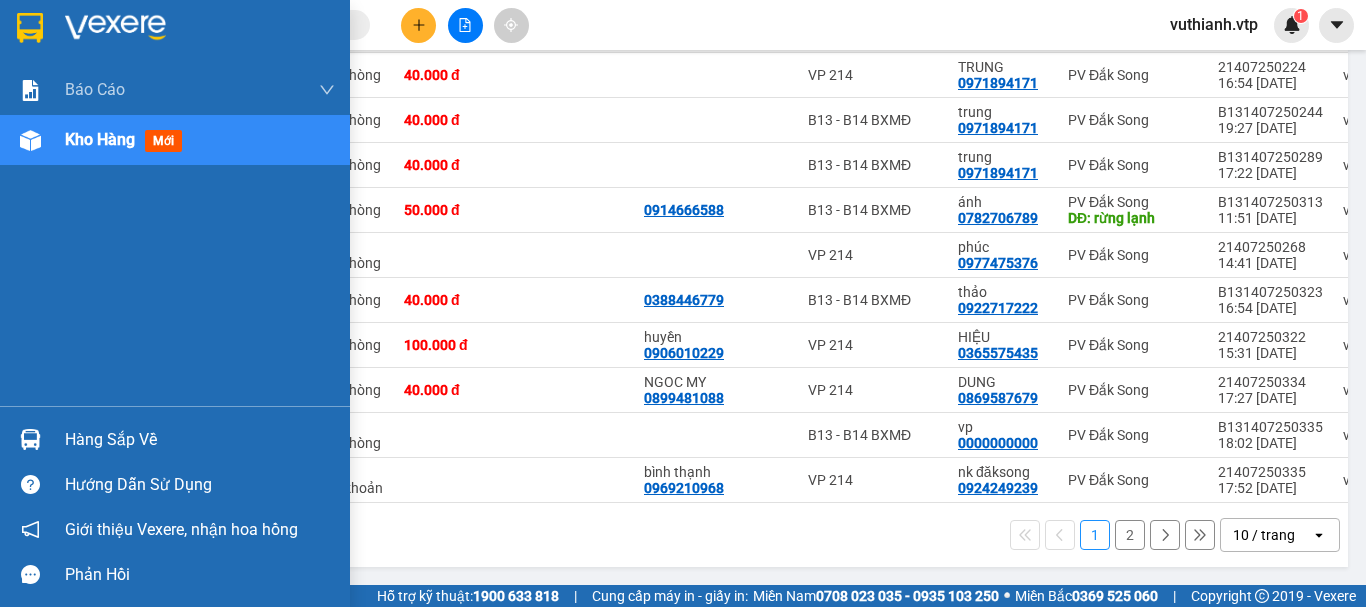click on "Kho hàng" at bounding box center [100, 139] 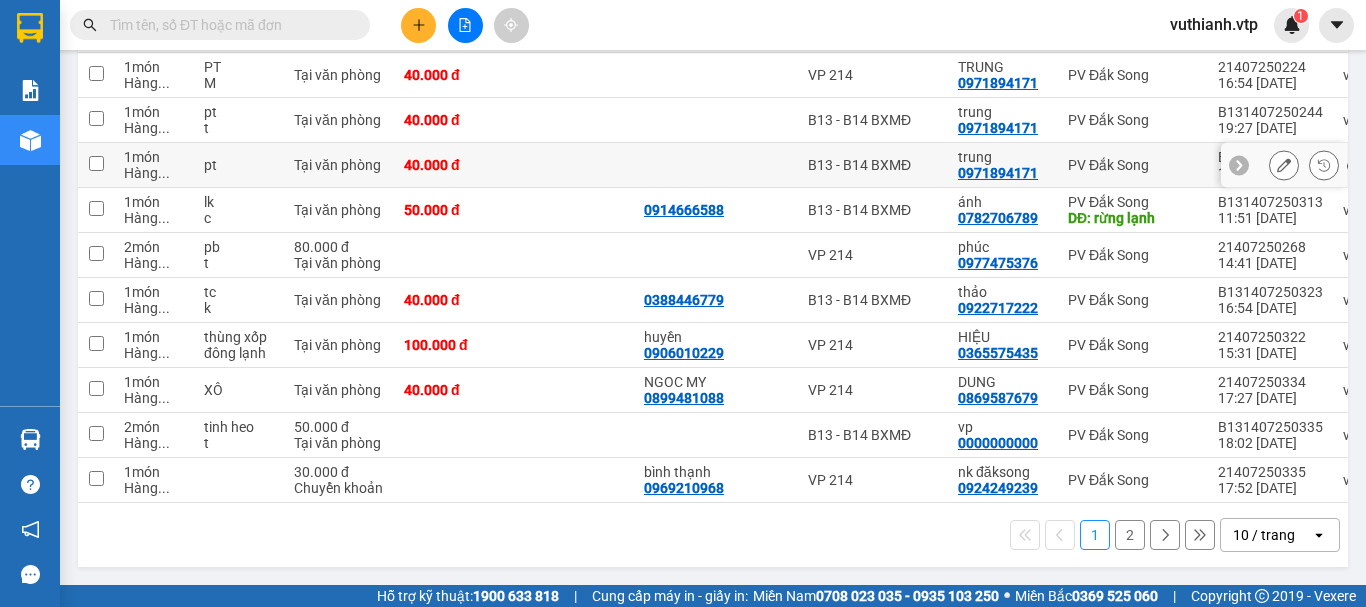 click at bounding box center [96, 165] 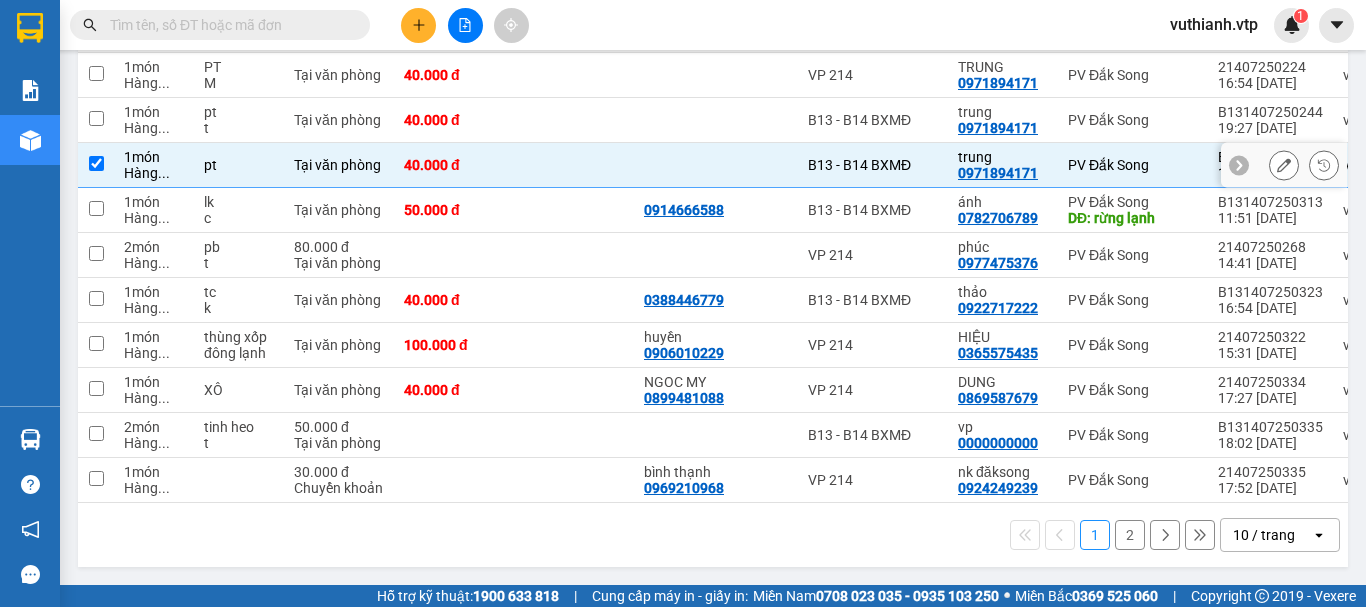 click at bounding box center [96, 163] 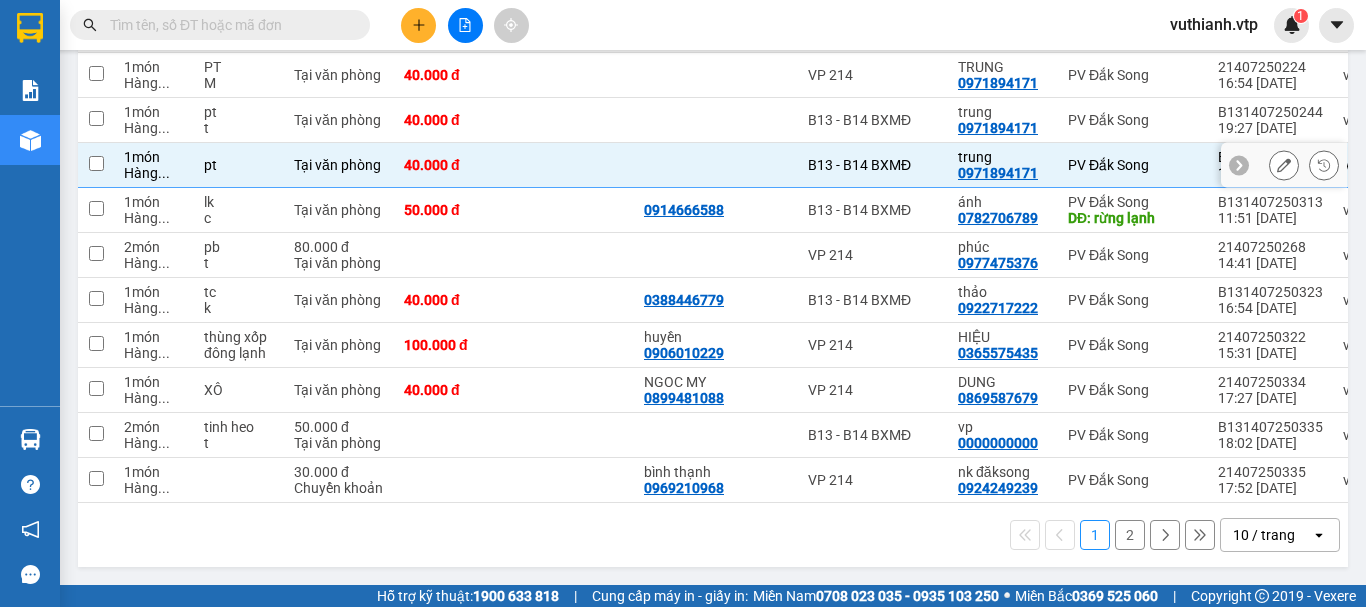checkbox on "false" 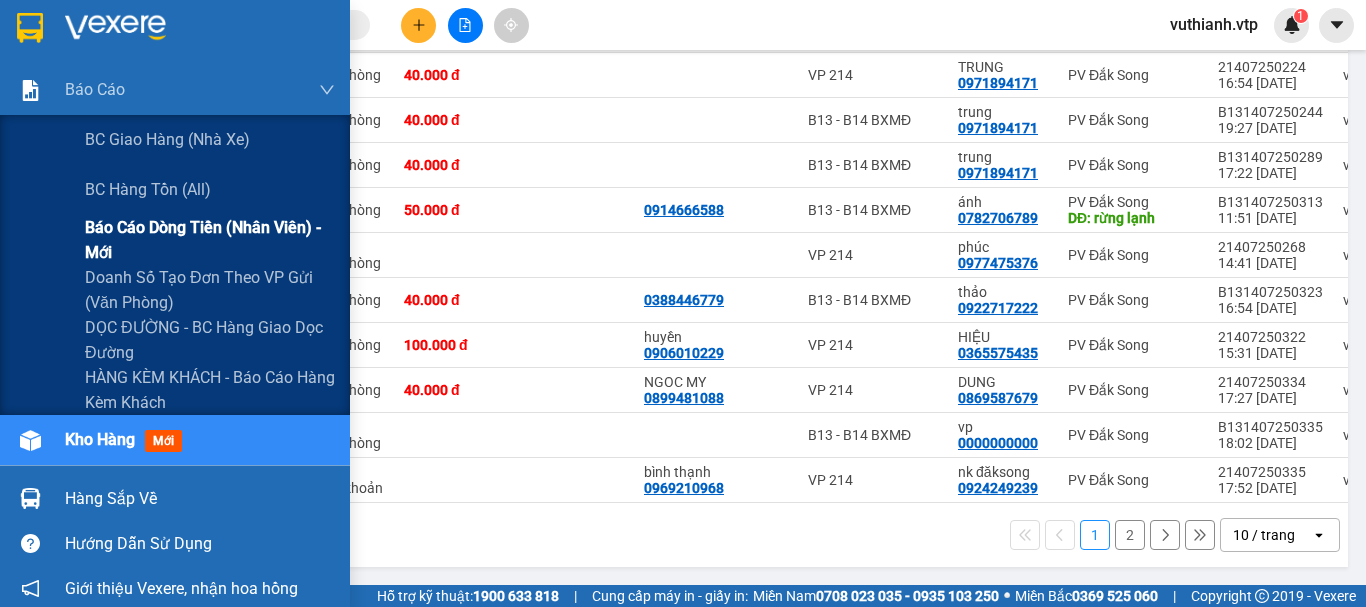 click on "Báo cáo dòng tiền (nhân viên) - mới" at bounding box center [210, 240] 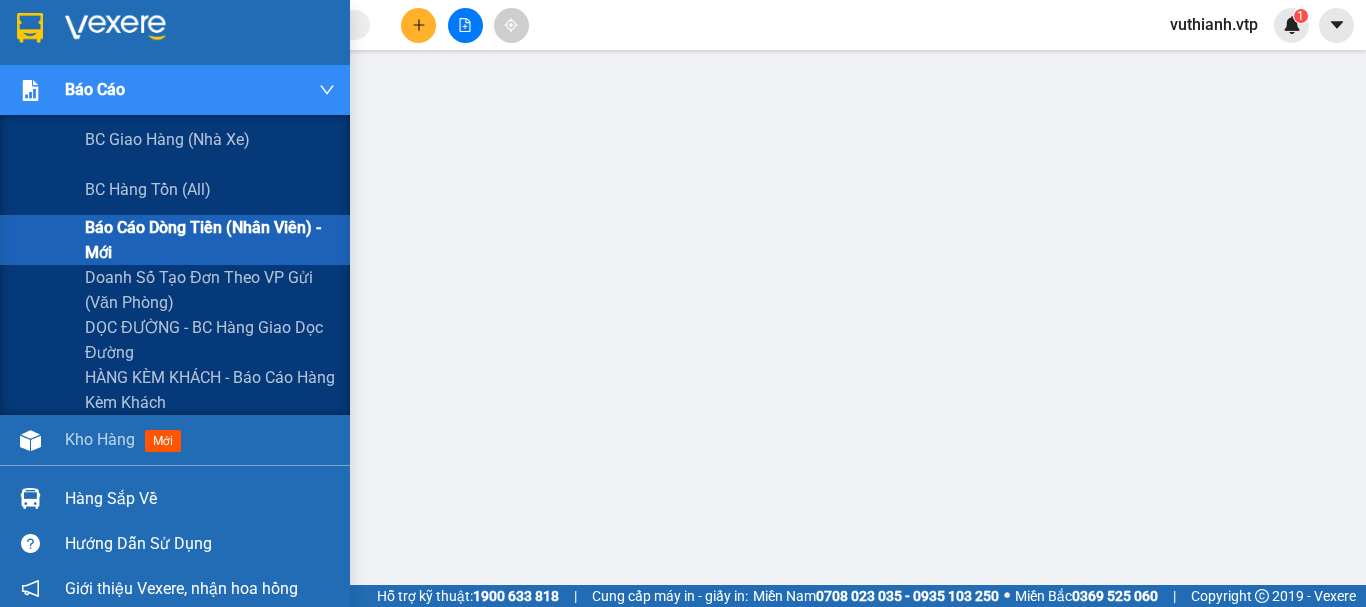 scroll, scrollTop: 0, scrollLeft: 0, axis: both 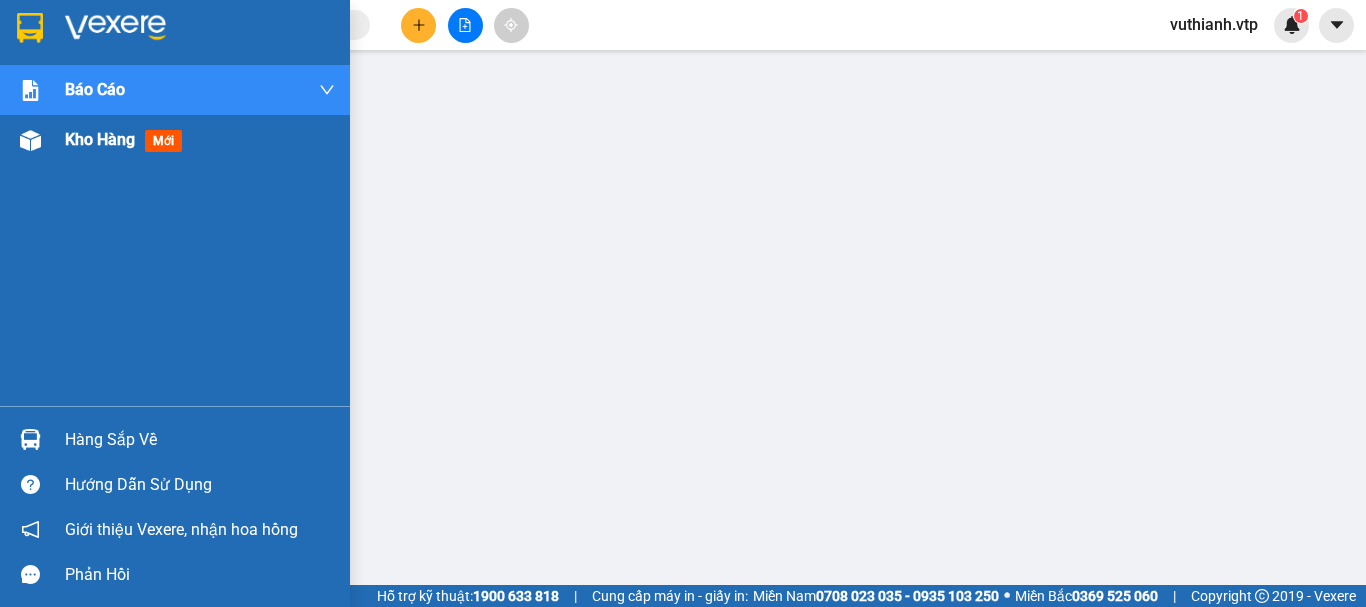 click on "Kho hàng" at bounding box center (100, 139) 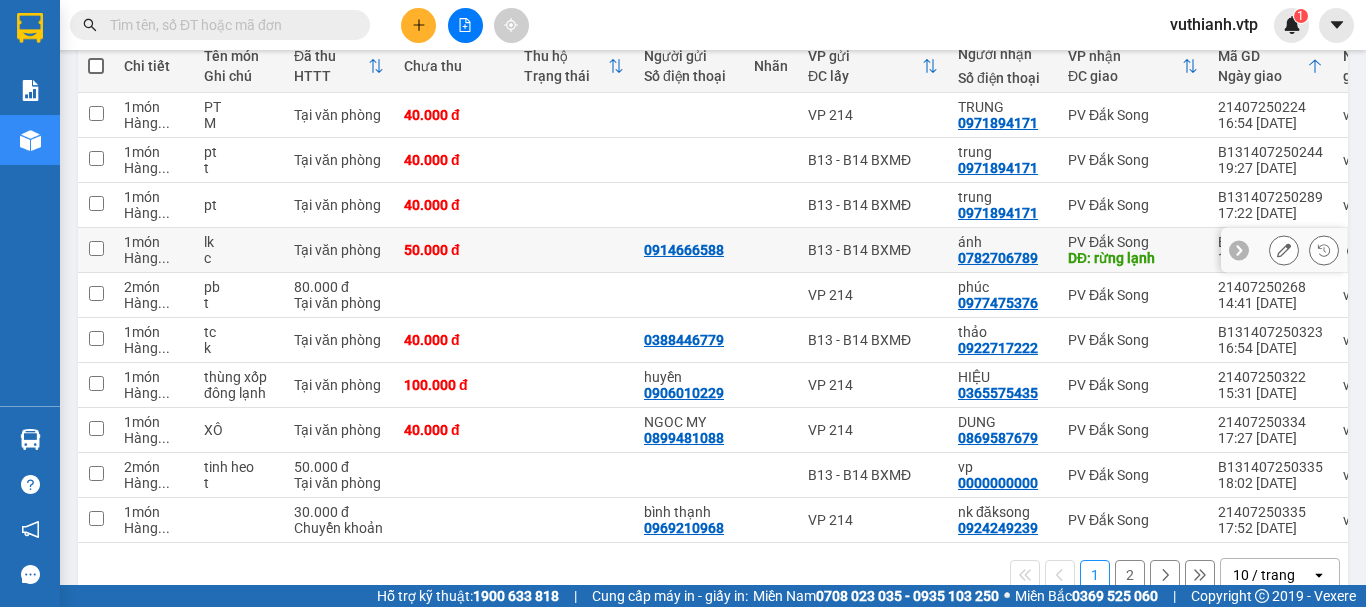 scroll, scrollTop: 290, scrollLeft: 0, axis: vertical 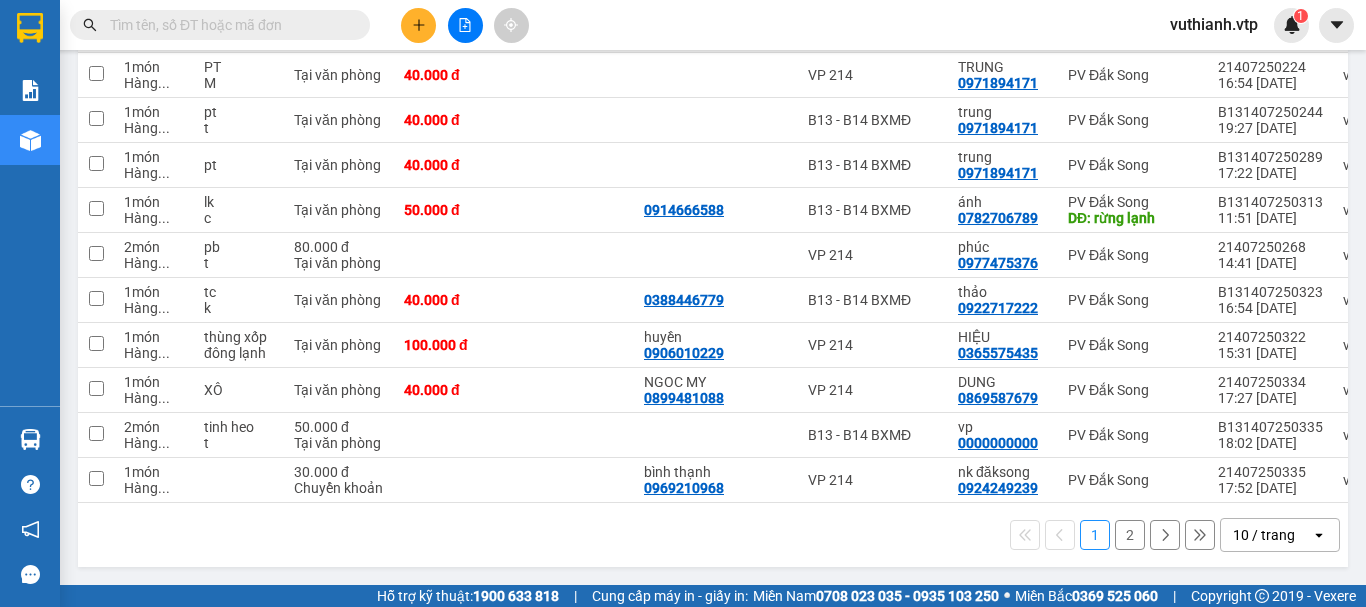 click 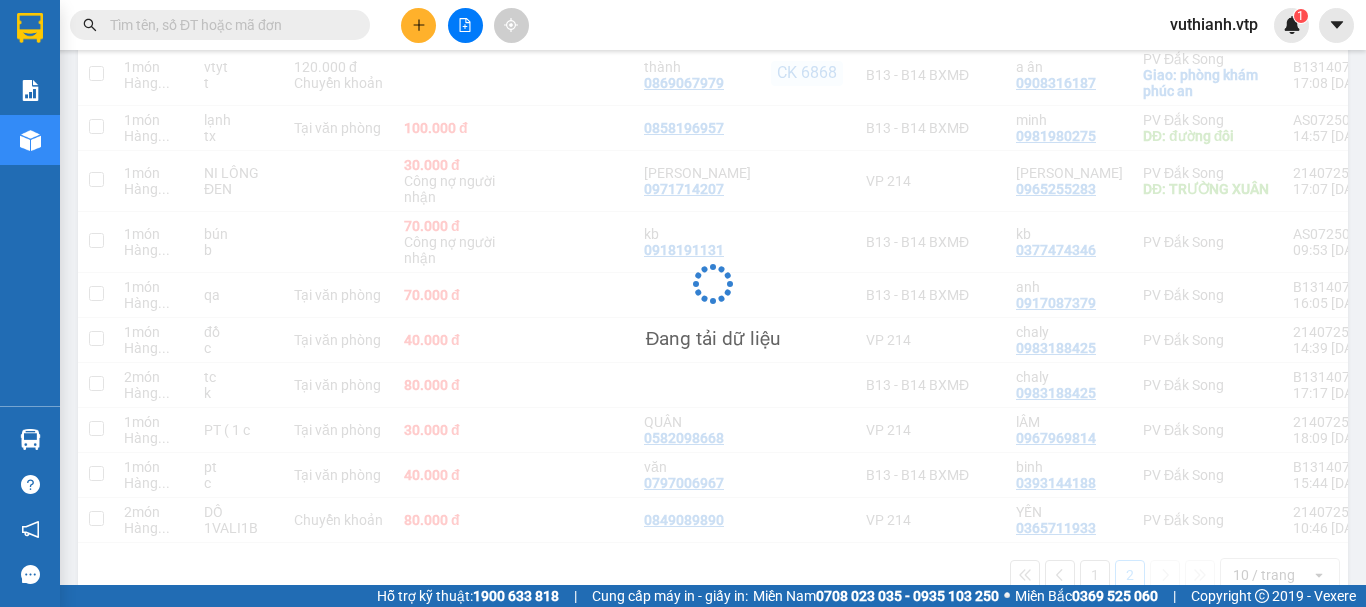 click on "Đang tải dữ liệu" at bounding box center (713, 299) 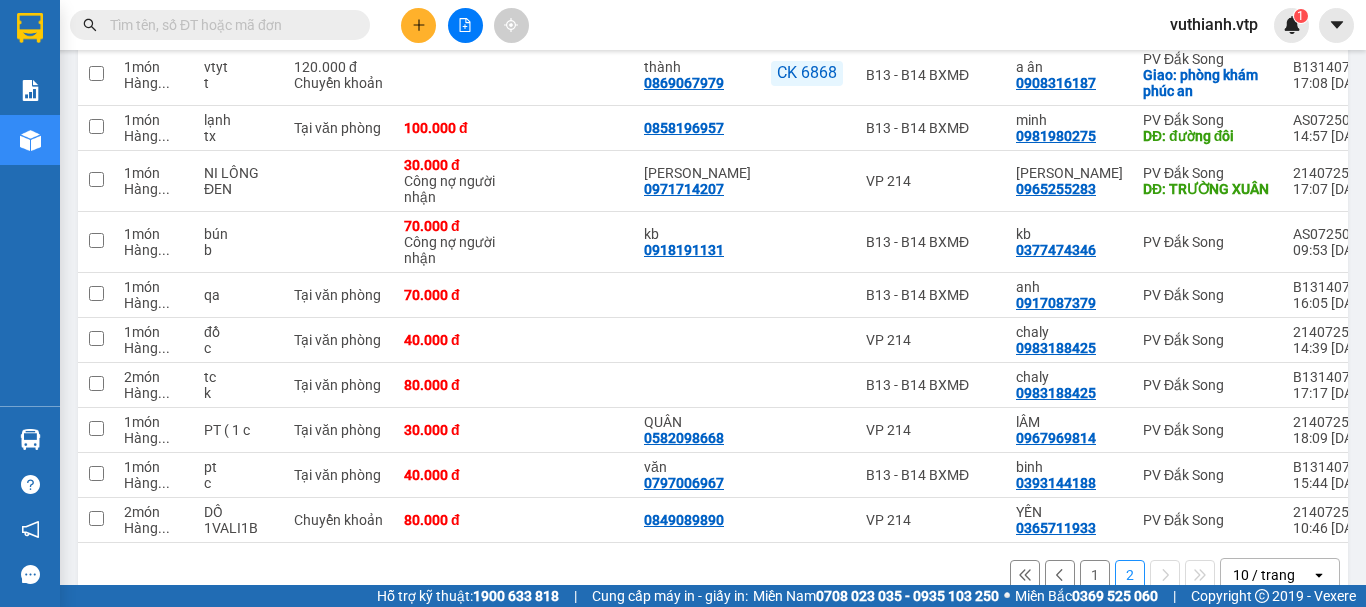 click at bounding box center (1060, 575) 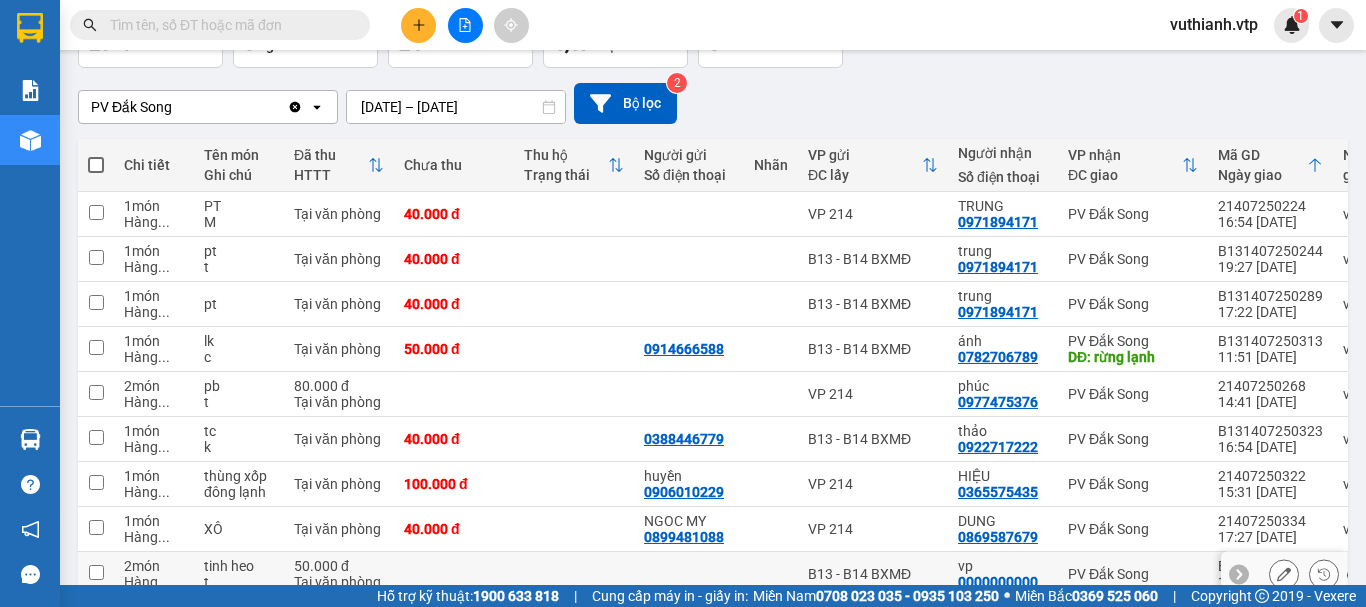 scroll, scrollTop: 0, scrollLeft: 0, axis: both 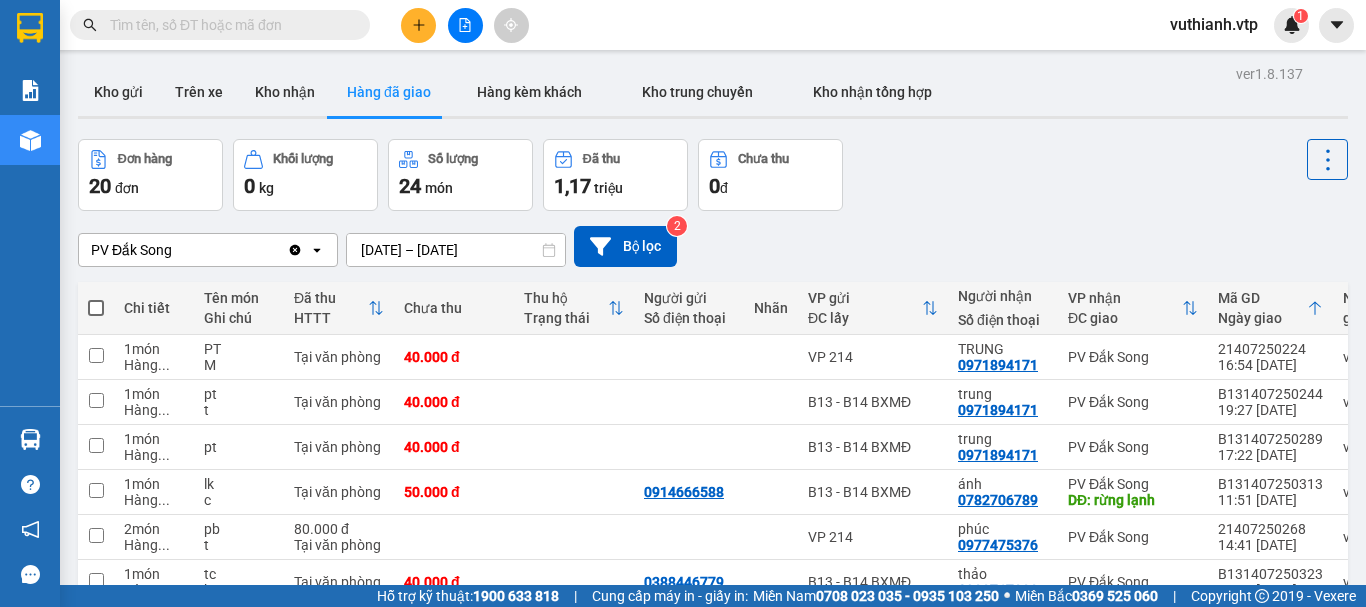 click 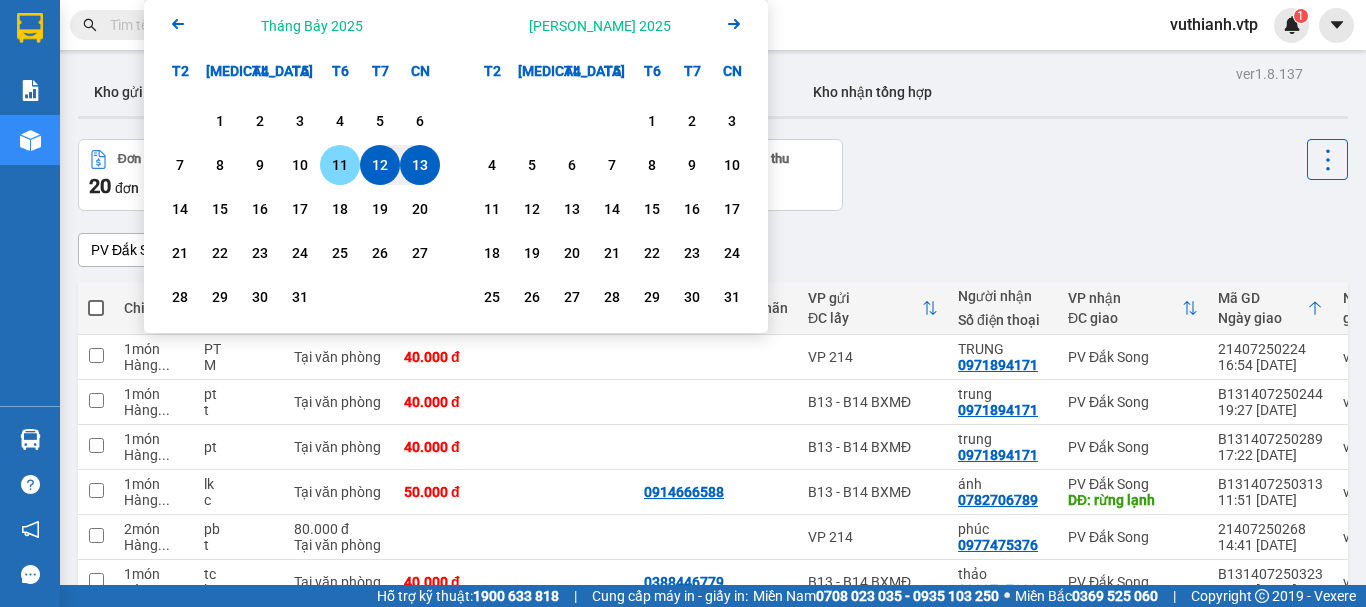 click on "11" at bounding box center [340, 165] 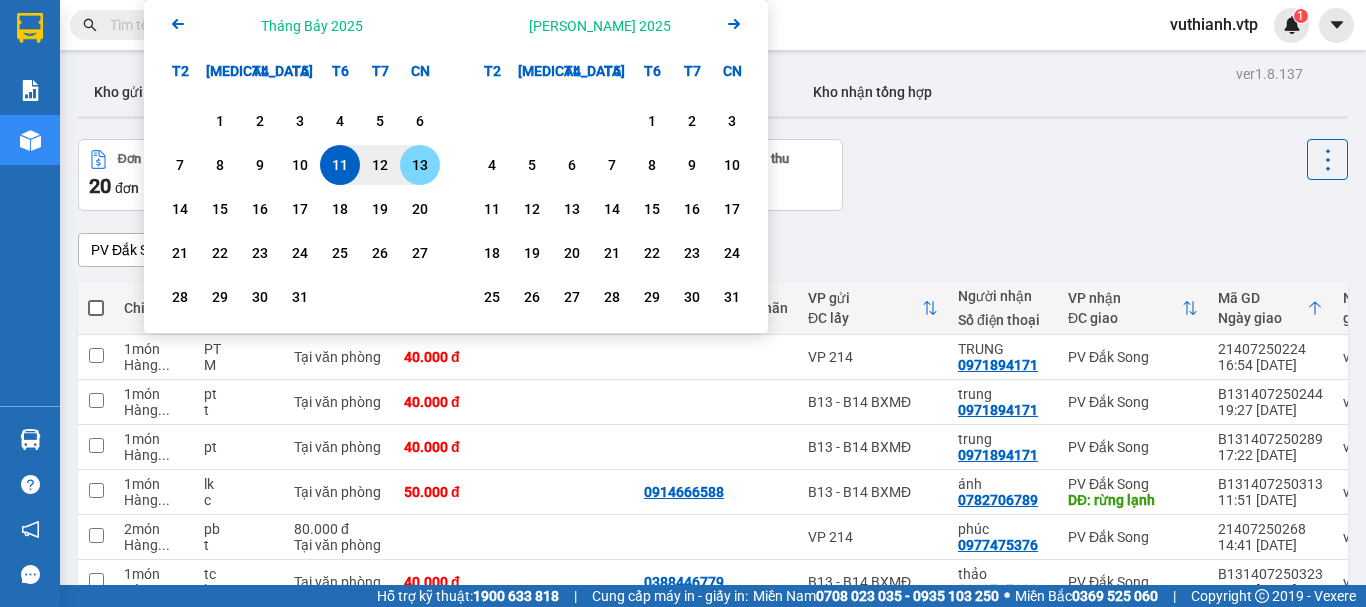 click on "13" at bounding box center [420, 165] 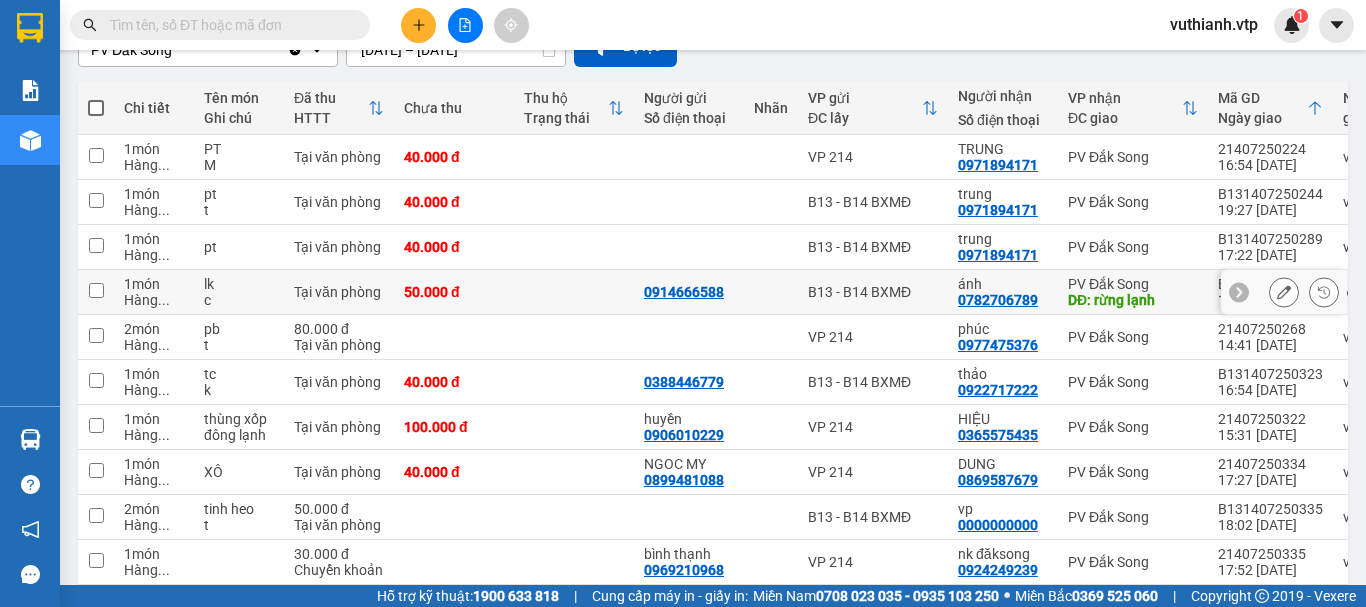 scroll, scrollTop: 290, scrollLeft: 0, axis: vertical 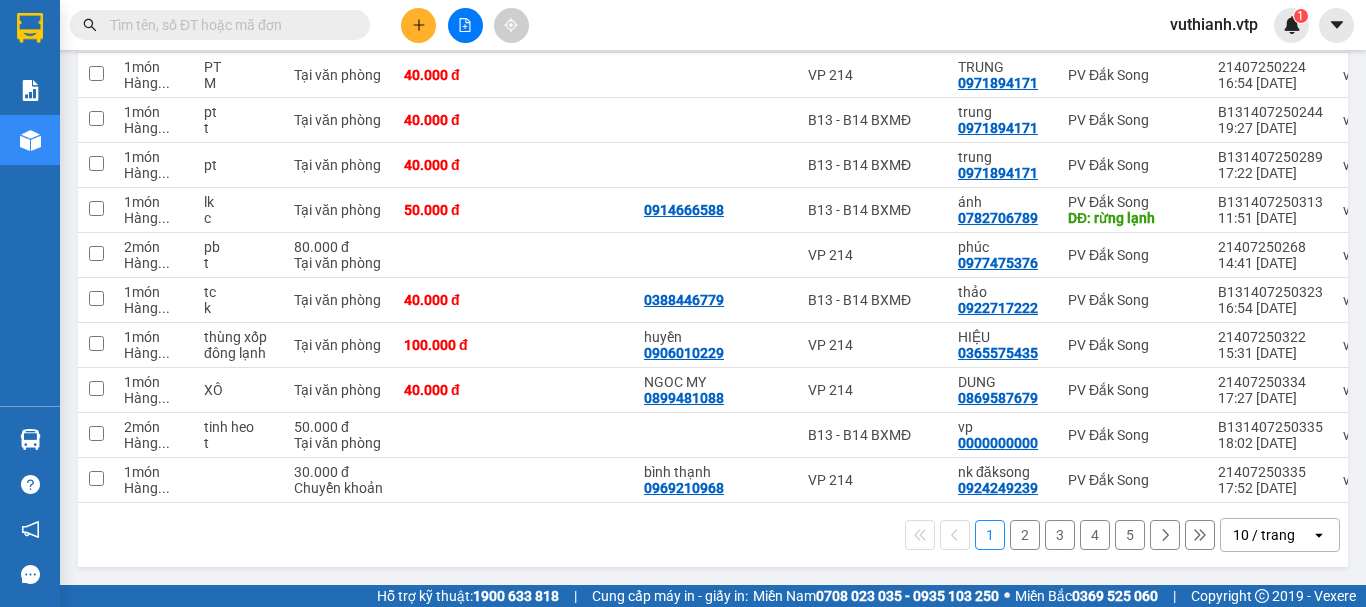 click on "2" at bounding box center [1025, 535] 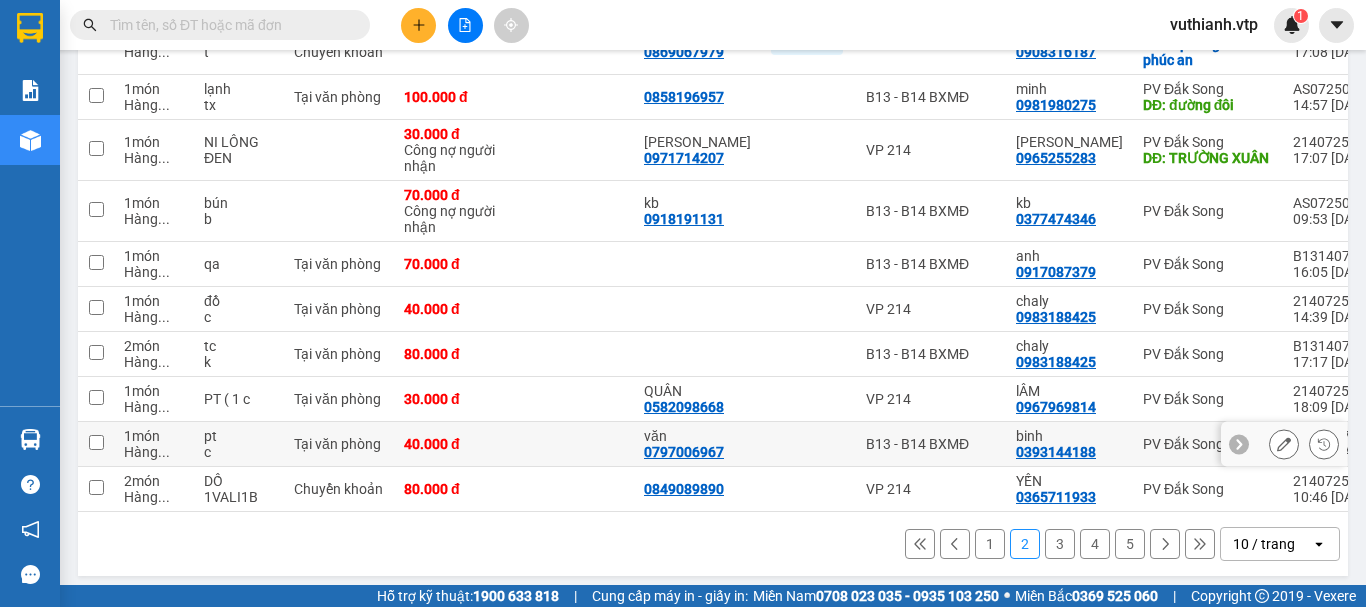 scroll, scrollTop: 338, scrollLeft: 0, axis: vertical 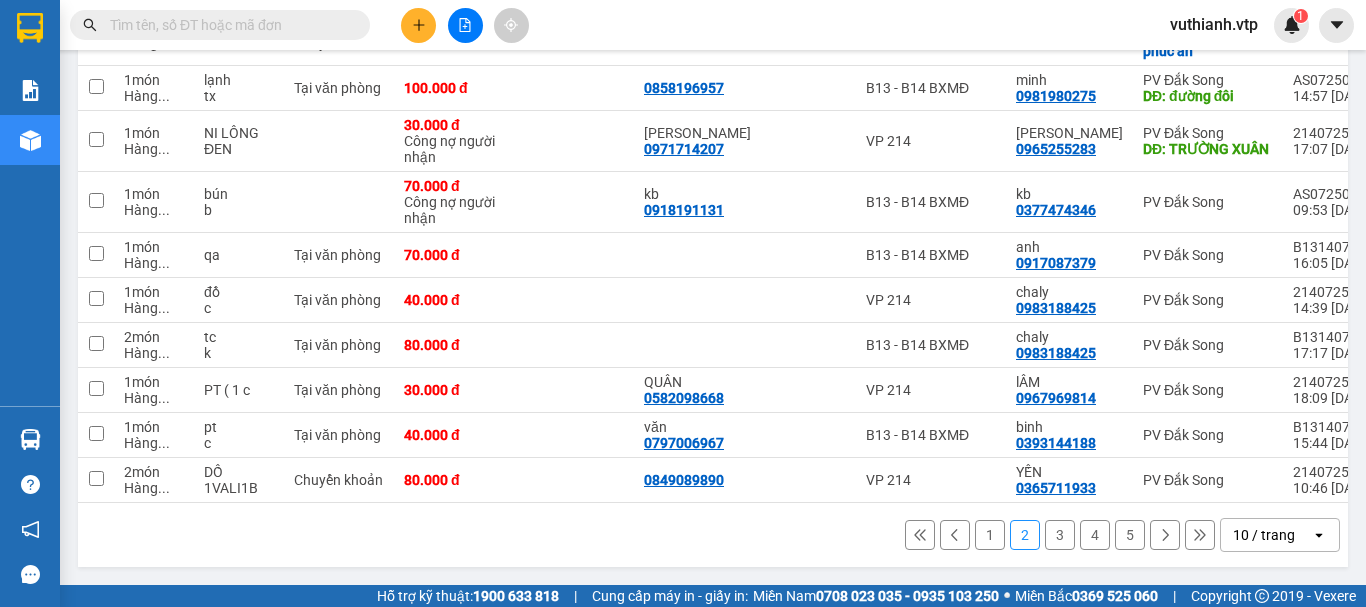 click on "3" at bounding box center (1060, 535) 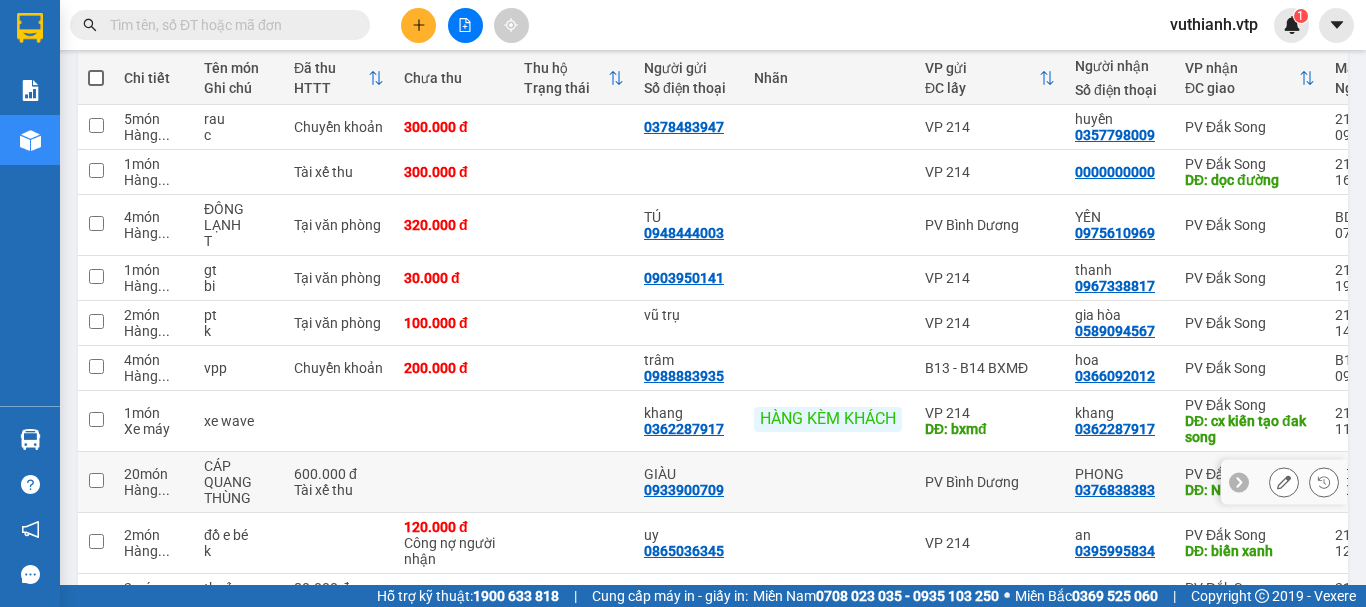 scroll, scrollTop: 330, scrollLeft: 0, axis: vertical 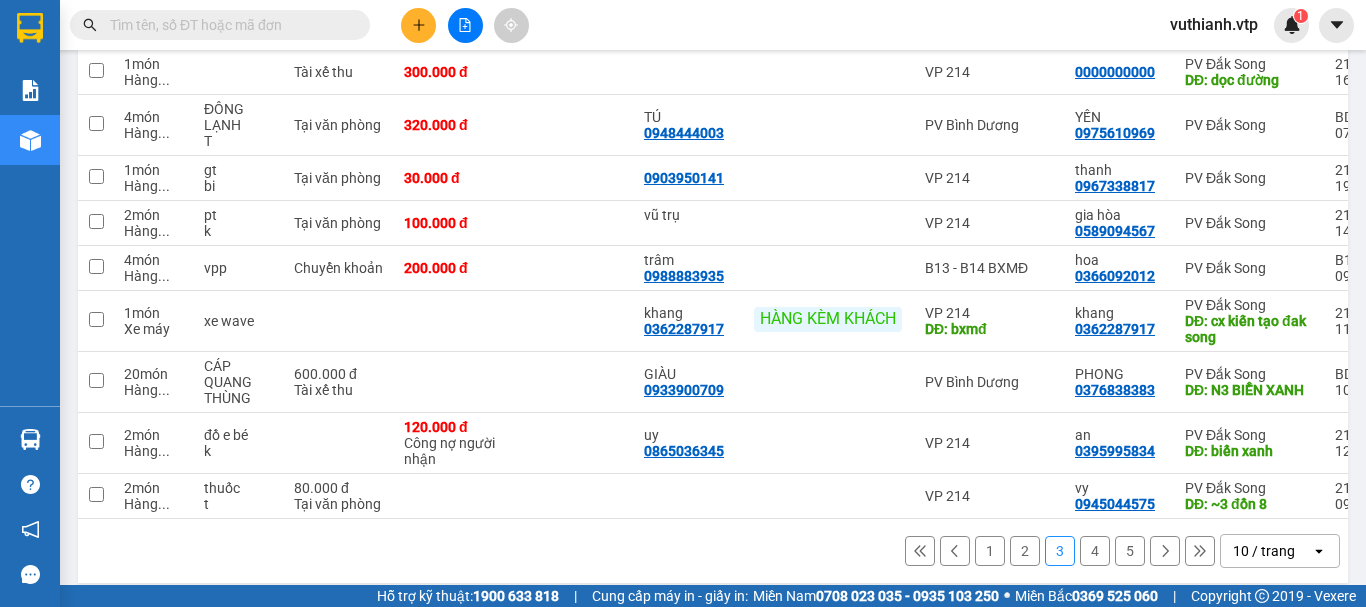 click on "4" at bounding box center [1095, 551] 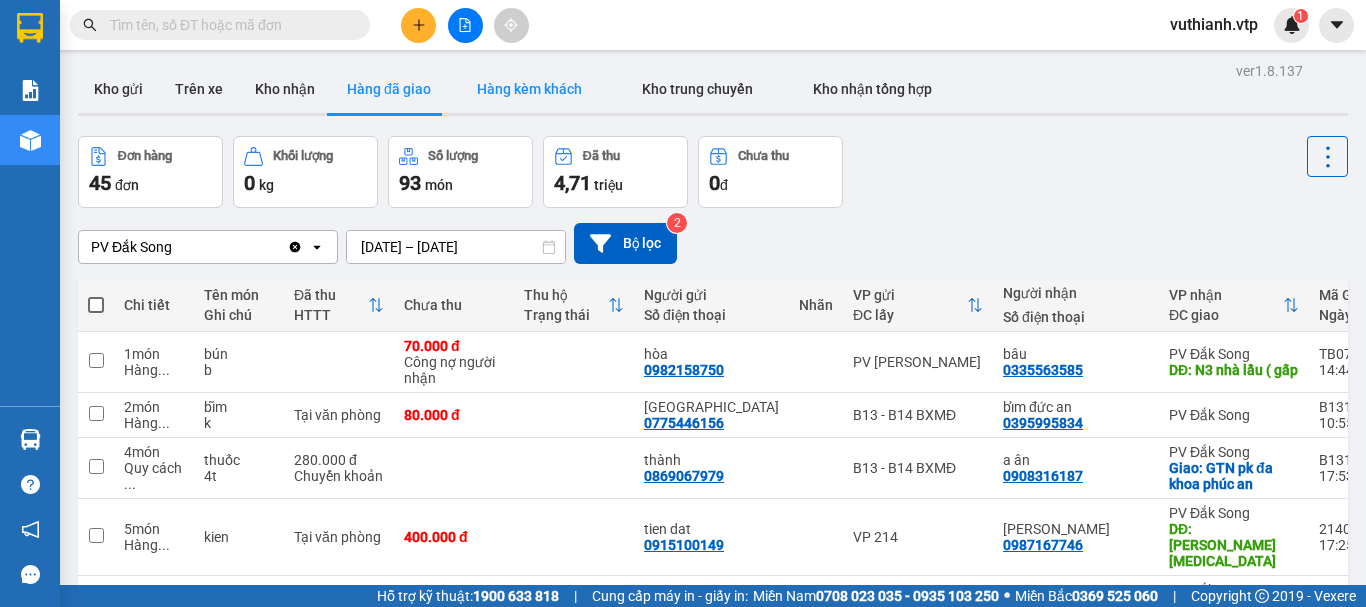 scroll, scrollTop: 0, scrollLeft: 0, axis: both 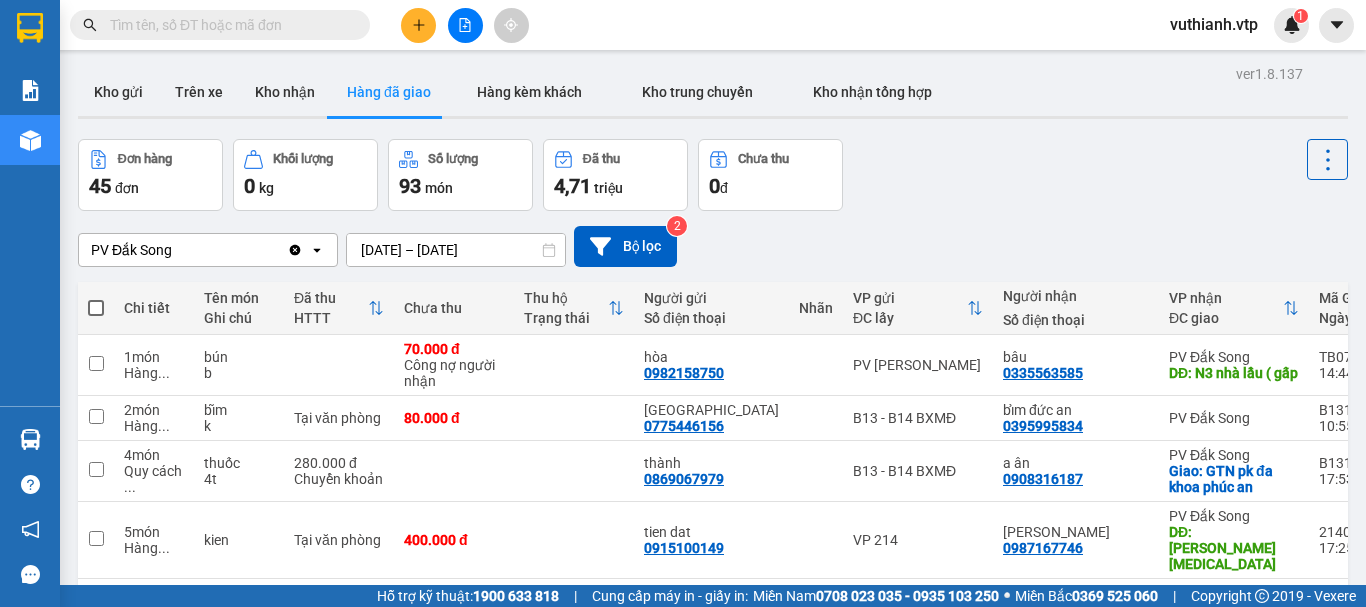 click on "Hàng đã giao" at bounding box center [389, 92] 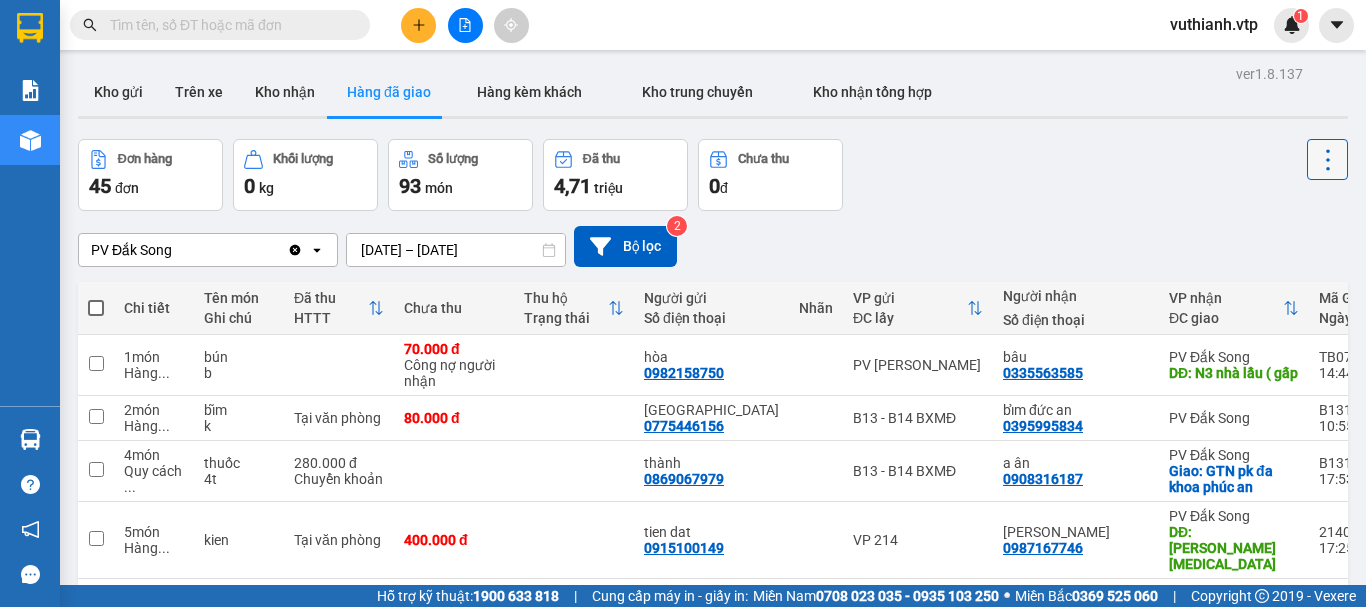 click 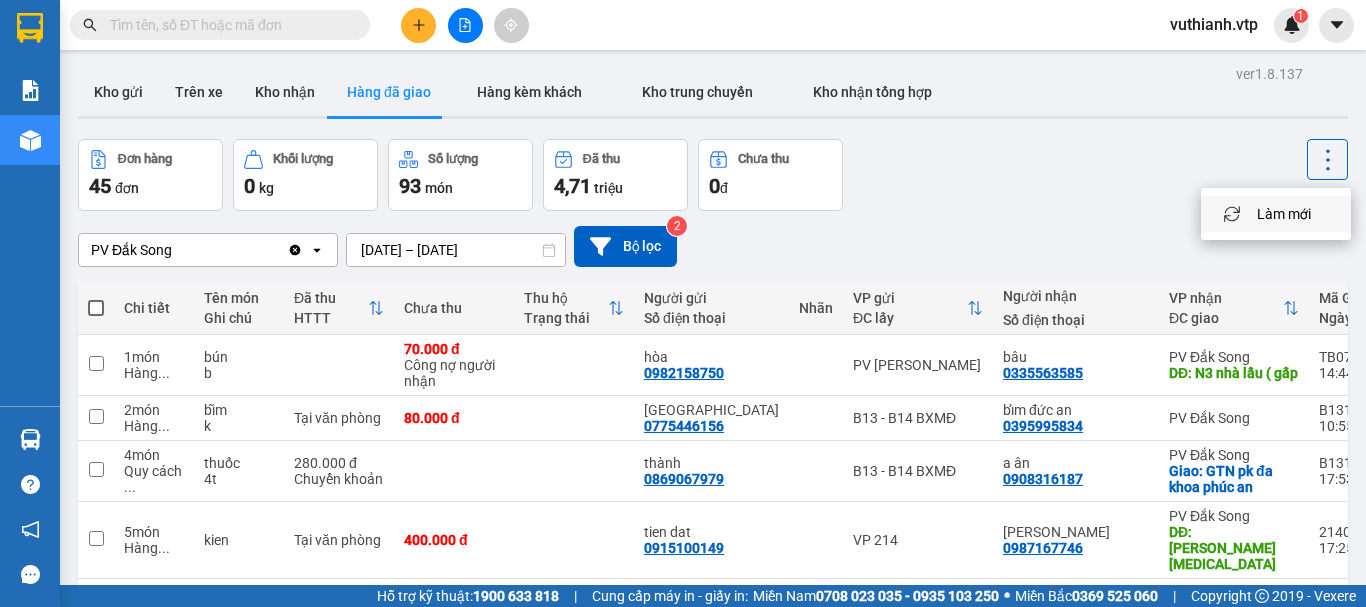 click on "Làm mới" at bounding box center (1284, 214) 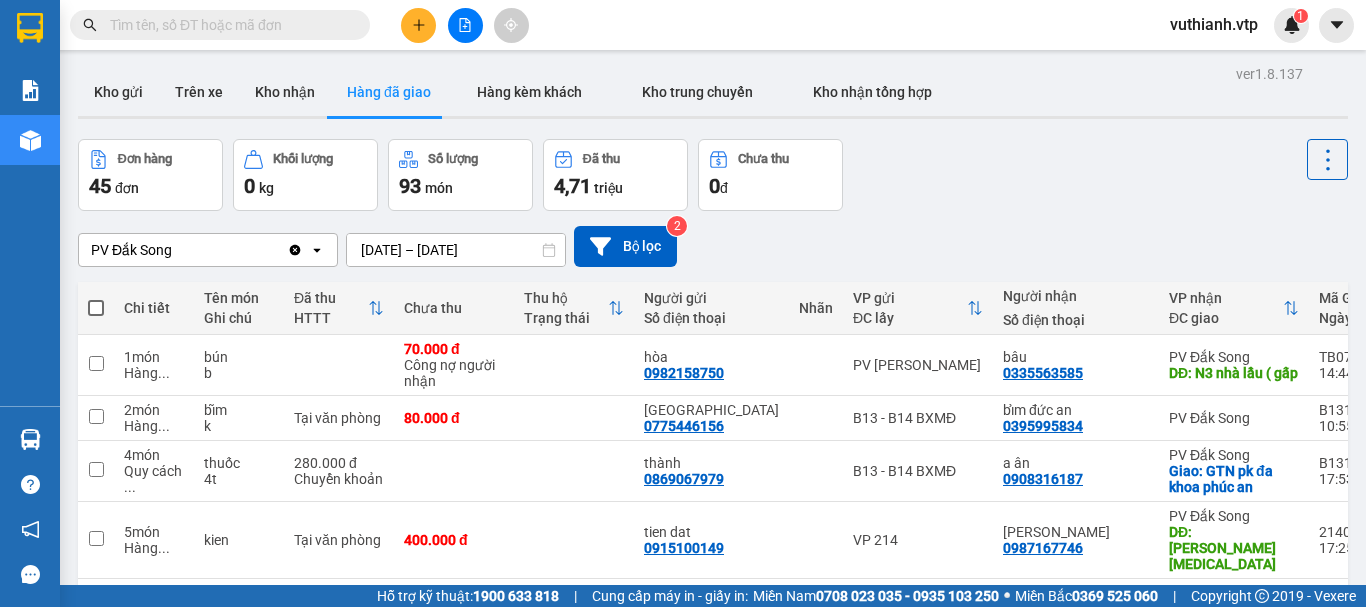 click on "ver  1.8.137 Kho gửi Trên xe Kho nhận Hàng đã giao Hàng kèm khách Kho trung chuyển Kho nhận tổng hợp Đơn hàng 45 đơn Khối lượng 0 kg Số lượng 93 món Đã thu 4,71   triệu Chưa thu 0  đ PV Đắk Song Clear value open 11/07/2025 – 13/07/2025 Press the down arrow key to interact with the calendar and select a date. Press the escape button to close the calendar. Selected date range is from 11/07/2025 to 13/07/2025. Bộ lọc 2 Chi tiết Tên món Ghi chú Đã thu HTTT Chưa thu Thu hộ Trạng thái Người gửi Số điện thoại Nhãn VP gửi ĐC lấy Người nhận Số điện thoại VP nhận ĐC giao Mã GD Ngày giao Nhân viên giao hàng SMS Biển số xe 1  món Hàng ... bún b 70.000 đ Công nợ người nhận hòa 0982158750 PV Tân Bình bâu 0335563585 PV Đắk Song DĐ: N3 nhà lầu ( gấp TB07250087 14:44 09/07 vuthianh.vtp 1 51B-152.80 2  món Hàng ... bĩm k Tại văn phòng 80.000 đ bắc nam 0775446156 B13 - B14 BXMĐ 0395995834" at bounding box center [713, 514] 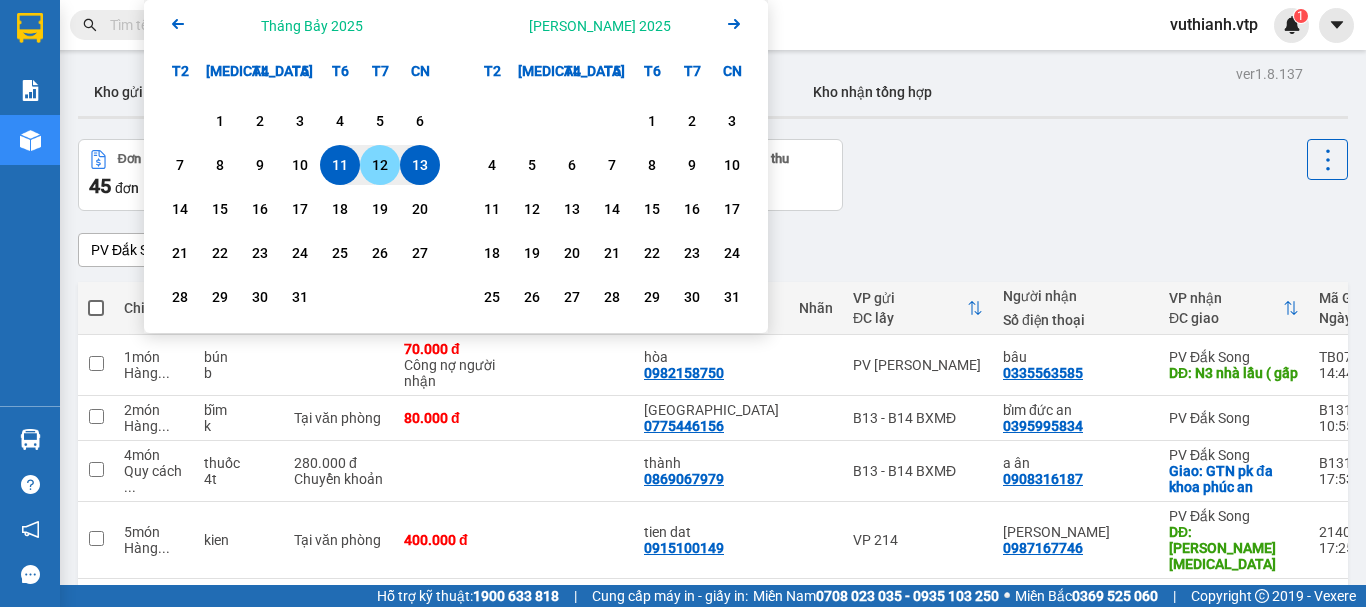 click on "12" at bounding box center (380, 165) 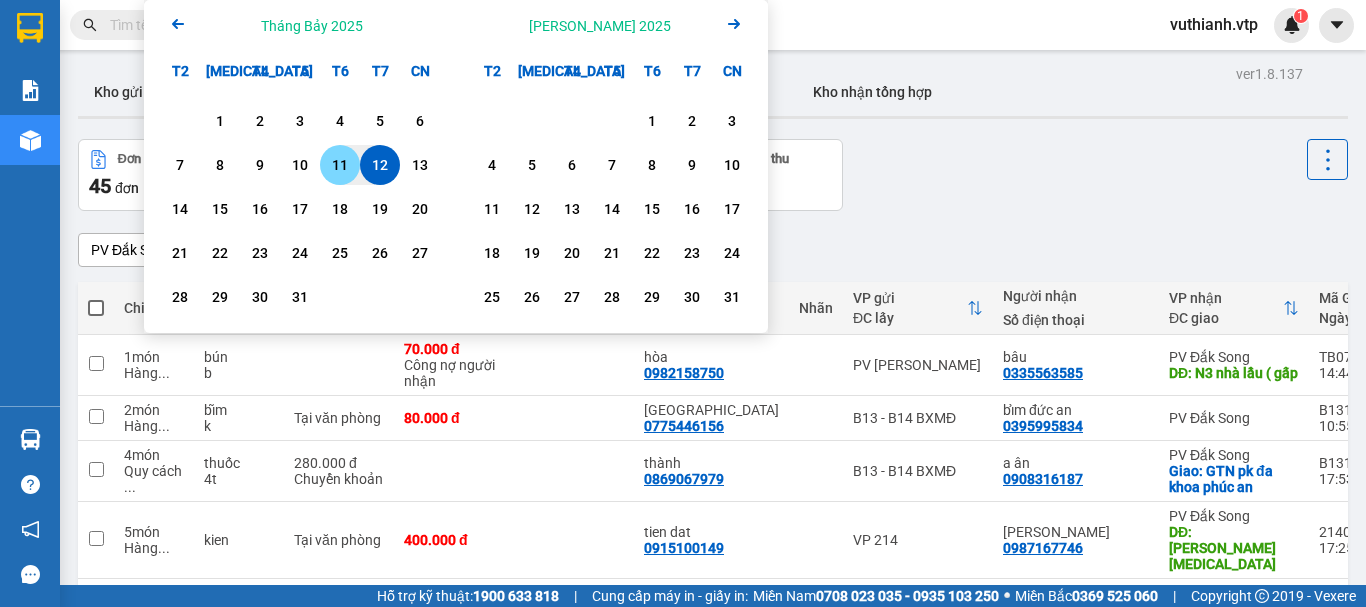 click on "11" at bounding box center [340, 165] 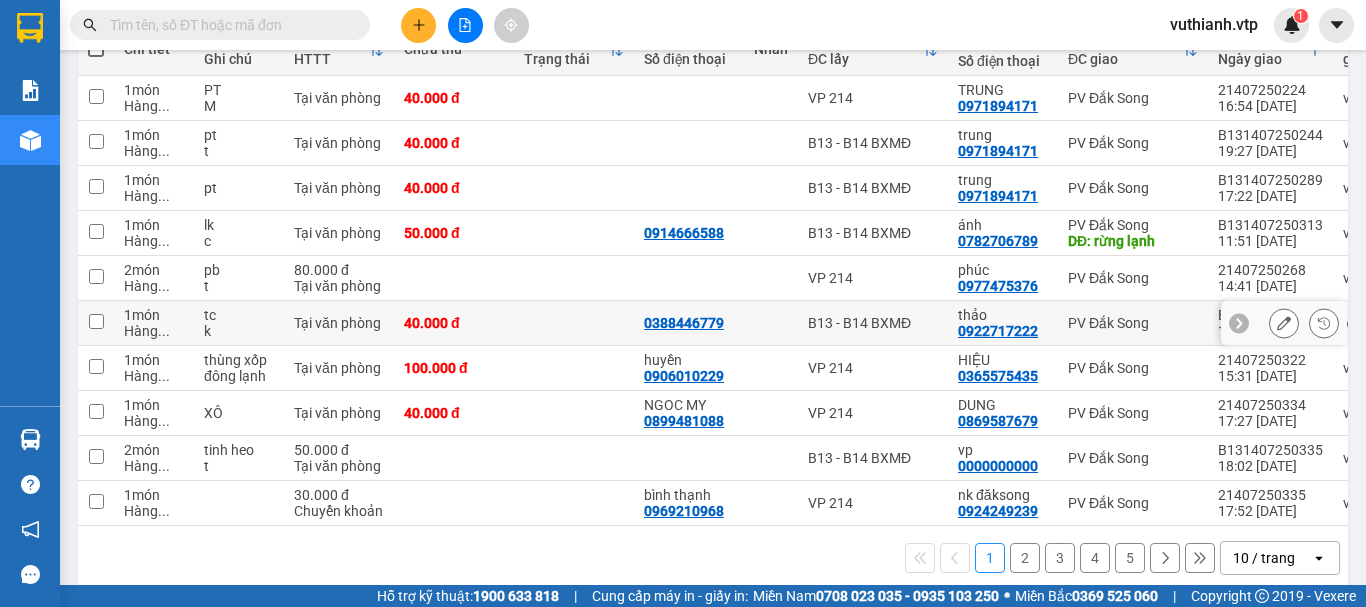 scroll, scrollTop: 290, scrollLeft: 0, axis: vertical 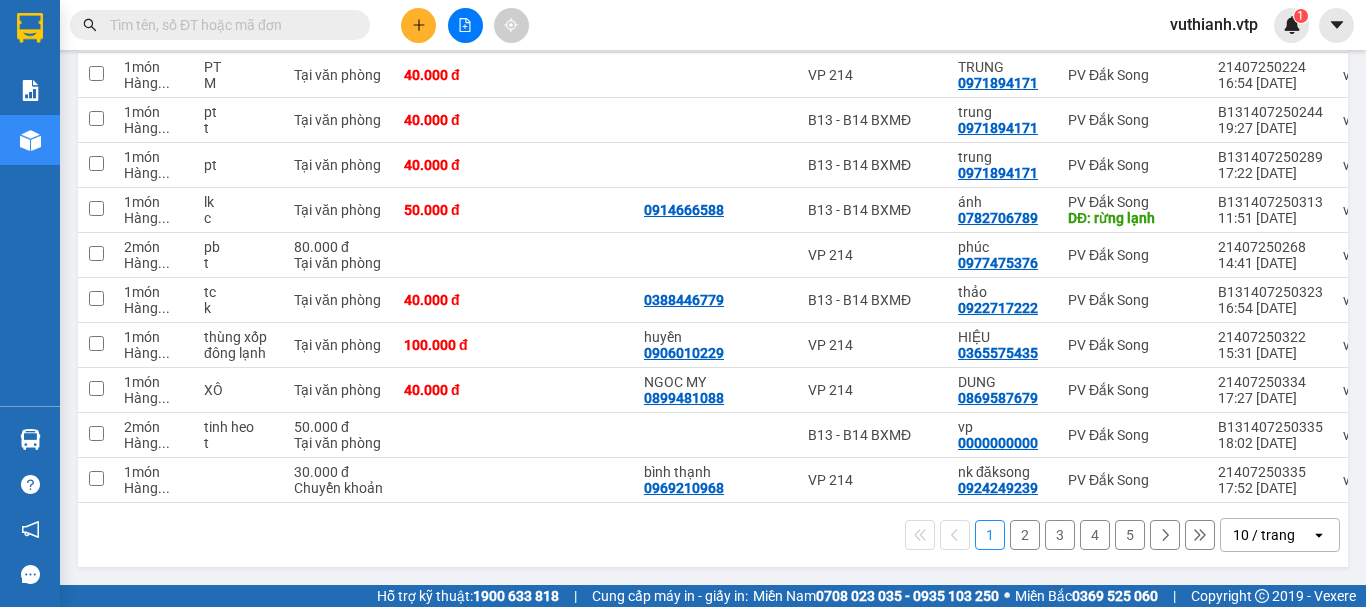 click on "2" at bounding box center (1025, 535) 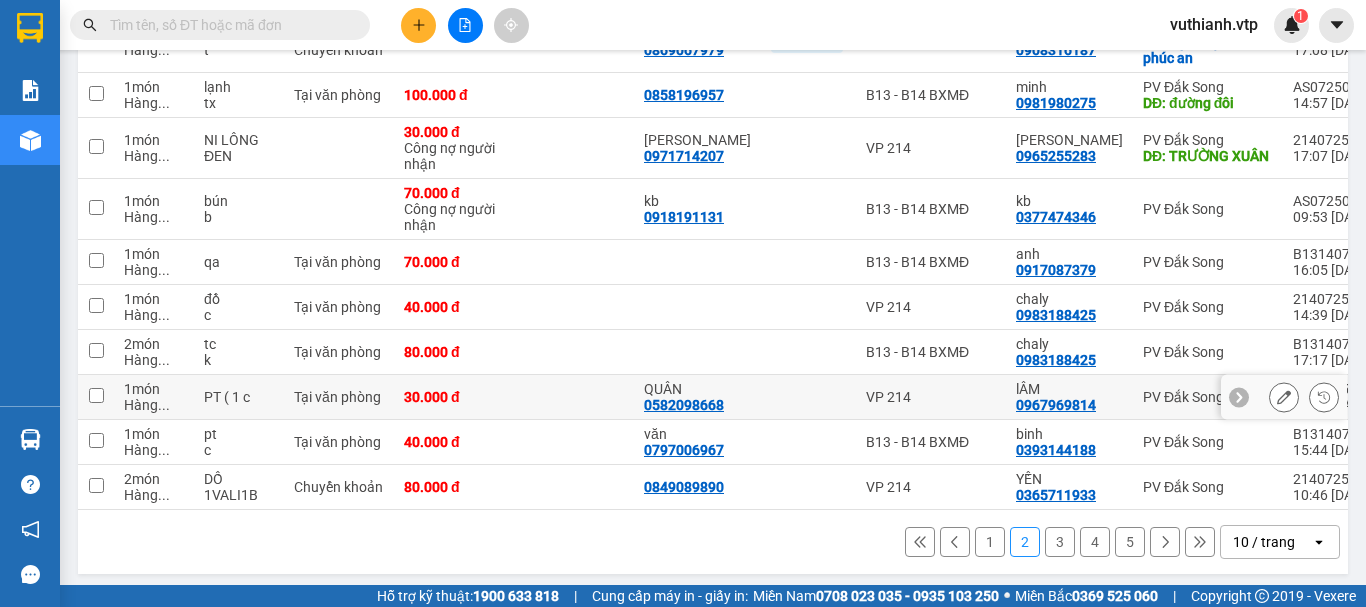 scroll, scrollTop: 338, scrollLeft: 0, axis: vertical 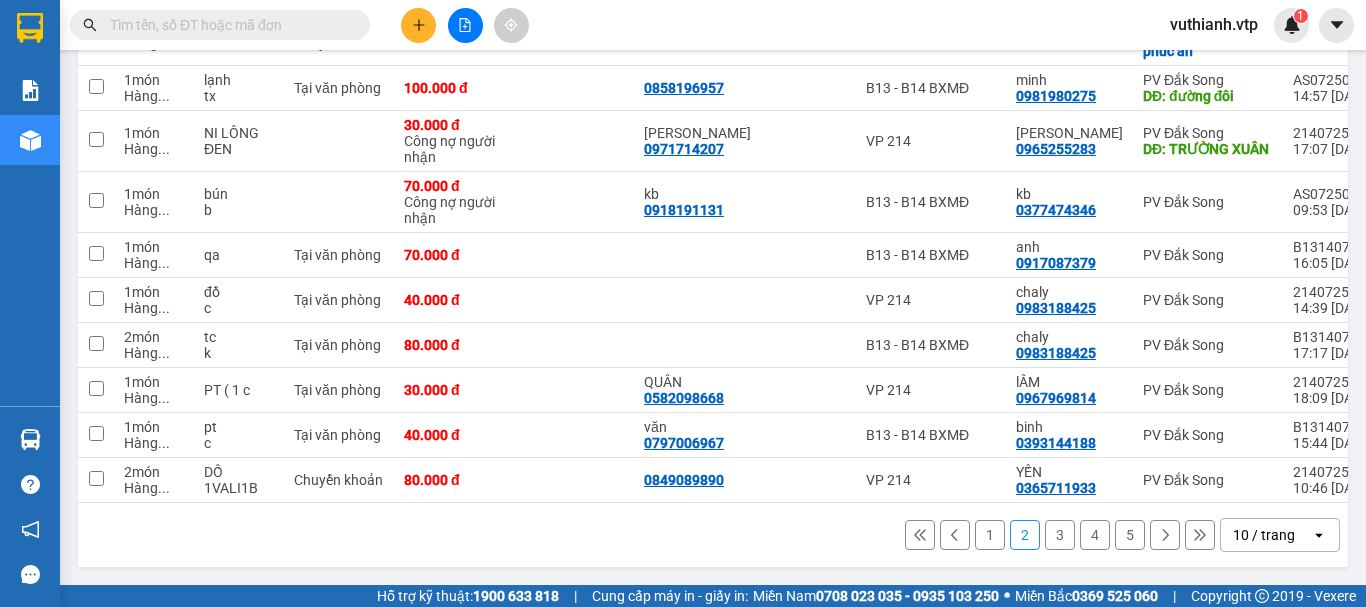 click on "3" at bounding box center (1060, 535) 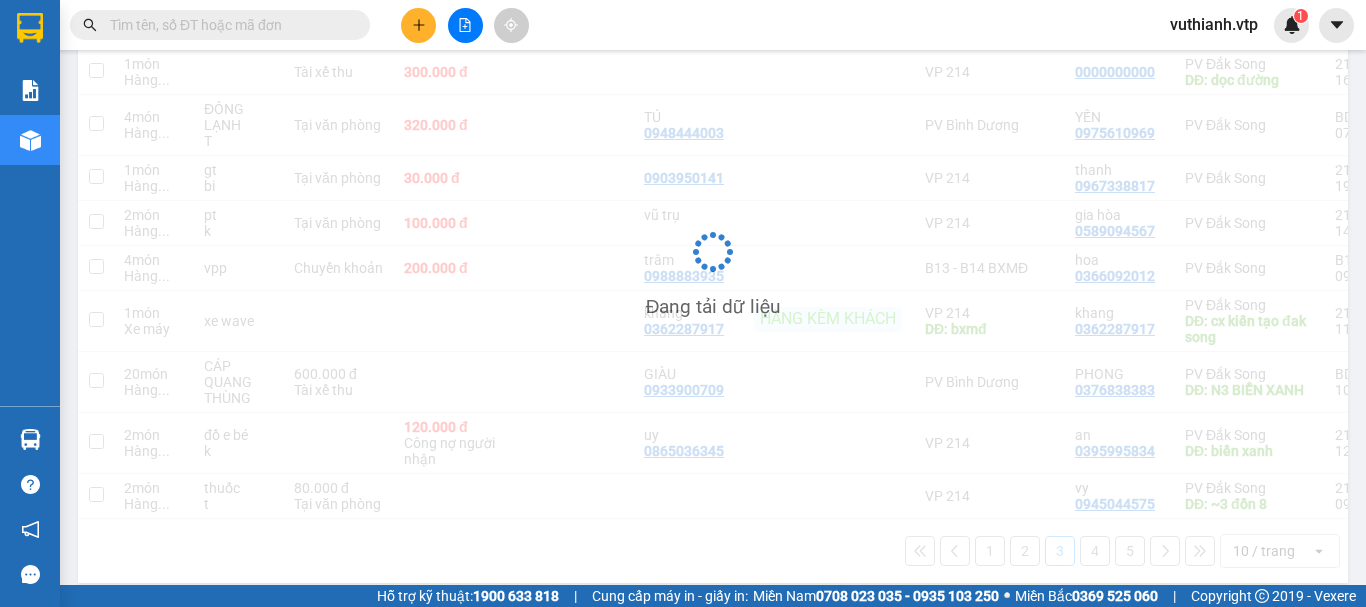 click on "Đang tải dữ liệu" at bounding box center (713, 267) 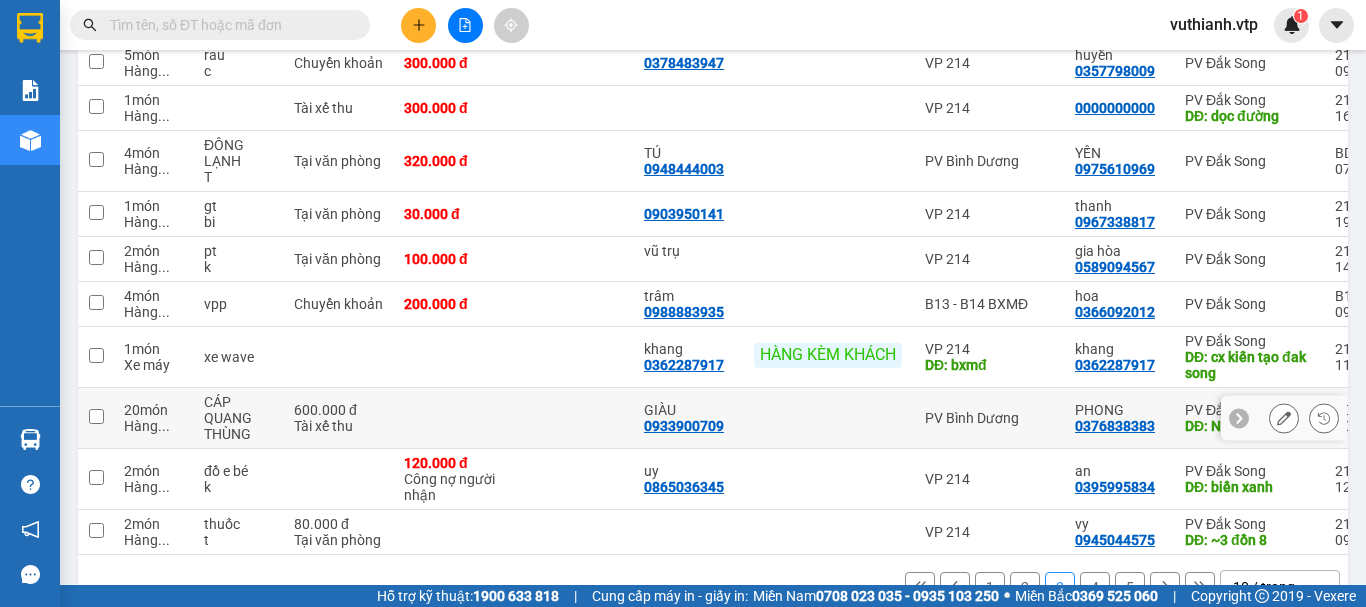 scroll, scrollTop: 354, scrollLeft: 0, axis: vertical 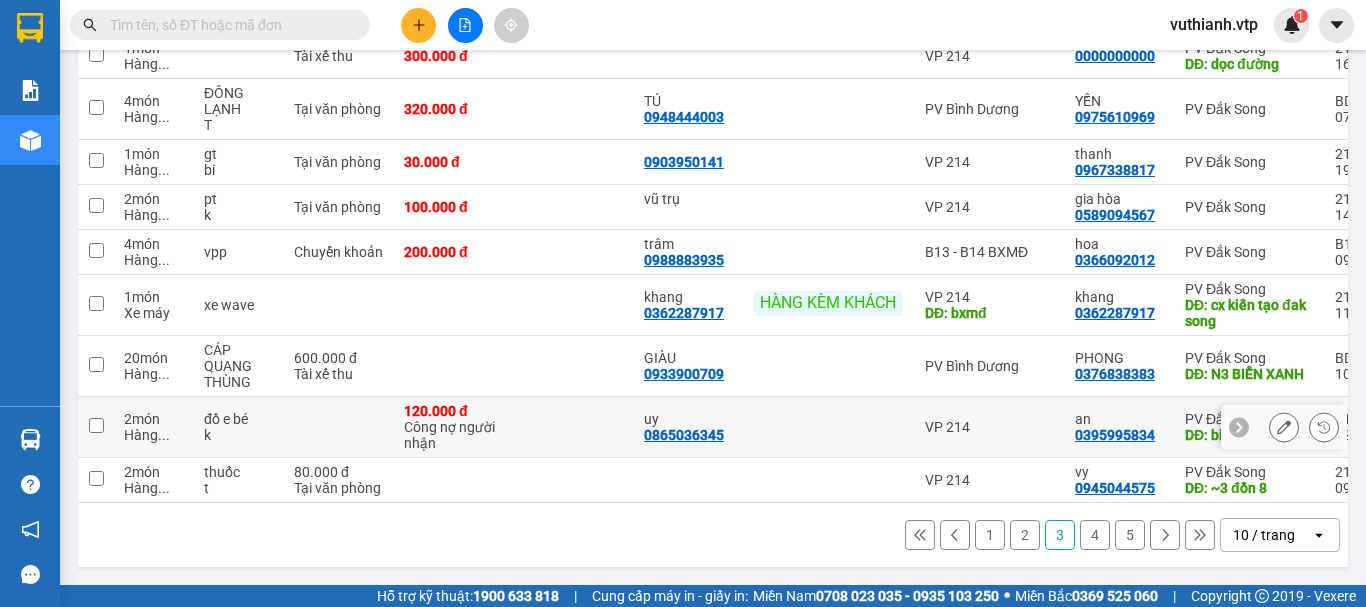 click on "Công nợ người nhận" at bounding box center (454, 435) 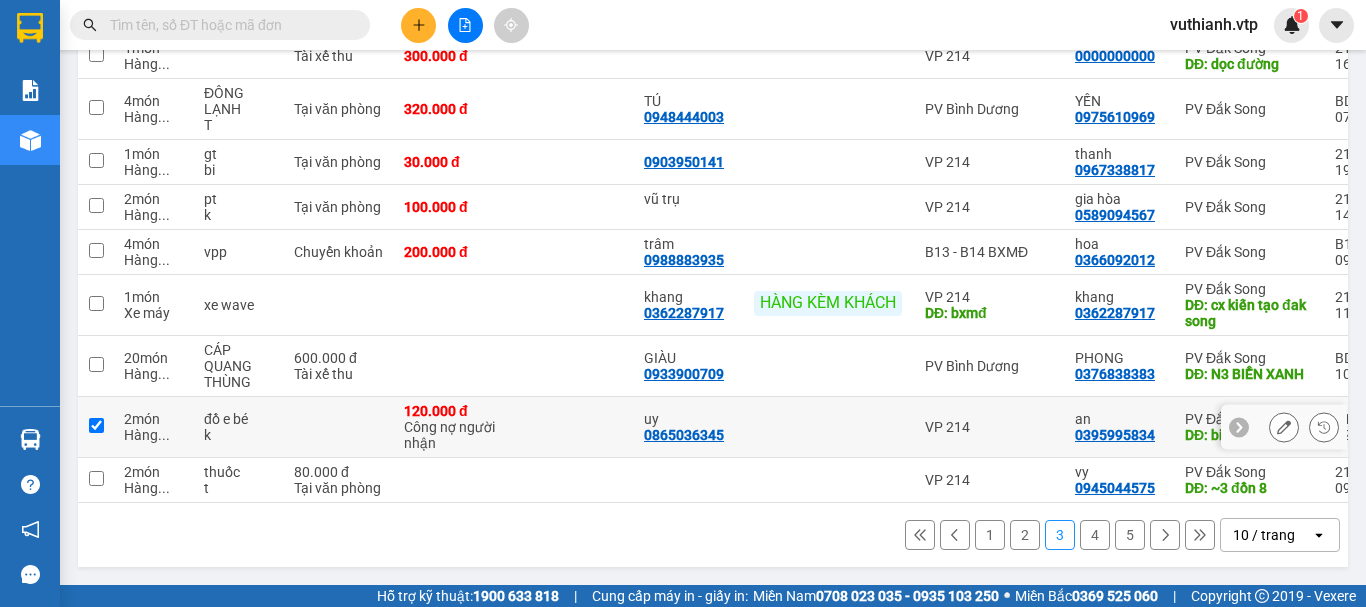 checkbox on "true" 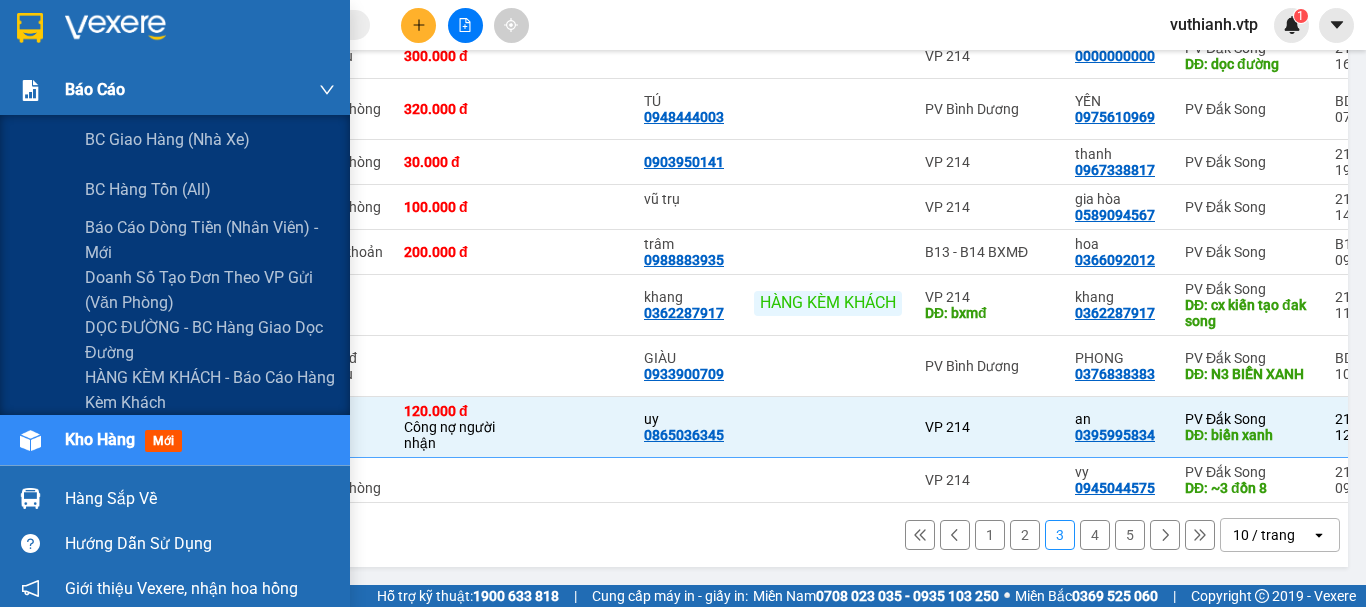 click on "Báo cáo" at bounding box center (200, 90) 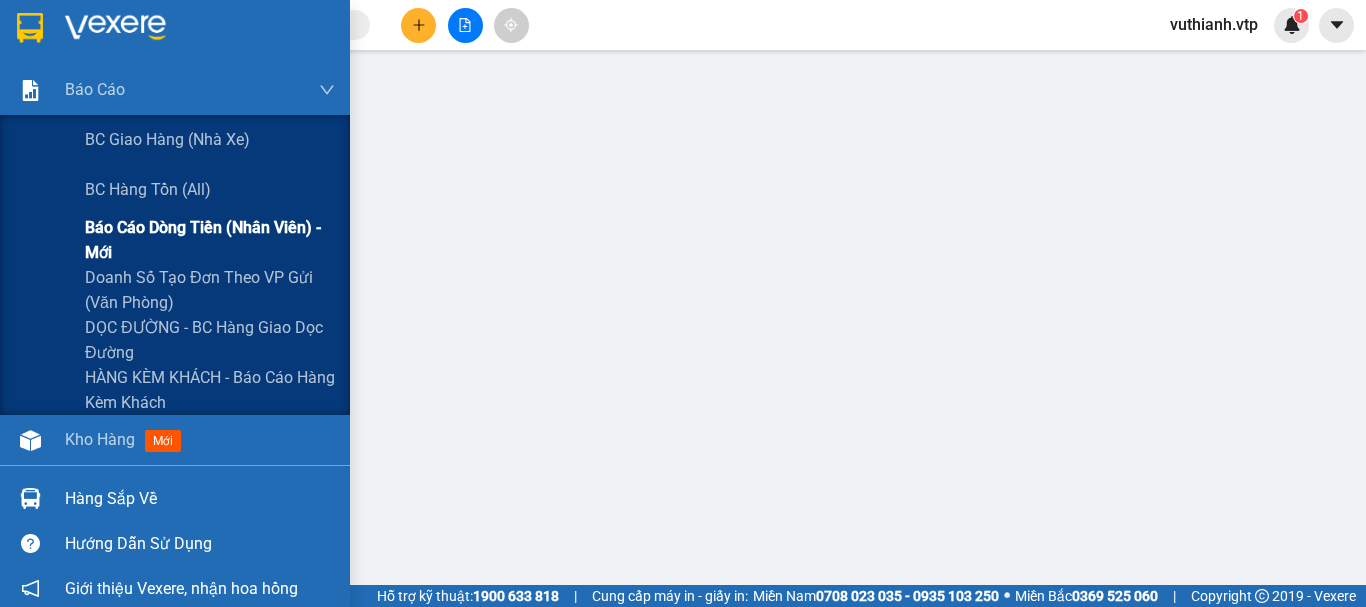 click on "Báo cáo dòng tiền (nhân viên) - mới" at bounding box center (210, 240) 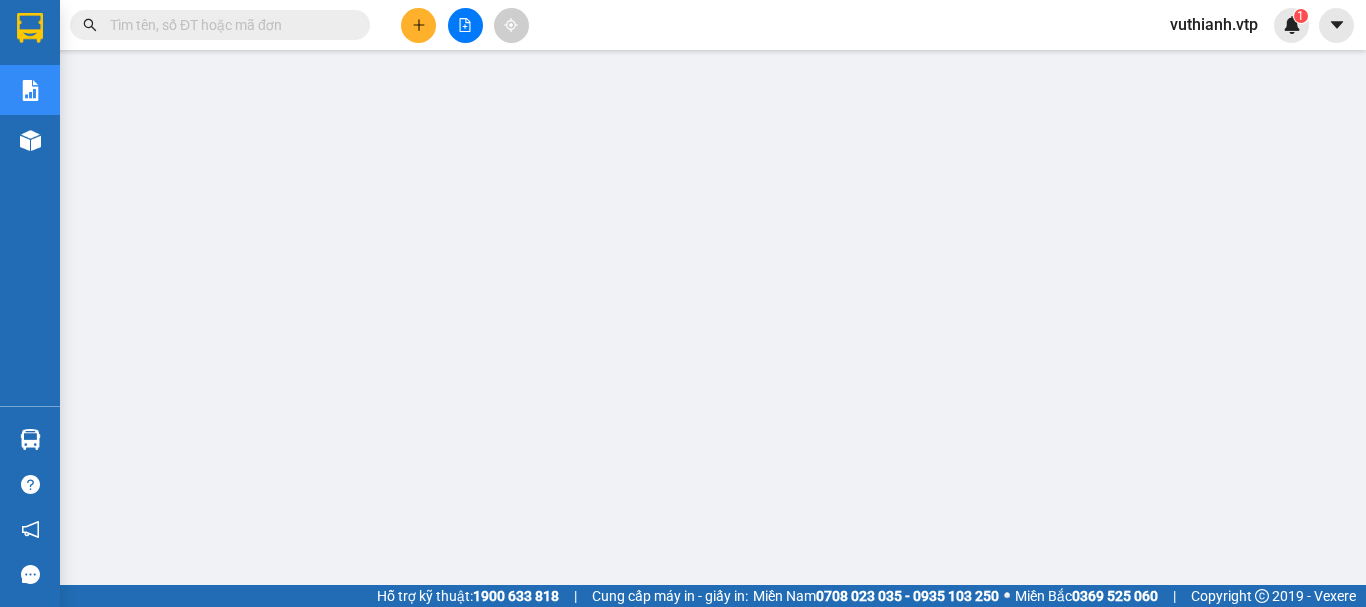scroll, scrollTop: 385, scrollLeft: 0, axis: vertical 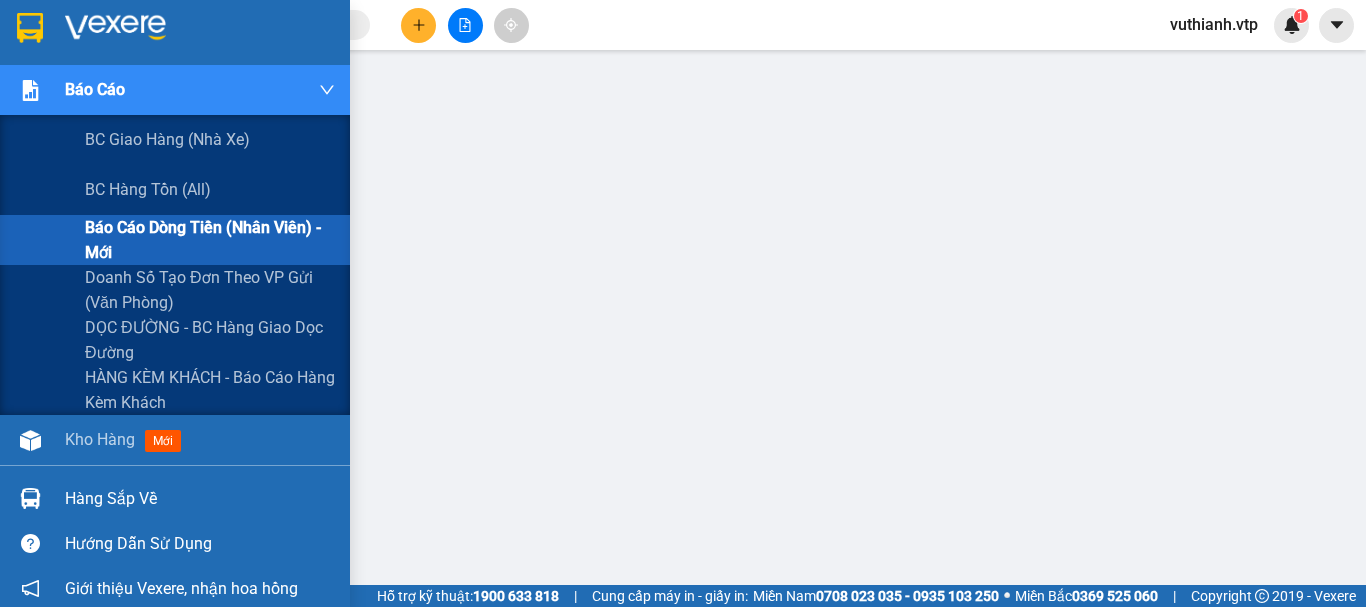 click on "Báo cáo" at bounding box center (95, 89) 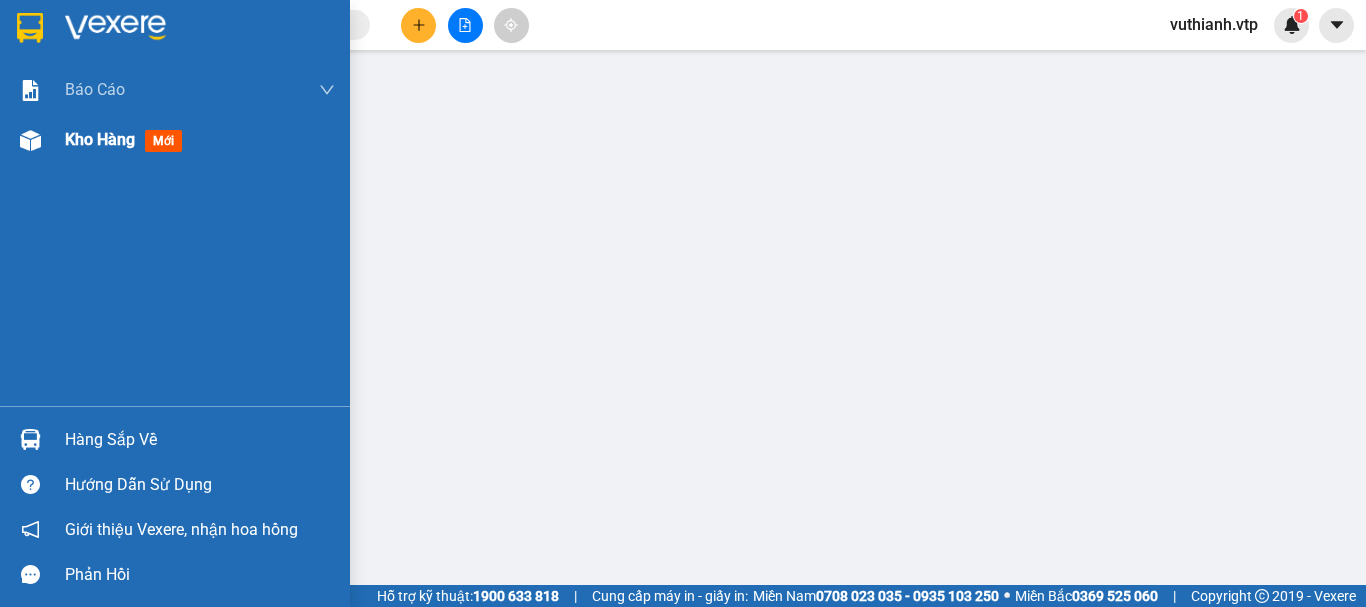click at bounding box center (30, 140) 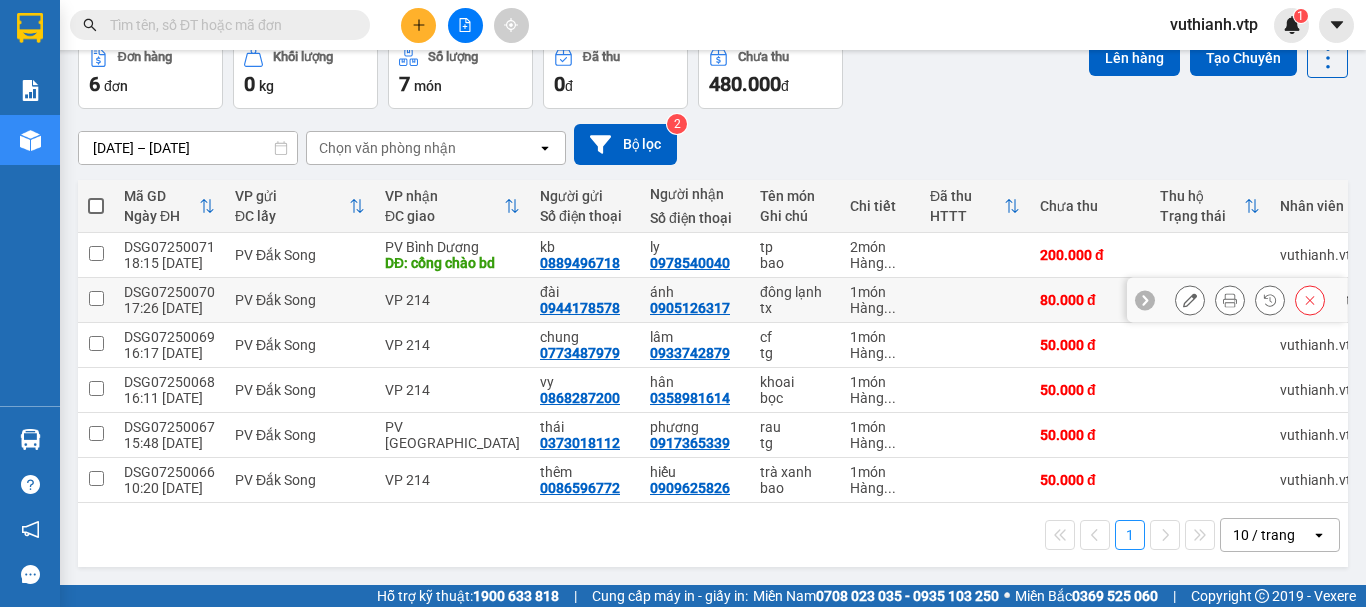 scroll, scrollTop: 110, scrollLeft: 0, axis: vertical 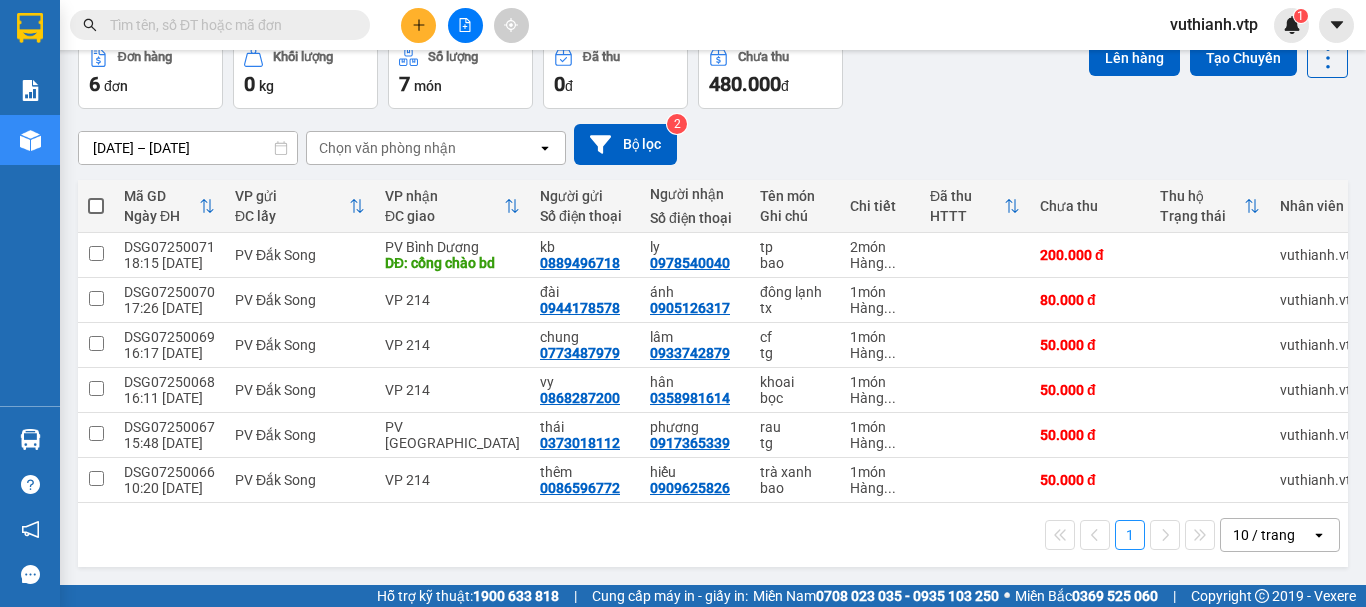 click on "1" at bounding box center [1130, 535] 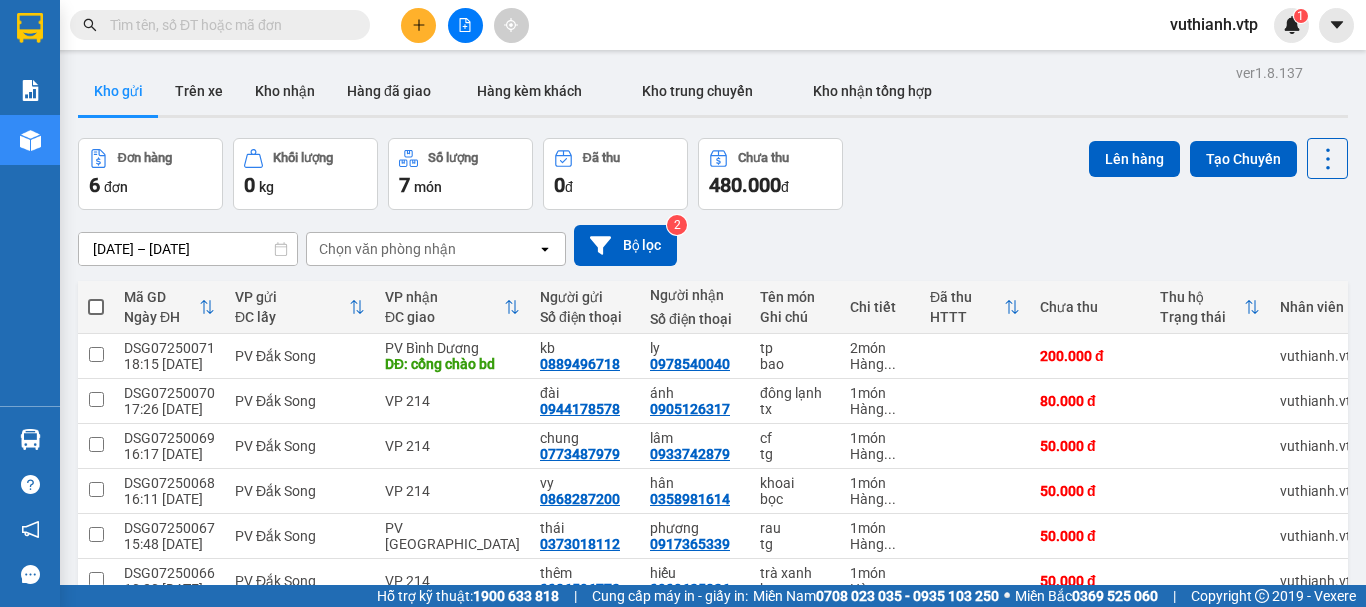 scroll, scrollTop: 0, scrollLeft: 0, axis: both 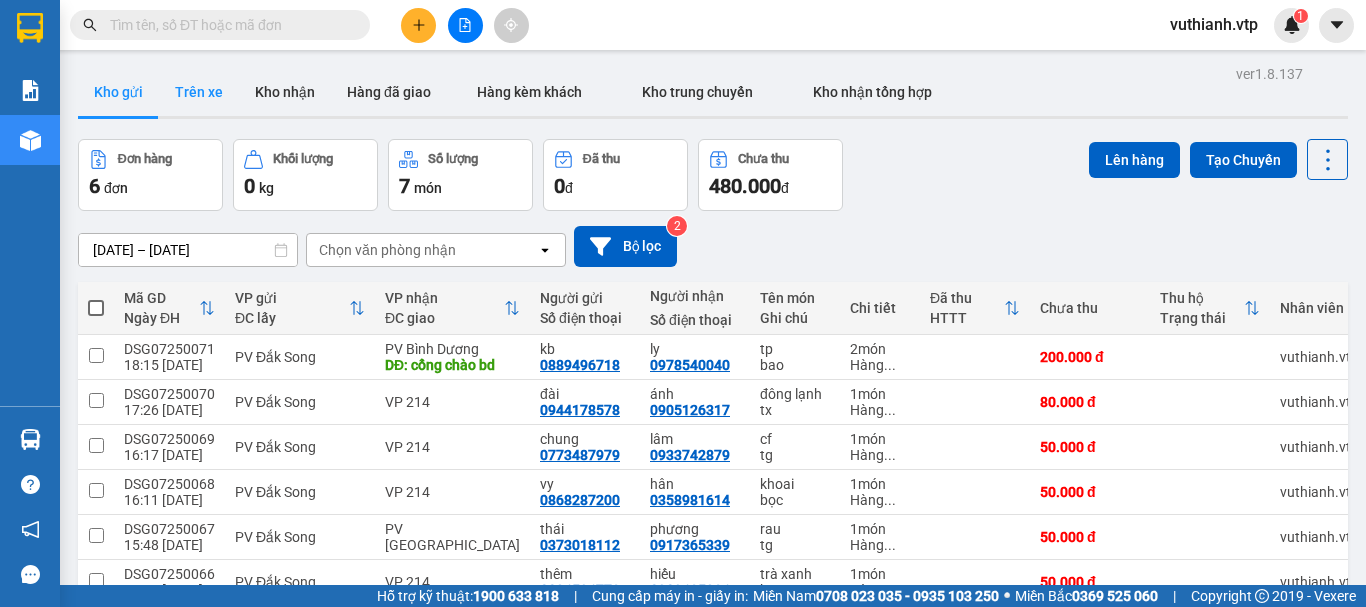 click on "Trên xe" at bounding box center [199, 92] 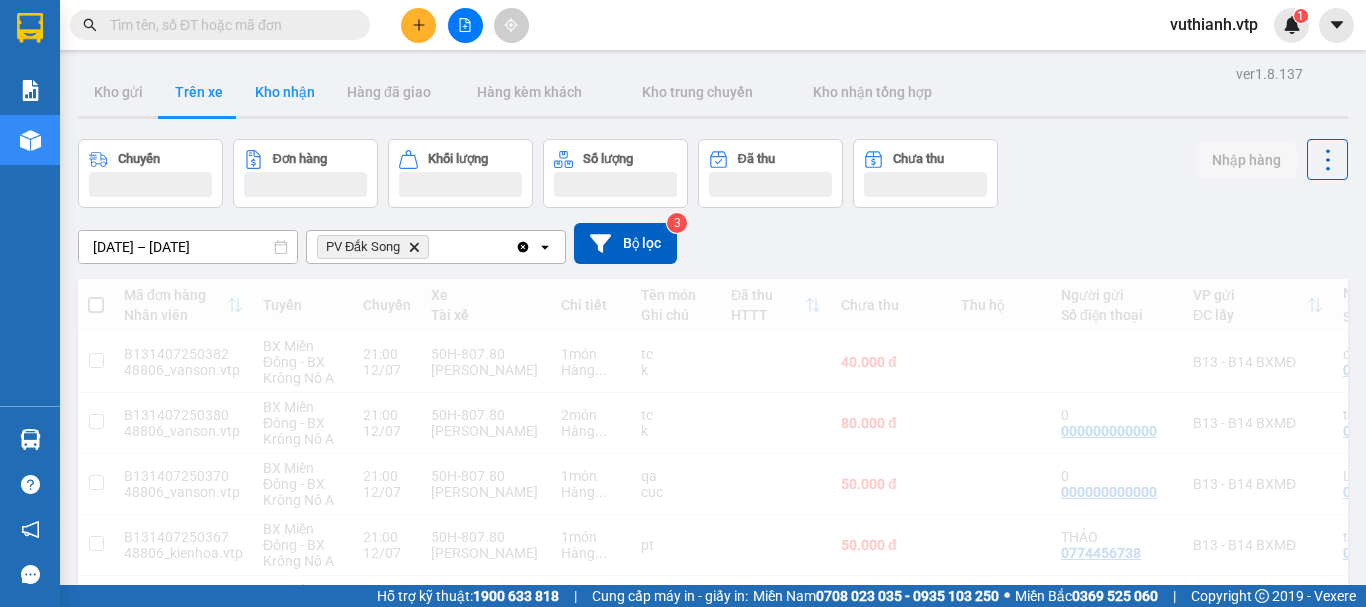 click on "Kho nhận" at bounding box center (285, 92) 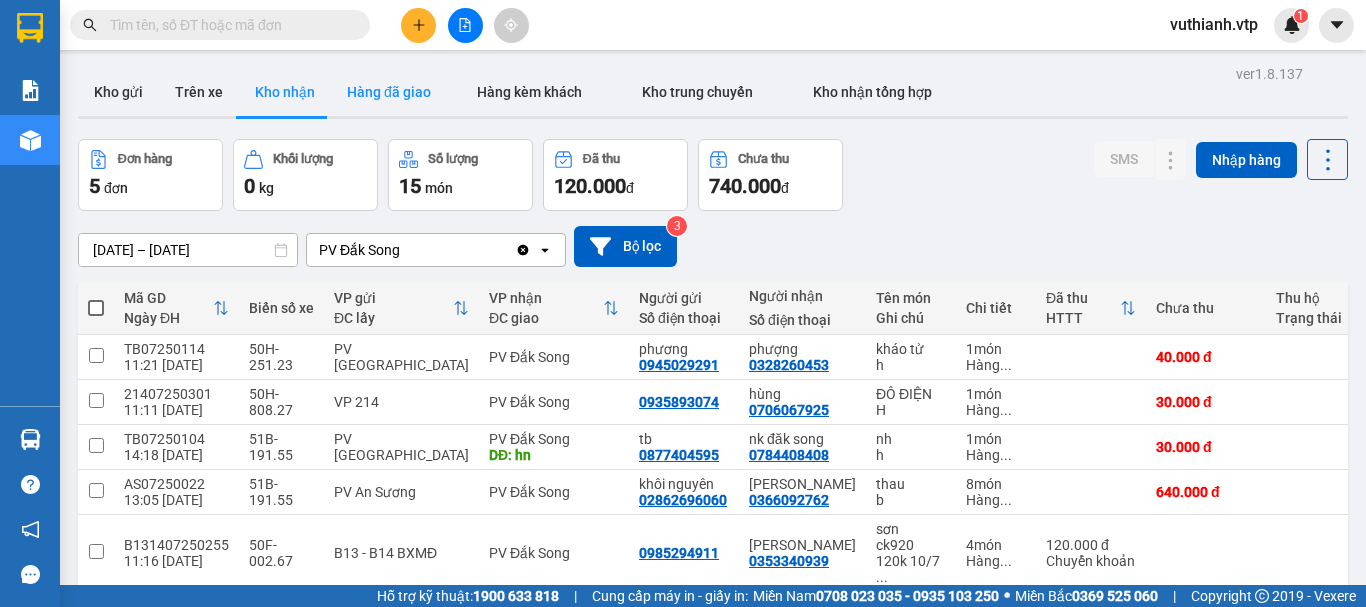 click on "Hàng đã giao" at bounding box center [389, 92] 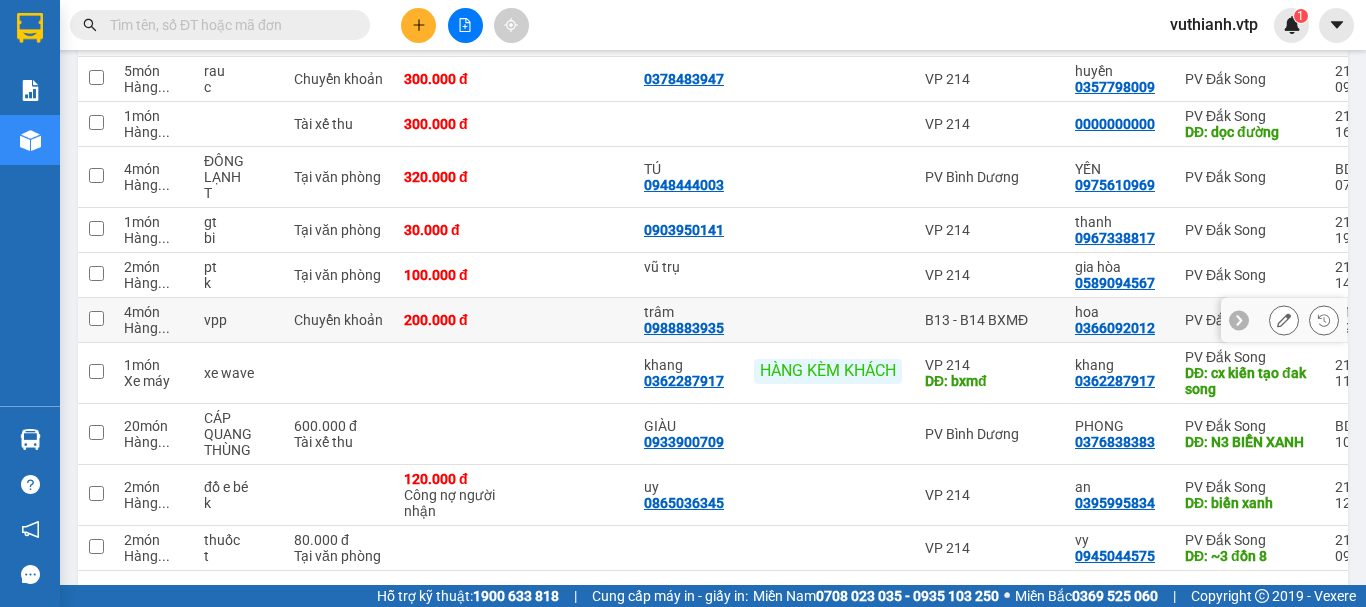 scroll, scrollTop: 354, scrollLeft: 0, axis: vertical 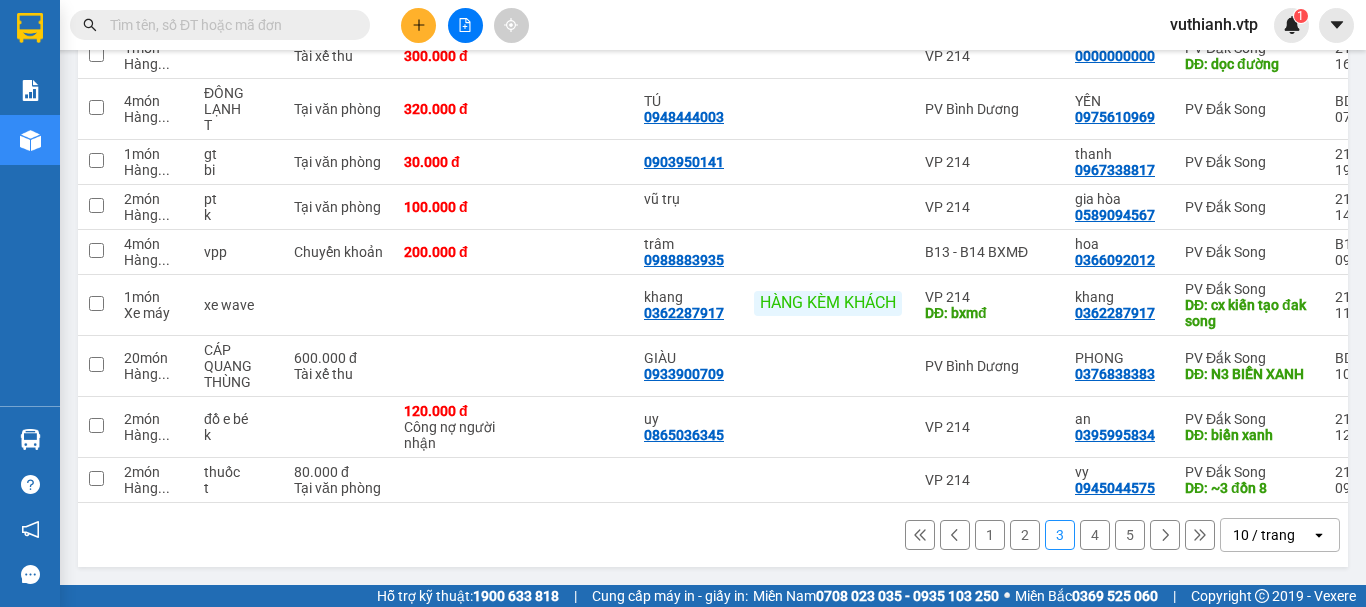 click on "1" at bounding box center [990, 535] 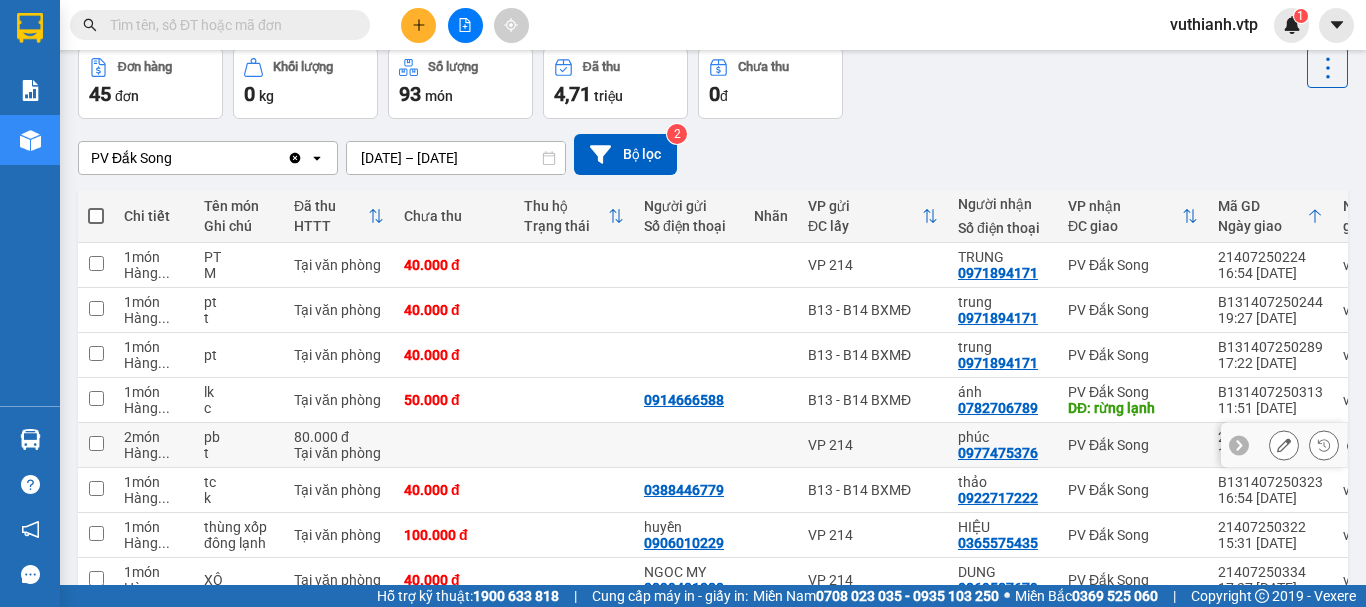 scroll, scrollTop: 90, scrollLeft: 0, axis: vertical 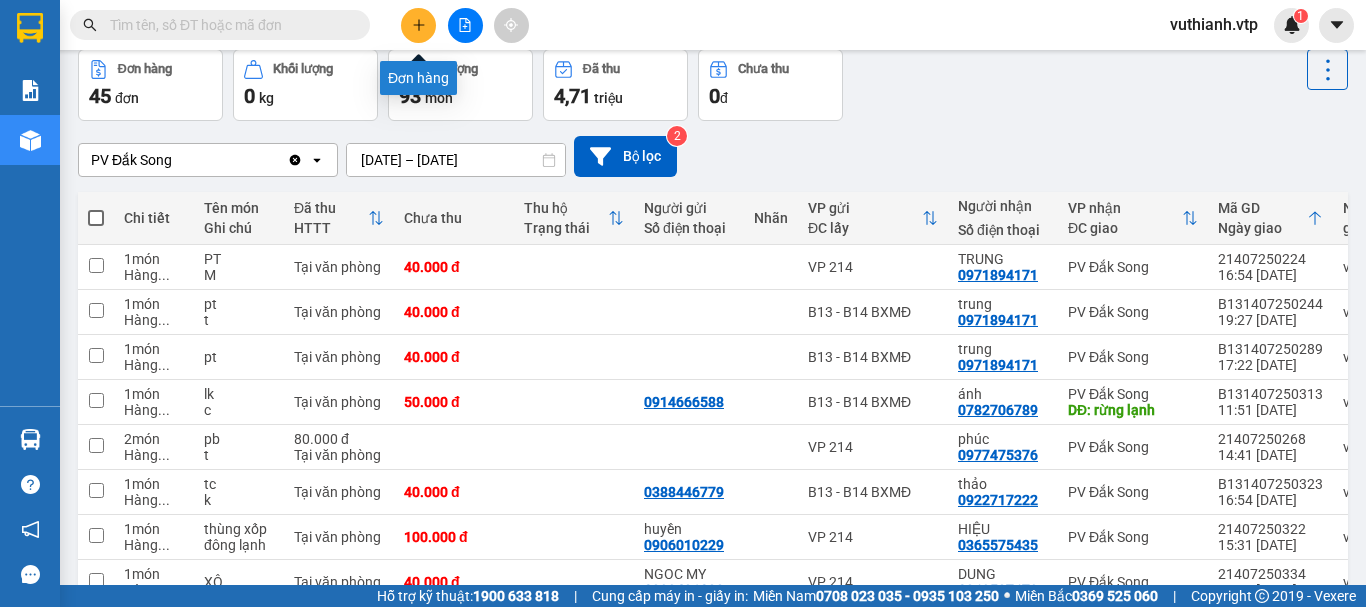 click 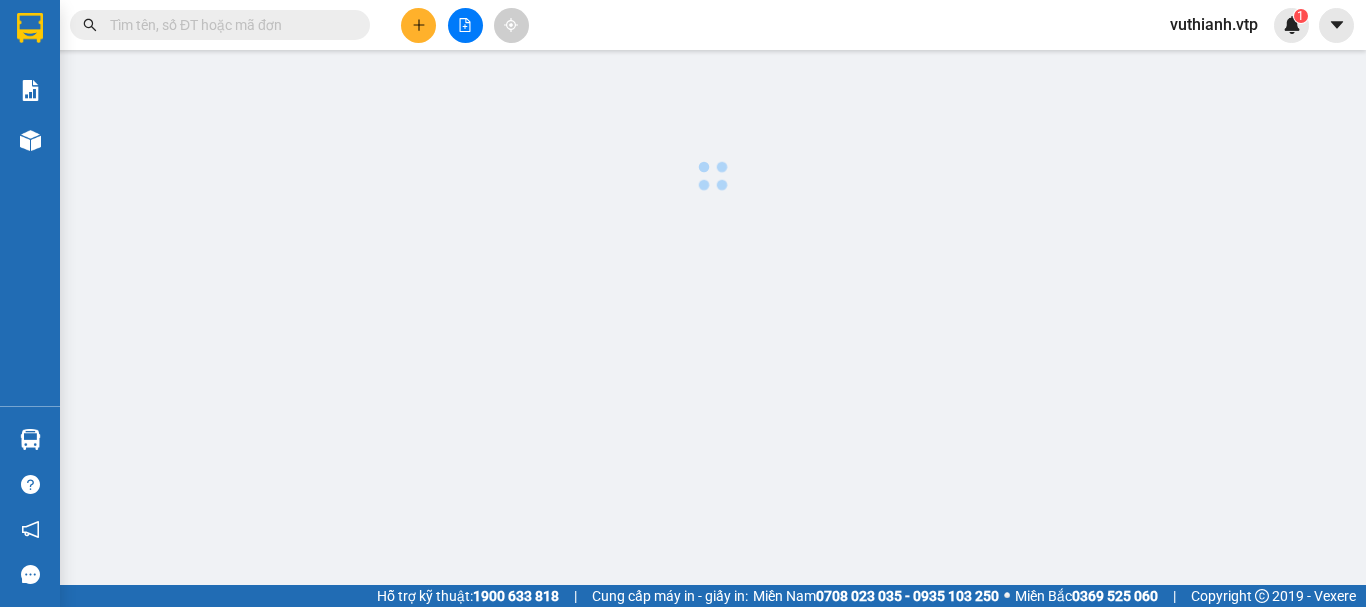 scroll, scrollTop: 0, scrollLeft: 0, axis: both 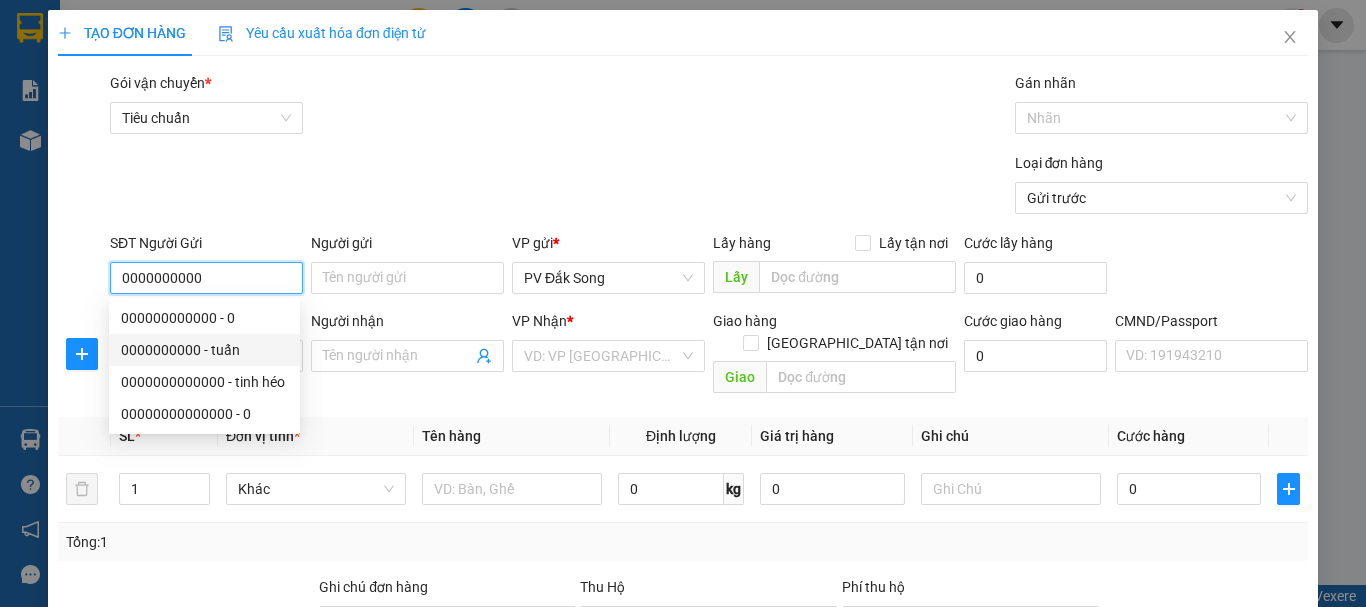 type on "0000000000" 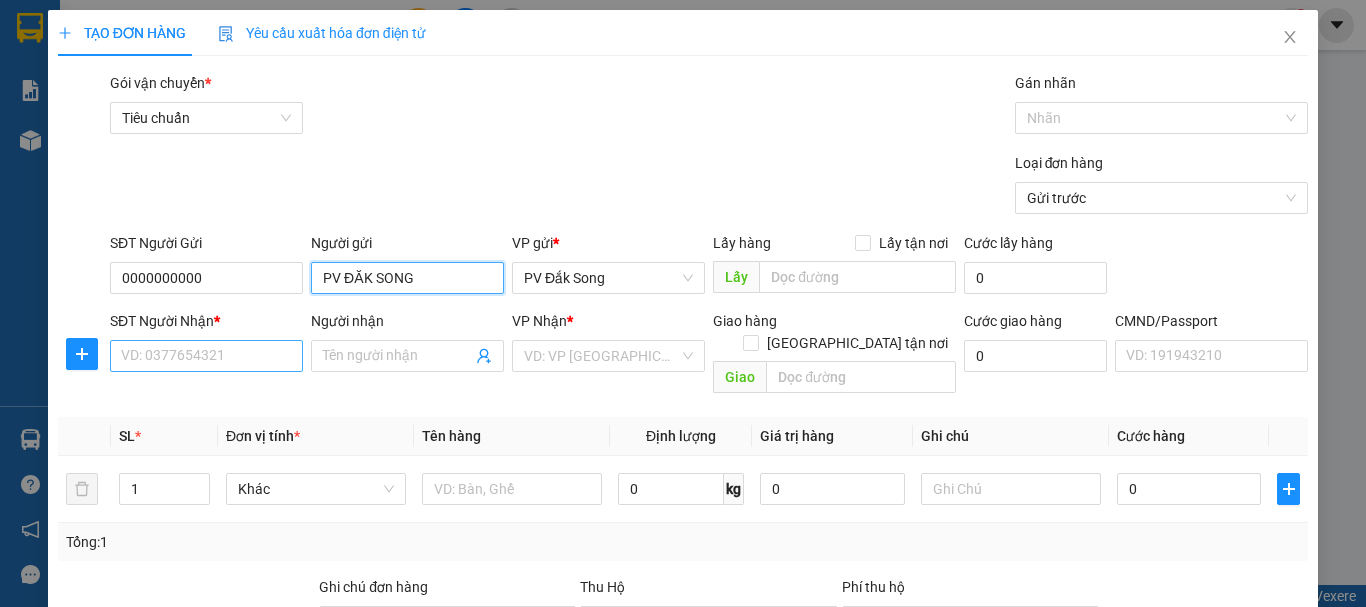 type on "PV ĐĂK SONG" 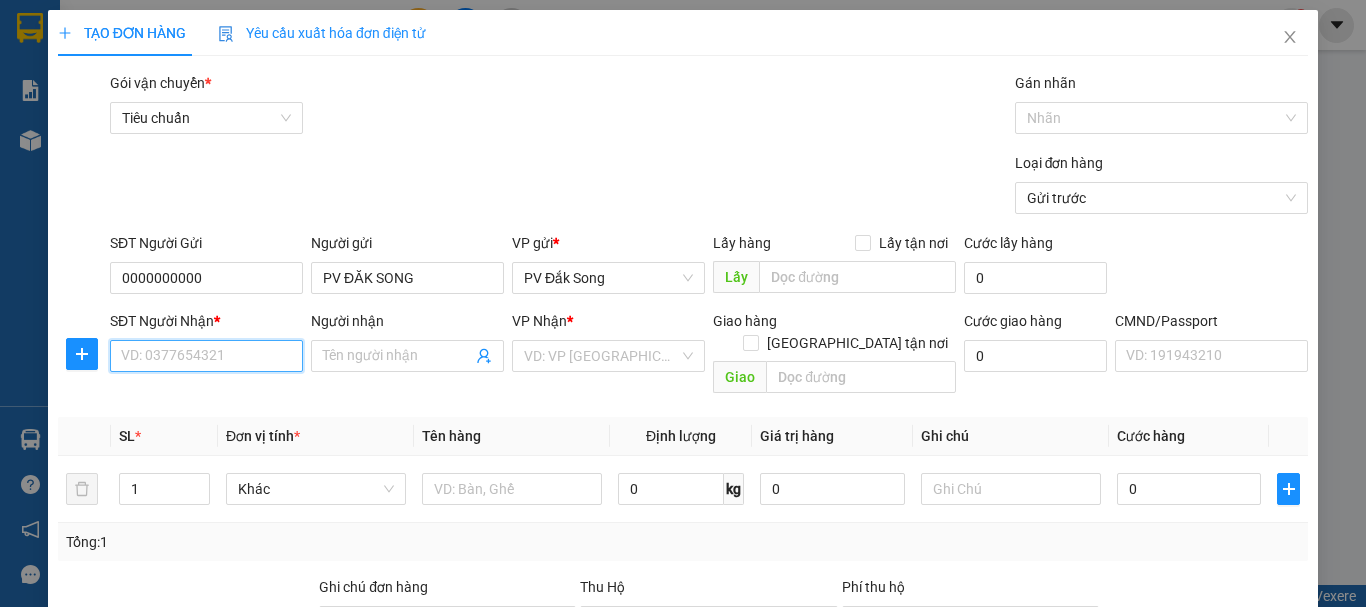 click on "SĐT Người Nhận  *" at bounding box center (206, 356) 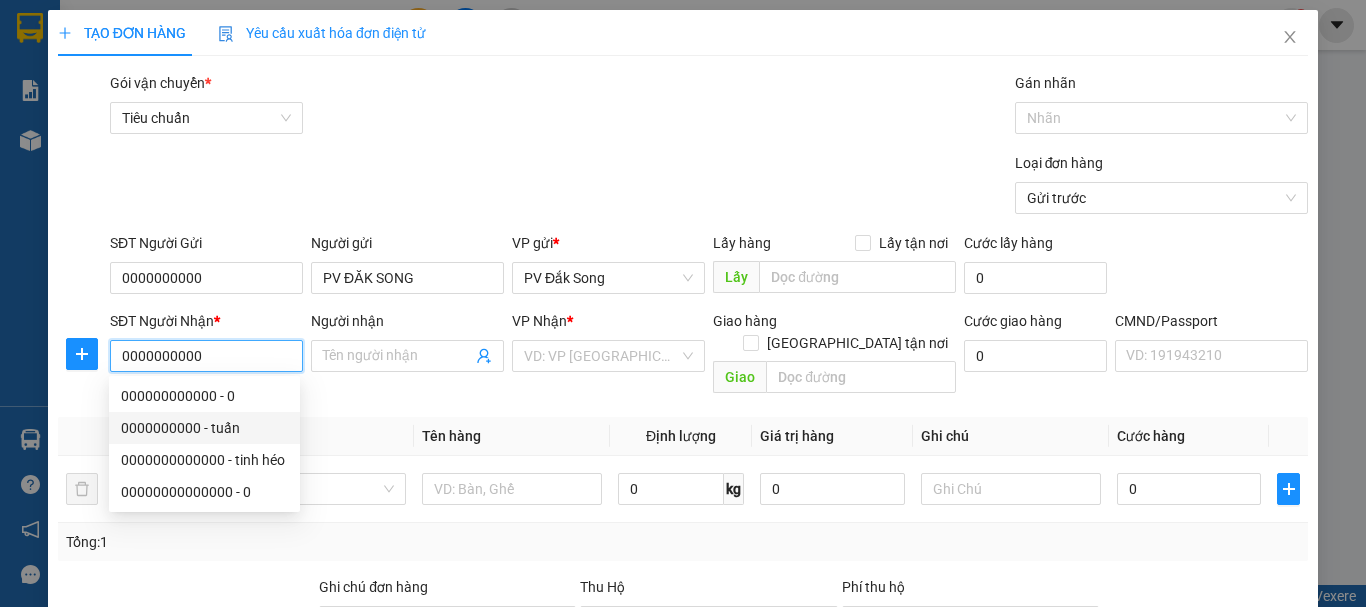 type on "0000000000" 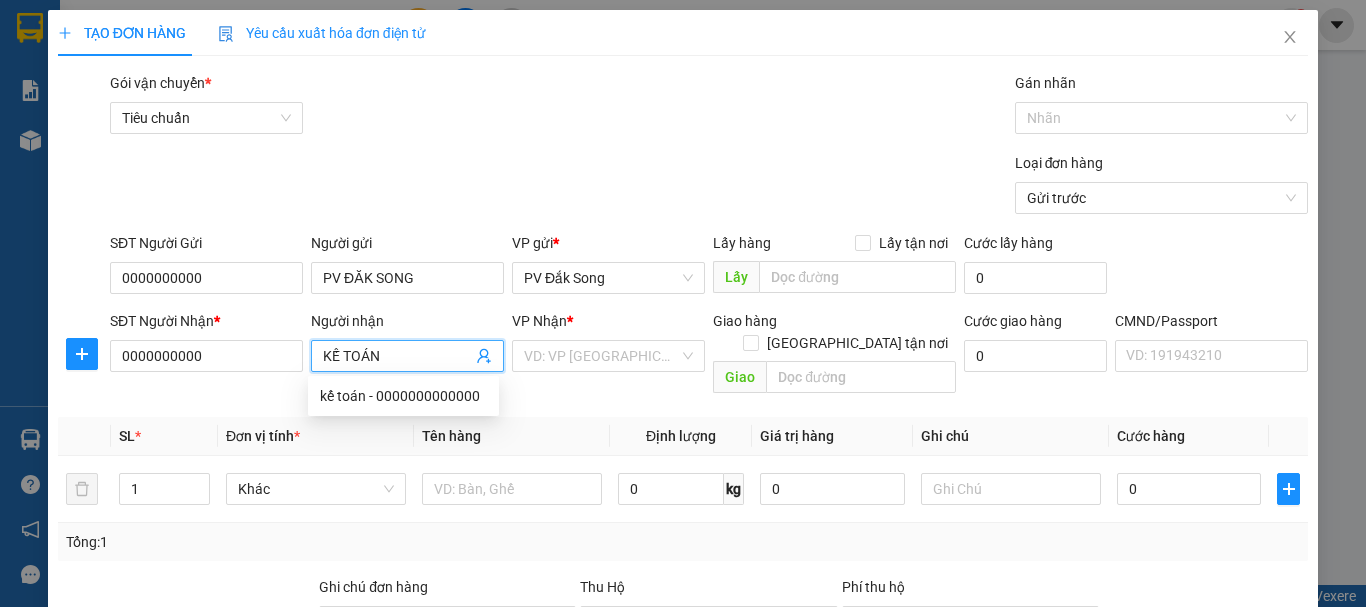 type on "KẾ TOÁN" 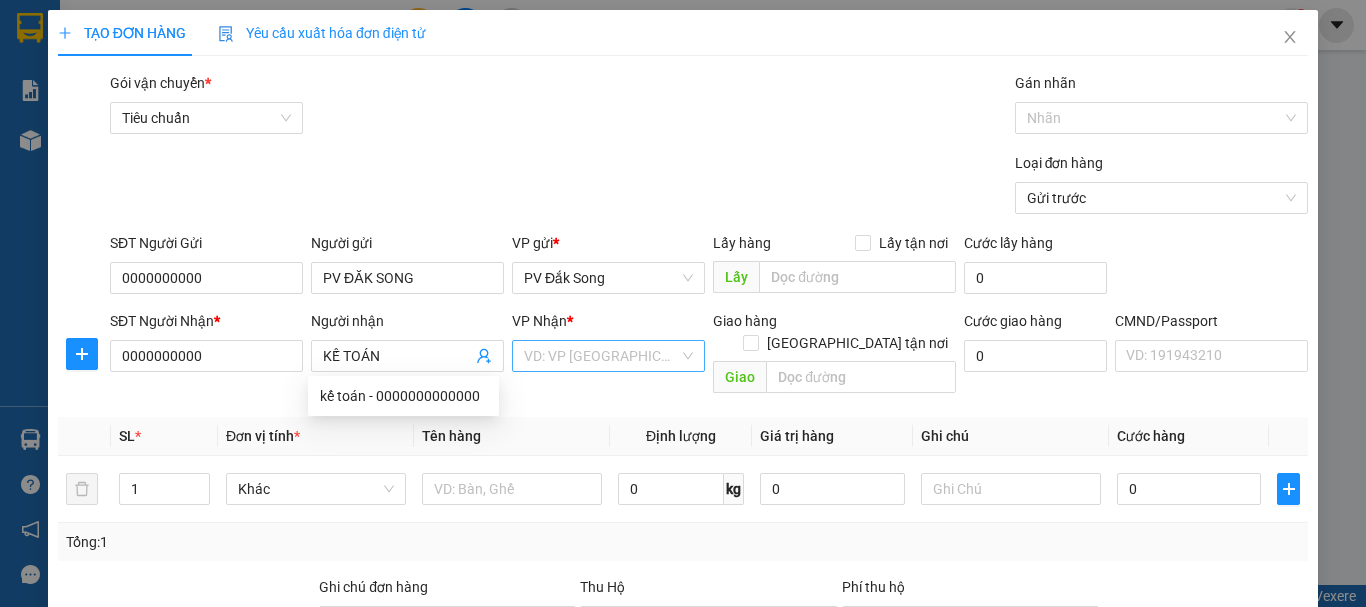 click on "VP Nhận  * VD: VP [GEOGRAPHIC_DATA]" at bounding box center [608, 345] 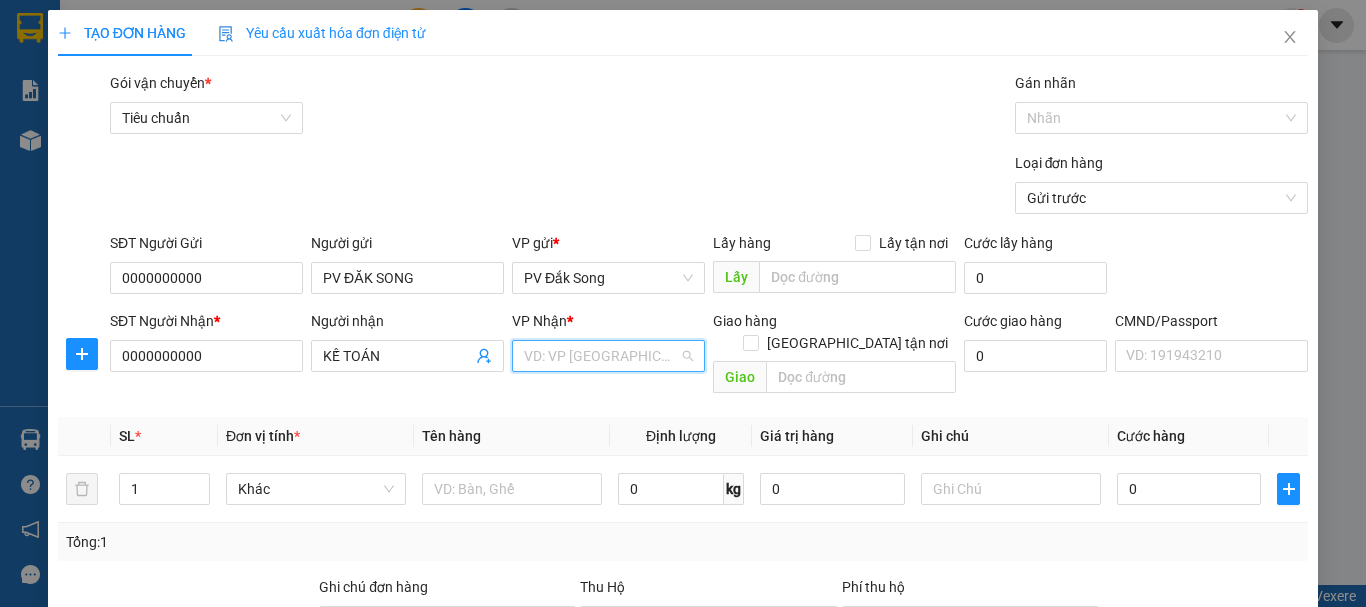click at bounding box center [601, 356] 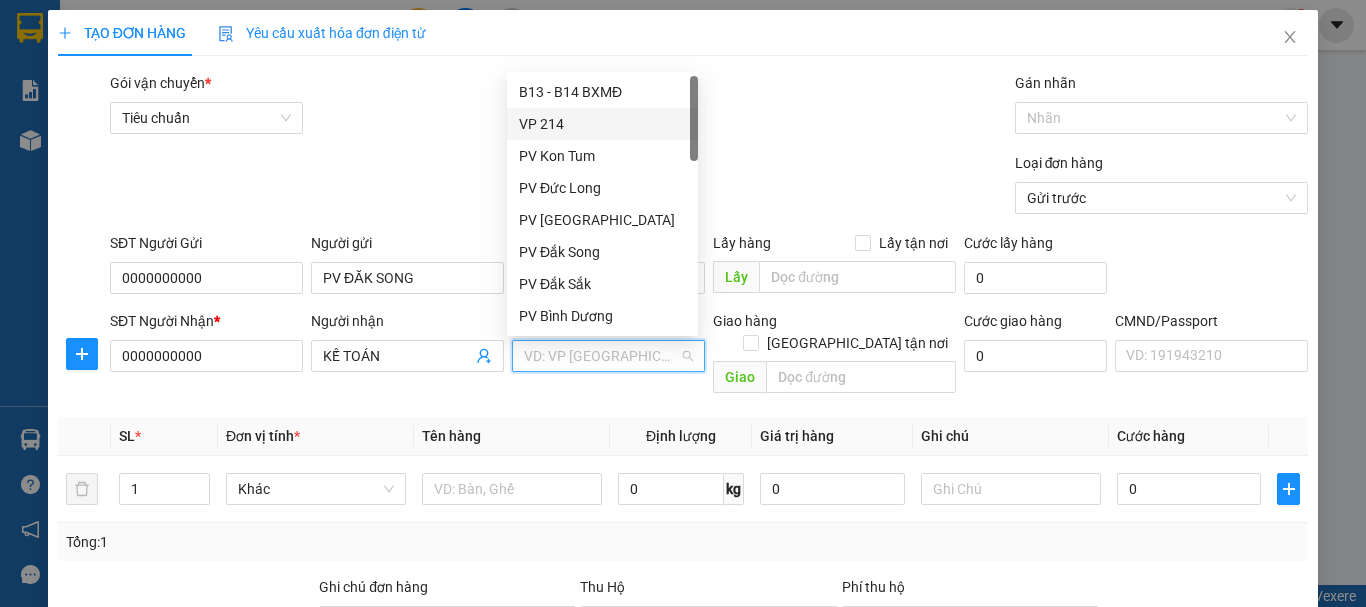 click on "VP 214" at bounding box center [602, 124] 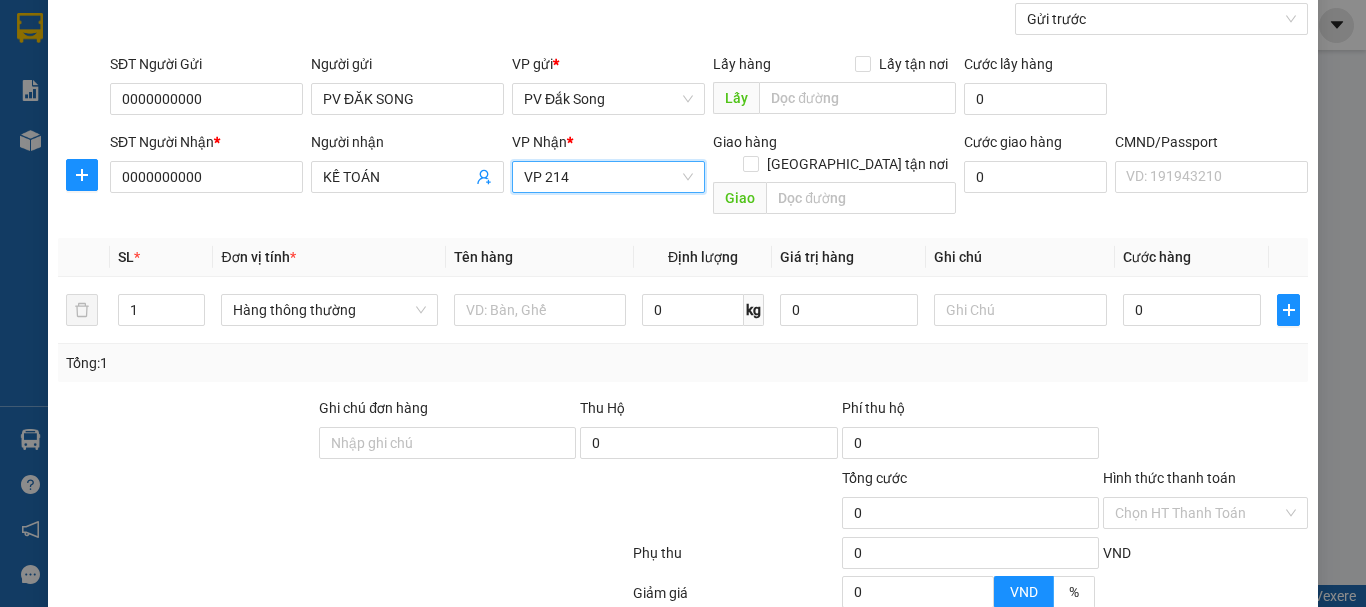 scroll, scrollTop: 200, scrollLeft: 0, axis: vertical 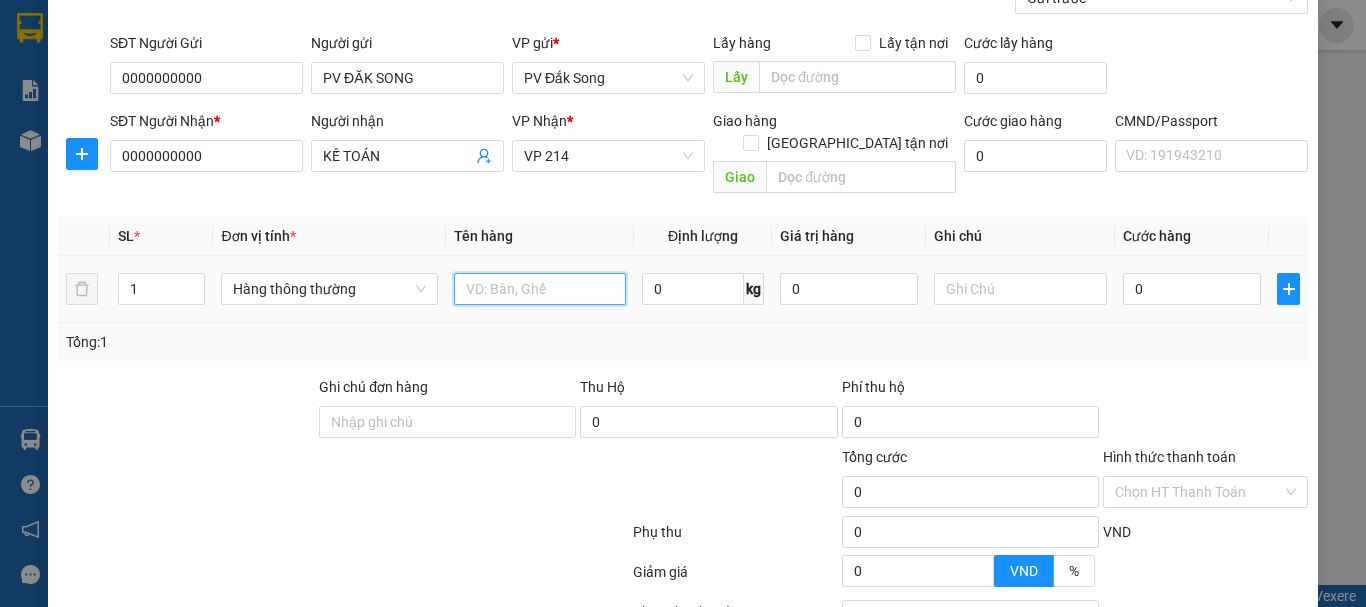 click at bounding box center (540, 289) 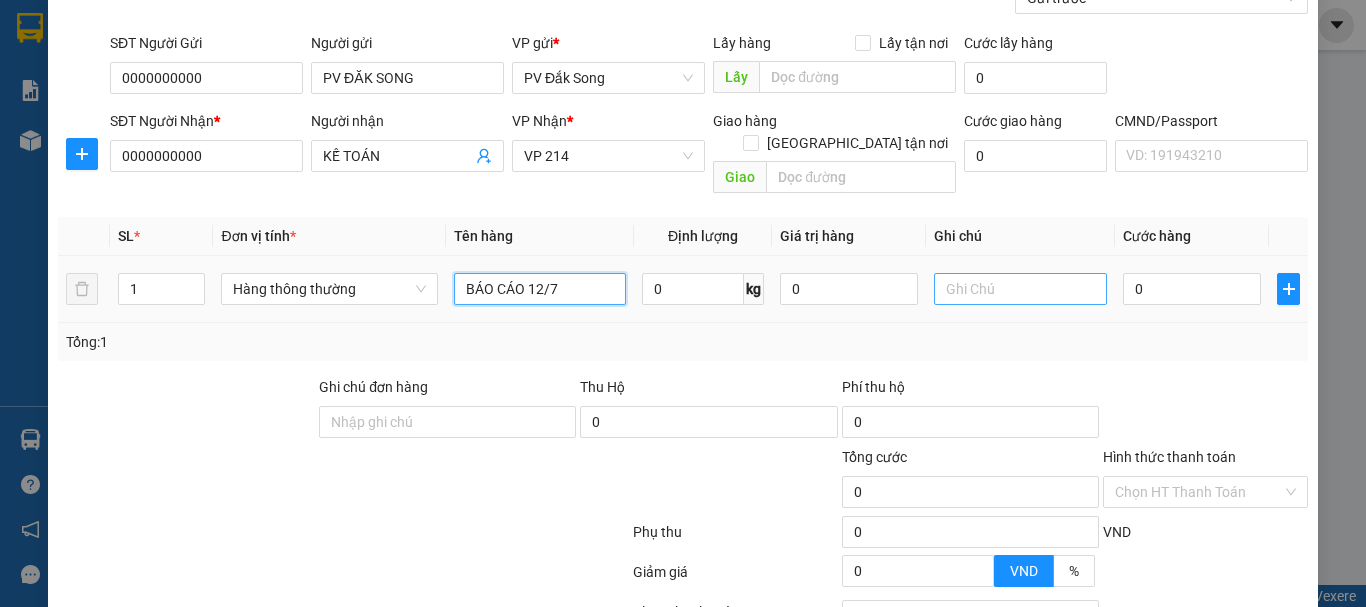 type on "BÁO CÁO 12/7" 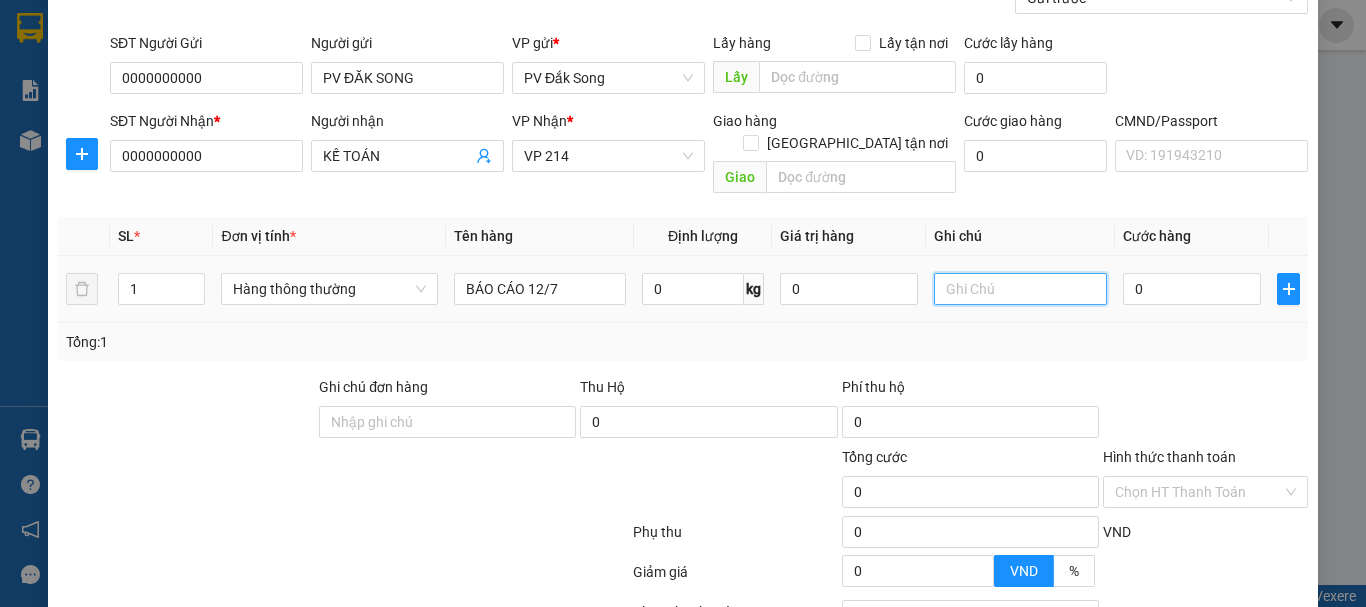 click at bounding box center (1020, 289) 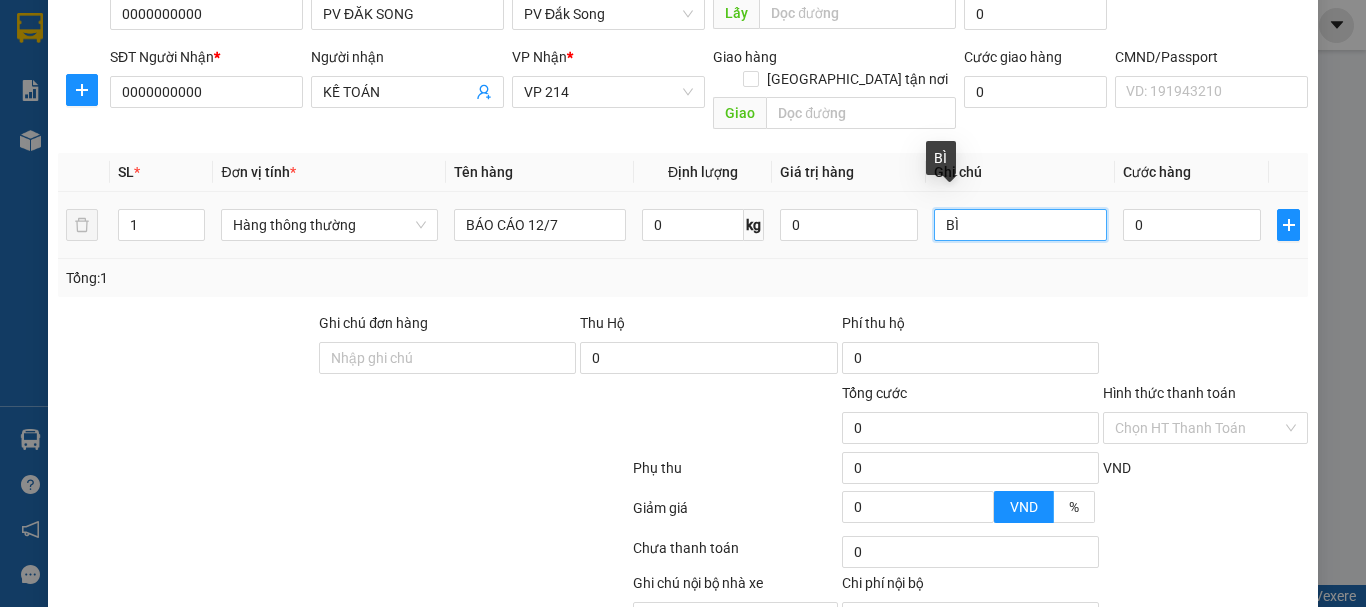 scroll, scrollTop: 300, scrollLeft: 0, axis: vertical 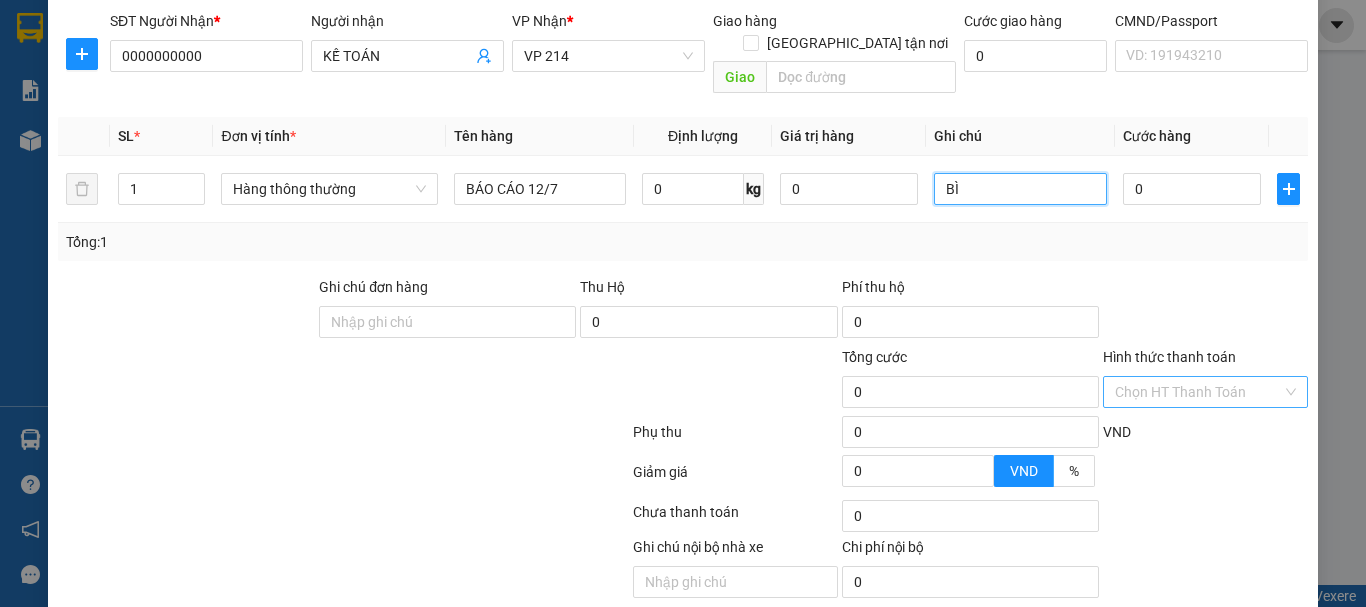 type on "BÌ" 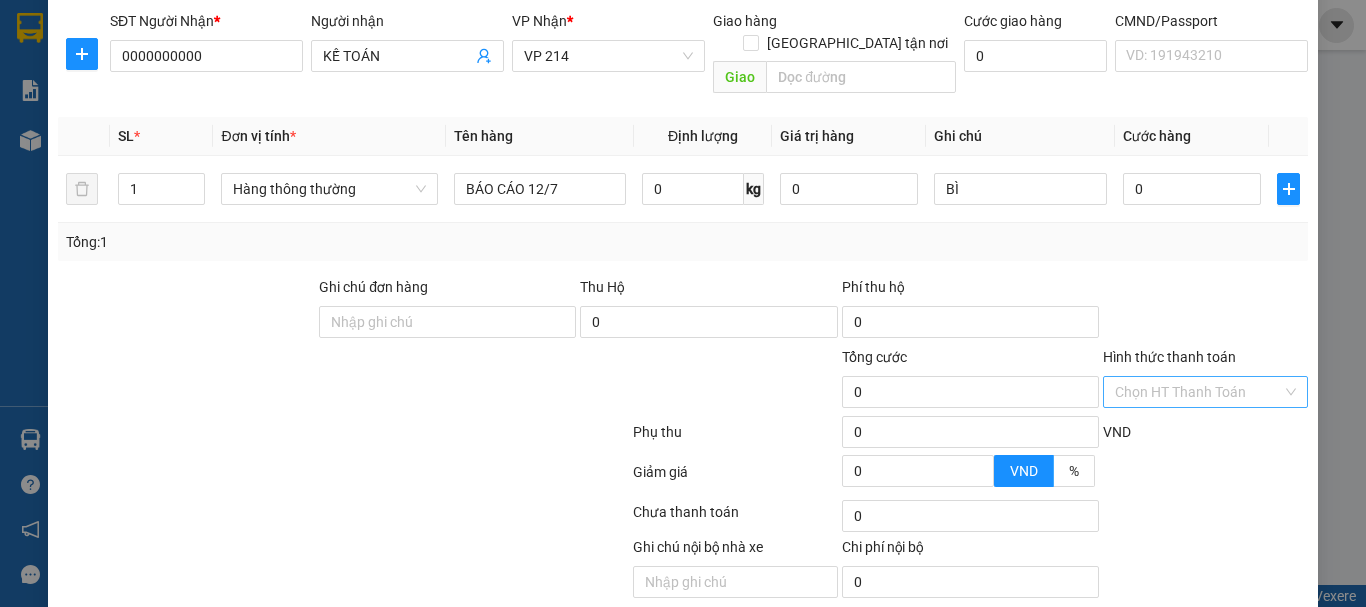 click on "Hình thức thanh toán" at bounding box center (1198, 392) 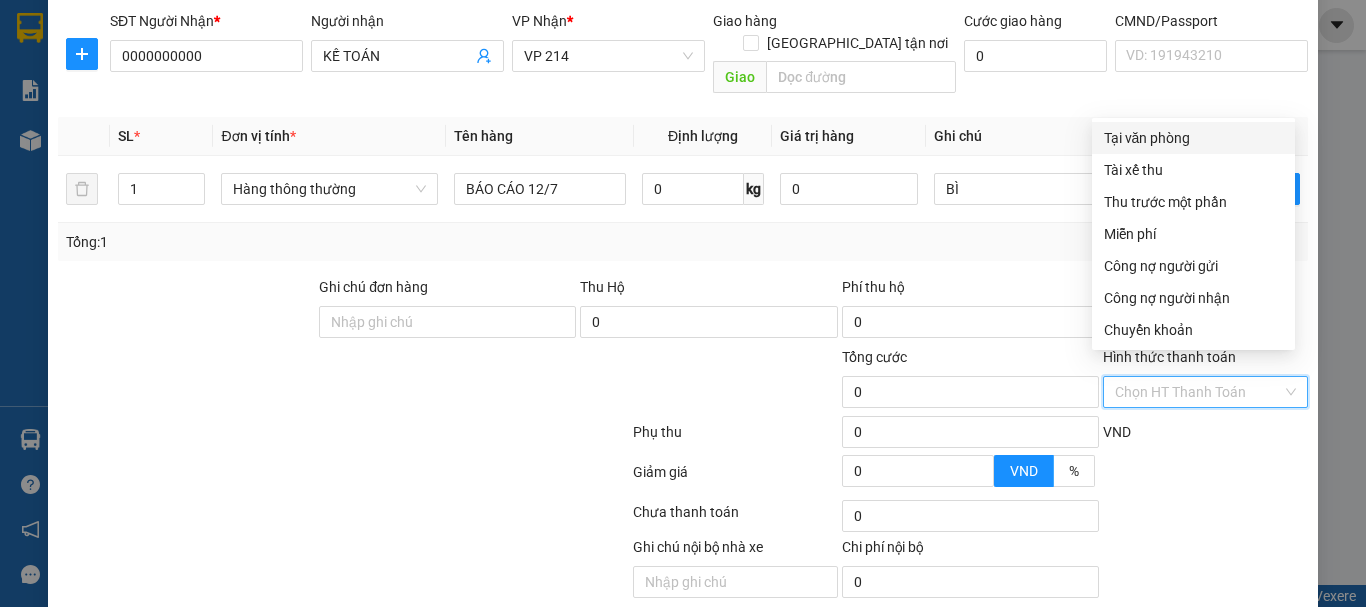 click on "Hình thức thanh toán" at bounding box center [1198, 392] 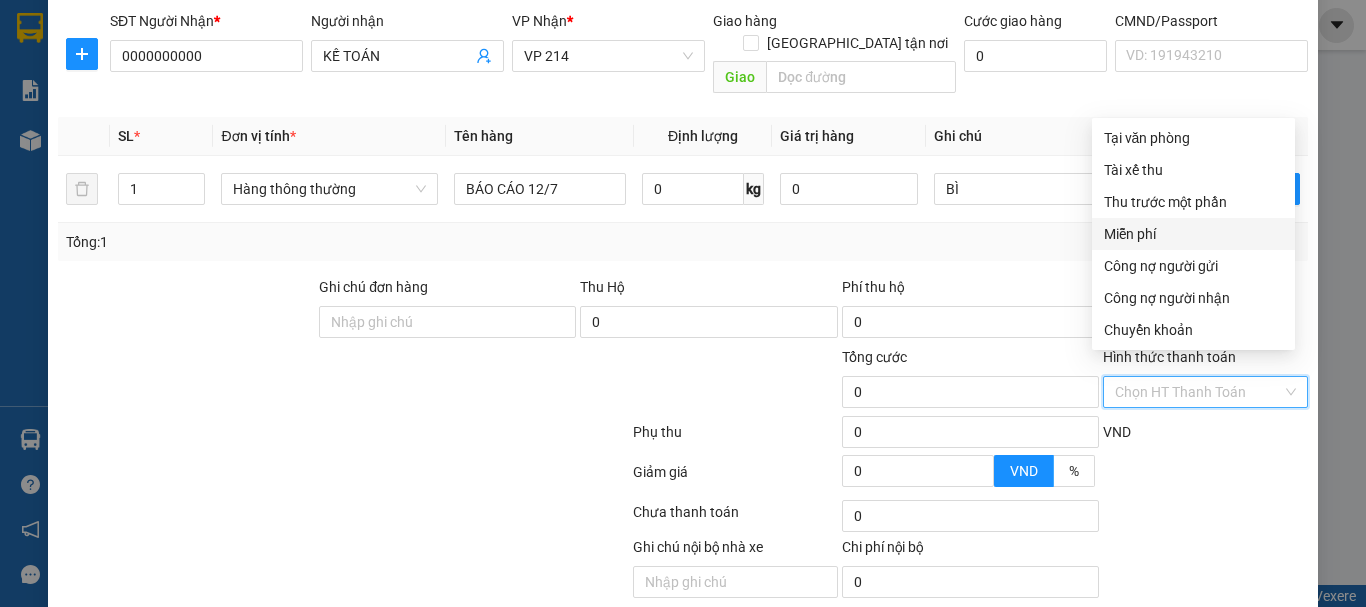 click on "Miễn phí" at bounding box center [1193, 234] 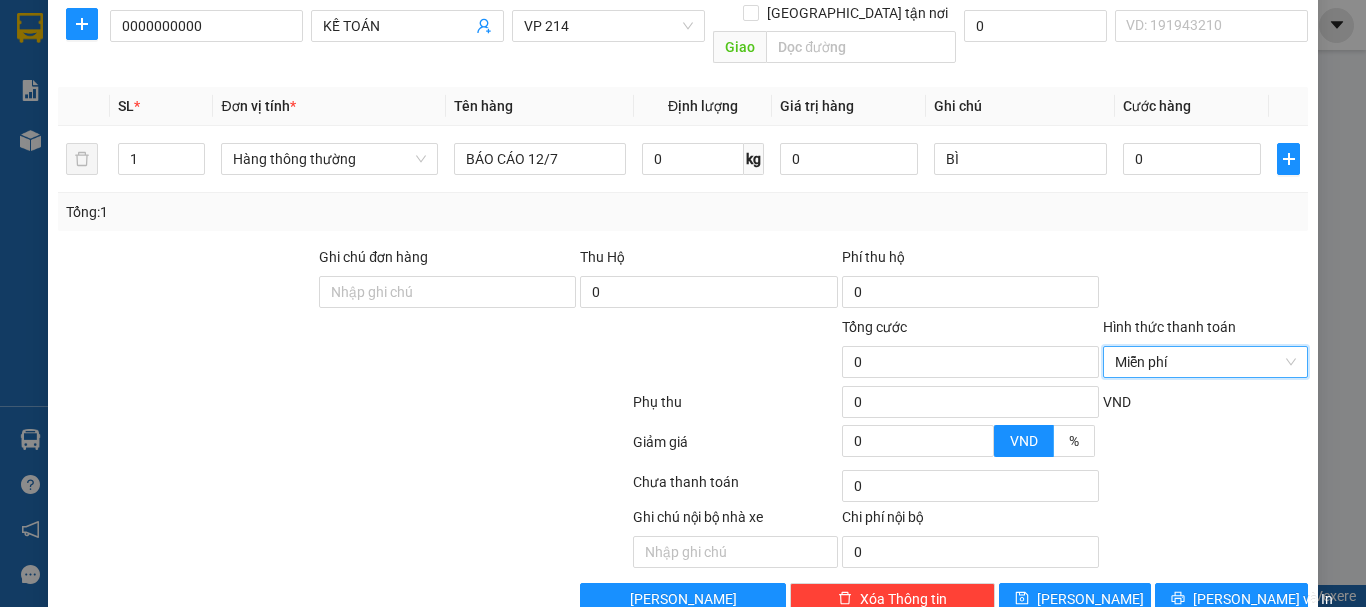 scroll, scrollTop: 355, scrollLeft: 0, axis: vertical 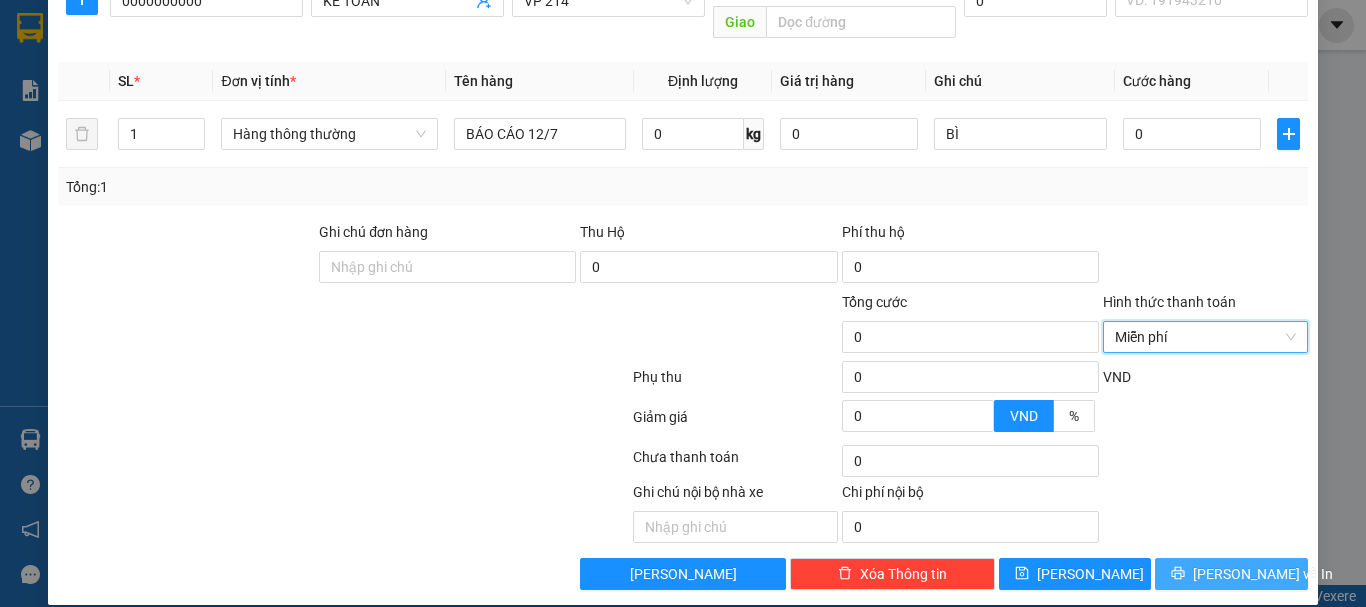 click on "[PERSON_NAME] và In" at bounding box center (1263, 574) 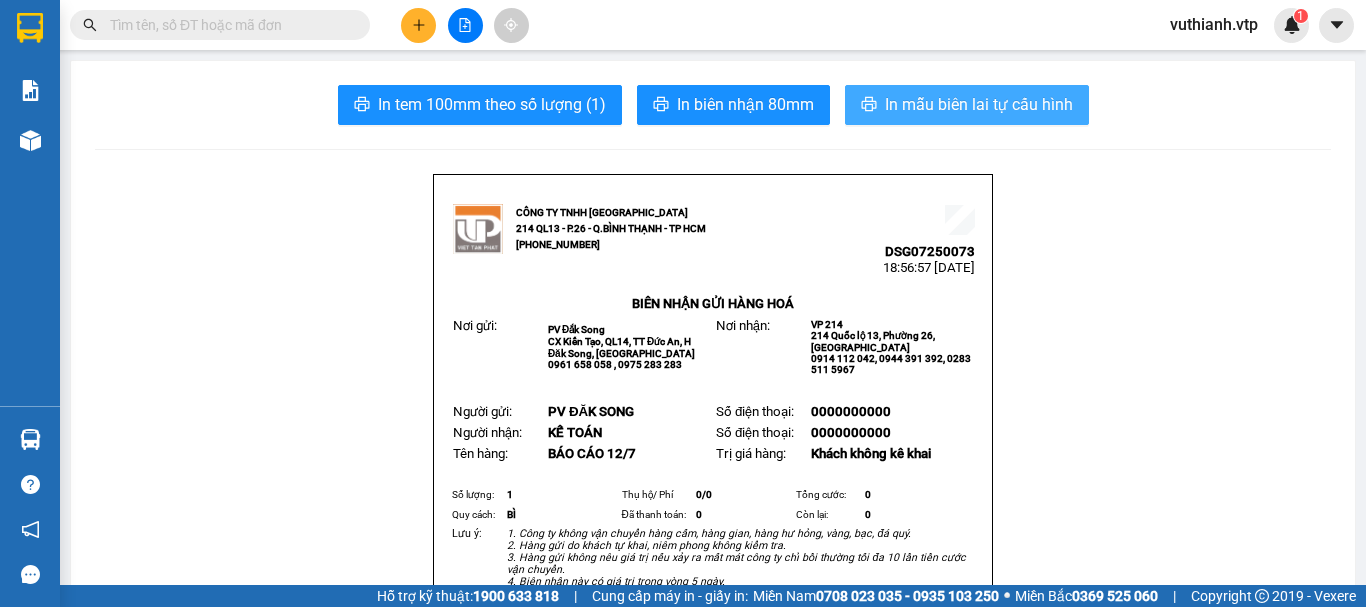 click on "In mẫu biên lai tự cấu hình" at bounding box center [979, 104] 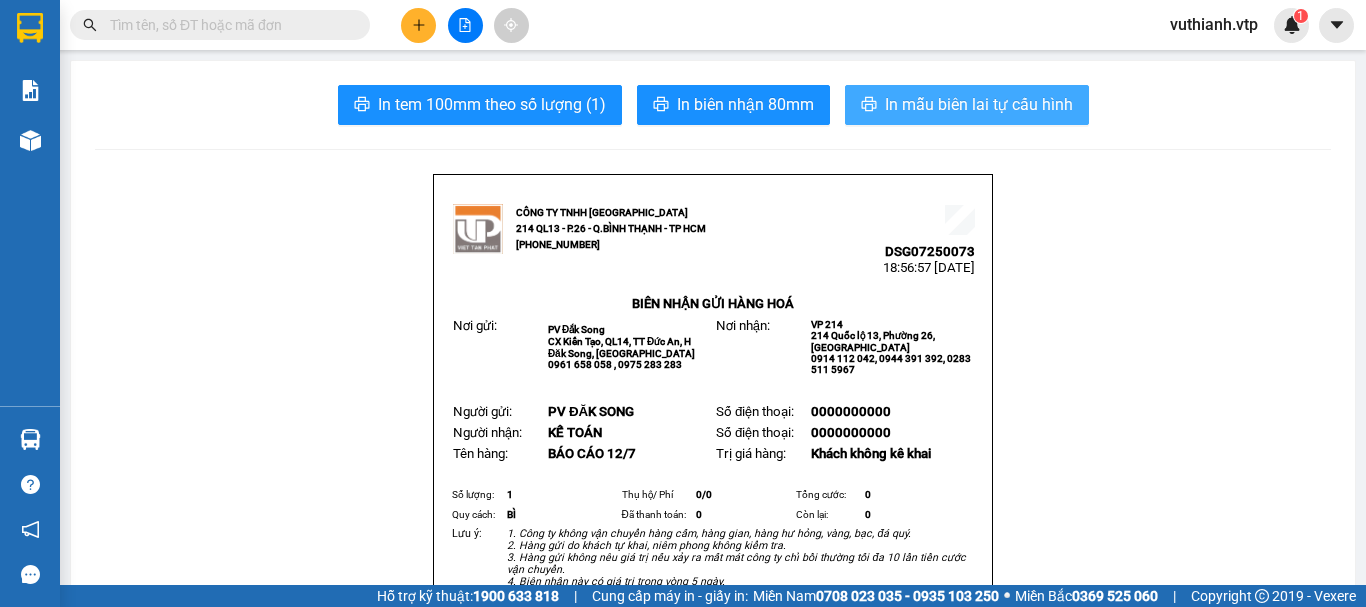 scroll, scrollTop: 0, scrollLeft: 0, axis: both 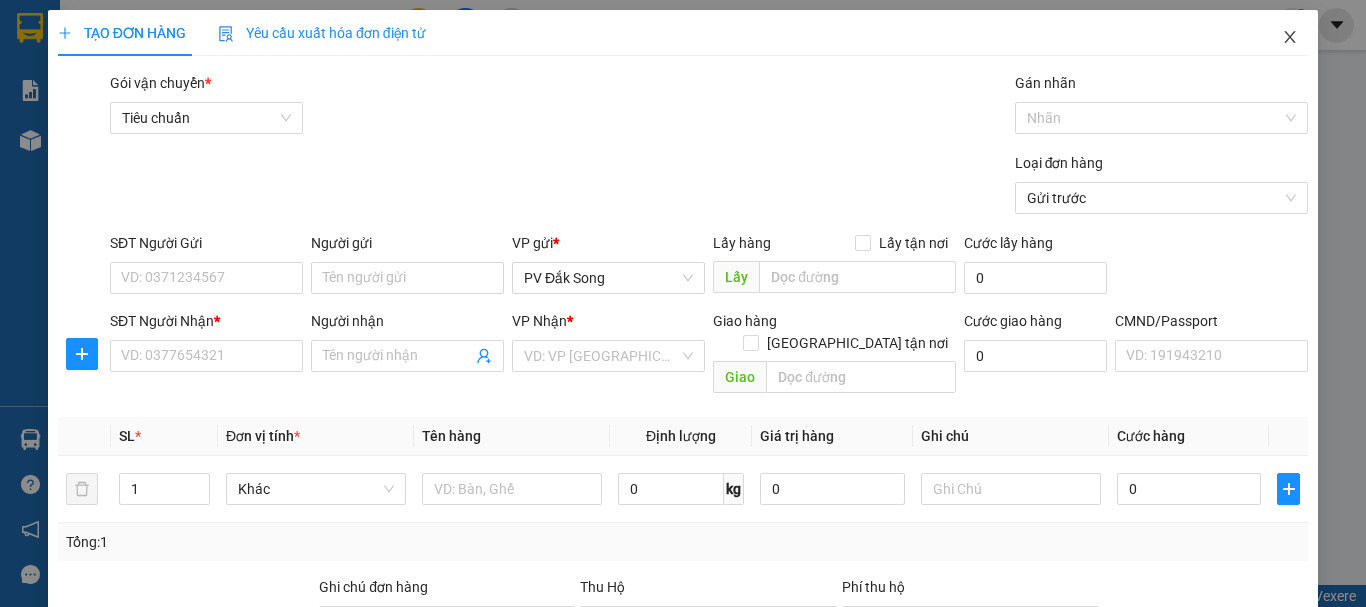 click 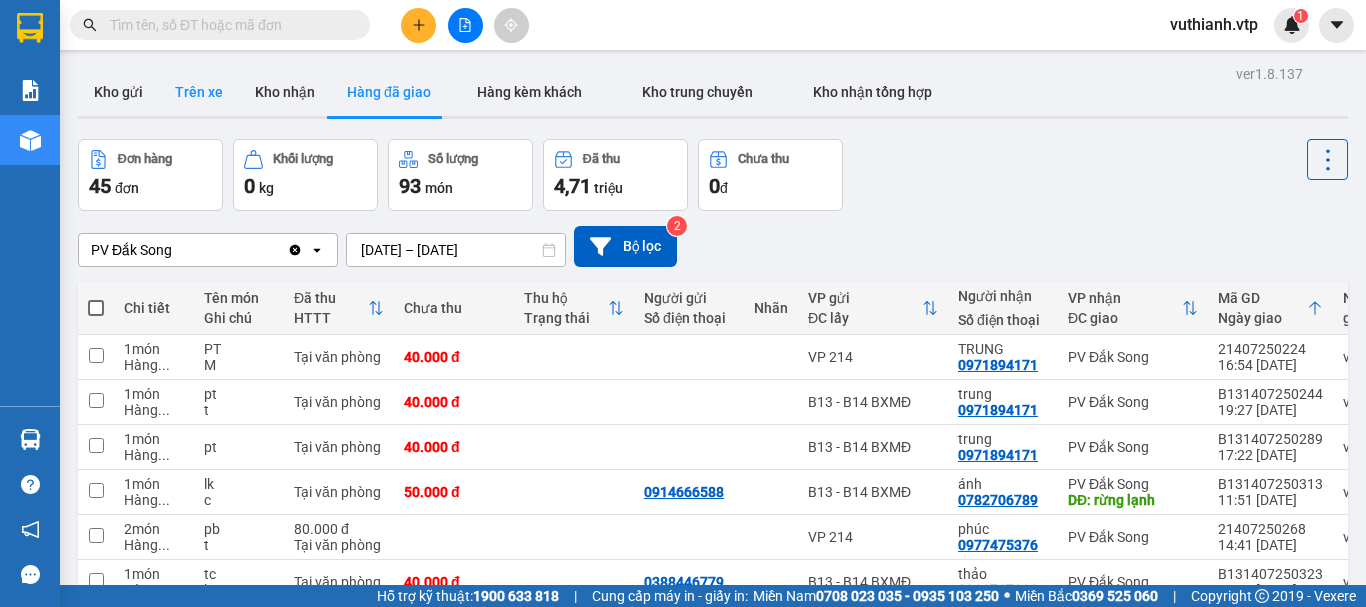 click on "Trên xe" at bounding box center [199, 92] 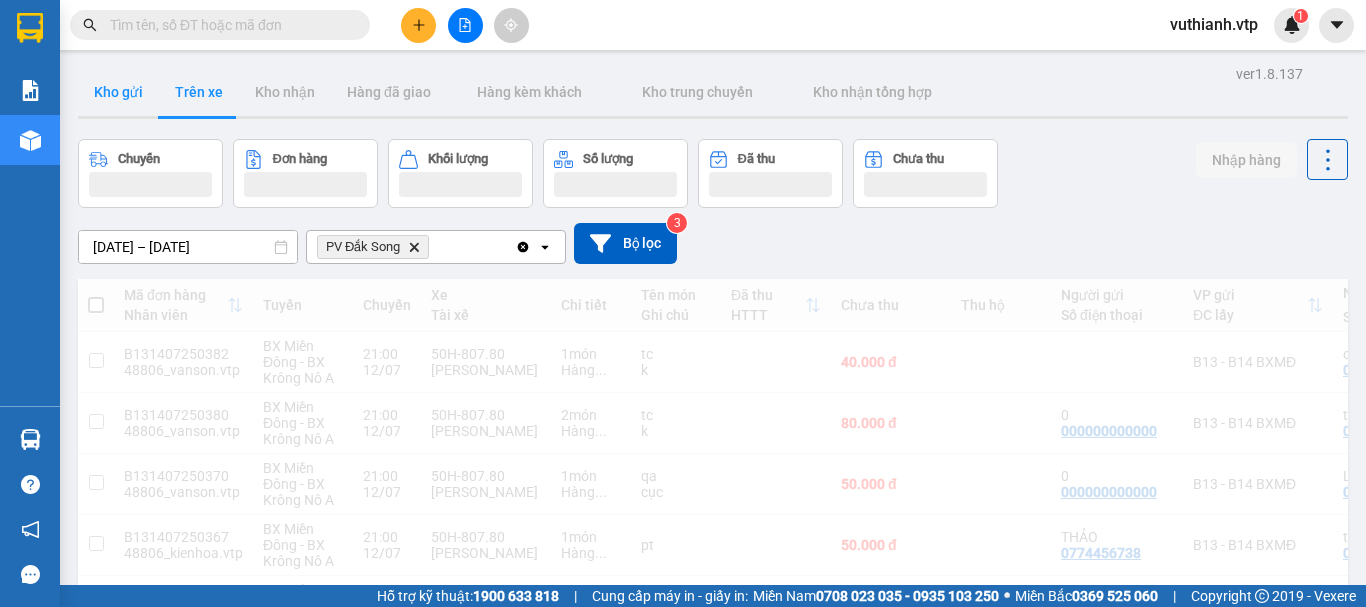 click on "Kho gửi" at bounding box center [118, 92] 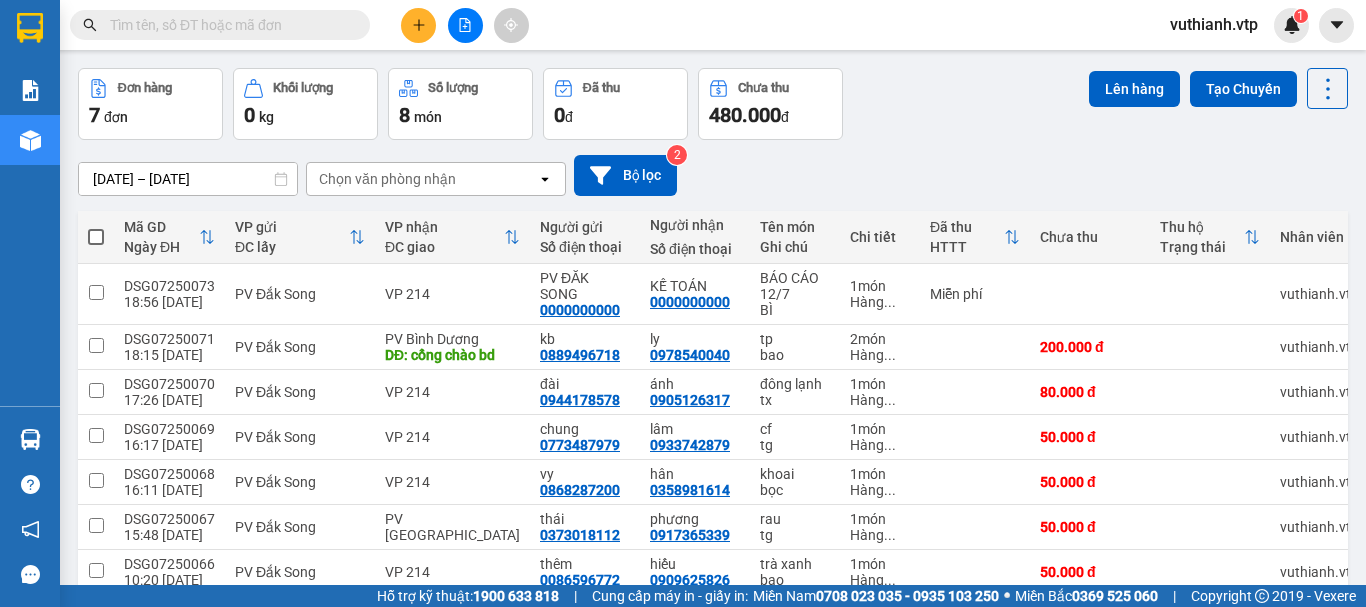 scroll, scrollTop: 171, scrollLeft: 0, axis: vertical 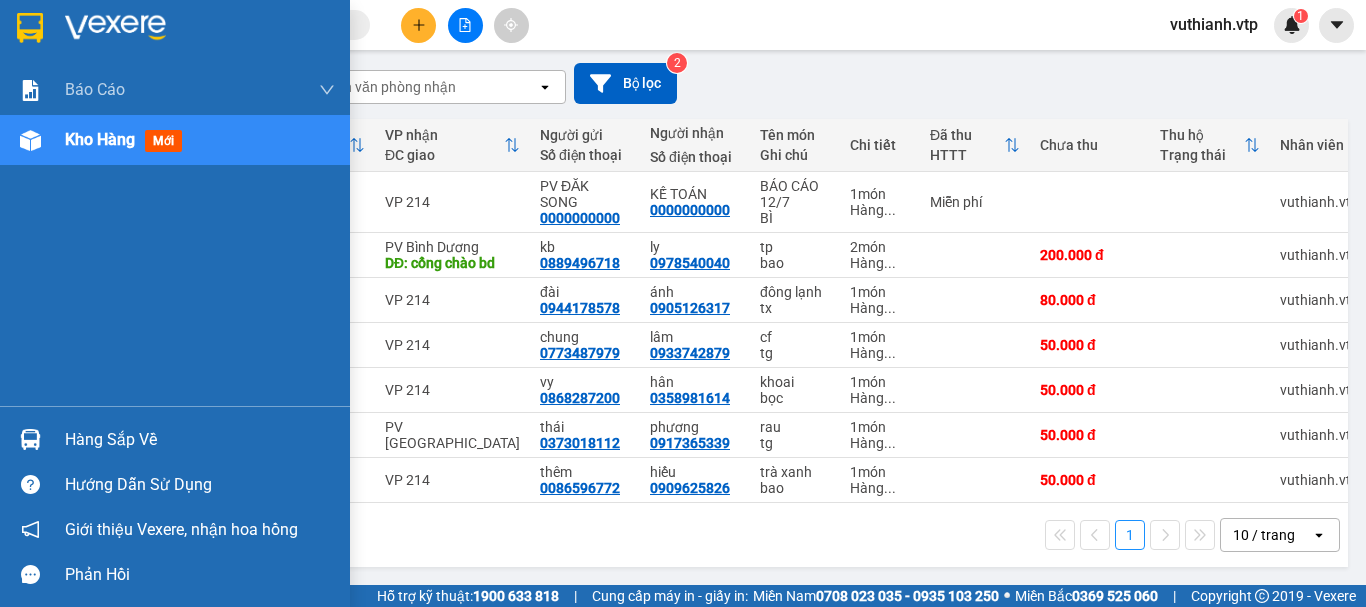 click at bounding box center (30, 140) 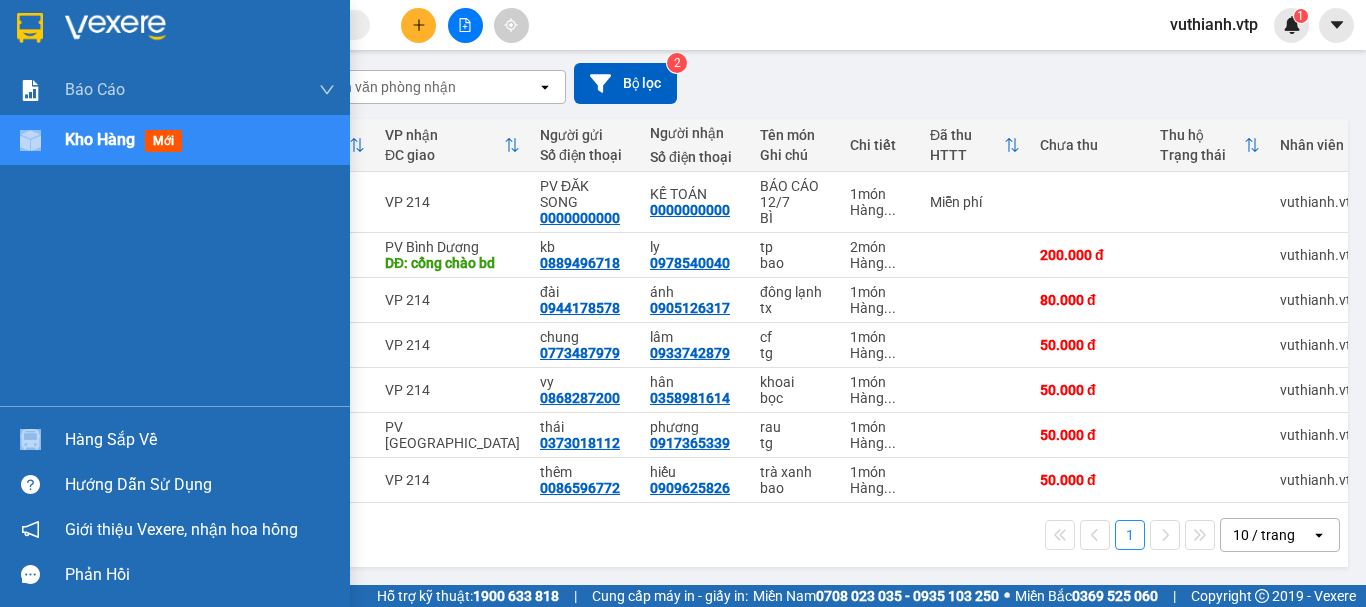 click at bounding box center [30, 140] 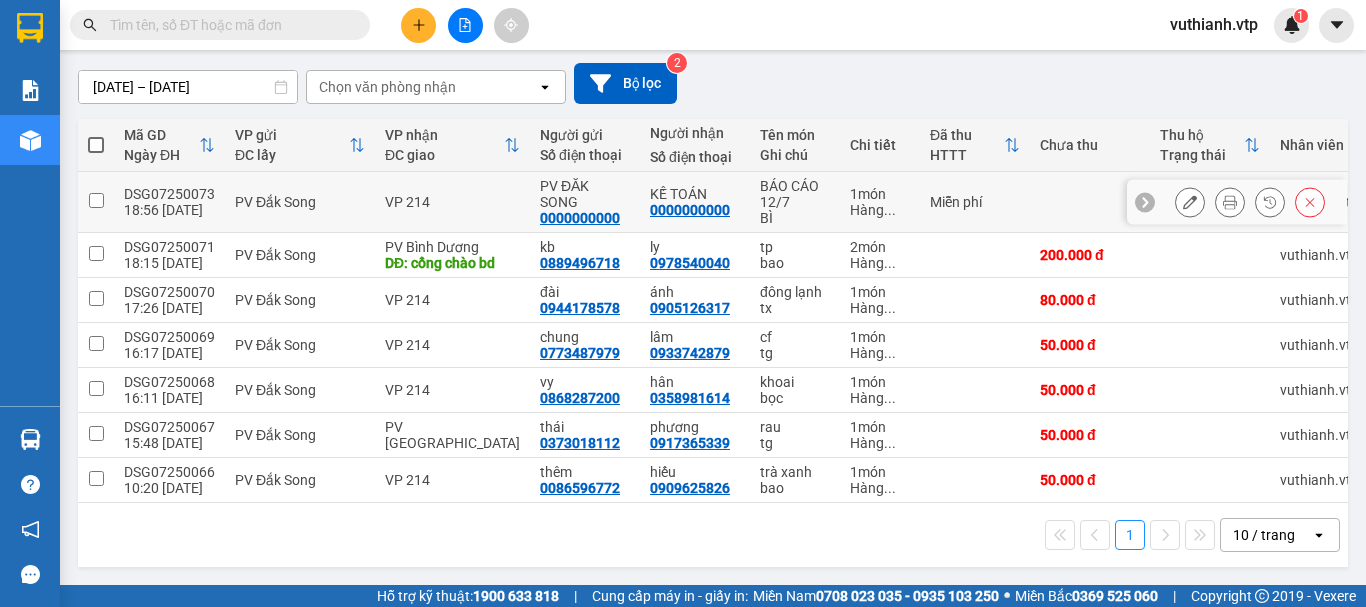 click at bounding box center [96, 200] 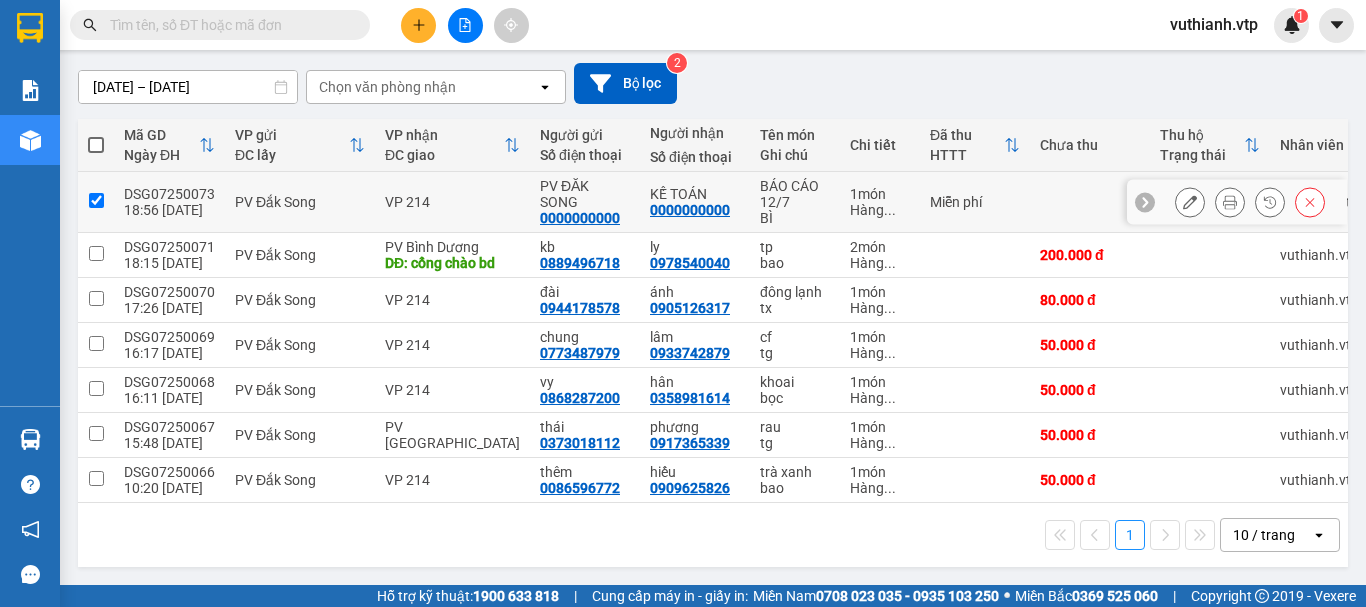 checkbox on "true" 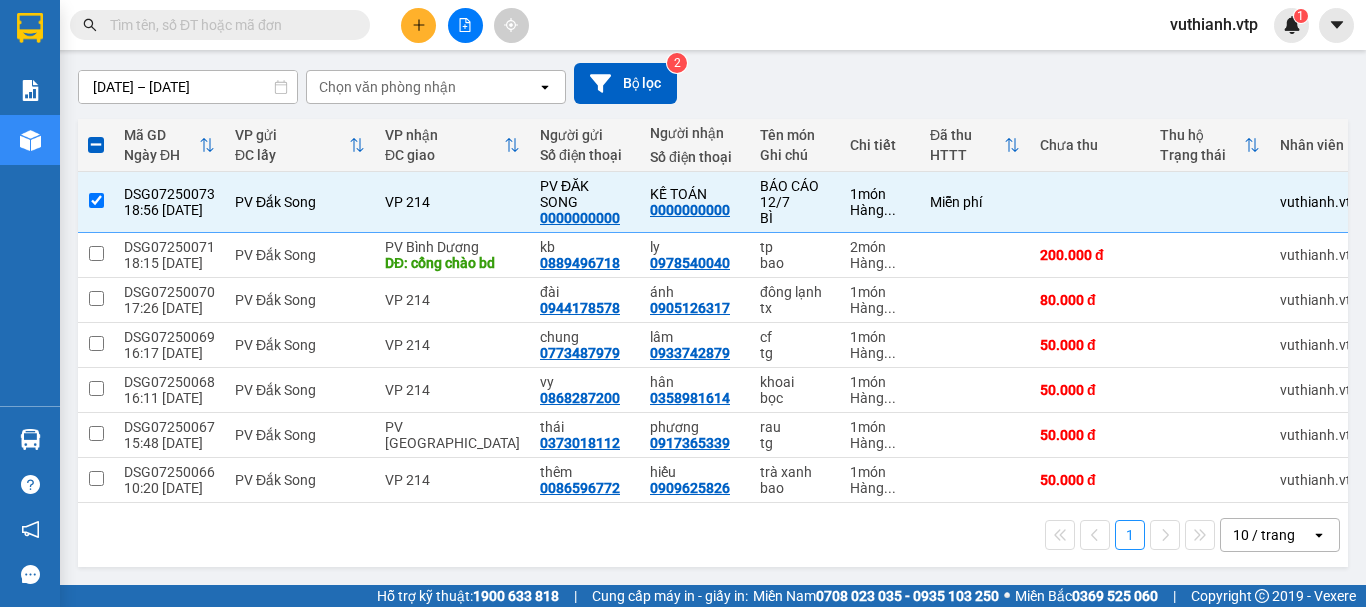 click at bounding box center [96, 145] 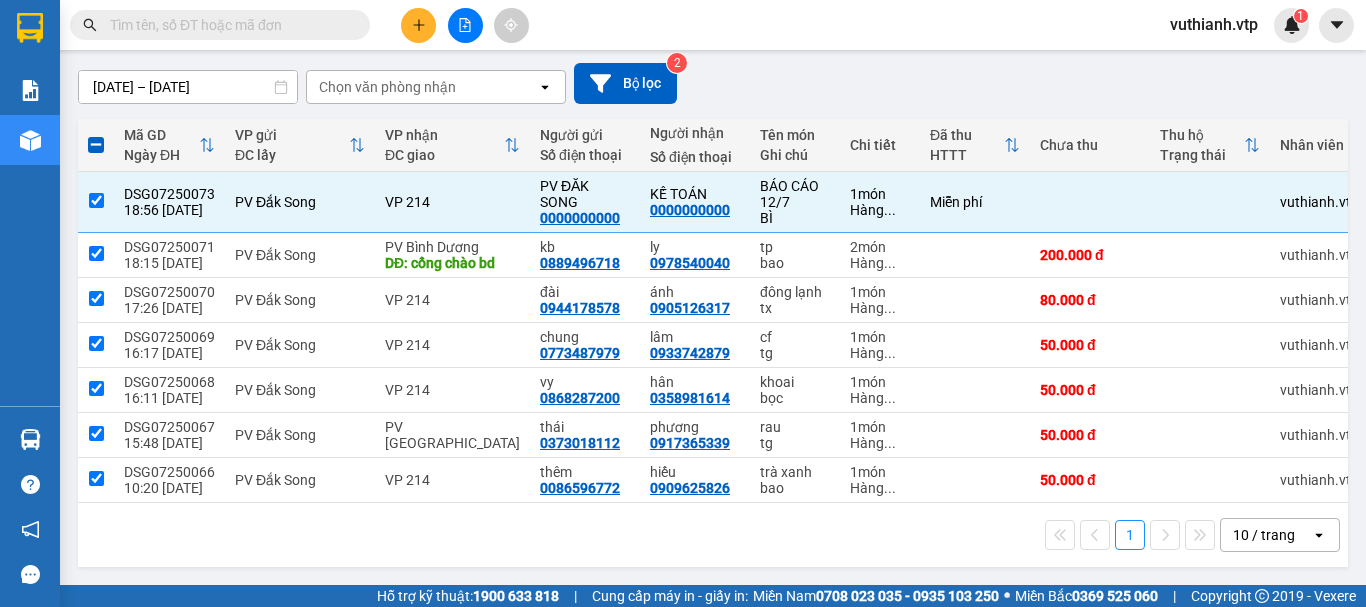 checkbox on "true" 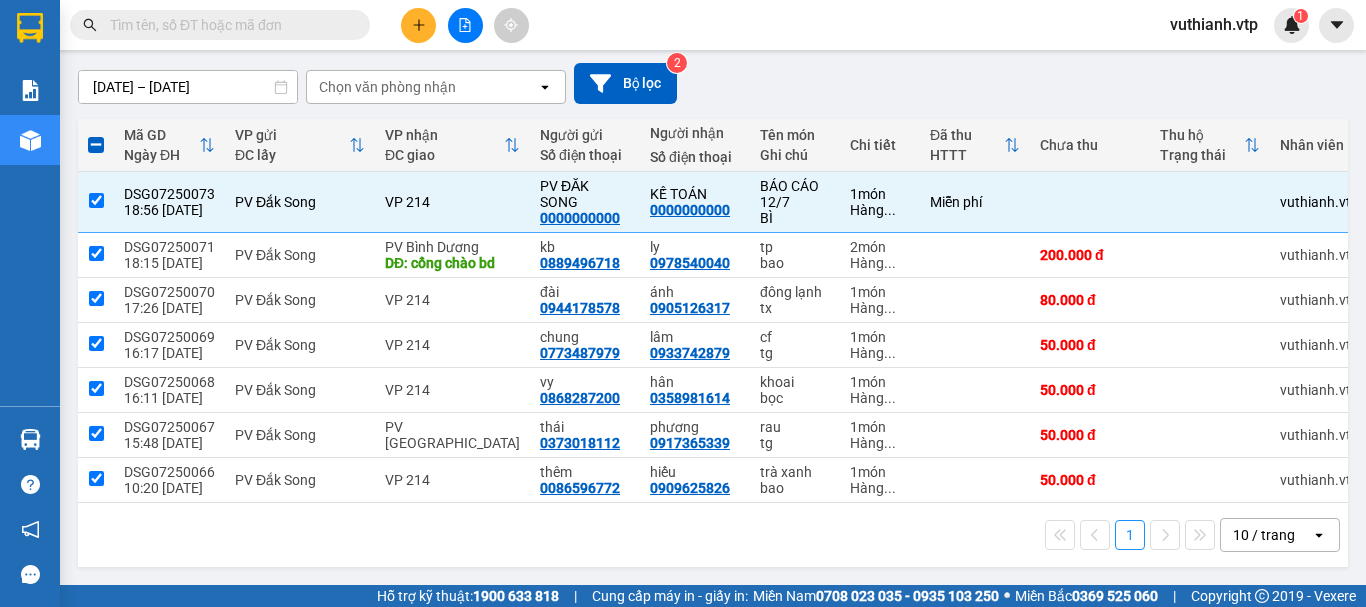 checkbox on "true" 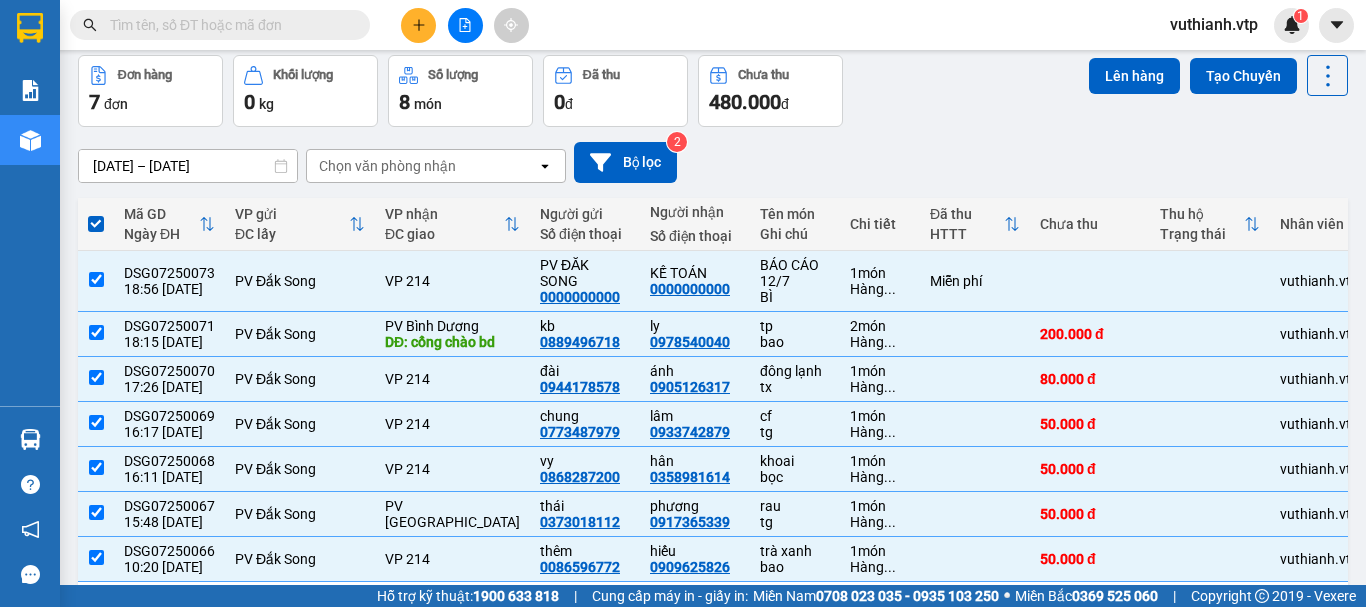 scroll, scrollTop: 0, scrollLeft: 0, axis: both 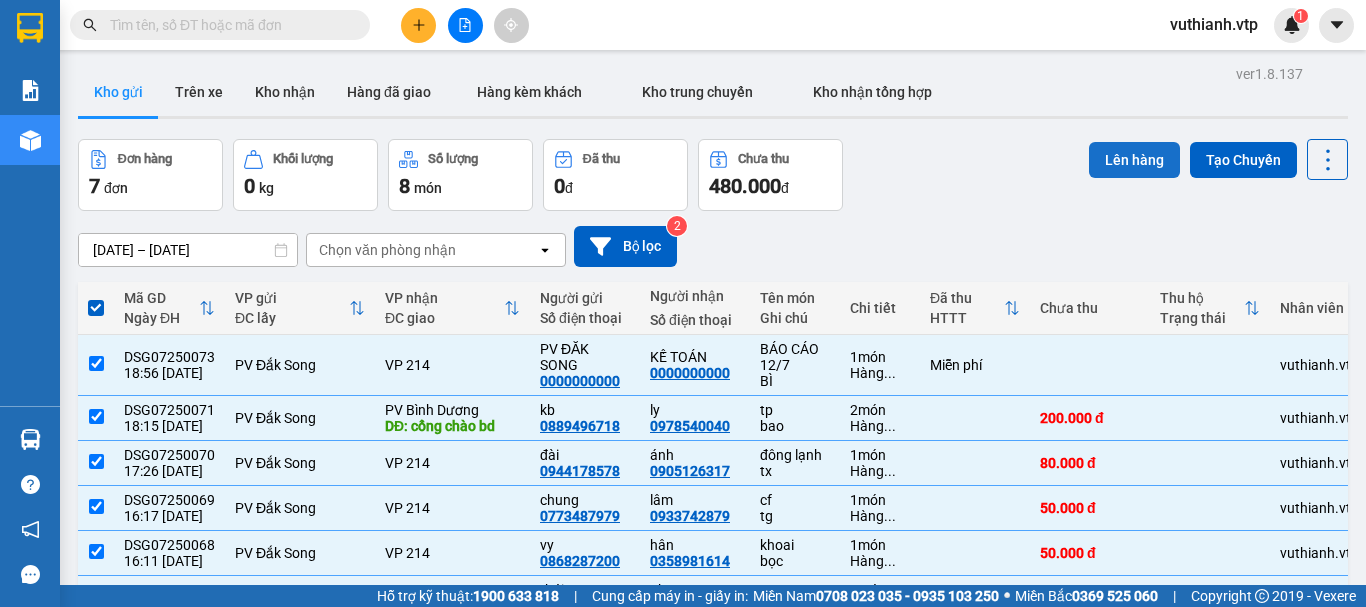 click on "Lên hàng" at bounding box center (1134, 160) 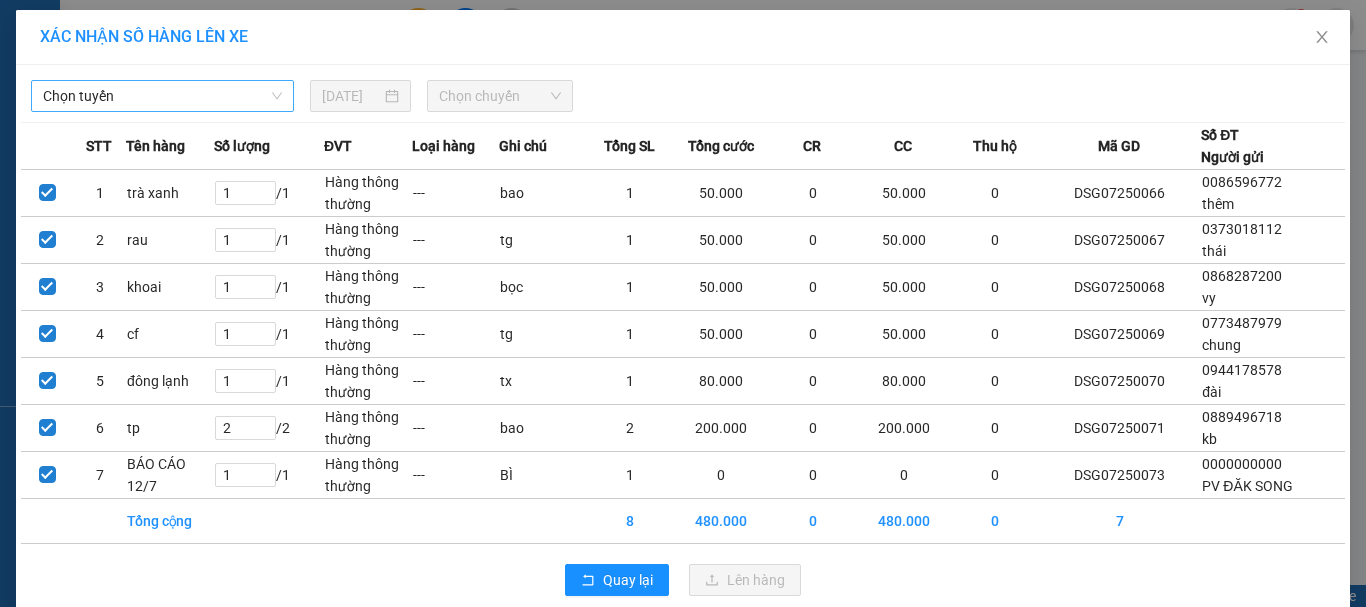 click on "Chọn tuyến" at bounding box center (162, 96) 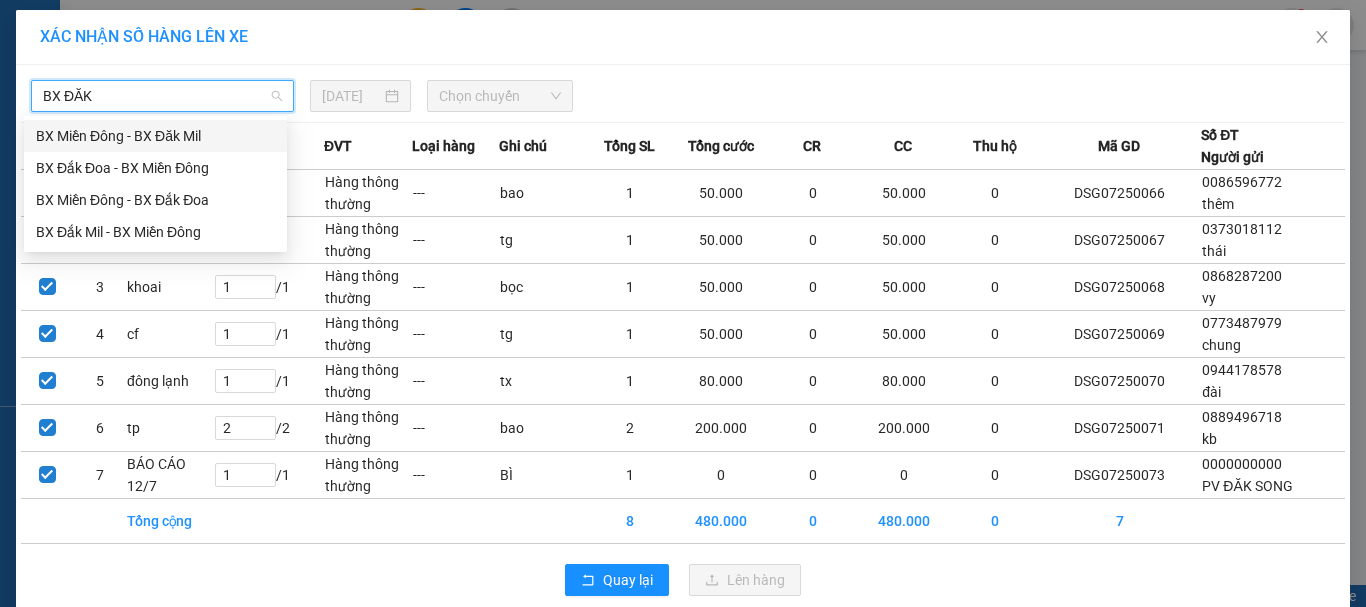 type on "BX ĐĂK" 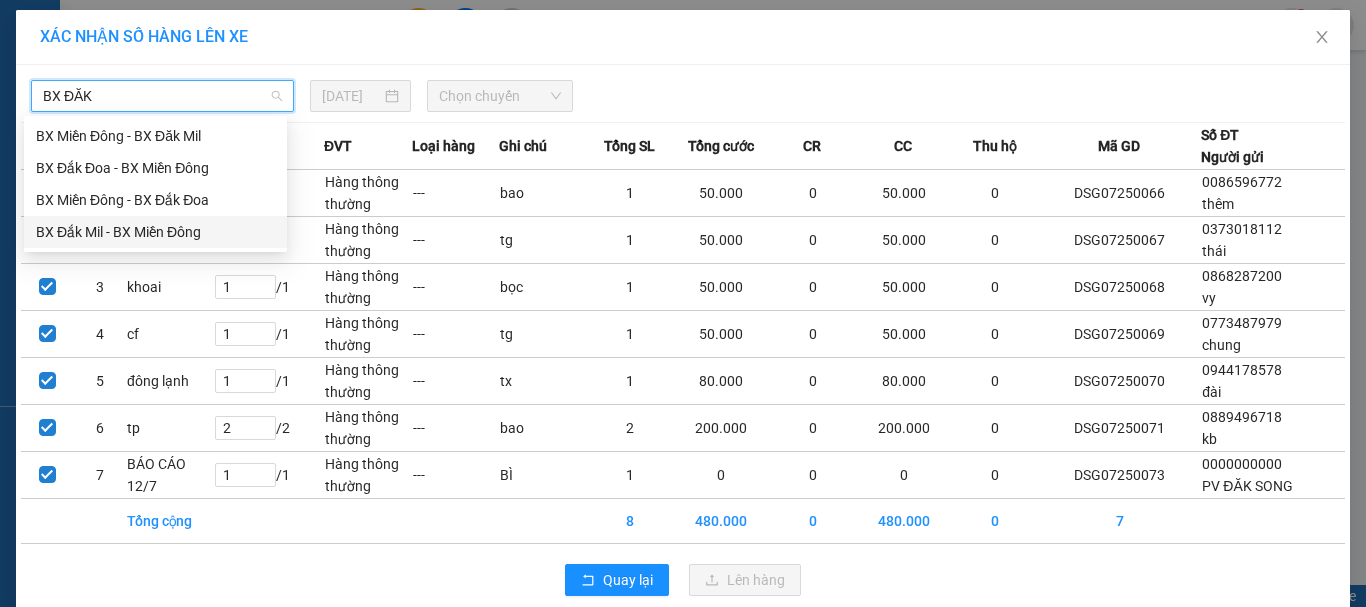 click on "BX Đắk Mil - BX Miền Đông" at bounding box center (155, 232) 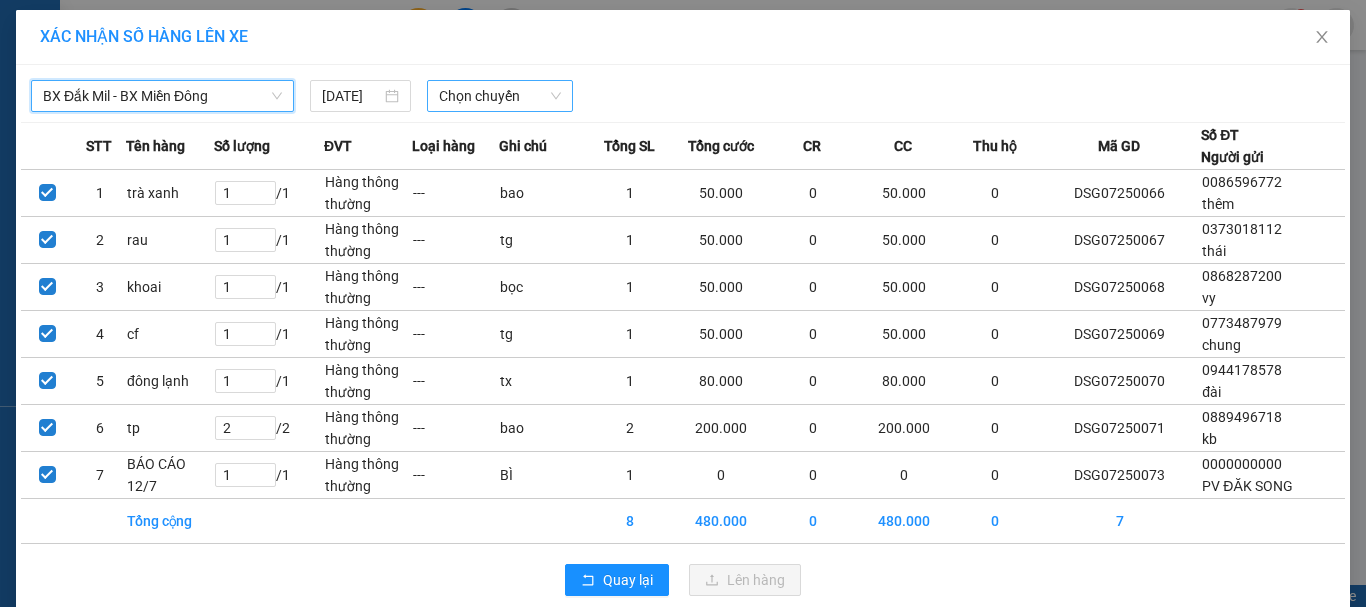 click on "Chọn chuyến" at bounding box center (500, 96) 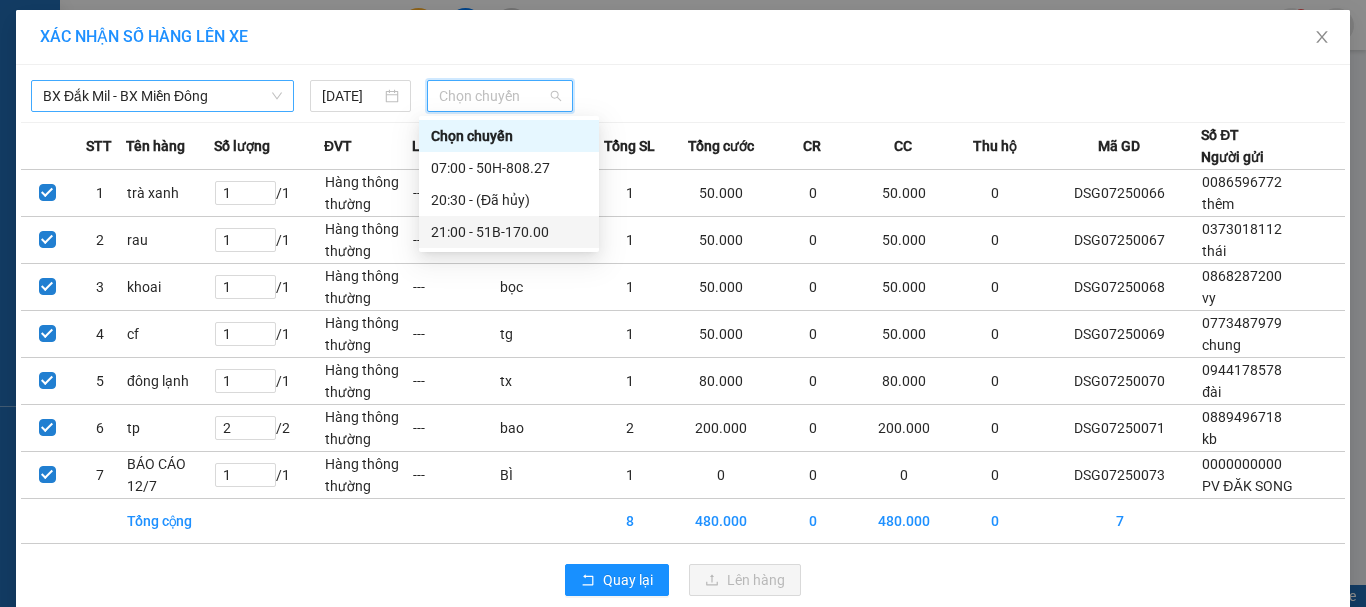 click on "21:00     - 51B-170.00" at bounding box center [509, 232] 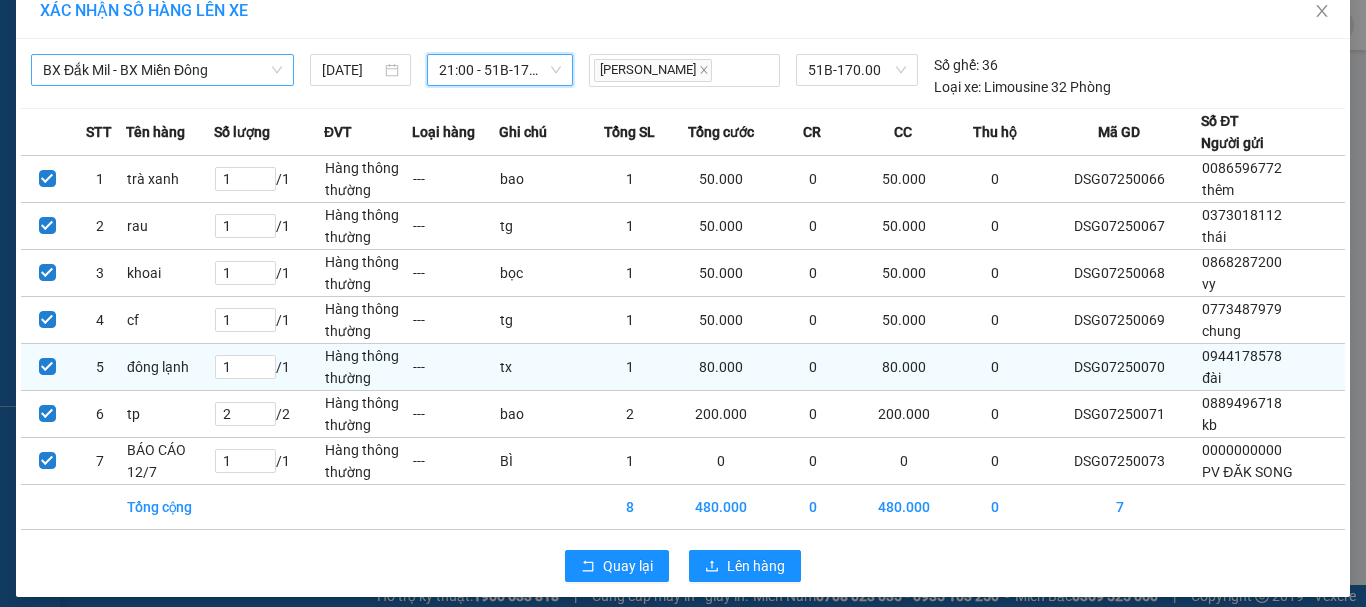 scroll, scrollTop: 40, scrollLeft: 0, axis: vertical 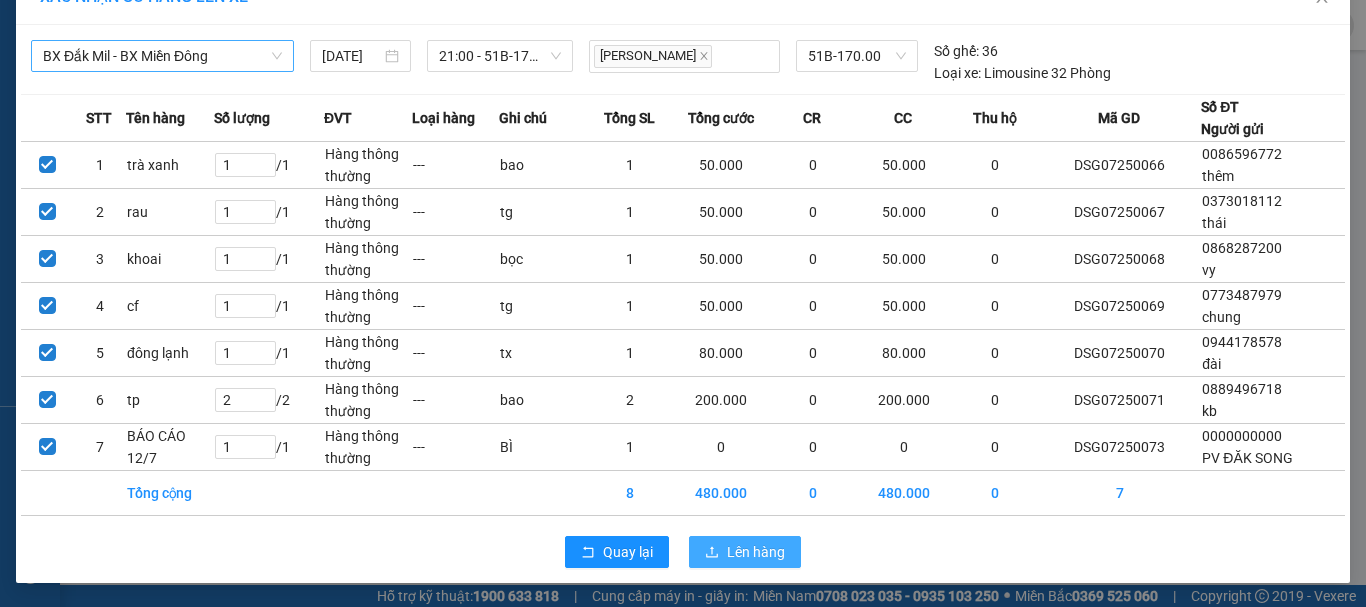 click on "Lên hàng" at bounding box center [756, 552] 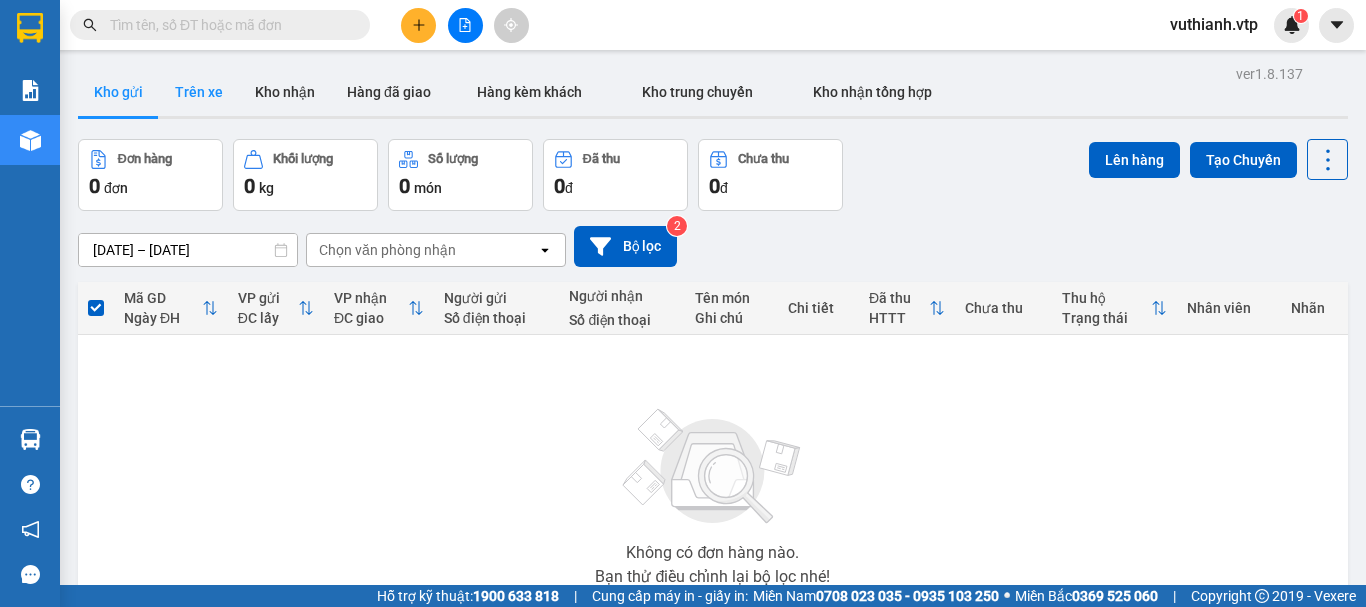 click on "Trên xe" at bounding box center [199, 92] 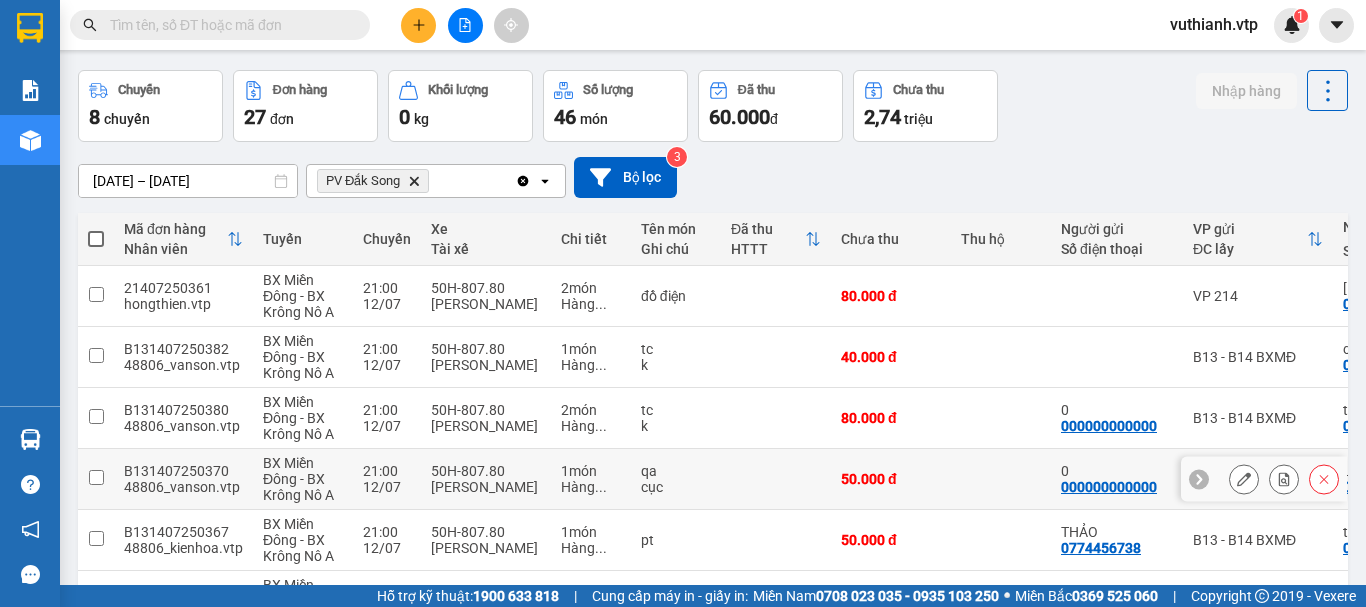 scroll, scrollTop: 100, scrollLeft: 0, axis: vertical 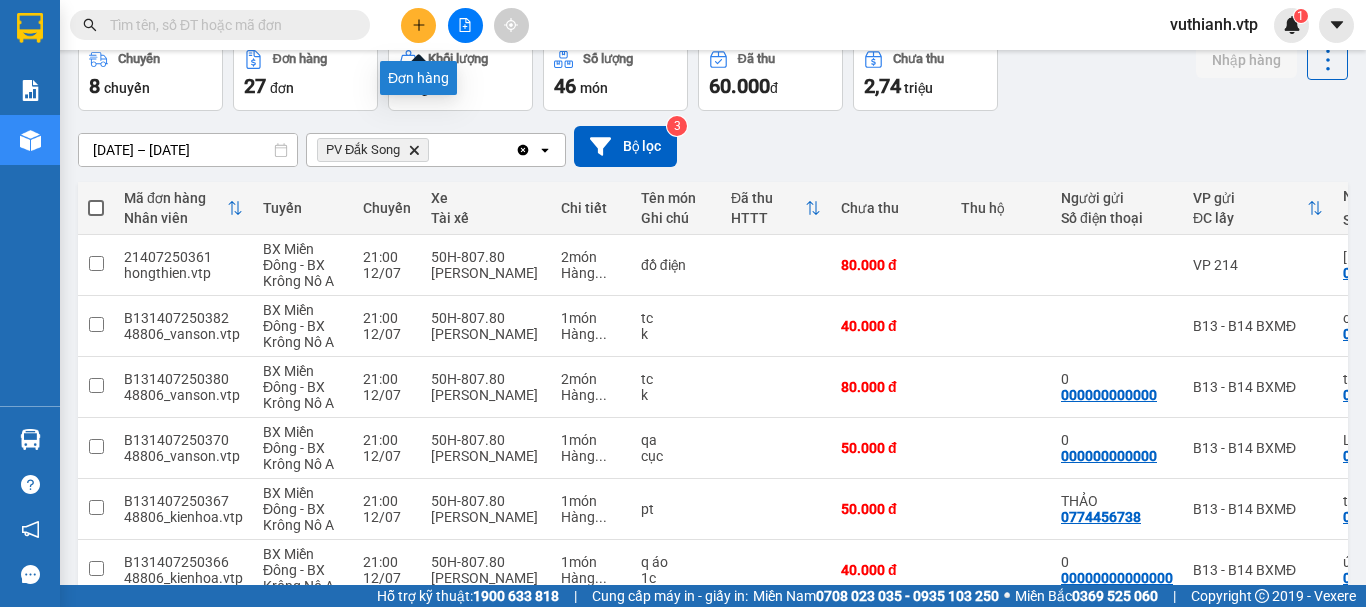 click at bounding box center [418, 25] 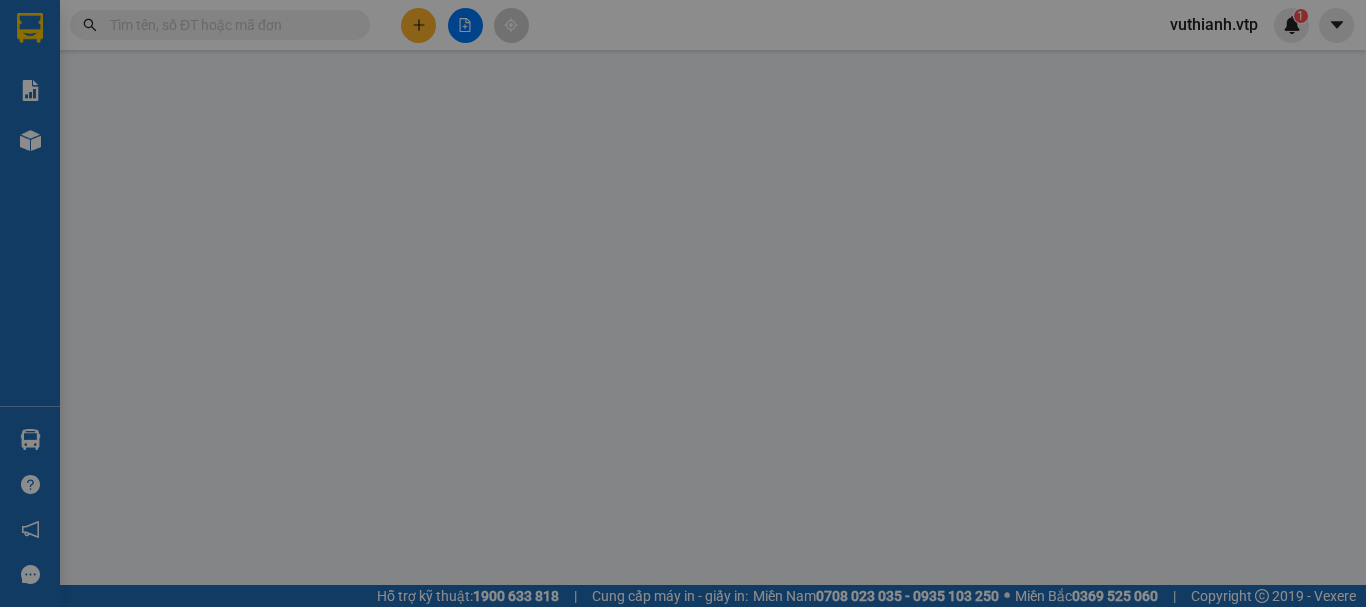 scroll, scrollTop: 0, scrollLeft: 0, axis: both 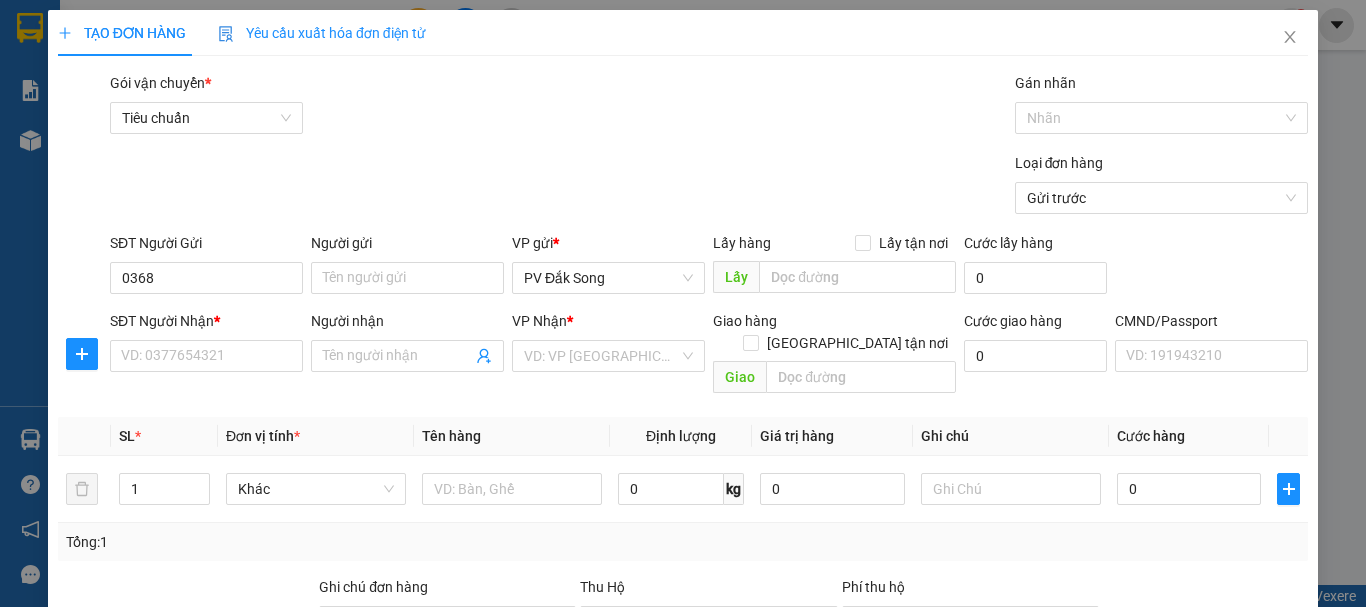 click on "TẠO ĐƠN HÀNG Yêu cầu xuất hóa đơn điện tử Transit Pickup Surcharge Ids Transit Deliver Surcharge Ids Transit Deliver Surcharge Transit Deliver Surcharge Gói vận chuyển  * Tiêu chuẩn Gán nhãn   Nhãn Loại đơn hàng Gửi trước SĐT Người Gửi 0368 Người gửi Tên người gửi VP gửi  * PV Đắk Song Lấy hàng Lấy tận nơi Lấy Cước lấy hàng 0 SĐT Người Nhận  * VD: 0377654321 Người nhận Tên người nhận VP Nhận  * VD: VP Sài Gòn Giao hàng Giao tận nơi Giao Cước giao hàng 0 CMND/Passport VD: 191943210 SL  * Đơn vị tính  * Tên hàng  Định lượng Giá trị hàng Ghi chú Cước hàng                   1 Khác 0 kg 0 0 Tổng:  1 Ghi chú đơn hàng Thu Hộ 0 Phí thu hộ 0 Tổng cước 0 Hình thức thanh toán Chọn HT Thanh Toán Phụ thu 0 VND Giảm giá 0 VND % Discount 0 Số tiền thu trước 0 Chưa thanh toán 0 Chọn HT Thanh Toán Ghi chú nội bộ nhà xe Chi phí nội bộ 0" at bounding box center (683, 477) 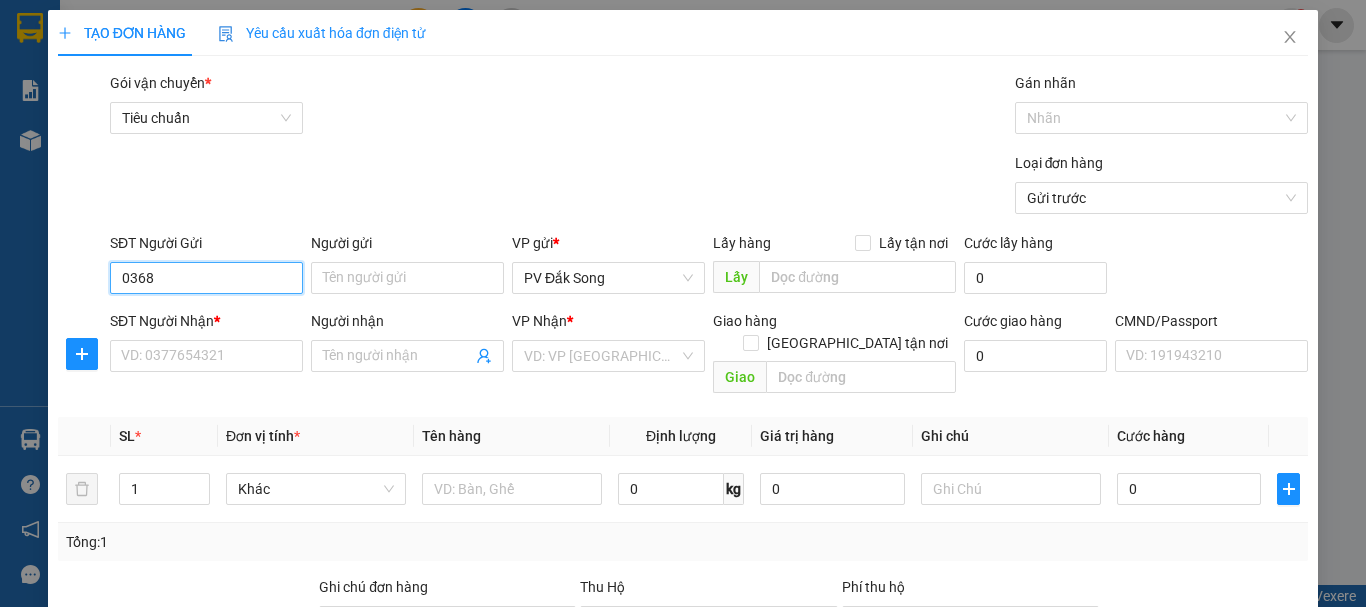 click on "0368" at bounding box center [206, 278] 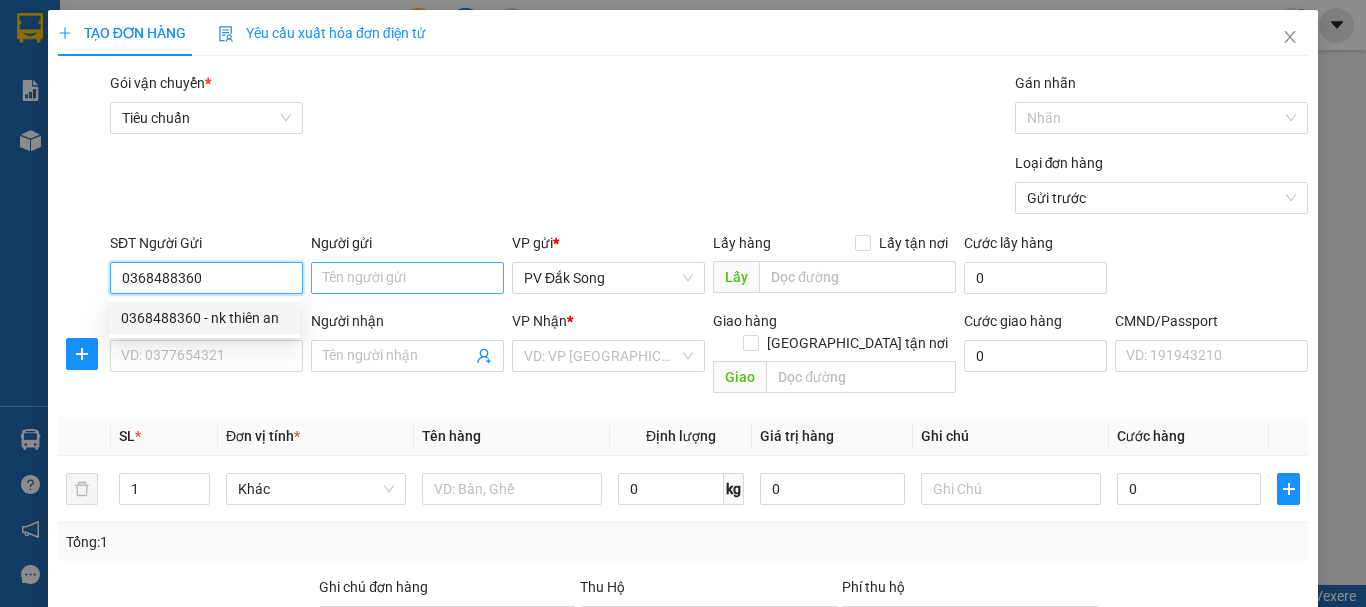 type on "0368488360" 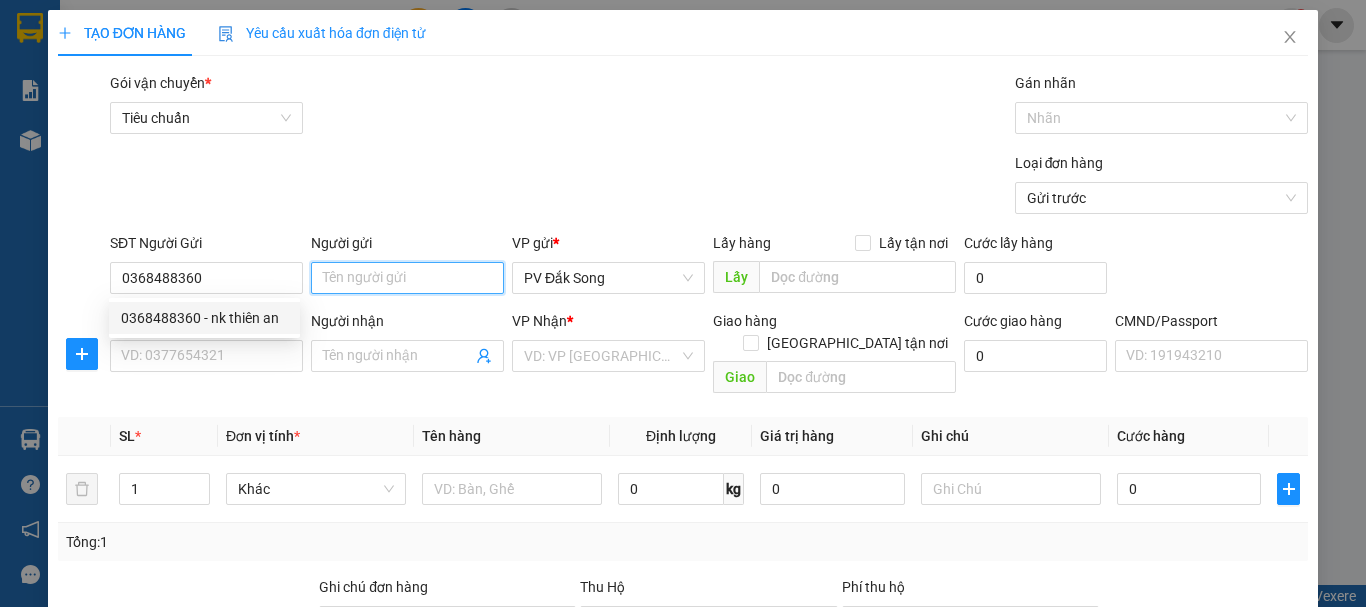 click on "Người gửi" at bounding box center [407, 278] 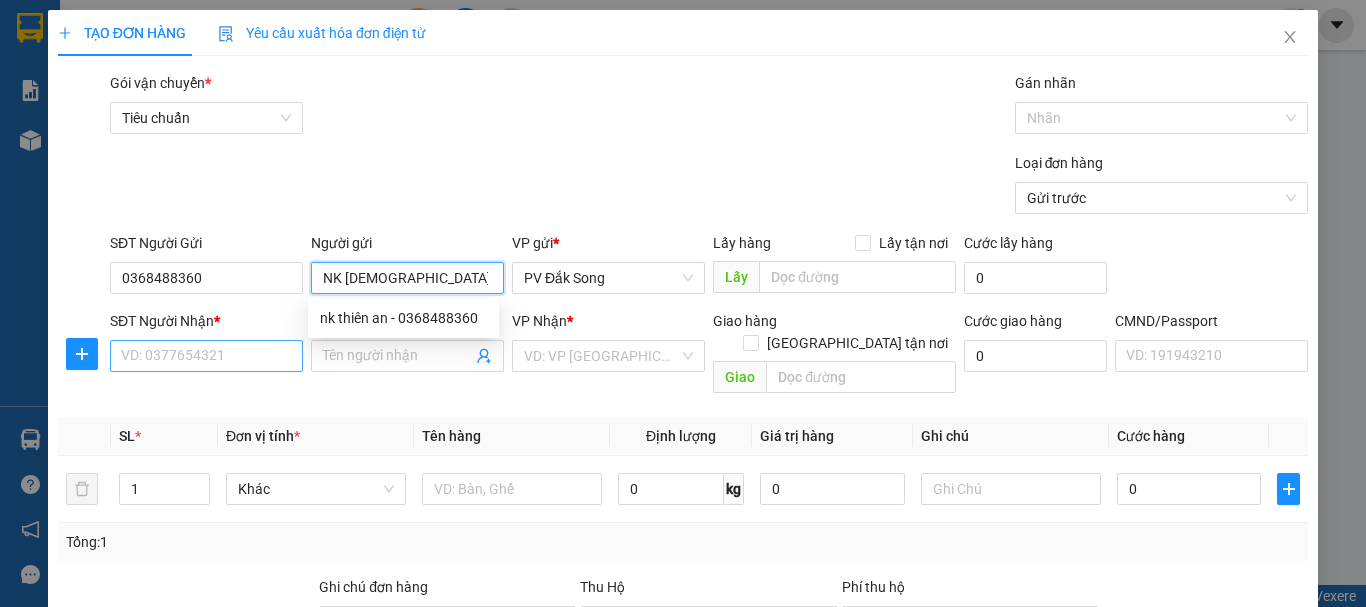 type on "NK THIÊN AN" 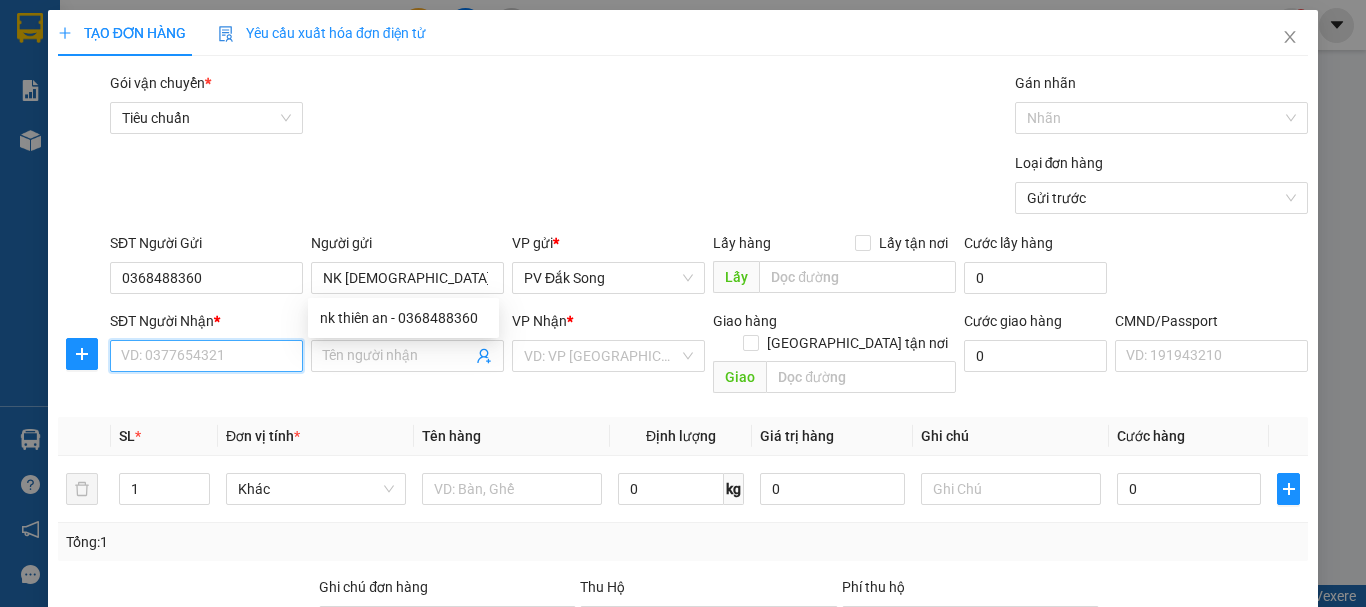 click on "SĐT Người Nhận  *" at bounding box center [206, 356] 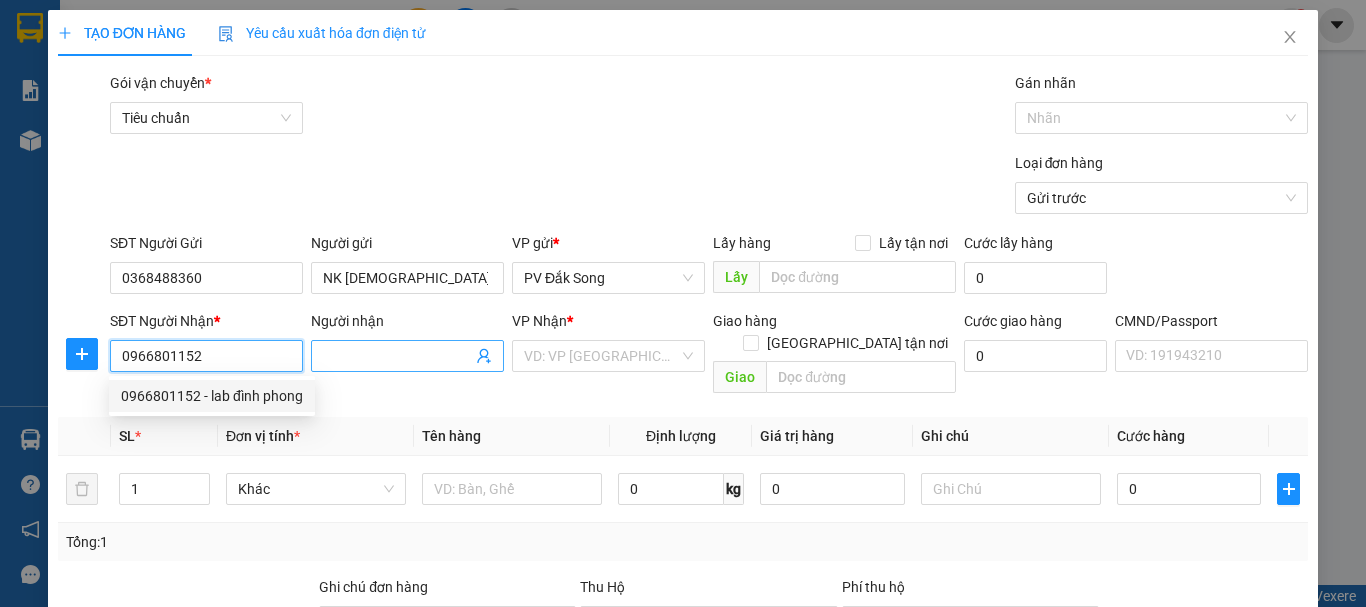 type on "0966801152" 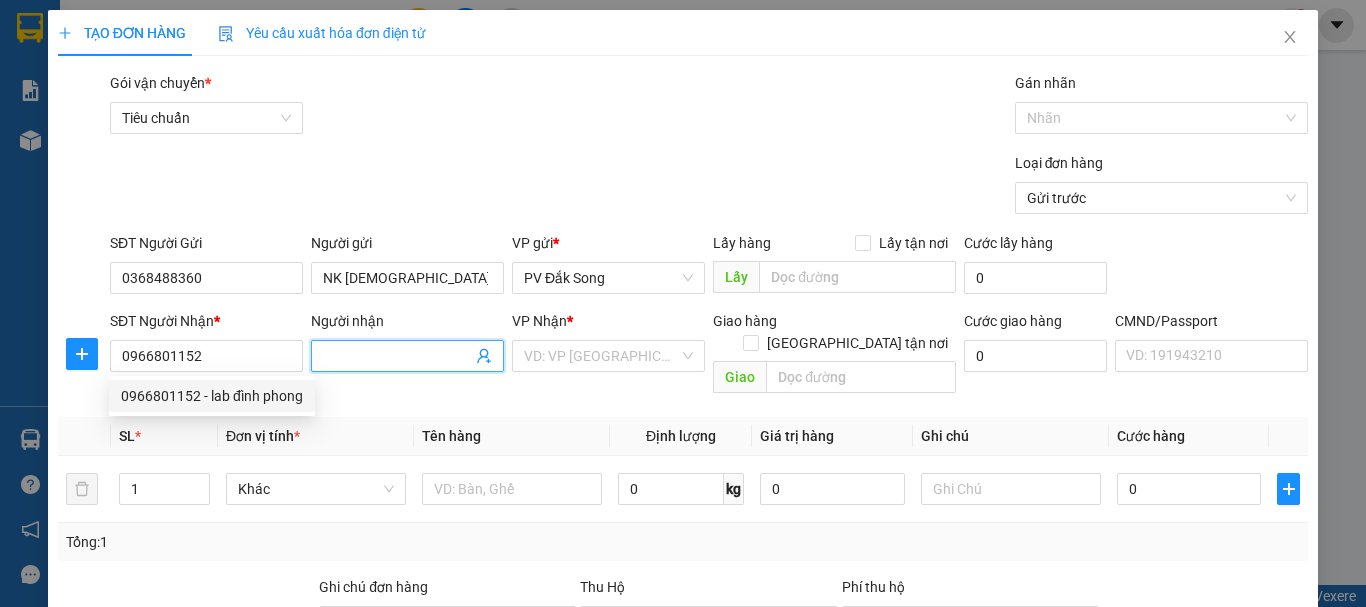 click on "Người nhận" at bounding box center [397, 356] 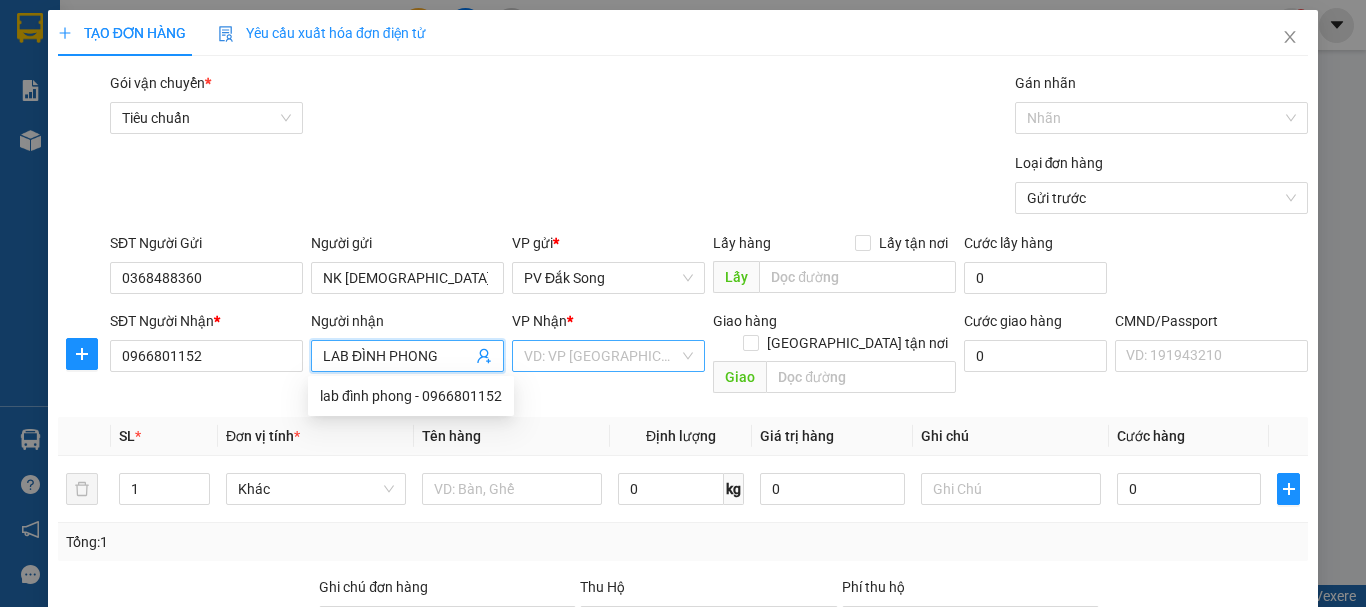 type on "LAB ĐÌNH PHONG" 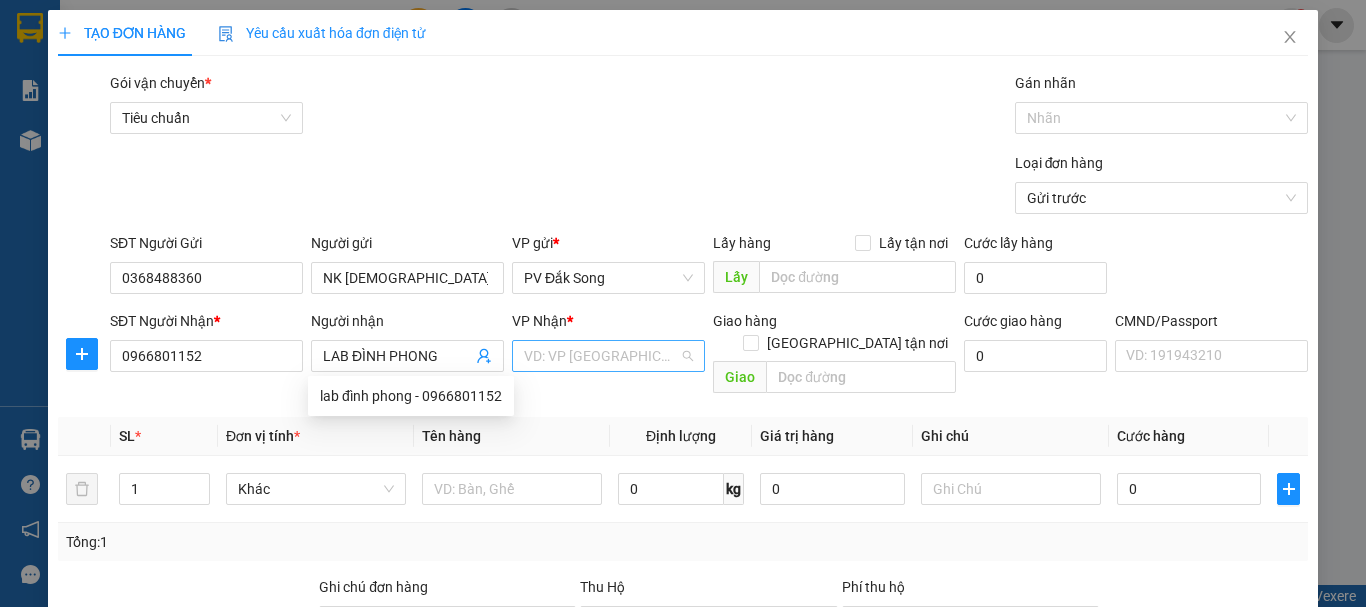 click at bounding box center (601, 356) 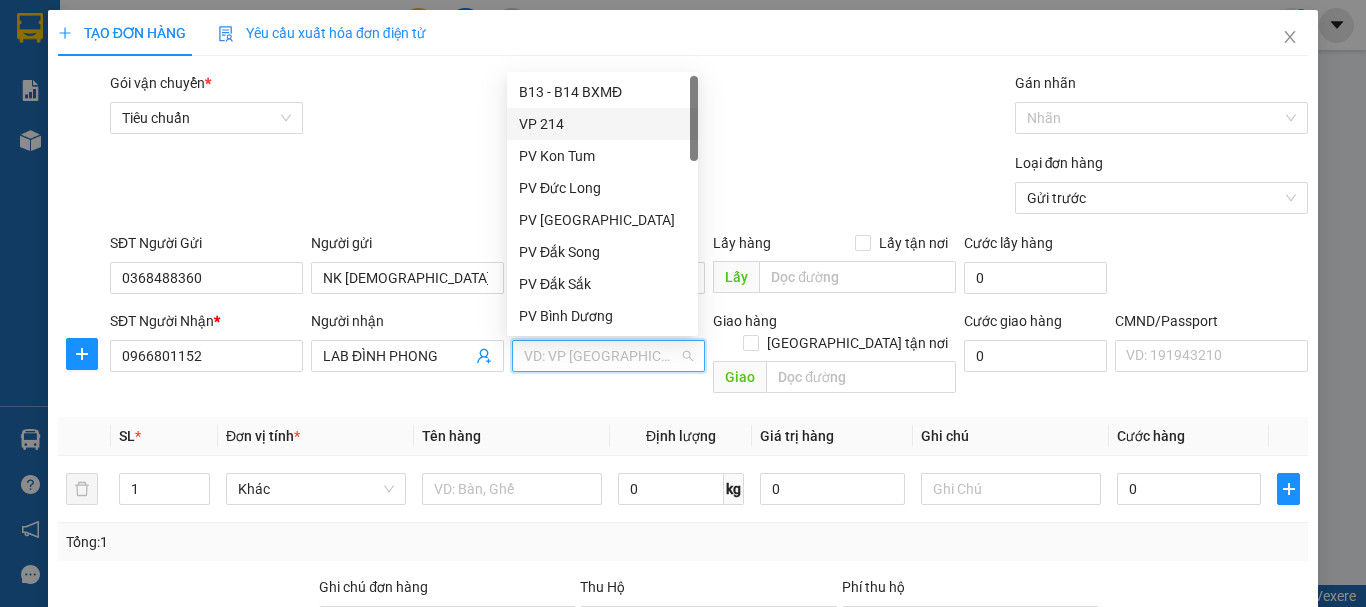 click on "VP 214" at bounding box center (602, 124) 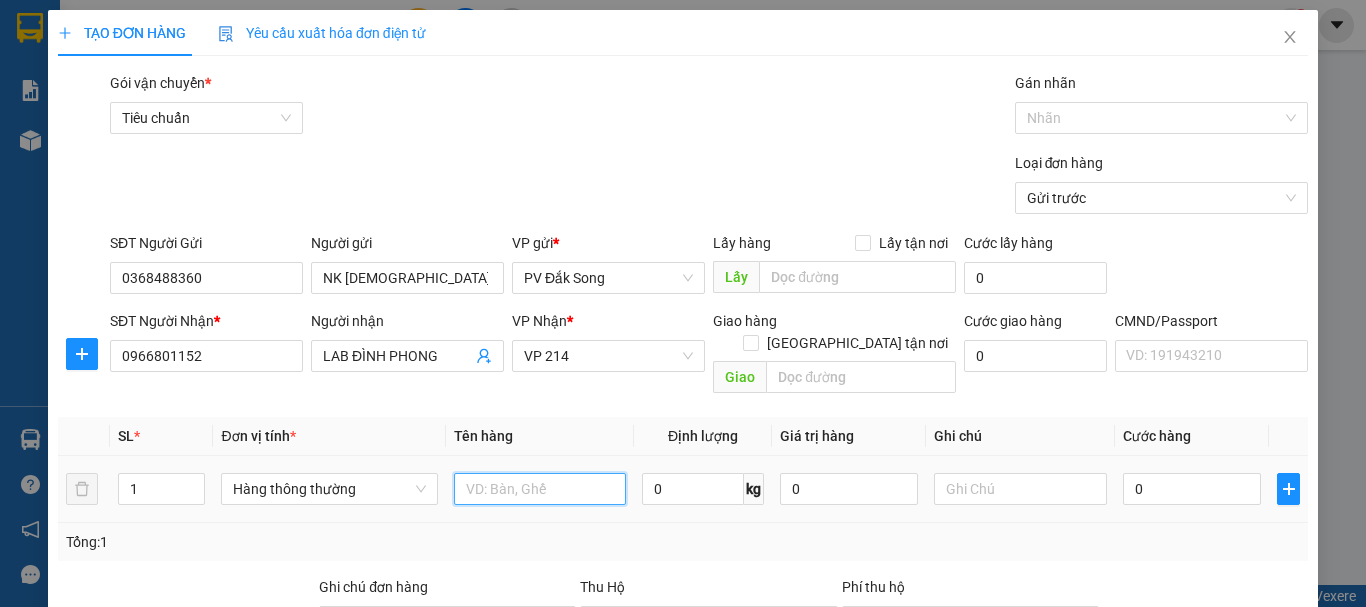 click at bounding box center [540, 489] 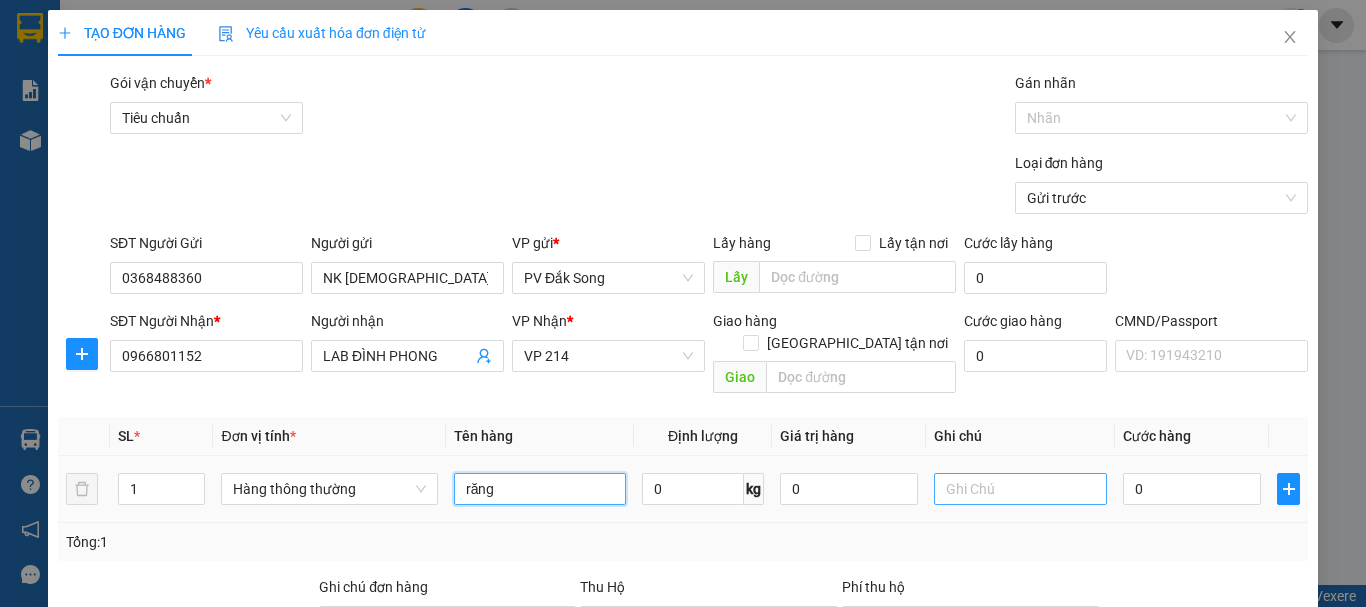 type on "răng" 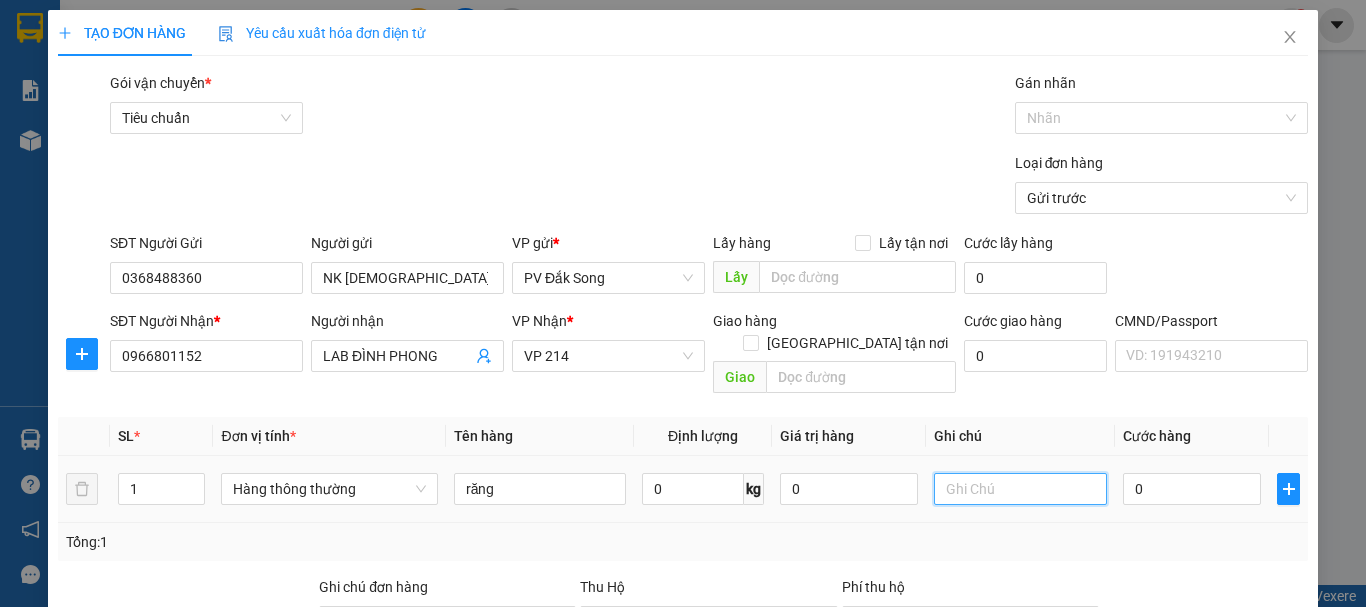 click at bounding box center [1020, 489] 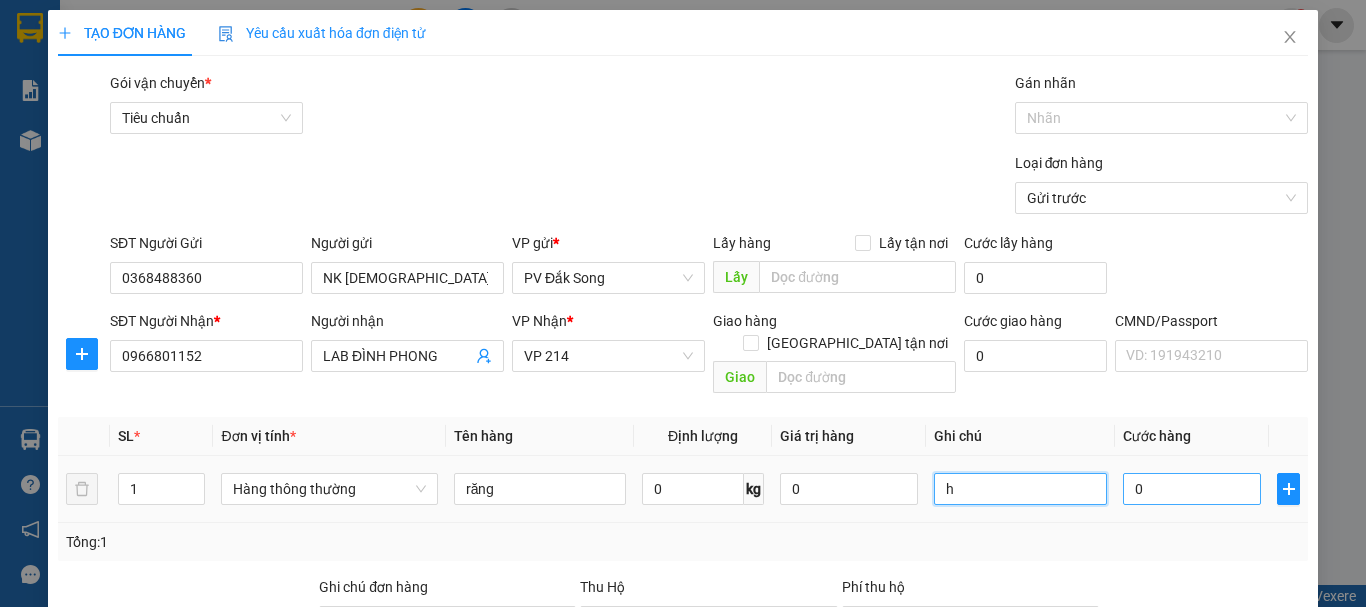 type on "h" 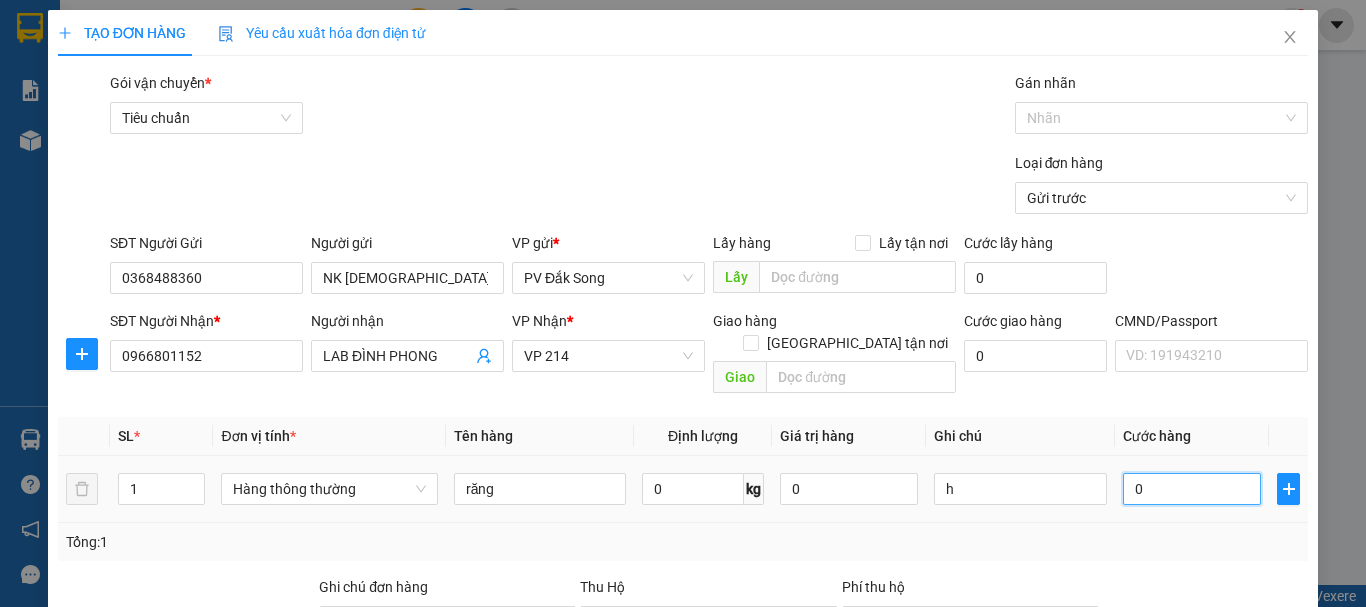 click on "0" at bounding box center [1192, 489] 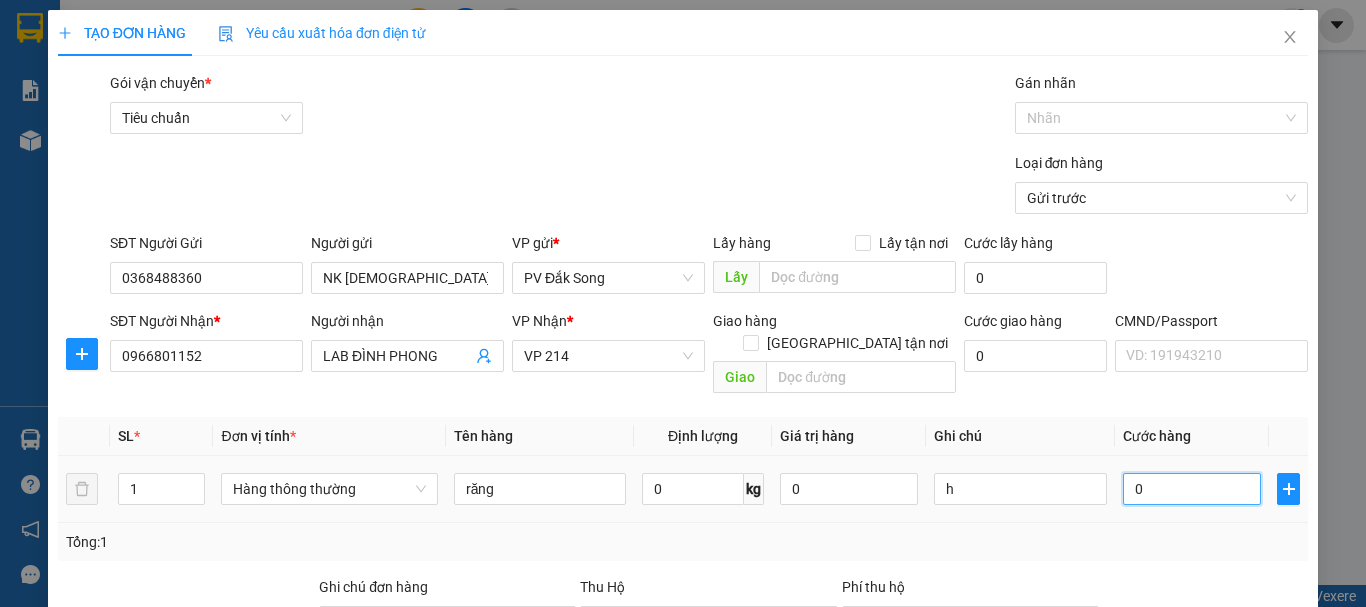 type on "003" 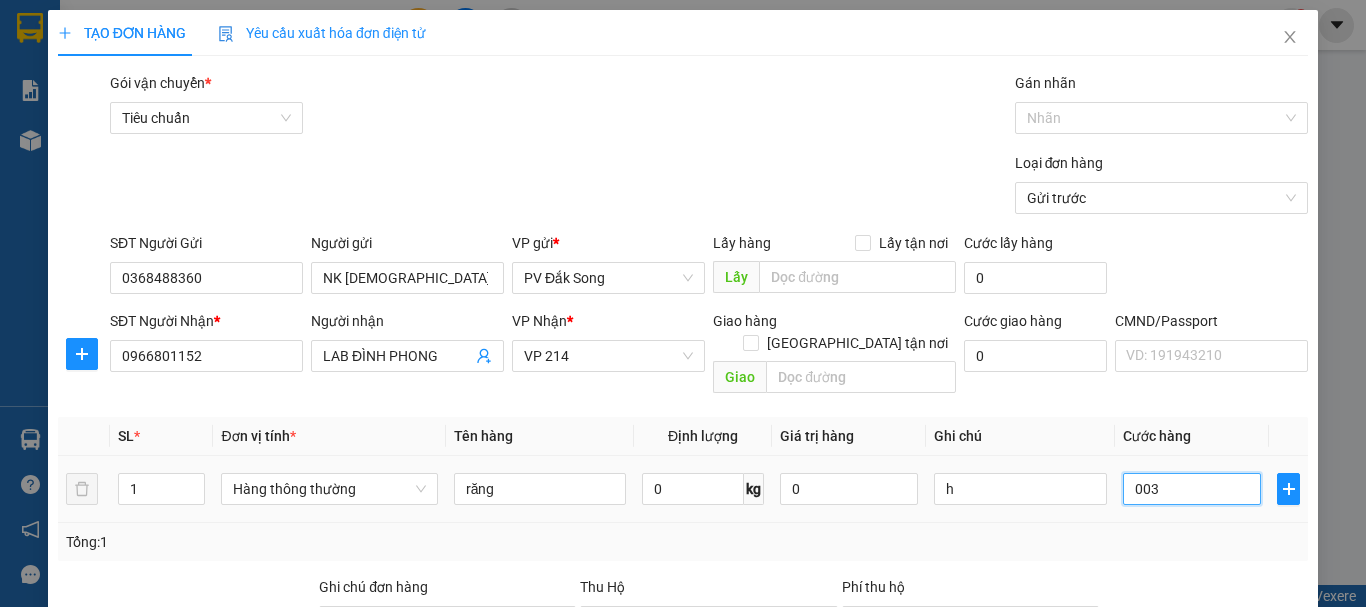 type on "0.030" 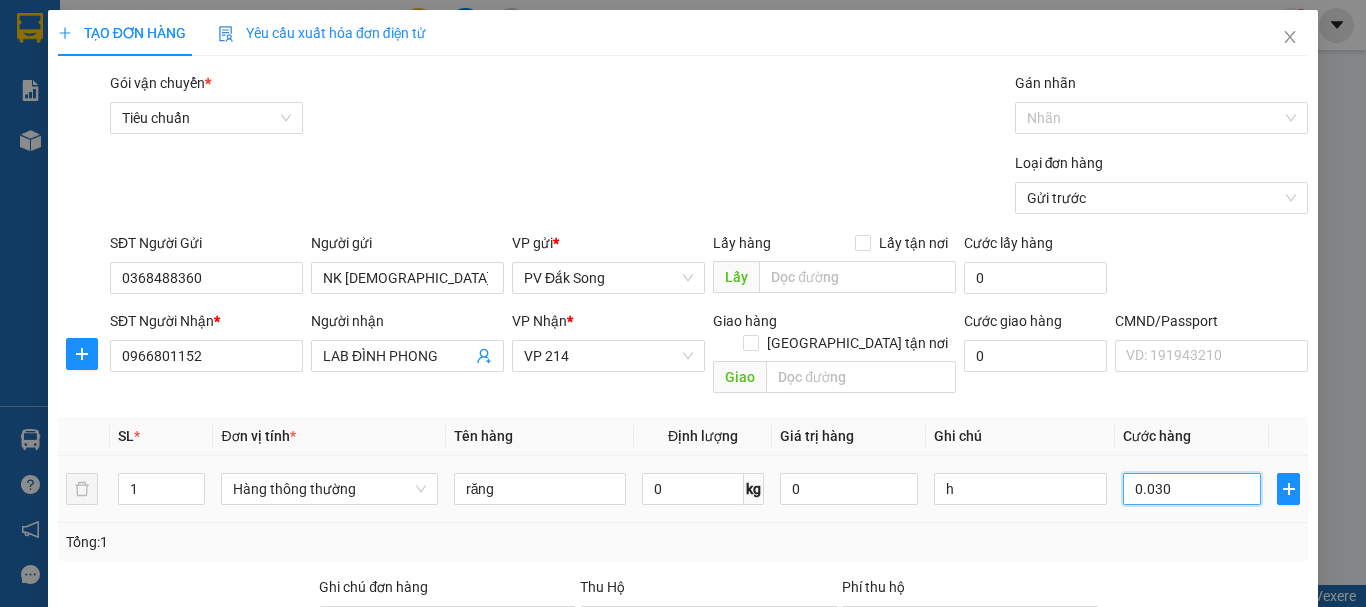 type on "00.300" 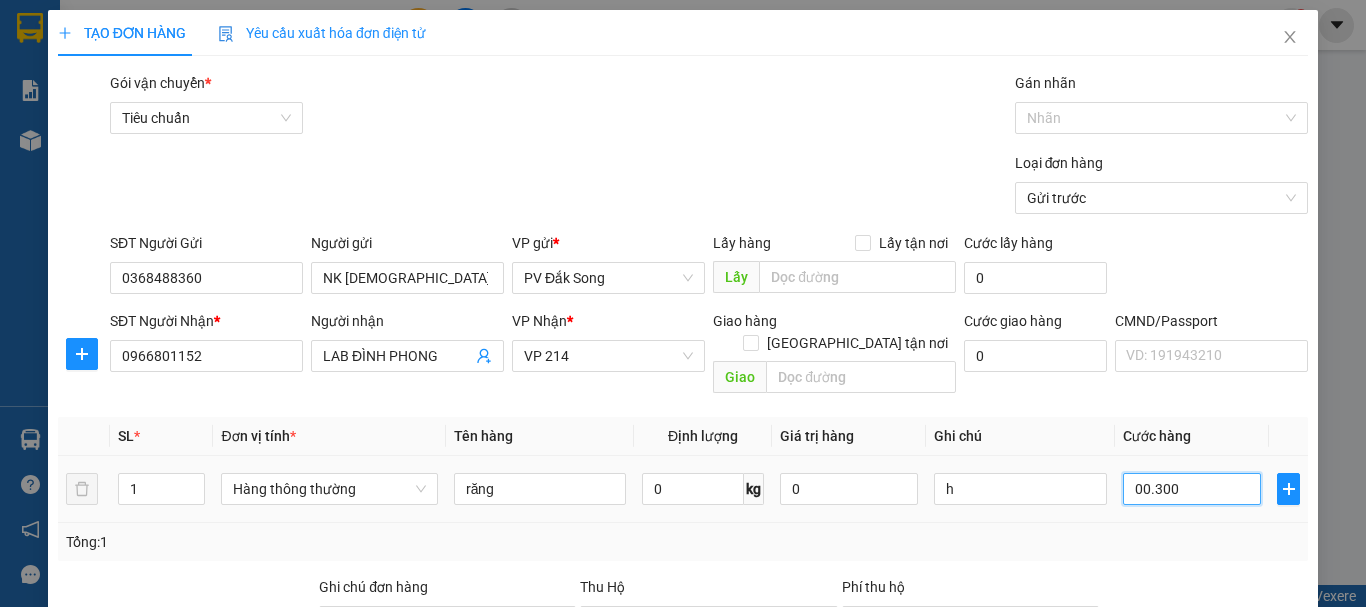 type on "300" 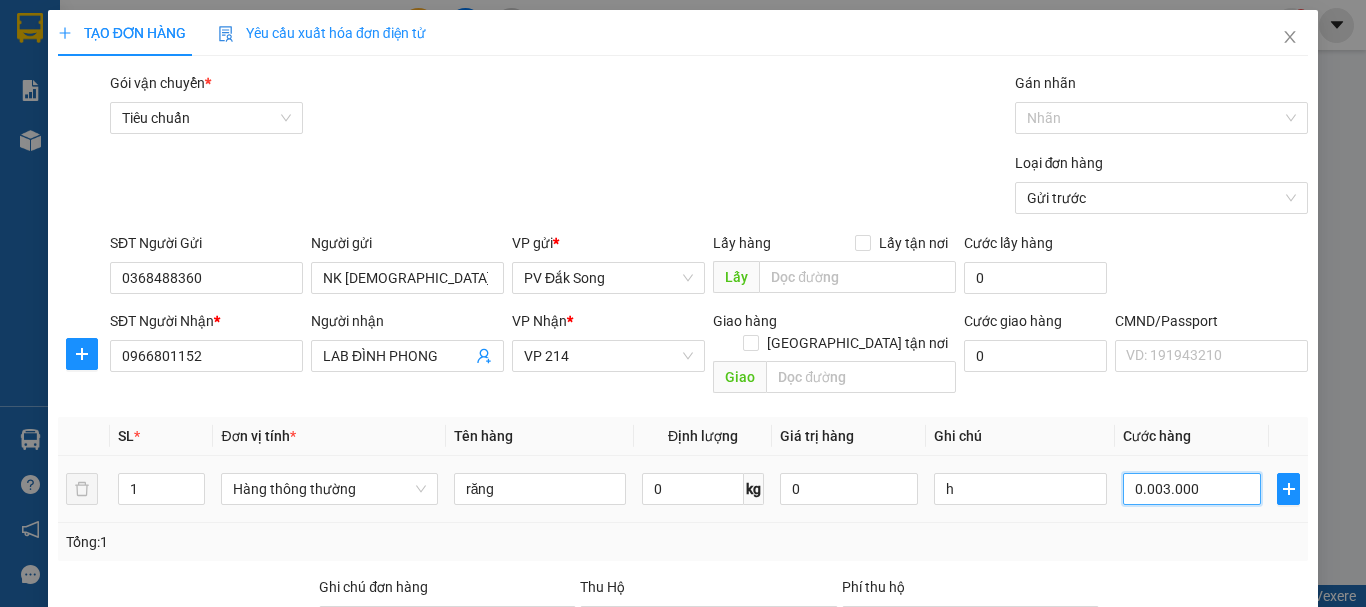 type on "000.030.000" 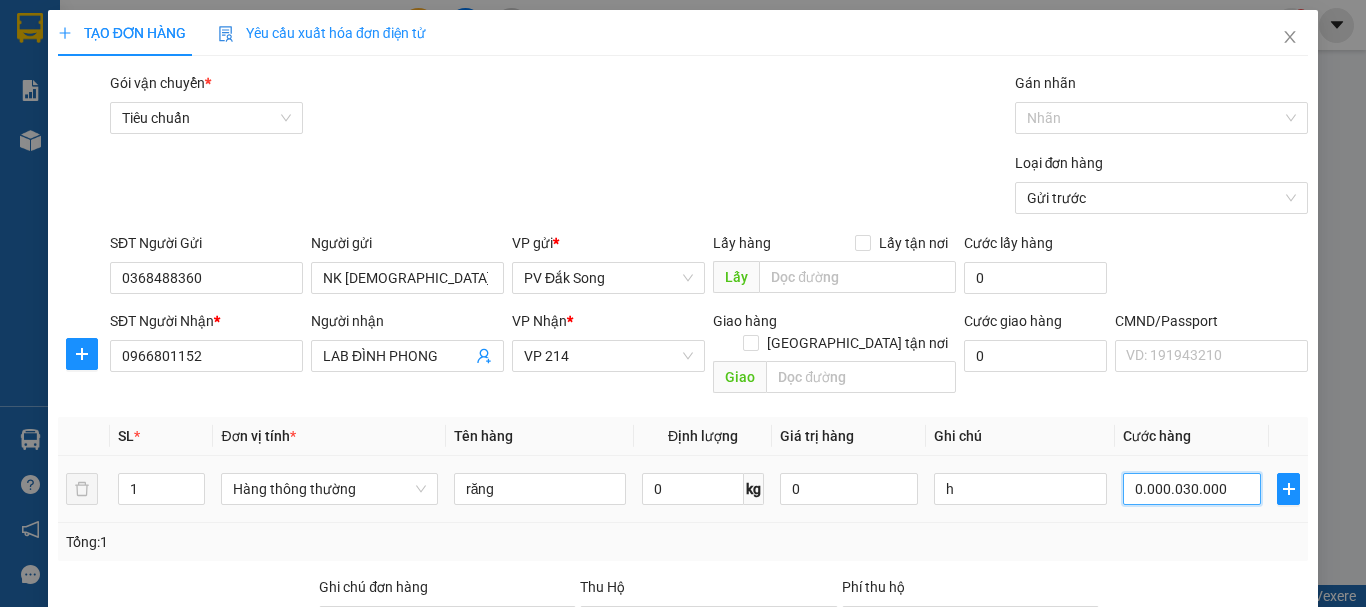 type on "0.000.030.000\" 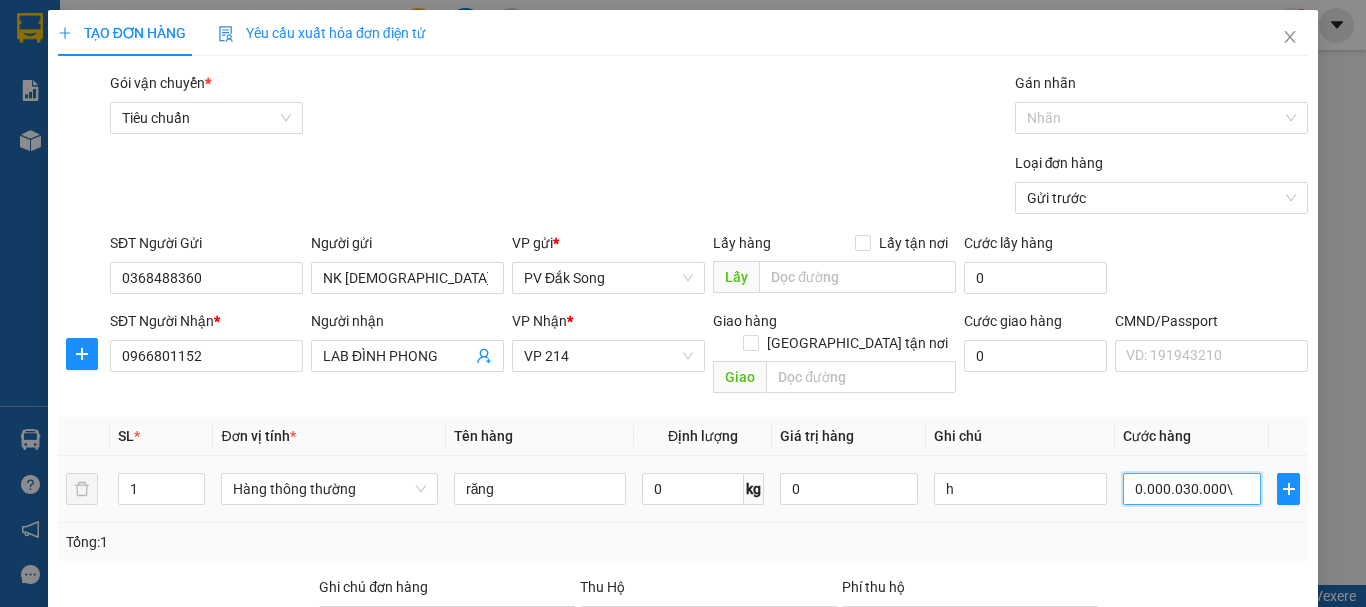 type on "0.000.030.000" 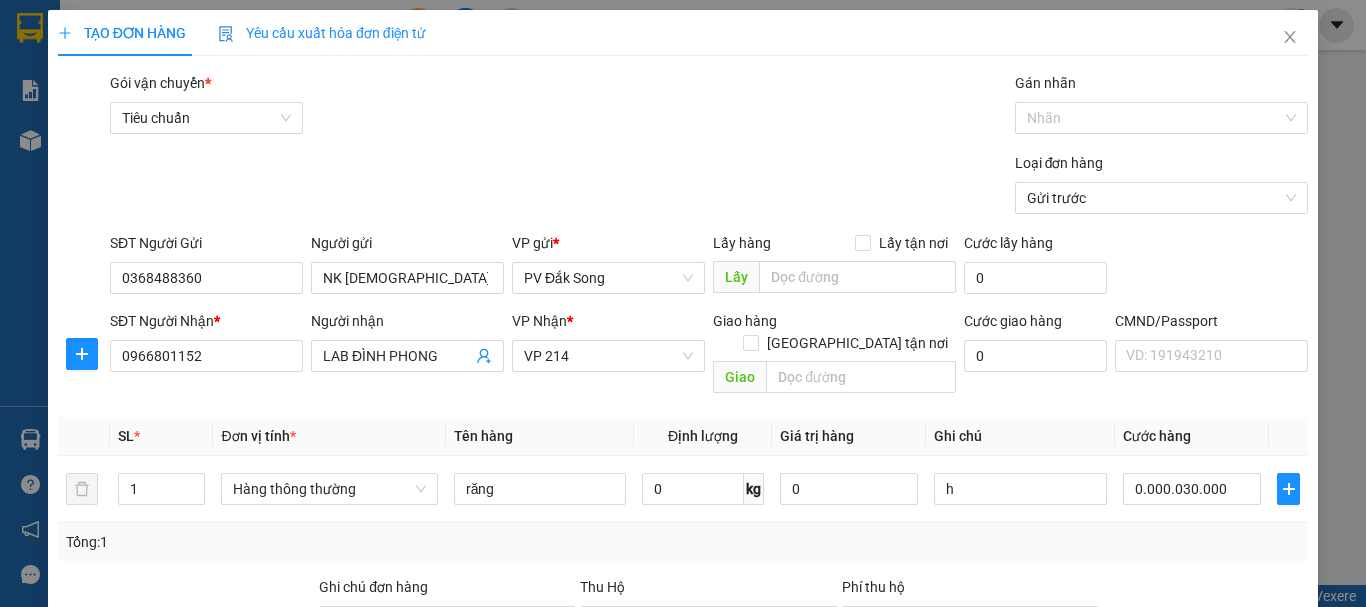 type on "30.000" 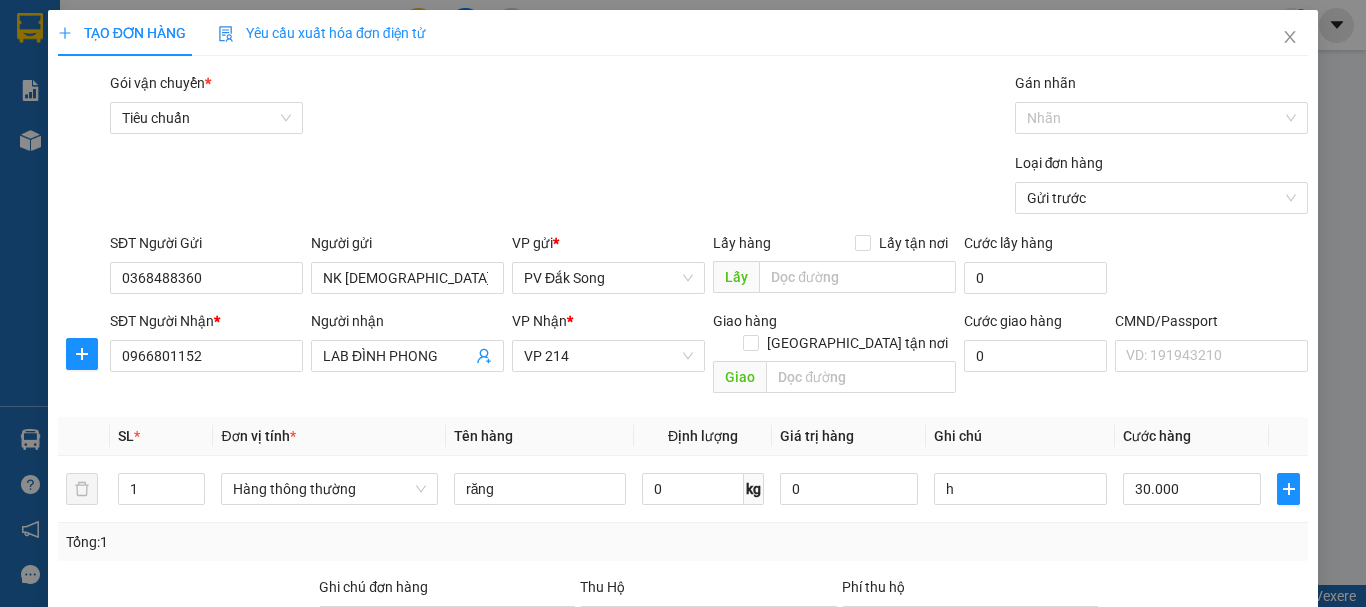 click at bounding box center (1205, 611) 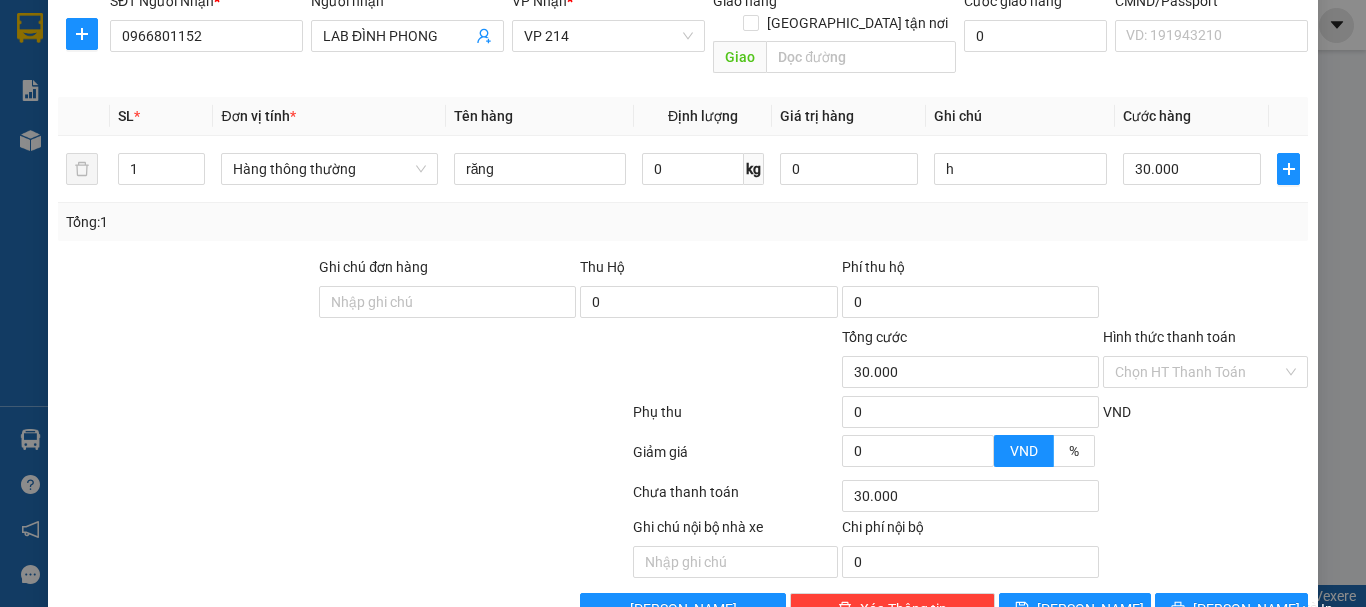 scroll, scrollTop: 355, scrollLeft: 0, axis: vertical 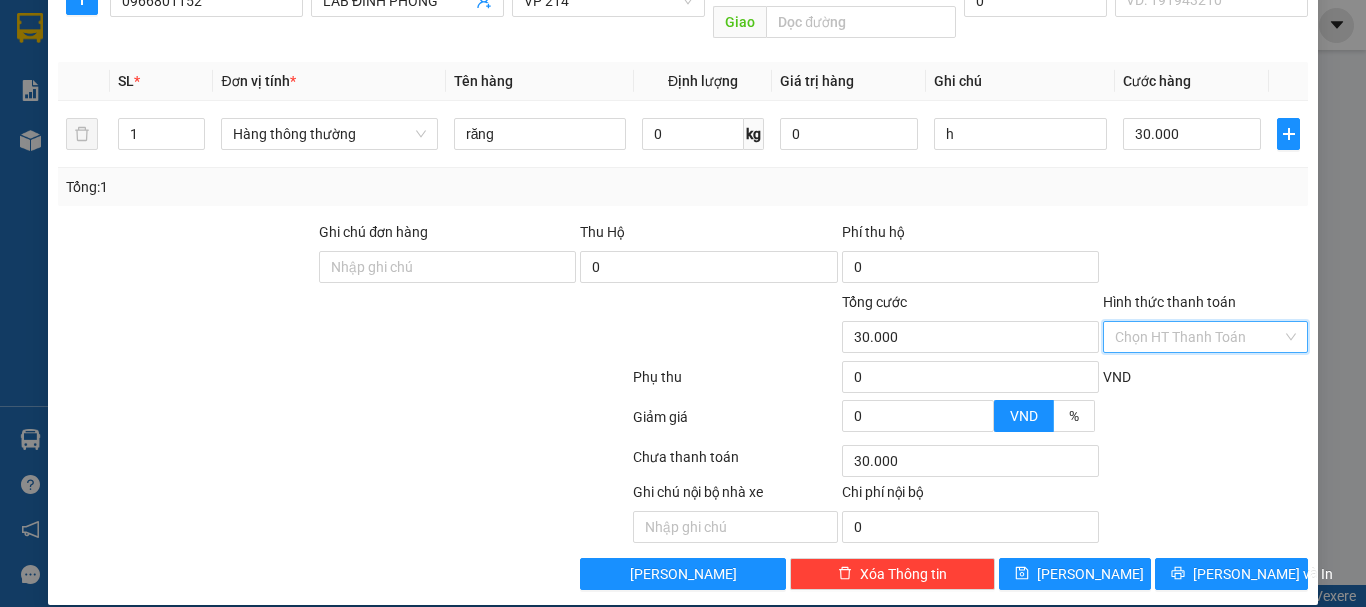 click on "Hình thức thanh toán" at bounding box center [1198, 337] 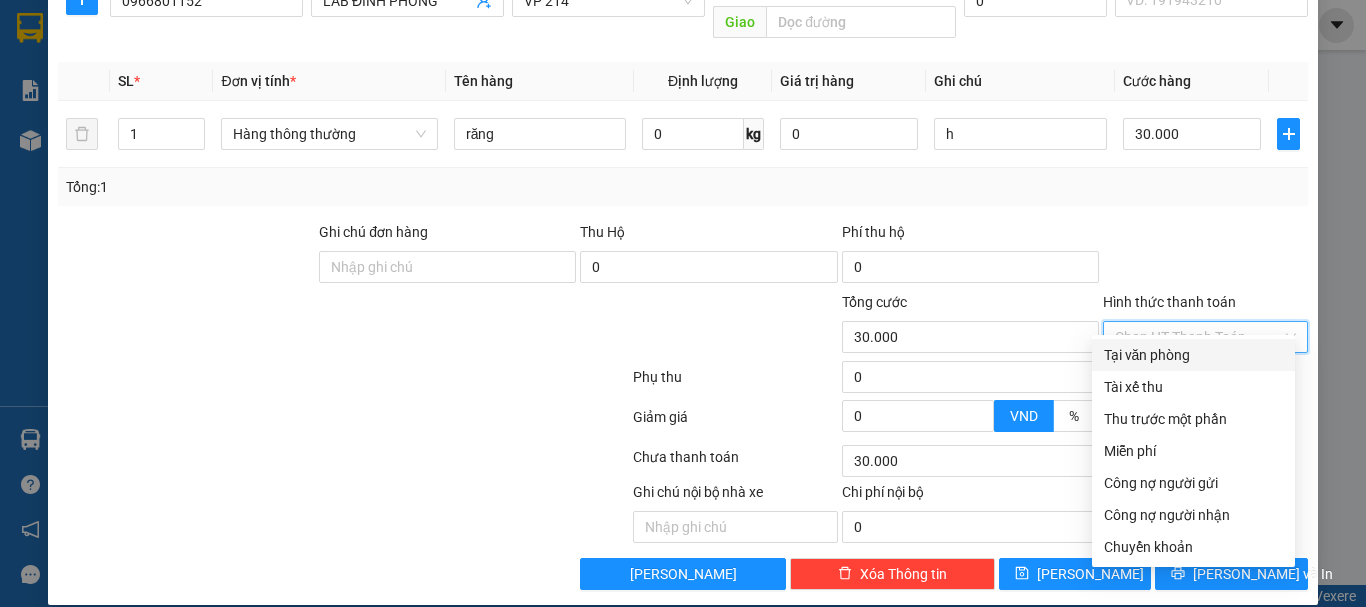 click on "Tại văn phòng" at bounding box center [1193, 355] 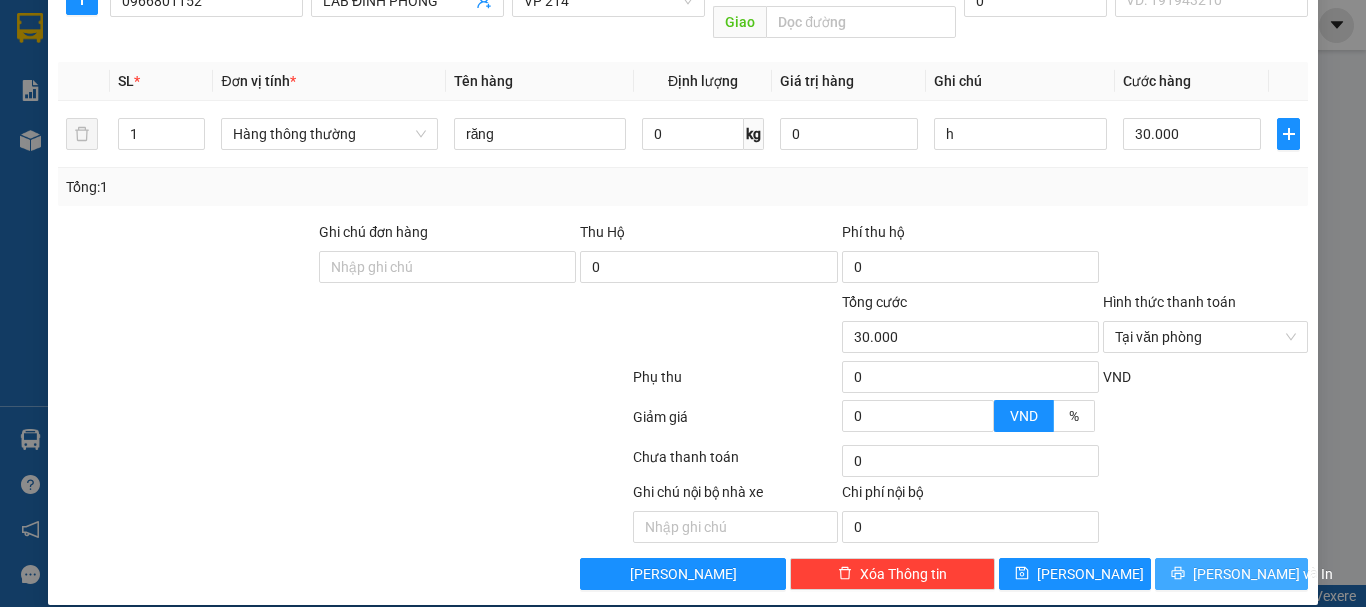click on "[PERSON_NAME] và In" at bounding box center [1231, 574] 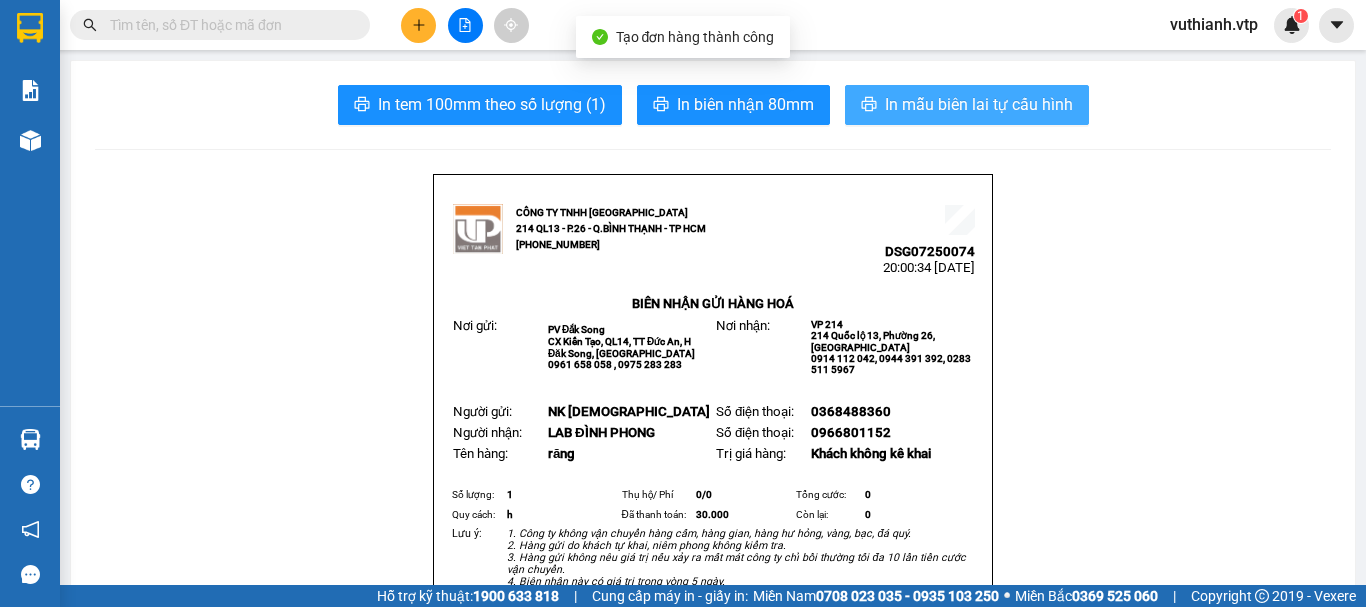 click on "In mẫu biên lai tự cấu hình" at bounding box center (979, 104) 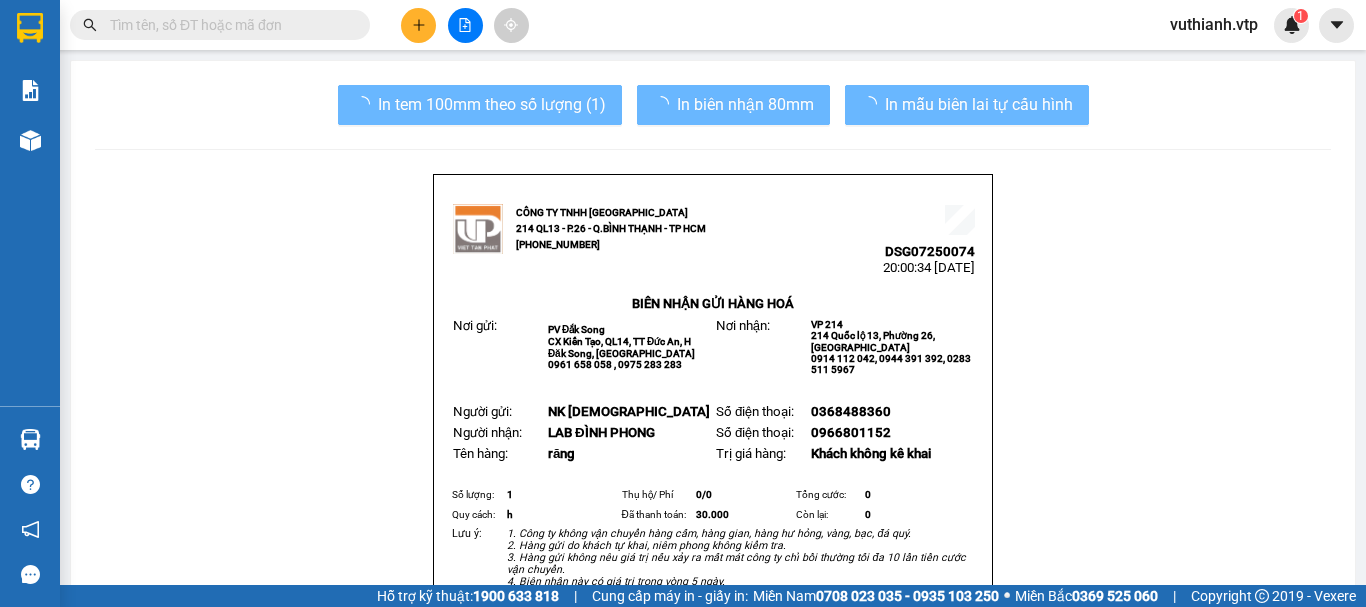 scroll, scrollTop: 0, scrollLeft: 0, axis: both 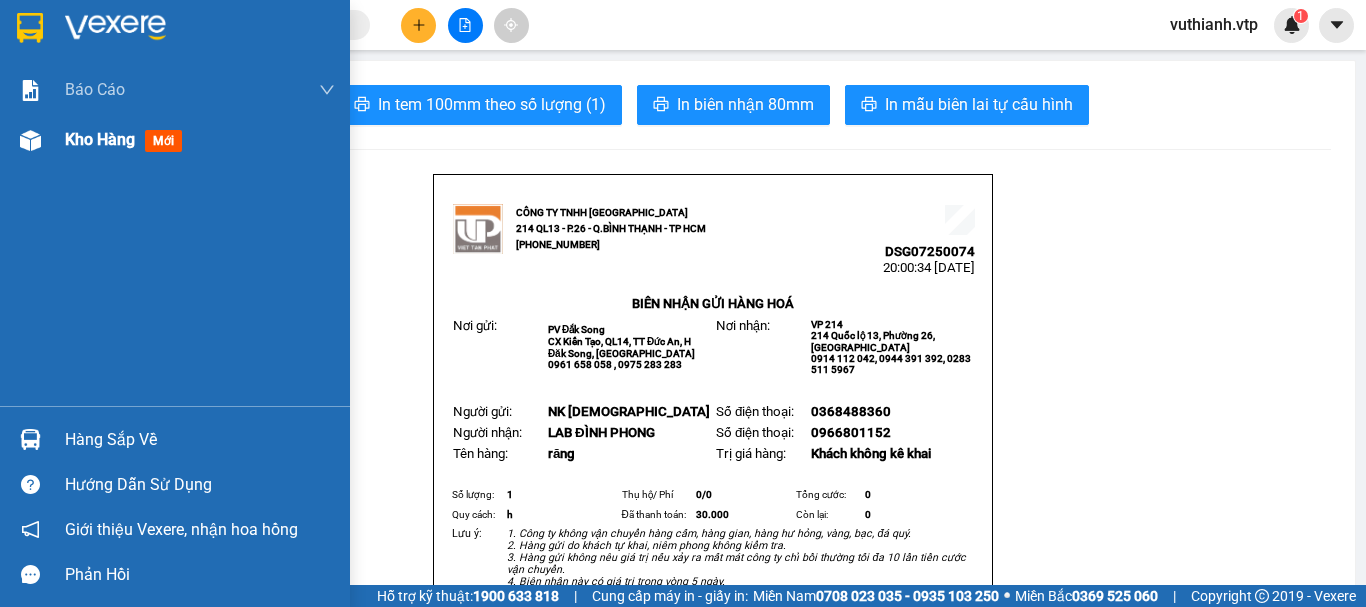 click on "Kho hàng mới" at bounding box center [175, 140] 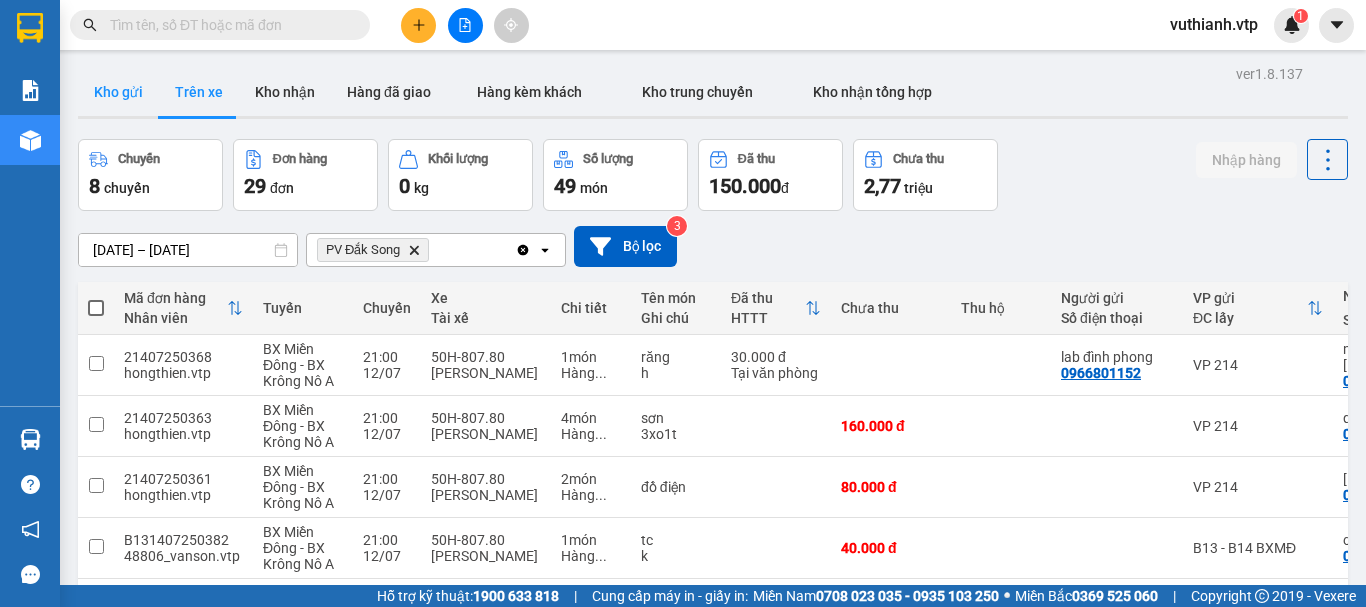 click on "Kho gửi" at bounding box center (118, 92) 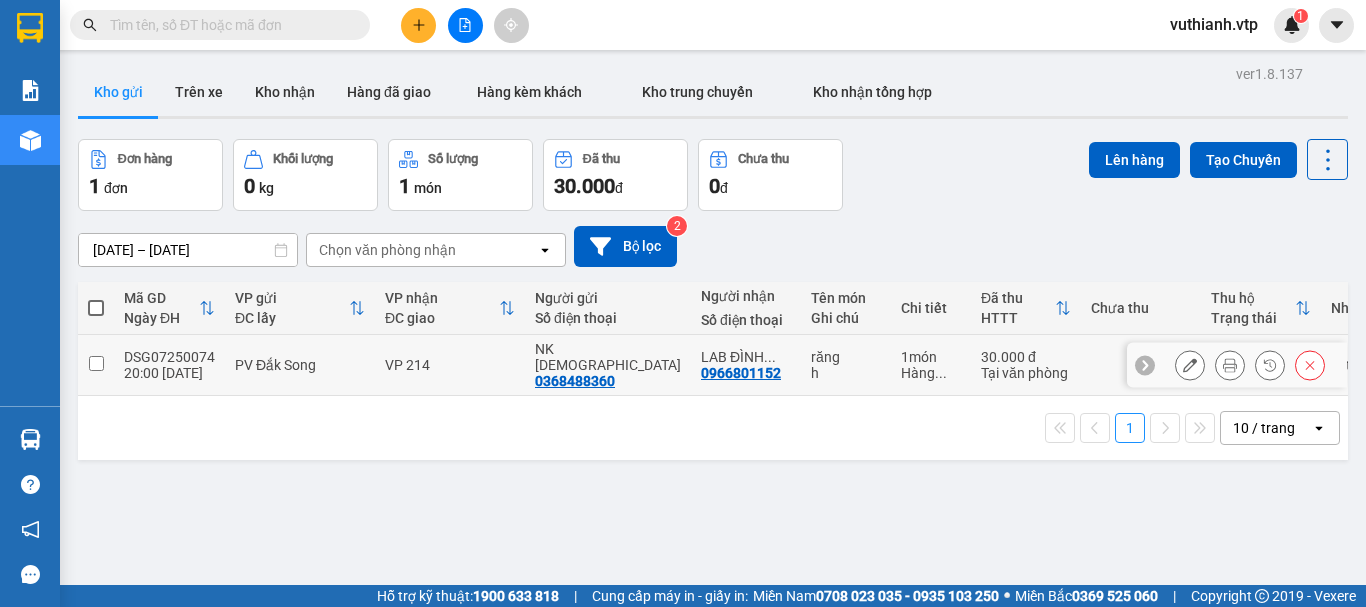 click at bounding box center [96, 363] 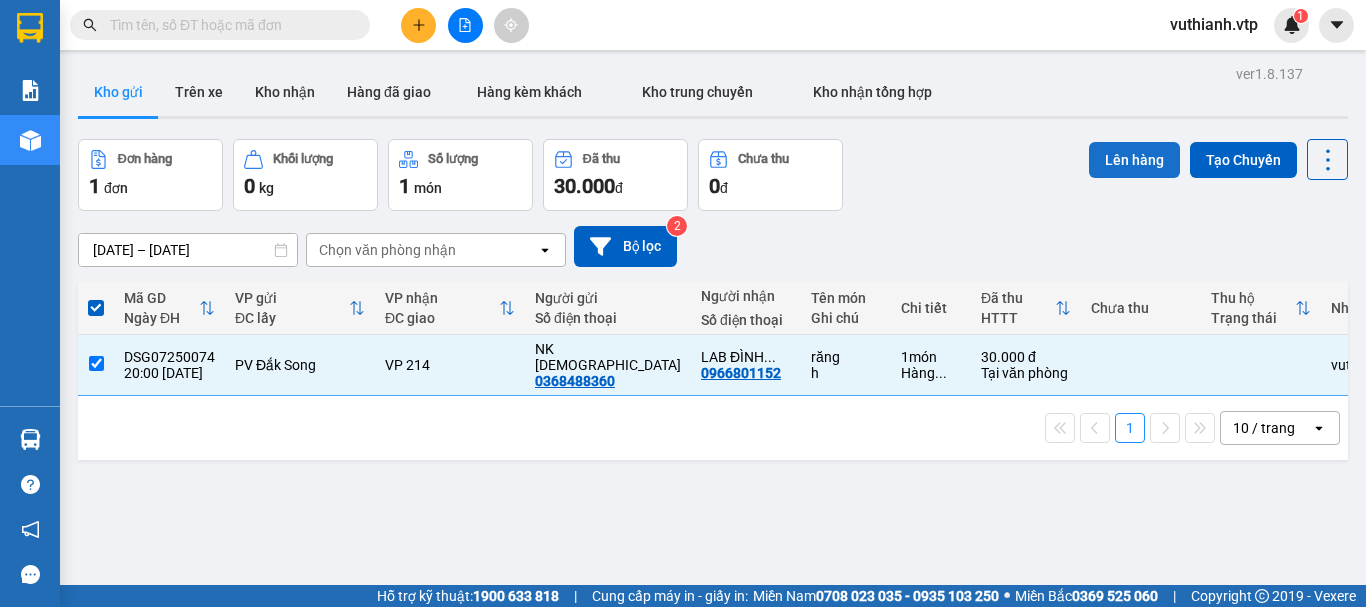 click on "Lên hàng" at bounding box center (1134, 160) 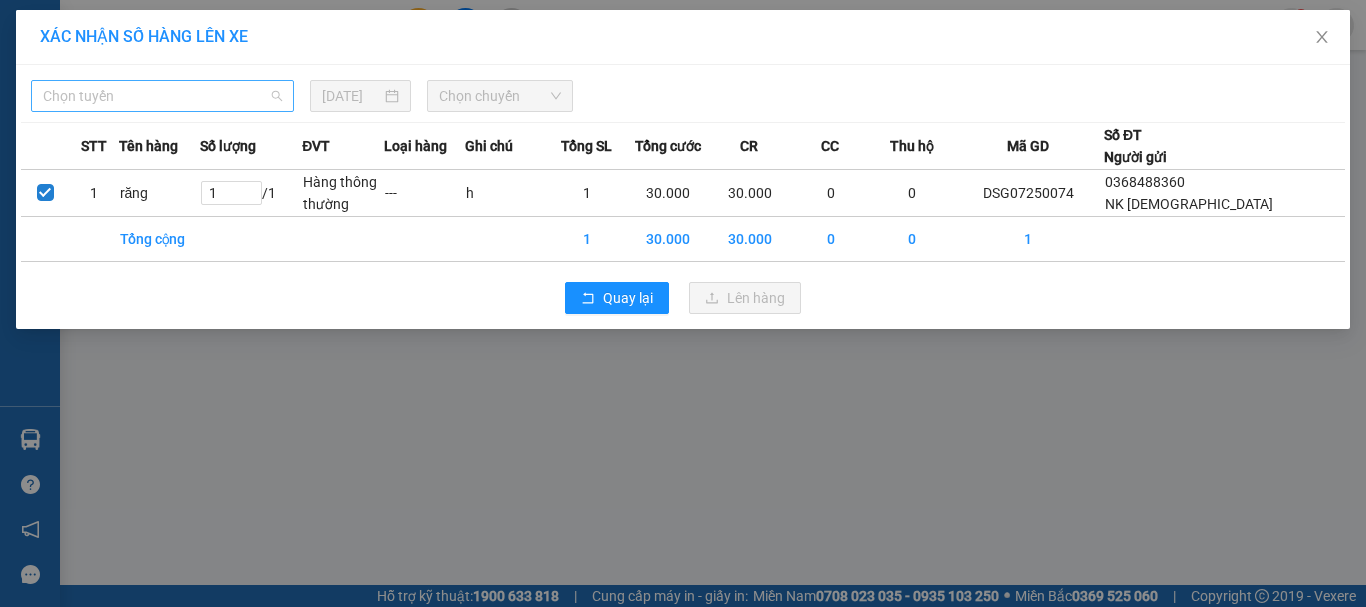 click on "Chọn tuyến" at bounding box center (162, 96) 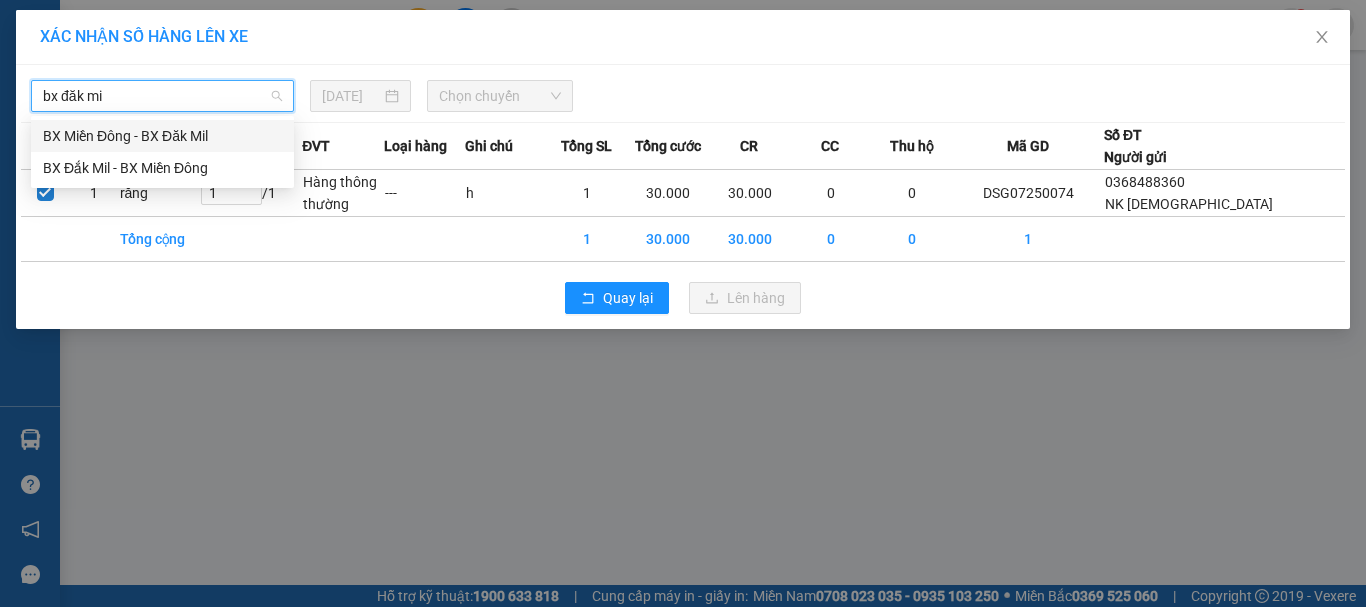 type on "bx đăk mil" 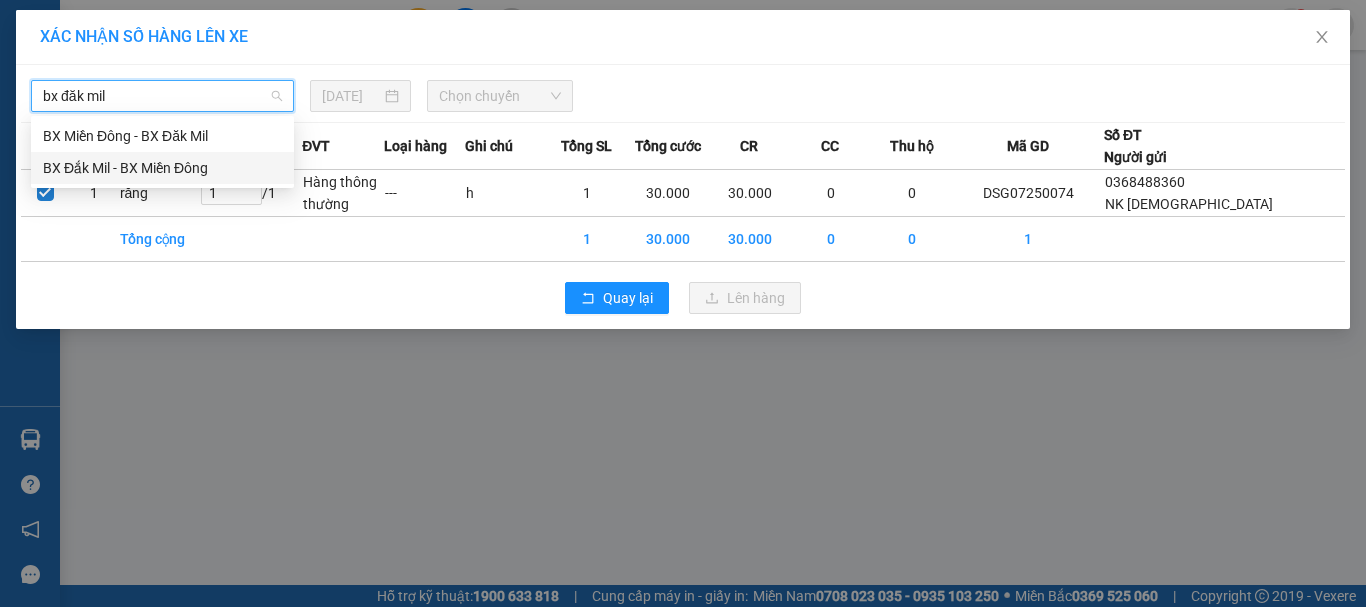 click on "BX Đắk Mil - BX Miền Đông" at bounding box center (162, 168) 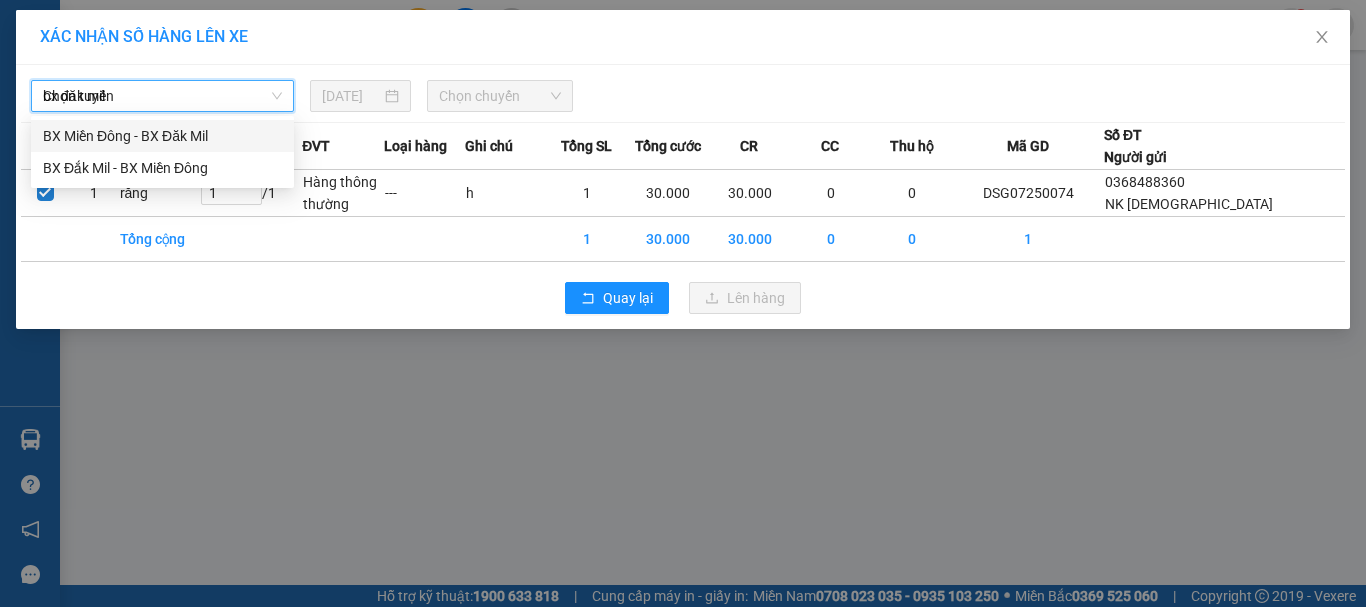 type 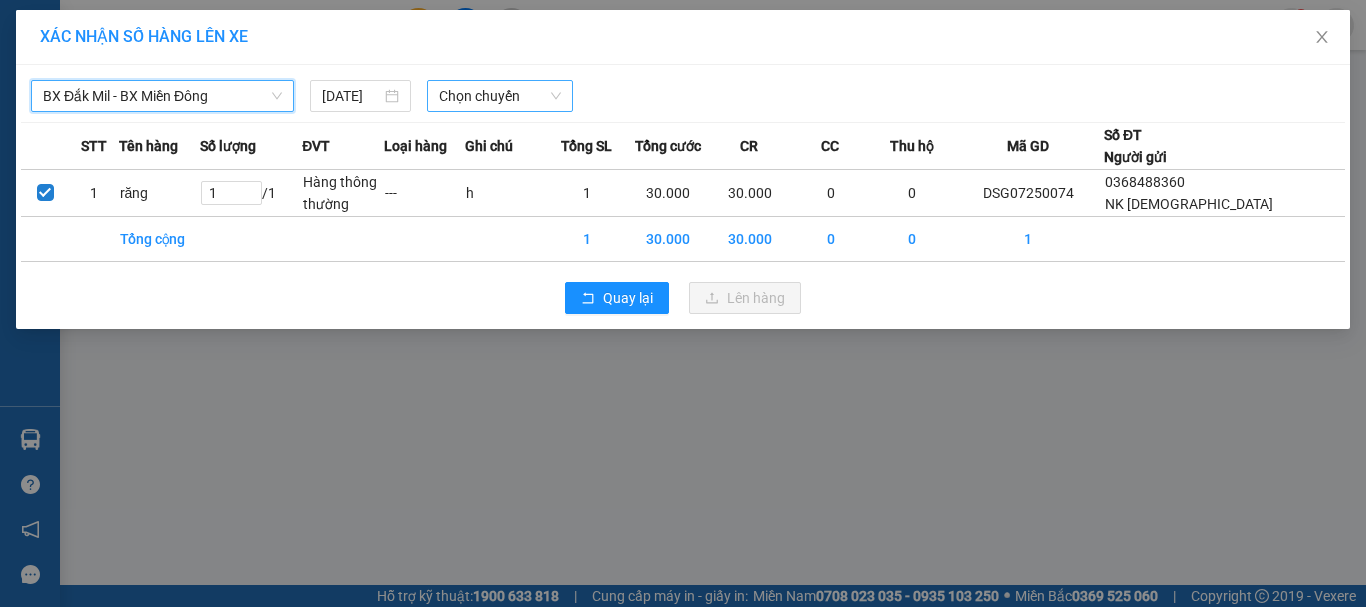click on "Chọn chuyến" at bounding box center [500, 96] 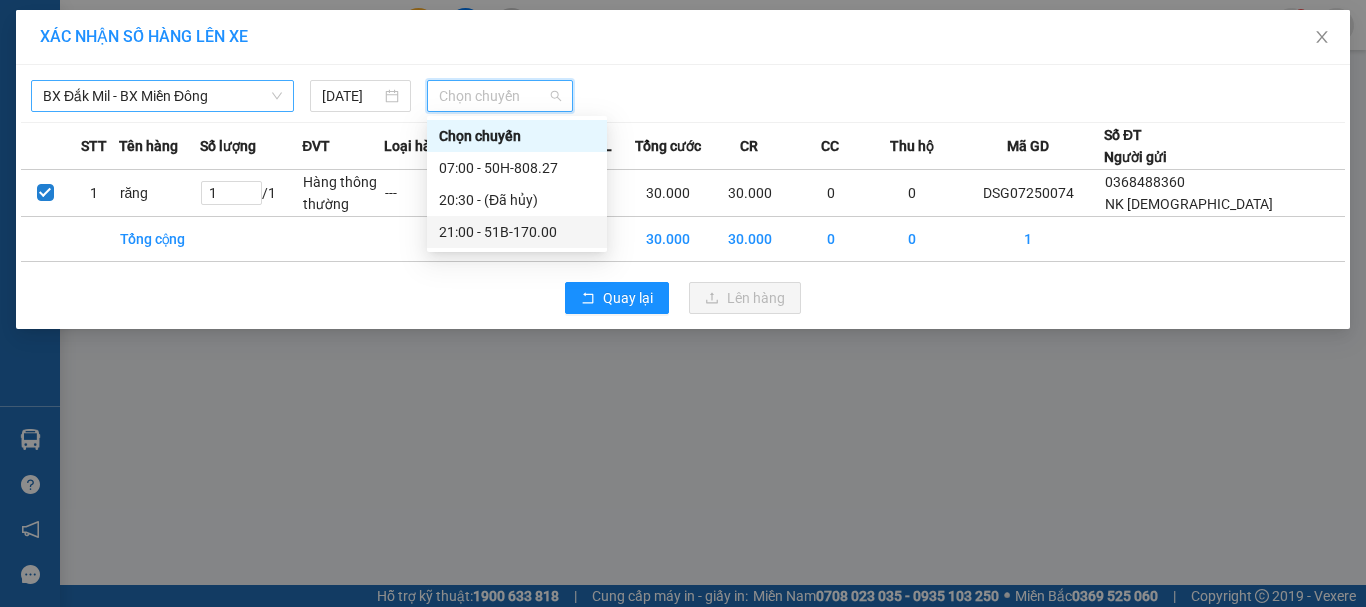 click on "21:00     - 51B-170.00" at bounding box center [517, 232] 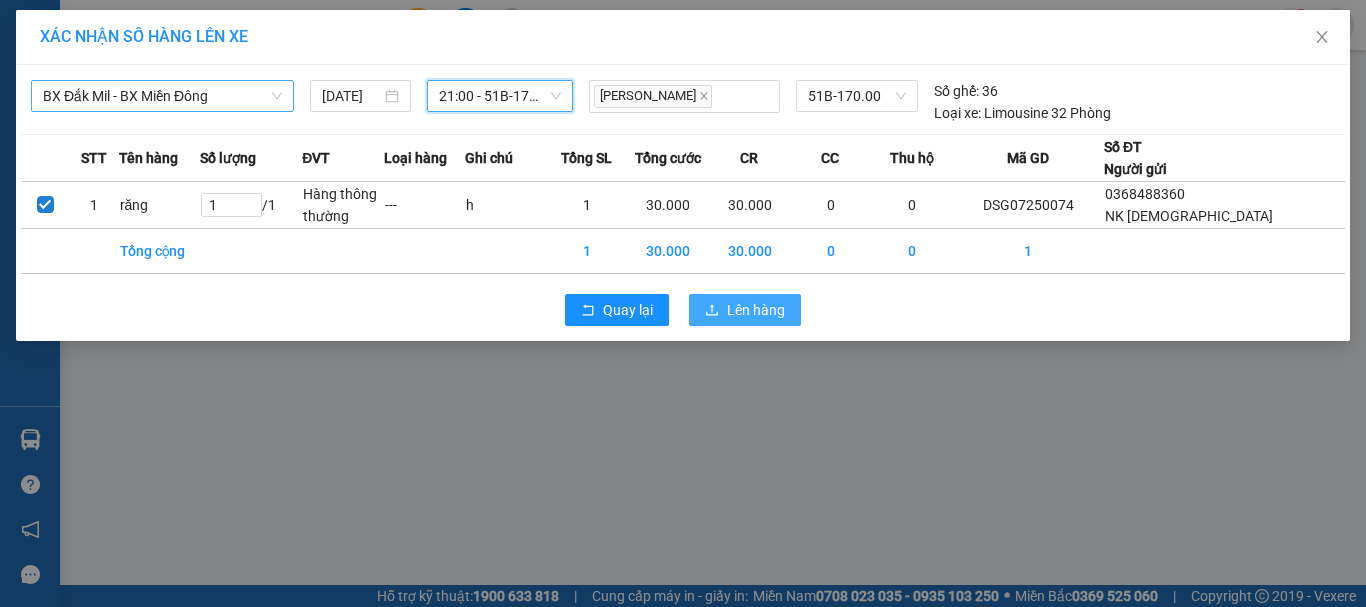 click on "Lên hàng" at bounding box center [756, 310] 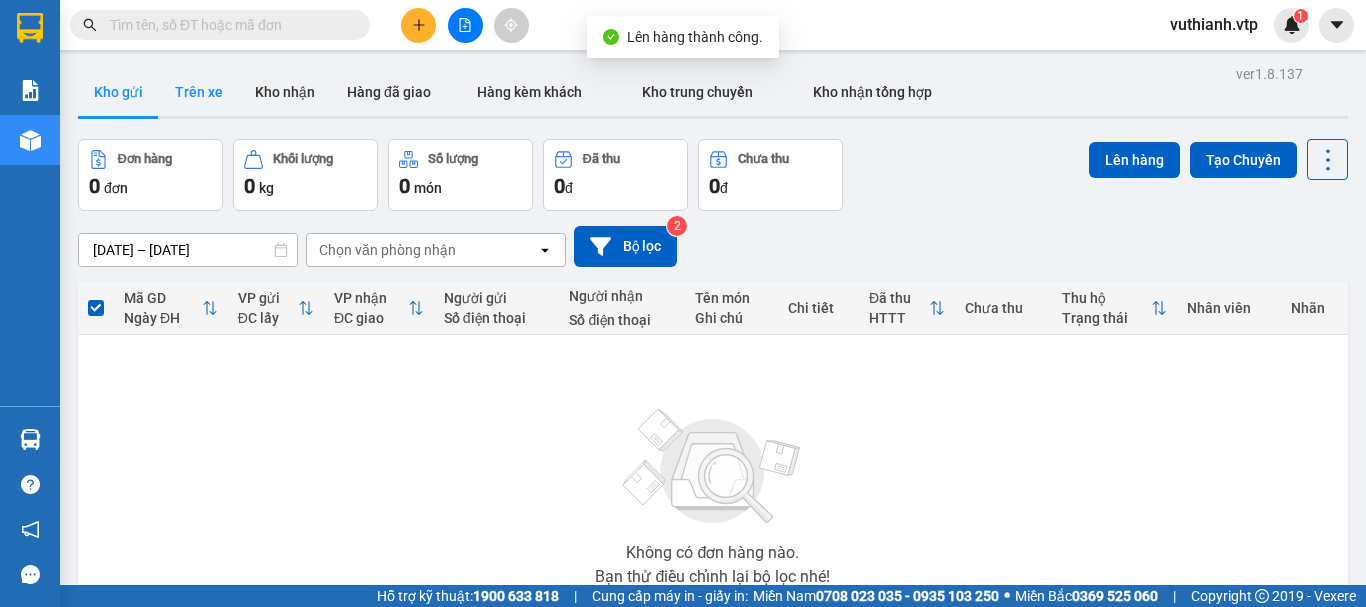 click on "Trên xe" at bounding box center [199, 92] 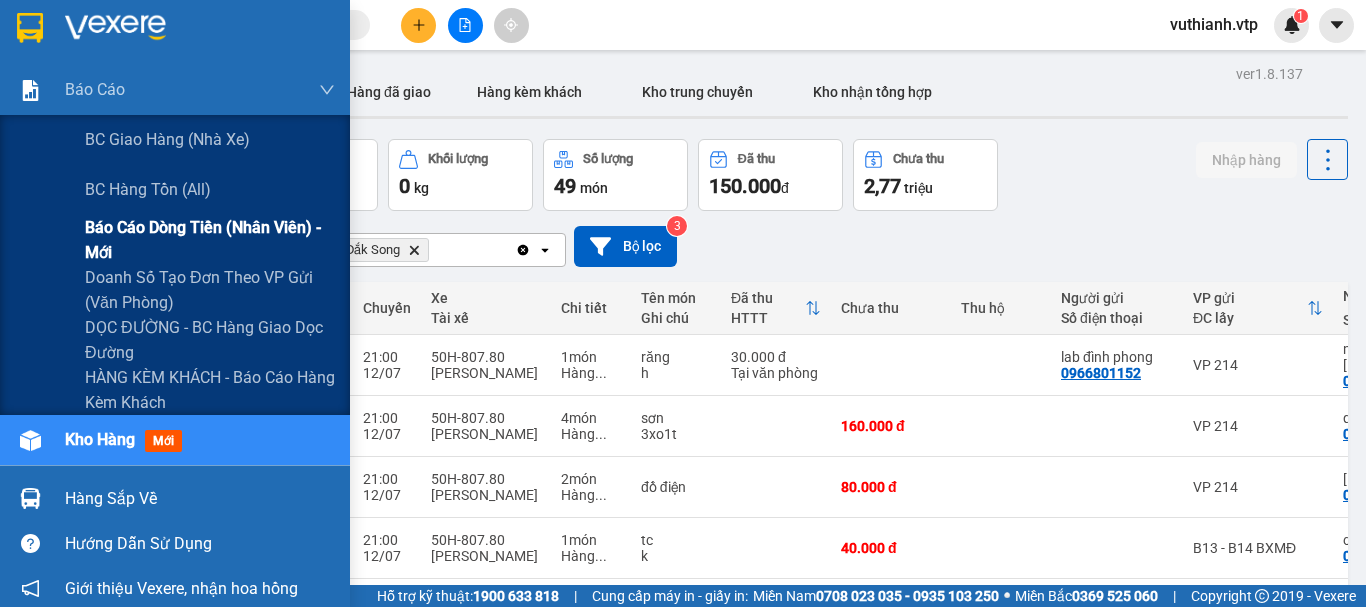 click on "Báo cáo dòng tiền (nhân viên) - mới" at bounding box center (210, 240) 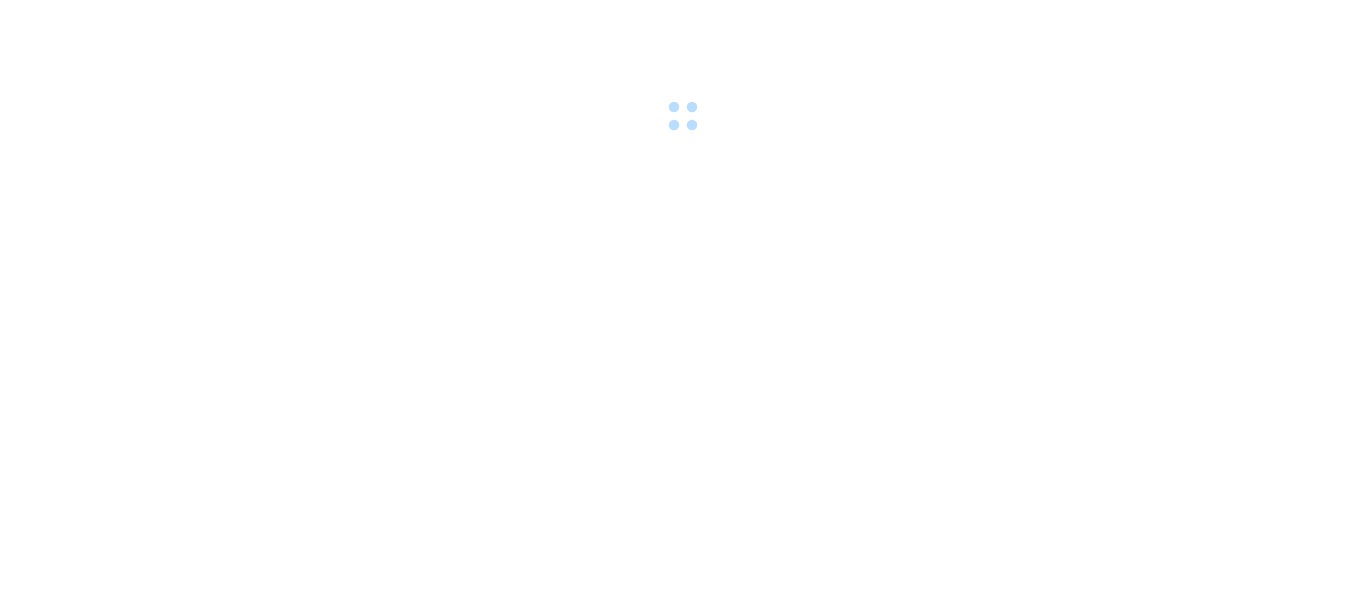 scroll, scrollTop: 0, scrollLeft: 0, axis: both 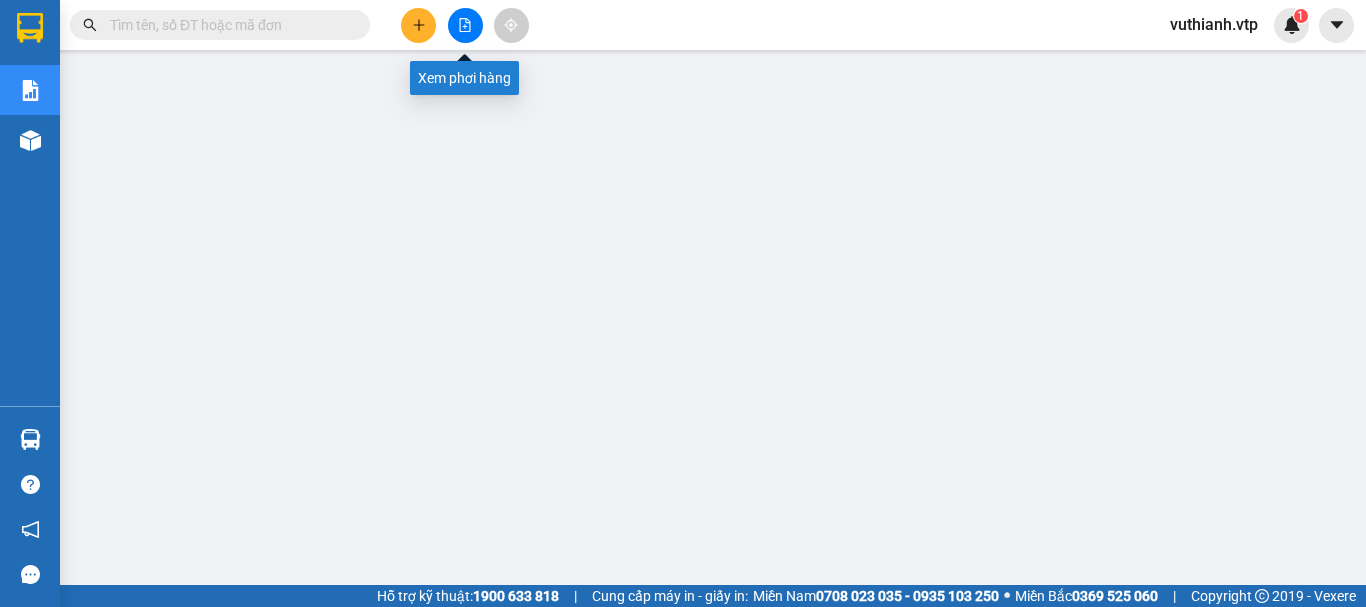 click 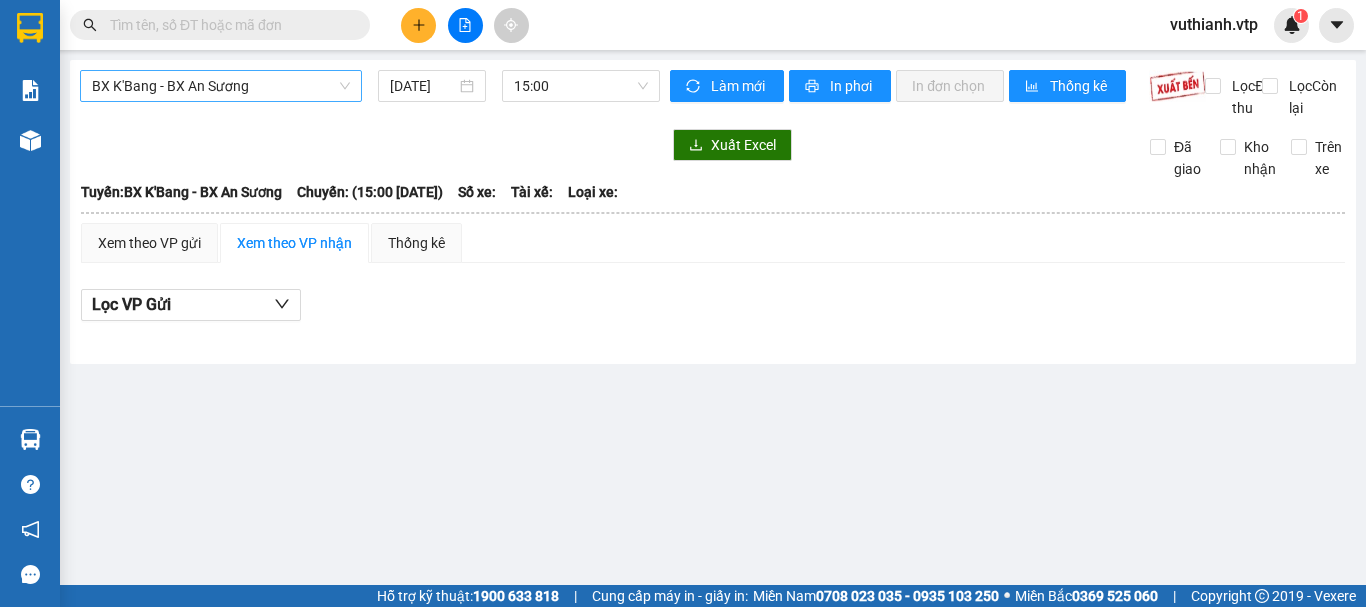 click on "BX K'Bang - BX An Sương" at bounding box center [221, 86] 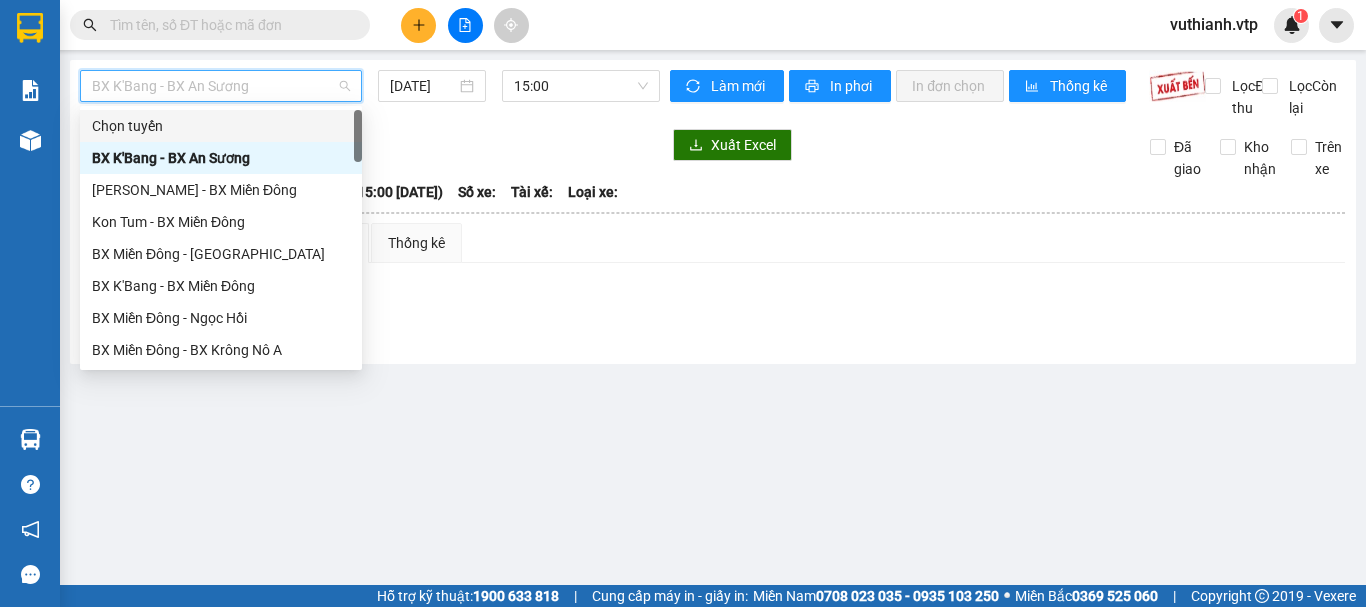 click on "BX K'Bang - BX An Sương" at bounding box center [221, 86] 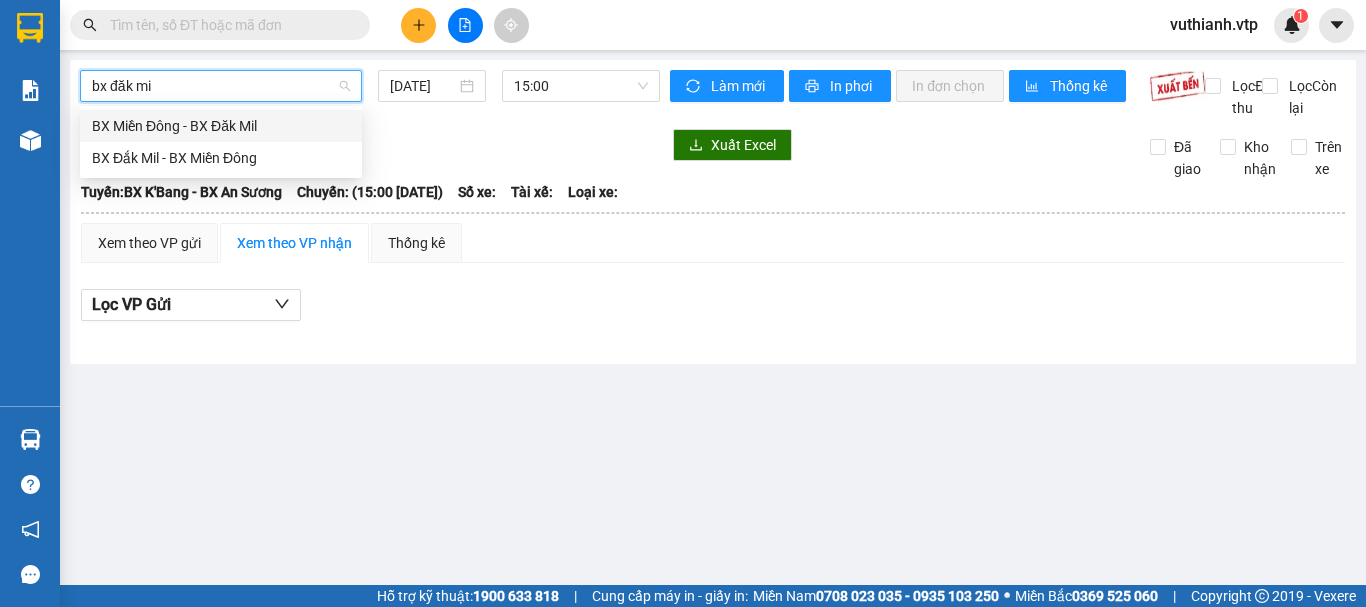 type on "bx đăk mil" 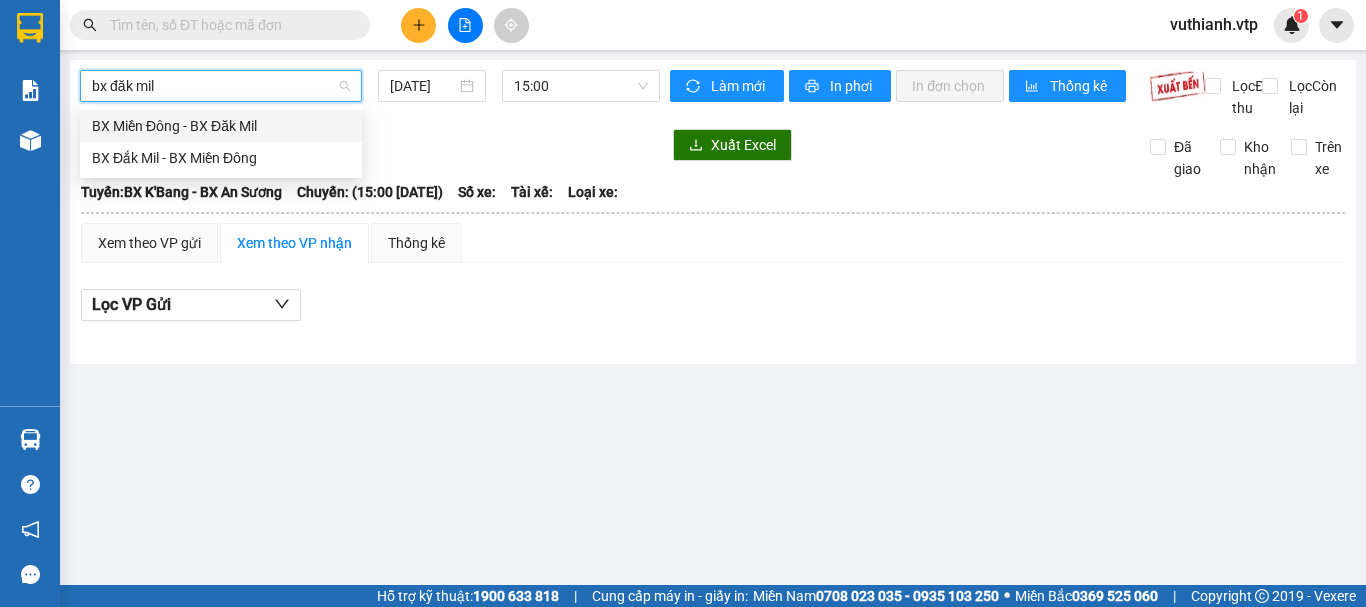 click on "BX Đắk Mil - BX Miền Đông" at bounding box center (221, 158) 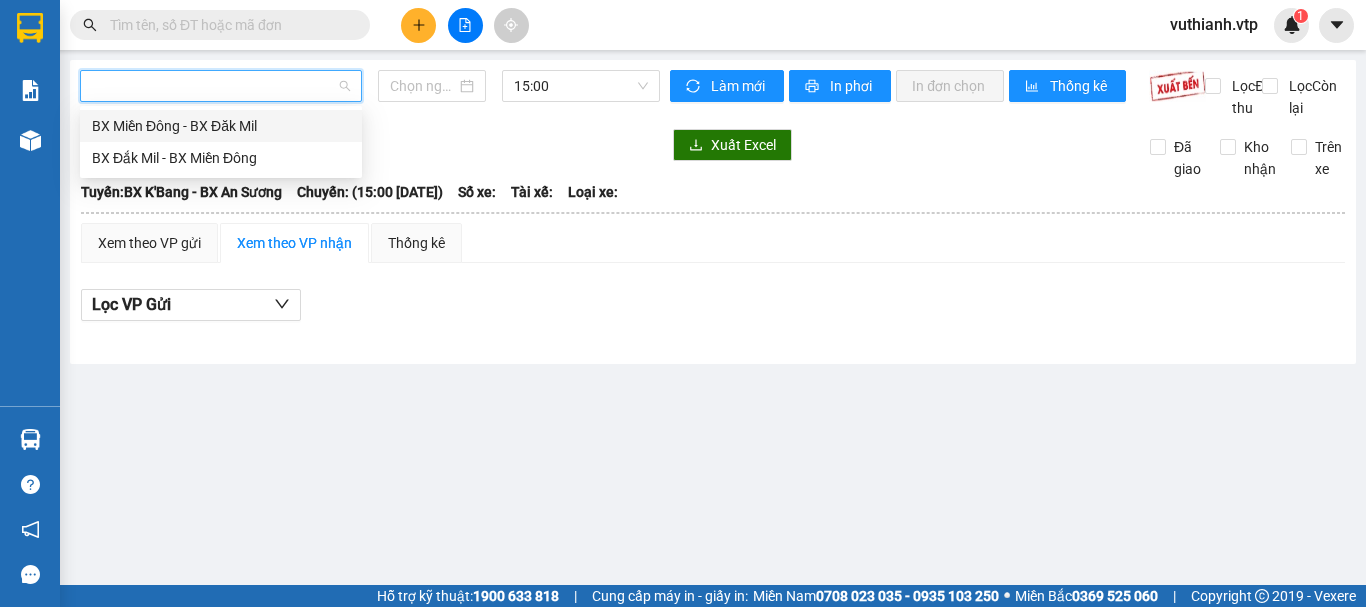 type on "[DATE]" 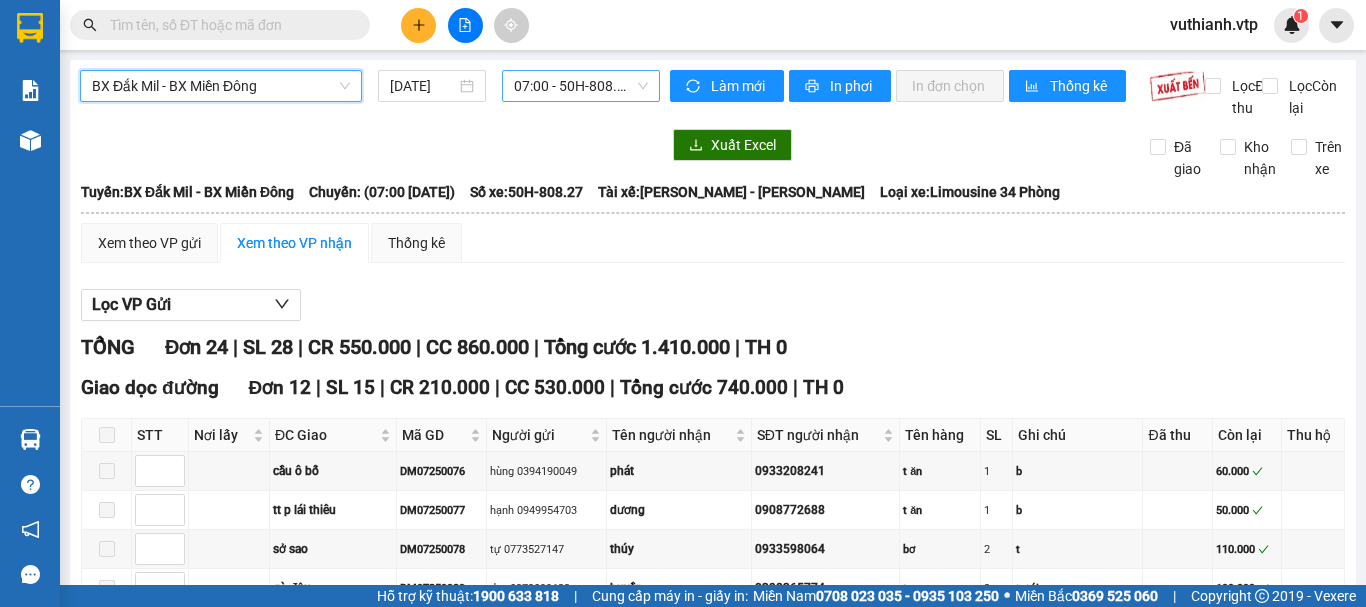 click on "07:00     - 50H-808.27" at bounding box center [581, 86] 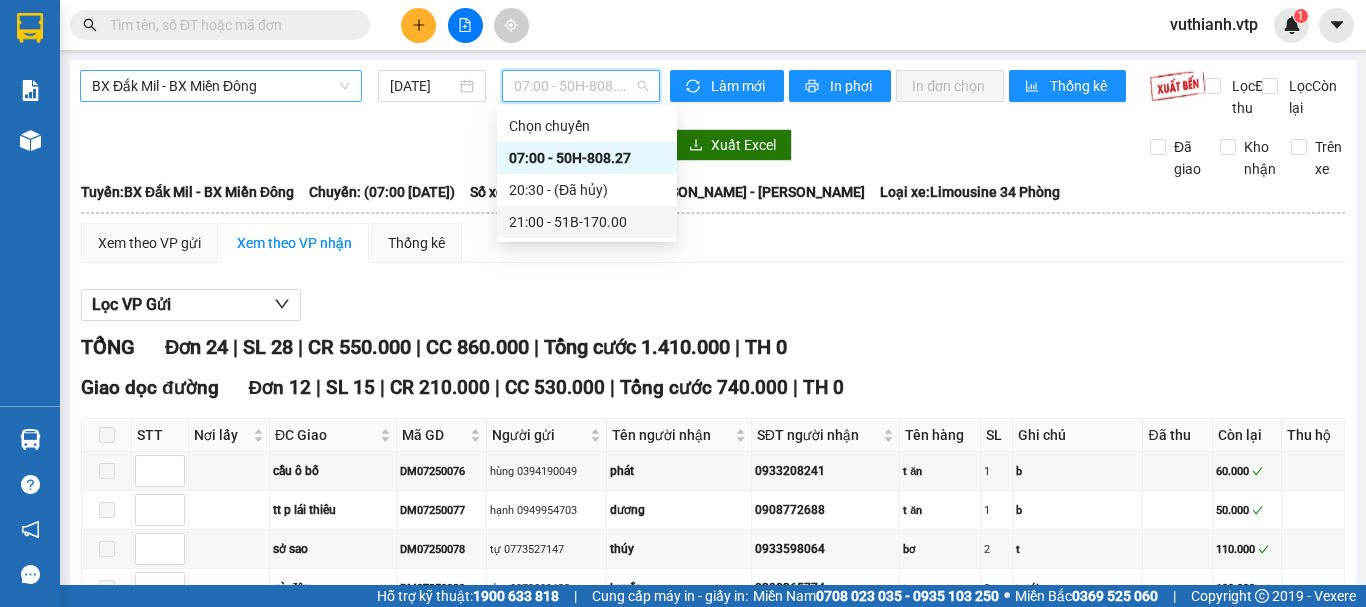 click on "21:00     - 51B-170.00" at bounding box center [587, 222] 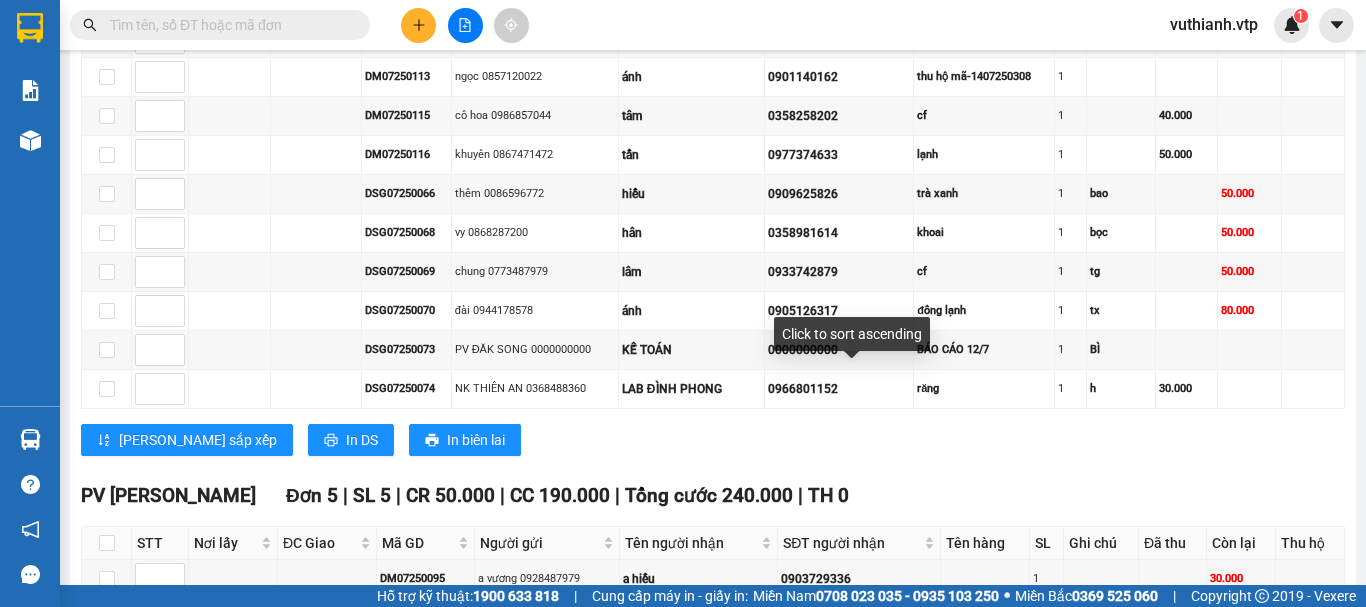scroll, scrollTop: 1349, scrollLeft: 0, axis: vertical 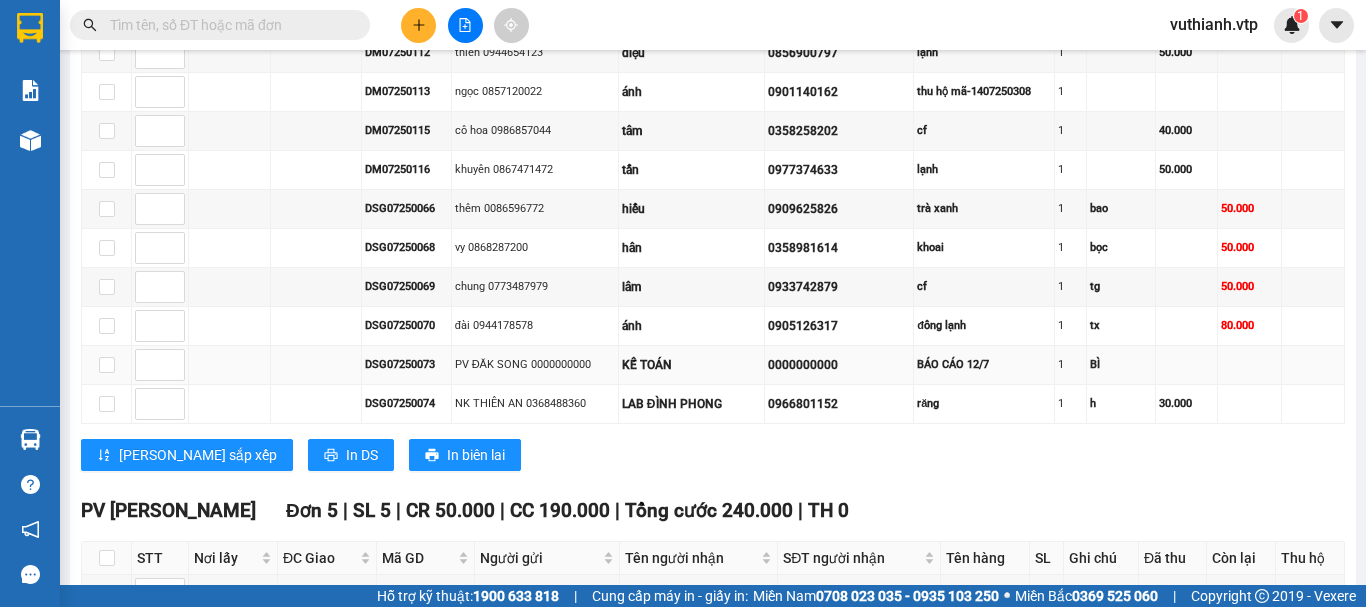 click on "1" at bounding box center (1070, 364) 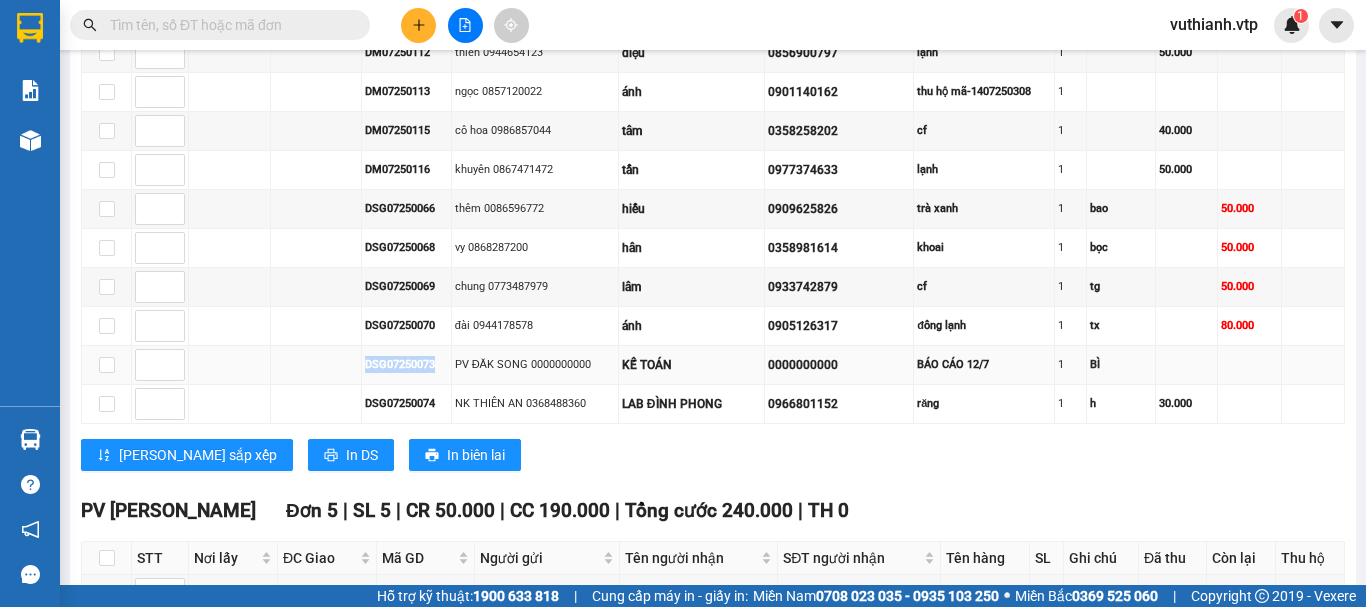drag, startPoint x: 433, startPoint y: 381, endPoint x: 341, endPoint y: 401, distance: 94.14882 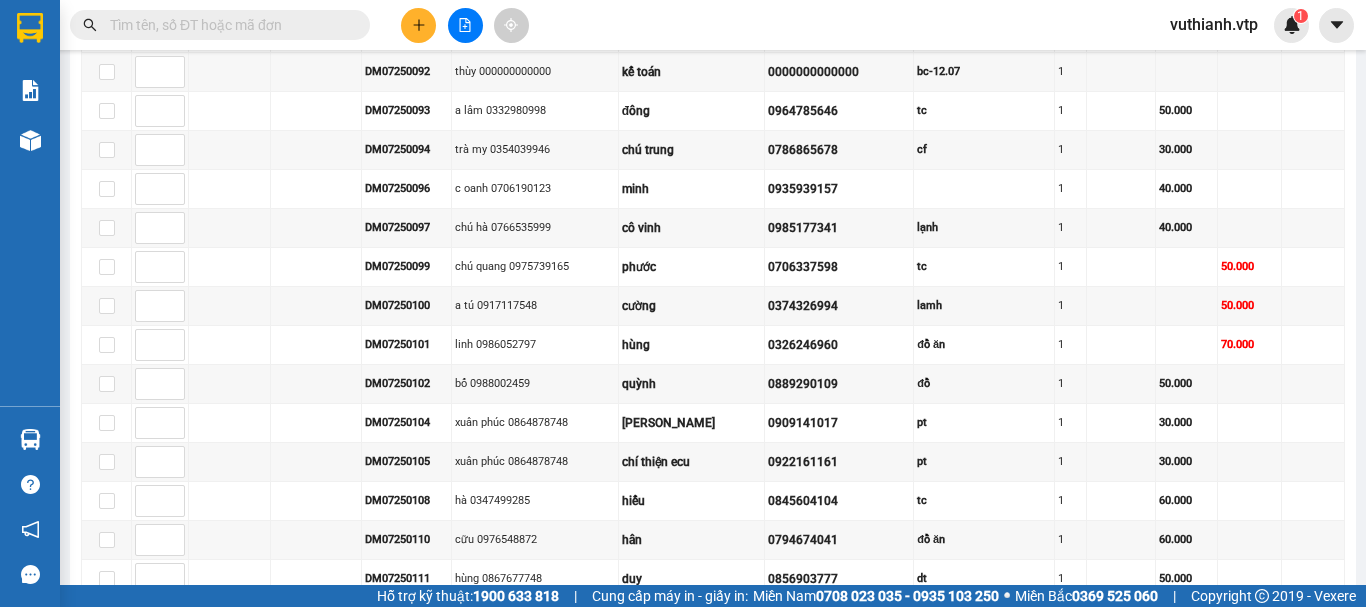 scroll, scrollTop: 749, scrollLeft: 0, axis: vertical 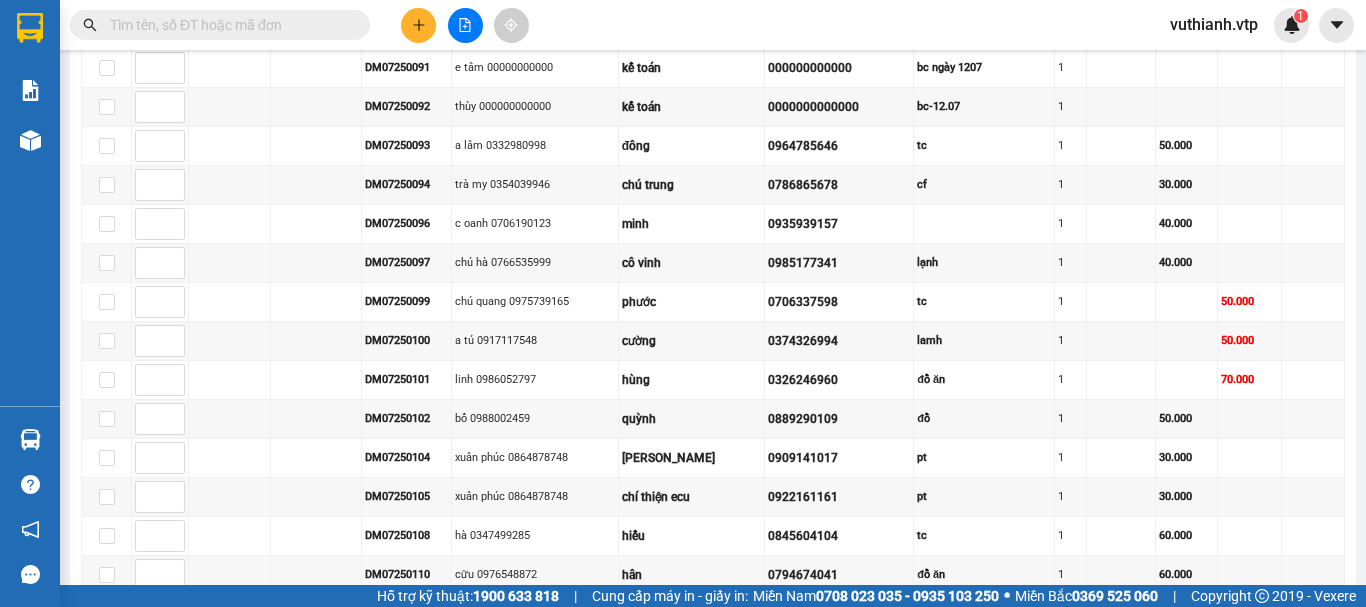 click at bounding box center (228, 25) 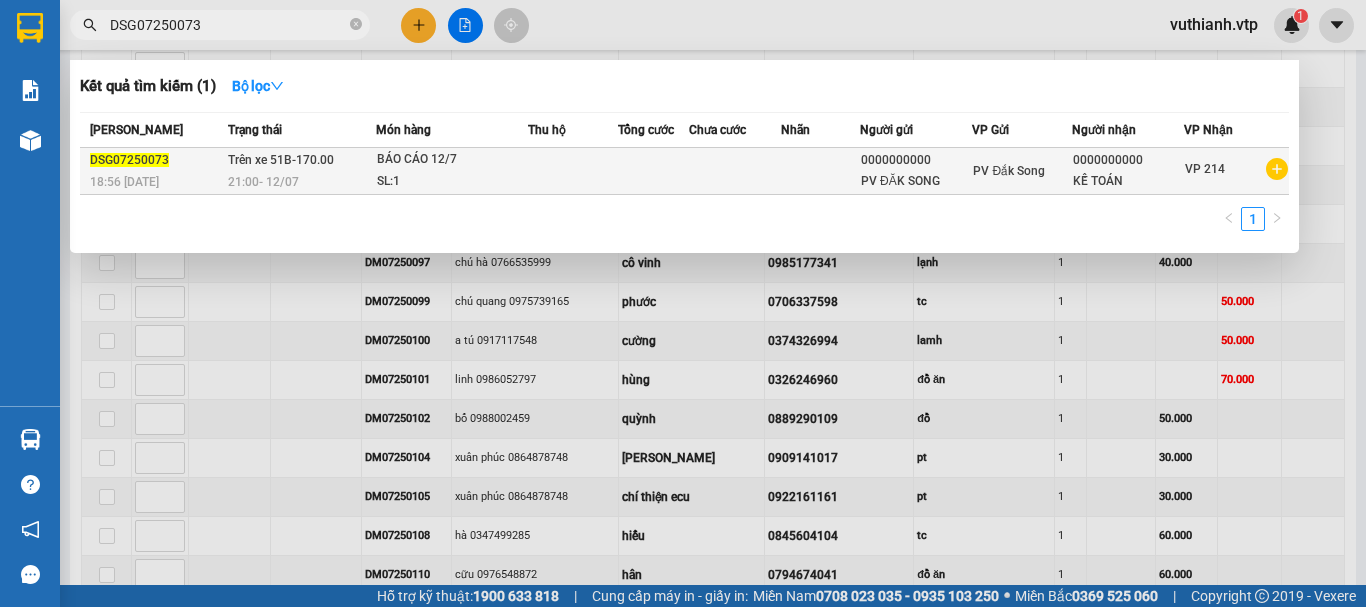 type on "DSG07250073" 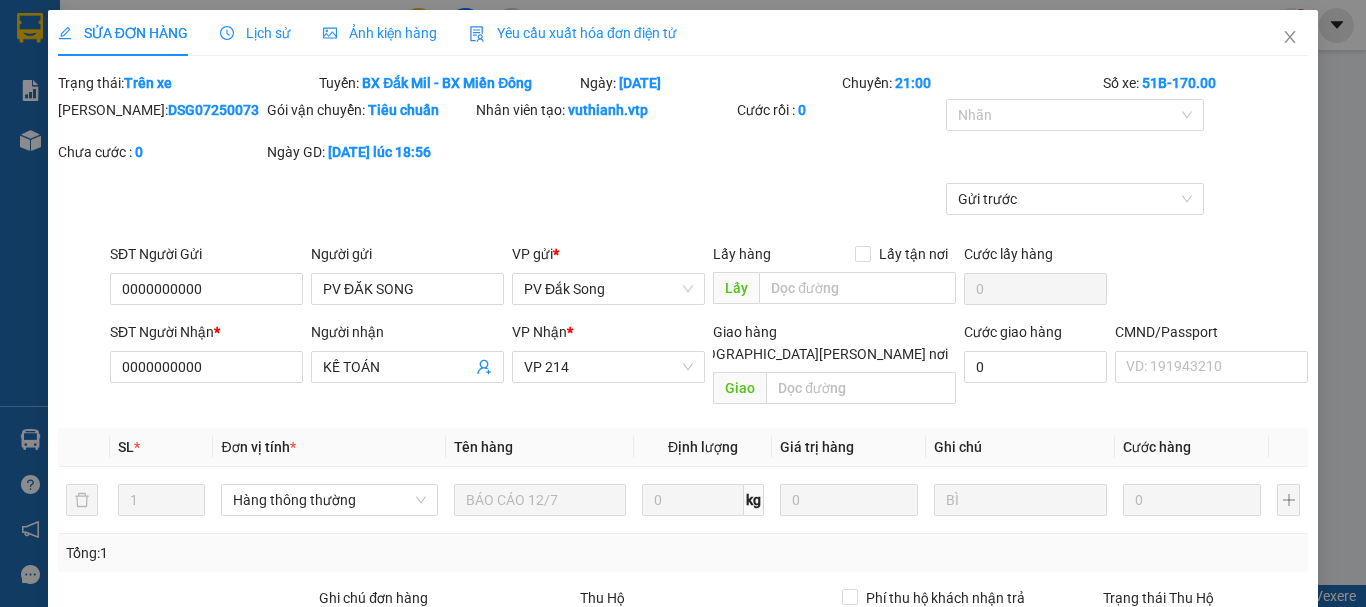 type on "0000000000" 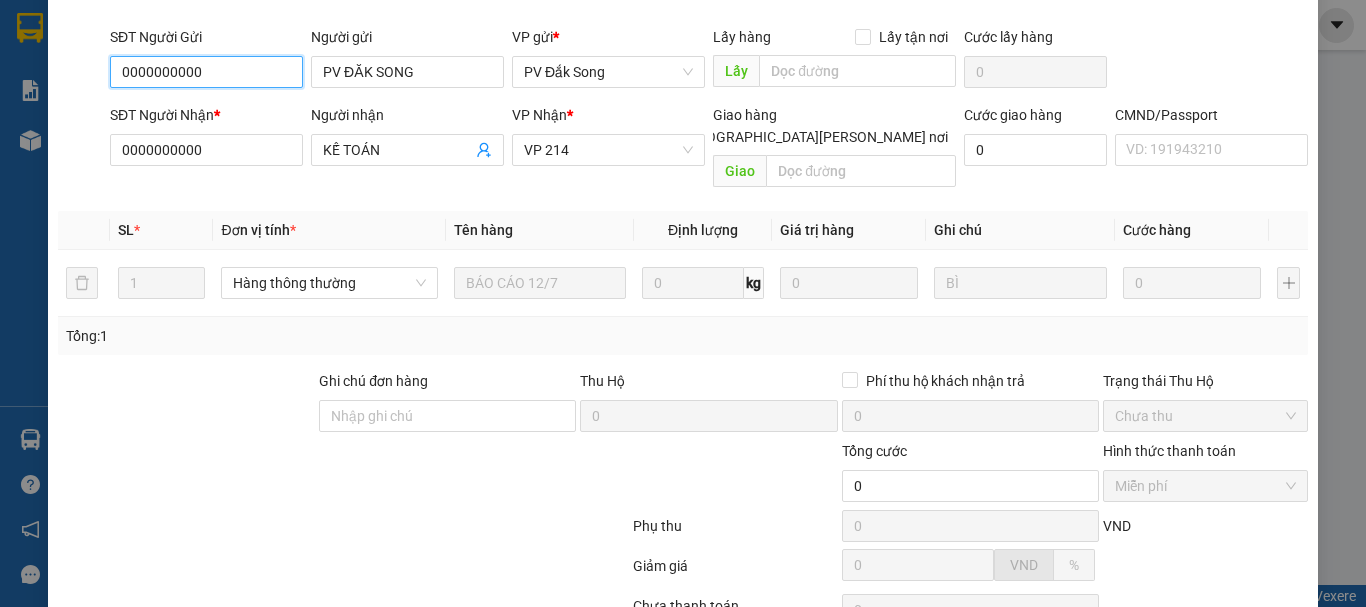 scroll, scrollTop: 300, scrollLeft: 0, axis: vertical 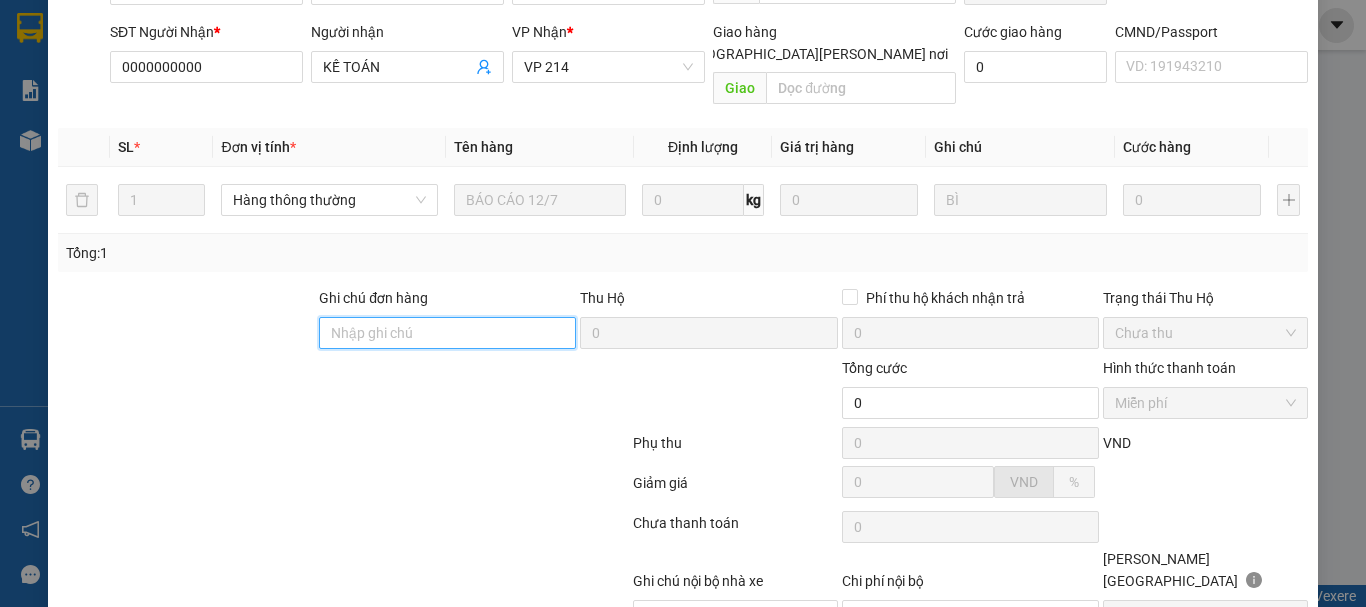 click on "Ghi chú đơn hàng" at bounding box center [447, 333] 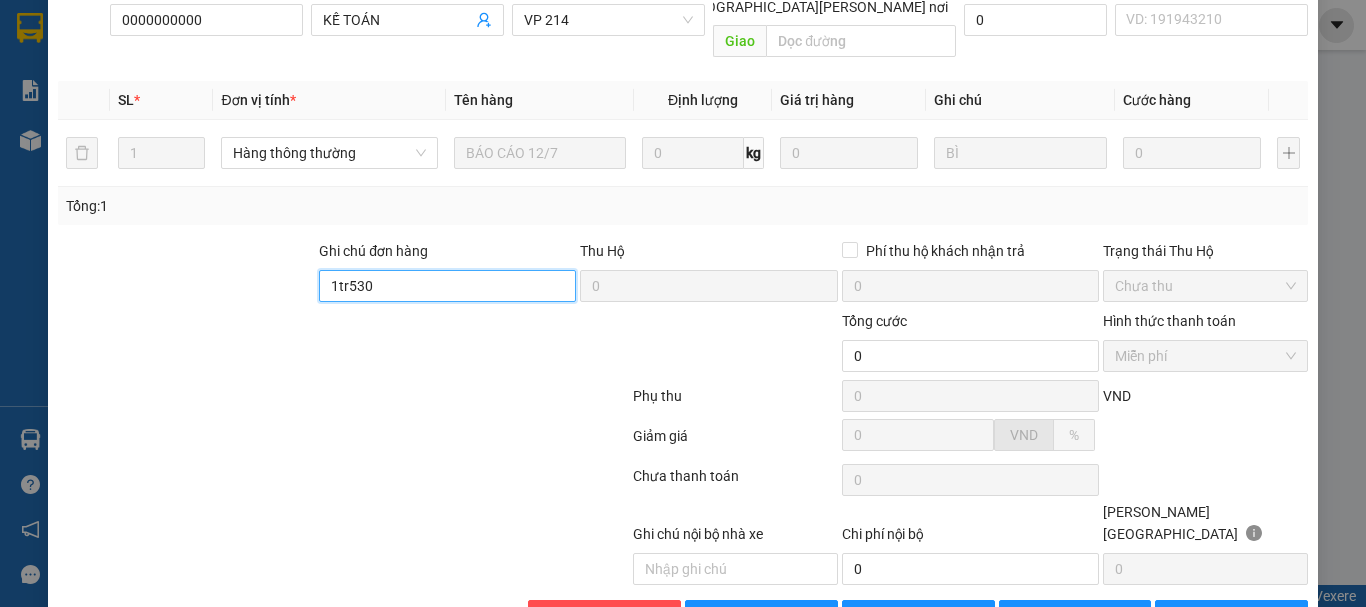 scroll, scrollTop: 367, scrollLeft: 0, axis: vertical 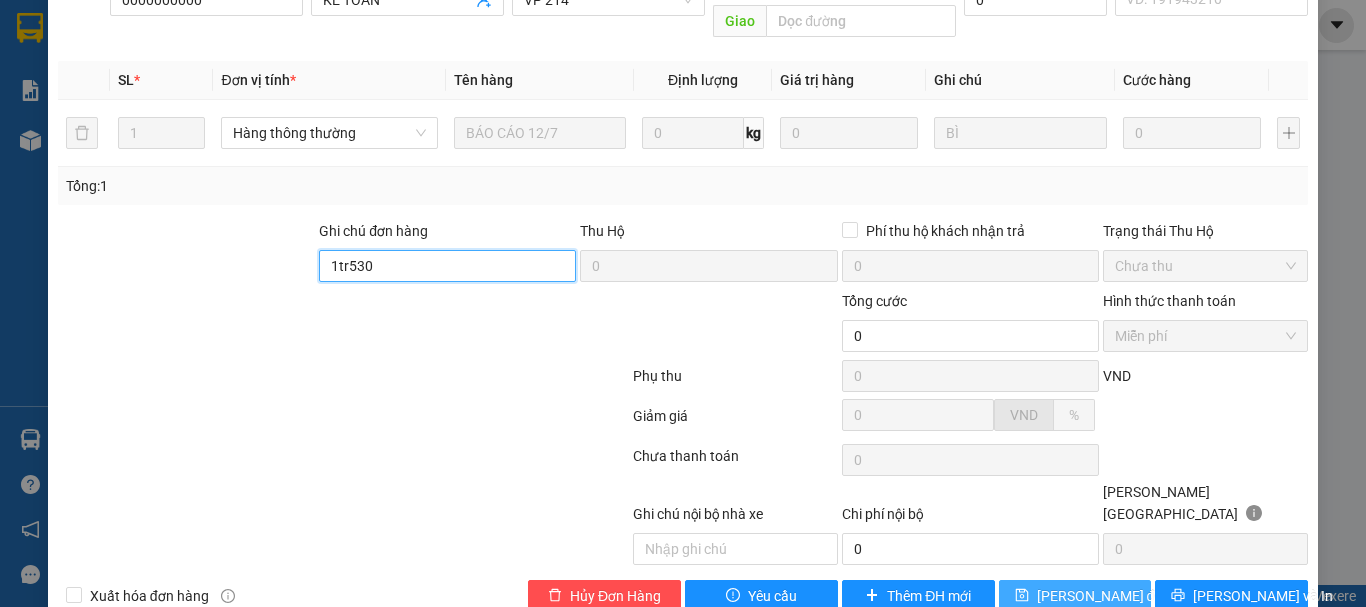 type on "1tr530" 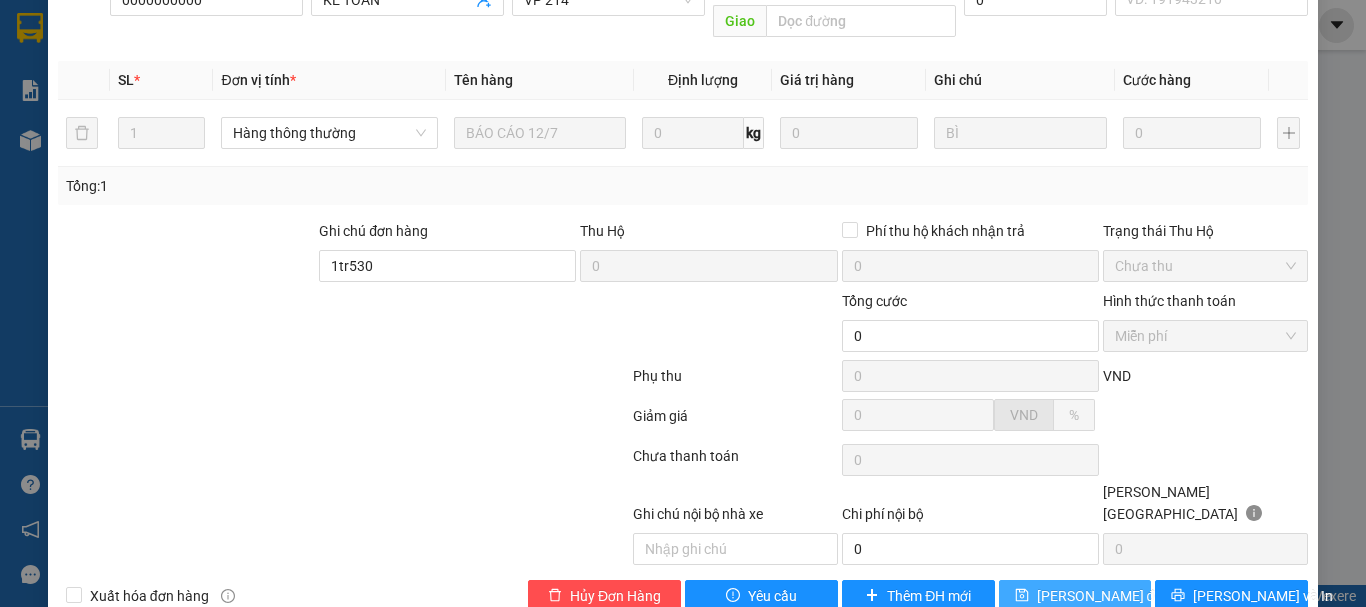 click on "[PERSON_NAME] đổi" at bounding box center [1101, 596] 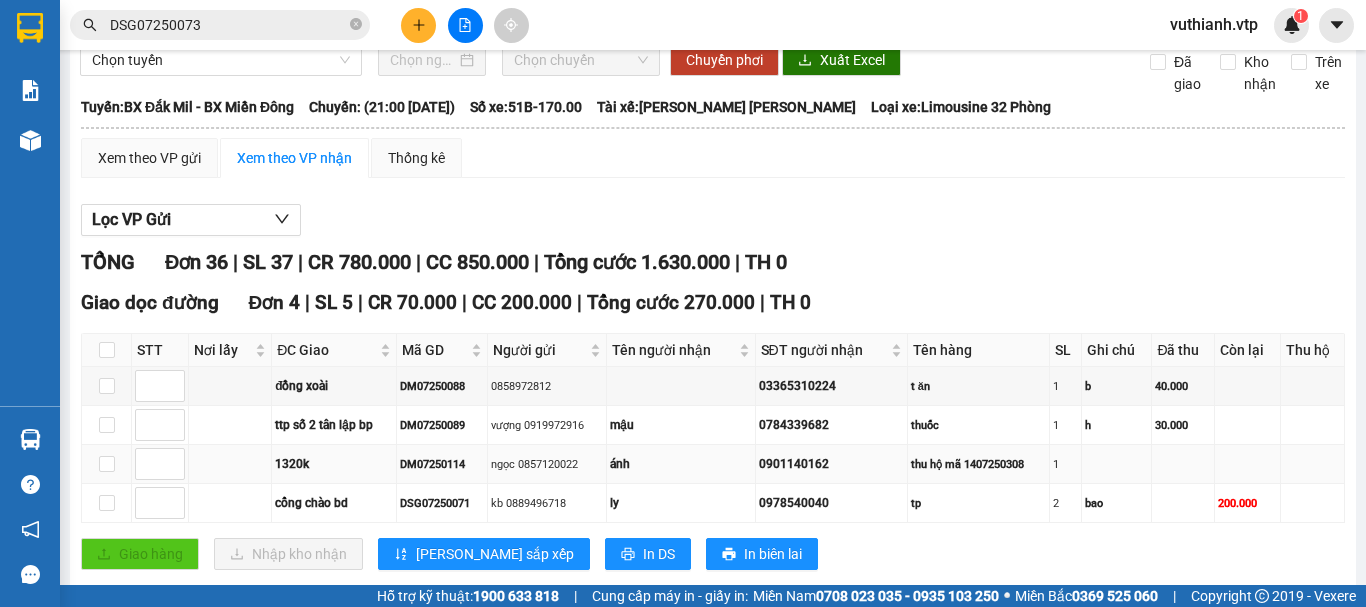 scroll, scrollTop: 0, scrollLeft: 0, axis: both 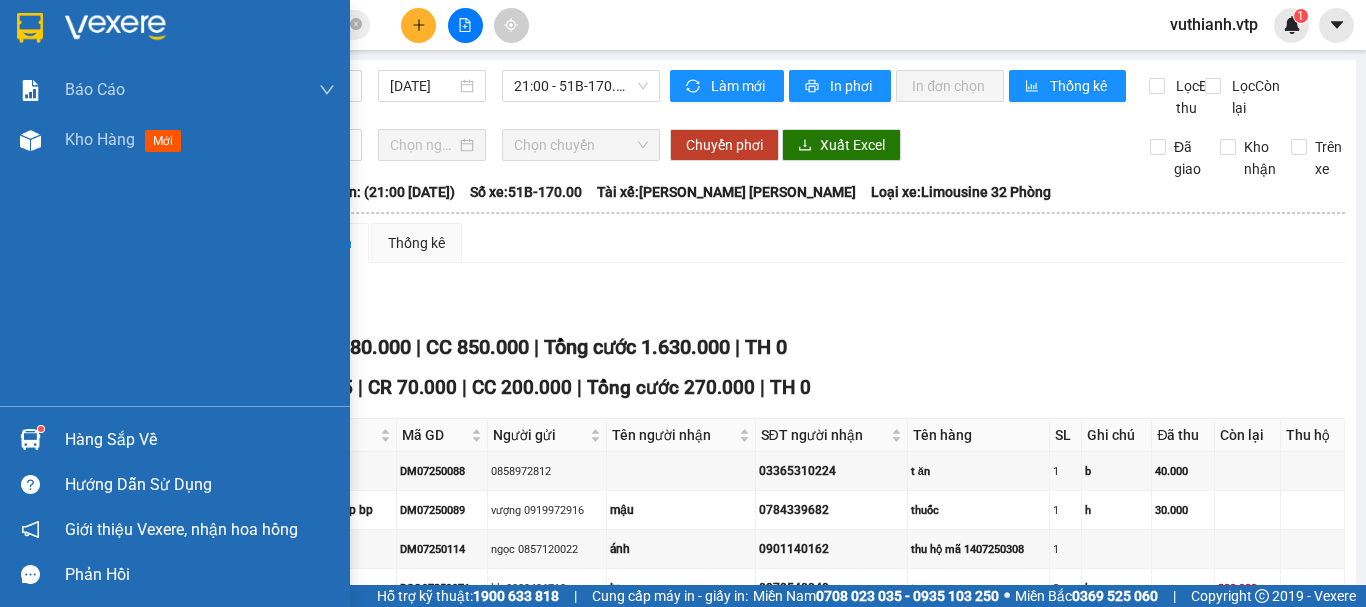 click at bounding box center [30, 439] 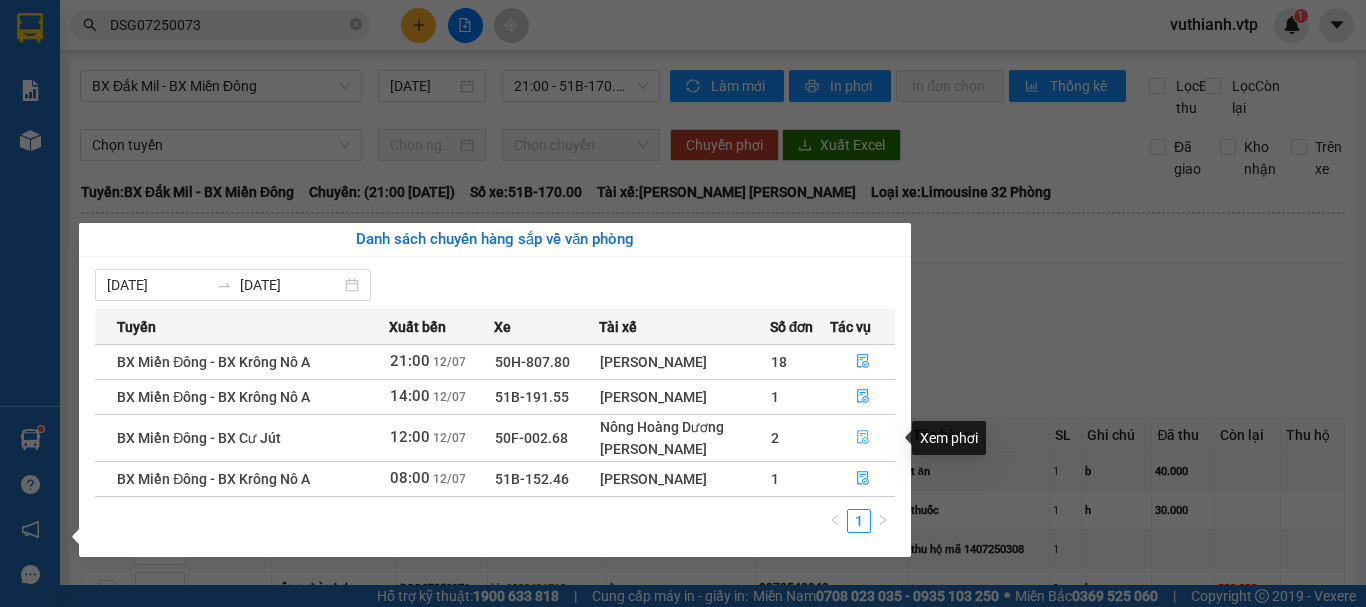 click 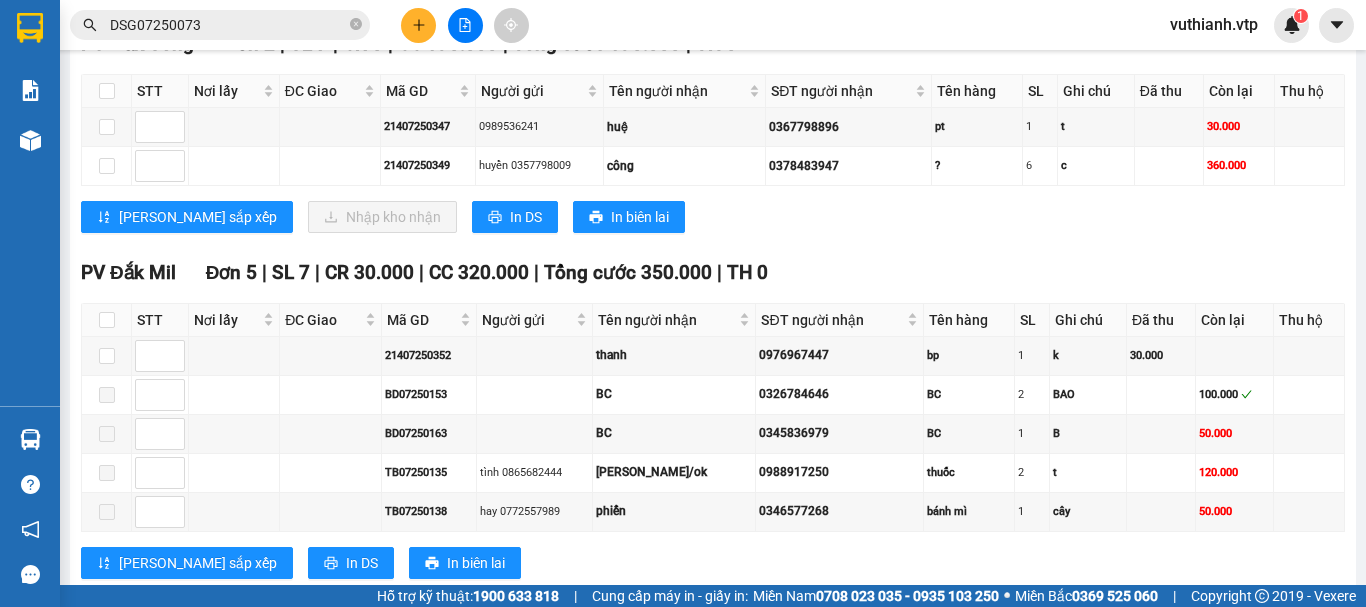 scroll, scrollTop: 1300, scrollLeft: 0, axis: vertical 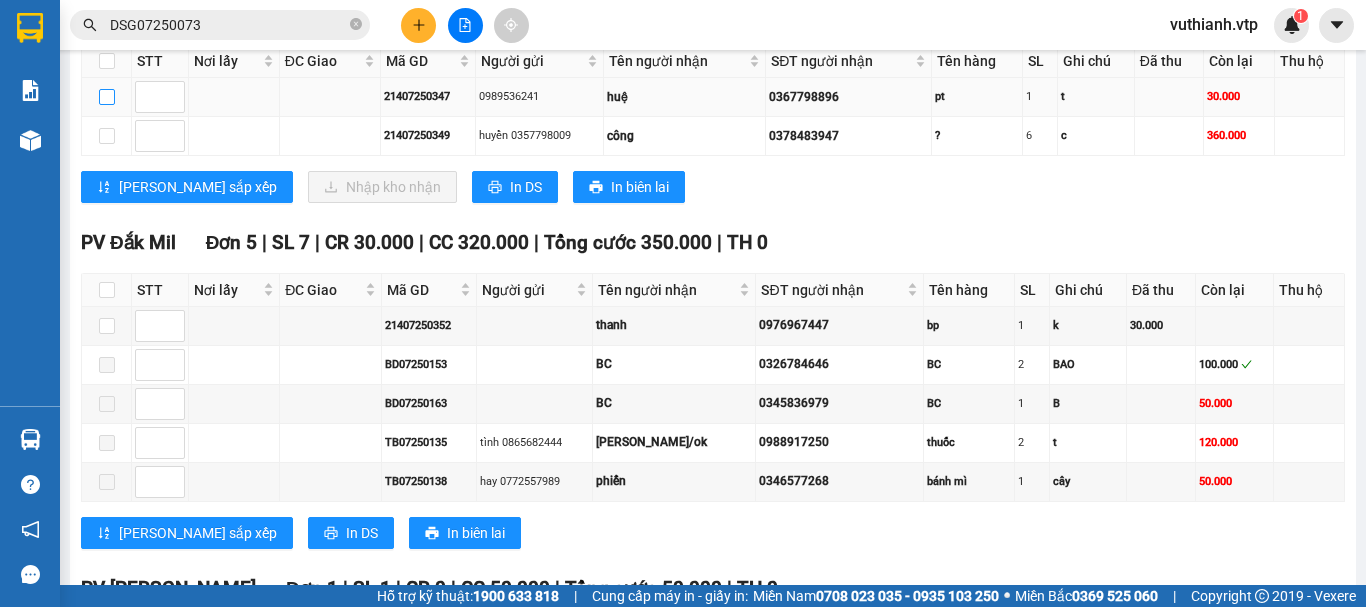 click at bounding box center [107, 97] 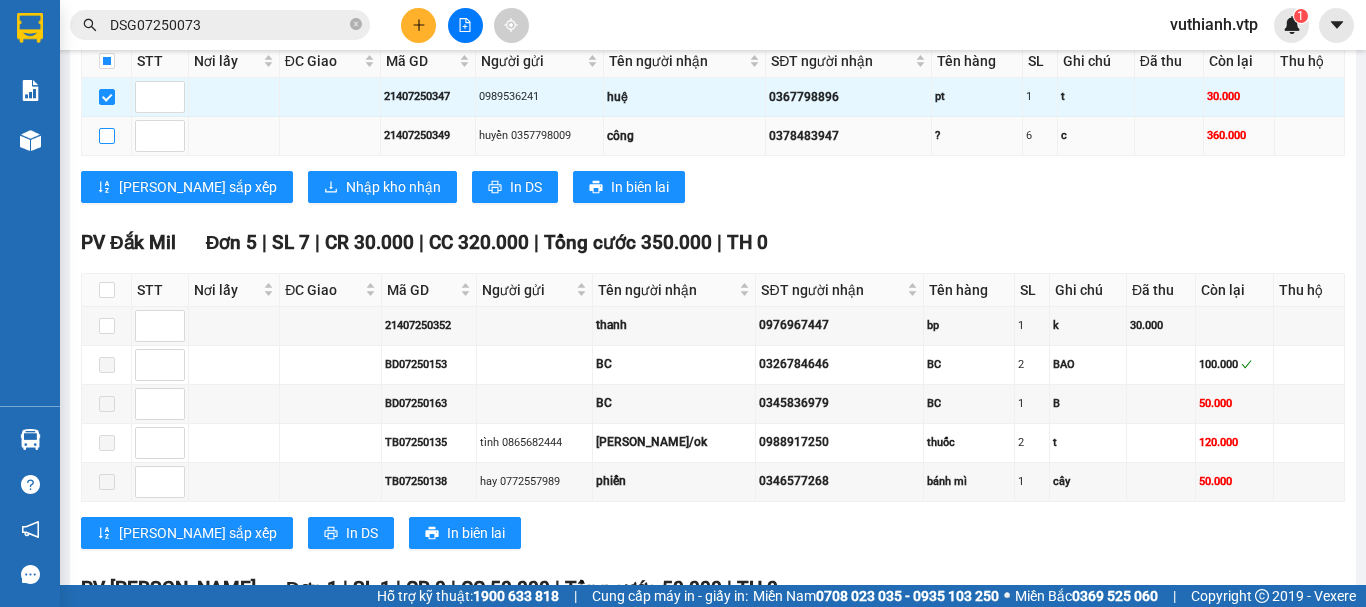 click at bounding box center (107, 136) 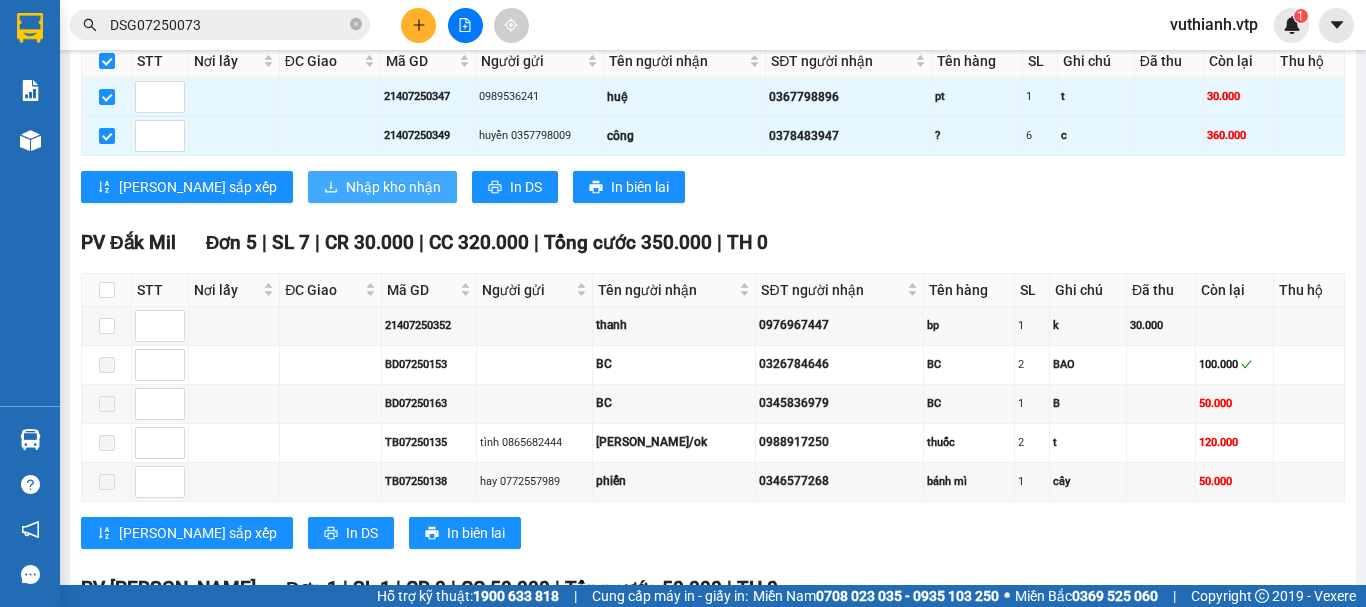 click on "Nhập kho nhận" at bounding box center [393, 187] 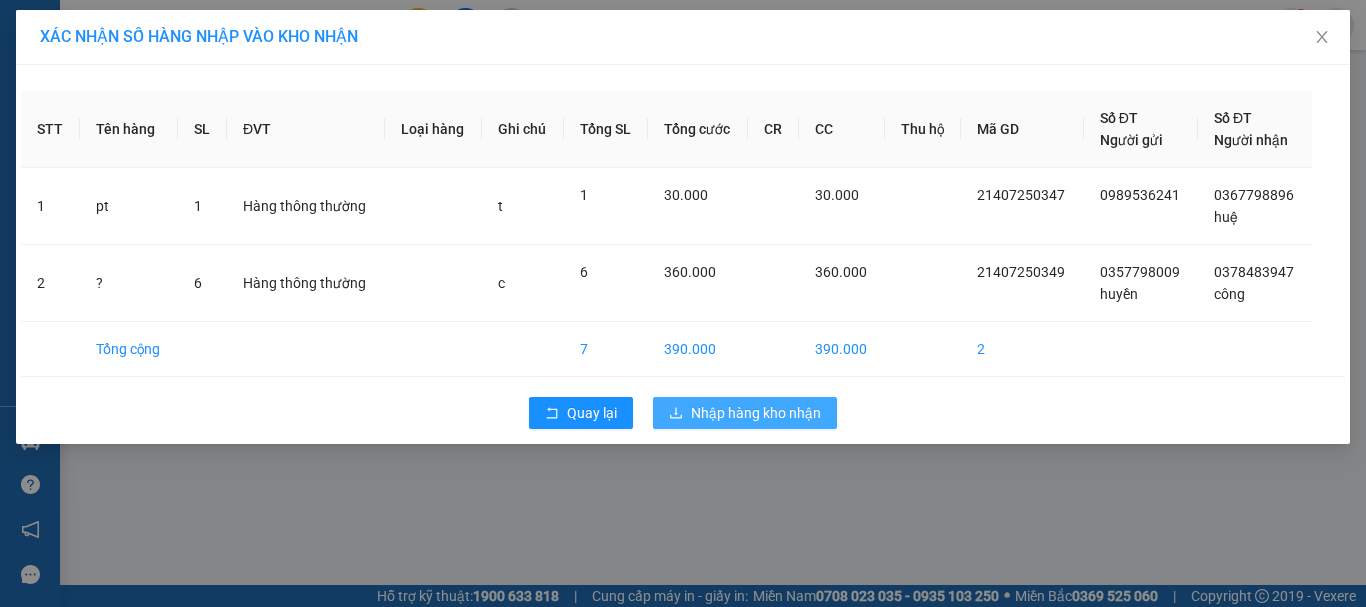 click on "Nhập hàng kho nhận" at bounding box center [756, 413] 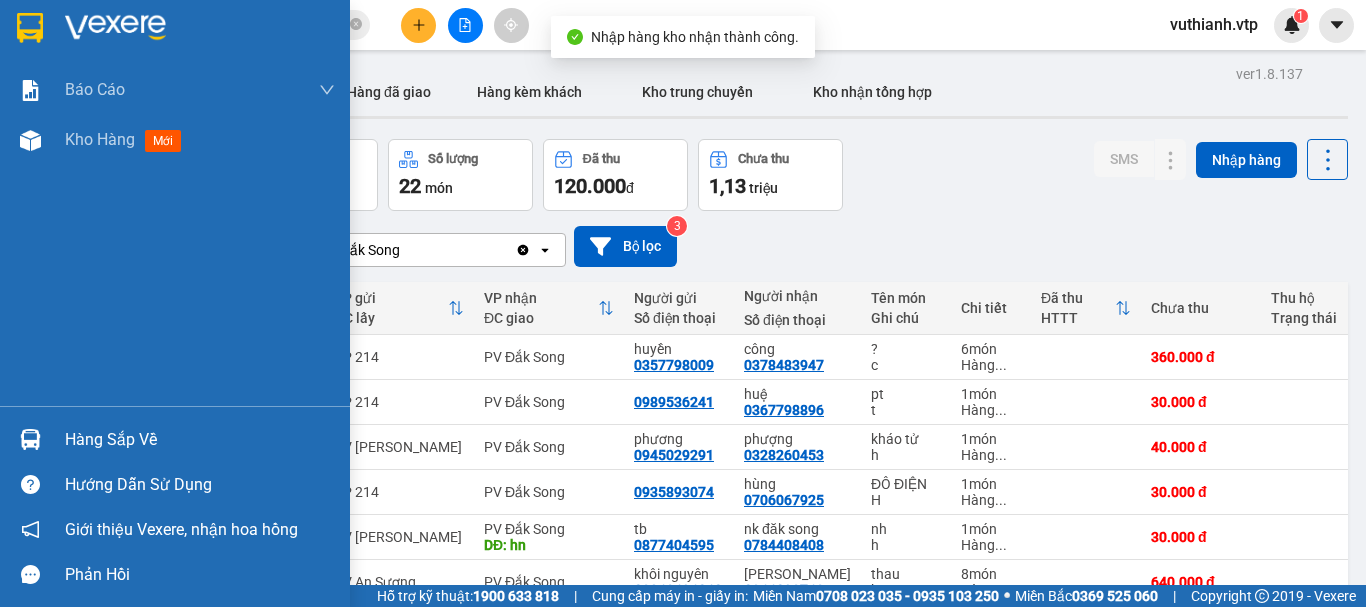 click at bounding box center [30, 439] 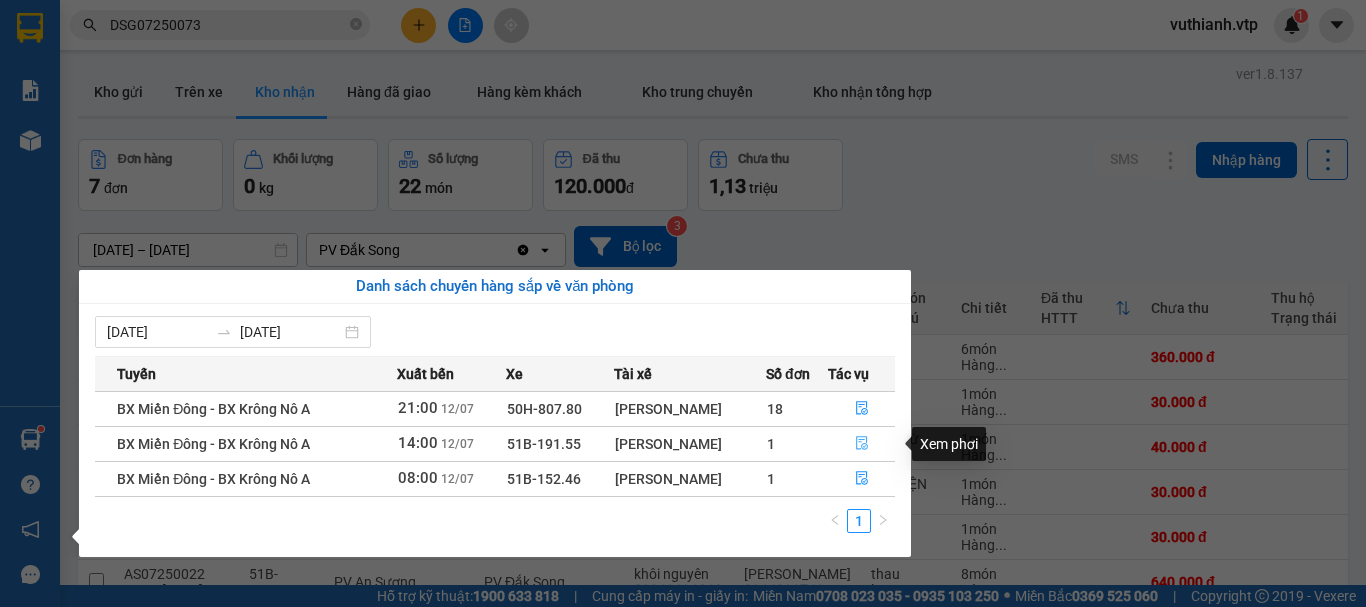 click 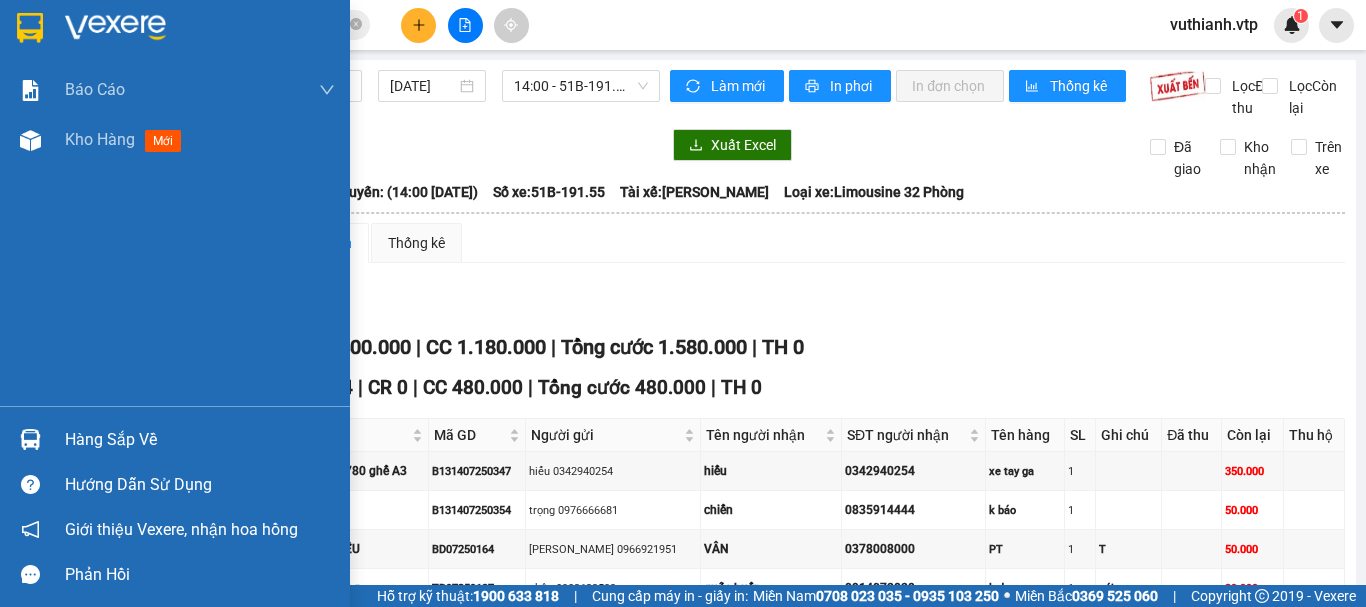 click at bounding box center (30, 439) 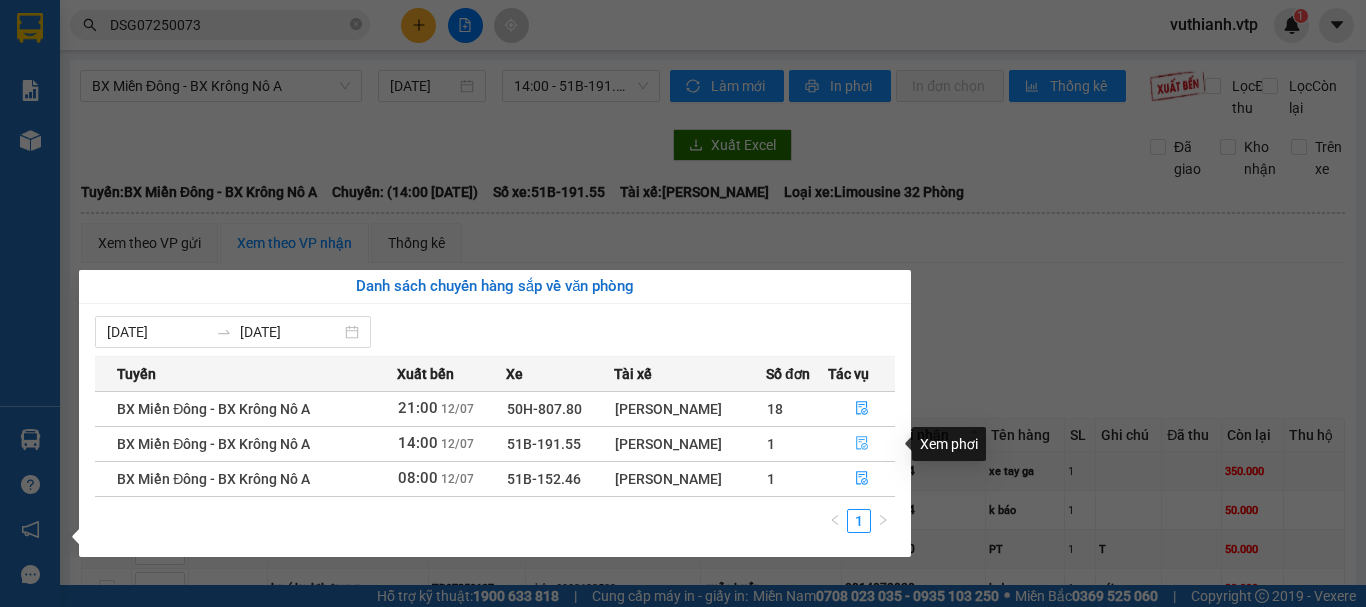click 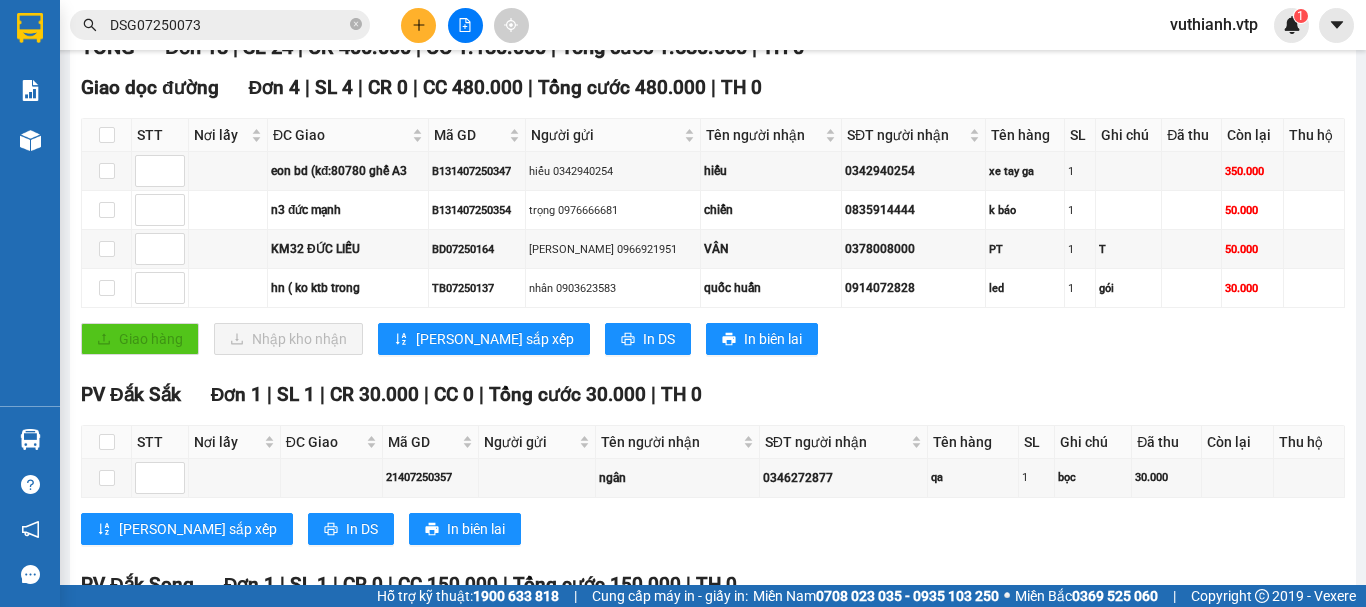 scroll, scrollTop: 0, scrollLeft: 0, axis: both 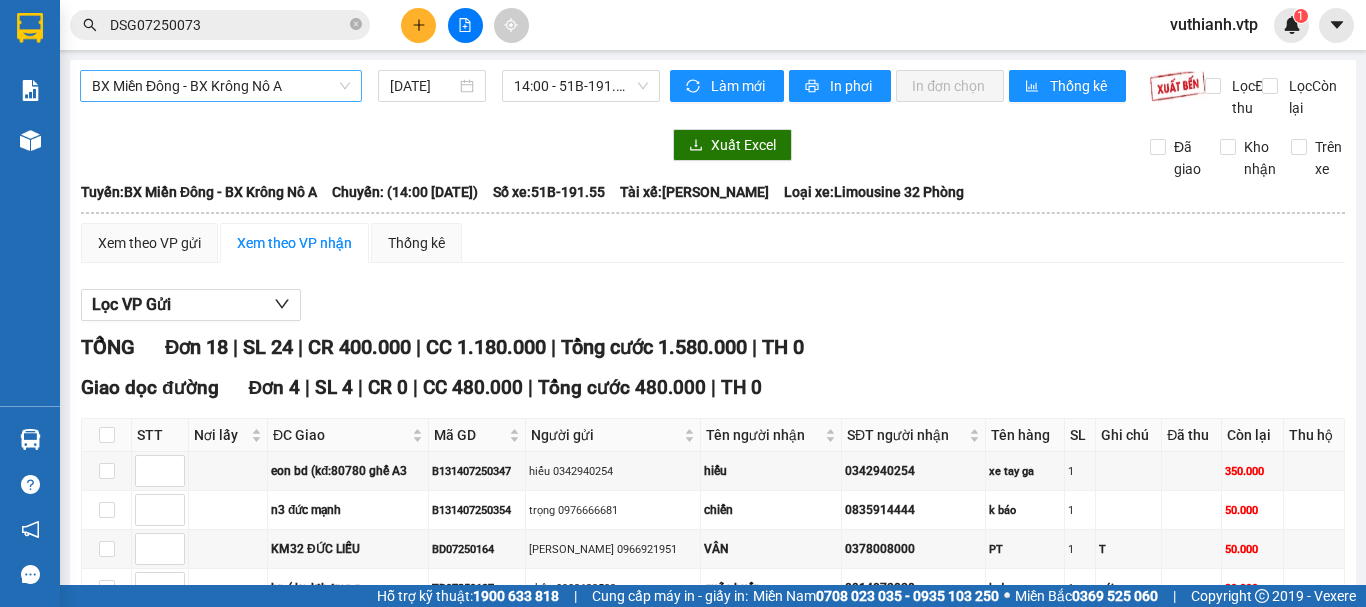 click on "BX Miền Đông - BX Krông Nô A" at bounding box center (221, 86) 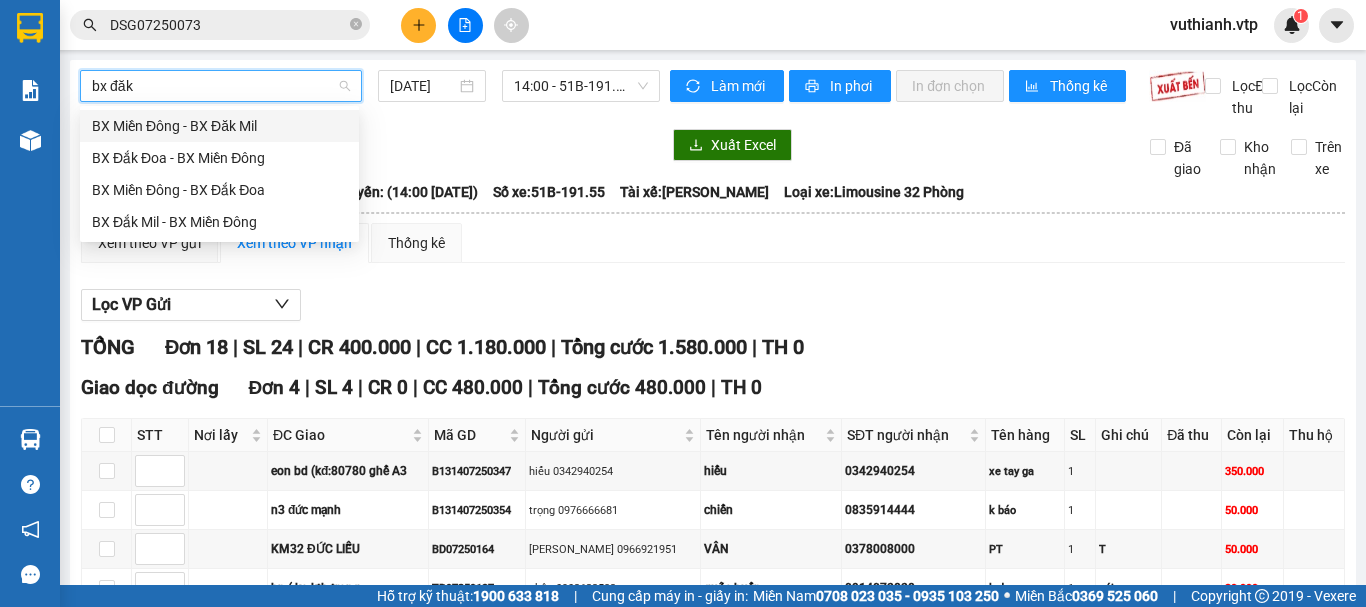 type on "bx đăk" 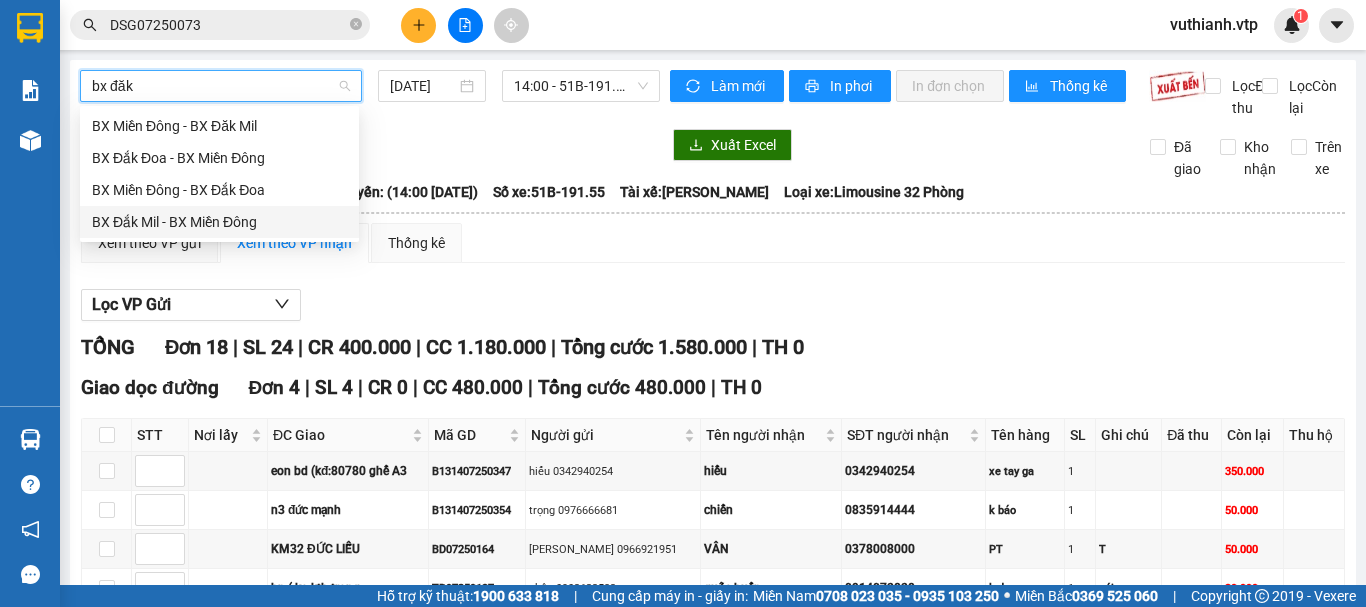 click on "BX Đắk Mil - BX Miền Đông" at bounding box center [219, 222] 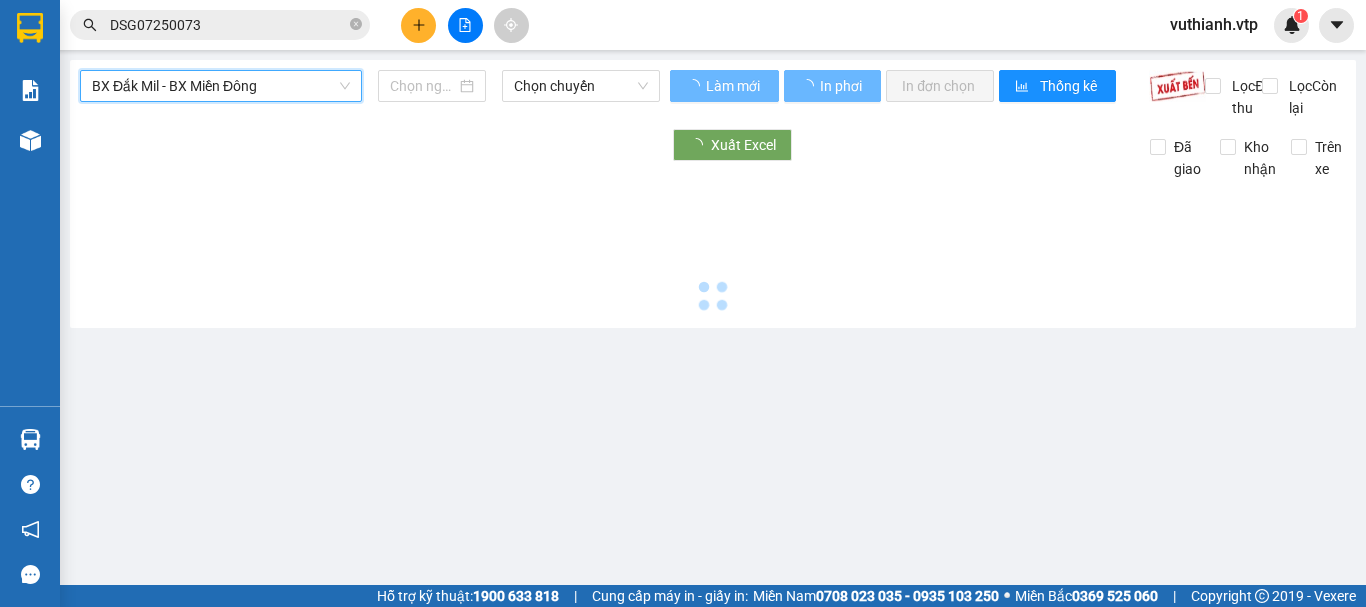 type on "[DATE]" 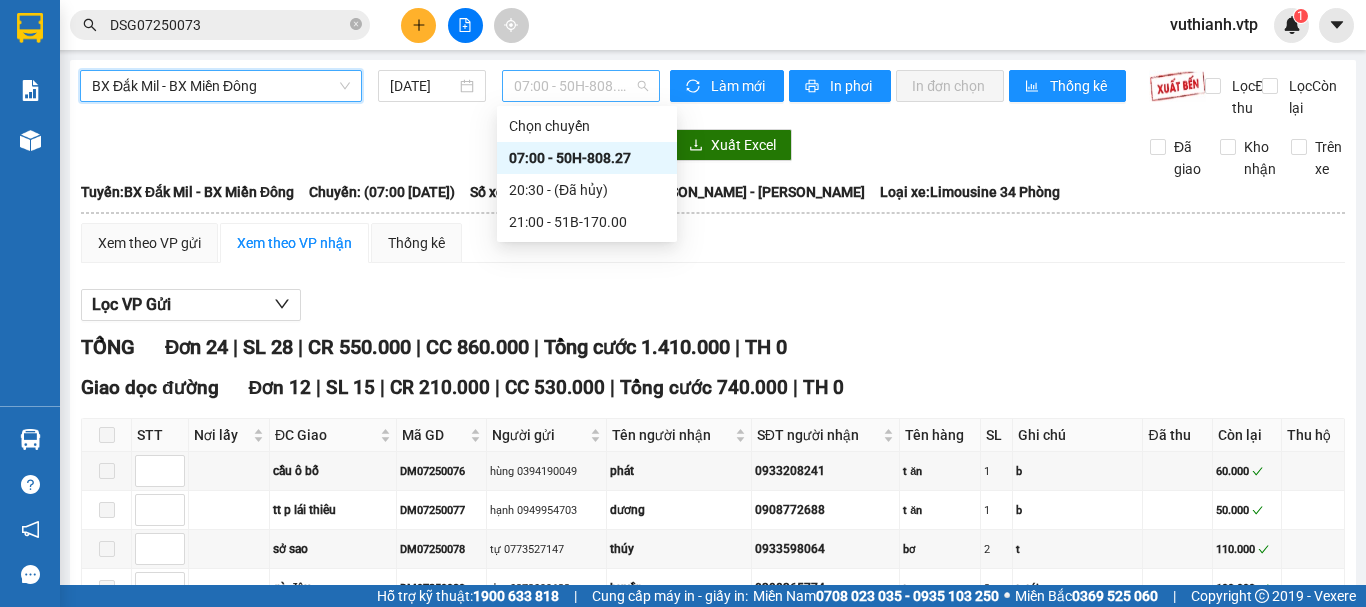click on "07:00     - 50H-808.27" at bounding box center [581, 86] 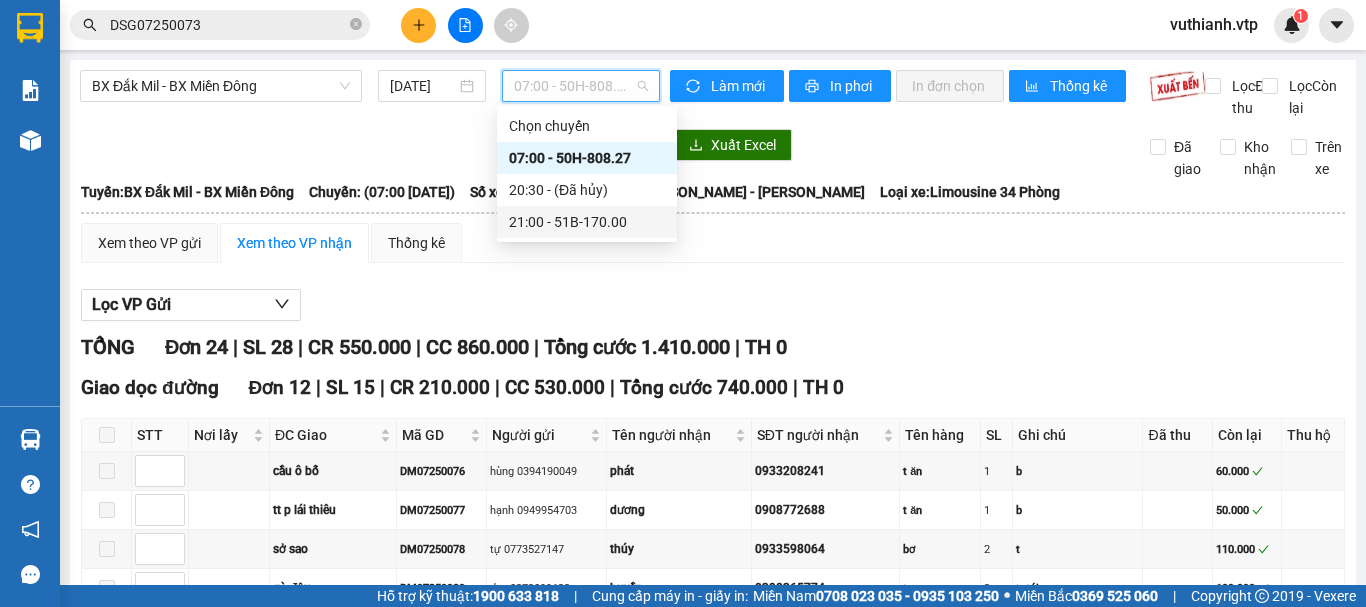click on "21:00     - 51B-170.00" at bounding box center [587, 222] 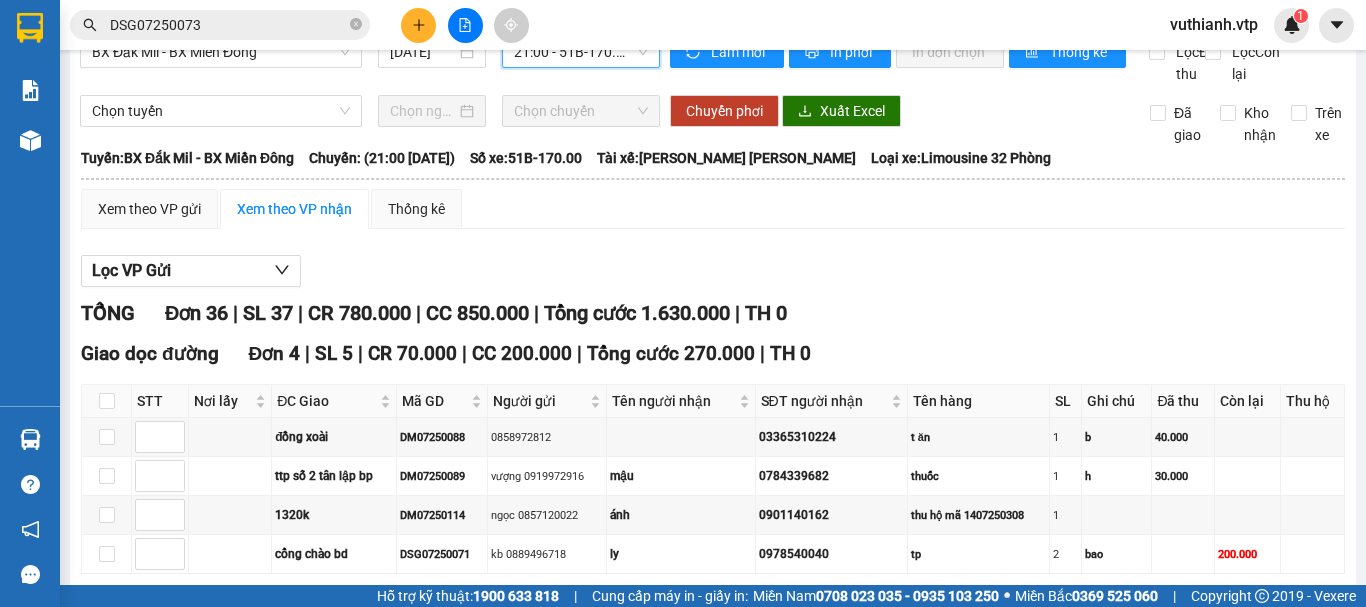 scroll, scrollTop: 0, scrollLeft: 0, axis: both 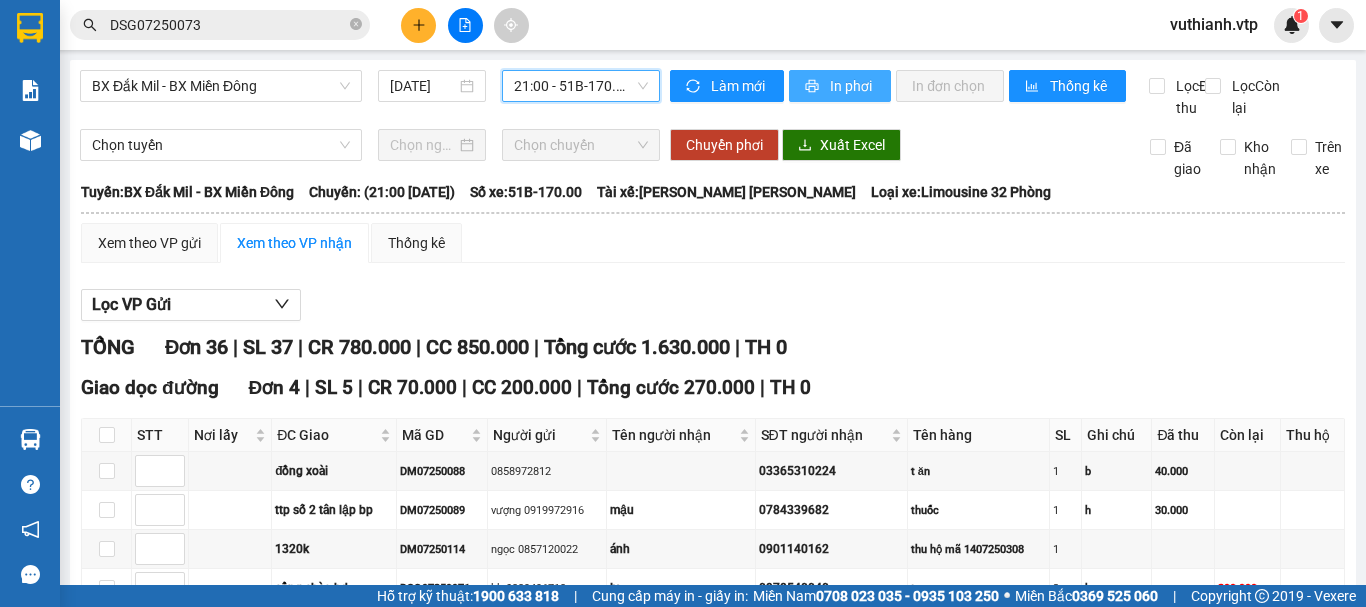 click on "In phơi" at bounding box center (840, 86) 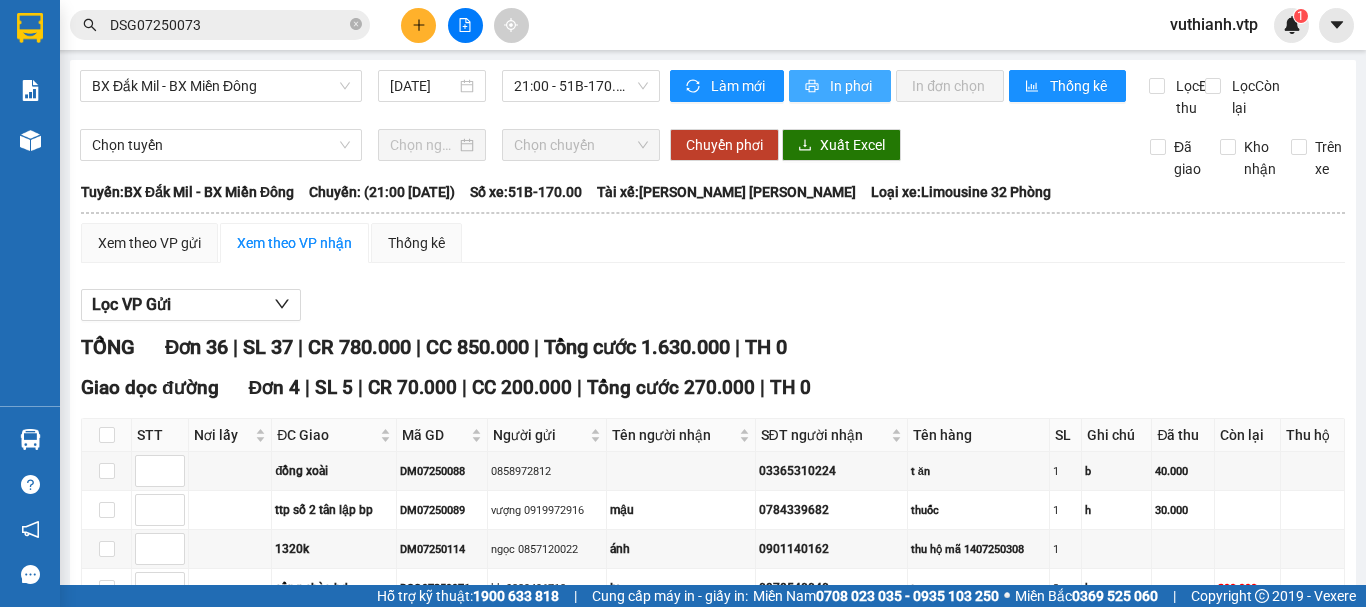 scroll, scrollTop: 0, scrollLeft: 0, axis: both 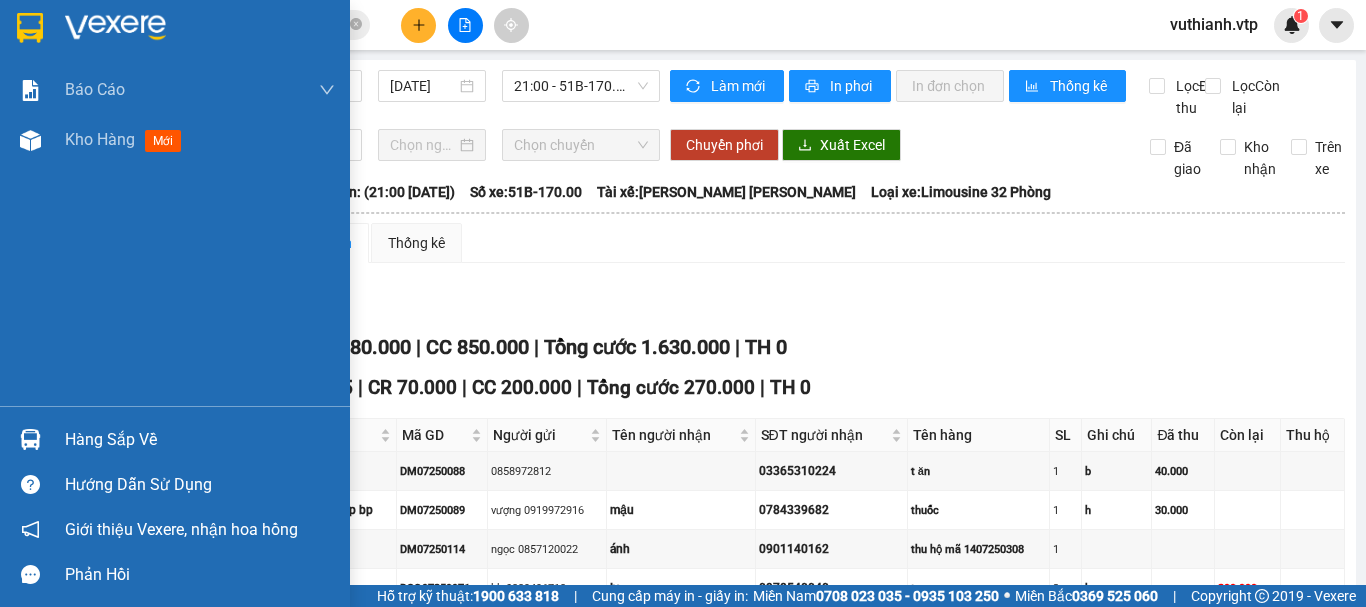 click on "Hàng sắp về" at bounding box center (175, 439) 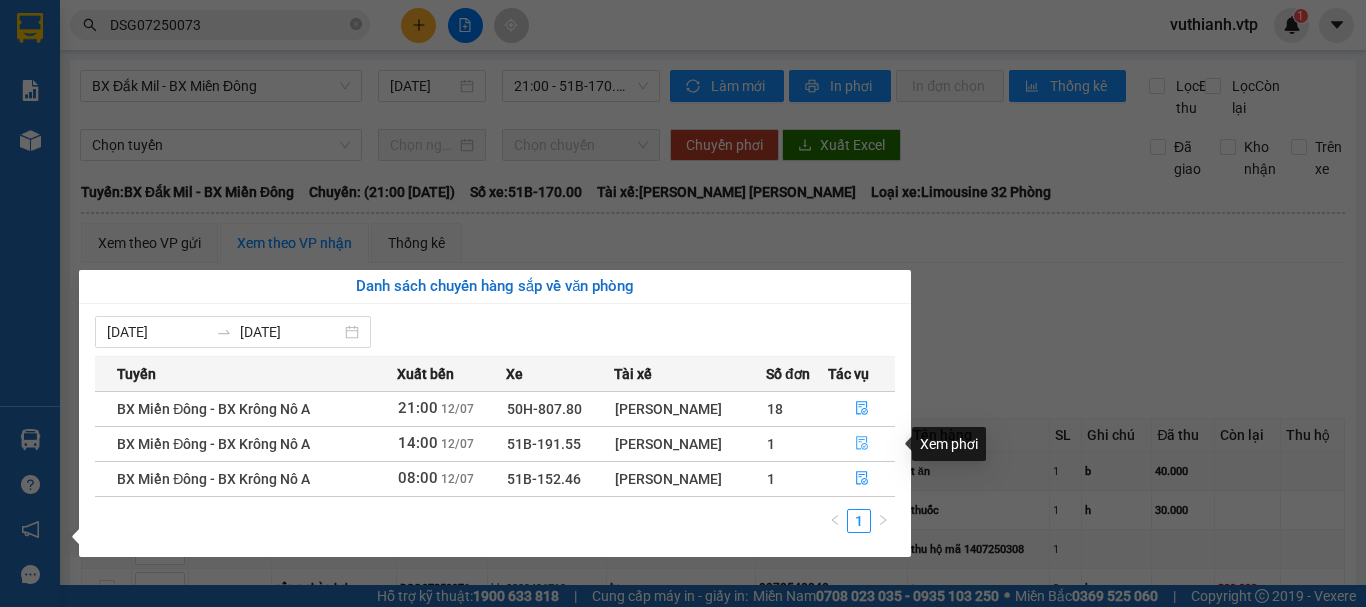click 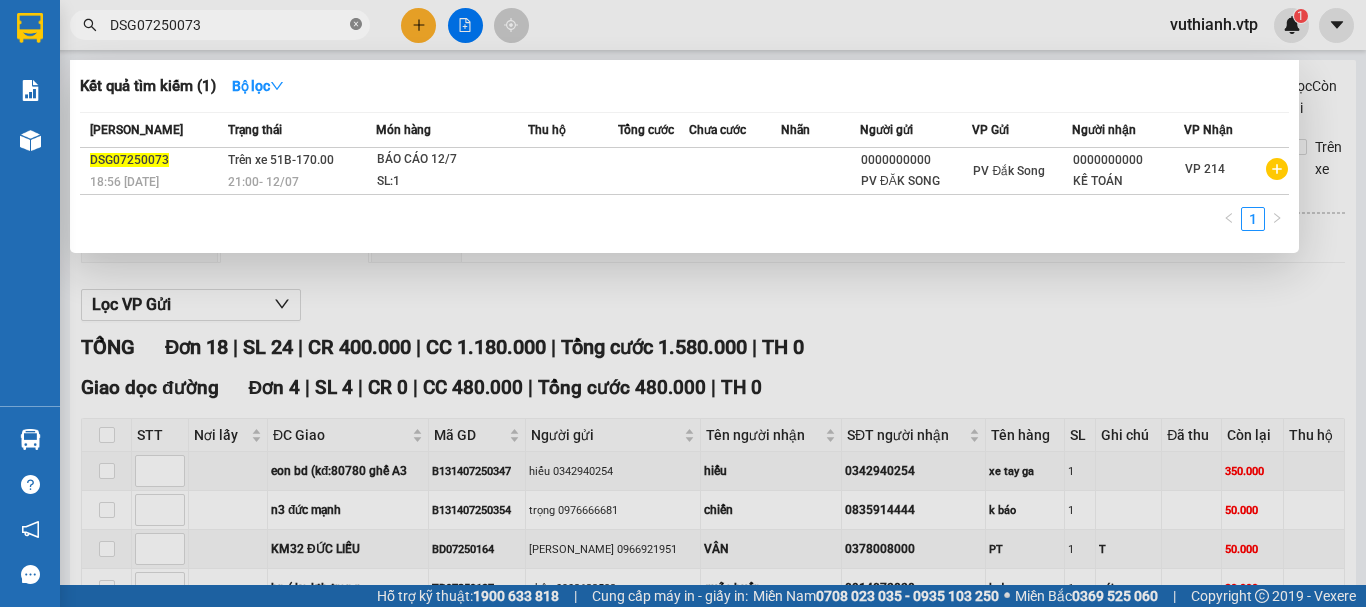 click 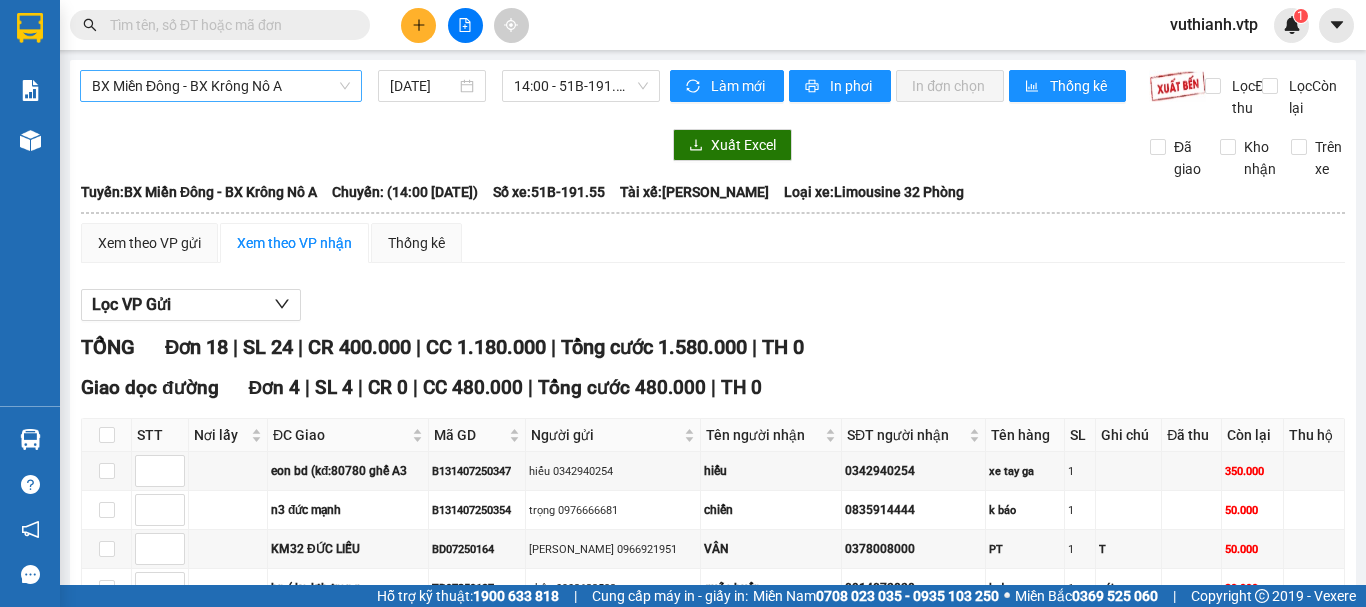 click on "BX Miền Đông - BX Krông Nô A" at bounding box center [221, 86] 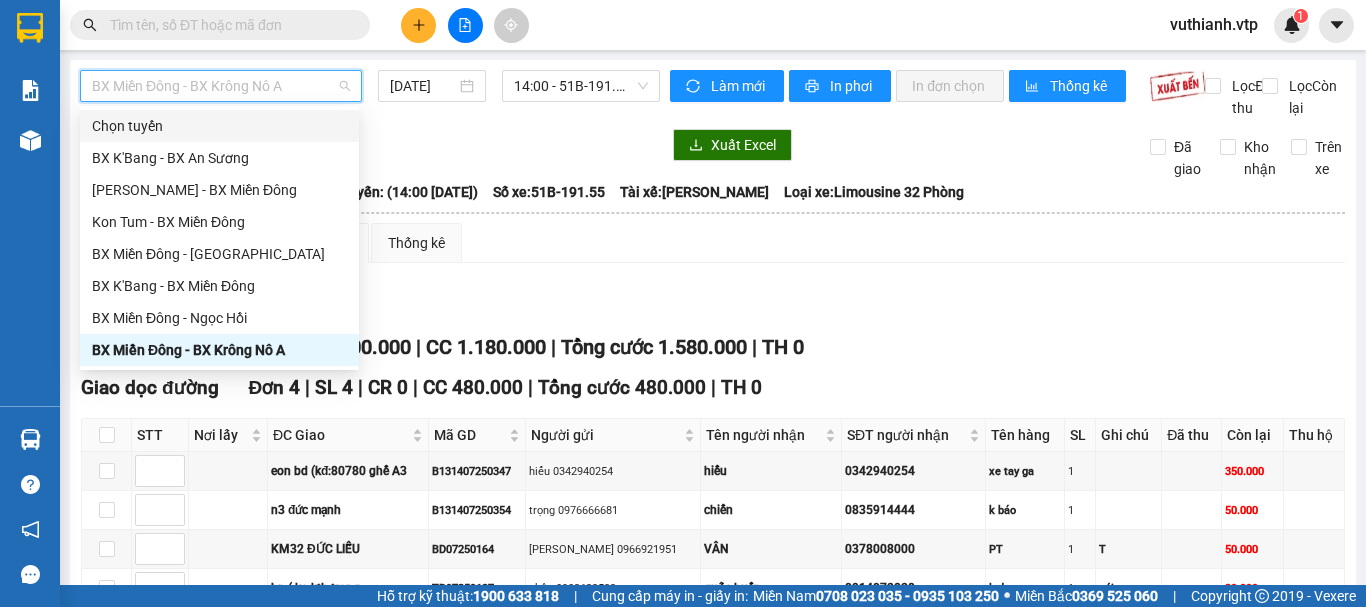 click on "BX Miền Đông - BX Krông Nô A" at bounding box center [221, 86] 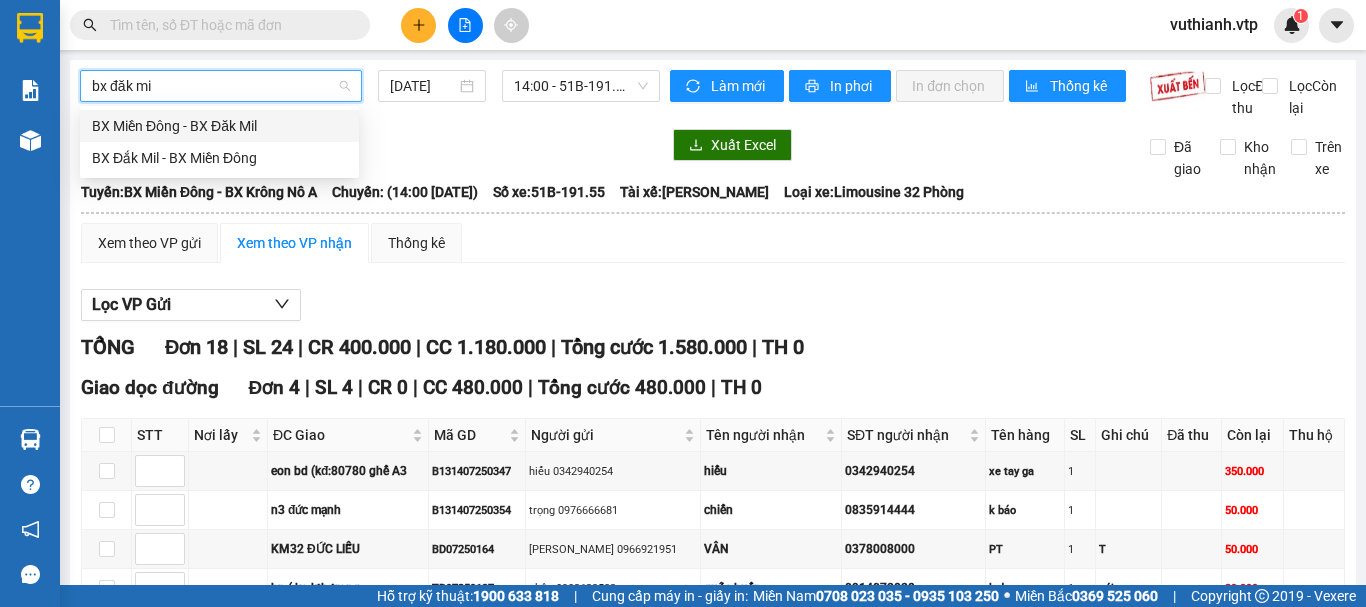 type on "bx đăk mil" 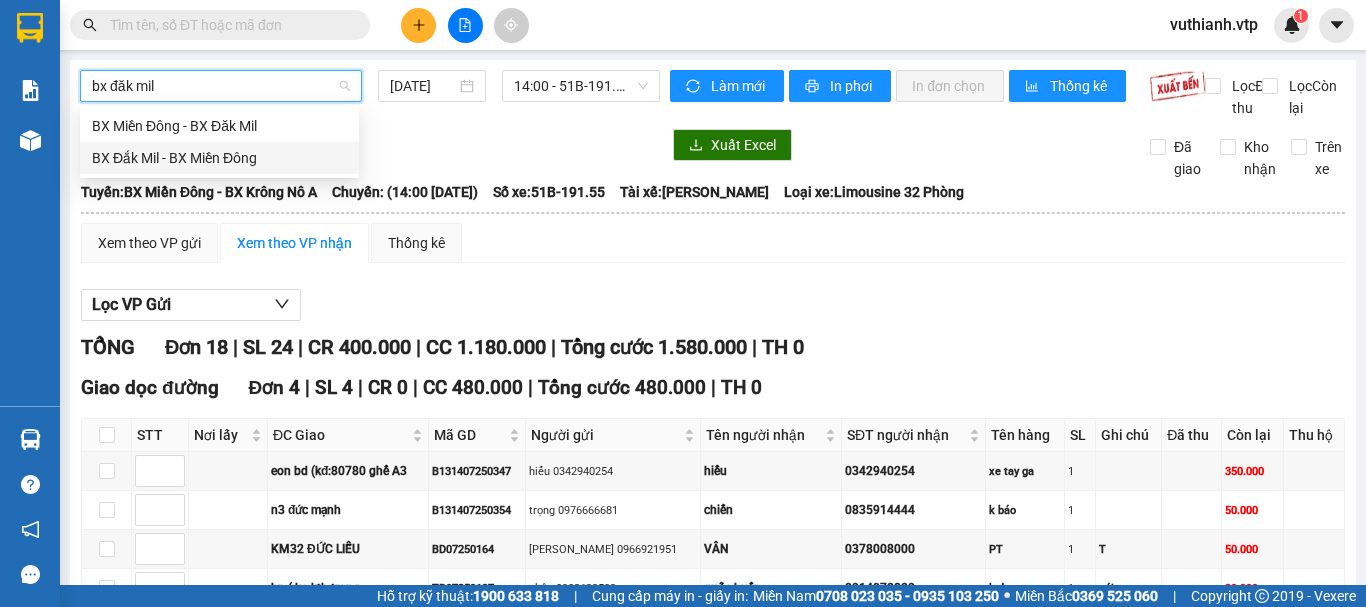 click on "BX Đắk Mil - BX Miền Đông" at bounding box center (219, 158) 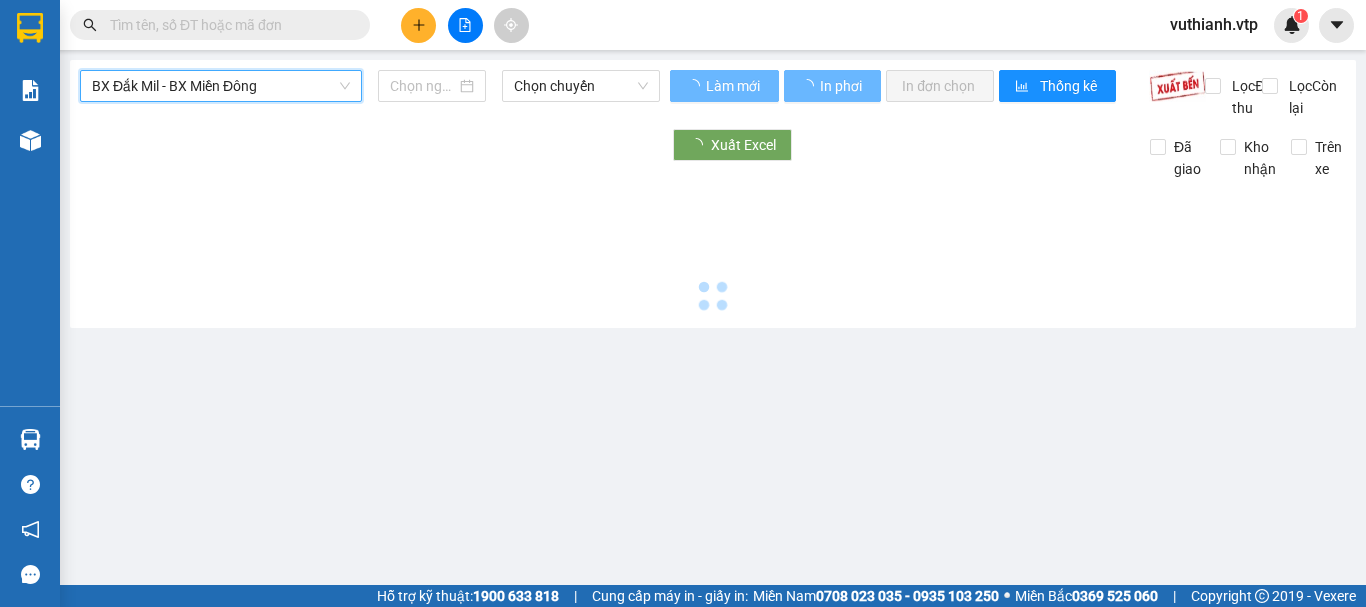 type on "[DATE]" 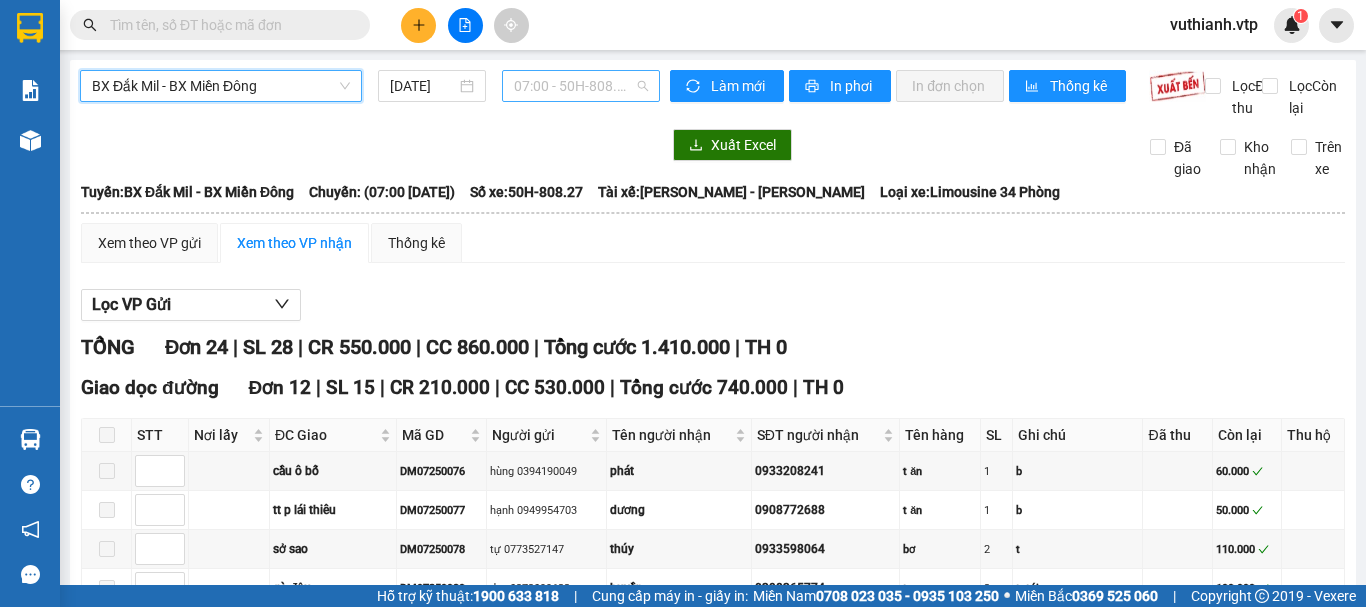 click on "07:00     - 50H-808.27" at bounding box center [581, 86] 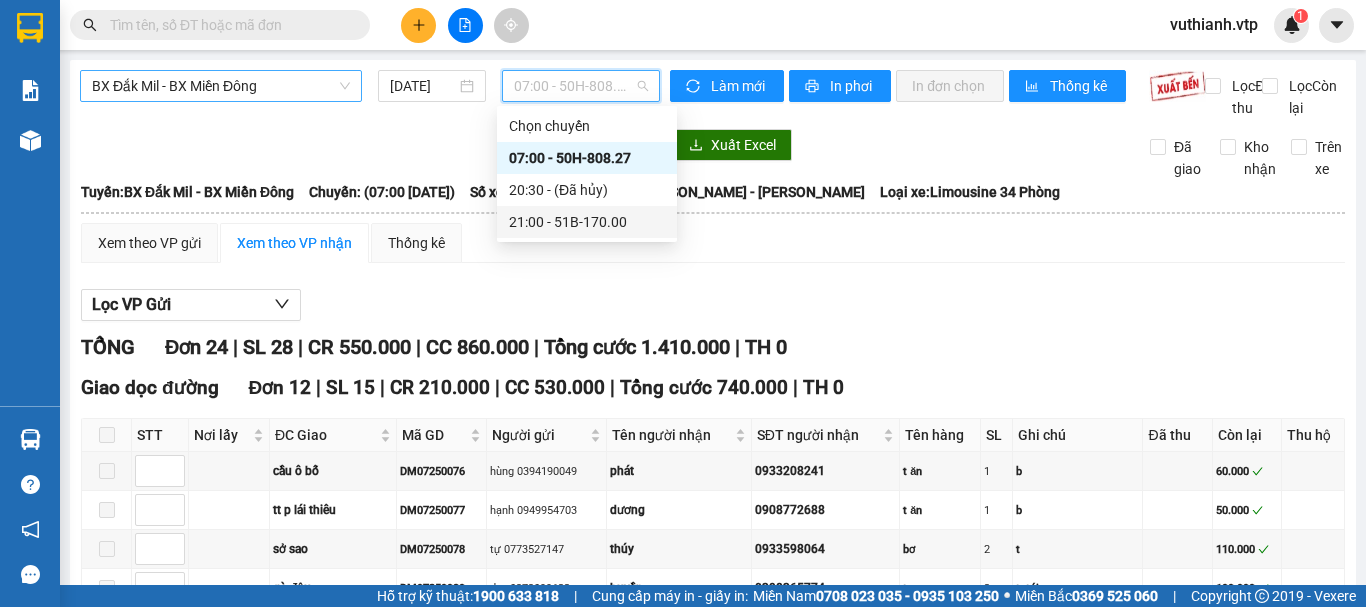 click on "21:00     - 51B-170.00" at bounding box center [587, 222] 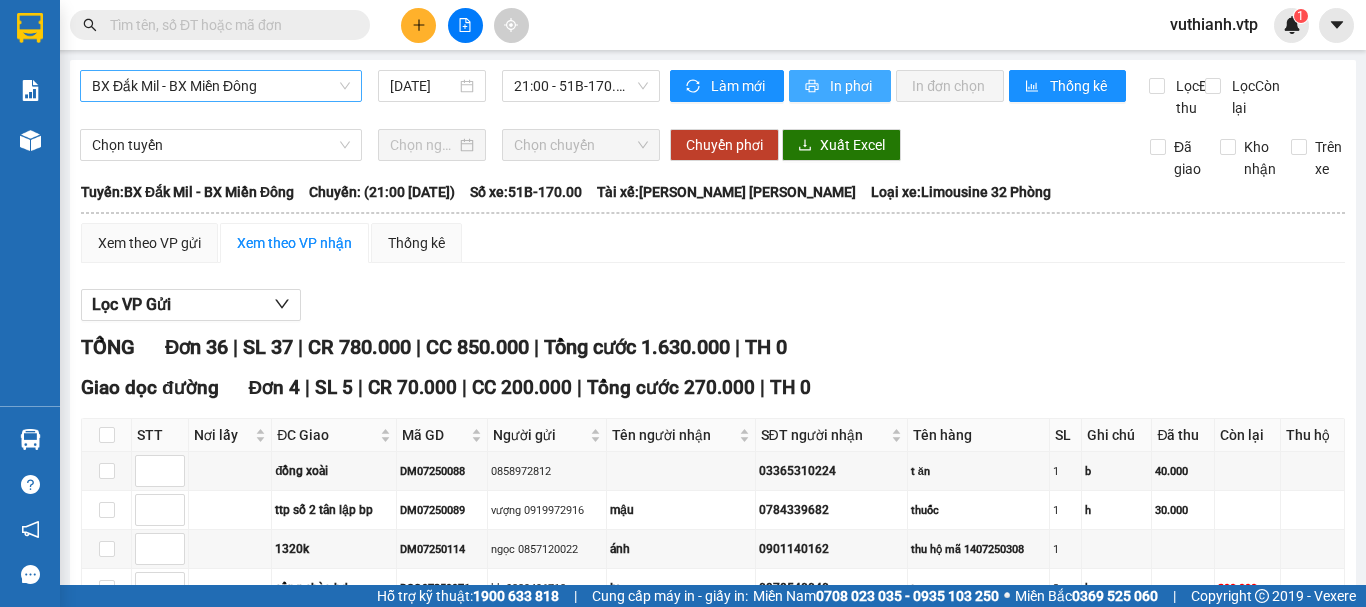 click on "In phơi" at bounding box center [852, 86] 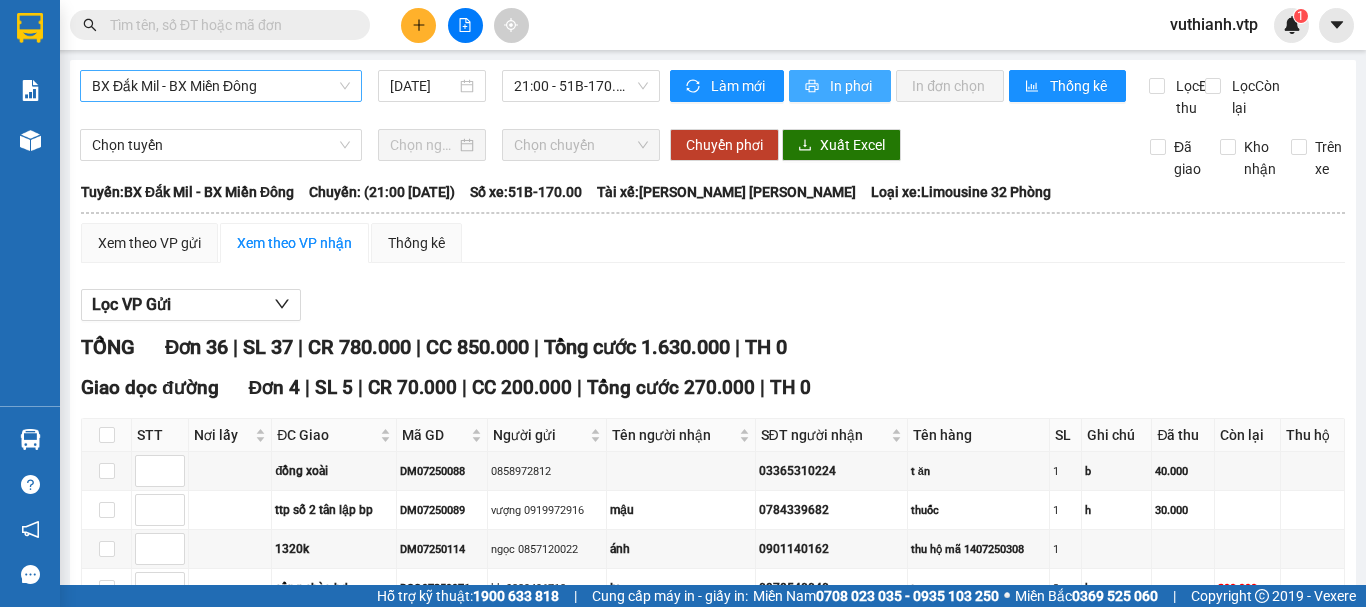 scroll, scrollTop: 0, scrollLeft: 0, axis: both 